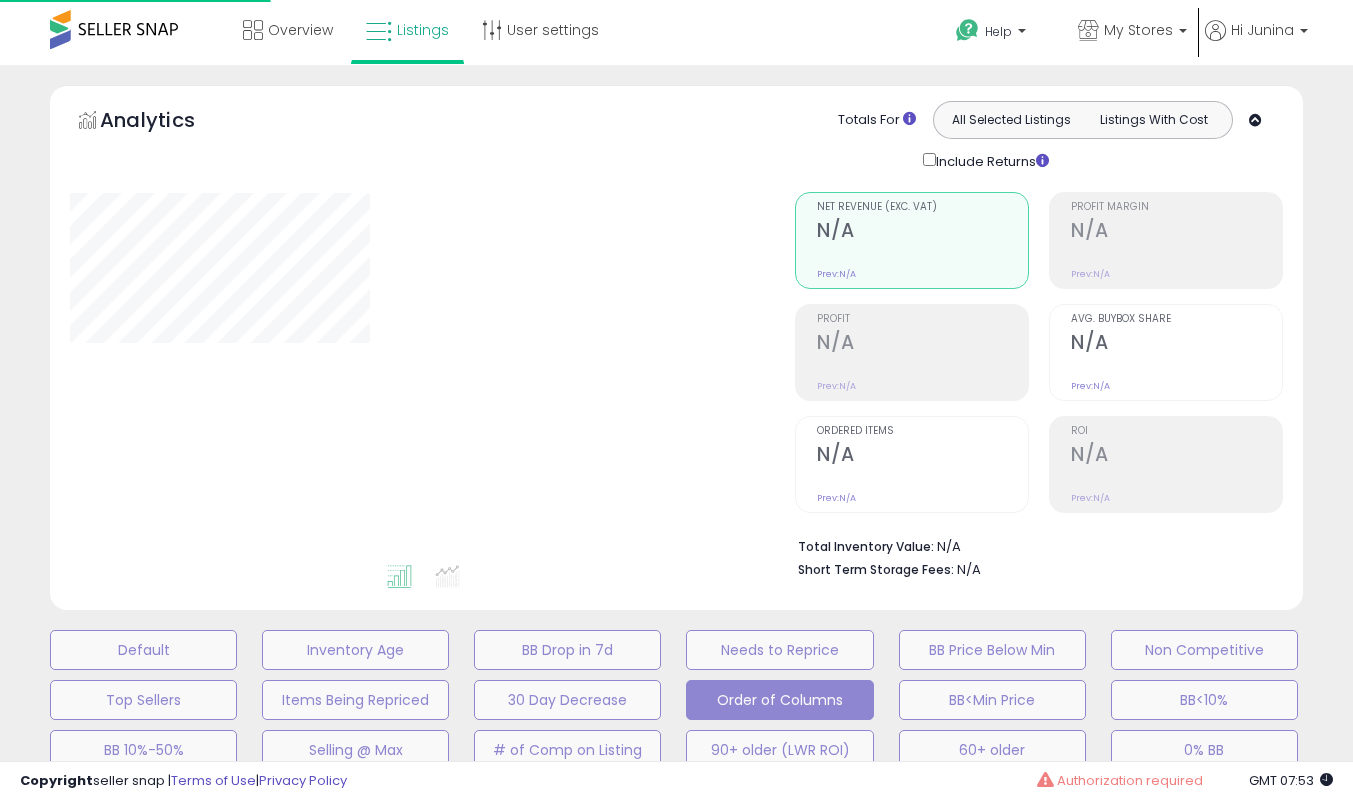 select on "**" 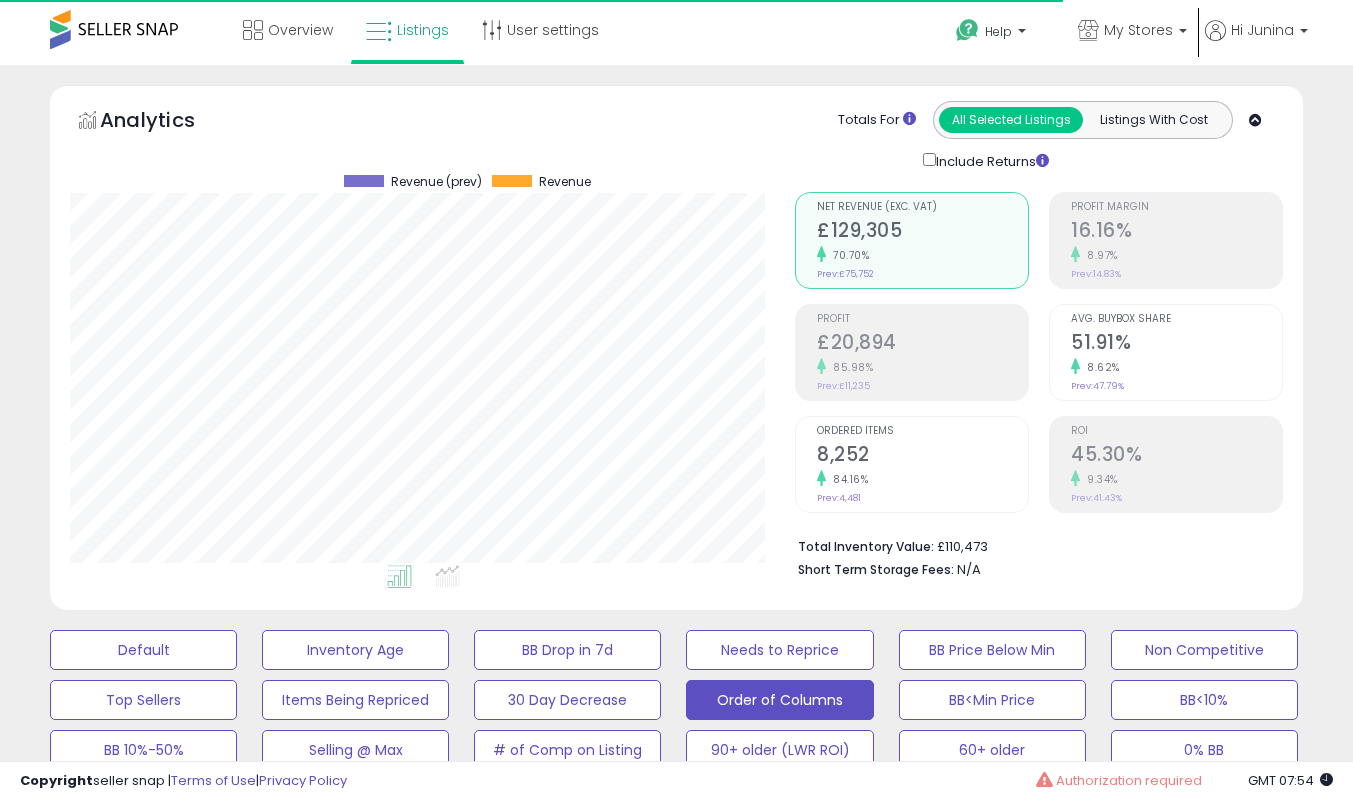 scroll, scrollTop: 0, scrollLeft: 0, axis: both 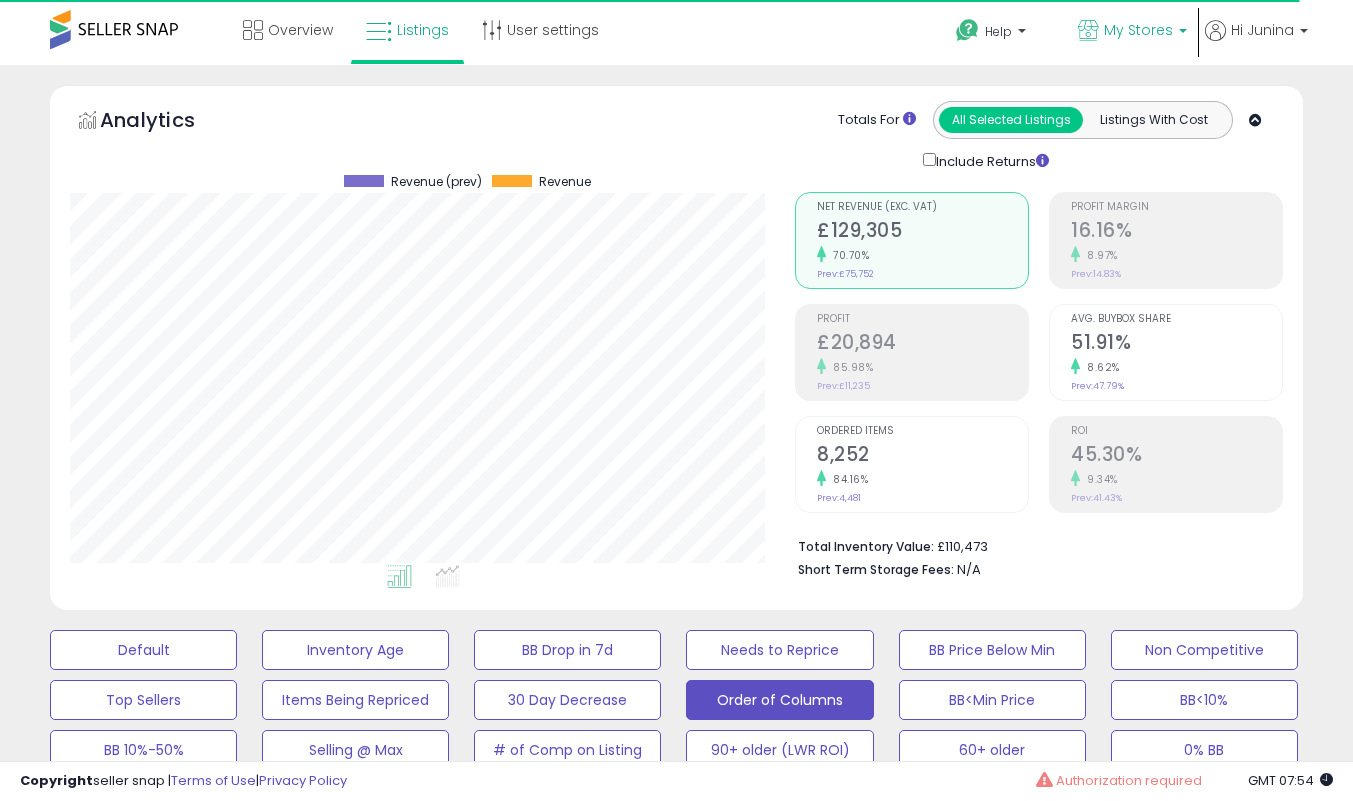 click on "My Stores" at bounding box center [1138, 30] 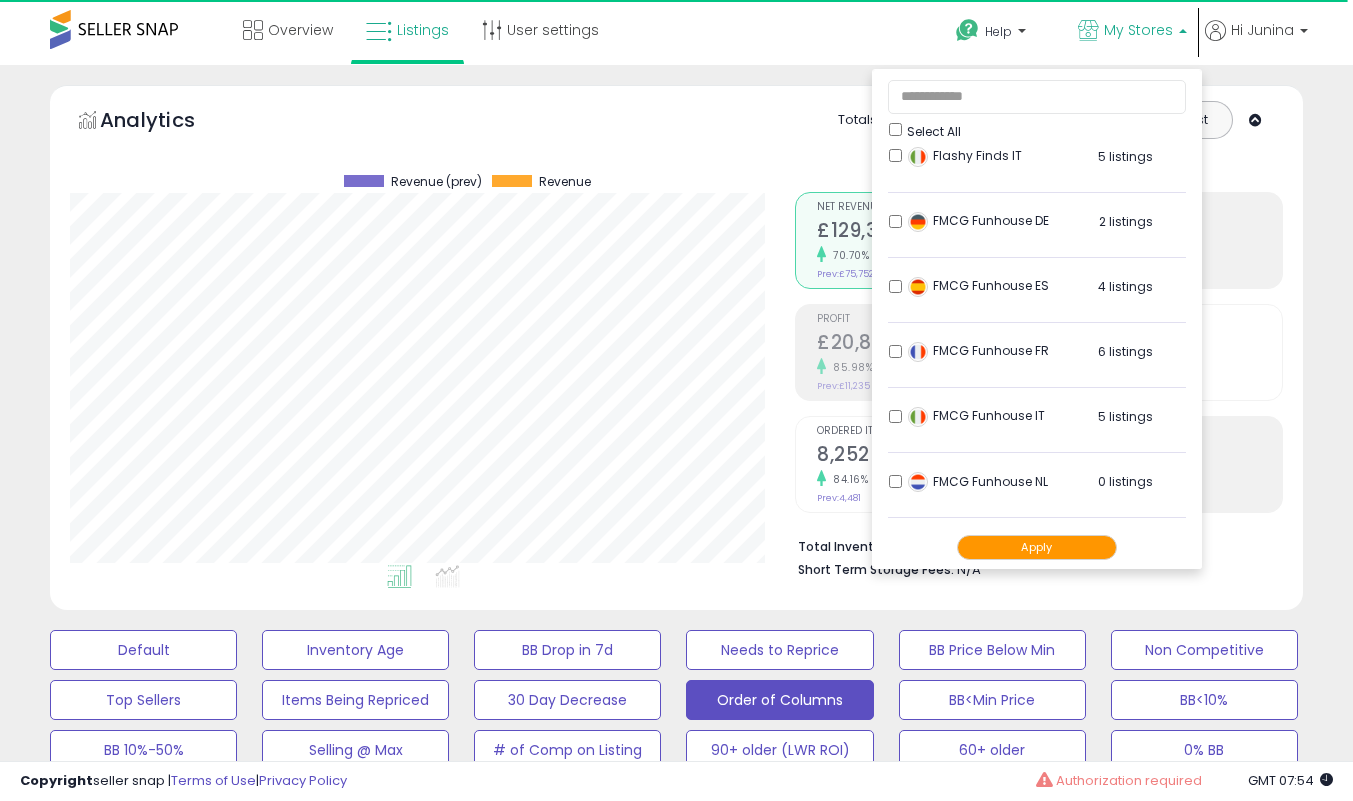 scroll, scrollTop: 730, scrollLeft: 0, axis: vertical 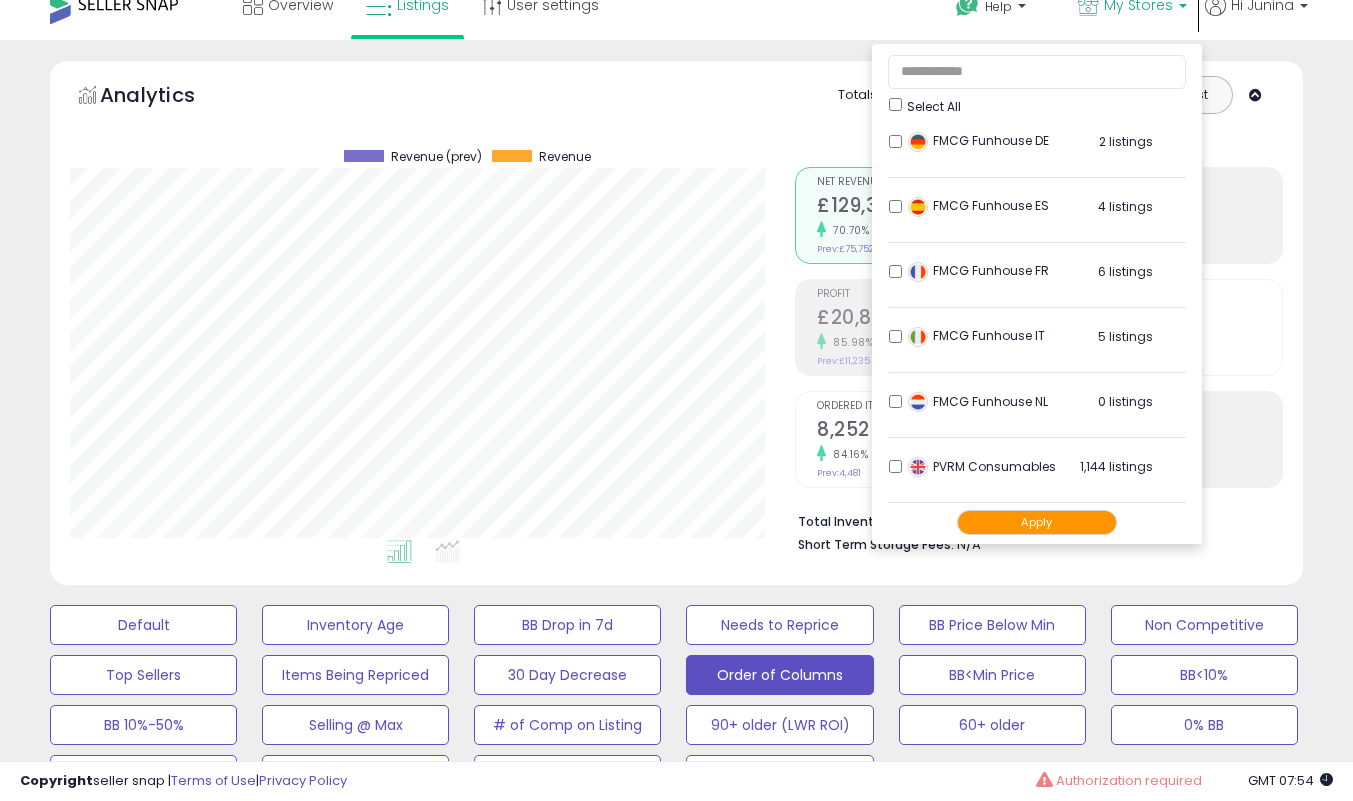 click on "**********" at bounding box center (676, 5556) 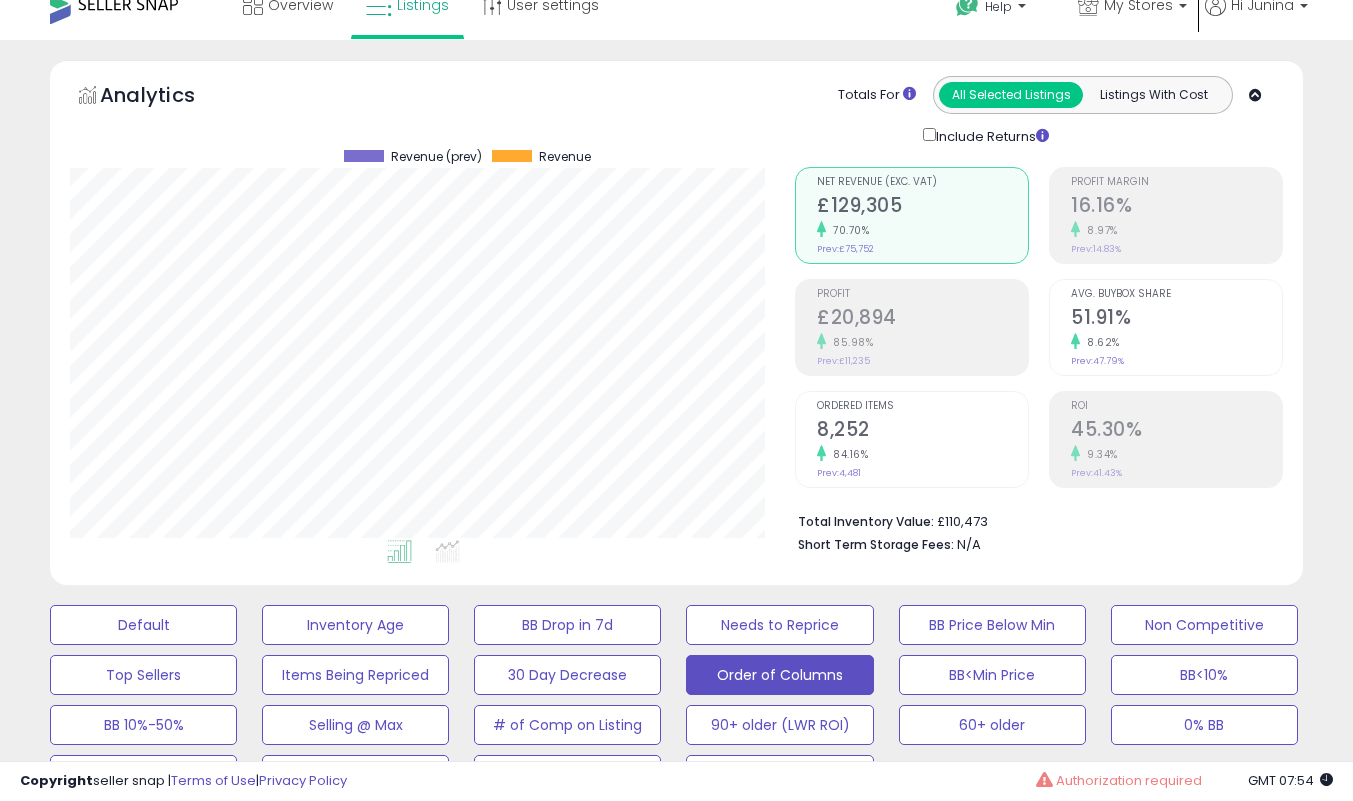 click on "16.16%" at bounding box center [1176, 207] 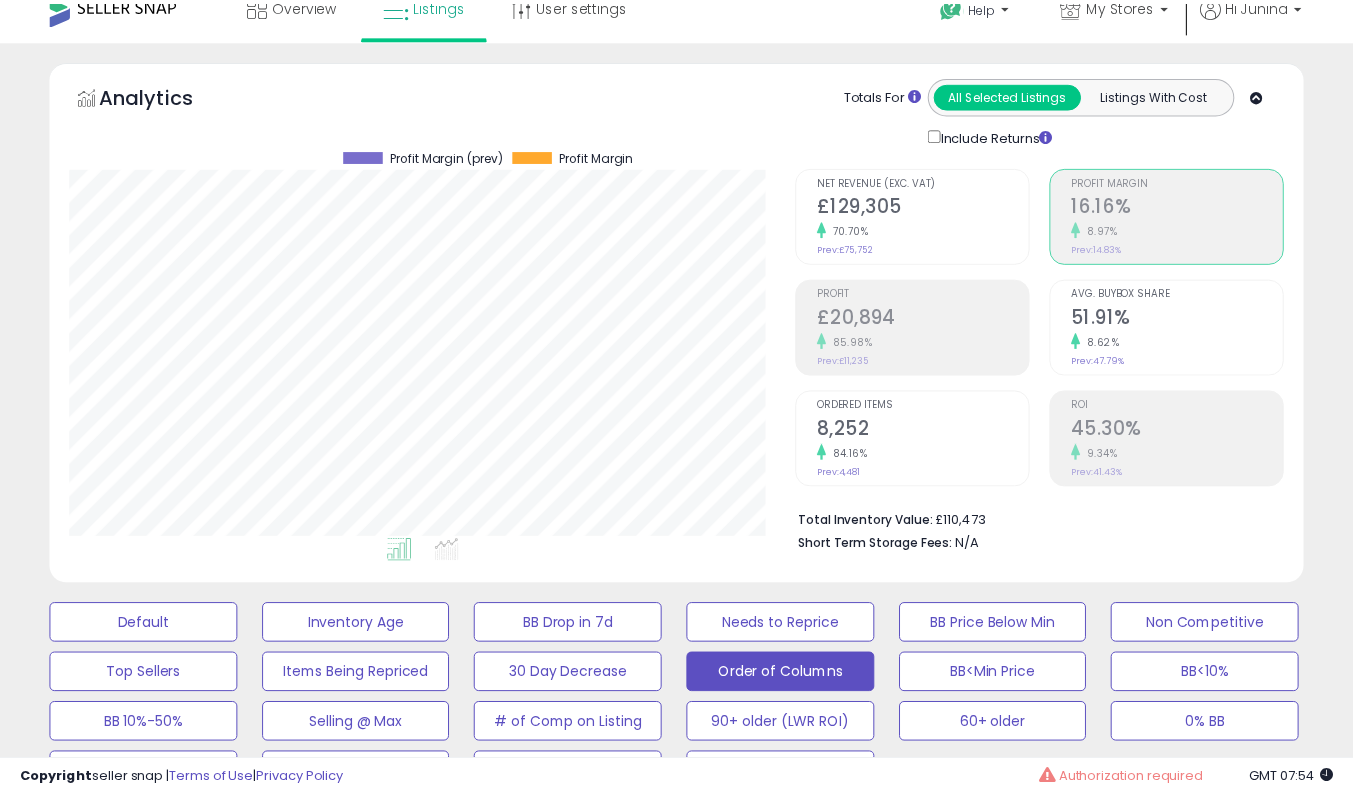 scroll, scrollTop: 999590, scrollLeft: 999275, axis: both 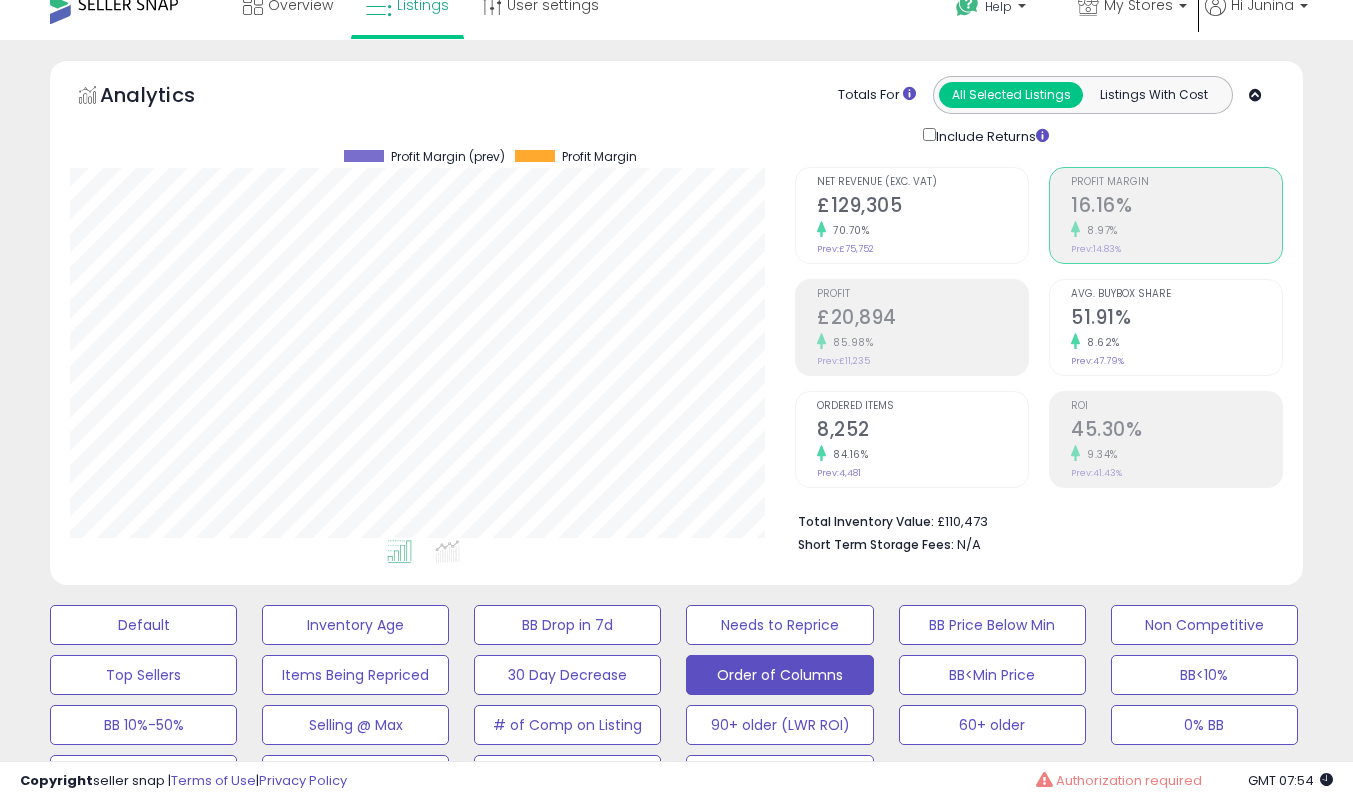 click on "70.70%" 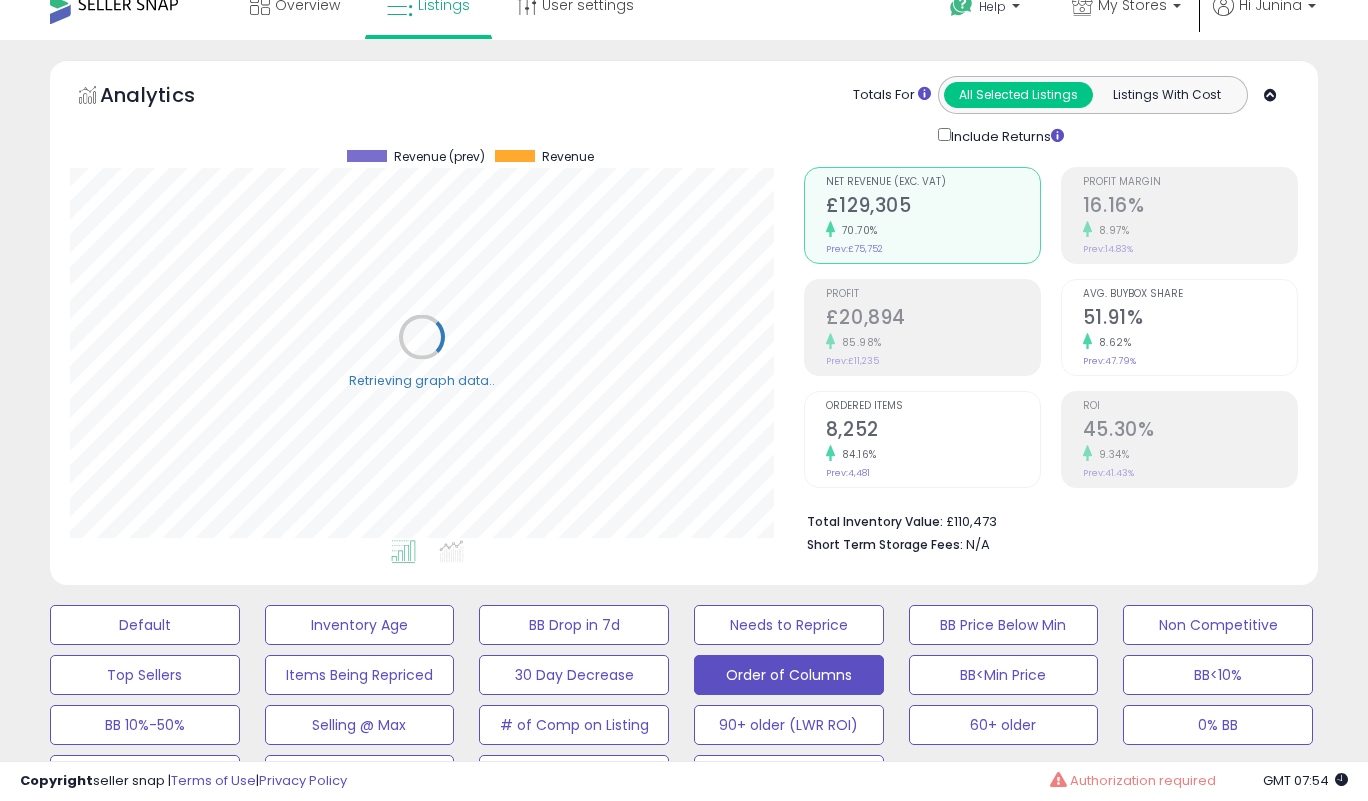 scroll, scrollTop: 999590, scrollLeft: 999266, axis: both 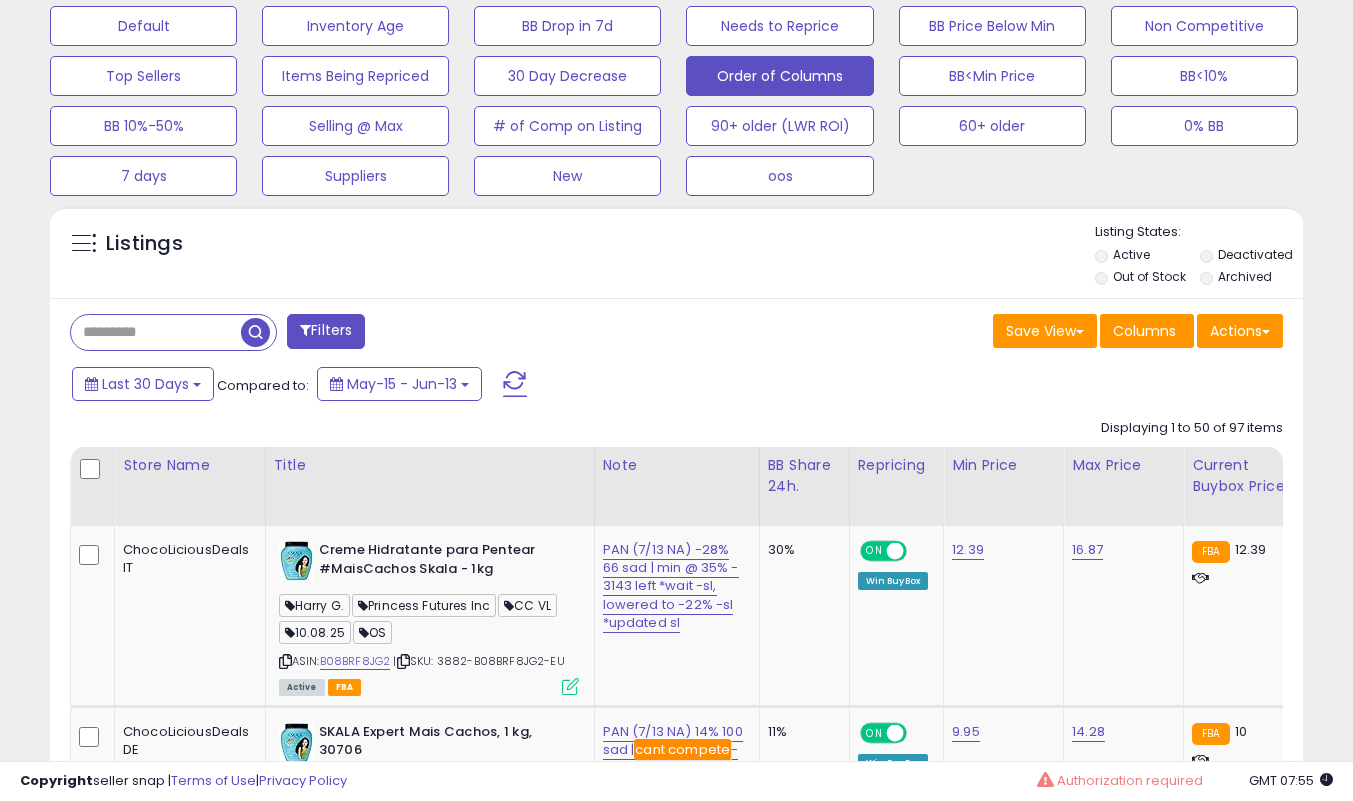click at bounding box center [156, 332] 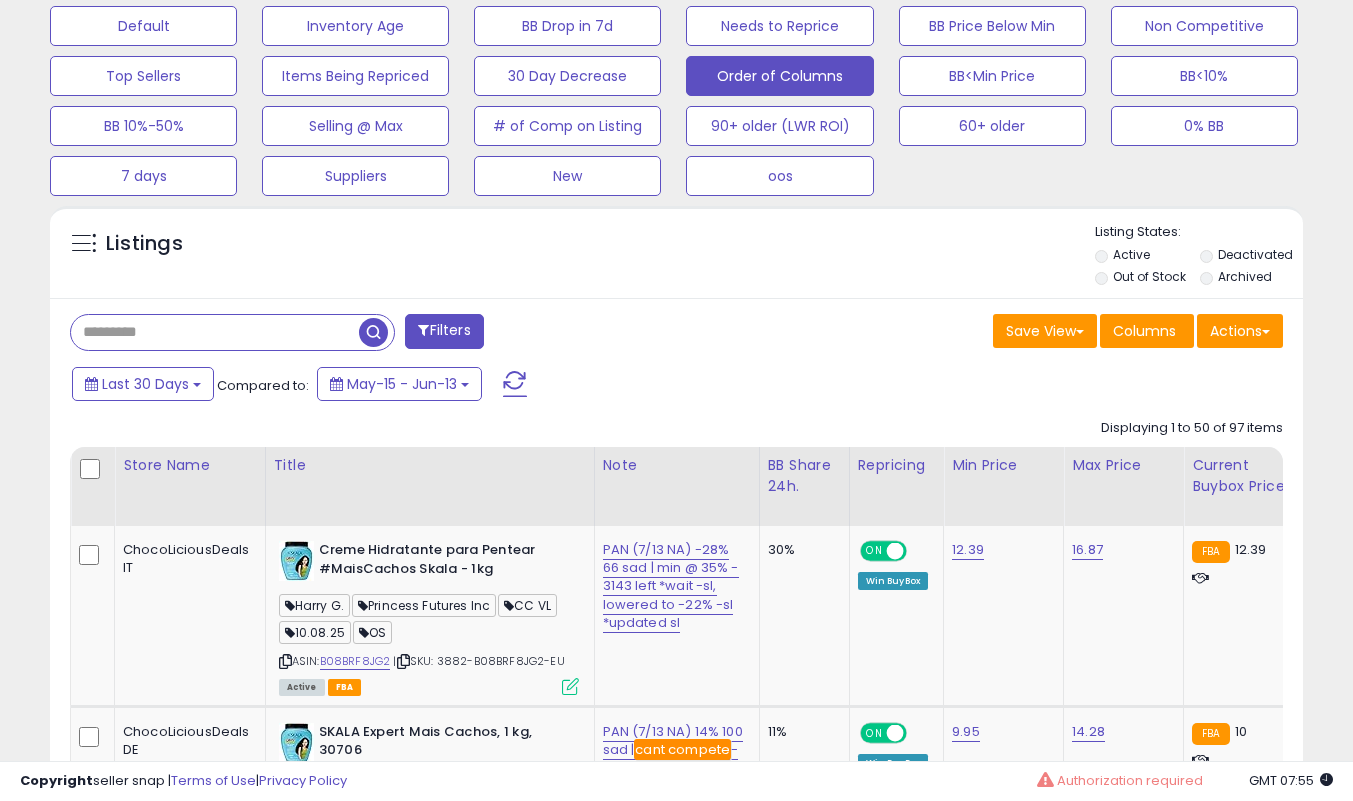 paste on "**********" 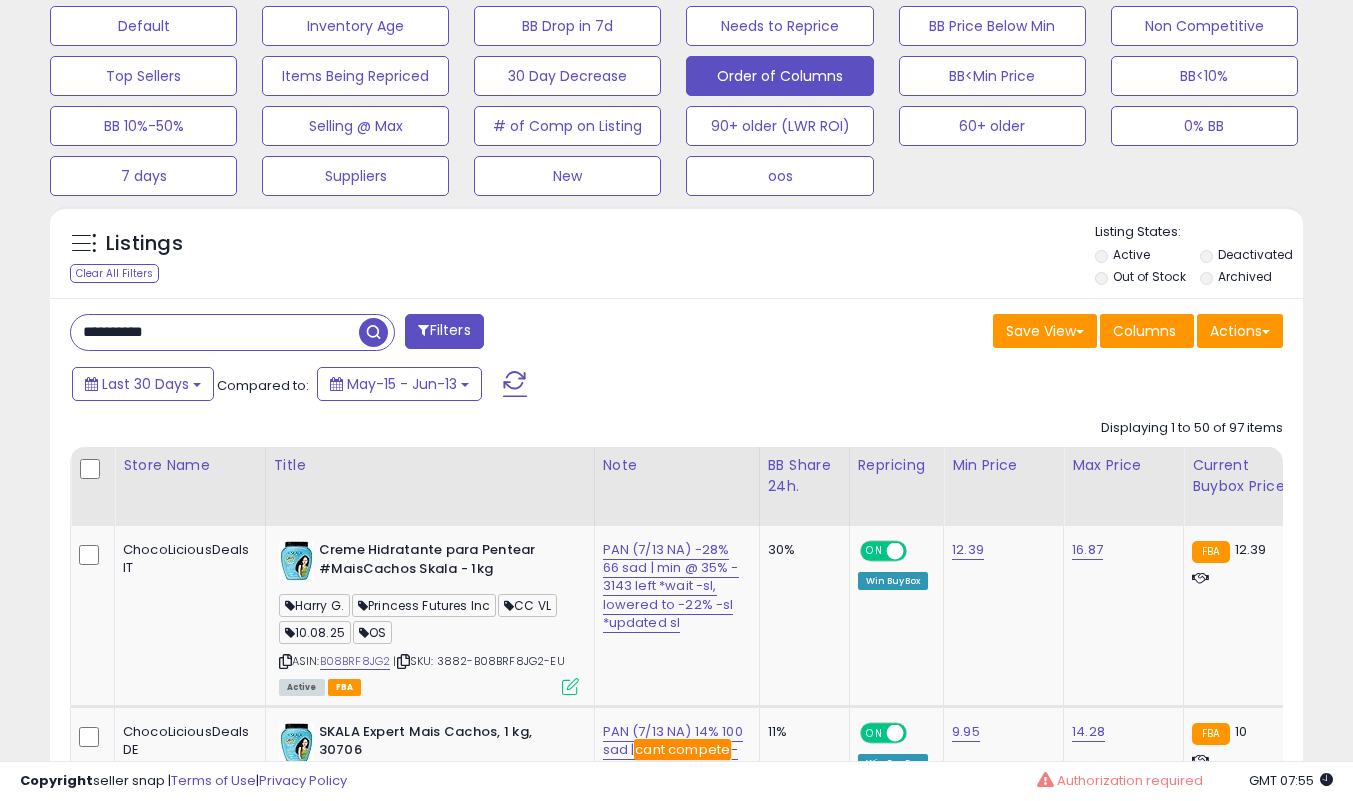 type on "**********" 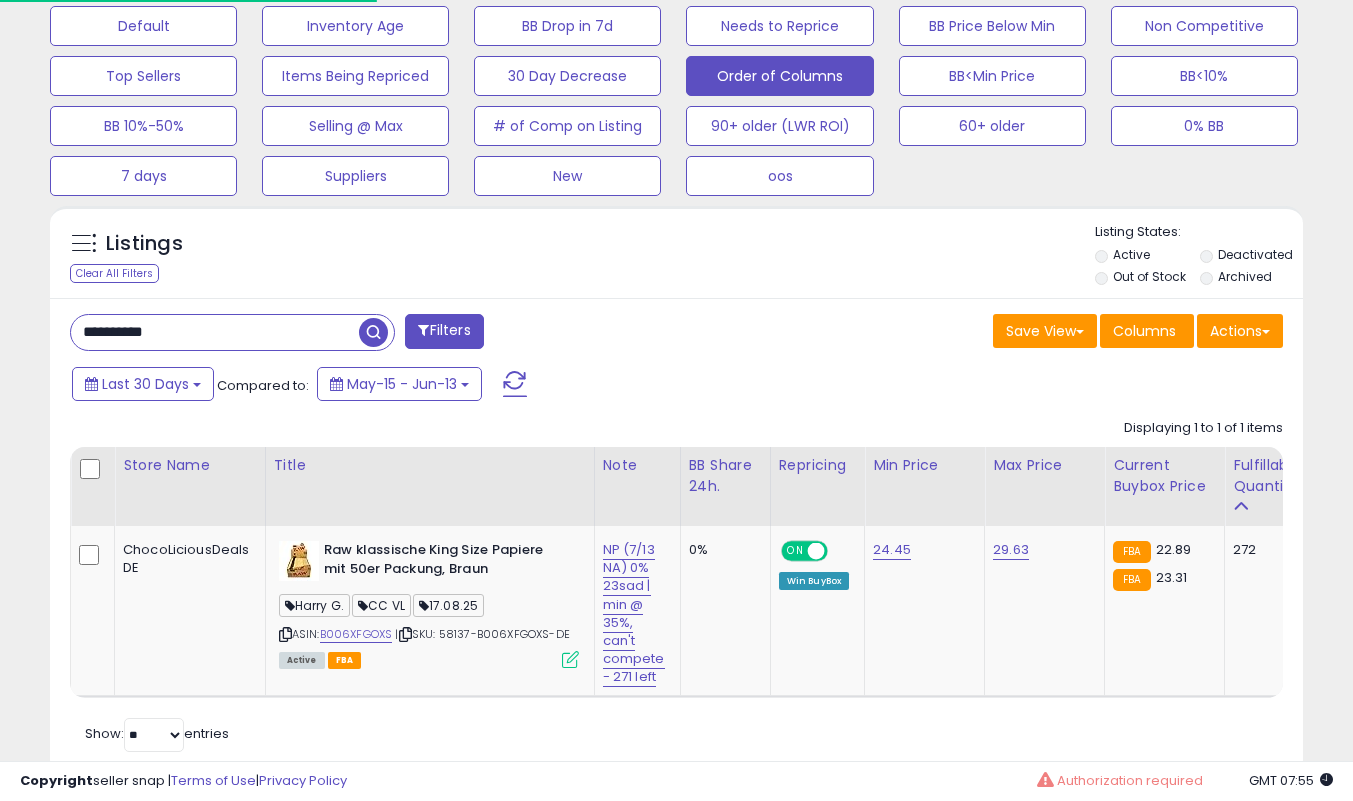 scroll, scrollTop: 539, scrollLeft: 0, axis: vertical 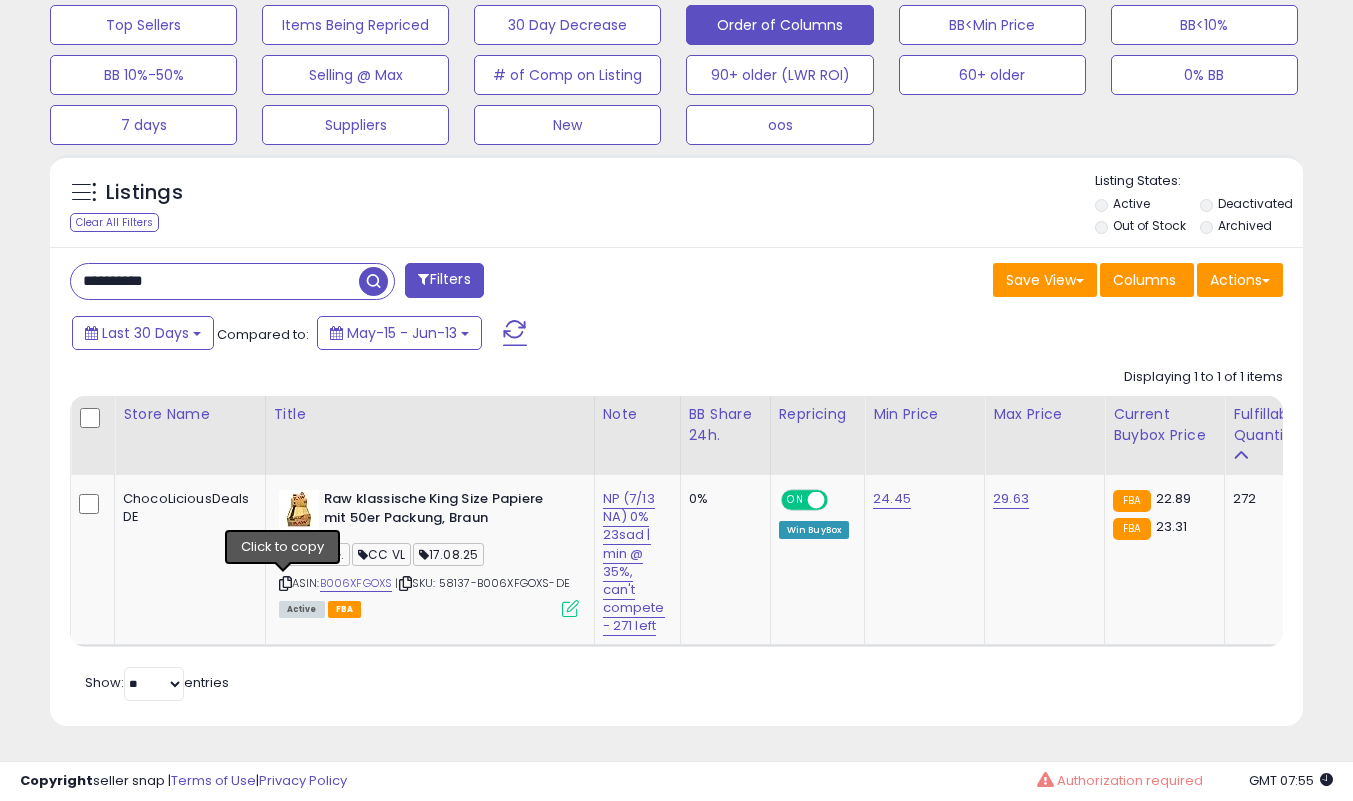 click at bounding box center [285, 583] 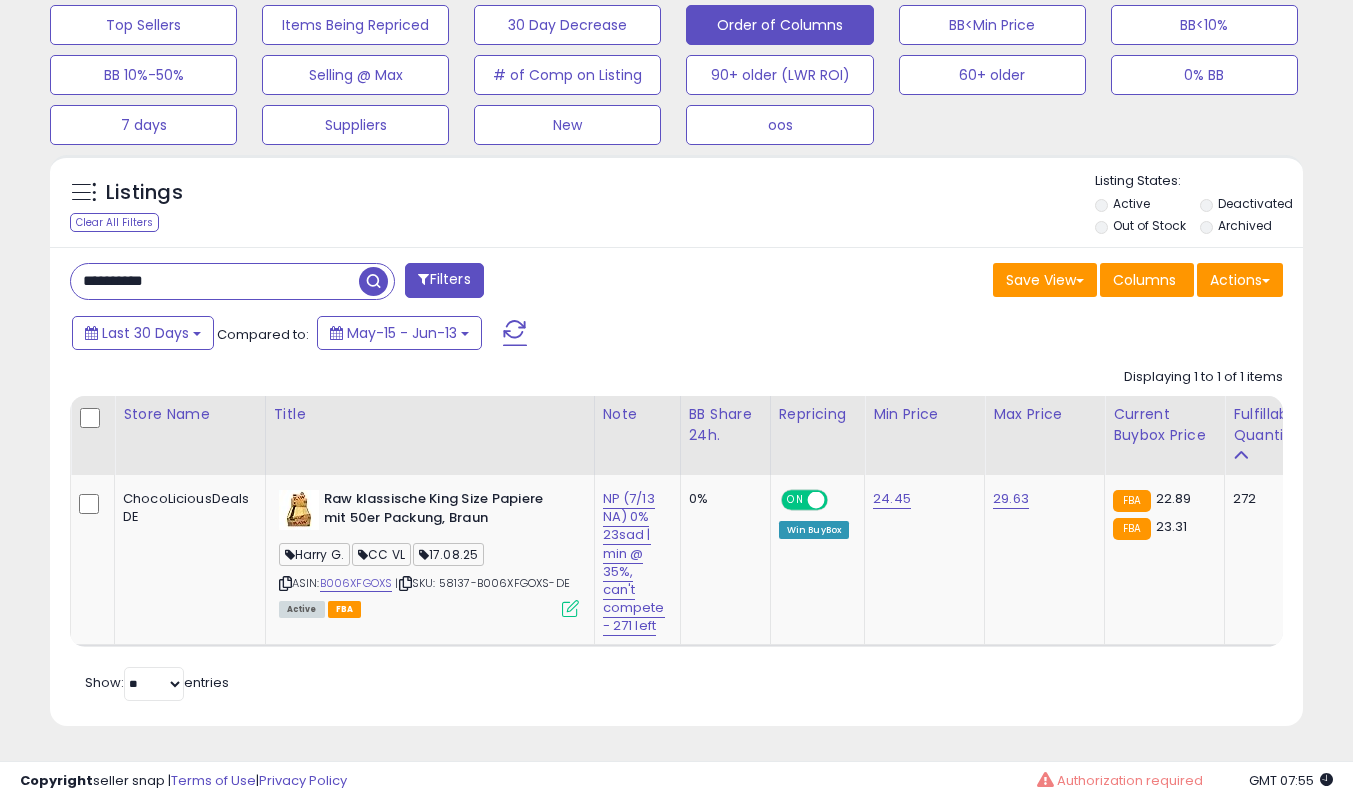 click at bounding box center (285, 583) 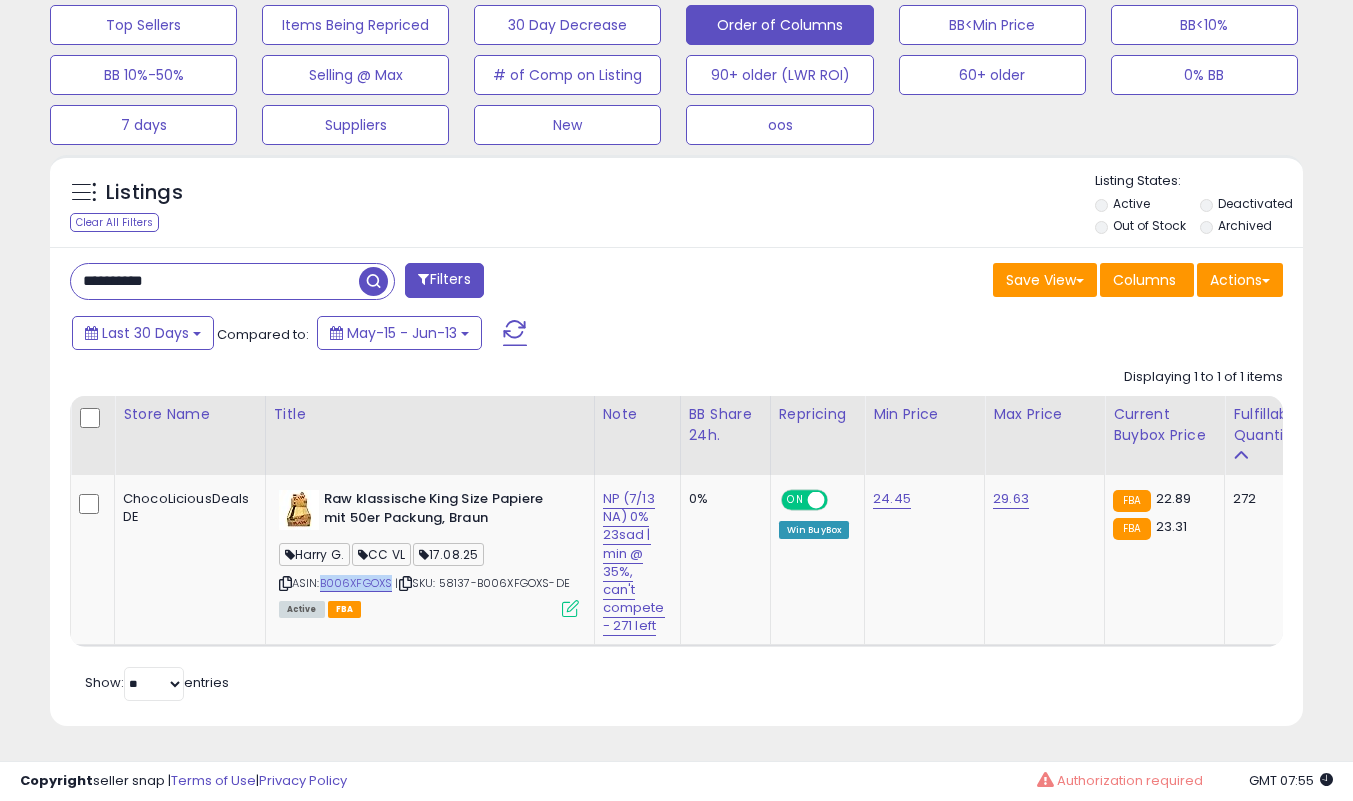 drag, startPoint x: 321, startPoint y: 569, endPoint x: 392, endPoint y: 569, distance: 71 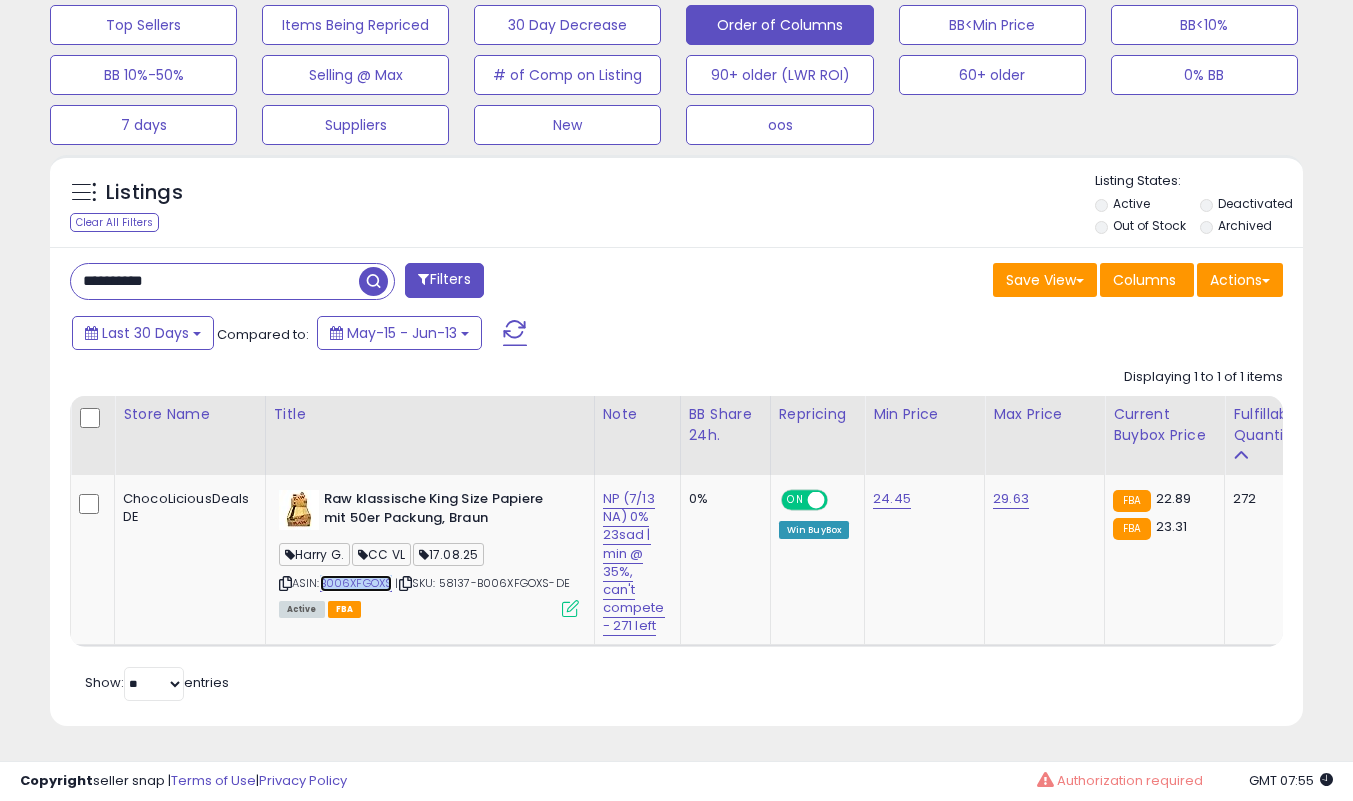 click on "B006XFGOXS" at bounding box center [356, 583] 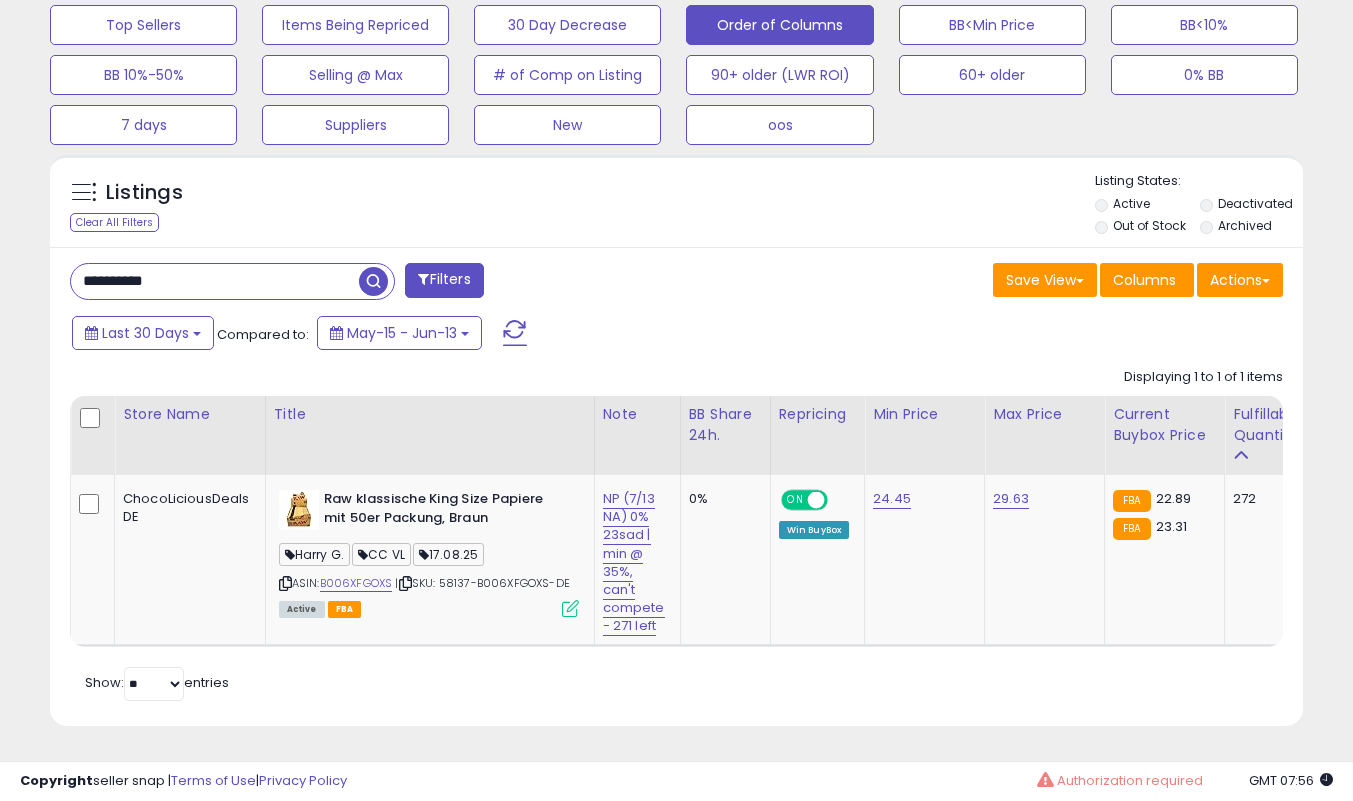 click at bounding box center [570, 608] 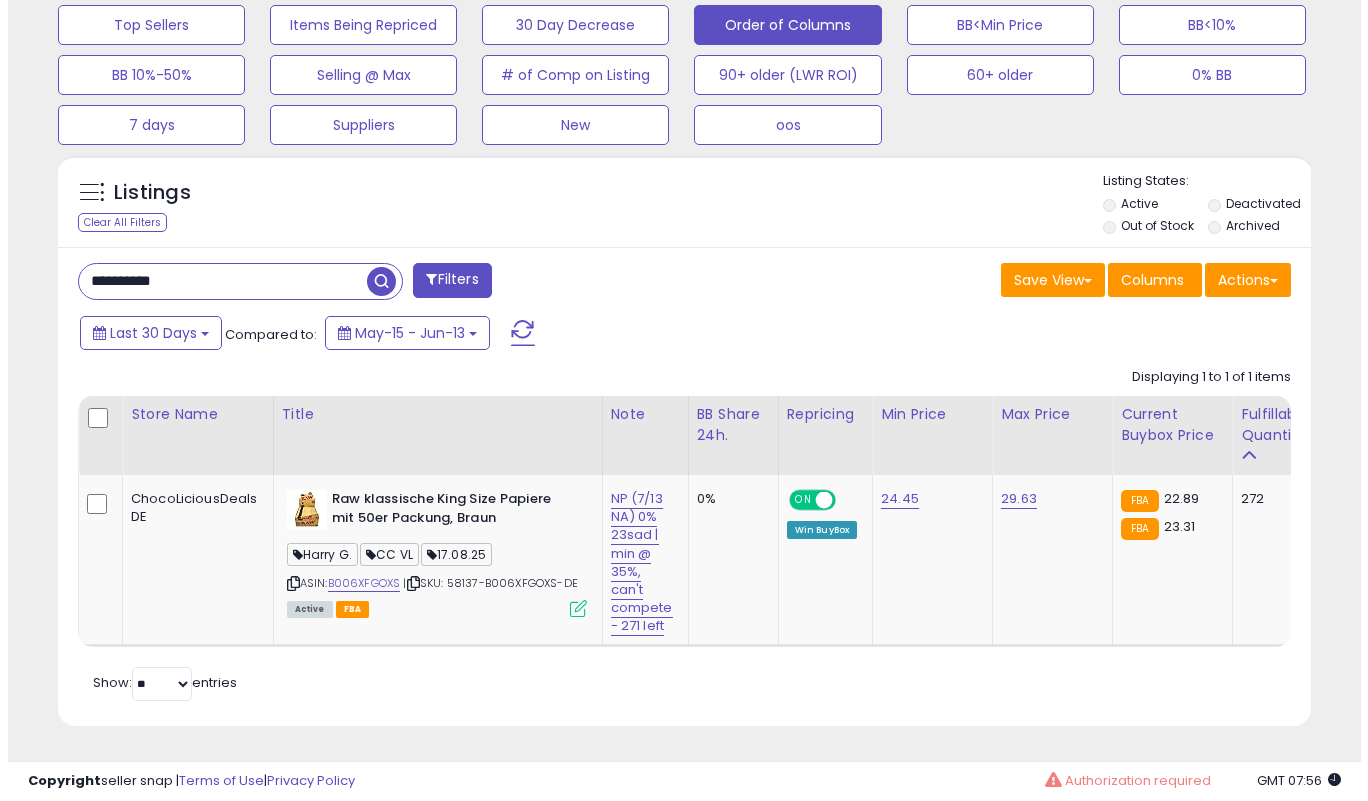 scroll, scrollTop: 999590, scrollLeft: 999266, axis: both 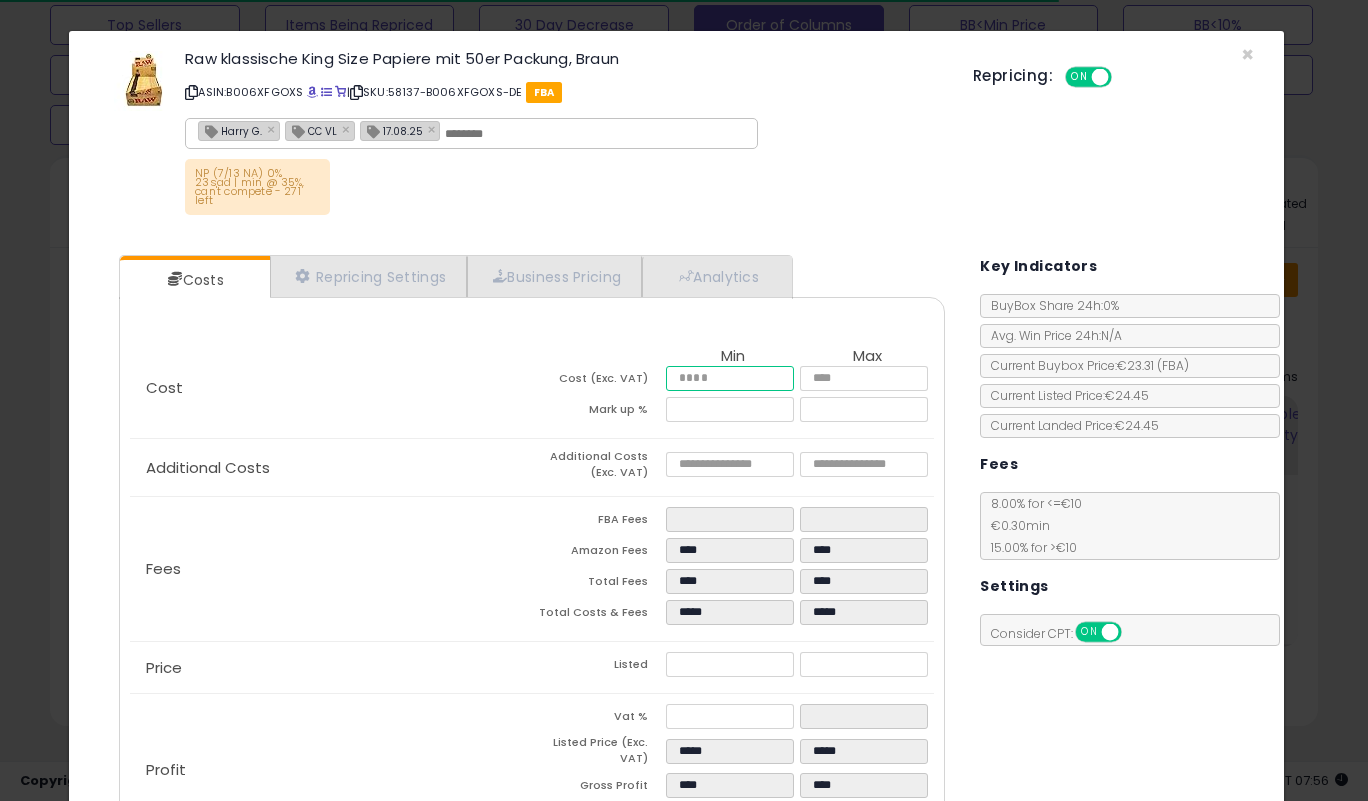 drag, startPoint x: 716, startPoint y: 379, endPoint x: 516, endPoint y: 379, distance: 200 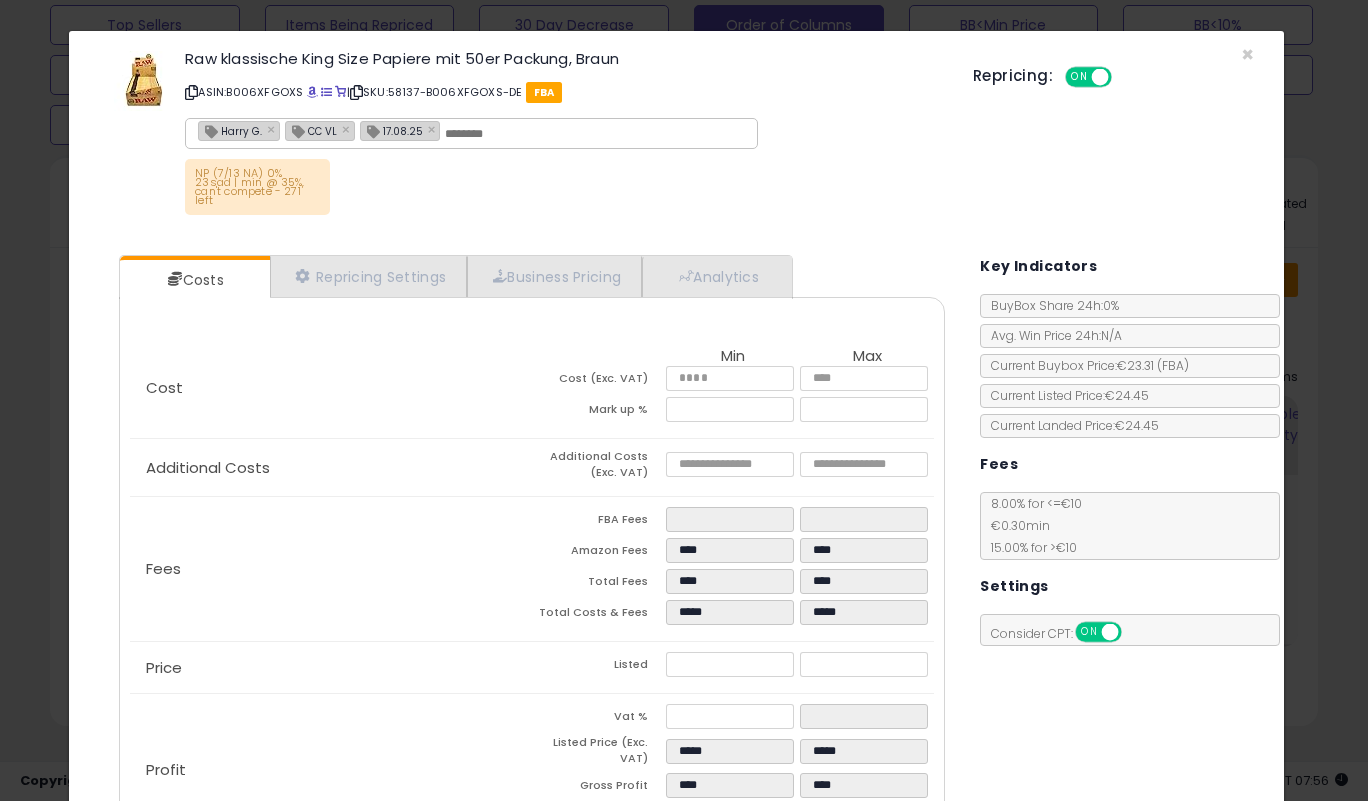 click on "Total Fees
****
****" 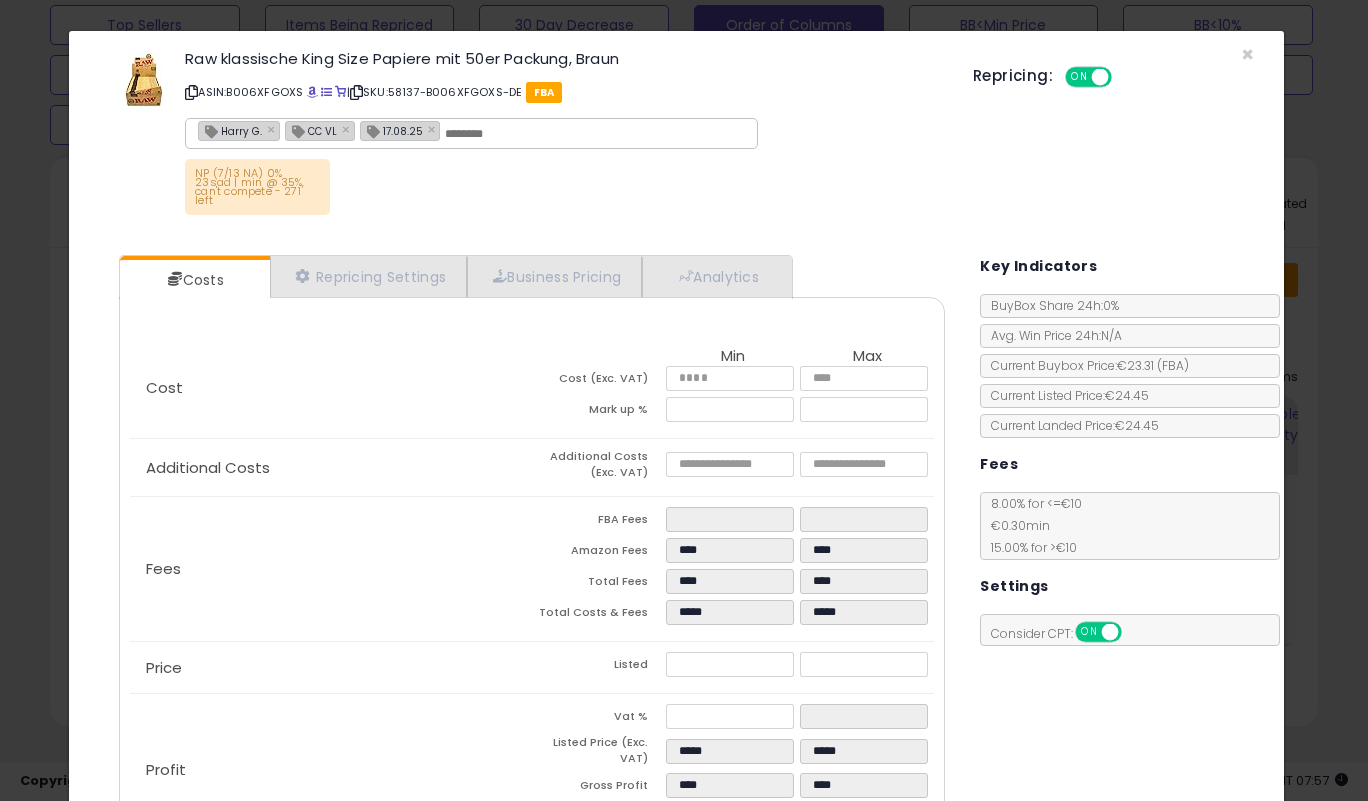 click at bounding box center (595, 134) 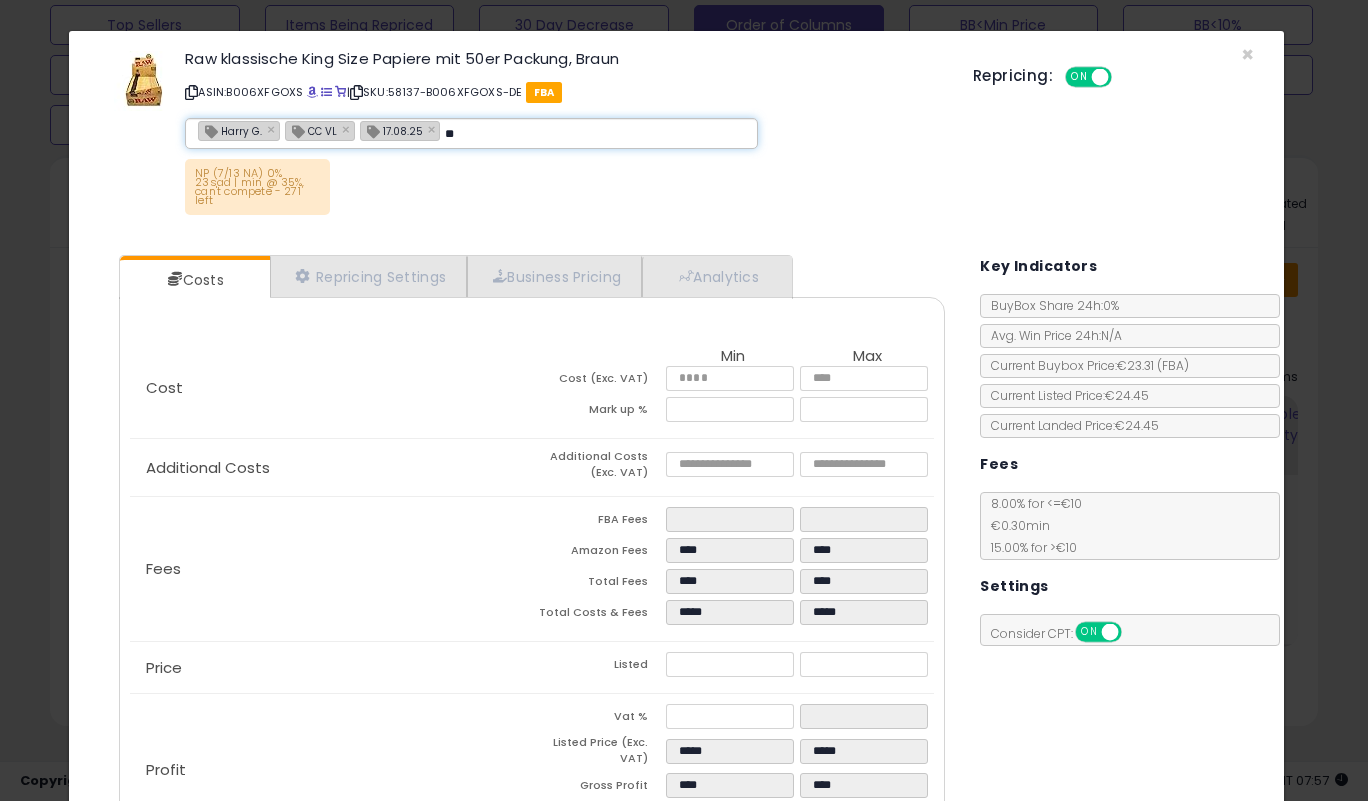 type on "**" 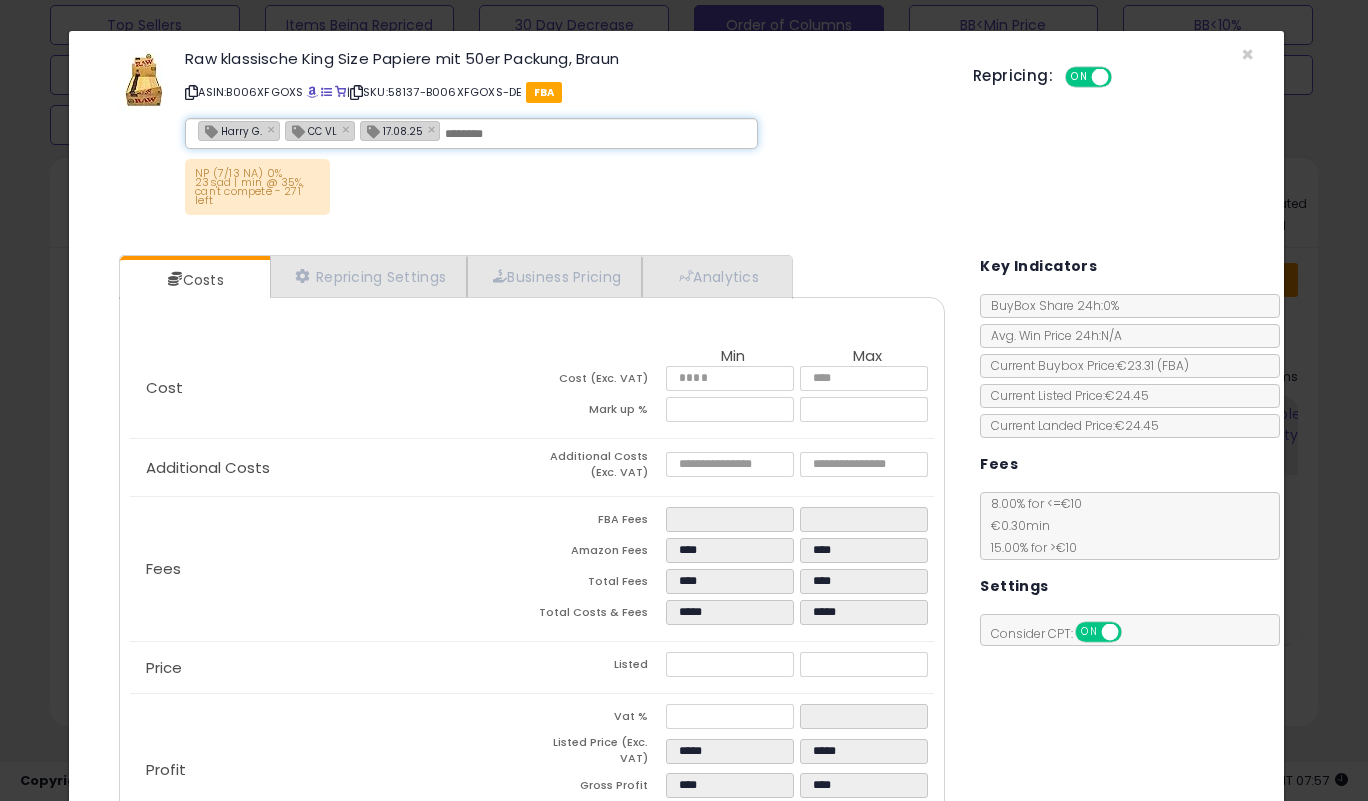 click on "NP (7/13 NA) 0% 23sad | min @ 35%, can't compete - 271 left" at bounding box center [564, 192] 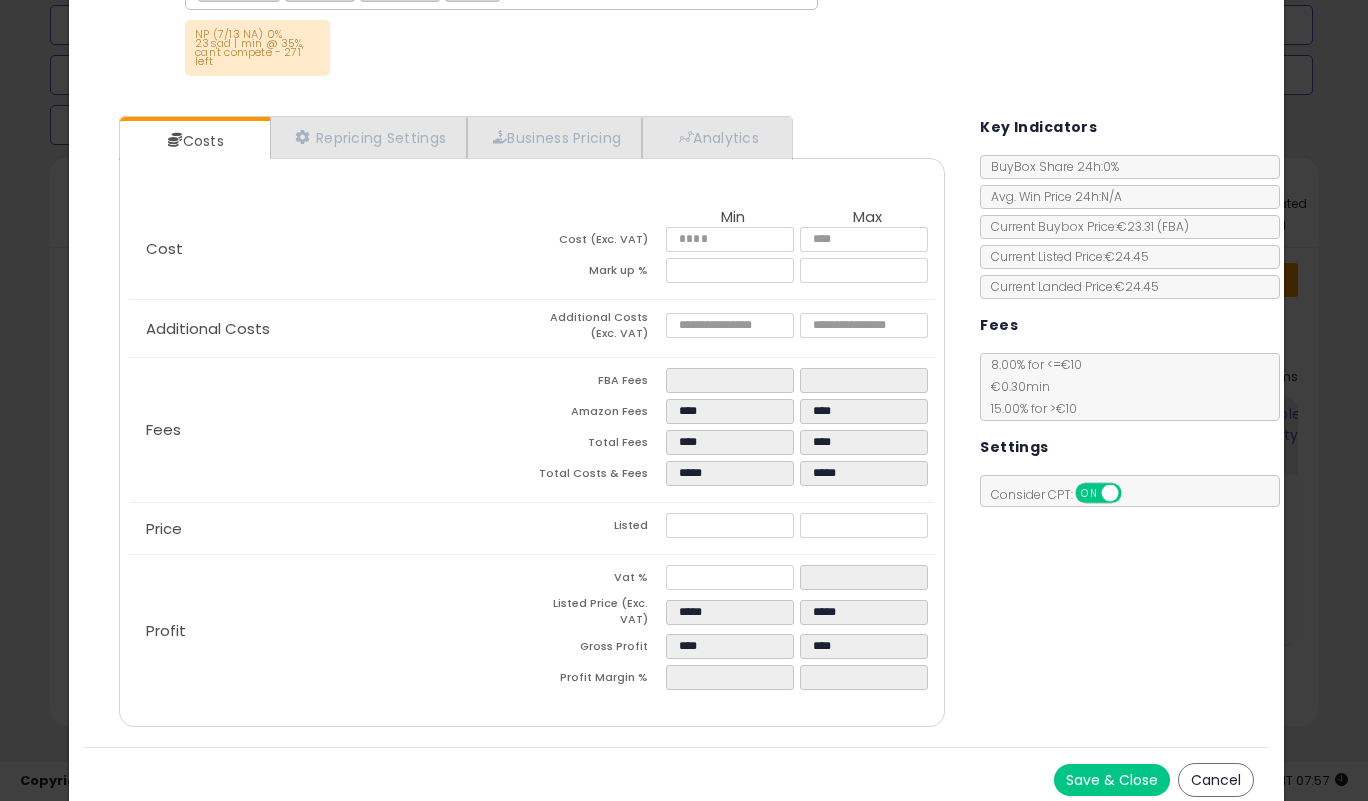 scroll, scrollTop: 140, scrollLeft: 0, axis: vertical 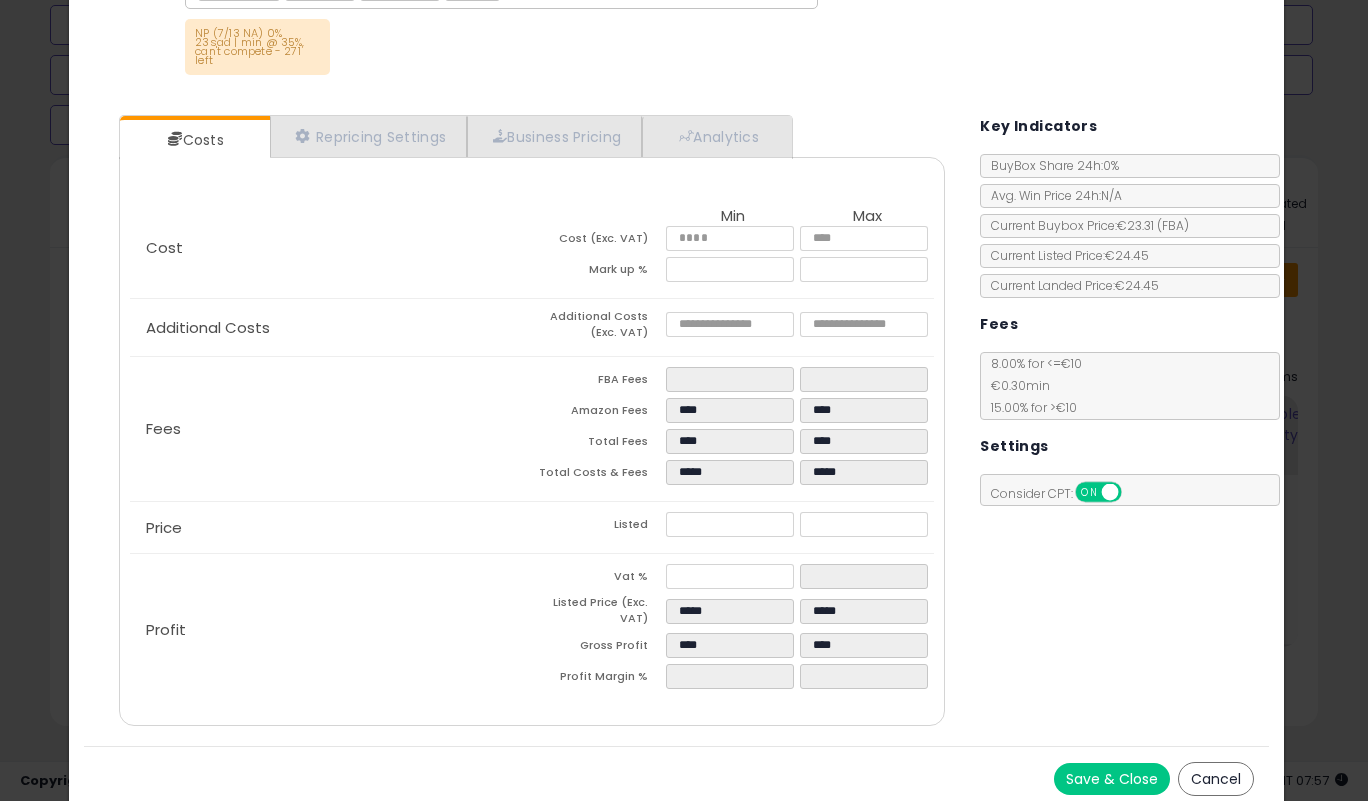 click on "Save & Close" at bounding box center (1112, 779) 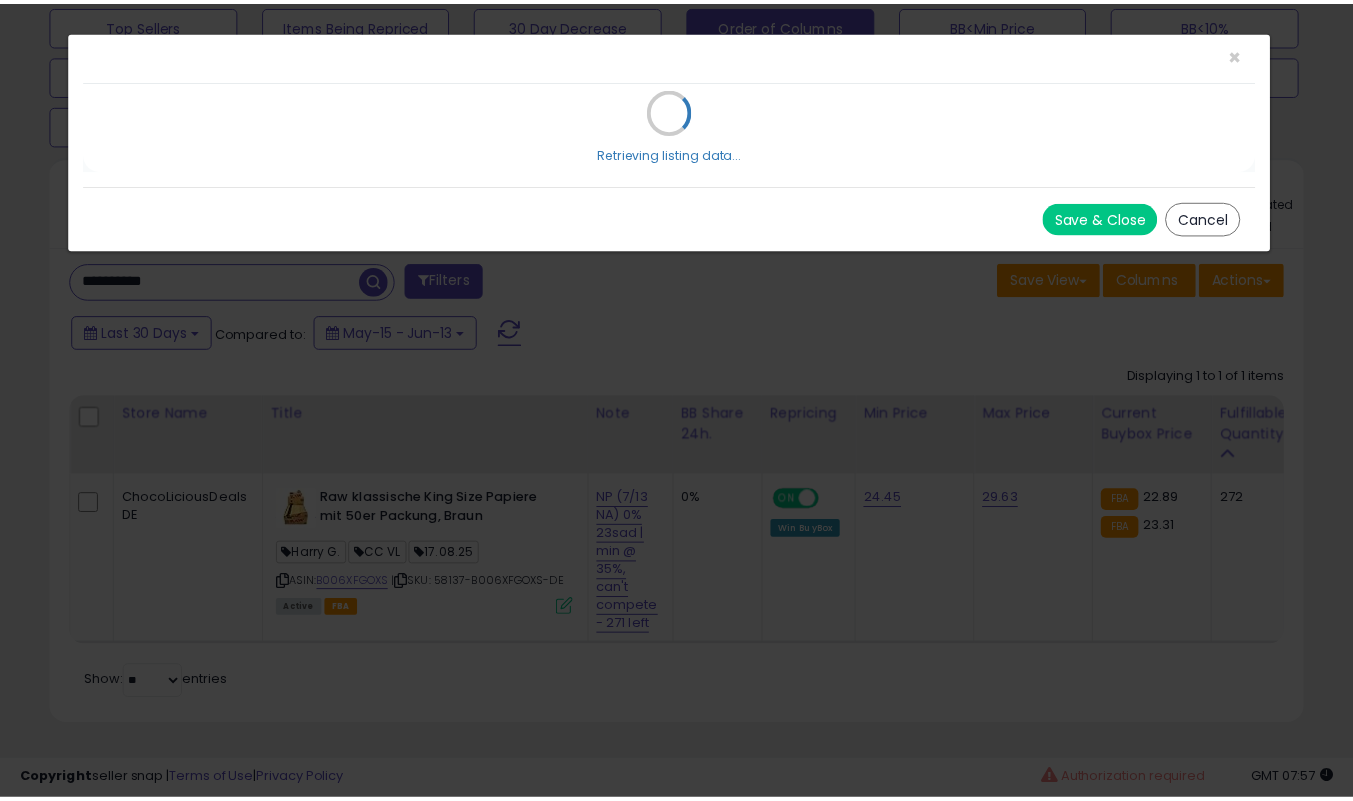 scroll, scrollTop: 0, scrollLeft: 0, axis: both 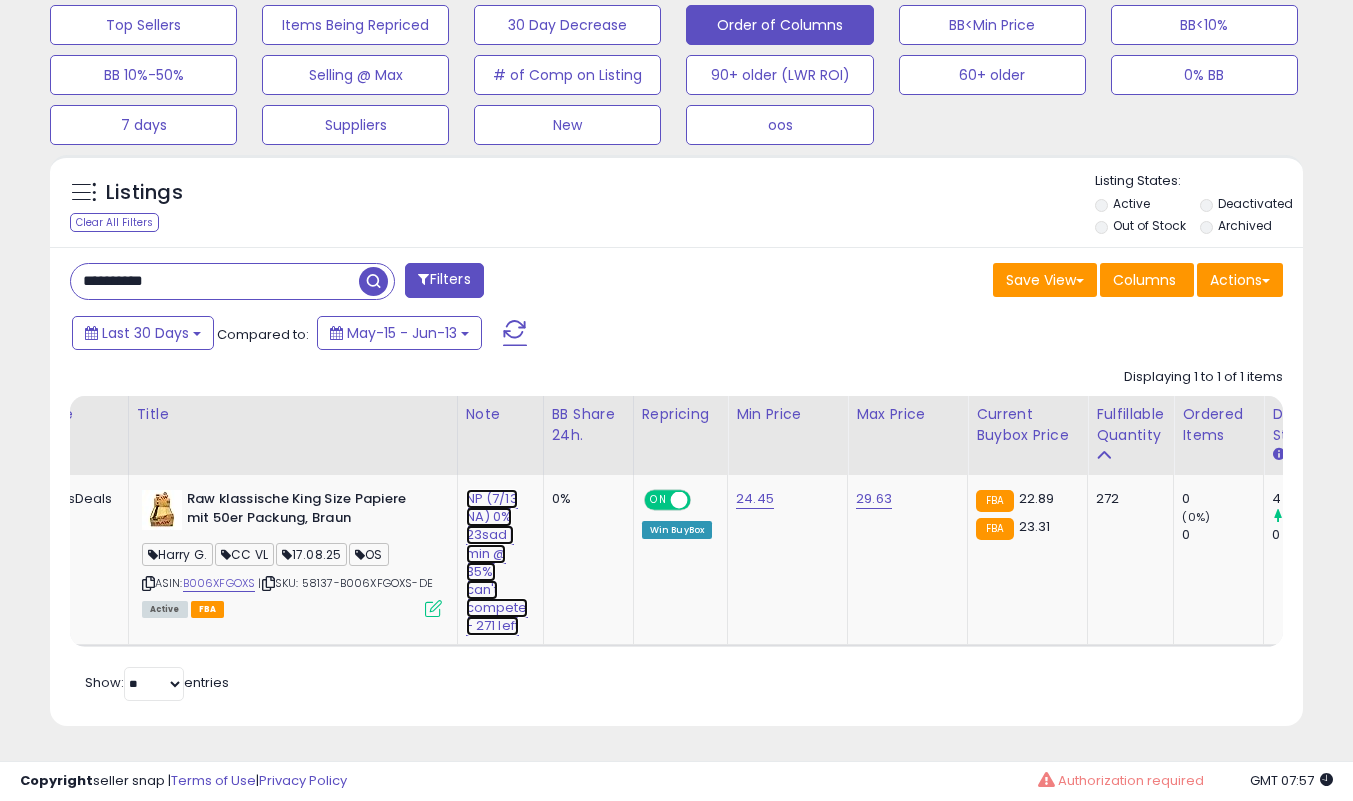 click on "NP (7/13 NA) 0% 23sad | min @ 35%, can't compete - 271 left" at bounding box center (497, 562) 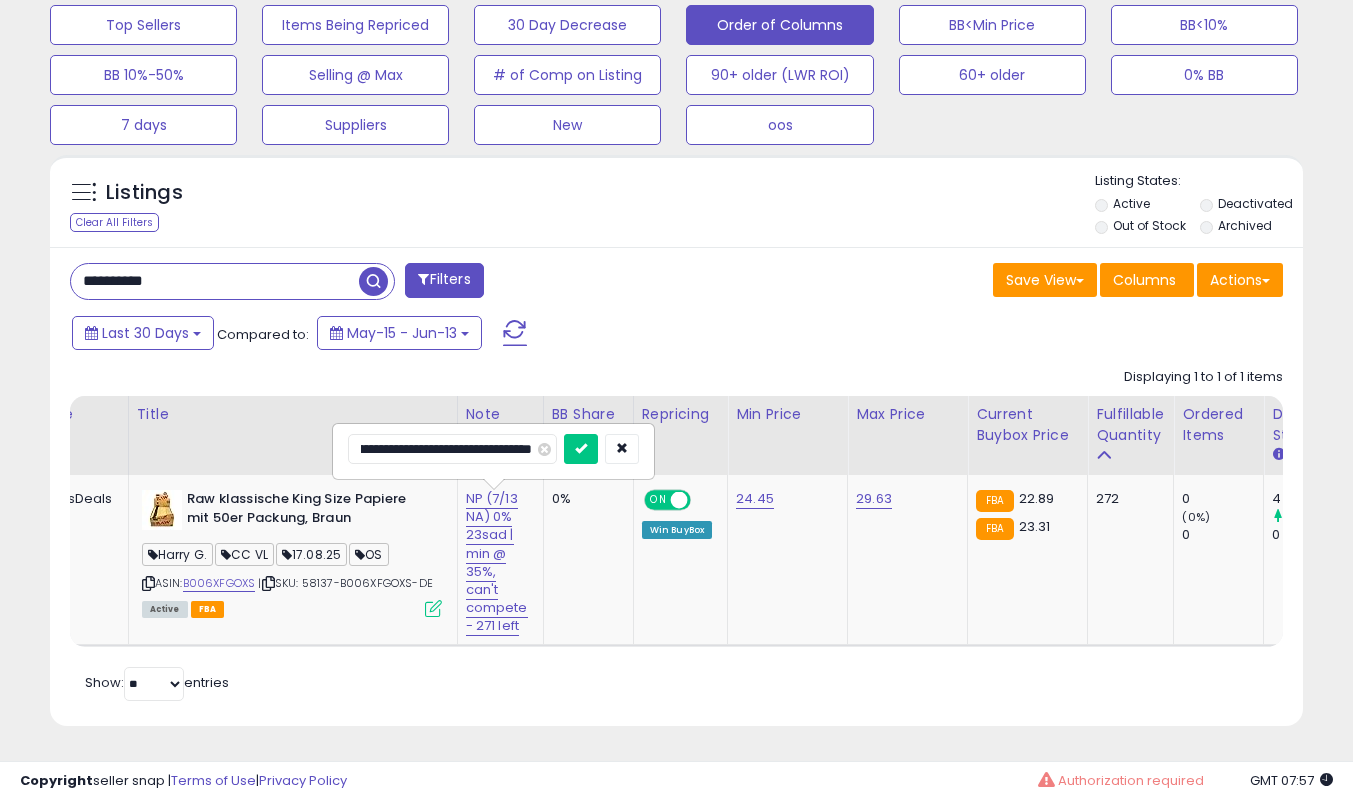 scroll, scrollTop: 0, scrollLeft: 222, axis: horizontal 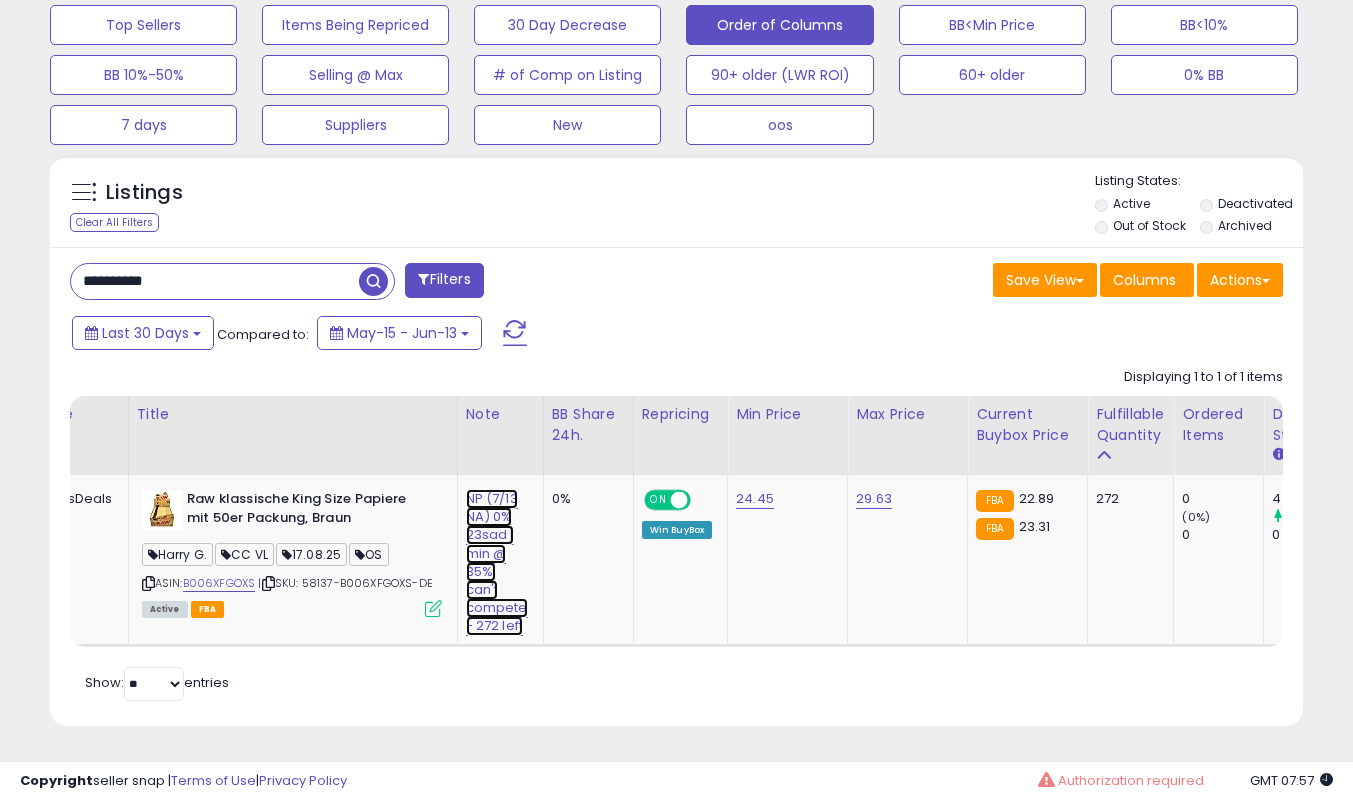 click on "NP (7/13 NA) 0% 23sad | min @ 35%, can't compete - 272 left" at bounding box center [497, 562] 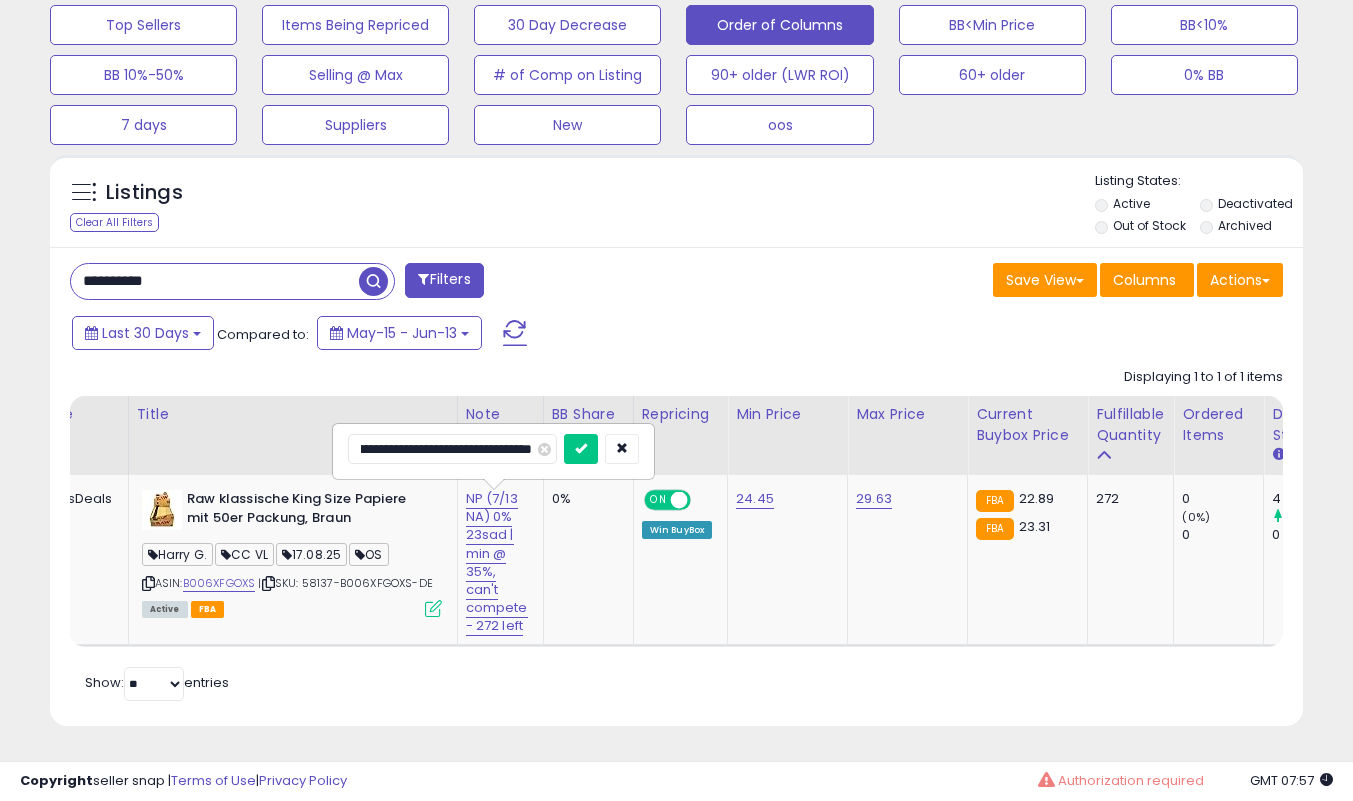 scroll, scrollTop: 0, scrollLeft: 0, axis: both 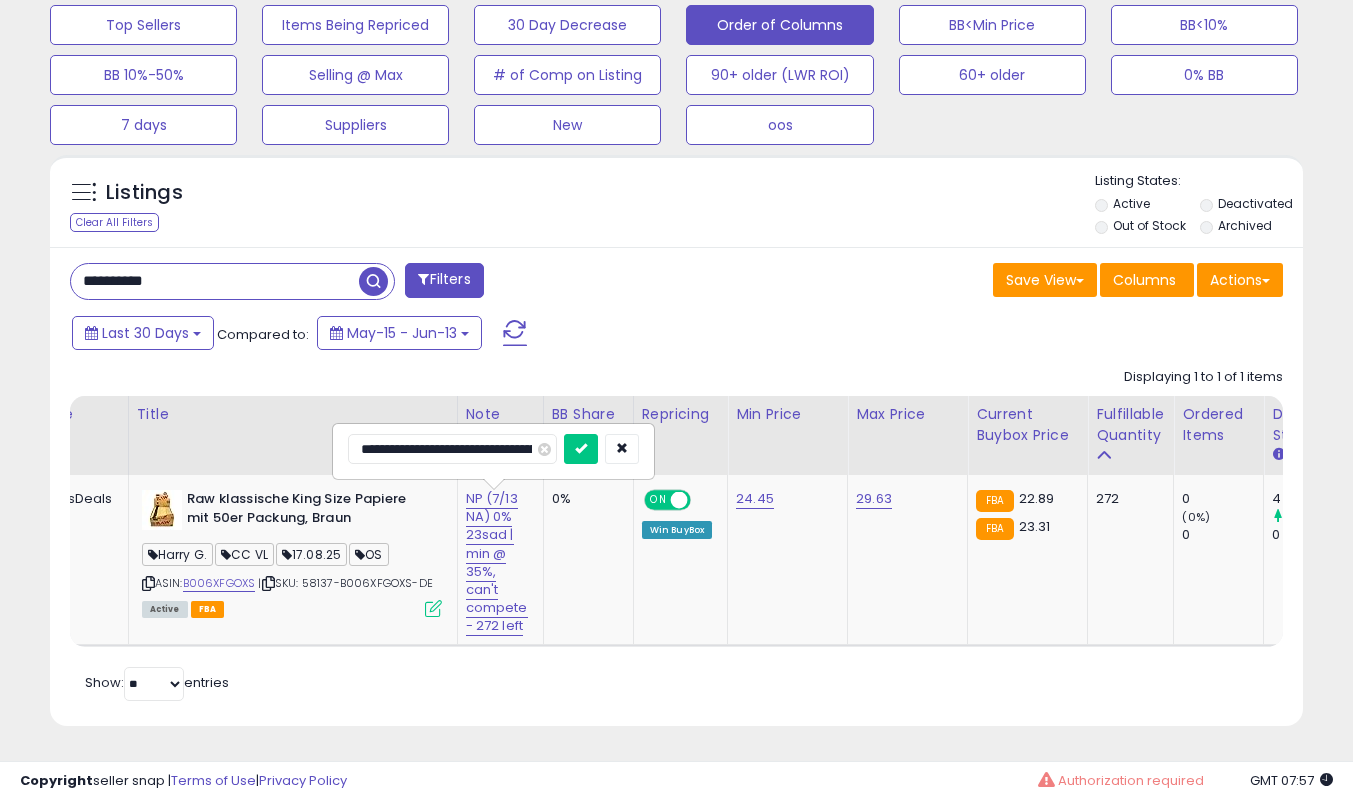 type on "**********" 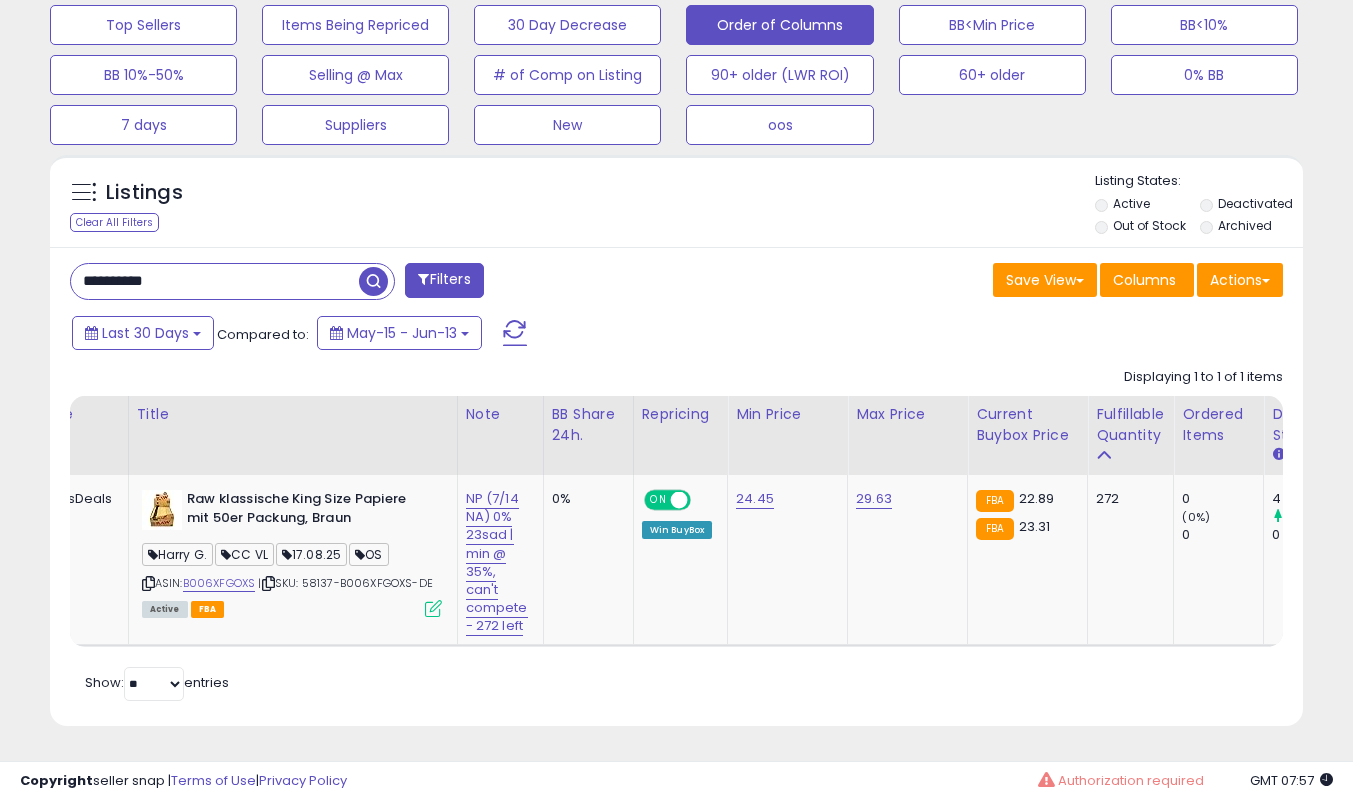 click on "**********" at bounding box center [215, 281] 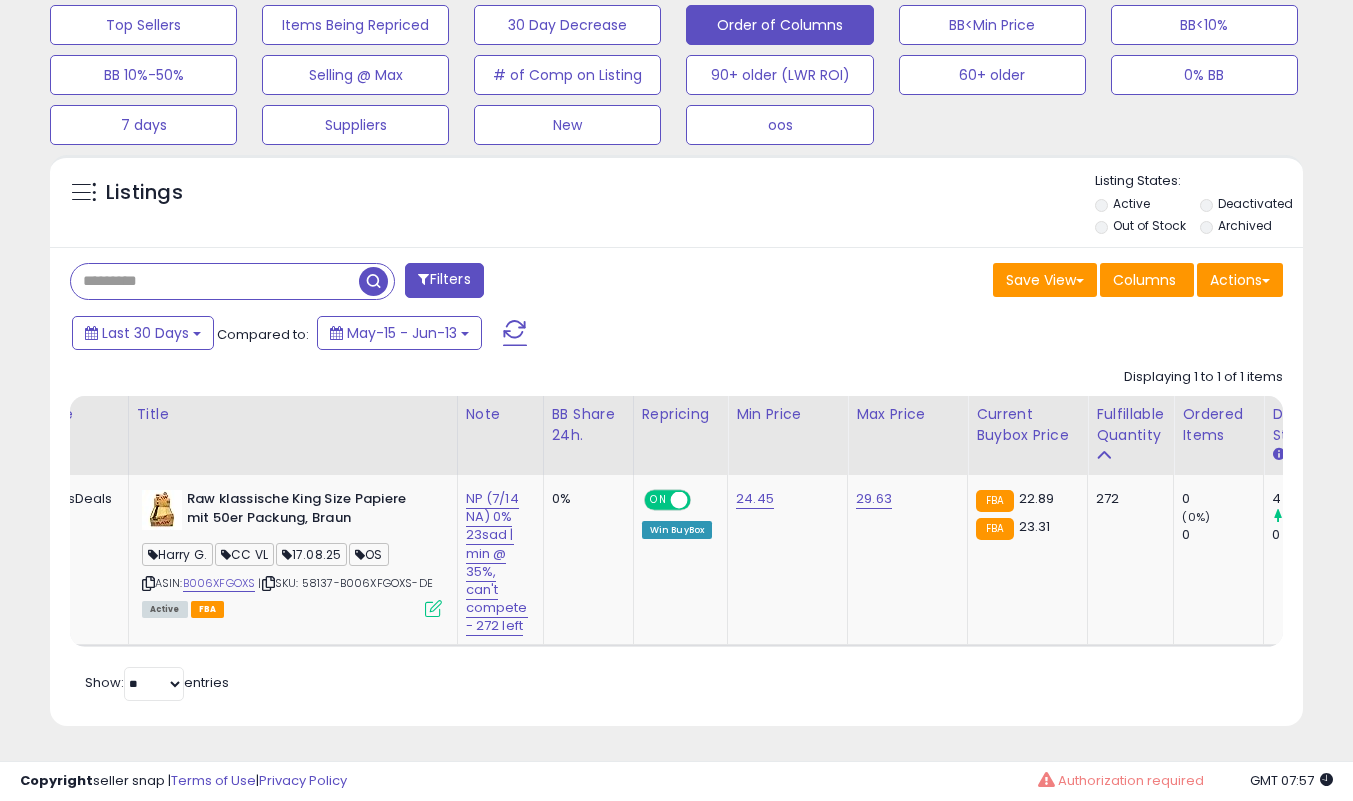 type 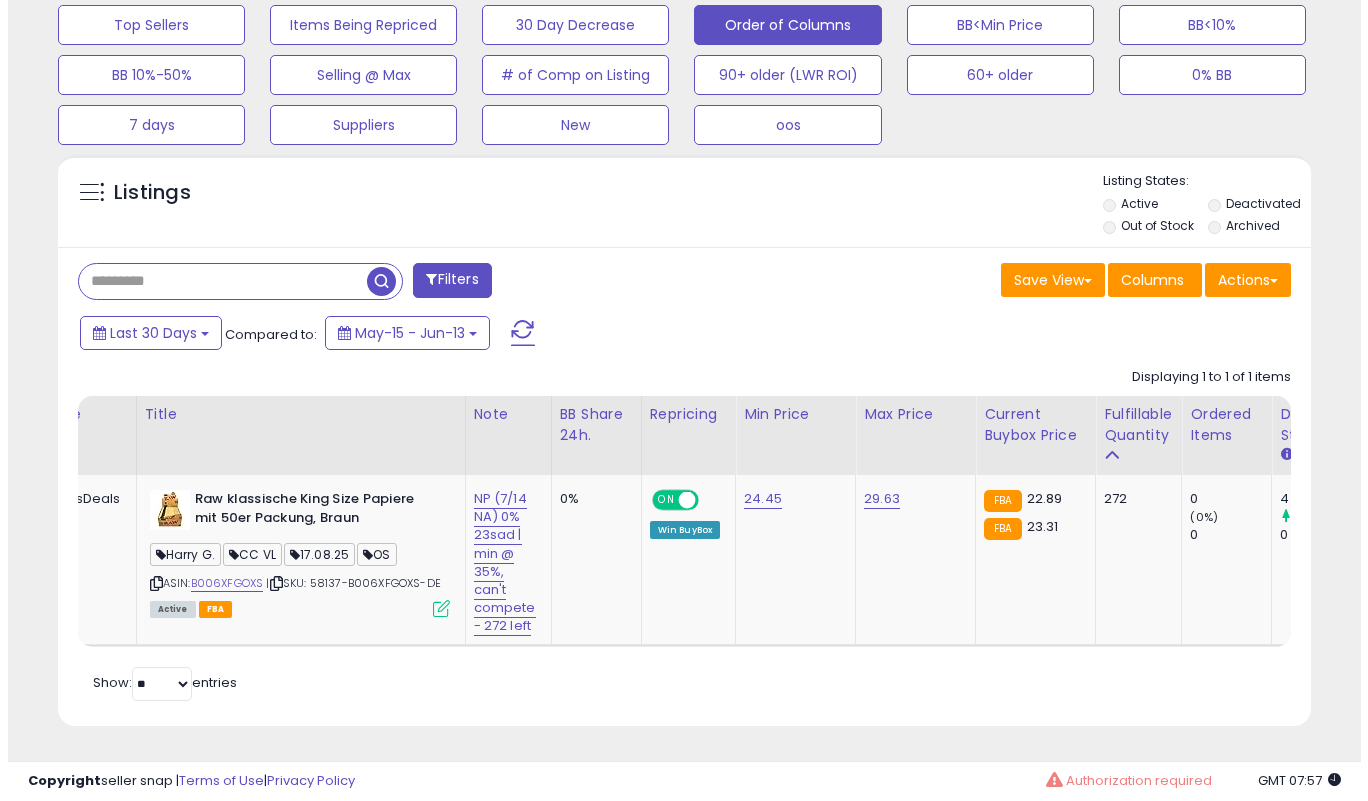 scroll, scrollTop: 519, scrollLeft: 0, axis: vertical 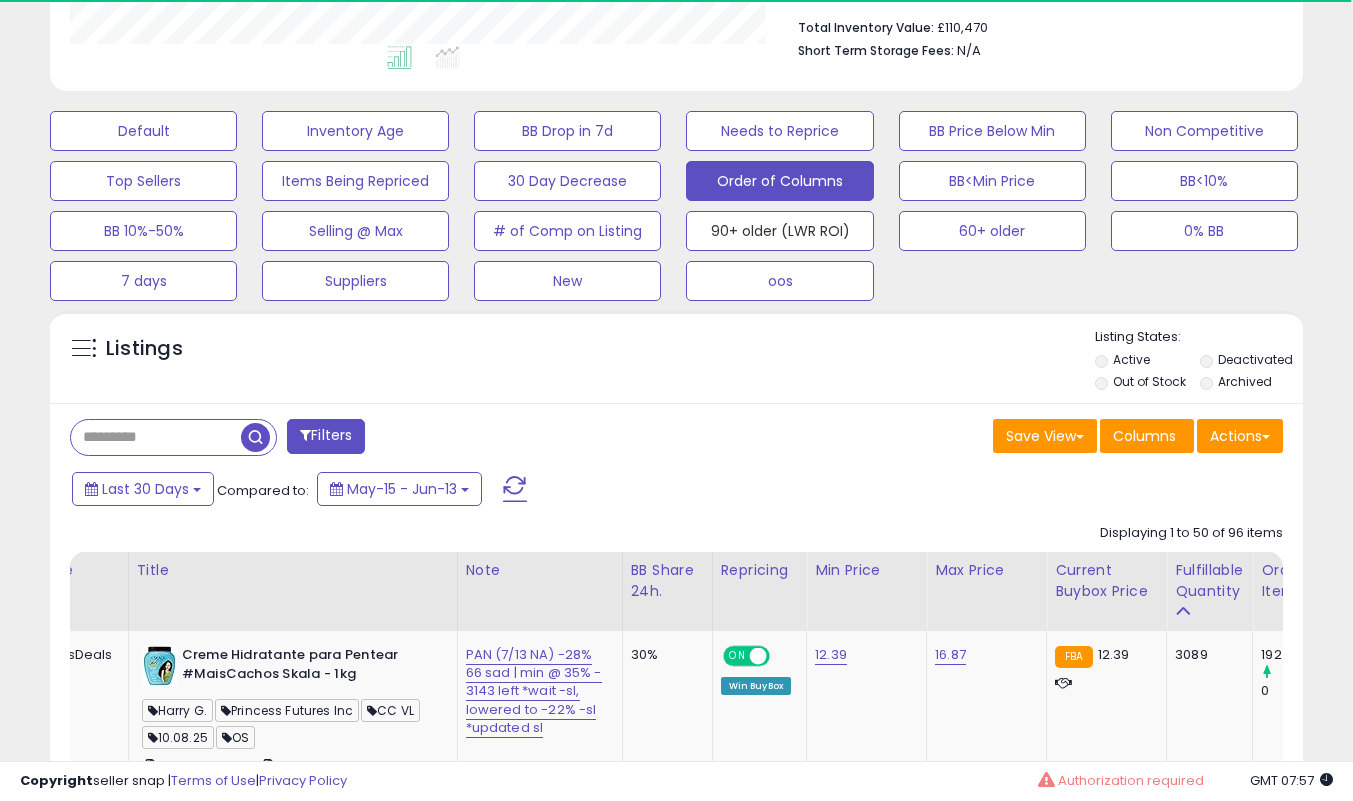click on "90+ older (LWR ROI)" at bounding box center (143, 131) 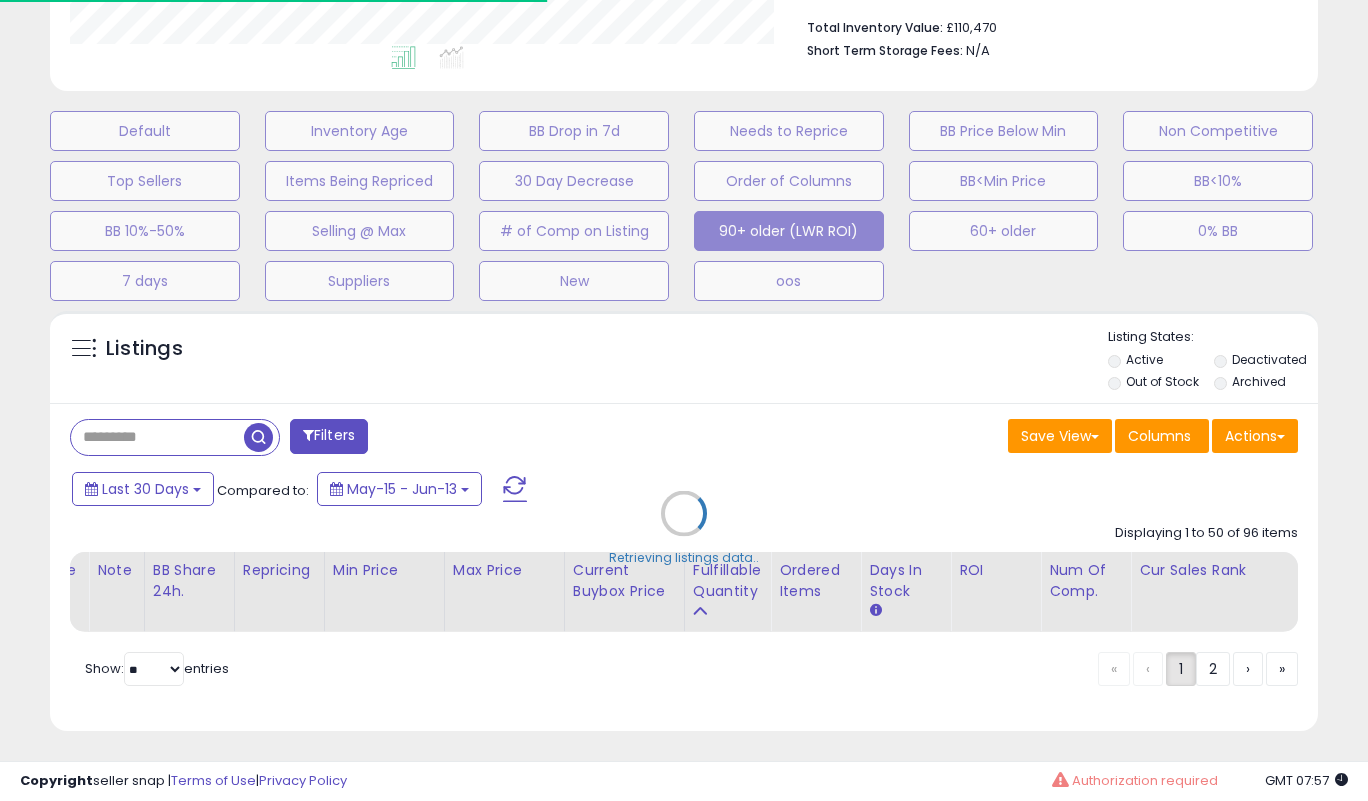 scroll, scrollTop: 999590, scrollLeft: 999266, axis: both 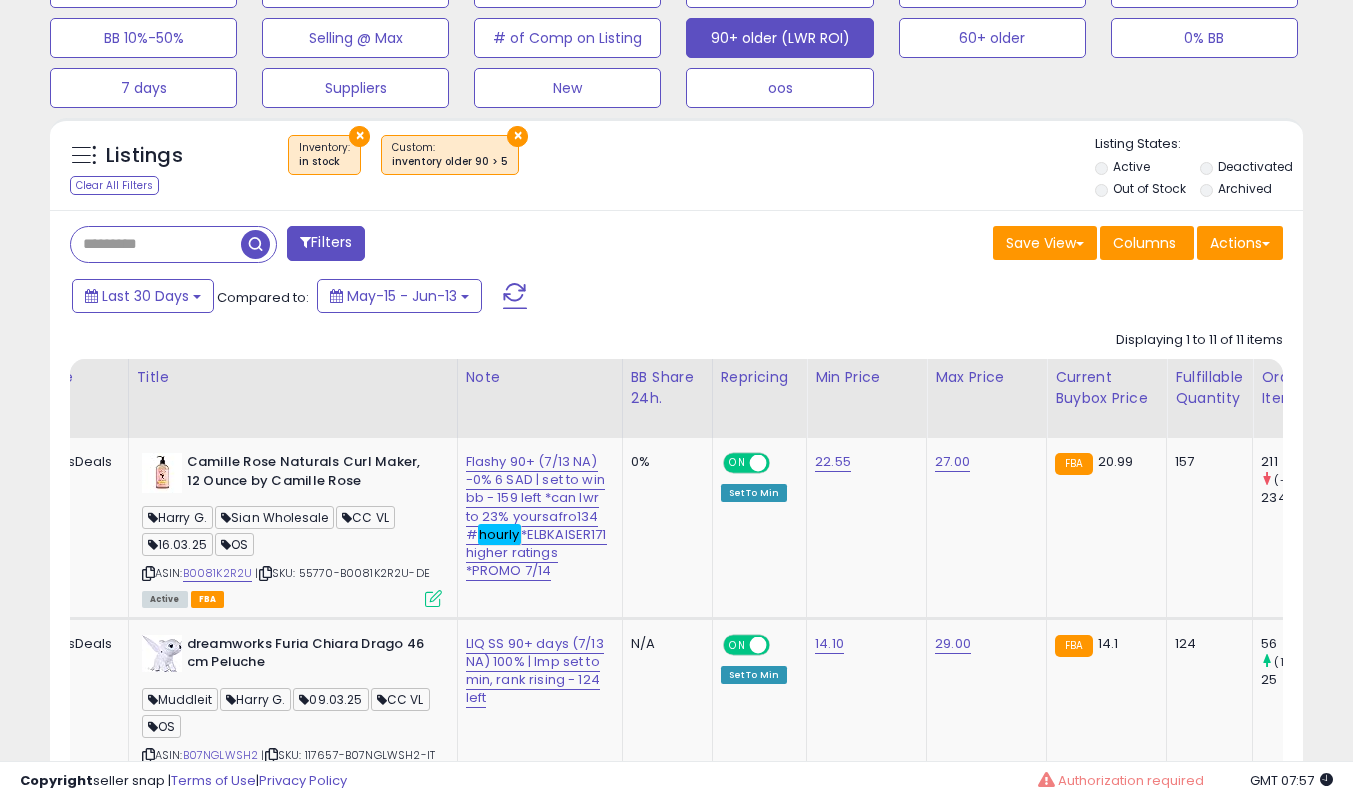 click on "Fulfillable Quantity" at bounding box center [1209, 388] 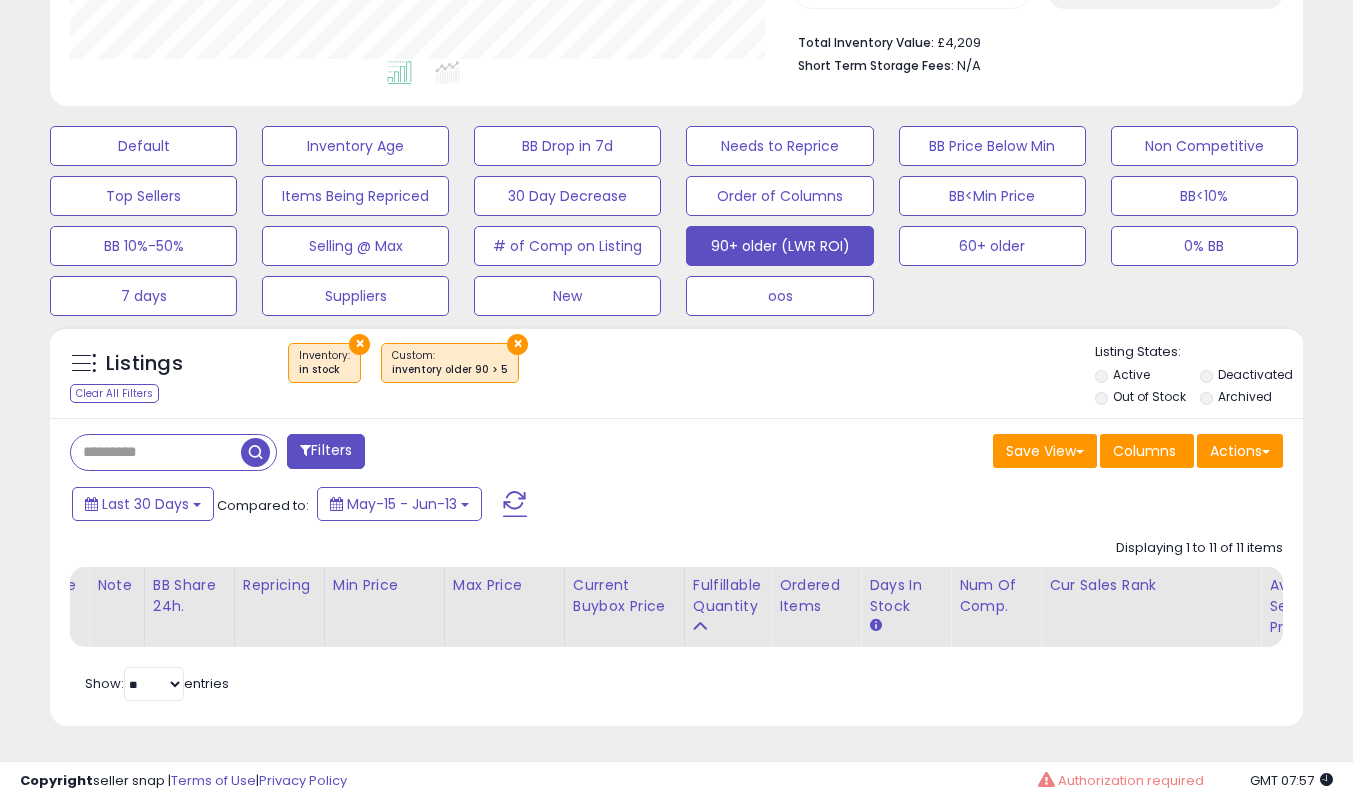 scroll, scrollTop: 519, scrollLeft: 0, axis: vertical 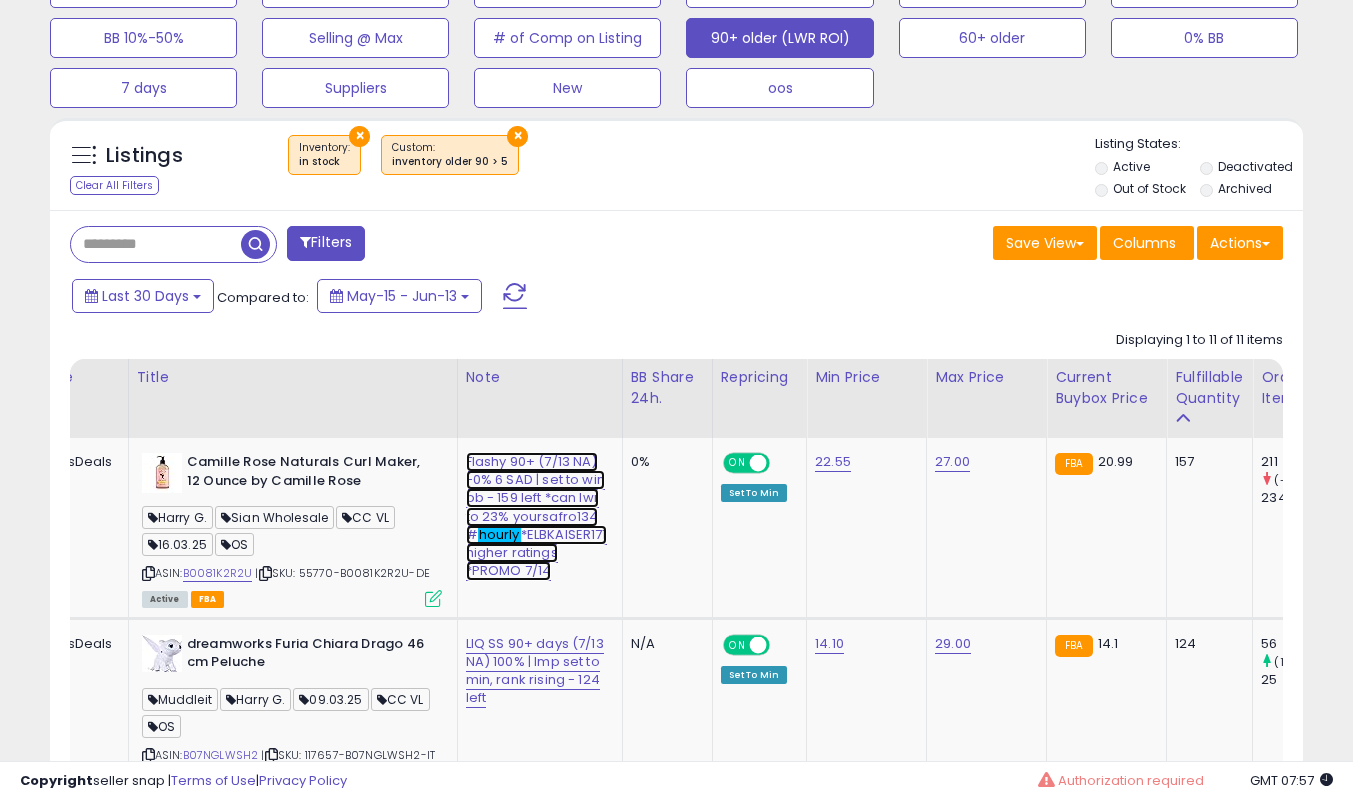 click on "Flashy 90+ (7/13 NA) -0% 6 SAD | set to win bb - 159 left *can lwr to 23% yoursafro134 # hourly  *ELBKAISER171 higher ratings *PROMO 7/14" at bounding box center [536, 516] 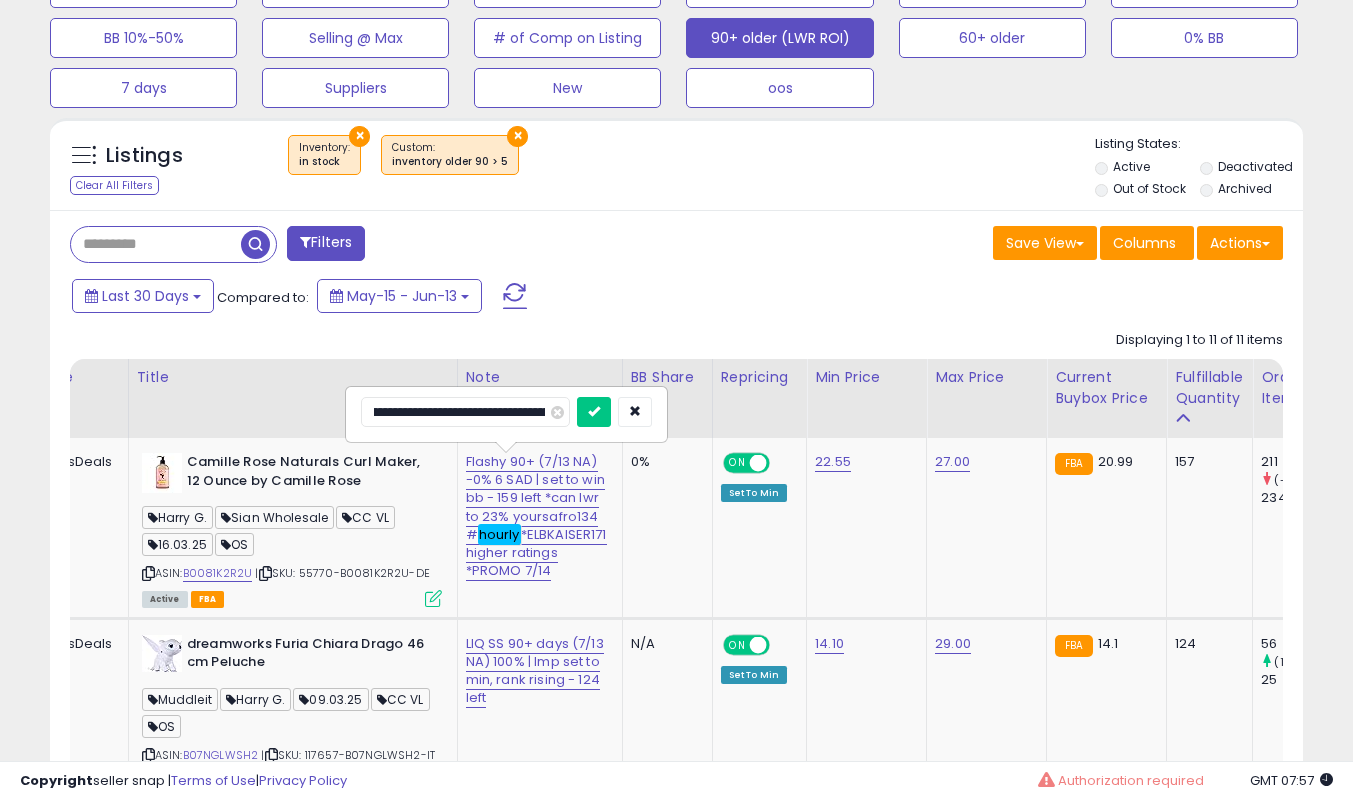 type on "**********" 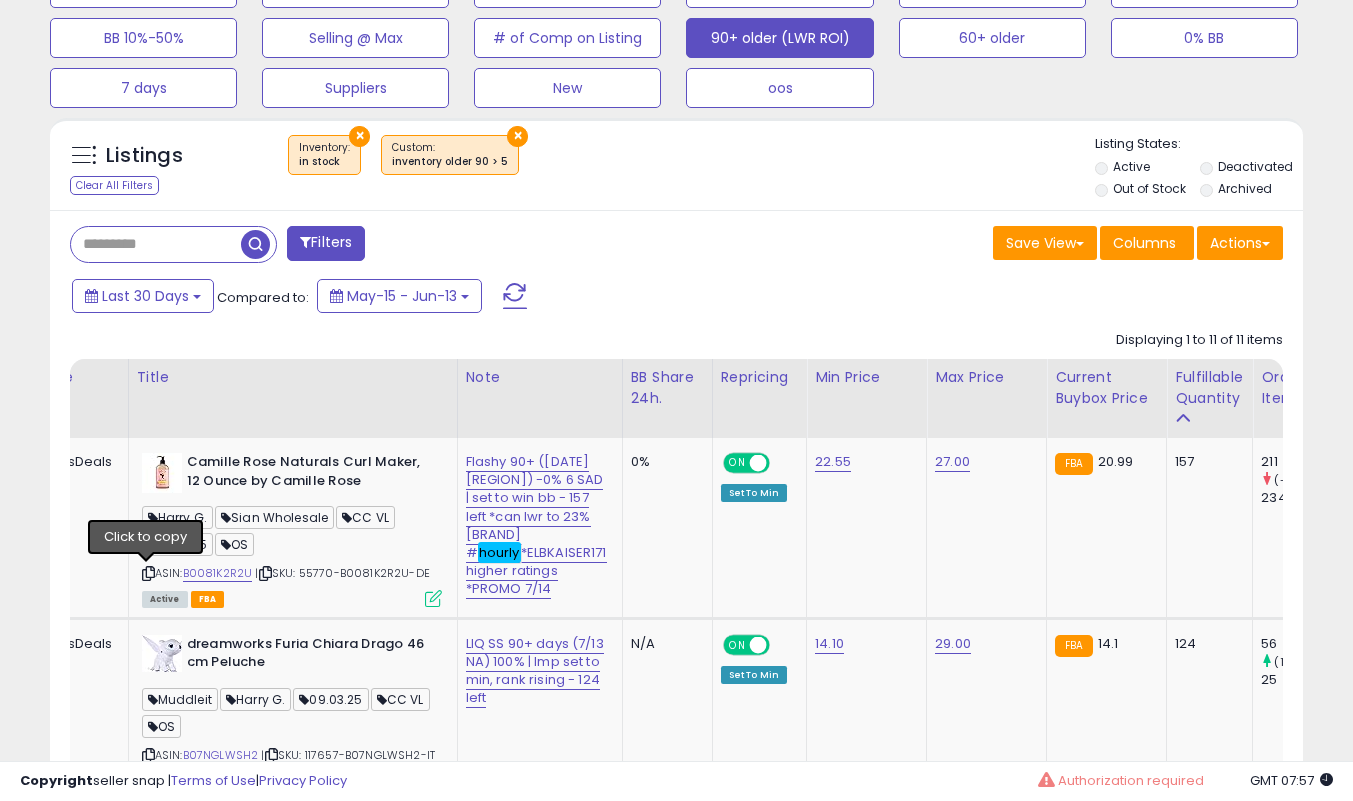 click at bounding box center [148, 573] 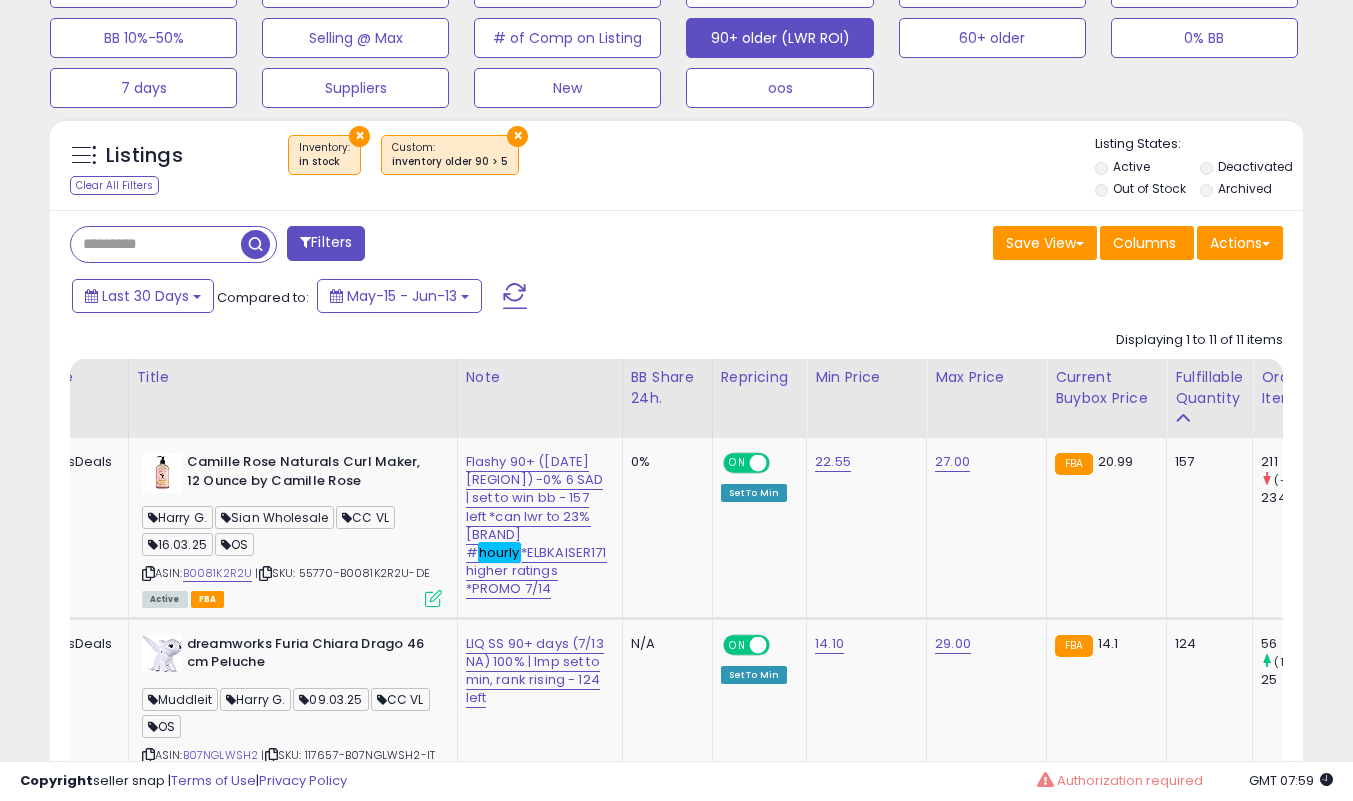 click on "Flashy 90+ (7/14 NA) -0% 6 SAD | set to win bb - 157 left *can lwr to 23% [USERNAME] # hourly  *ELBKAISER171 higher ratings *PROMO 7/14" at bounding box center (536, 526) 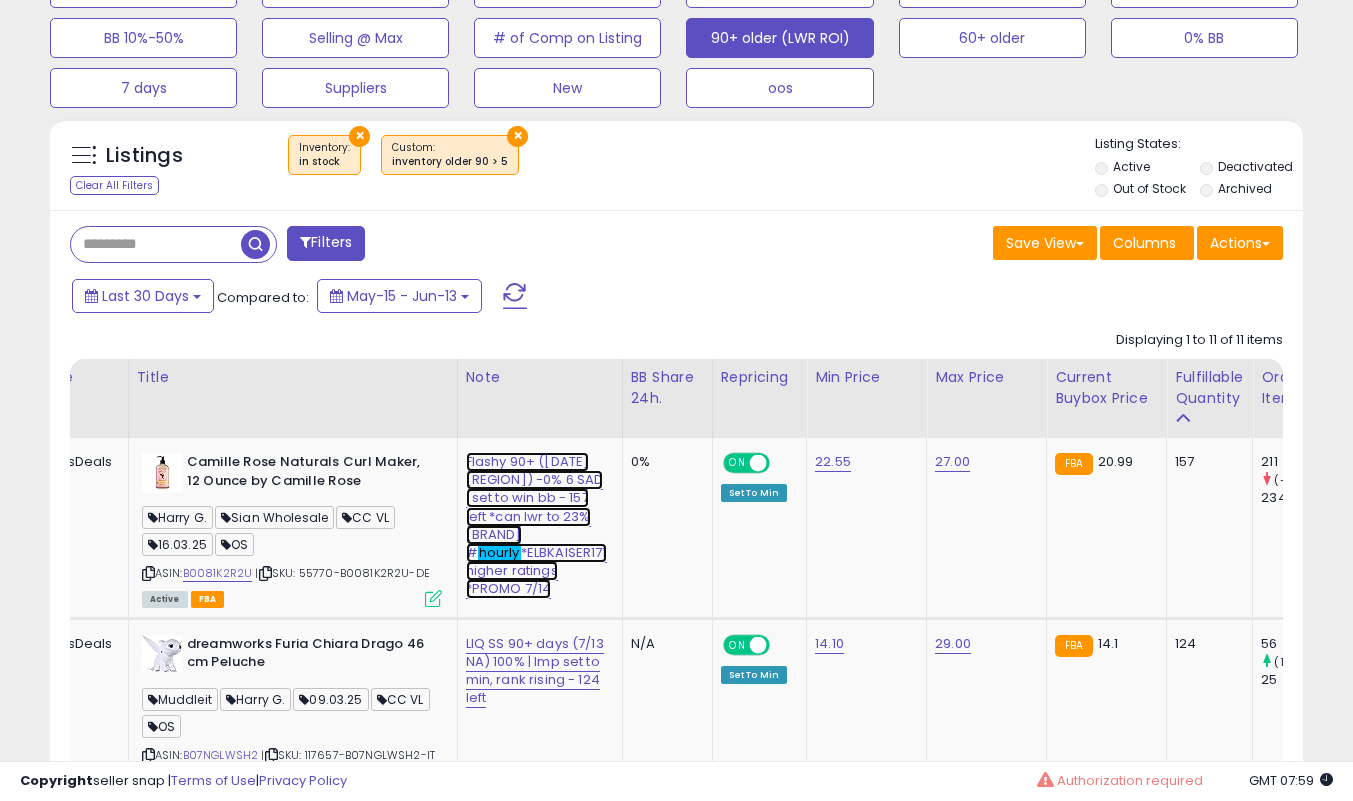 click on "Flashy 90+ (7/14 NA) -0% 6 SAD | set to win bb - 157 left *can lwr to 23% [USERNAME] # hourly  *ELBKAISER171 higher ratings *PROMO 7/14" at bounding box center [536, 525] 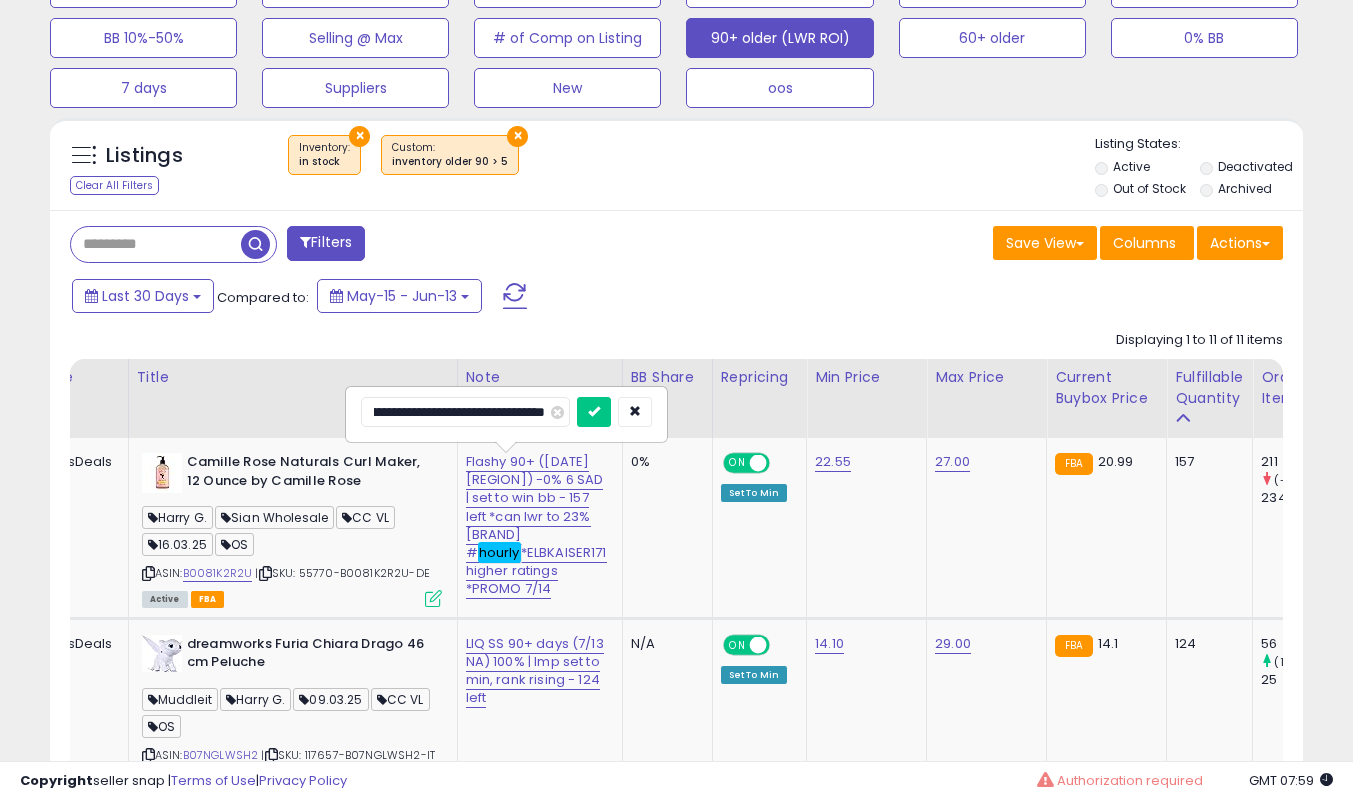 type on "**********" 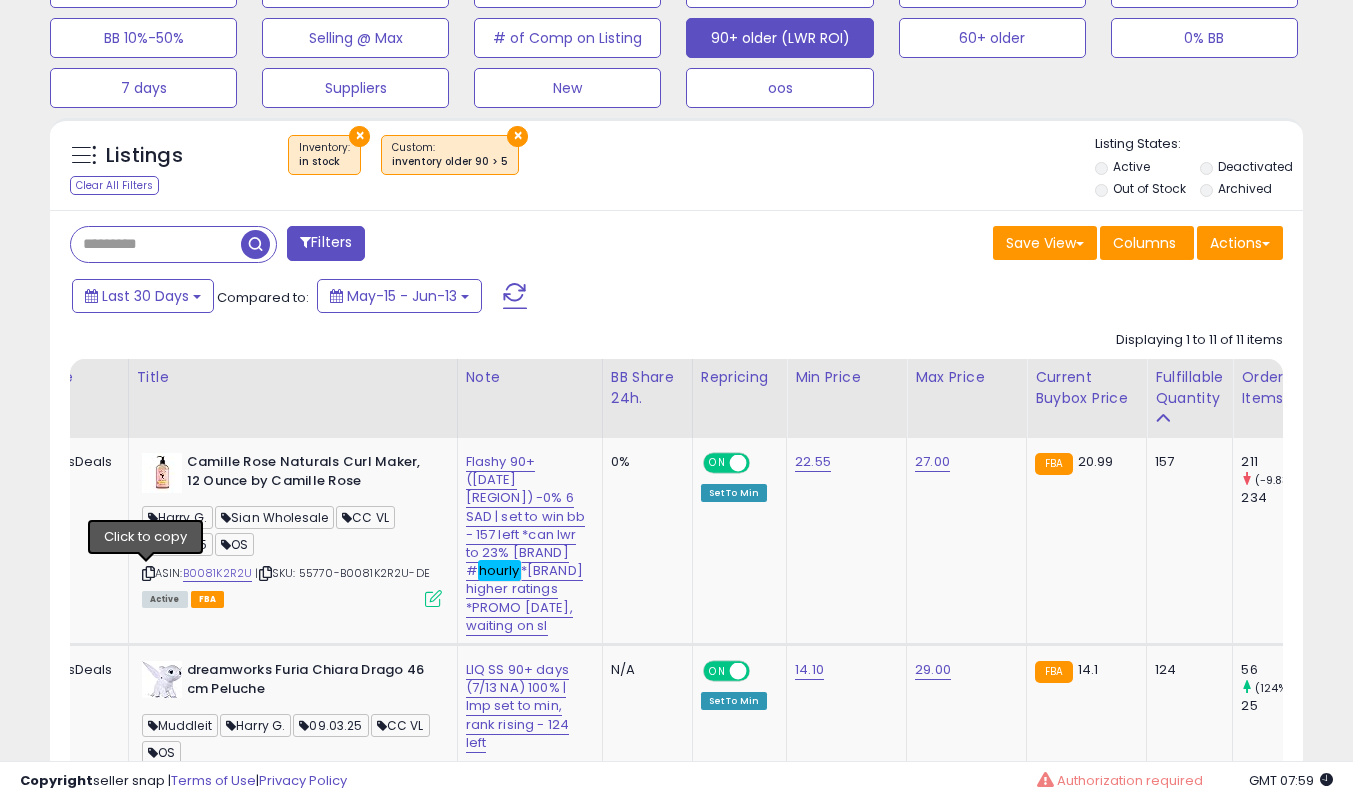 click at bounding box center [148, 573] 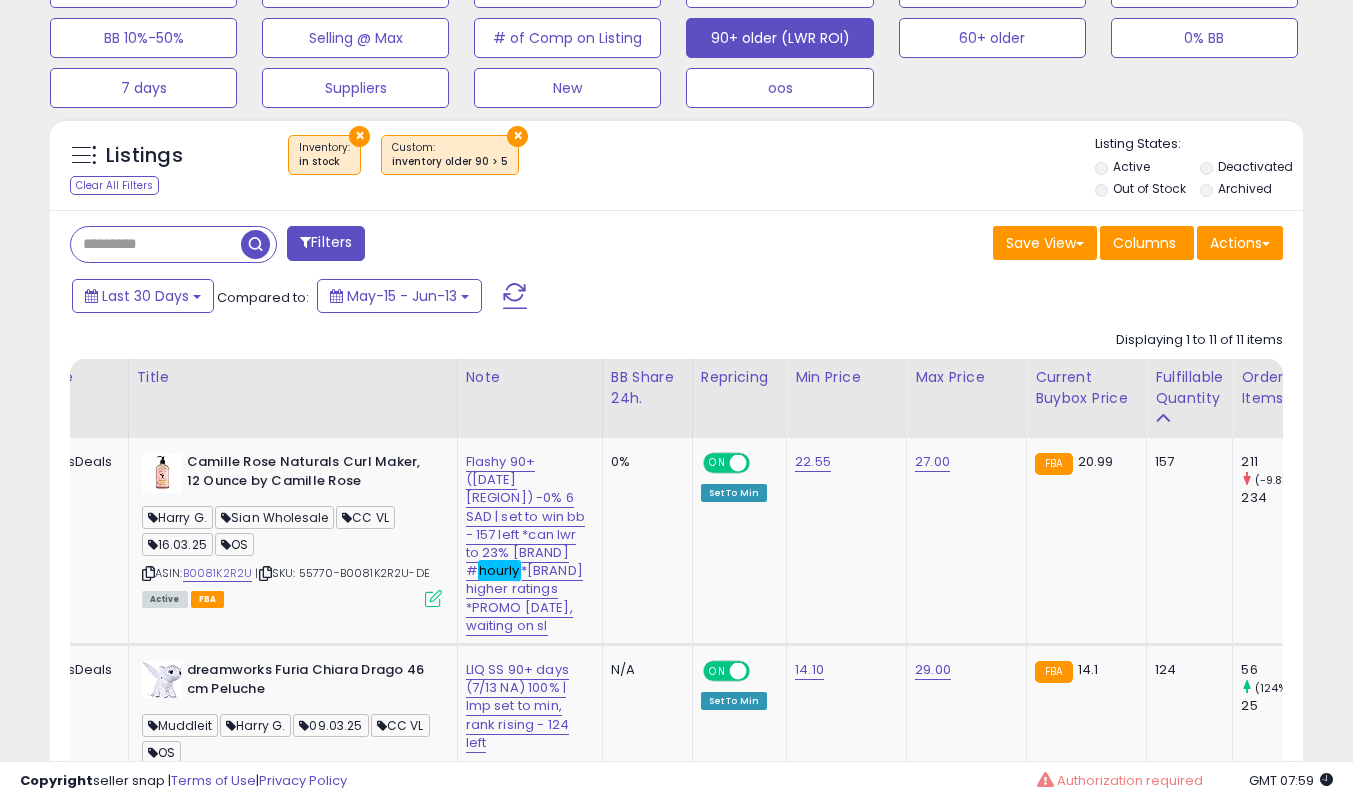 click on "Filters" at bounding box center [366, 246] 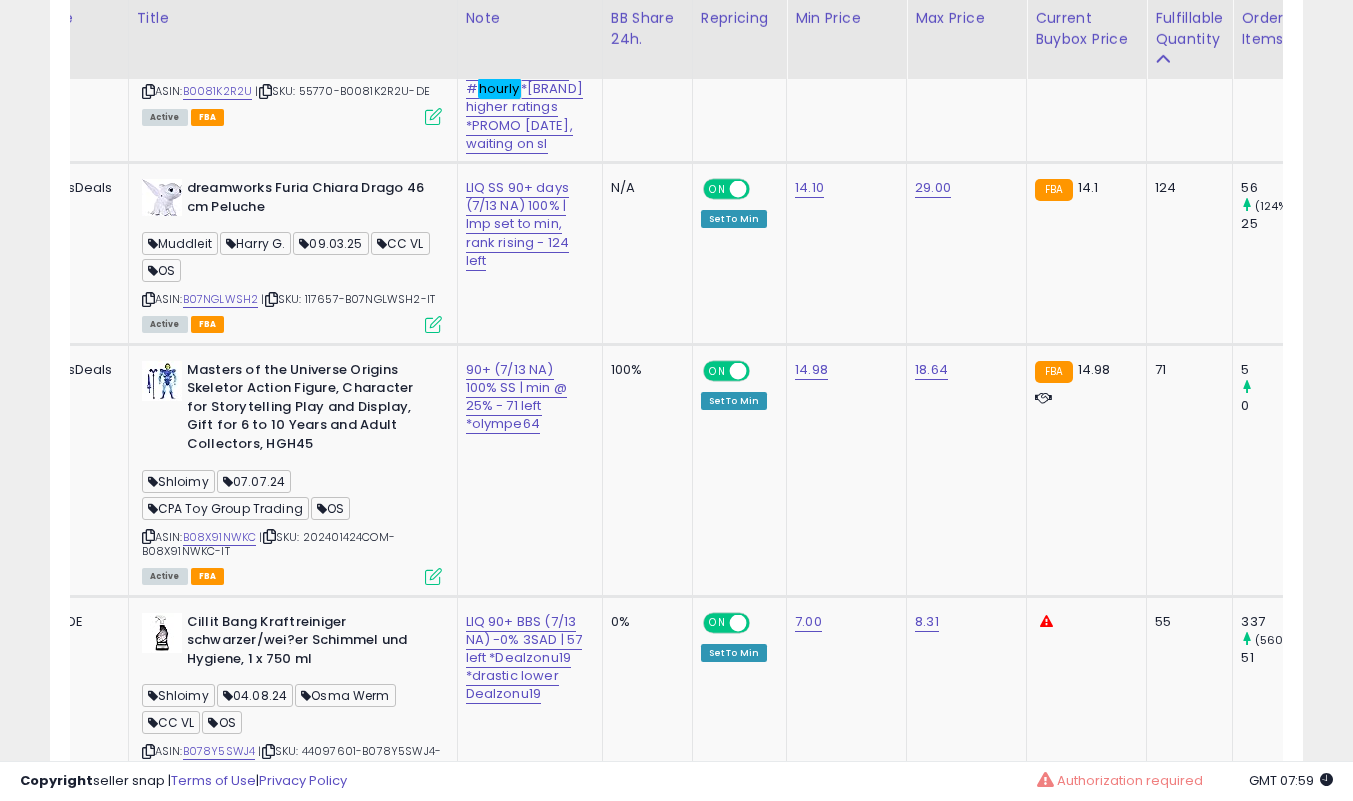 scroll, scrollTop: 1194, scrollLeft: 0, axis: vertical 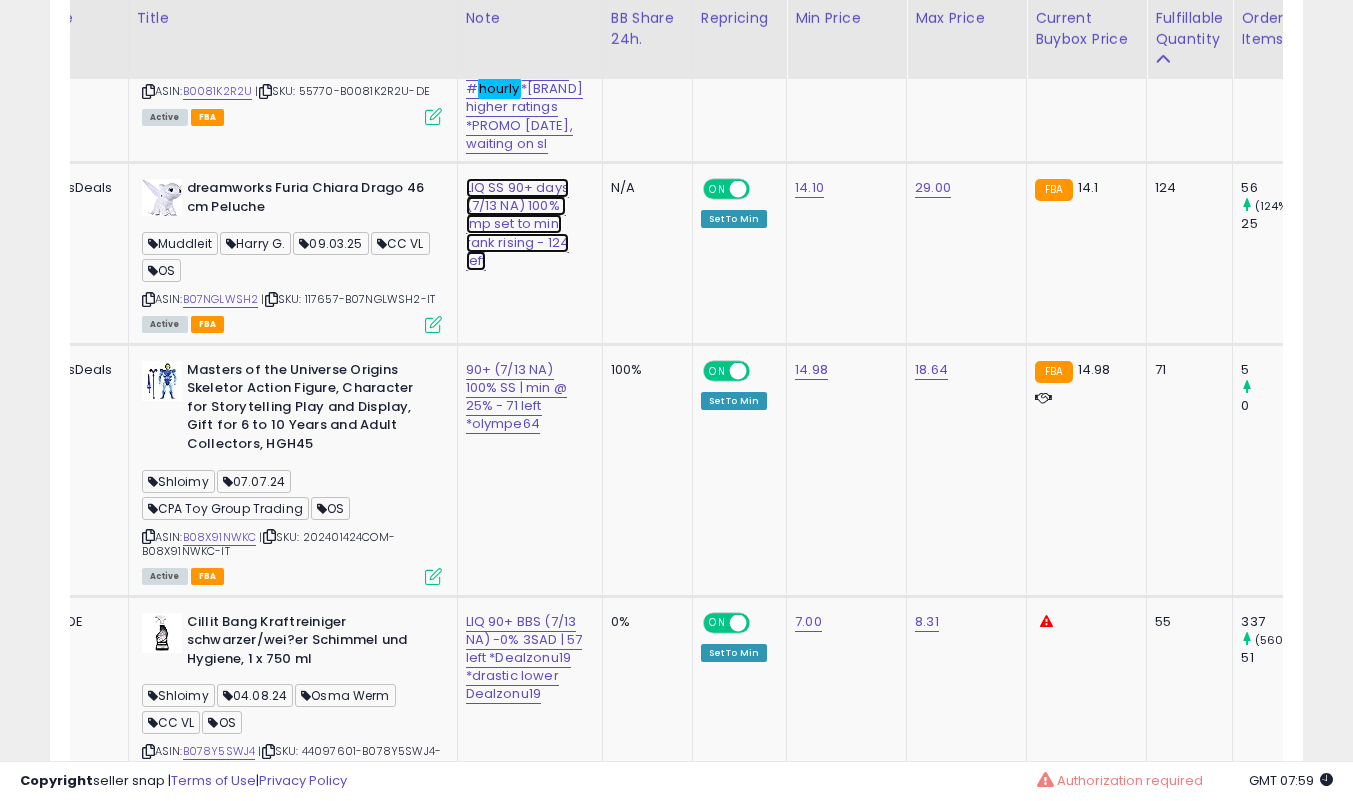 click on "LIQ SS 90+ days (7/13 NA) 100% | lmp set to min, rank rising - 124 left" at bounding box center [526, 62] 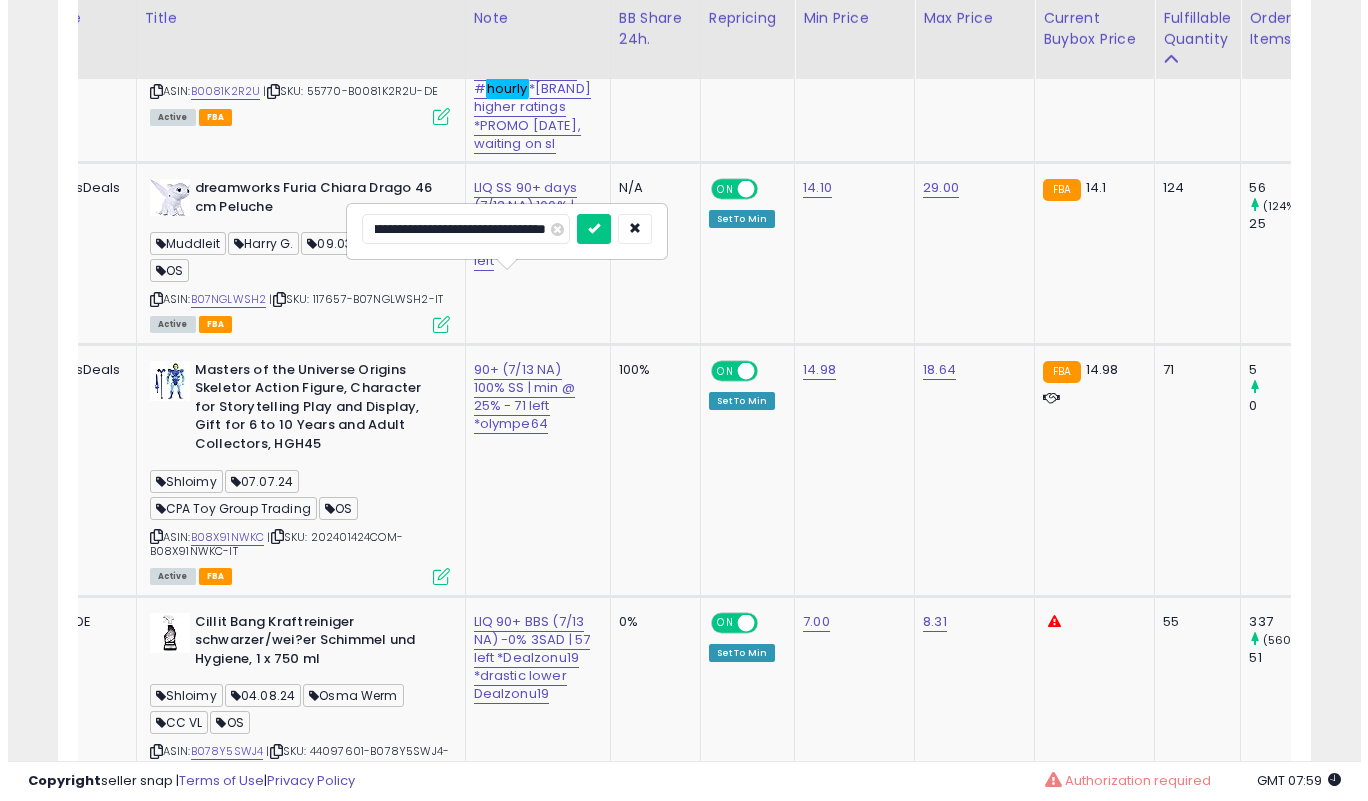 scroll, scrollTop: 0, scrollLeft: 0, axis: both 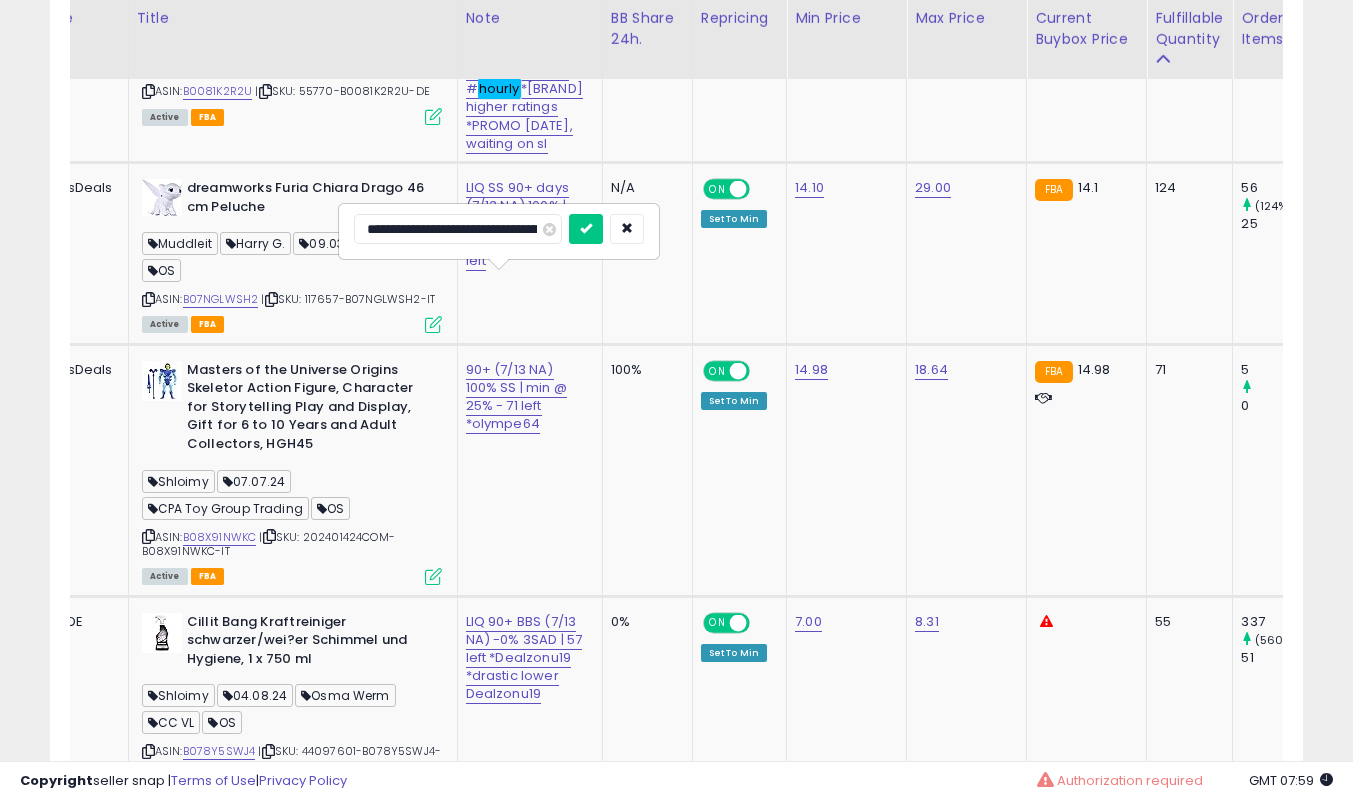type on "**********" 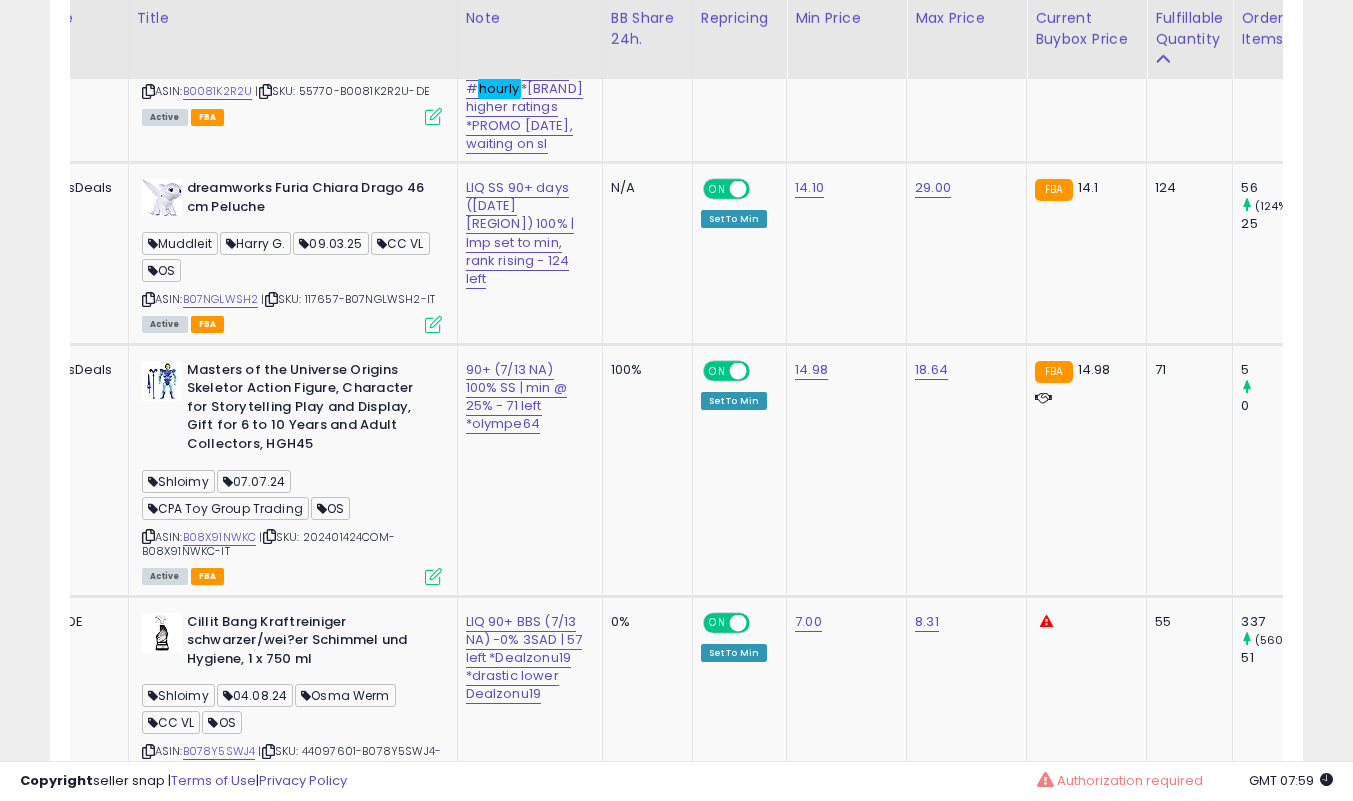 click at bounding box center (433, 324) 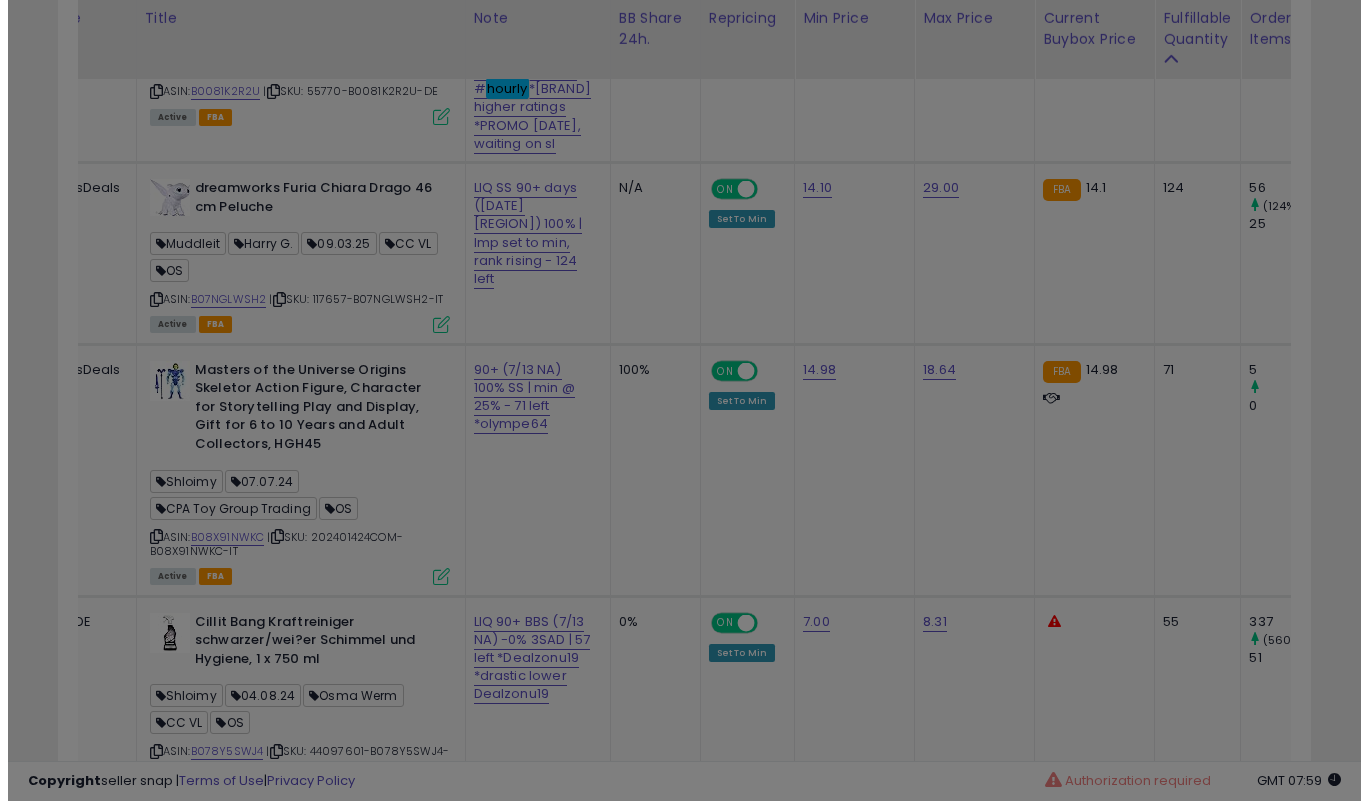 scroll, scrollTop: 999590, scrollLeft: 999266, axis: both 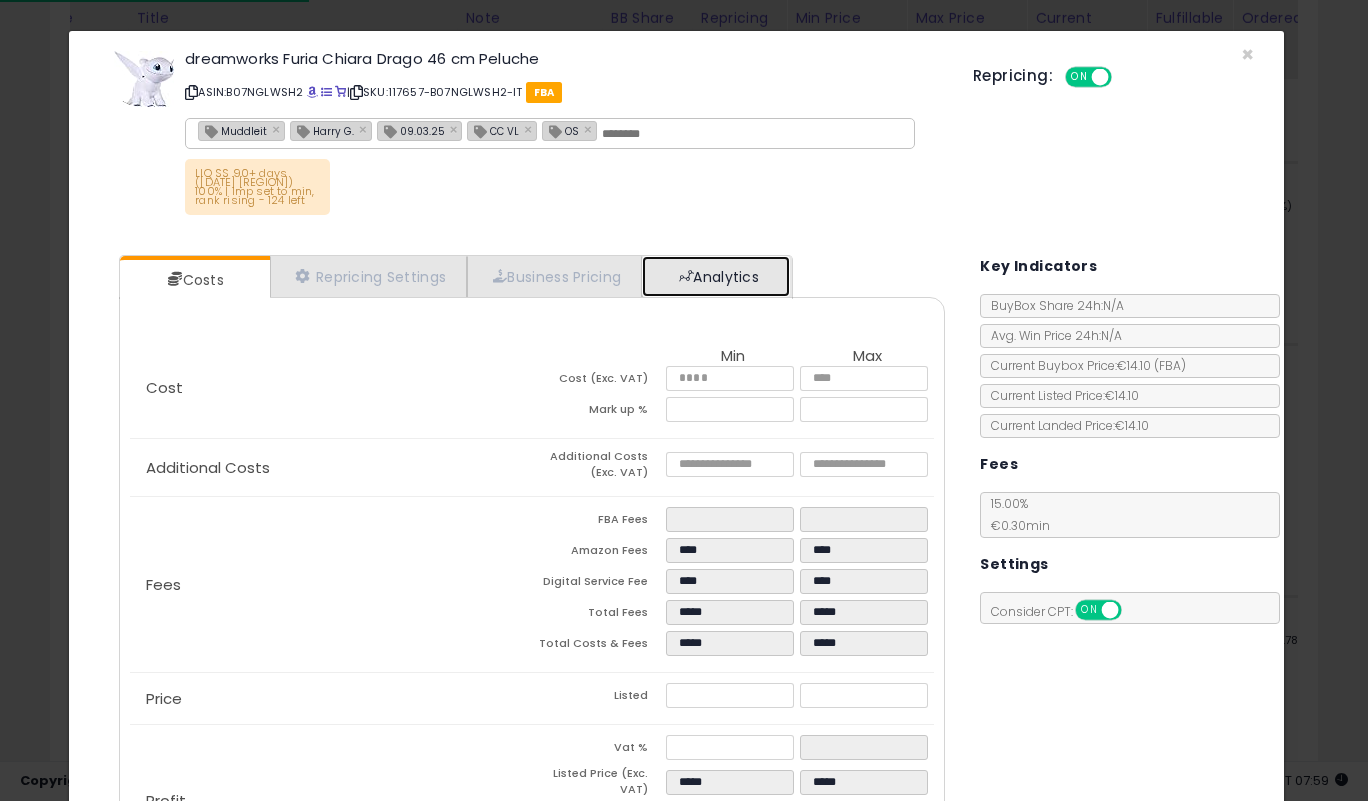 click on "Analytics" at bounding box center [716, 276] 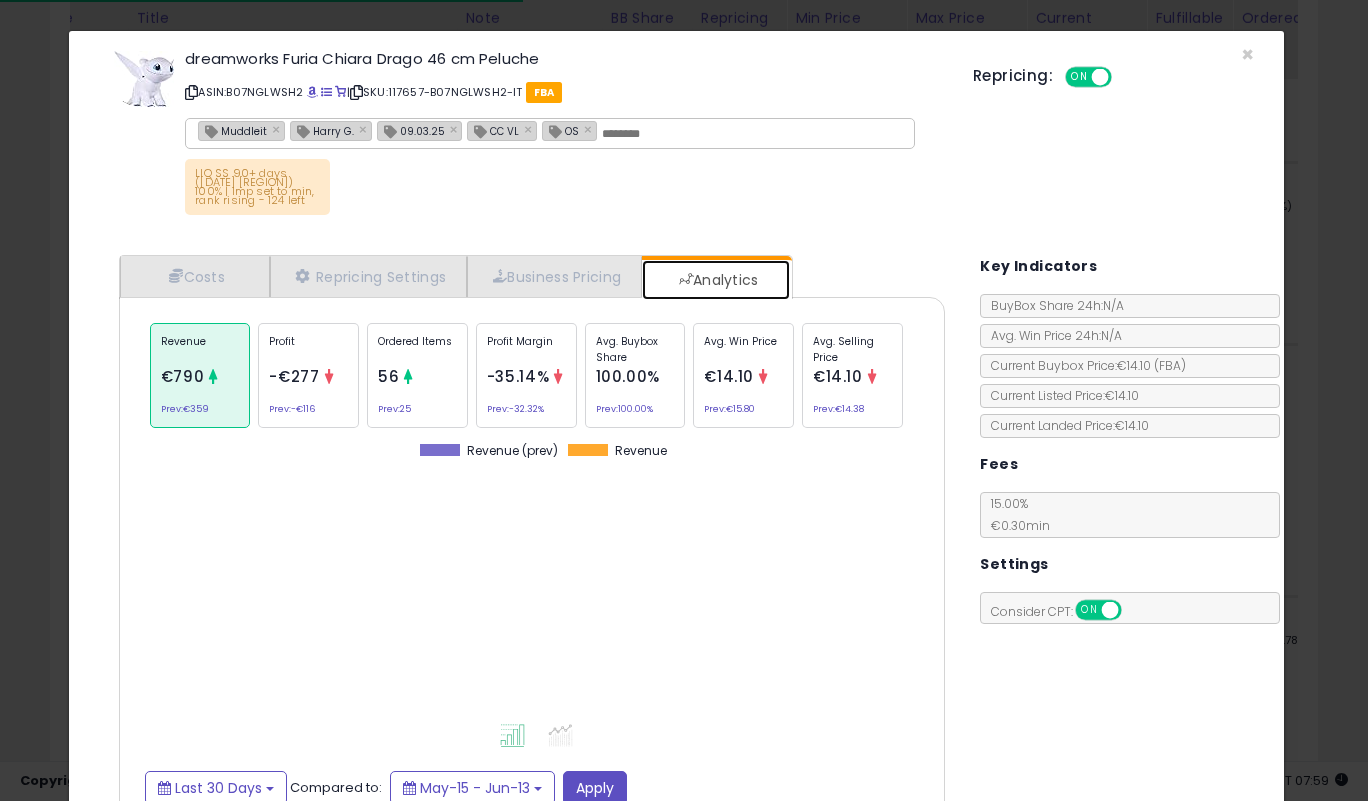 scroll, scrollTop: 999385, scrollLeft: 999143, axis: both 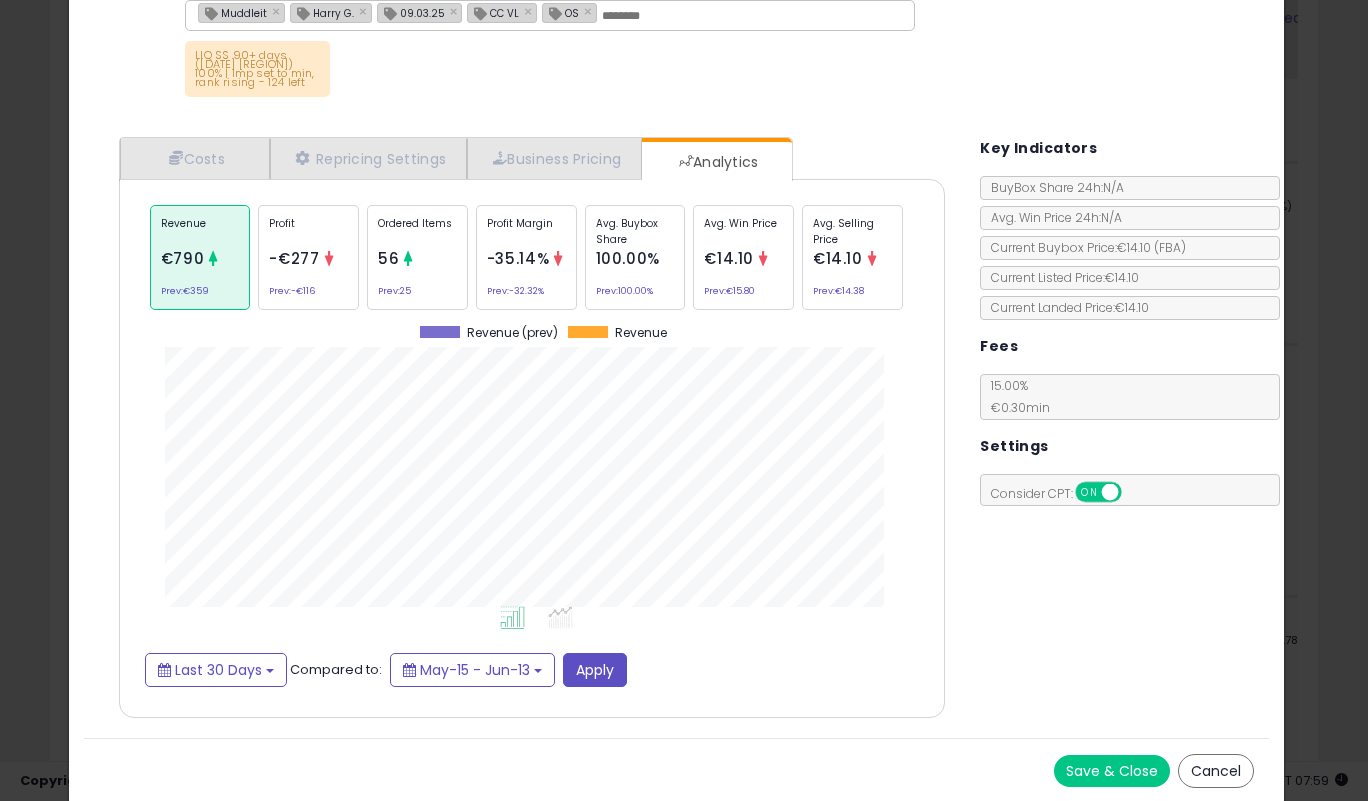 click on "Save & Close" at bounding box center [1112, 771] 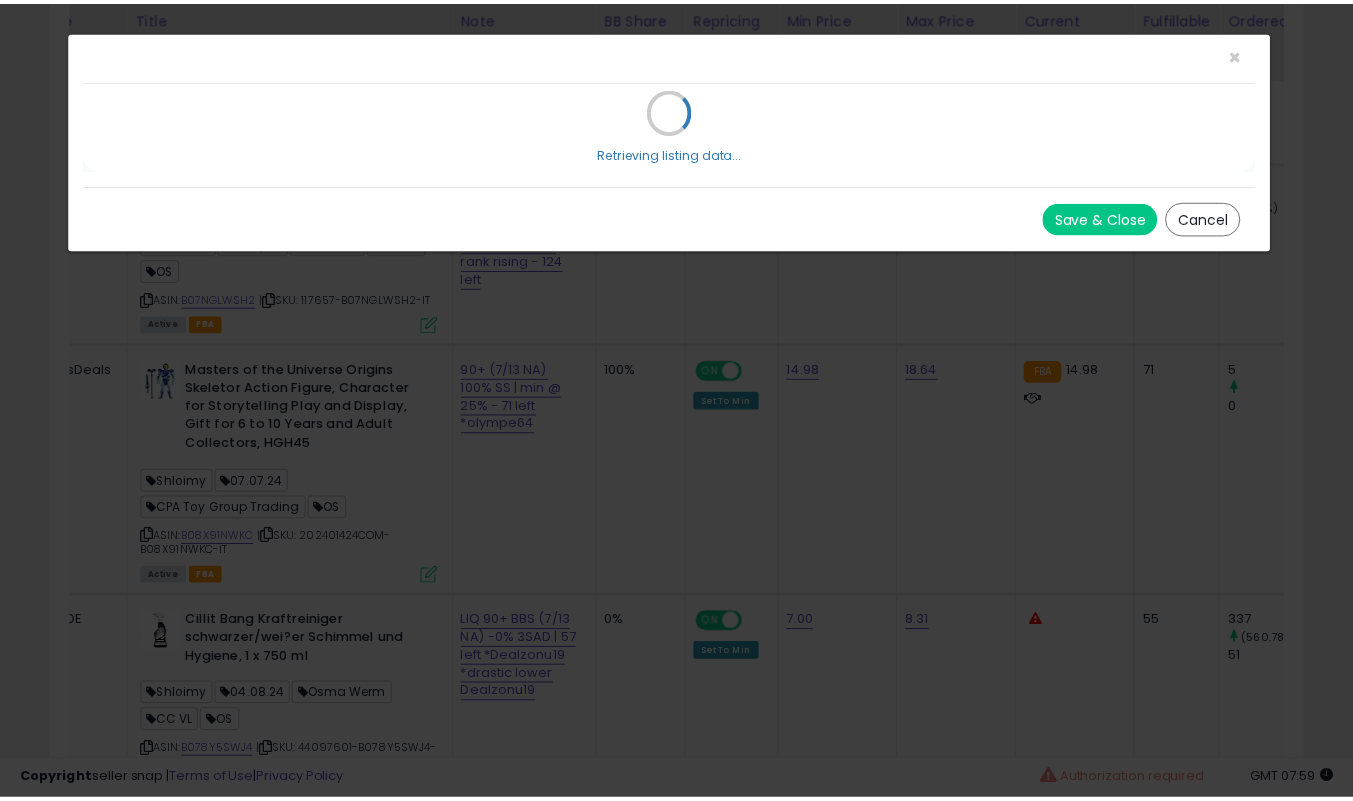 scroll, scrollTop: 0, scrollLeft: 0, axis: both 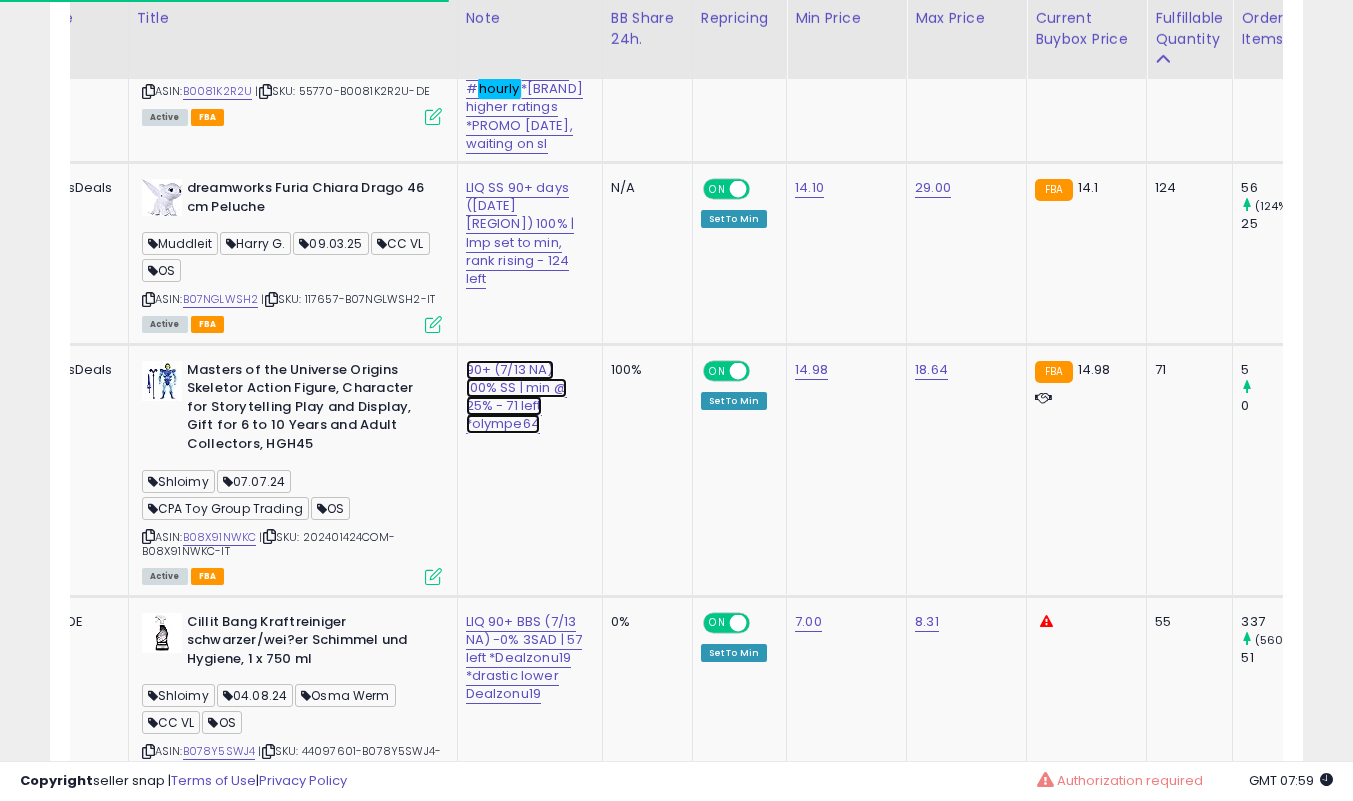 click on "90+ (7/13 NA) 100% SS | min @ 25% - 71 left *olympe64" at bounding box center (526, 62) 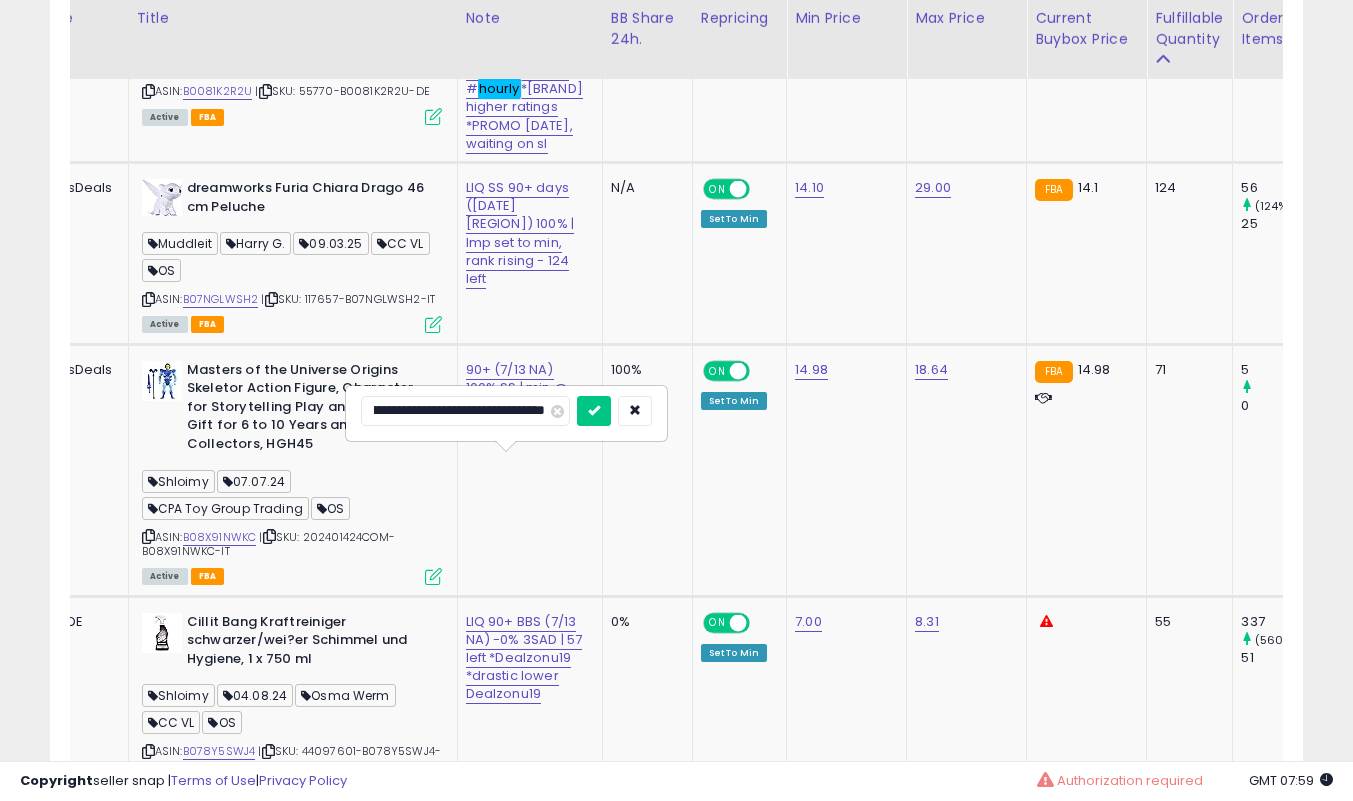 scroll, scrollTop: 0, scrollLeft: 0, axis: both 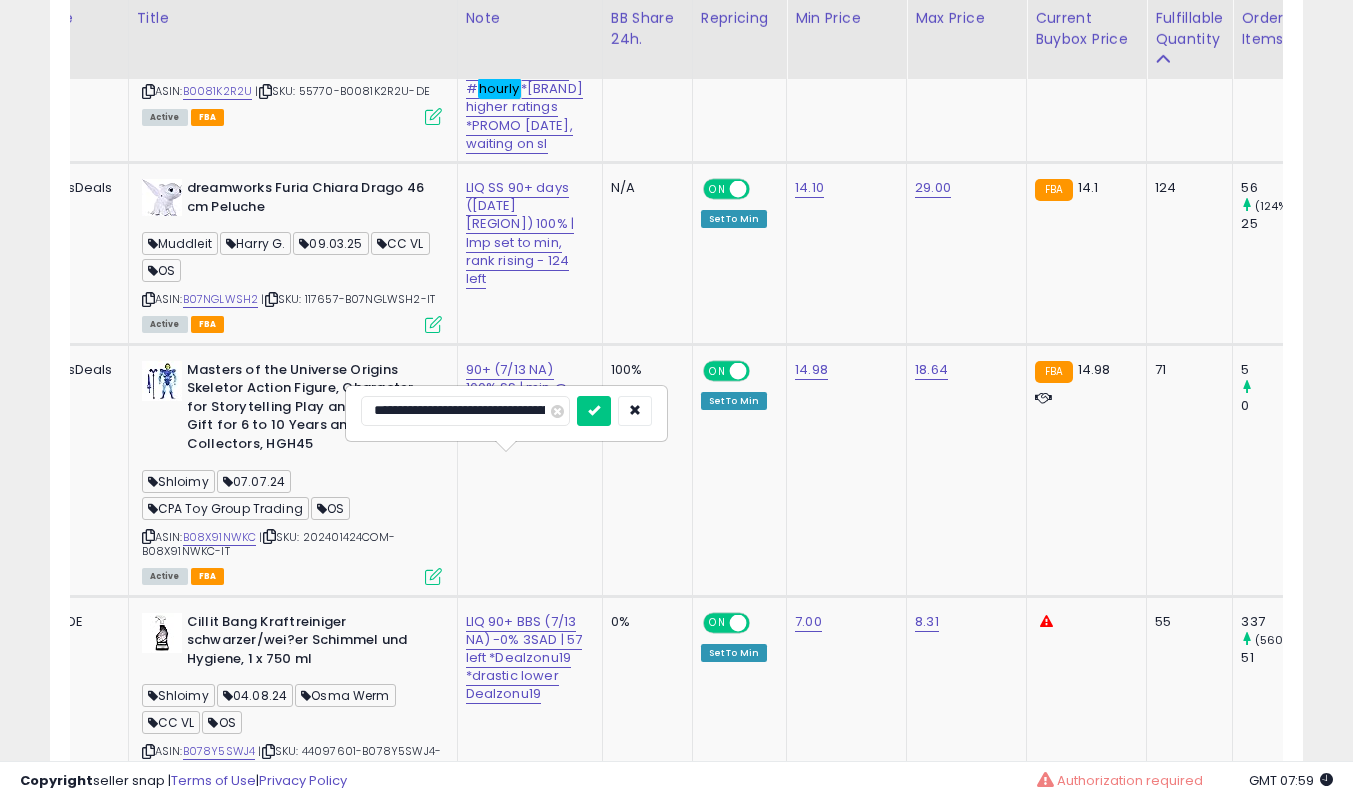 type on "**********" 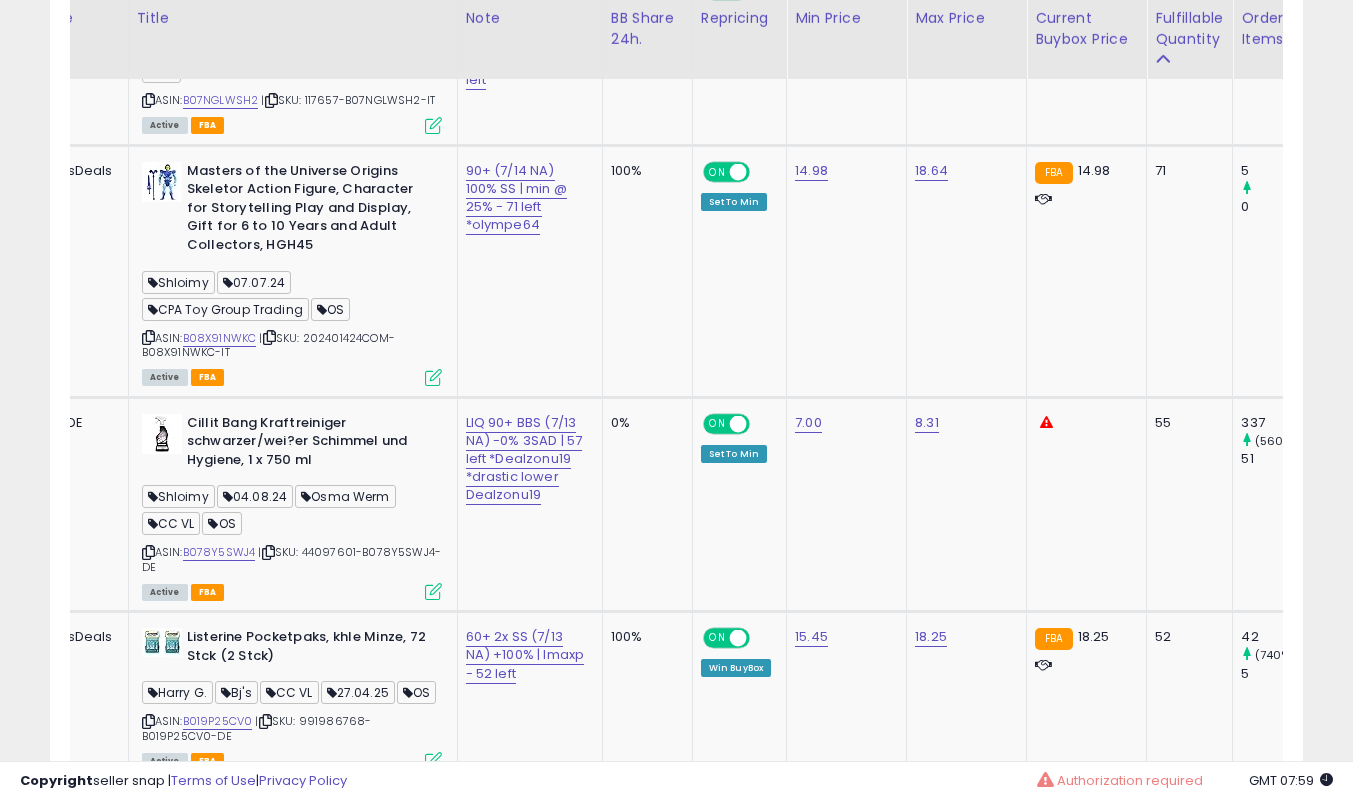 scroll, scrollTop: 1394, scrollLeft: 0, axis: vertical 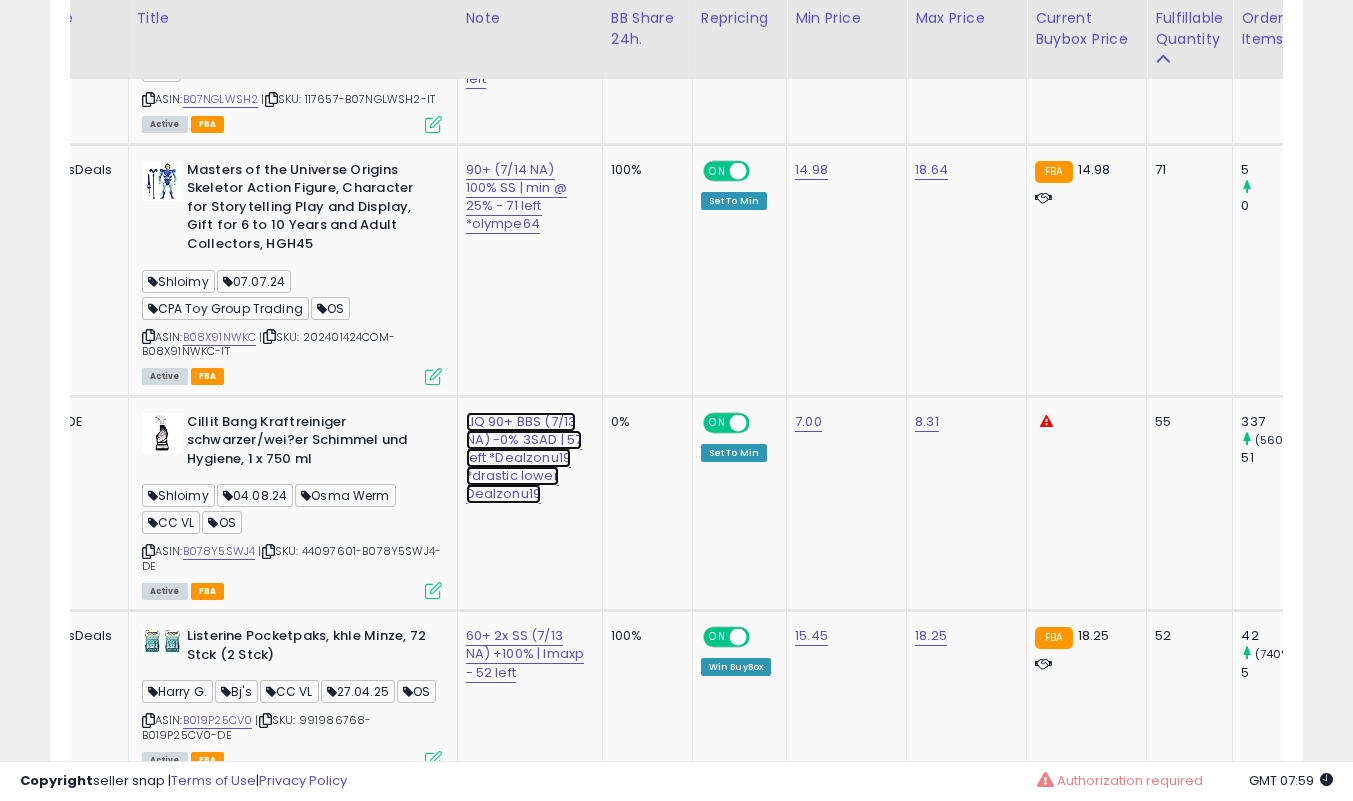 click on "LIQ 90+ BBS (7/13 NA) -0% 3SAD | 57 left *Dealzonu19 *drastic lower  Dealzonu19" at bounding box center (526, -138) 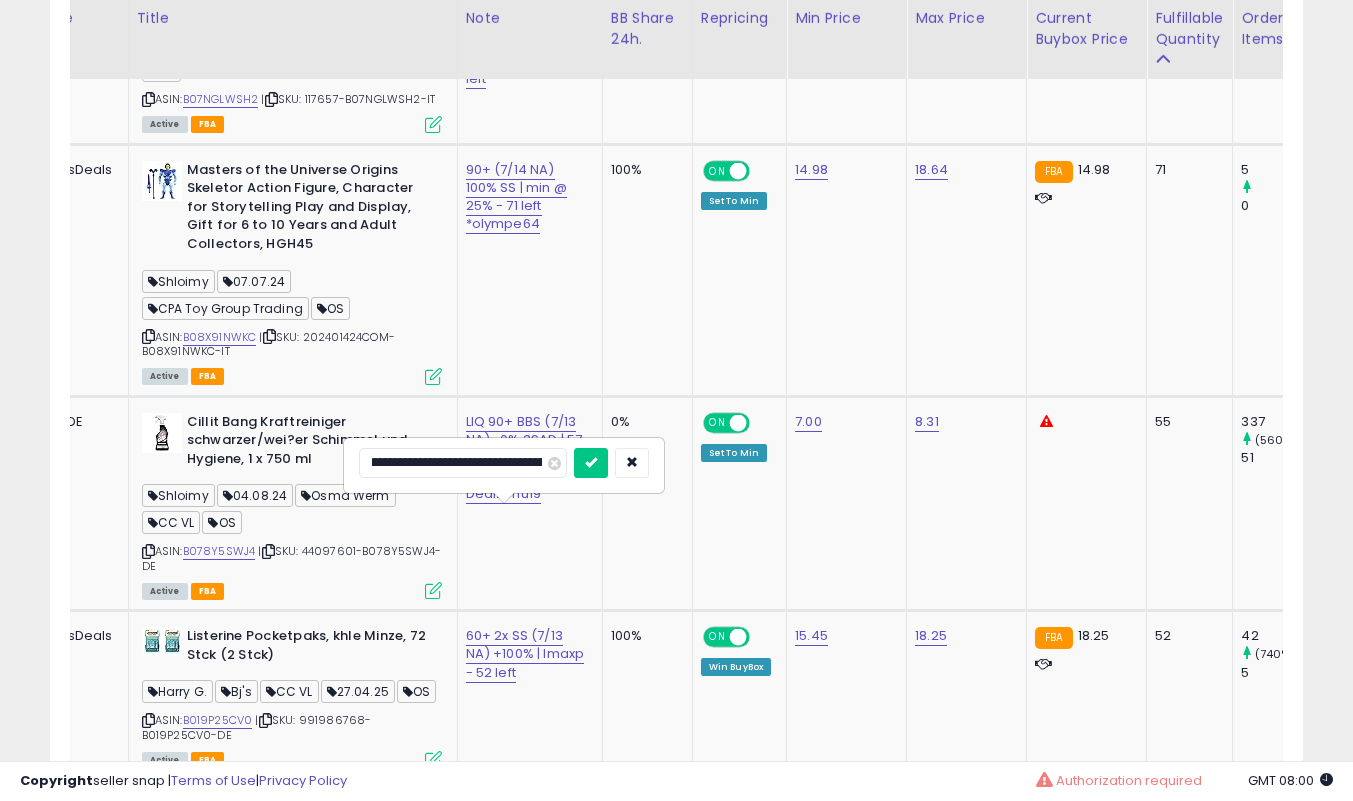 scroll, scrollTop: 0, scrollLeft: 160, axis: horizontal 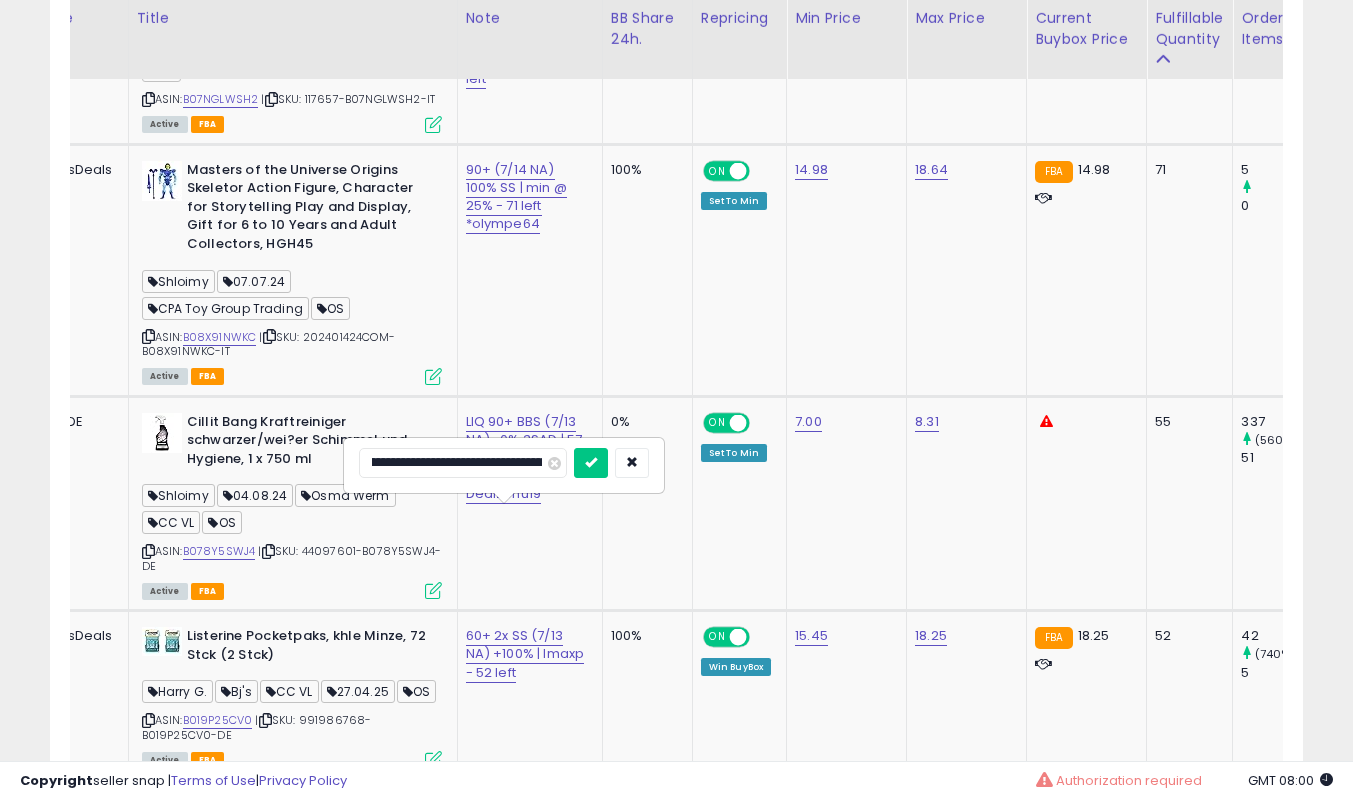 type on "**********" 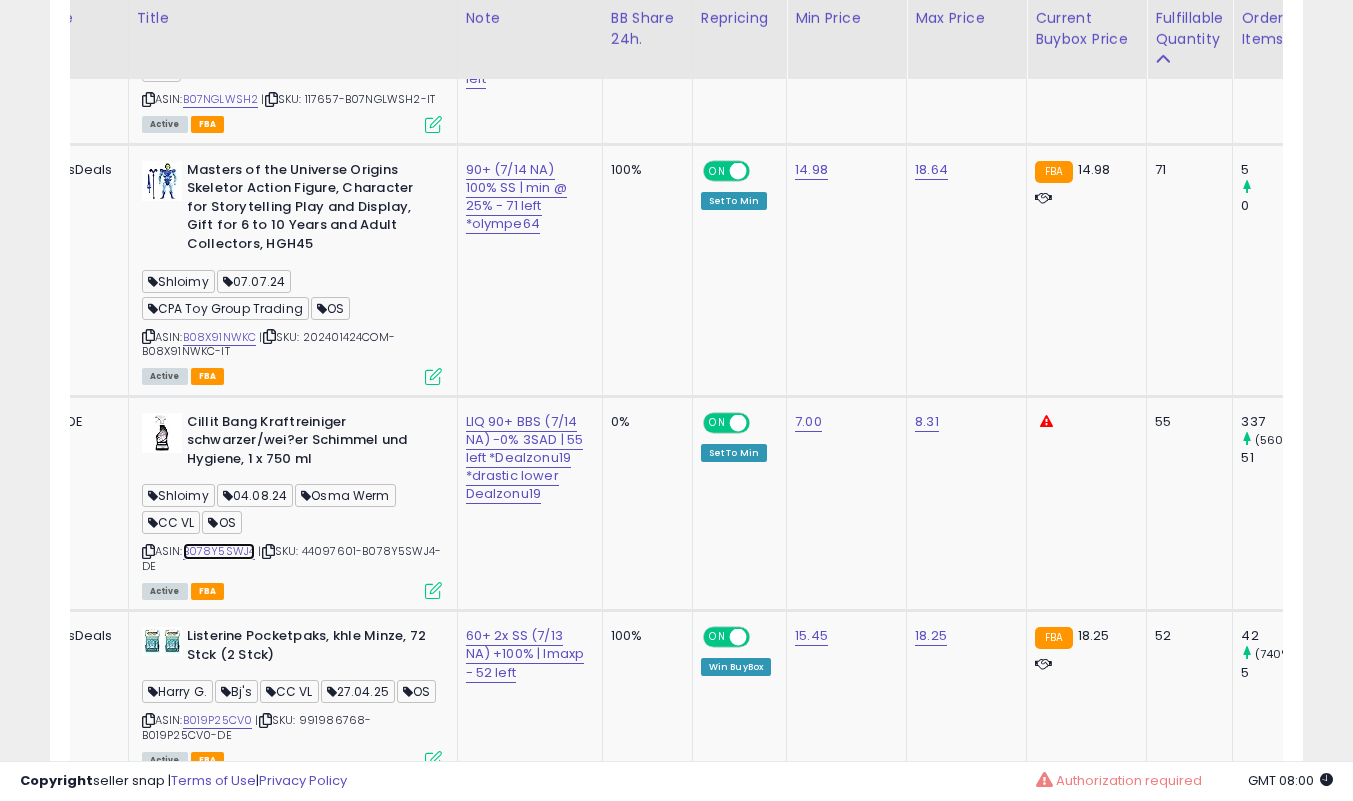 click on "B078Y5SWJ4" at bounding box center [219, 551] 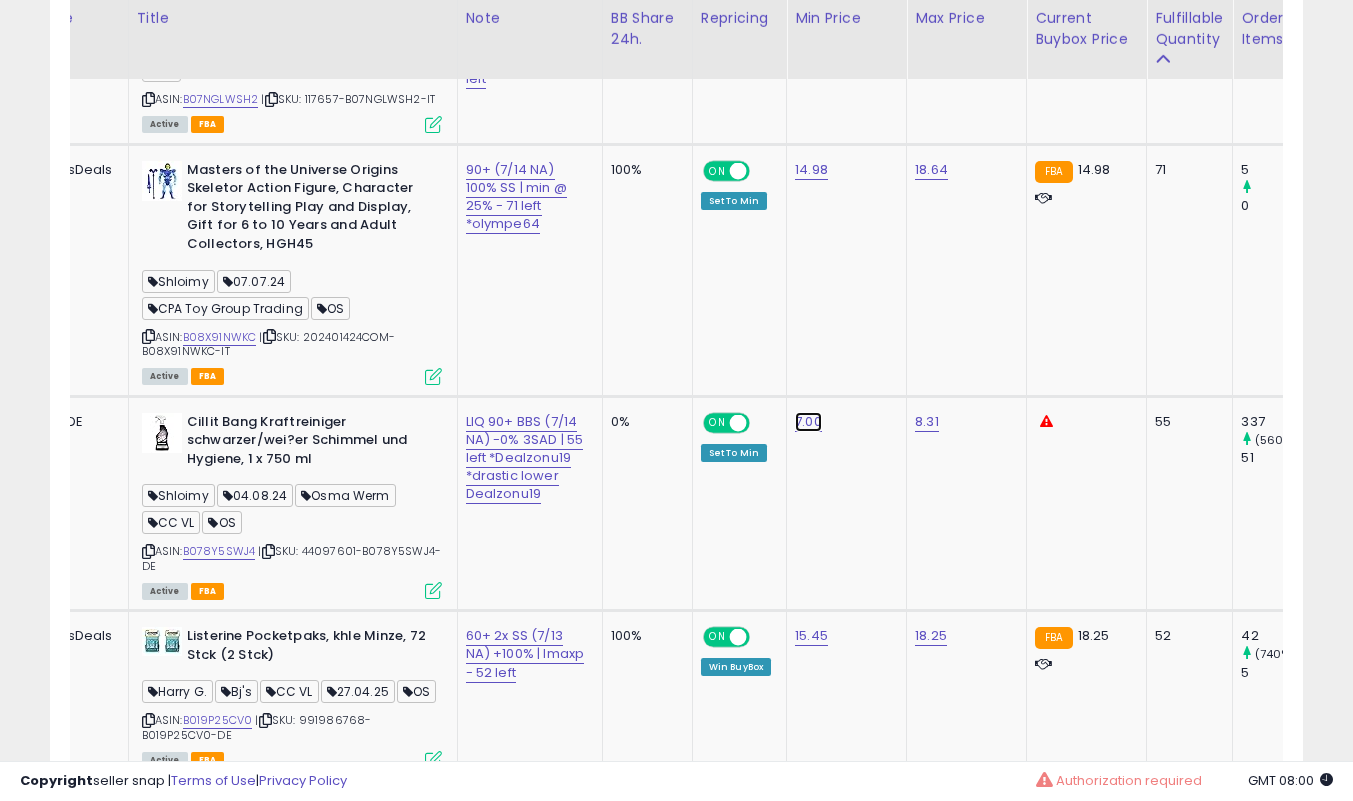 click on "7.00" at bounding box center (813, -220) 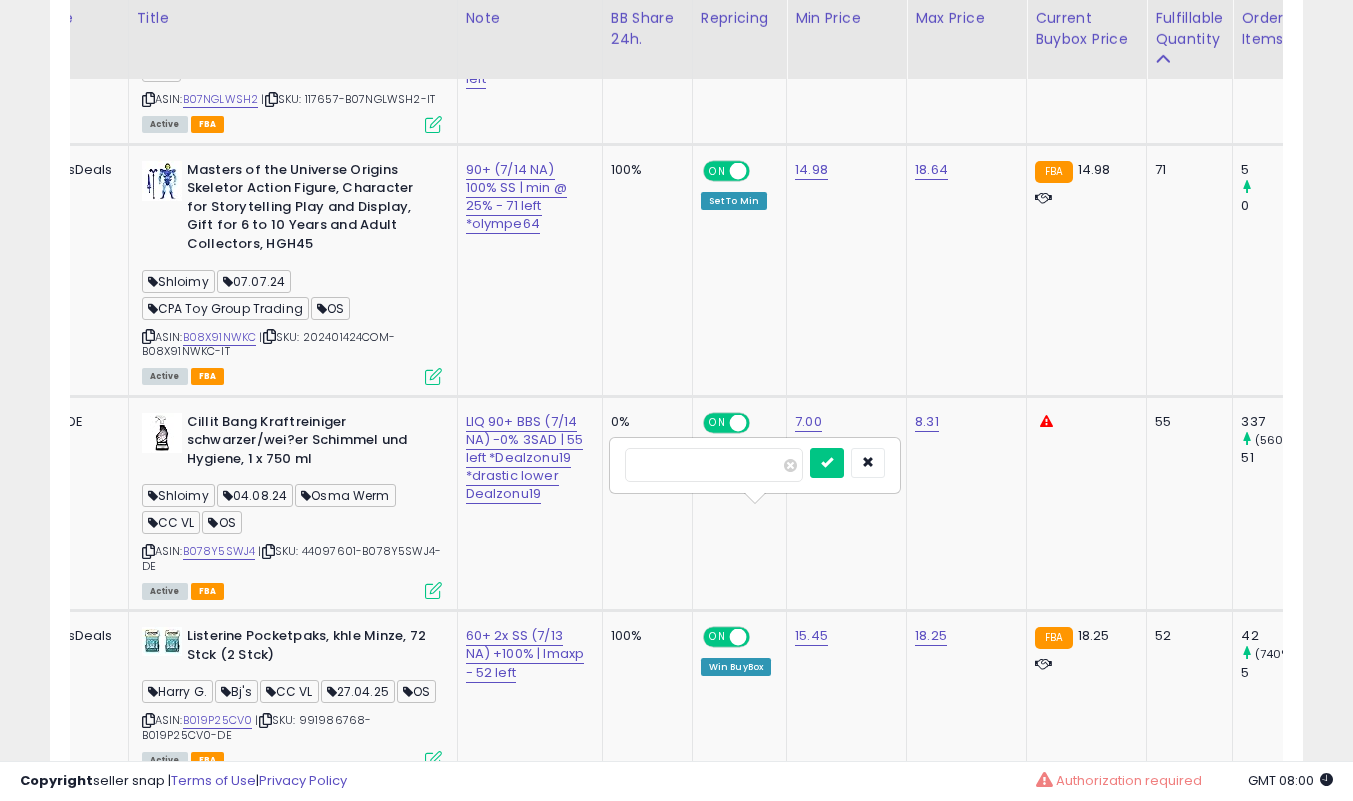 type on "*" 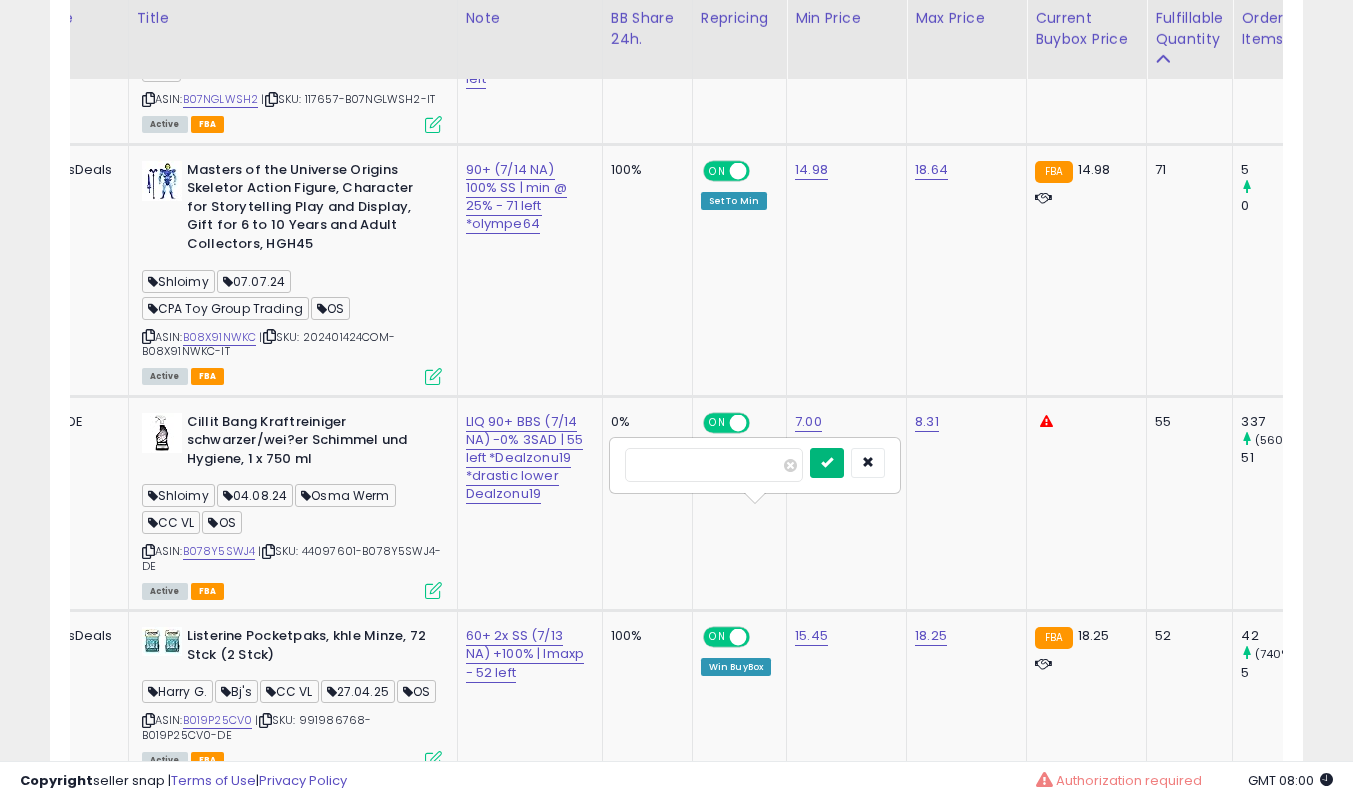 click at bounding box center [827, 462] 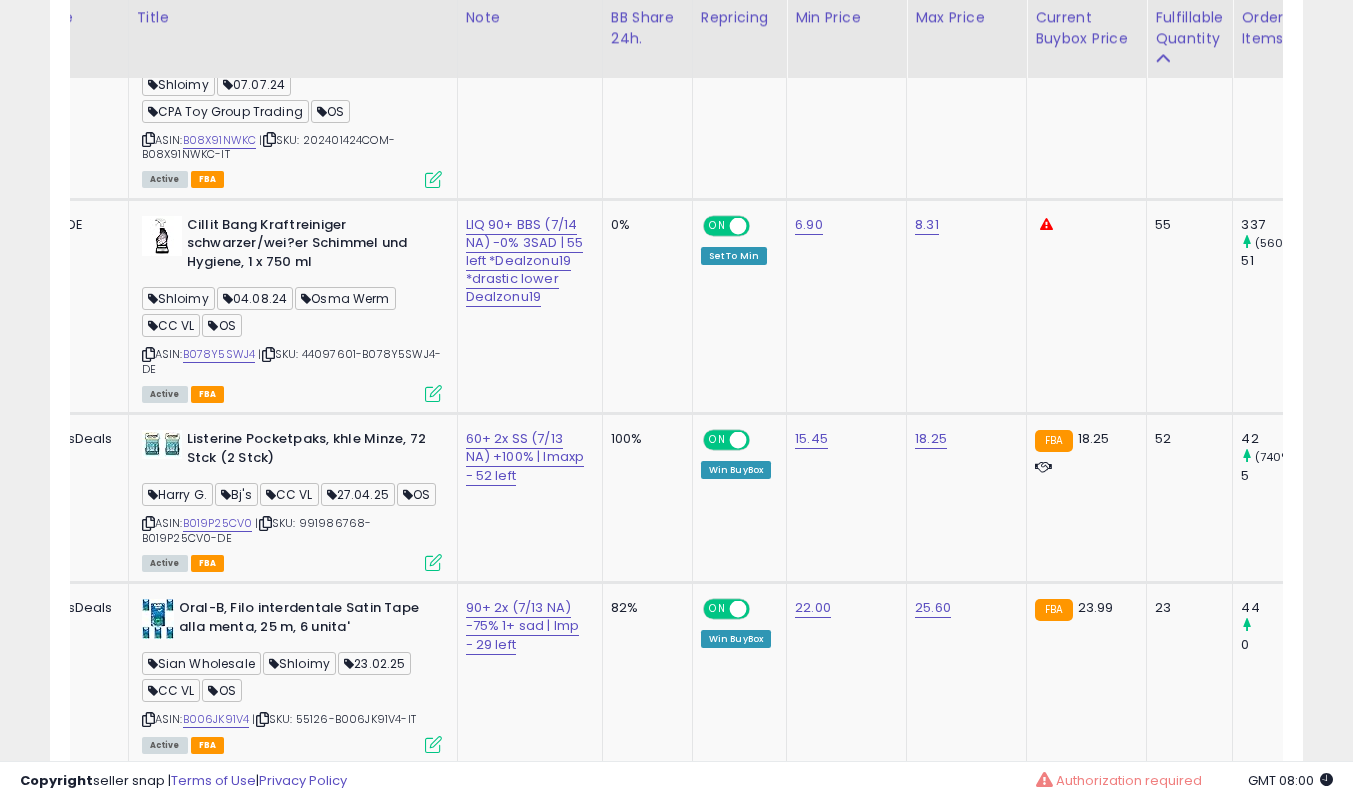 scroll, scrollTop: 1592, scrollLeft: 0, axis: vertical 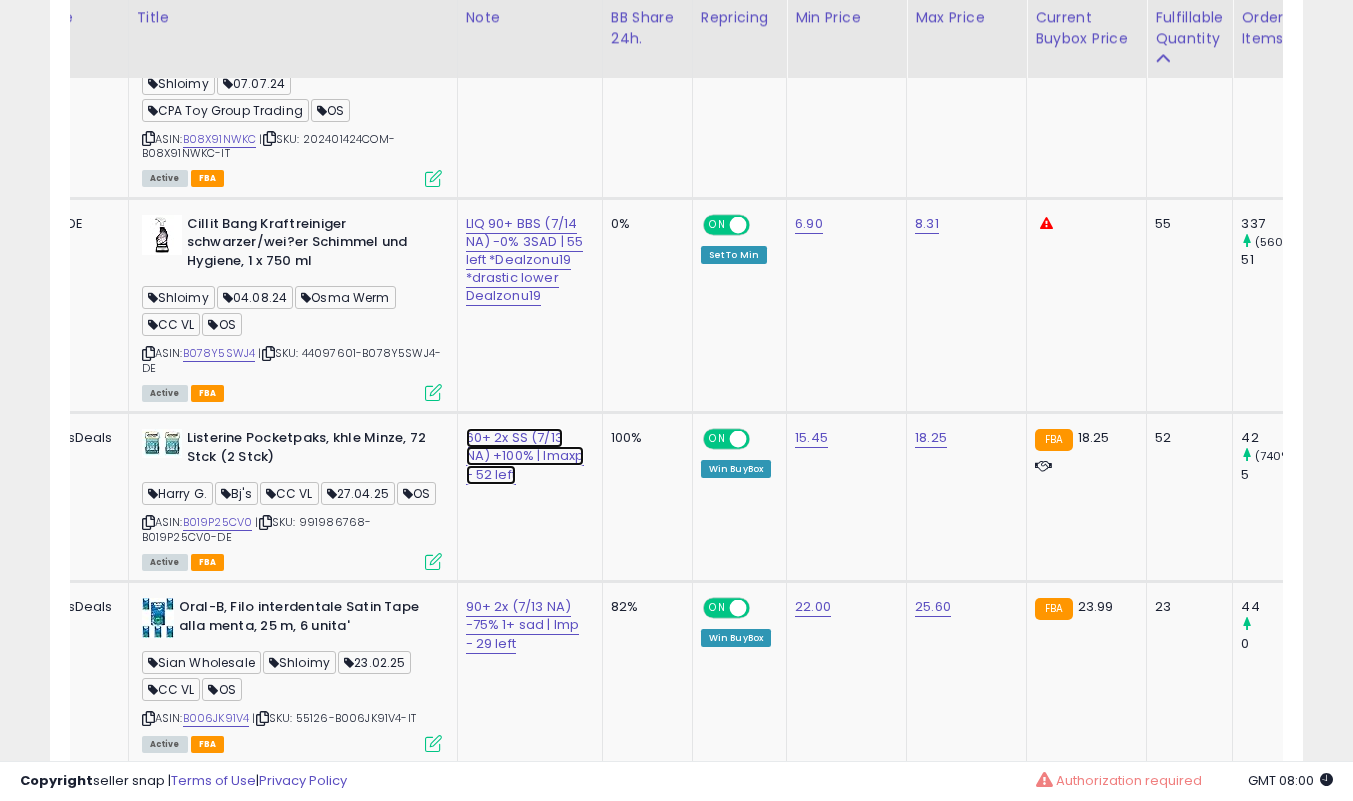click on "60+ 2x SS (7/13 NA) +100% | lmaxp - 52 left" at bounding box center (526, -336) 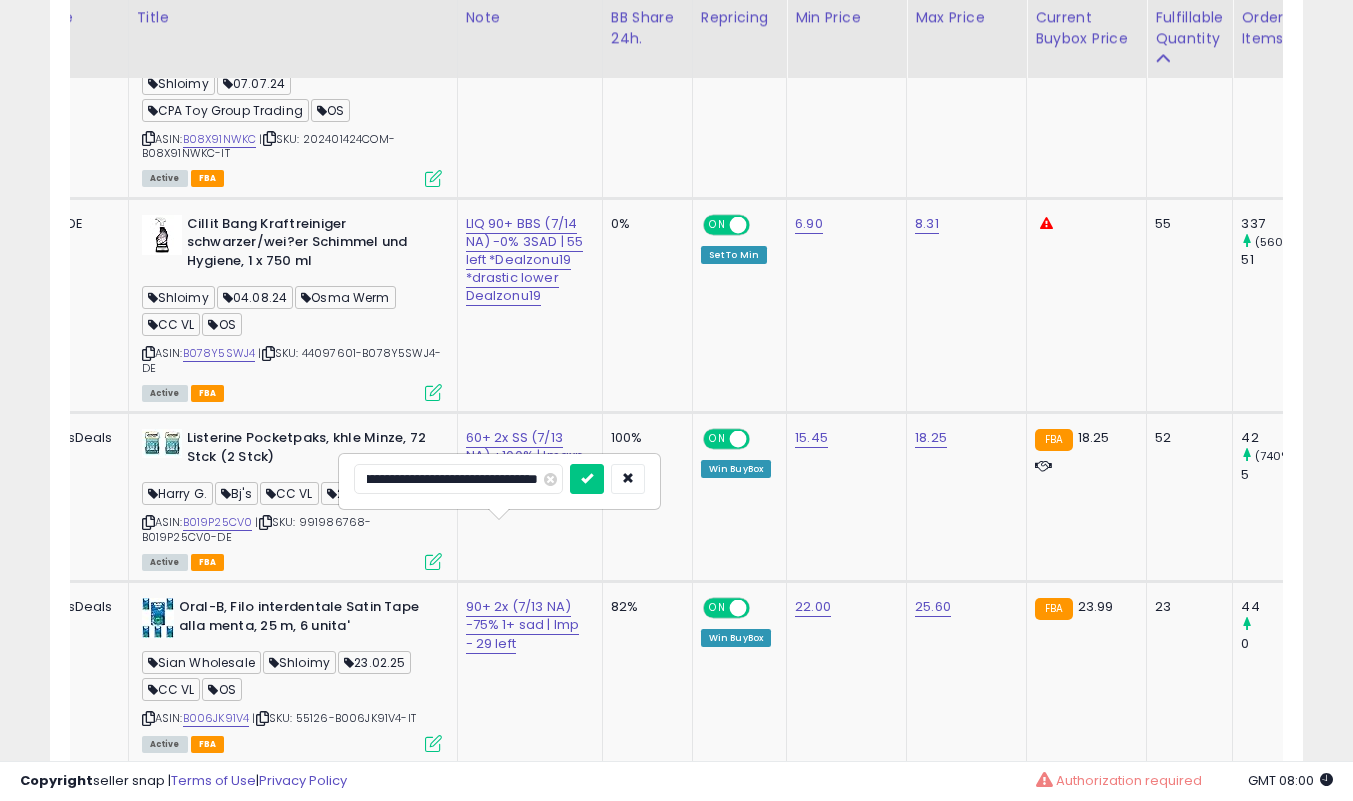 scroll, scrollTop: 0, scrollLeft: 0, axis: both 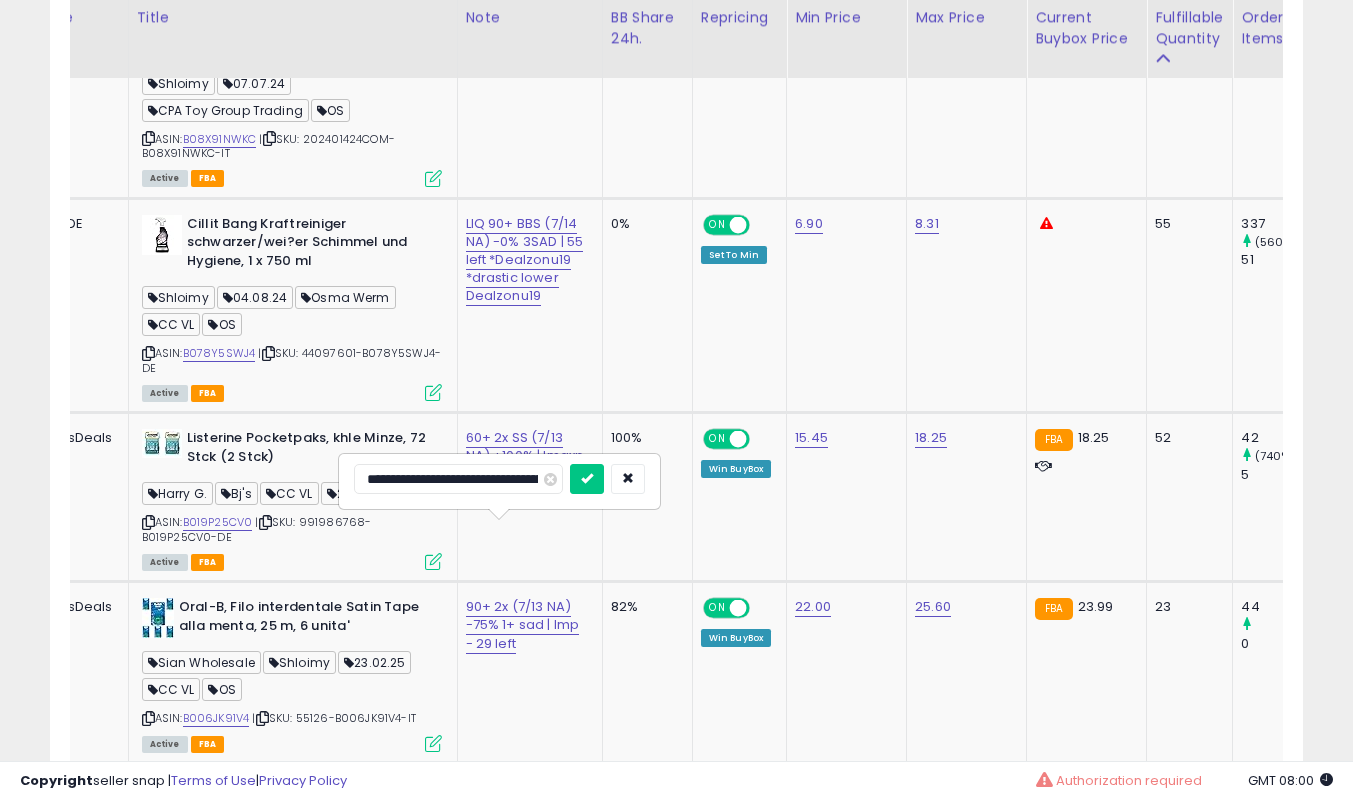 type on "**********" 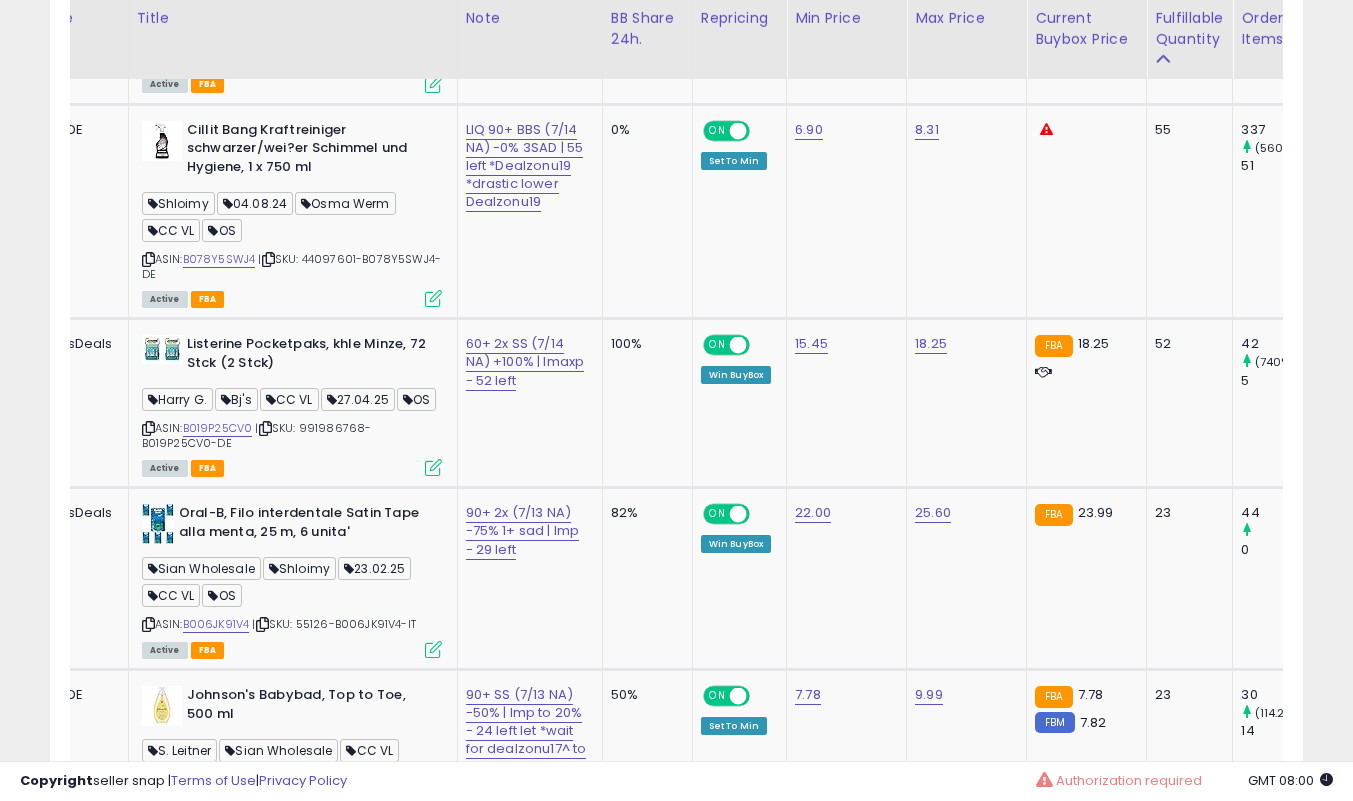 scroll, scrollTop: 1687, scrollLeft: 0, axis: vertical 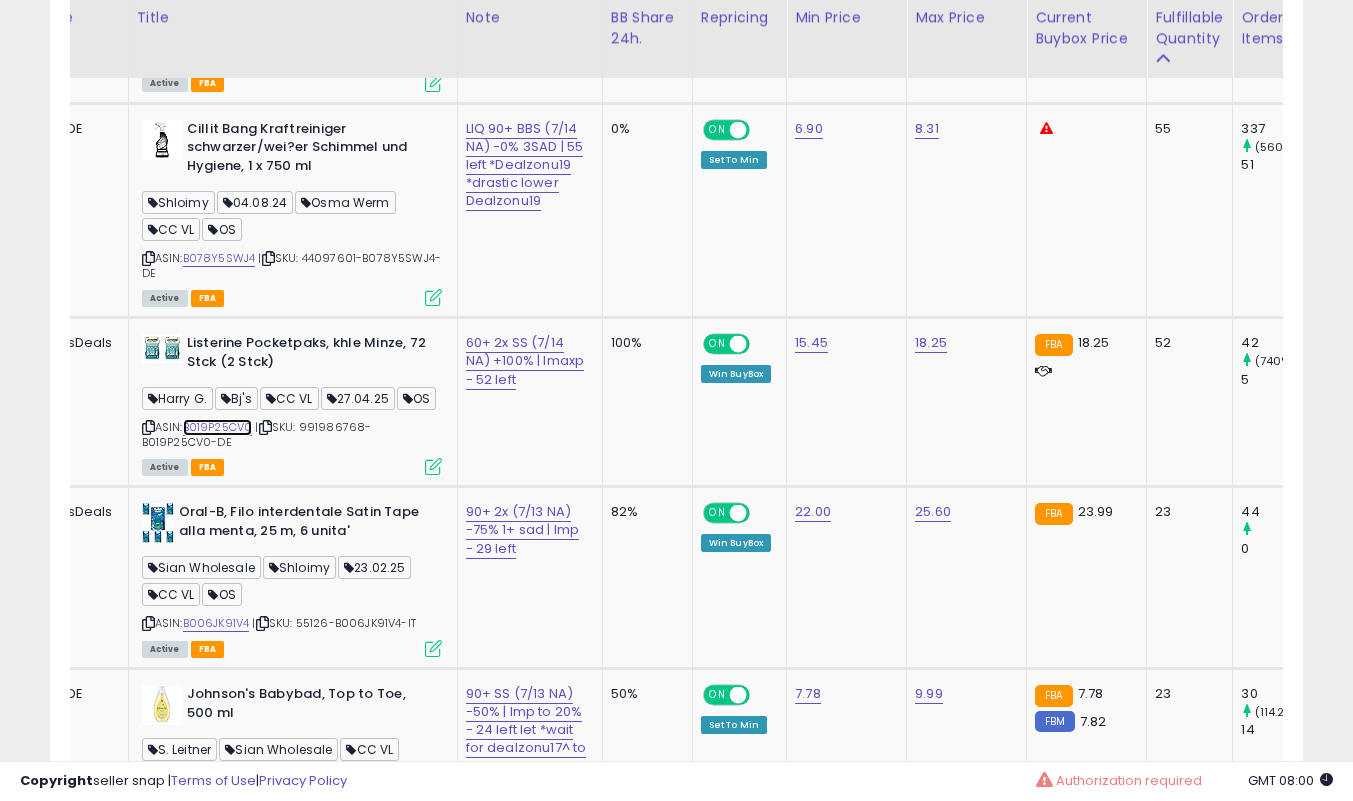 click on "B019P25CV0" at bounding box center (218, 427) 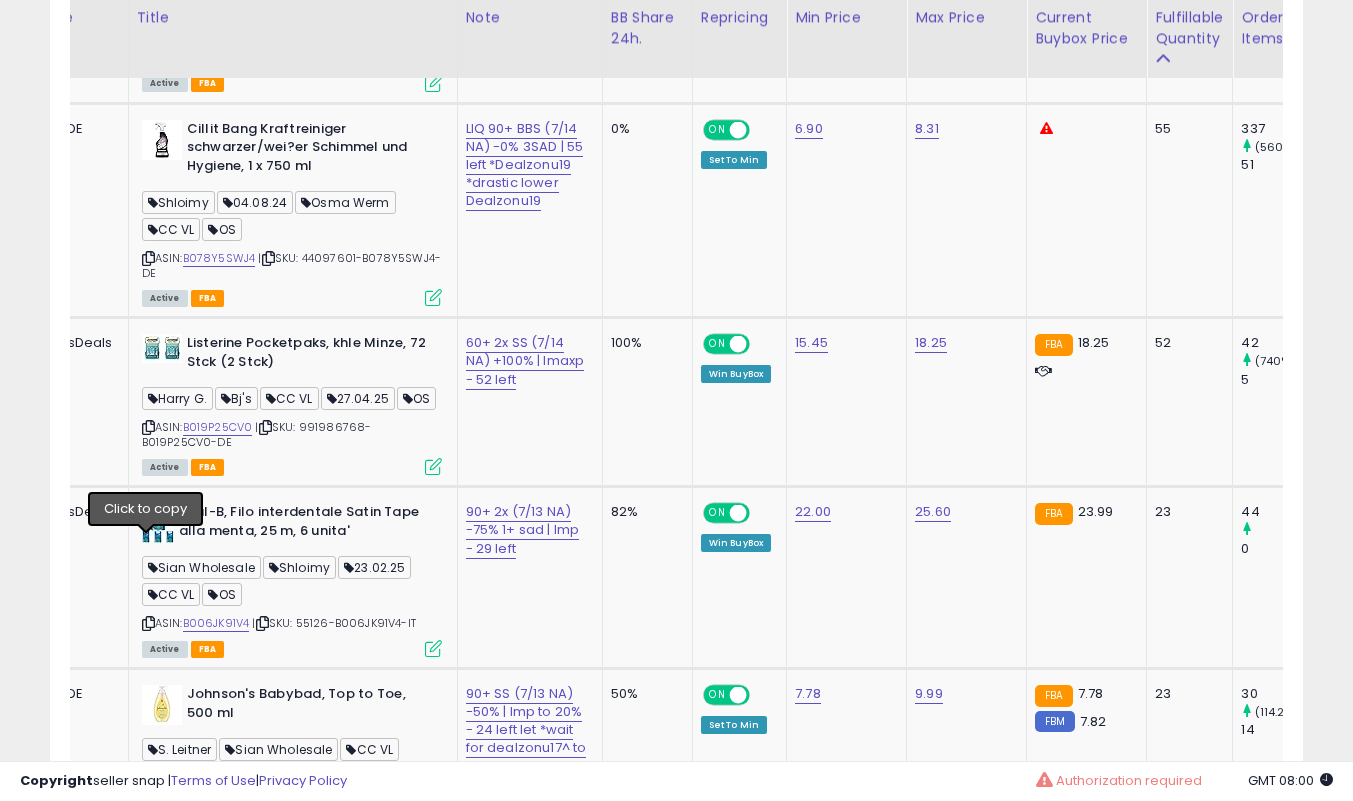 click at bounding box center (148, 427) 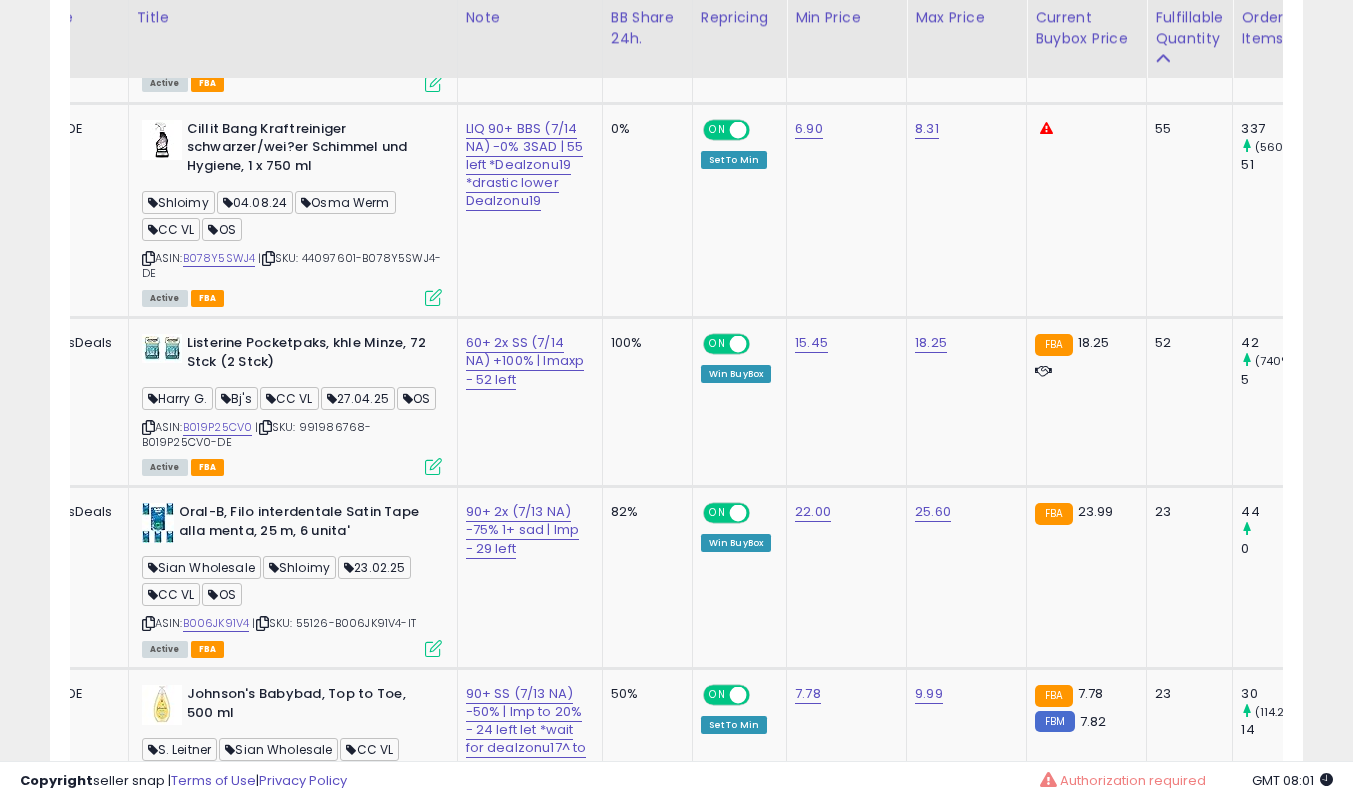click on "**********" at bounding box center [676, 52] 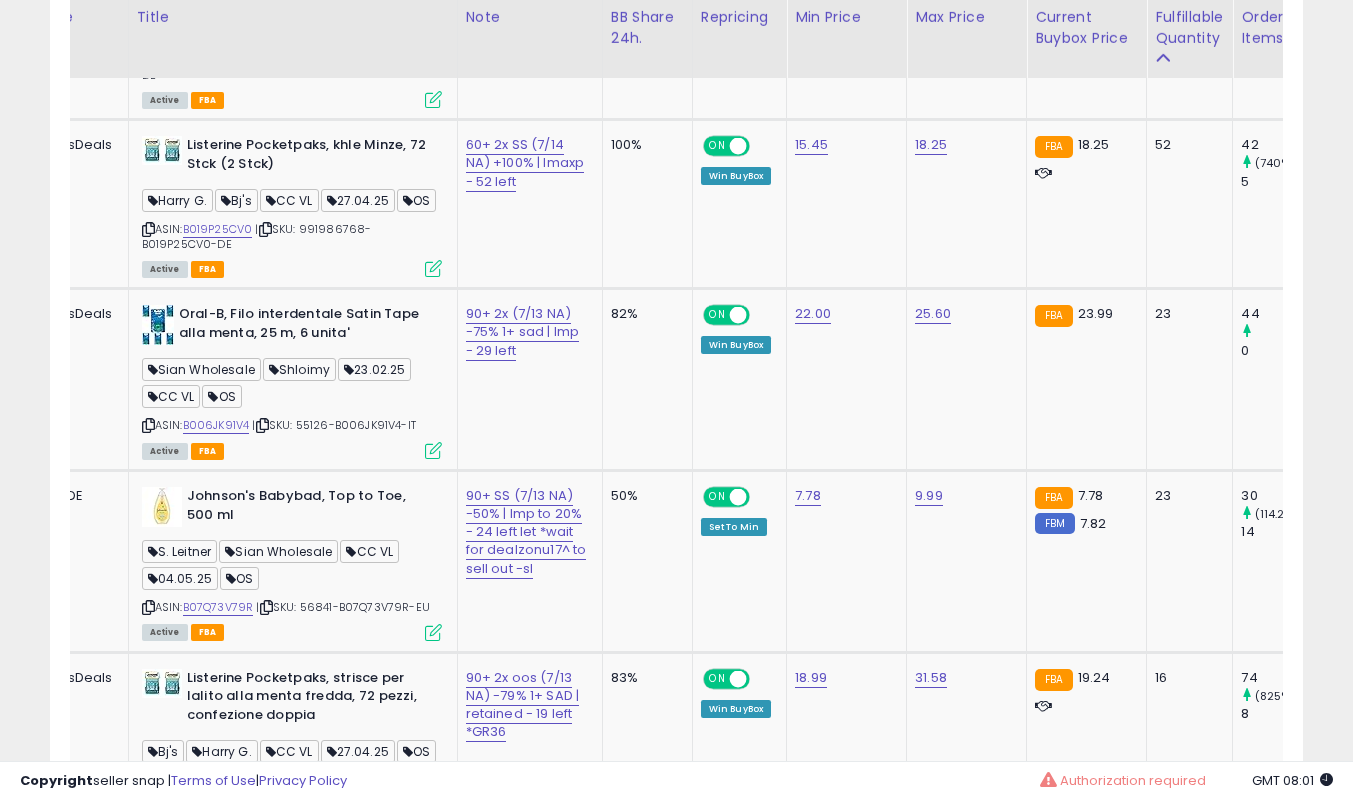 scroll, scrollTop: 1887, scrollLeft: 0, axis: vertical 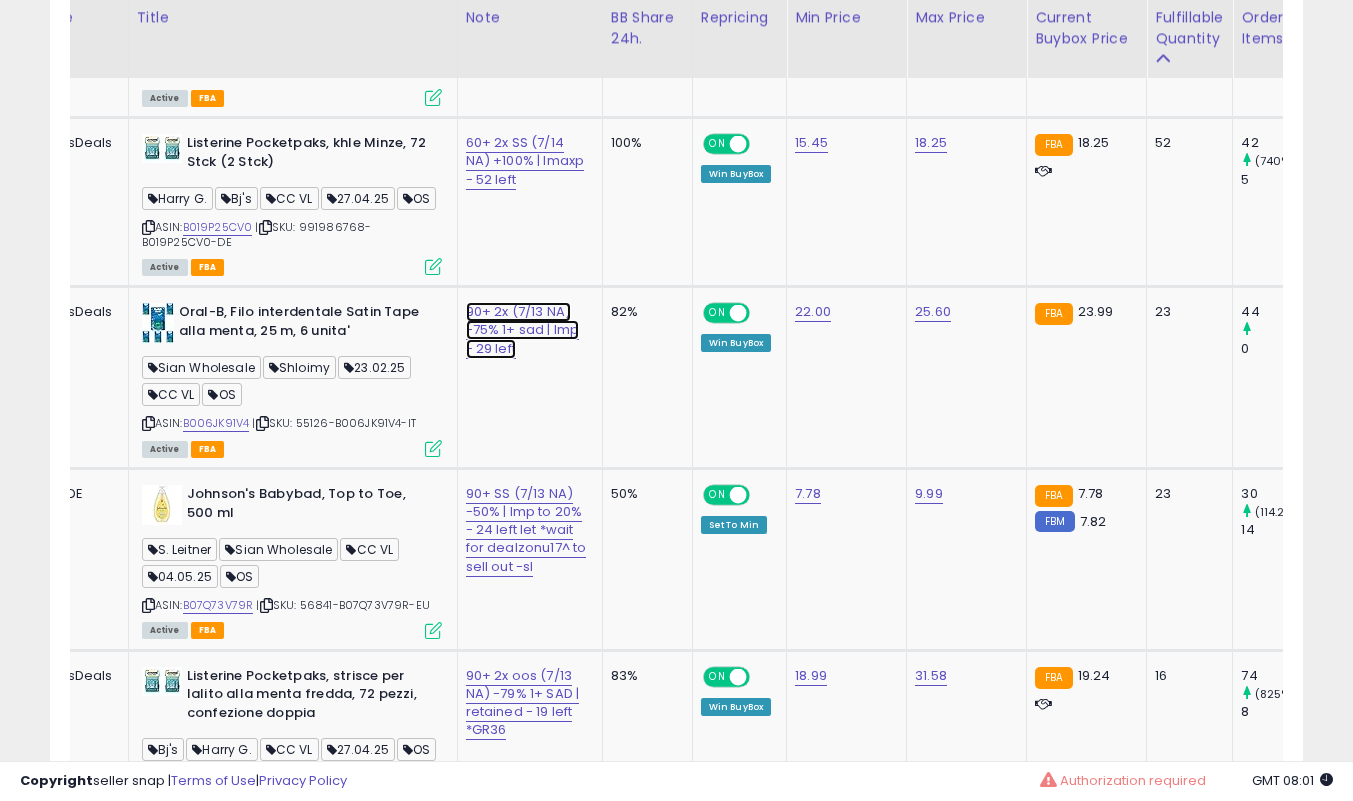 click on "90+ 2x (7/13 NA) -75% 1+ sad | lmp - 29 left" at bounding box center [526, -631] 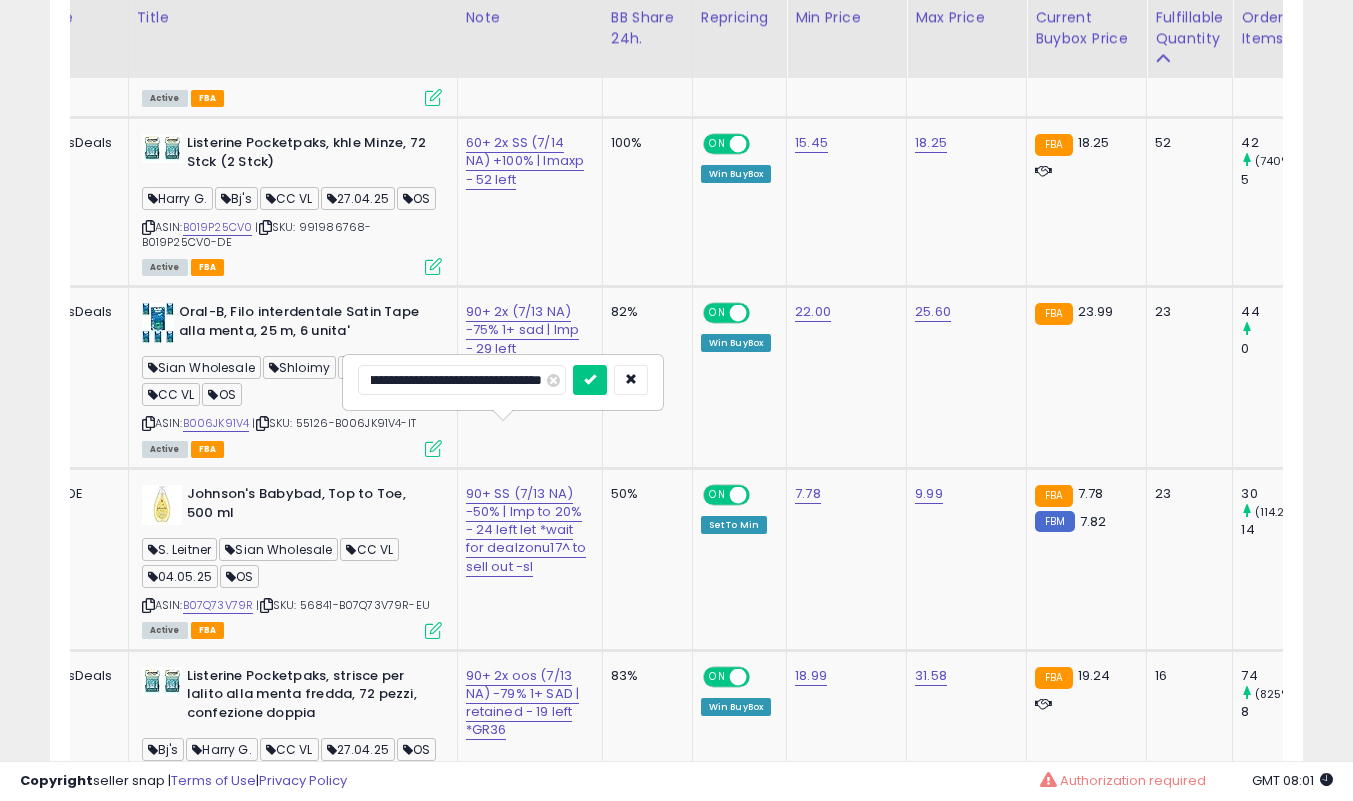 scroll, scrollTop: 0, scrollLeft: 0, axis: both 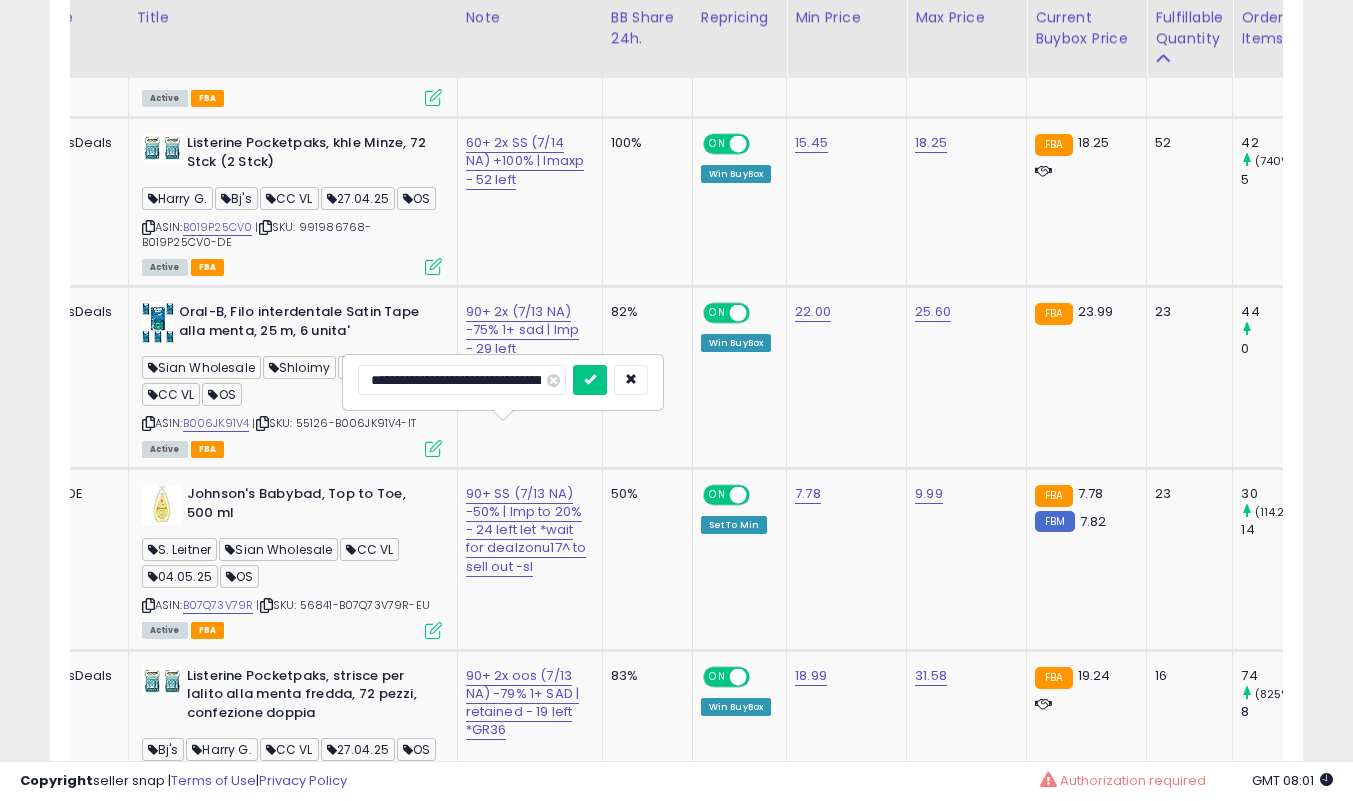 type on "**********" 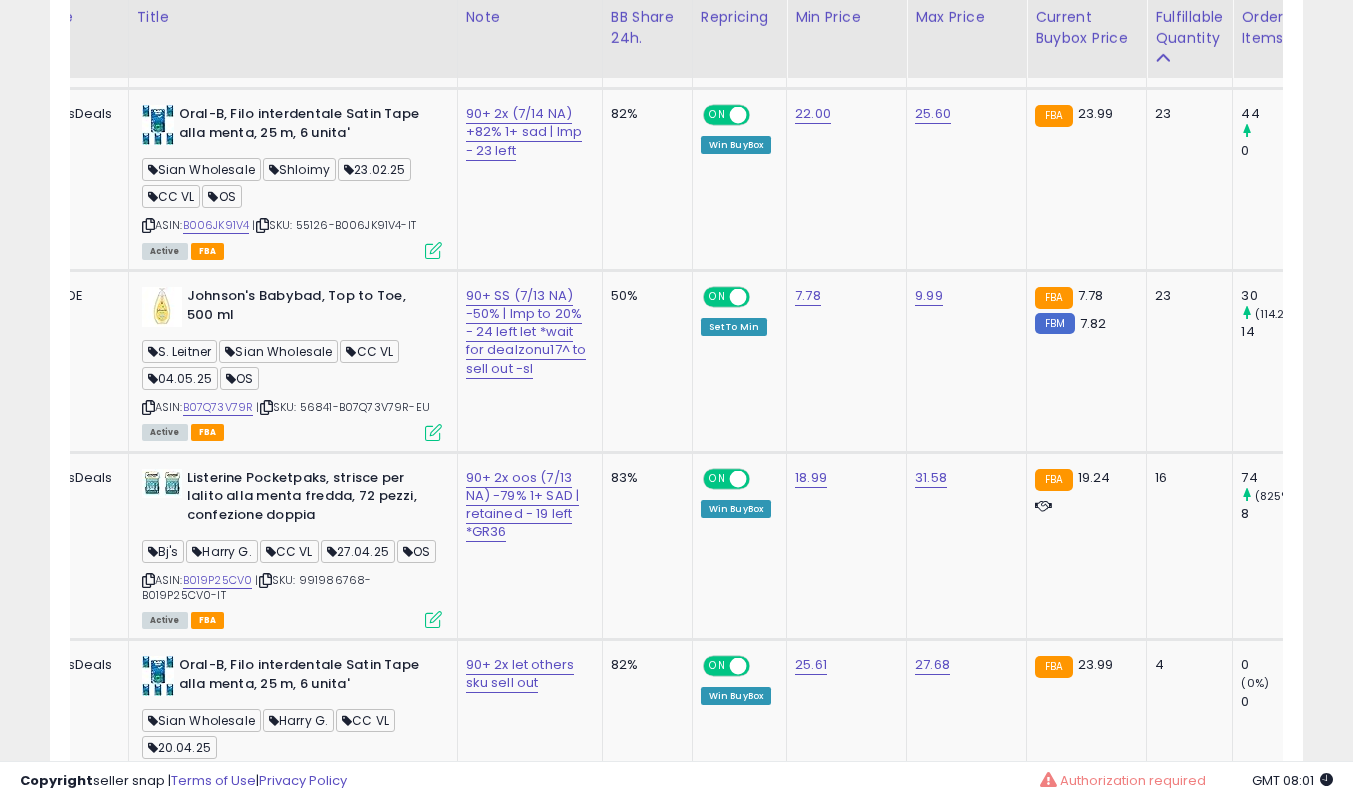 scroll, scrollTop: 2087, scrollLeft: 0, axis: vertical 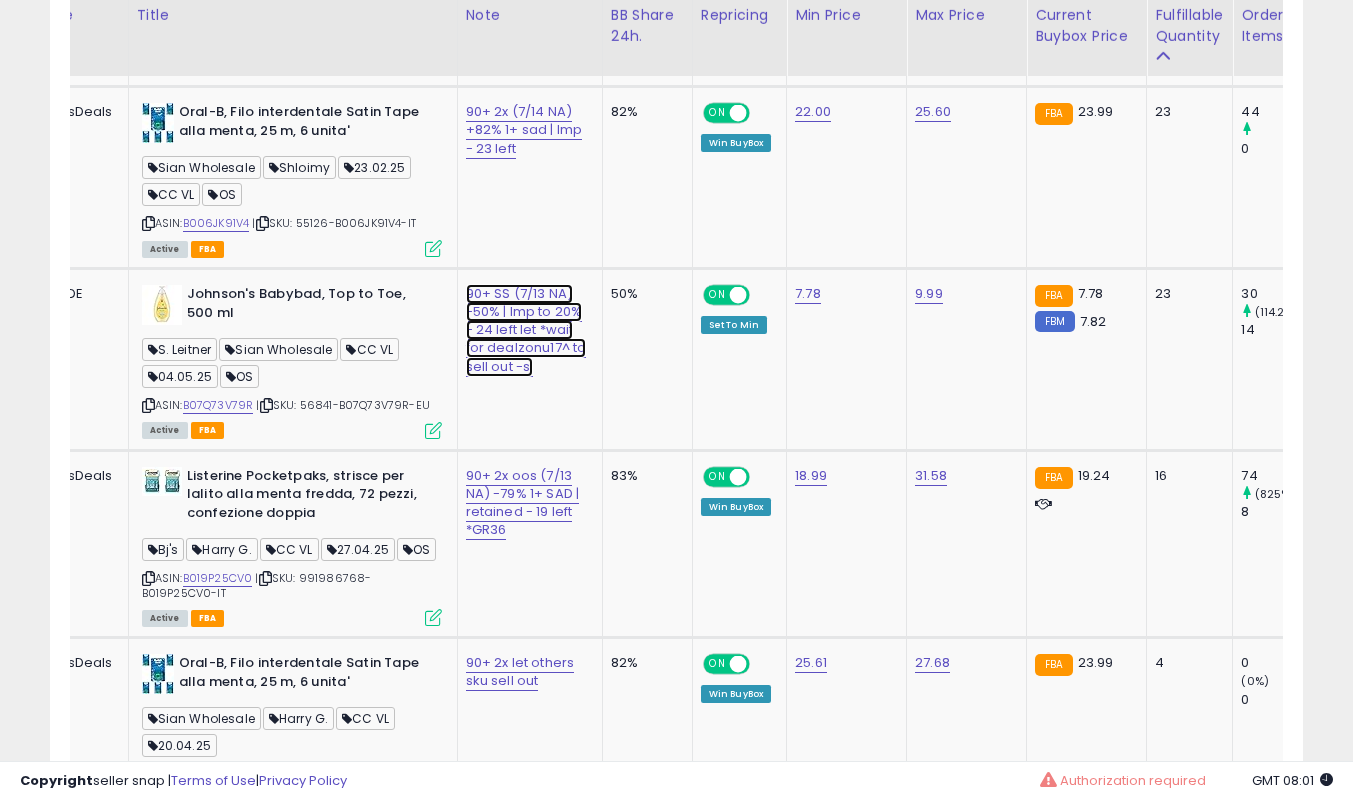 click on "90+ SS (7/13 NA) -50% | lmp to 20% - 24 left let *wait for dealzonu17^ to sell out -sl" at bounding box center (526, -831) 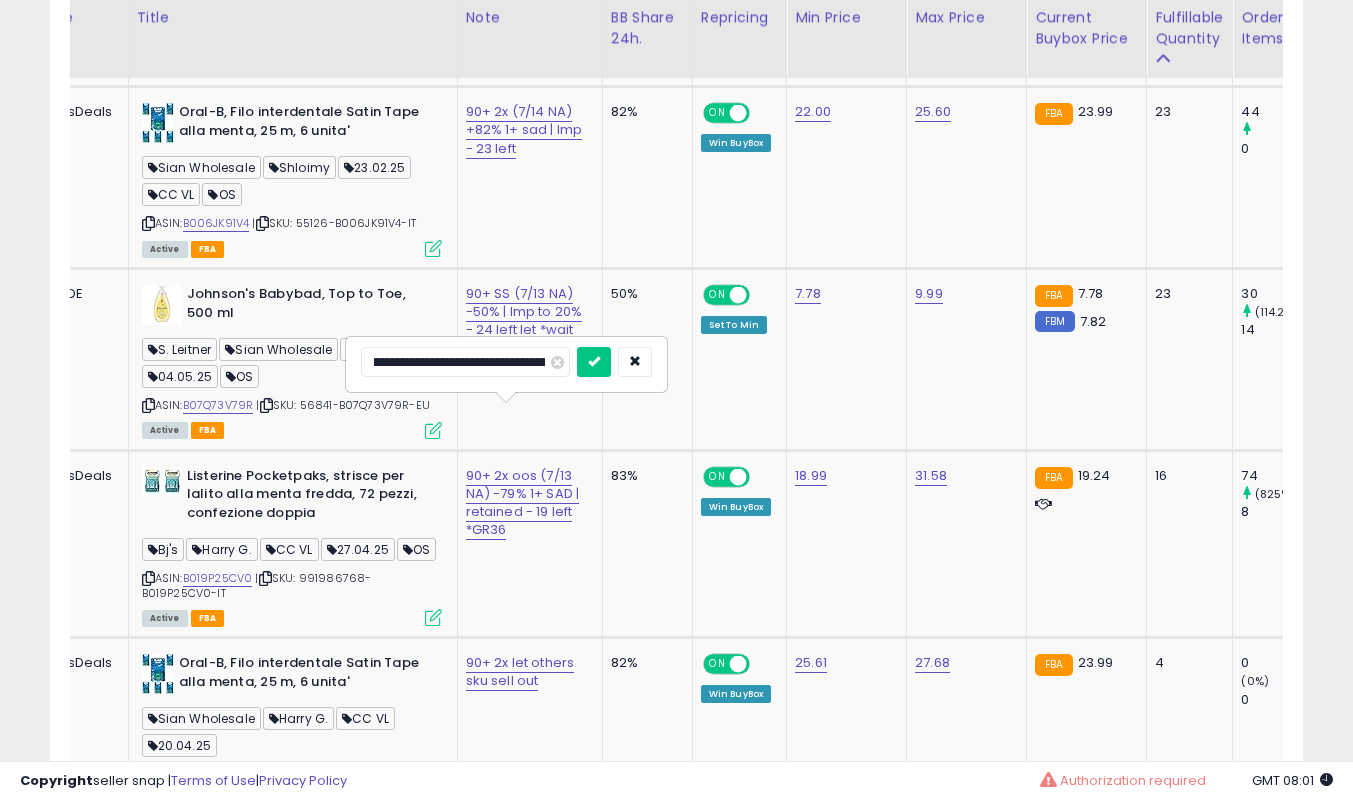 scroll, scrollTop: 0, scrollLeft: 0, axis: both 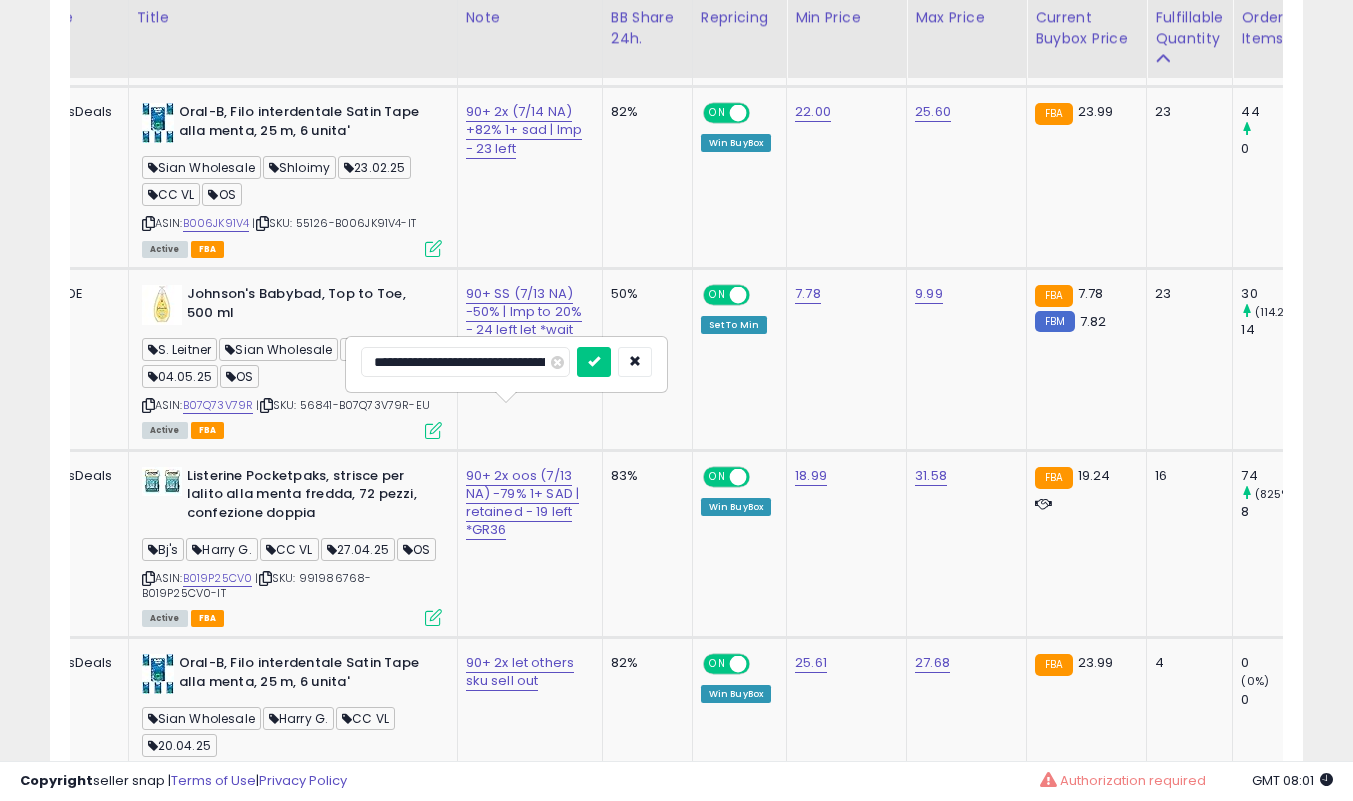 type on "**********" 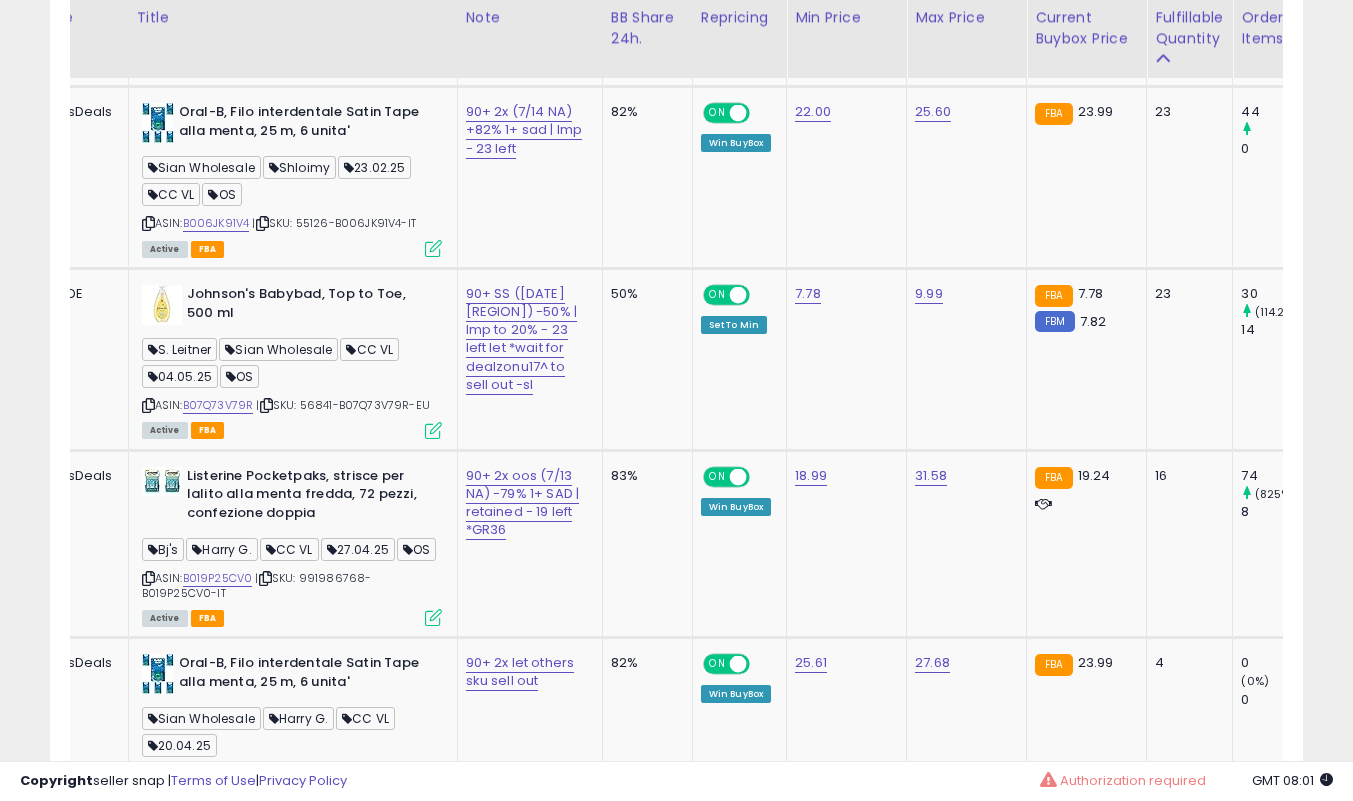 click on "90+ 2x oos (7/13 NA) -79% 1+ SAD | retained - 19 left *GR36" 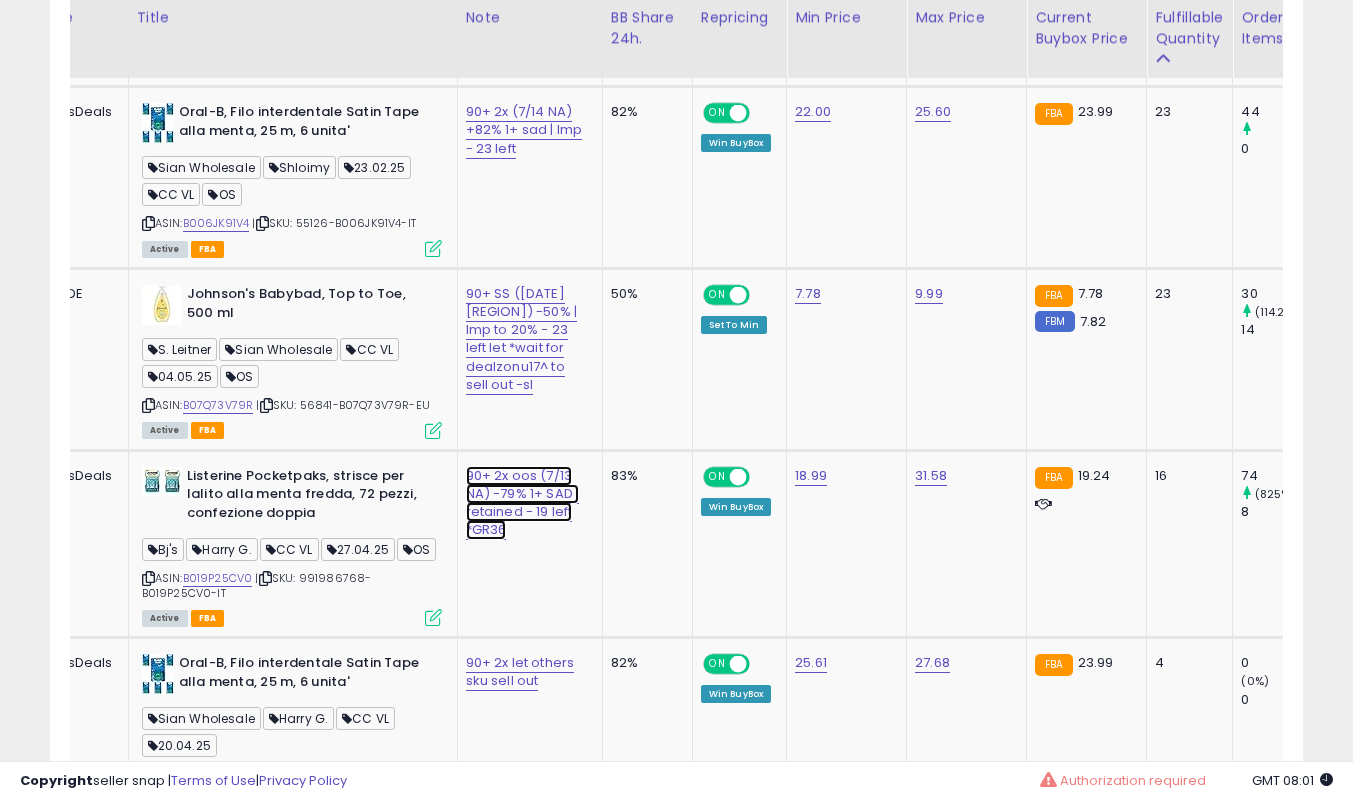 click on "90+ 2x oos (7/13 NA) -79% 1+ SAD | retained - 19 left *GR36" at bounding box center (526, -831) 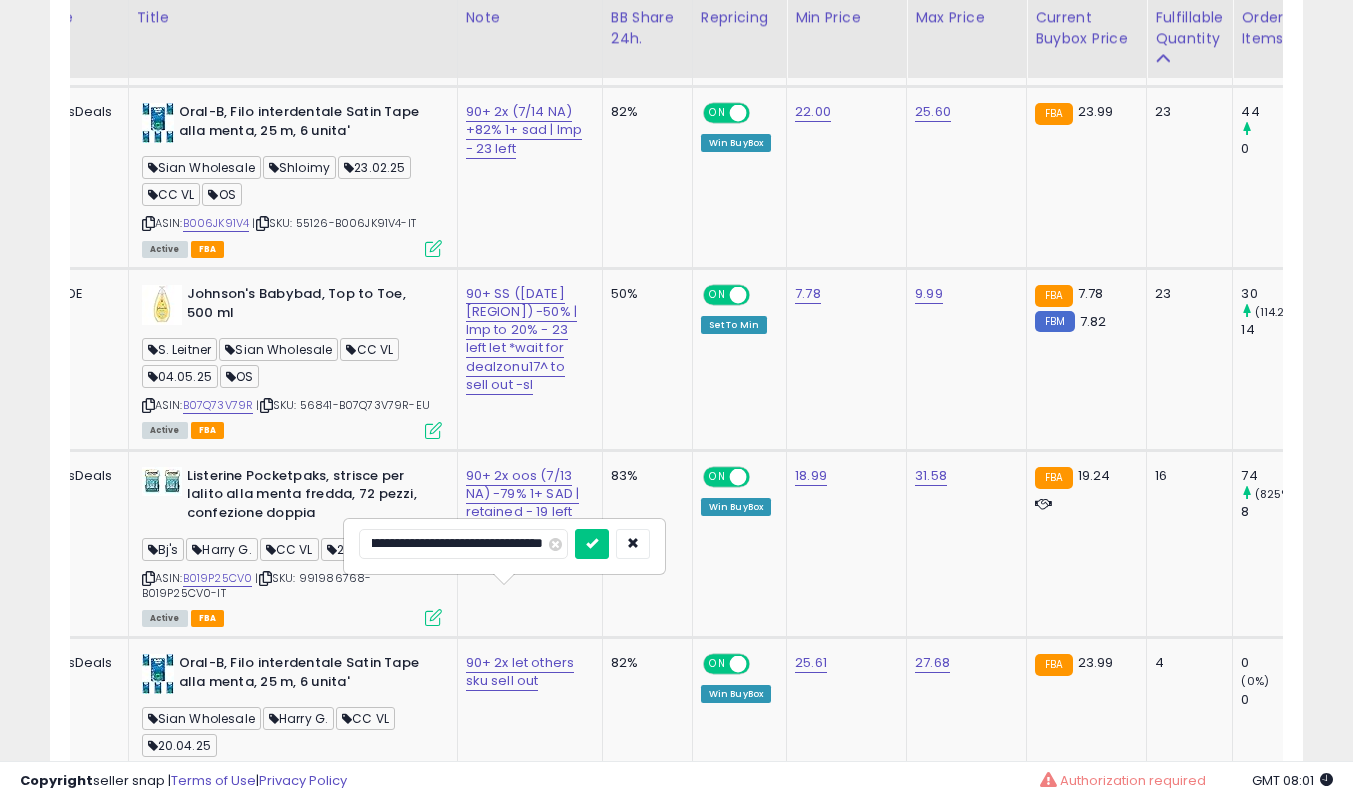 scroll, scrollTop: 0, scrollLeft: 0, axis: both 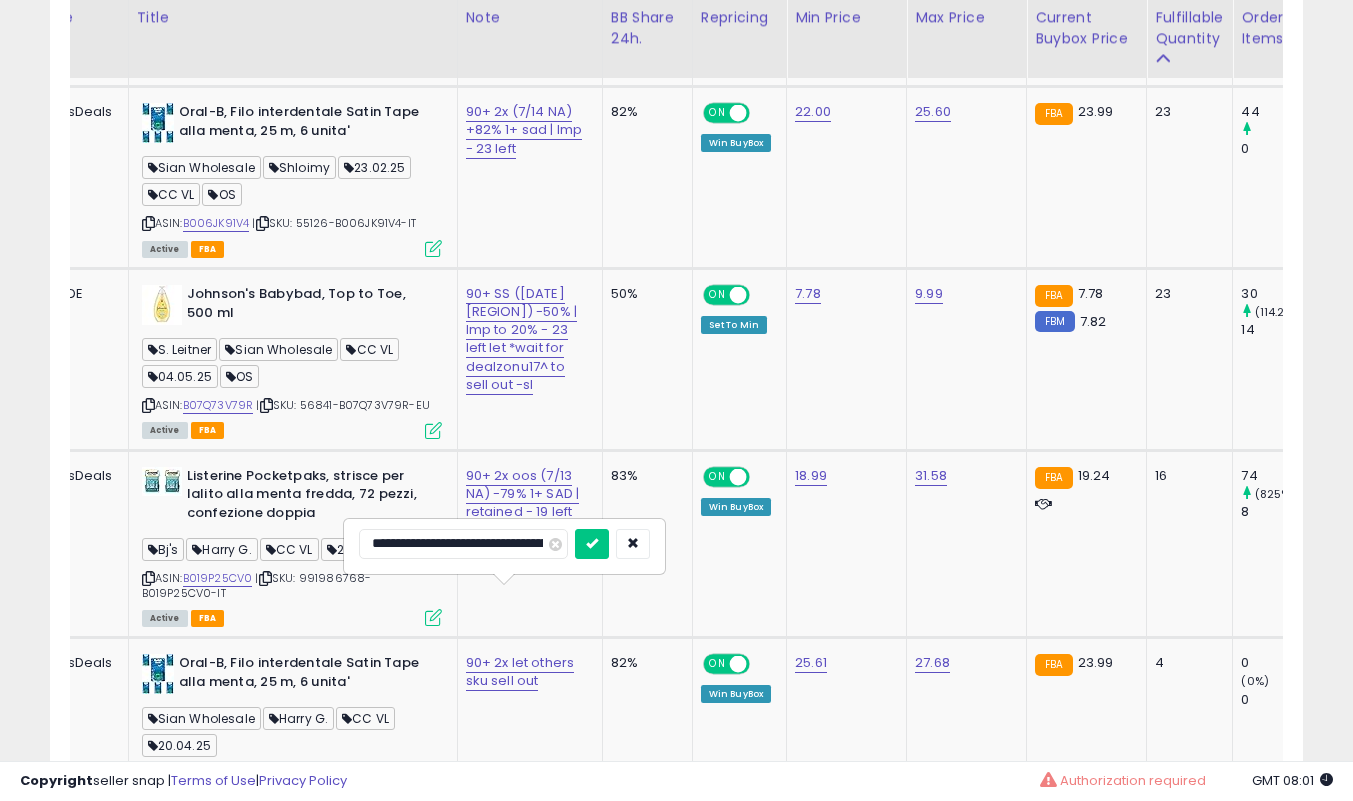 type on "**********" 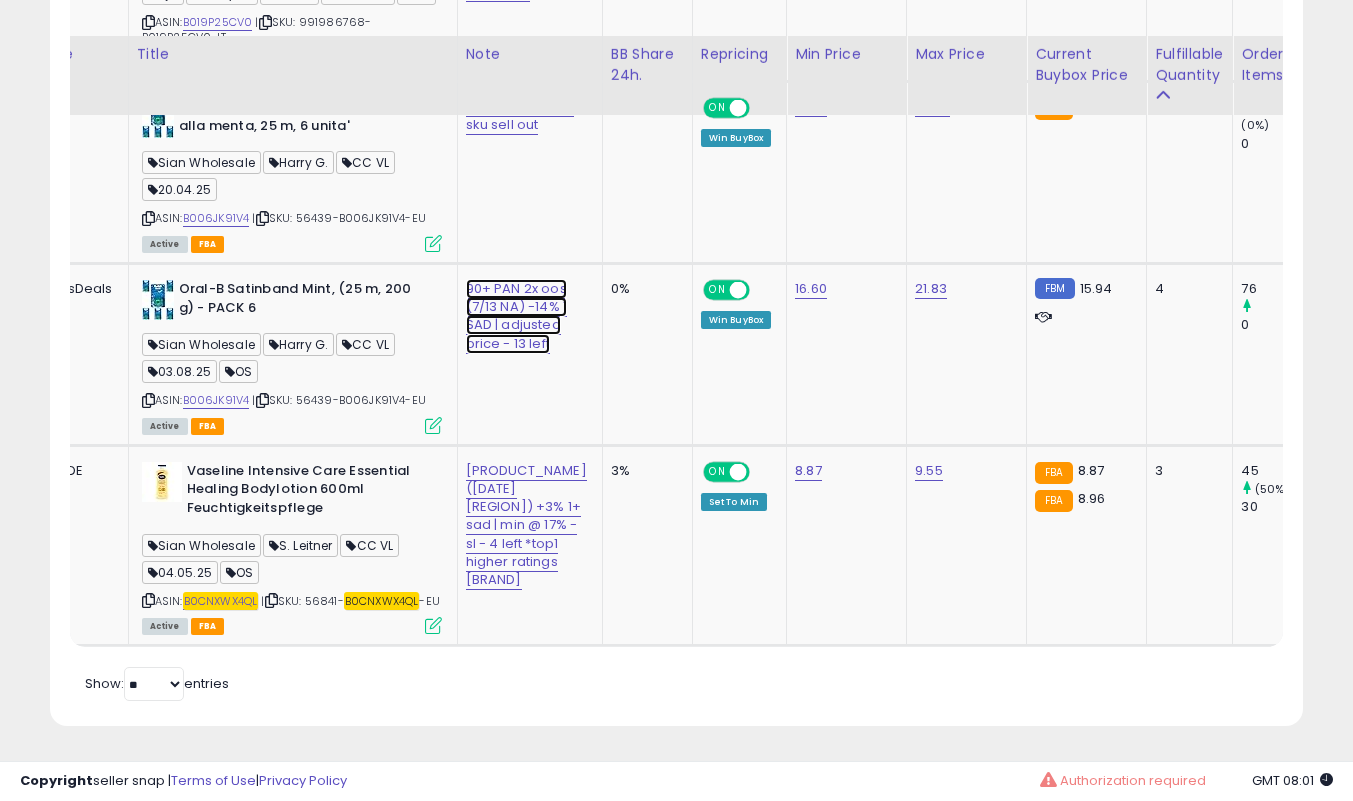 scroll, scrollTop: 2679, scrollLeft: 0, axis: vertical 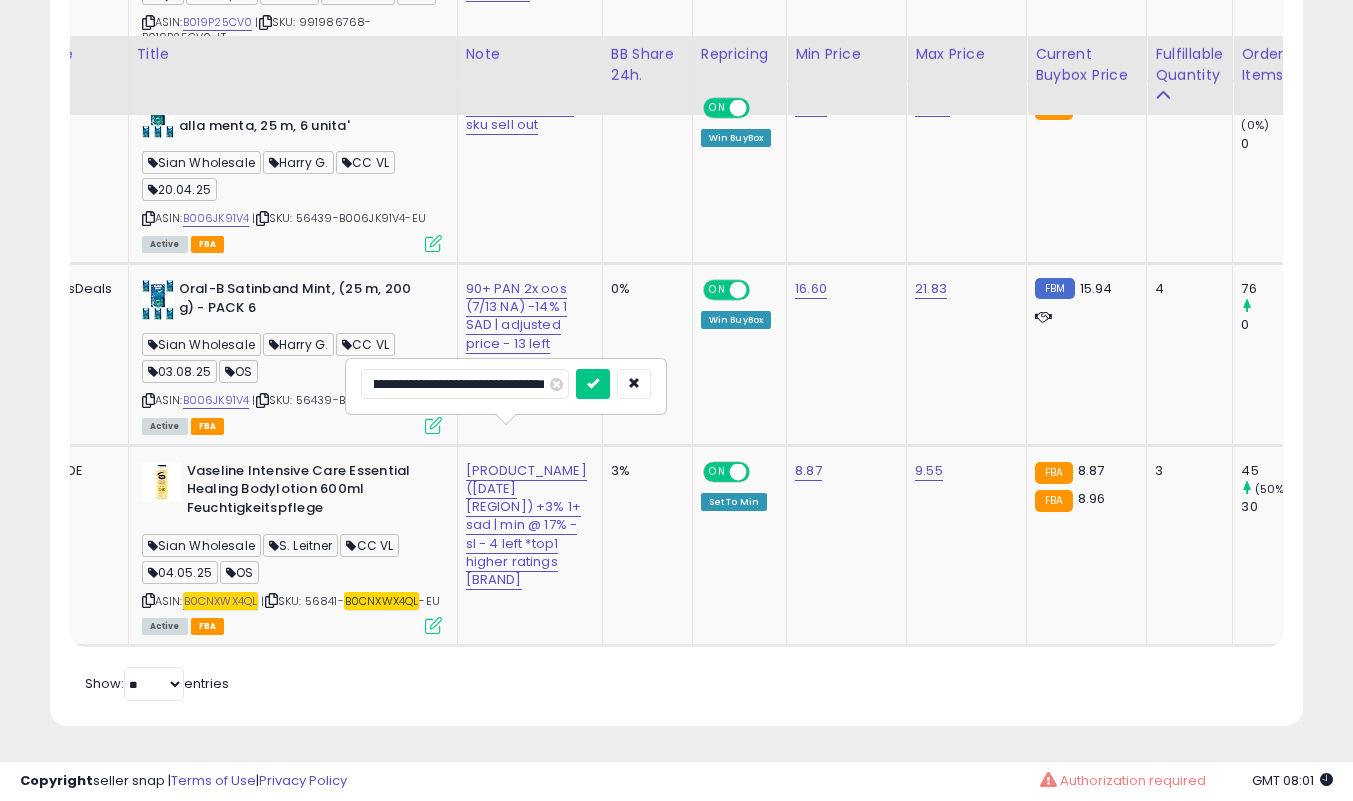 type on "**********" 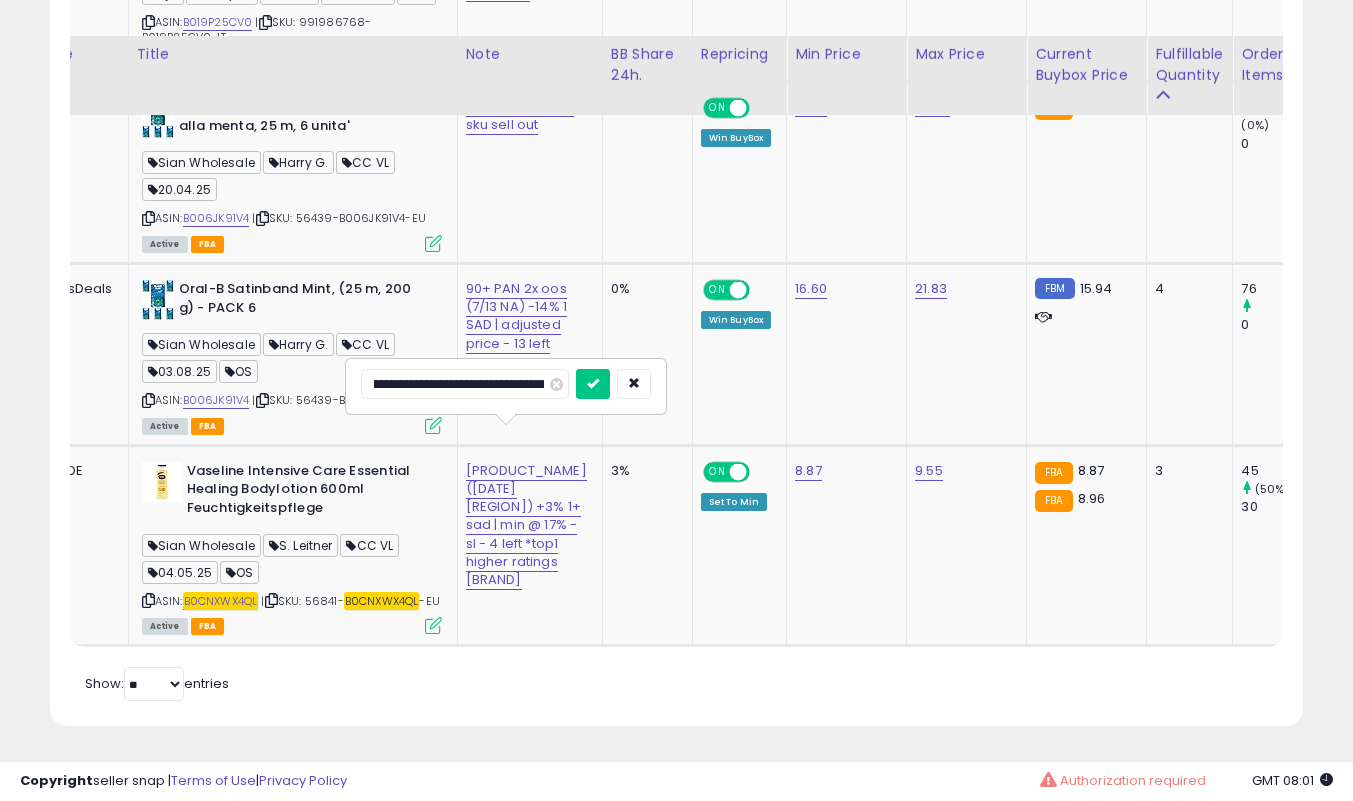 click at bounding box center (593, 384) 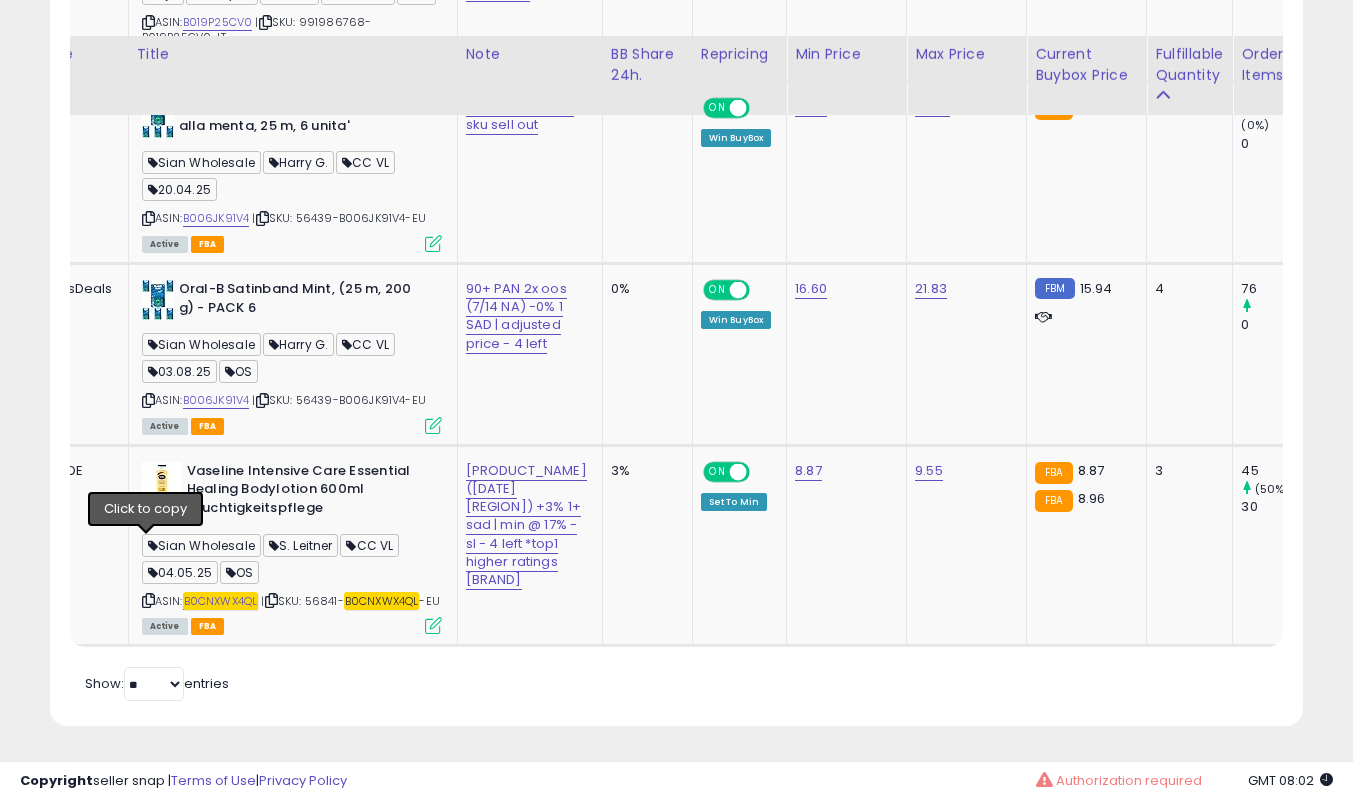 click at bounding box center (148, 400) 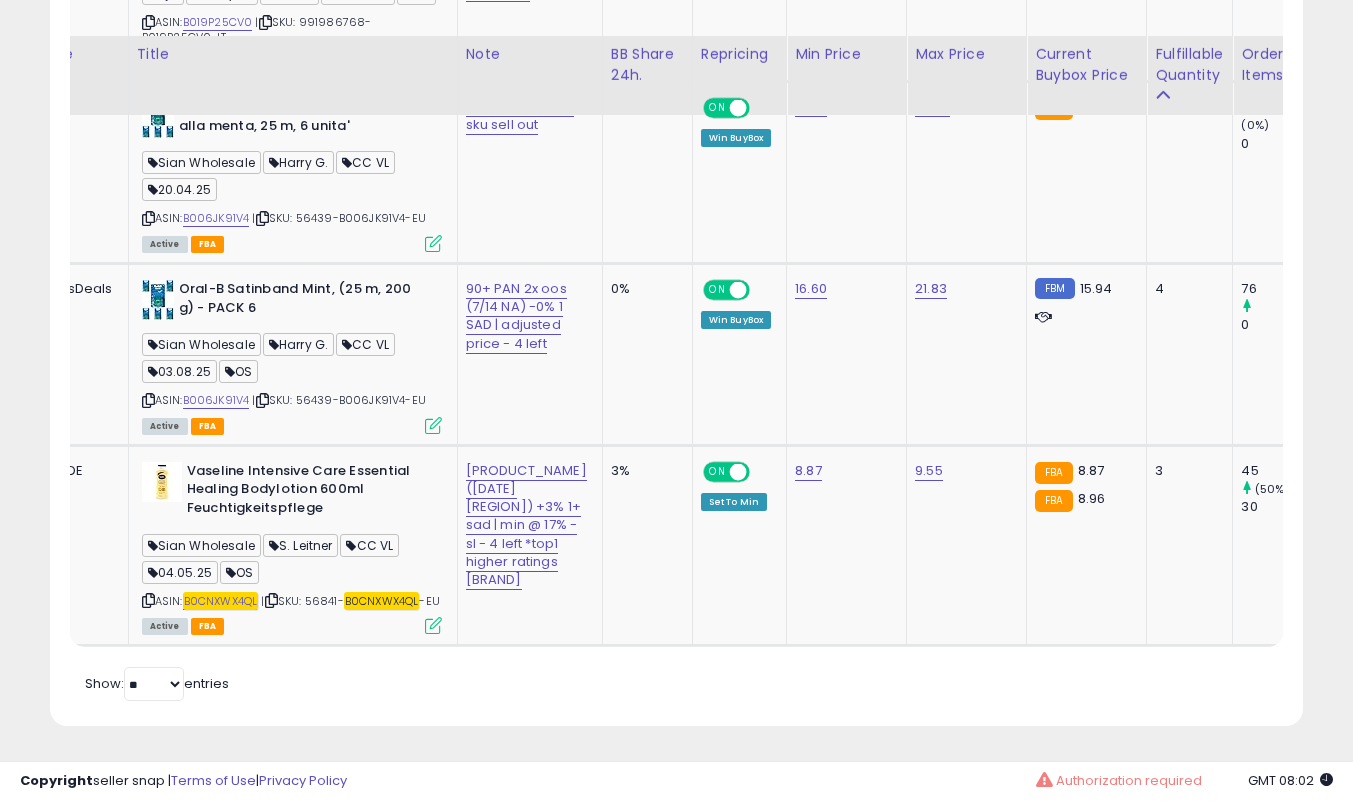 click on "**********" at bounding box center [676, -904] 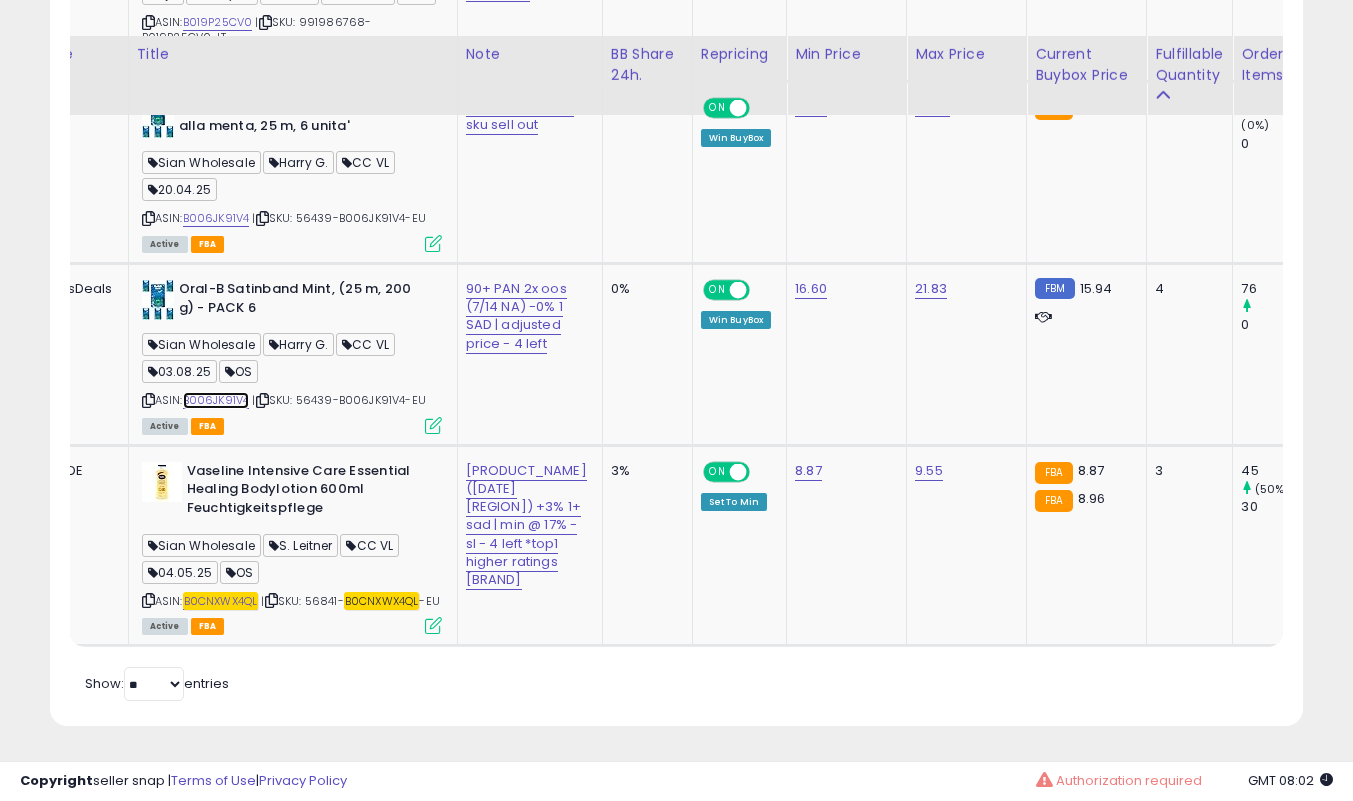 click on "B006JK91V4" at bounding box center [216, 400] 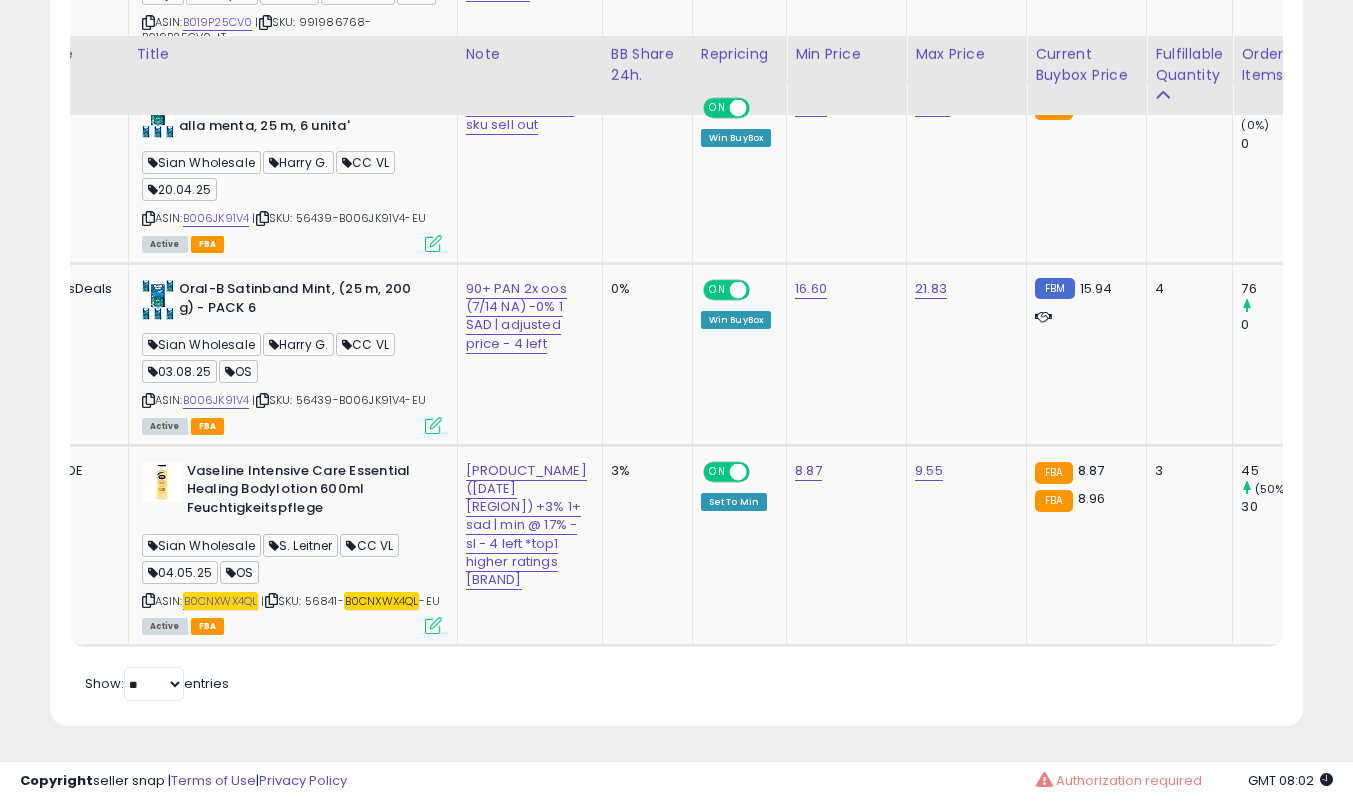click at bounding box center (433, 425) 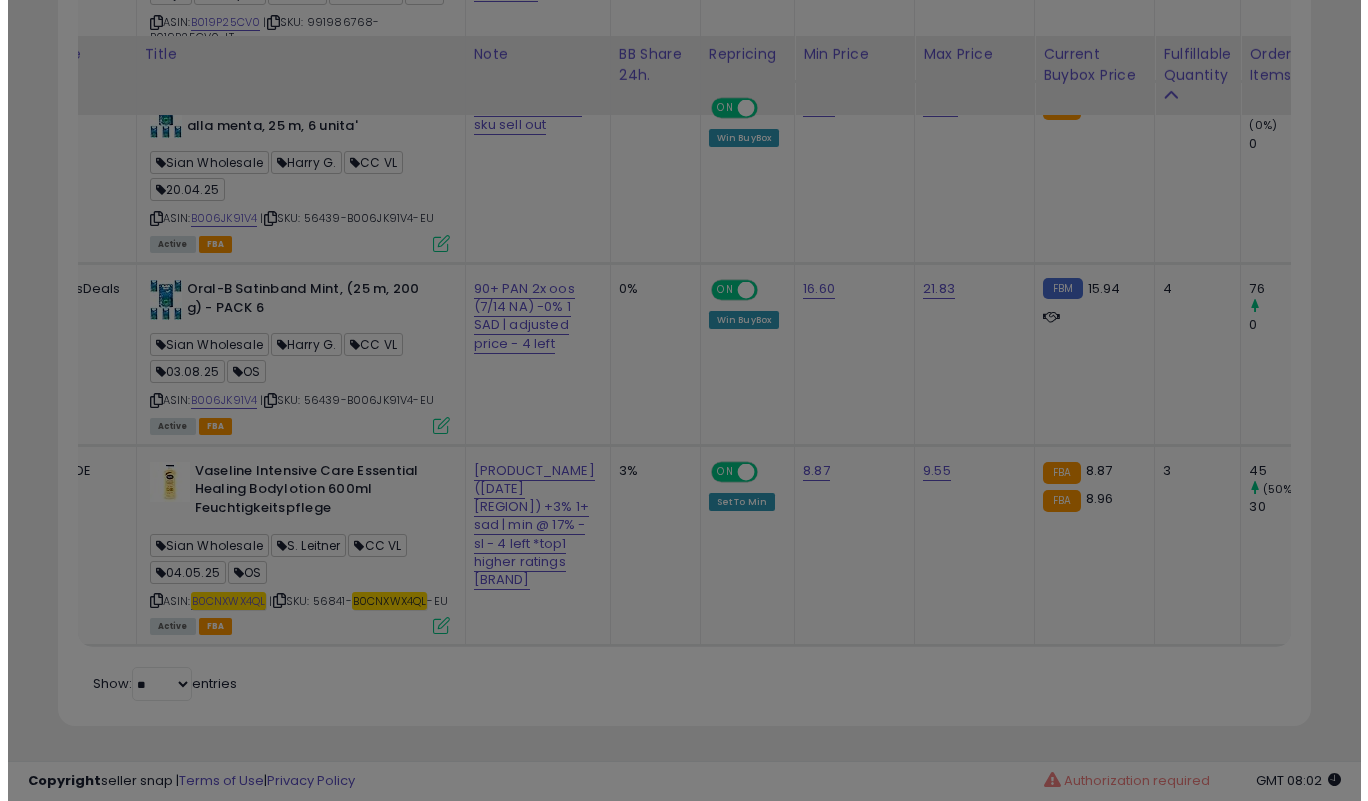 scroll, scrollTop: 999590, scrollLeft: 999266, axis: both 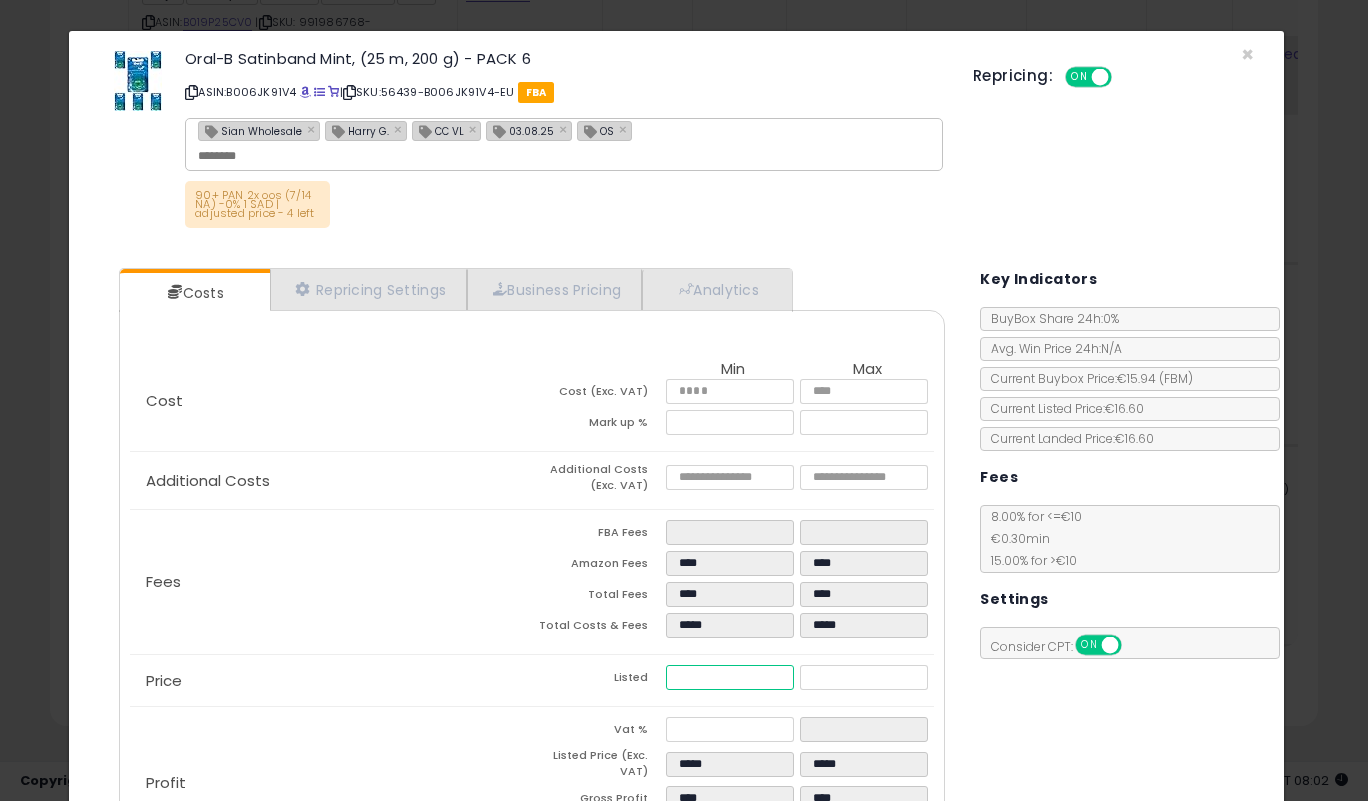 drag, startPoint x: 732, startPoint y: 644, endPoint x: 575, endPoint y: 658, distance: 157.62297 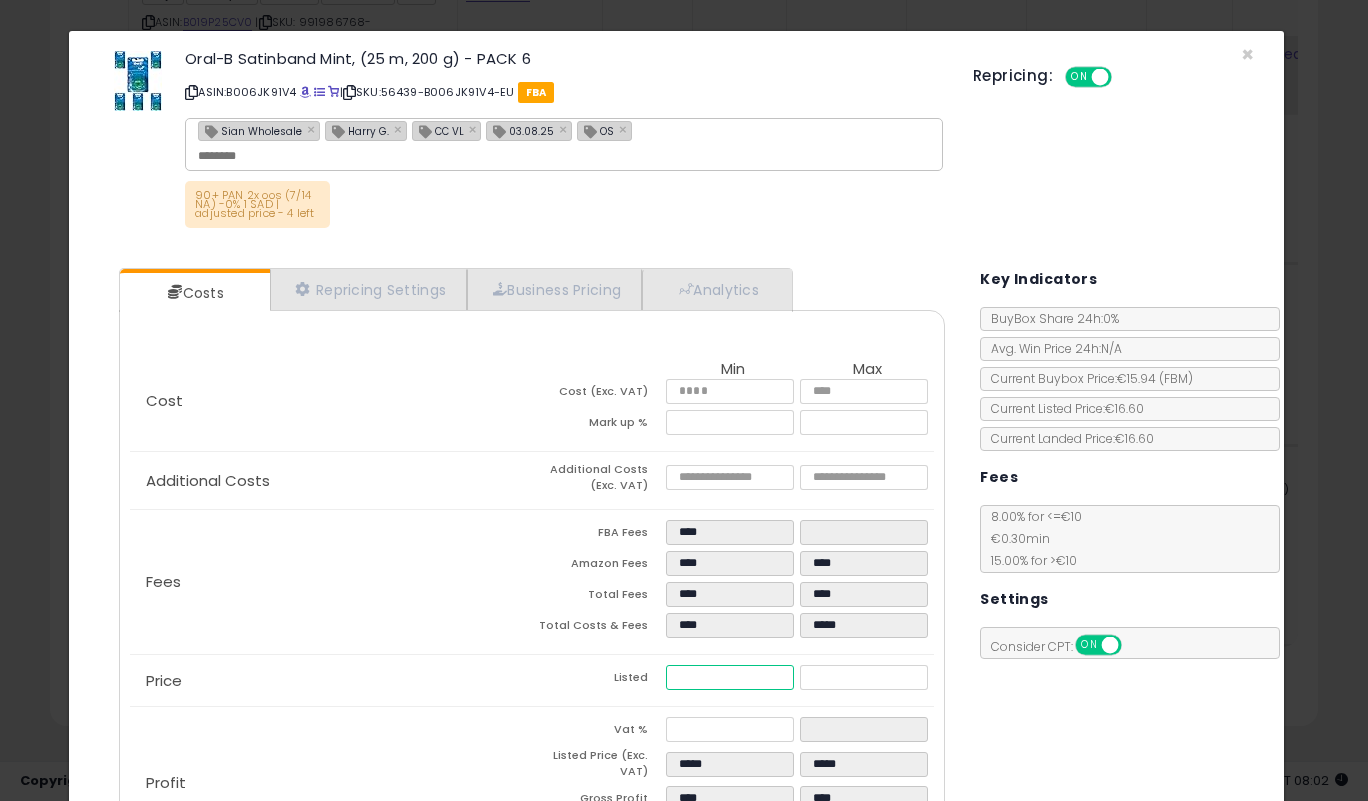 type on "****" 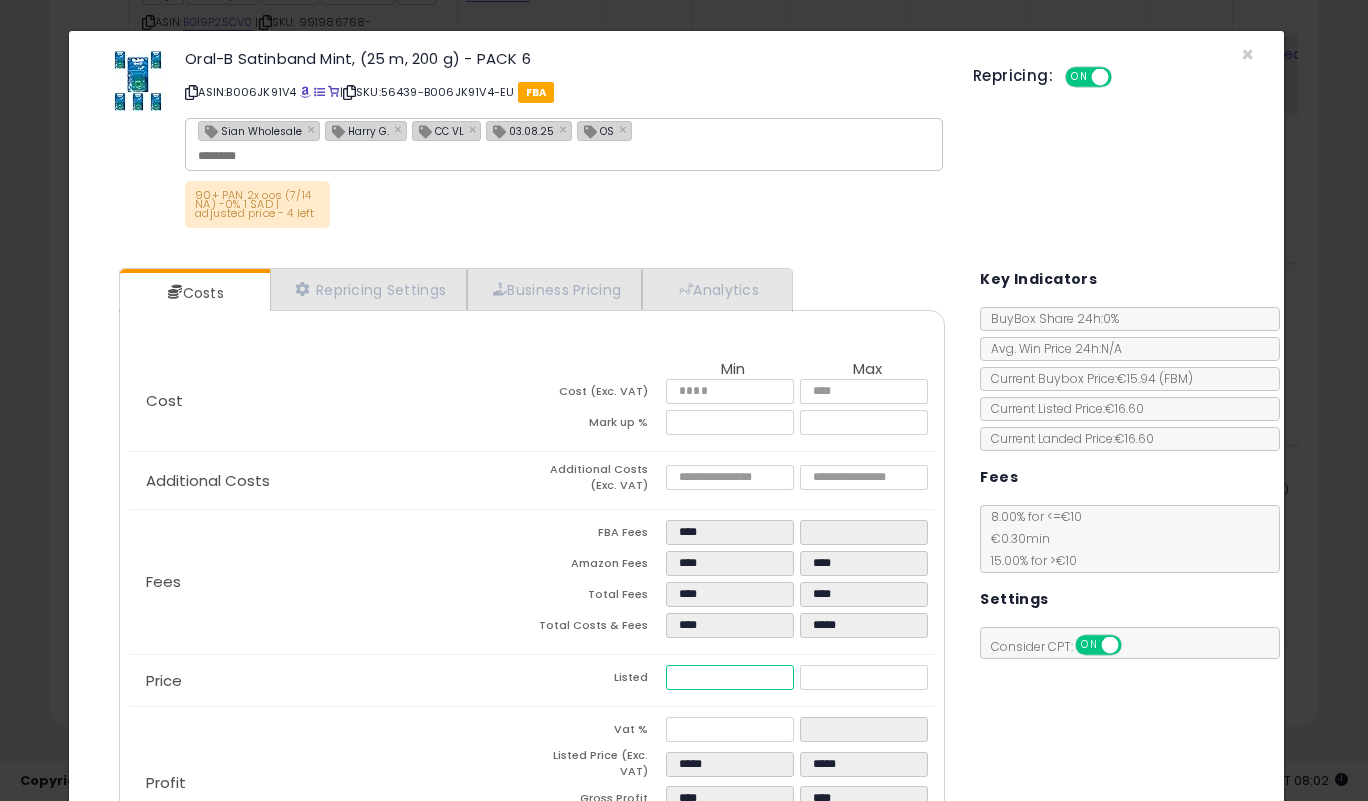 type on "*****" 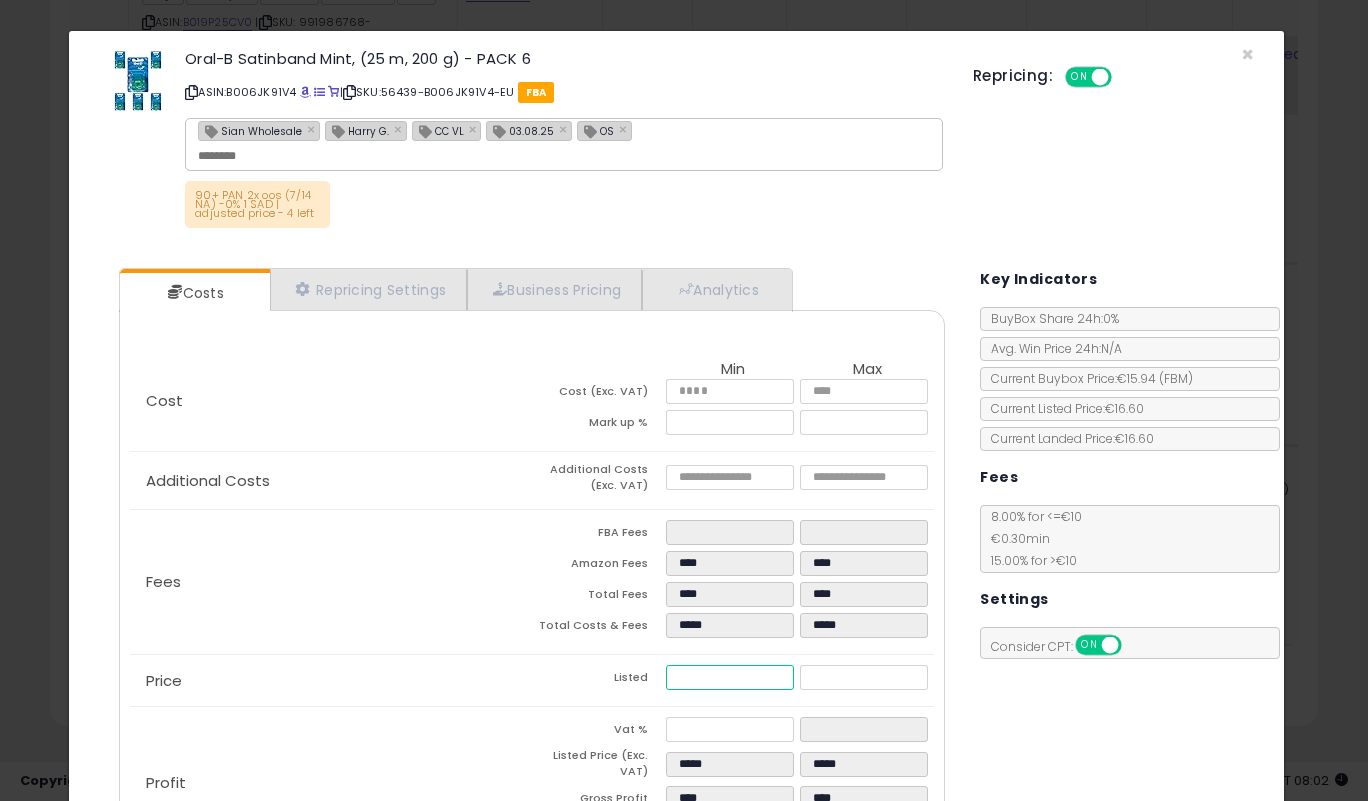 type on "****" 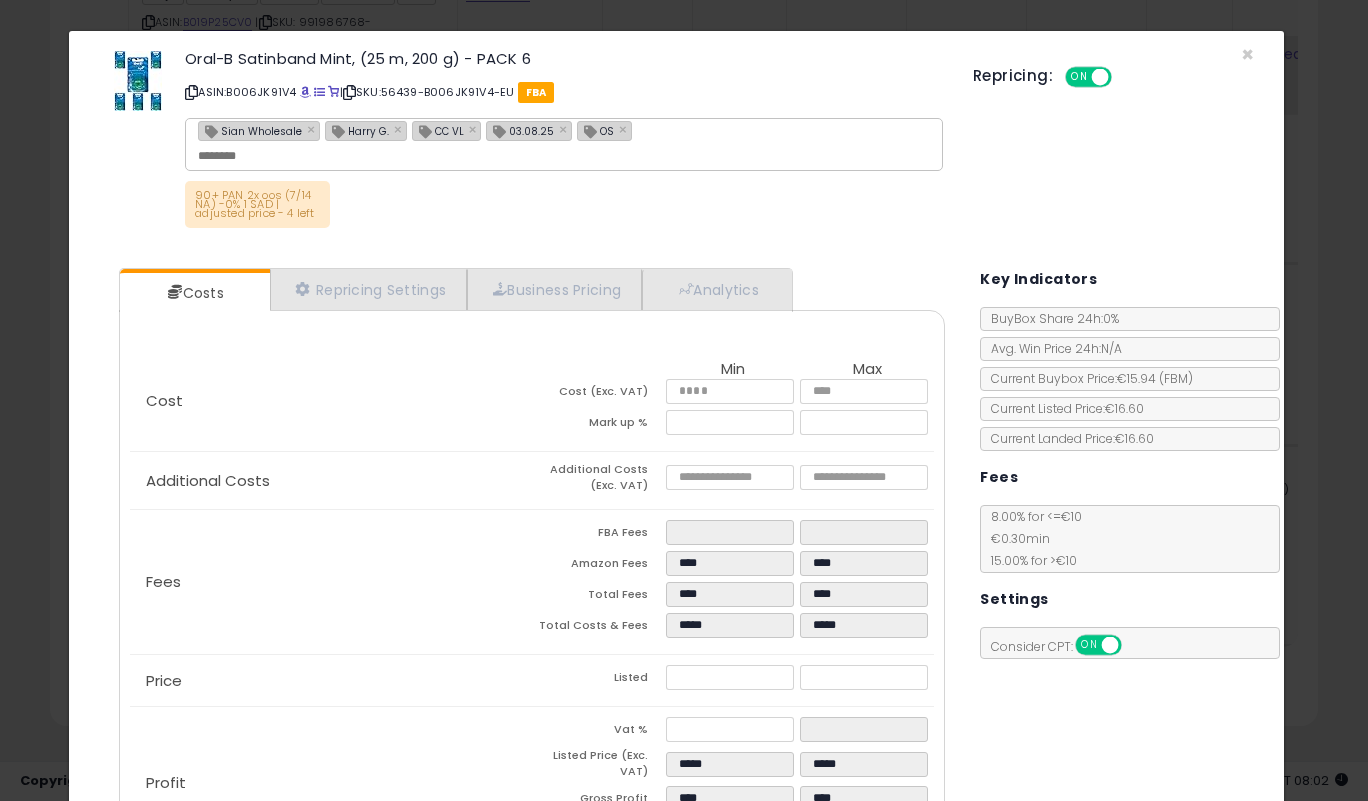 type on "*****" 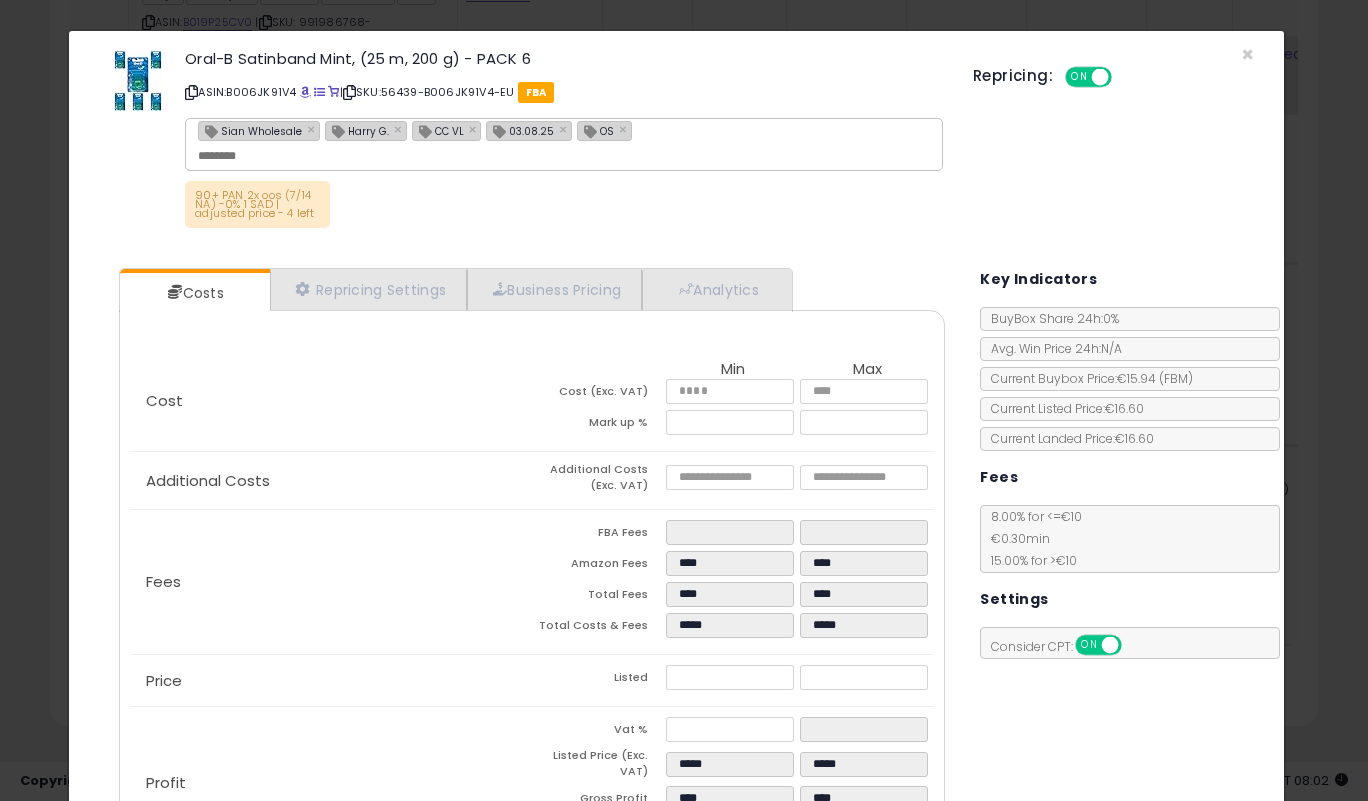 click on "Fees
FBA Fees
****
****
Amazon Fees
****
****
Total Fees
****
****
Total Costs & Fees
*****
*****" 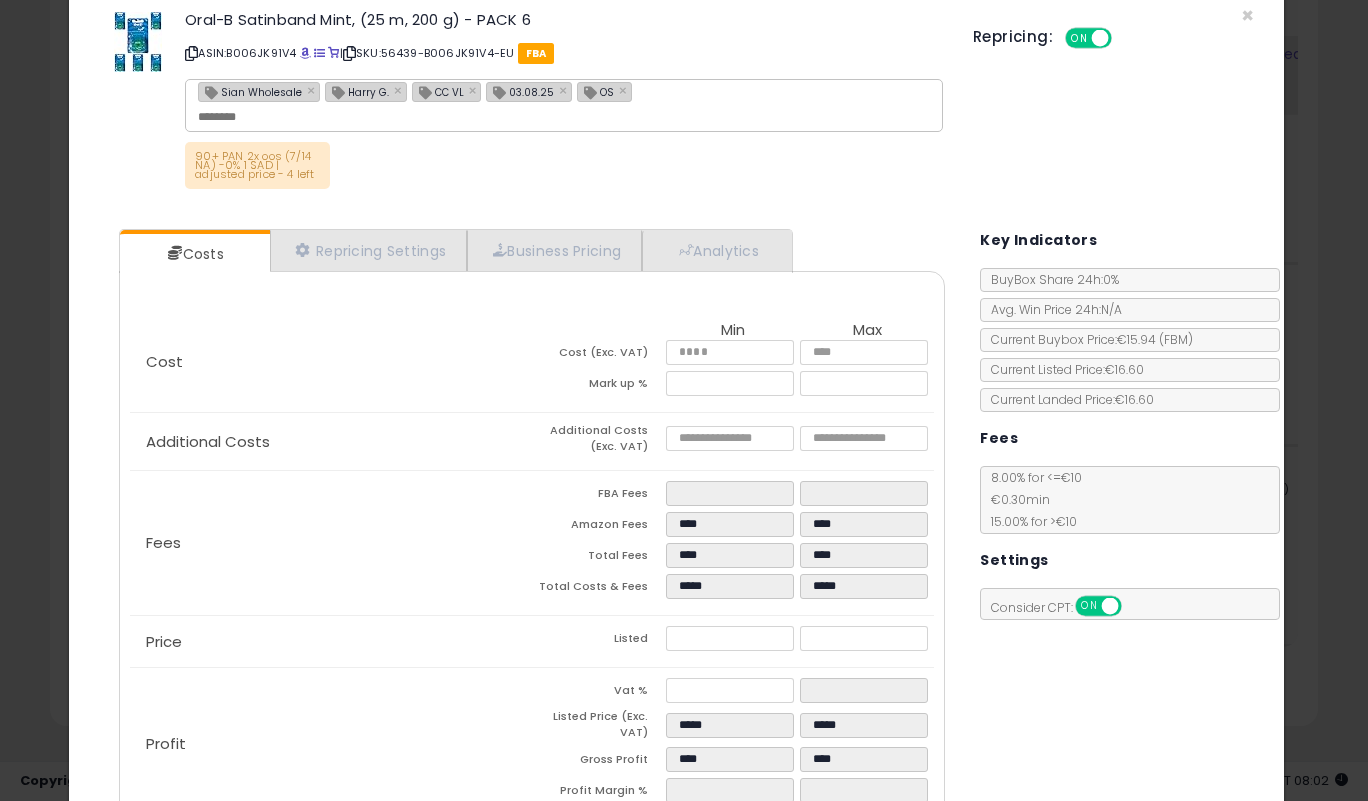 scroll, scrollTop: 140, scrollLeft: 0, axis: vertical 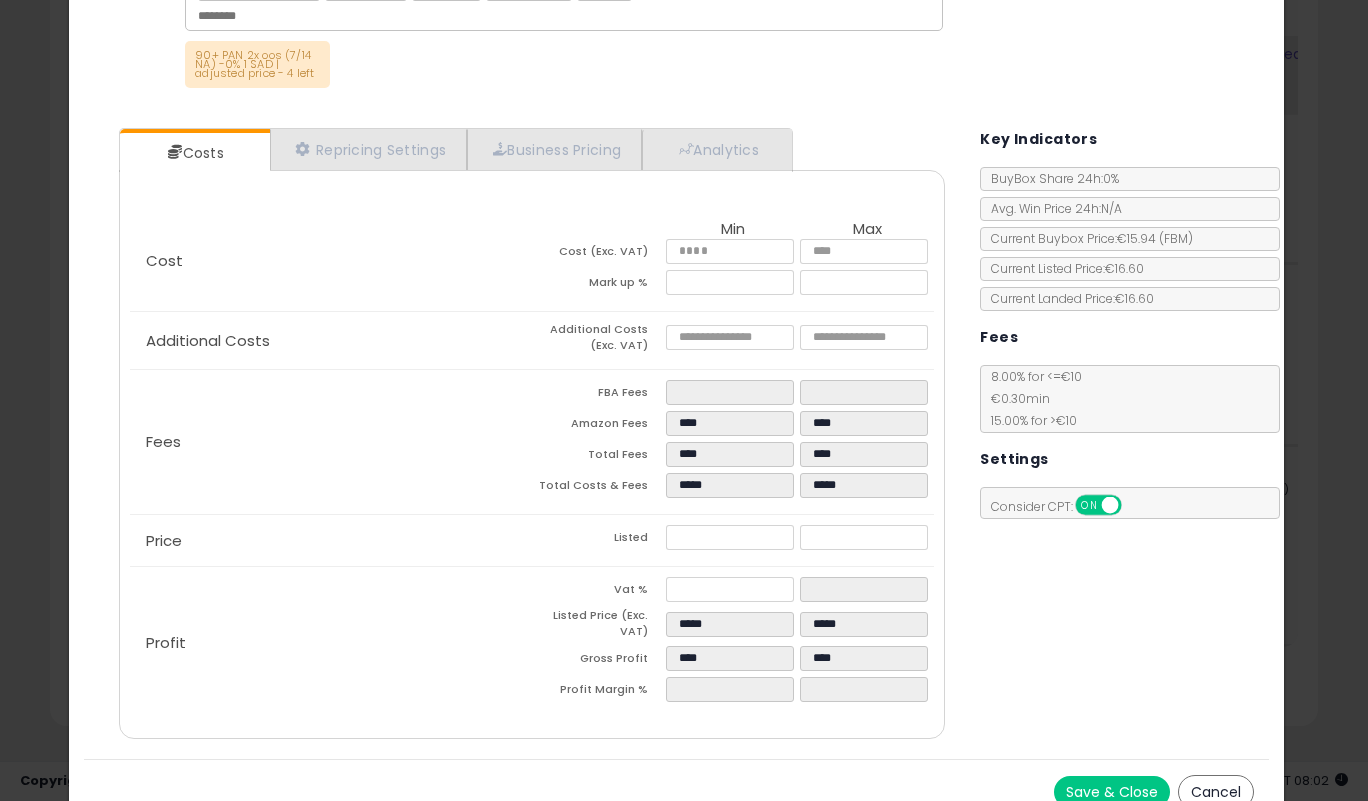 click on "Save & Close" at bounding box center (1112, 792) 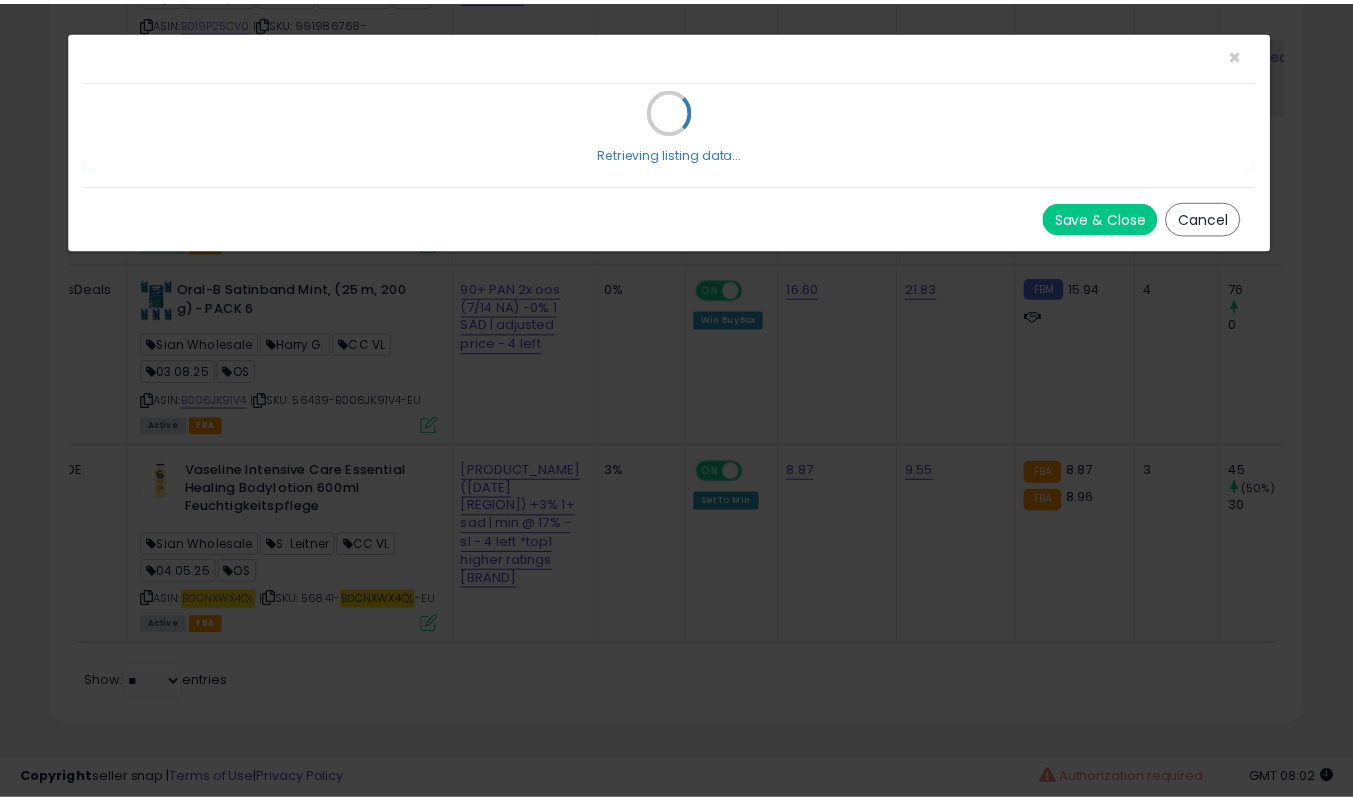 scroll, scrollTop: 0, scrollLeft: 0, axis: both 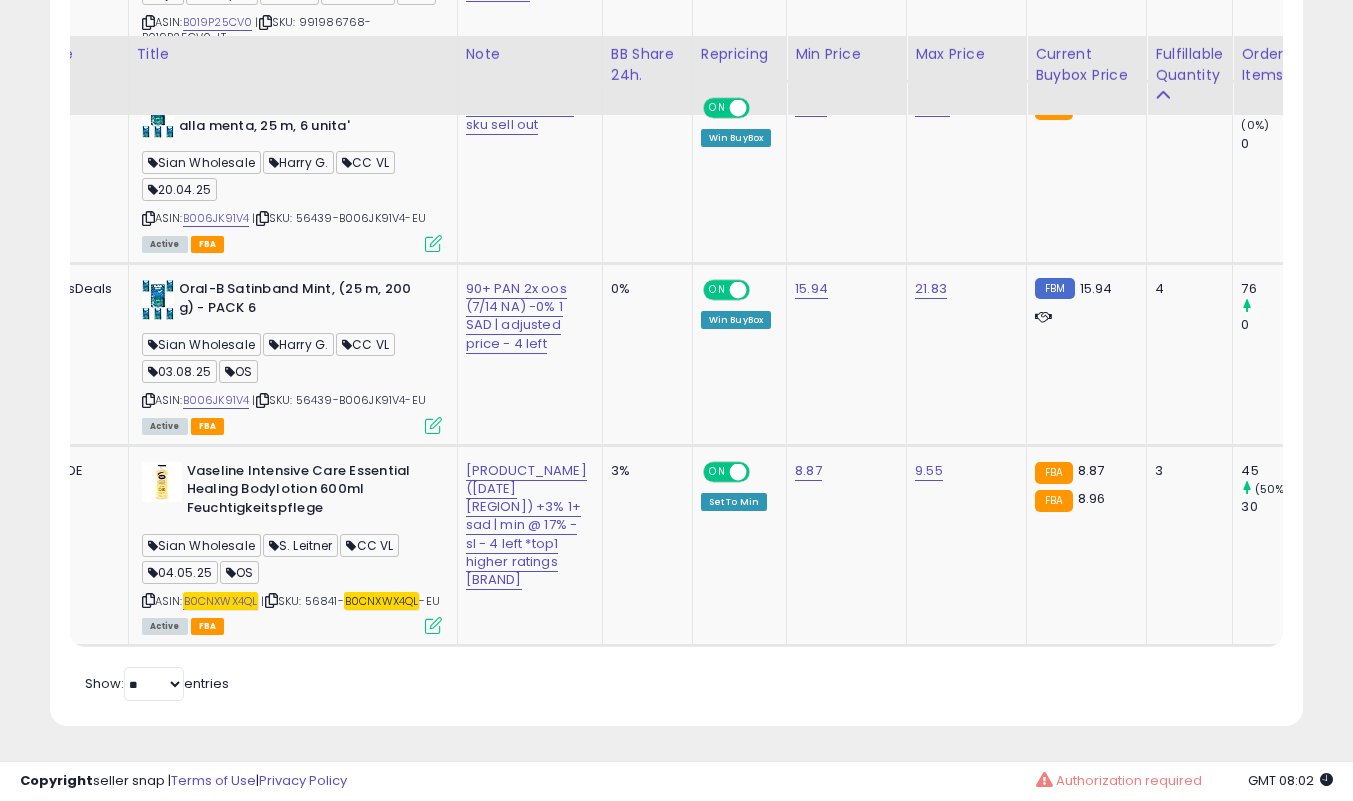 click at bounding box center (433, 425) 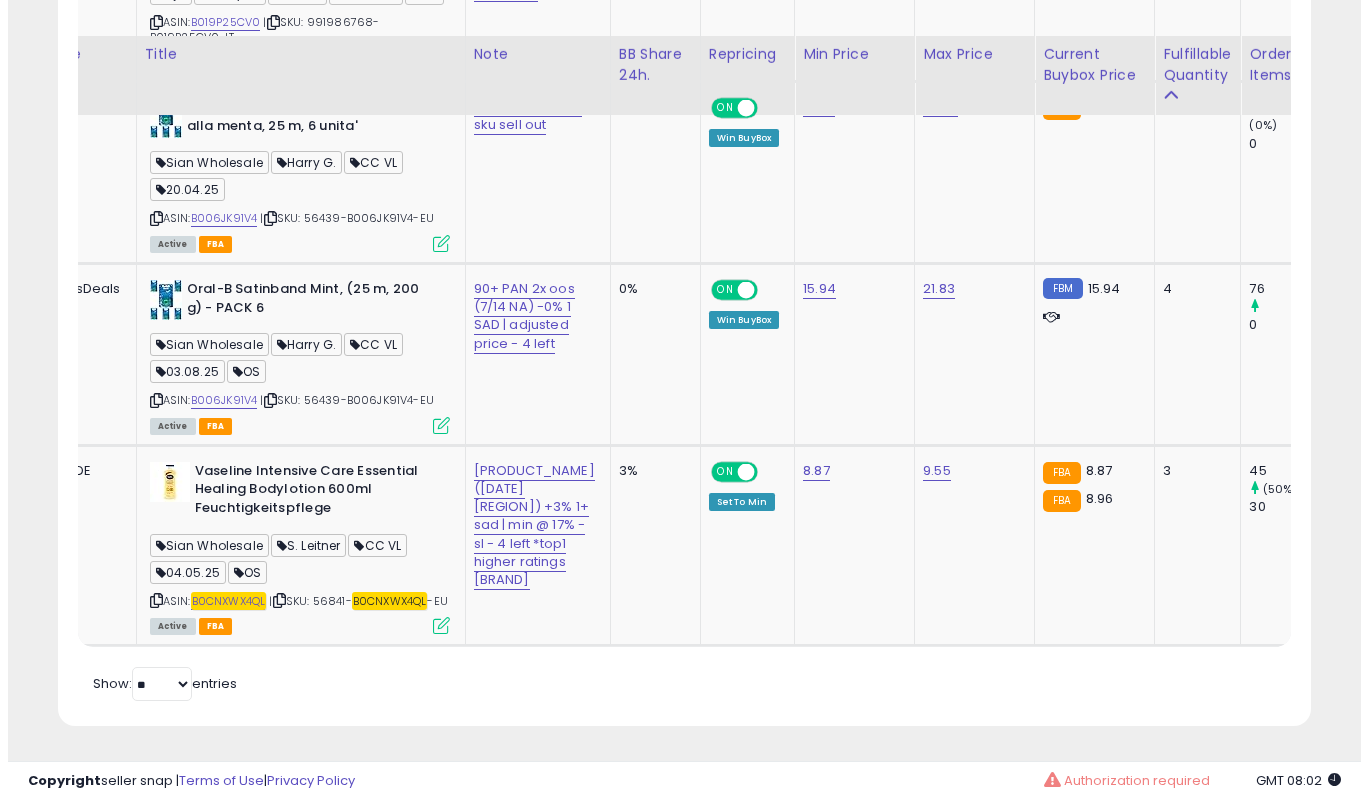 scroll, scrollTop: 999590, scrollLeft: 999266, axis: both 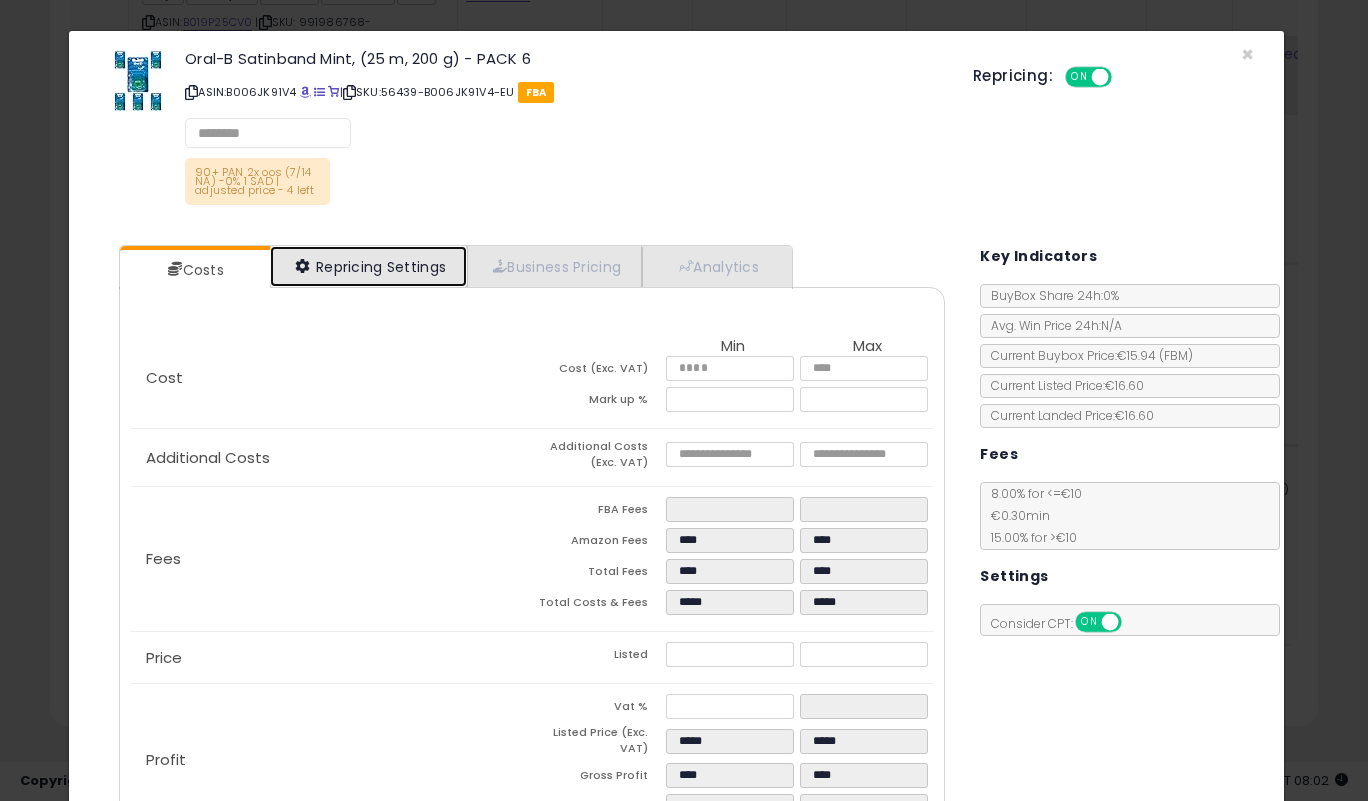 click on "Repricing Settings" at bounding box center (369, 266) 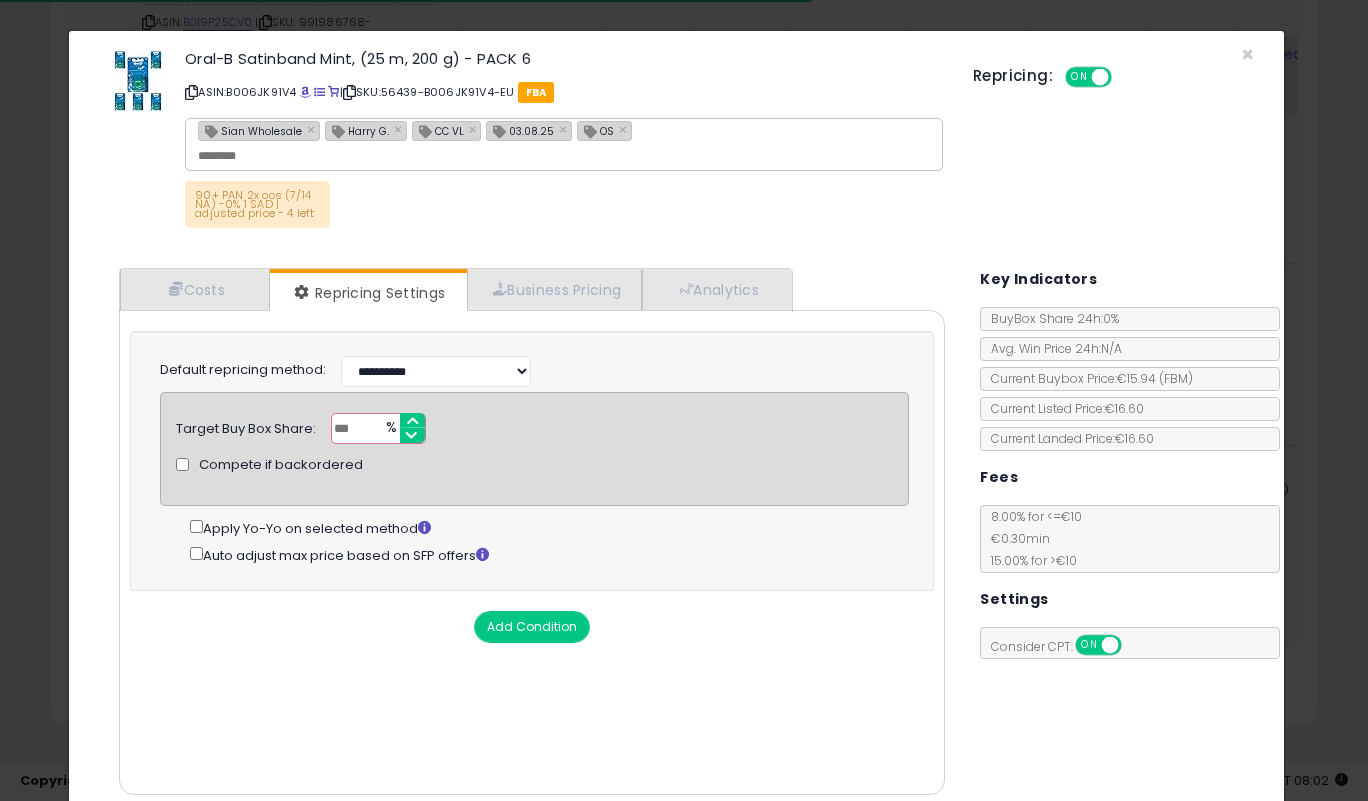 click on "Target Buy Box Share:
**
%
Compete if backordered" at bounding box center [534, 449] 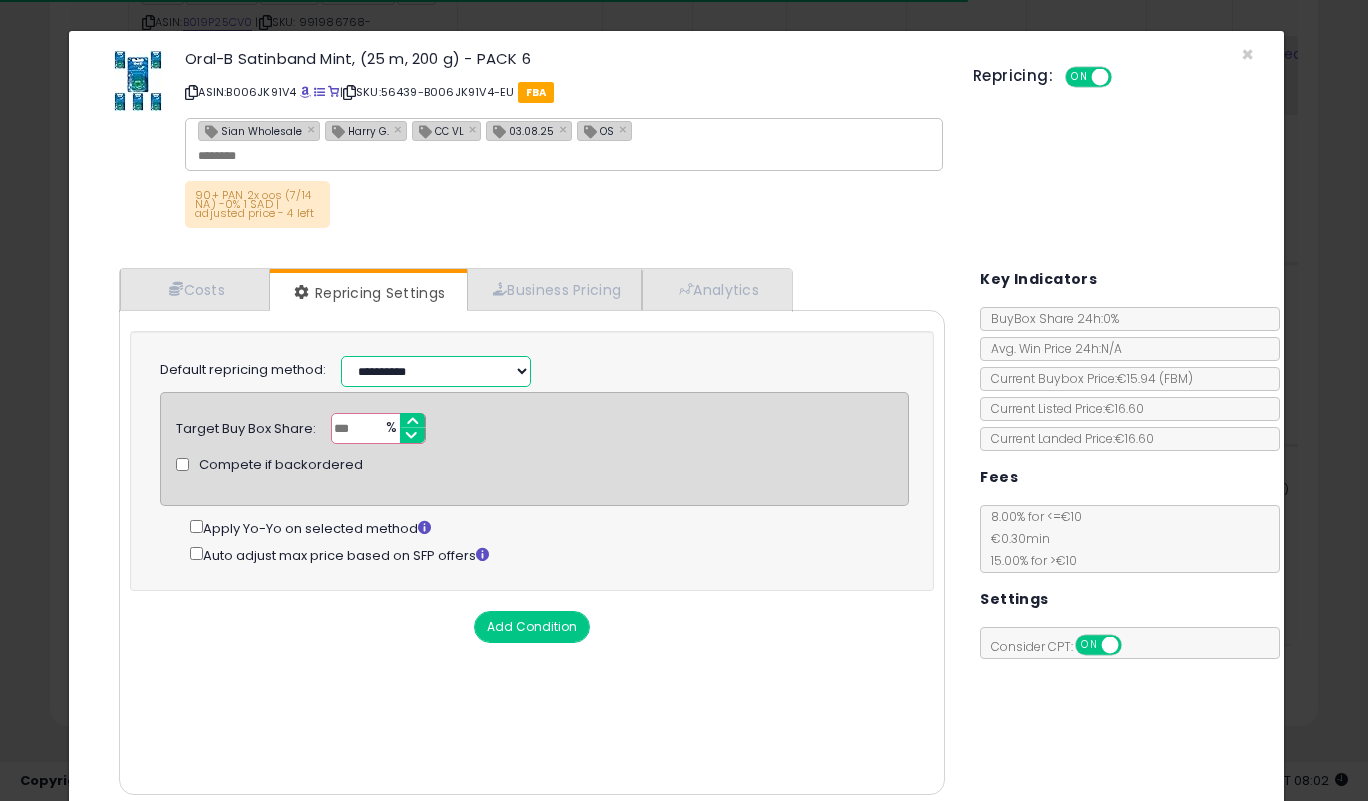 click on "**********" at bounding box center [436, 371] 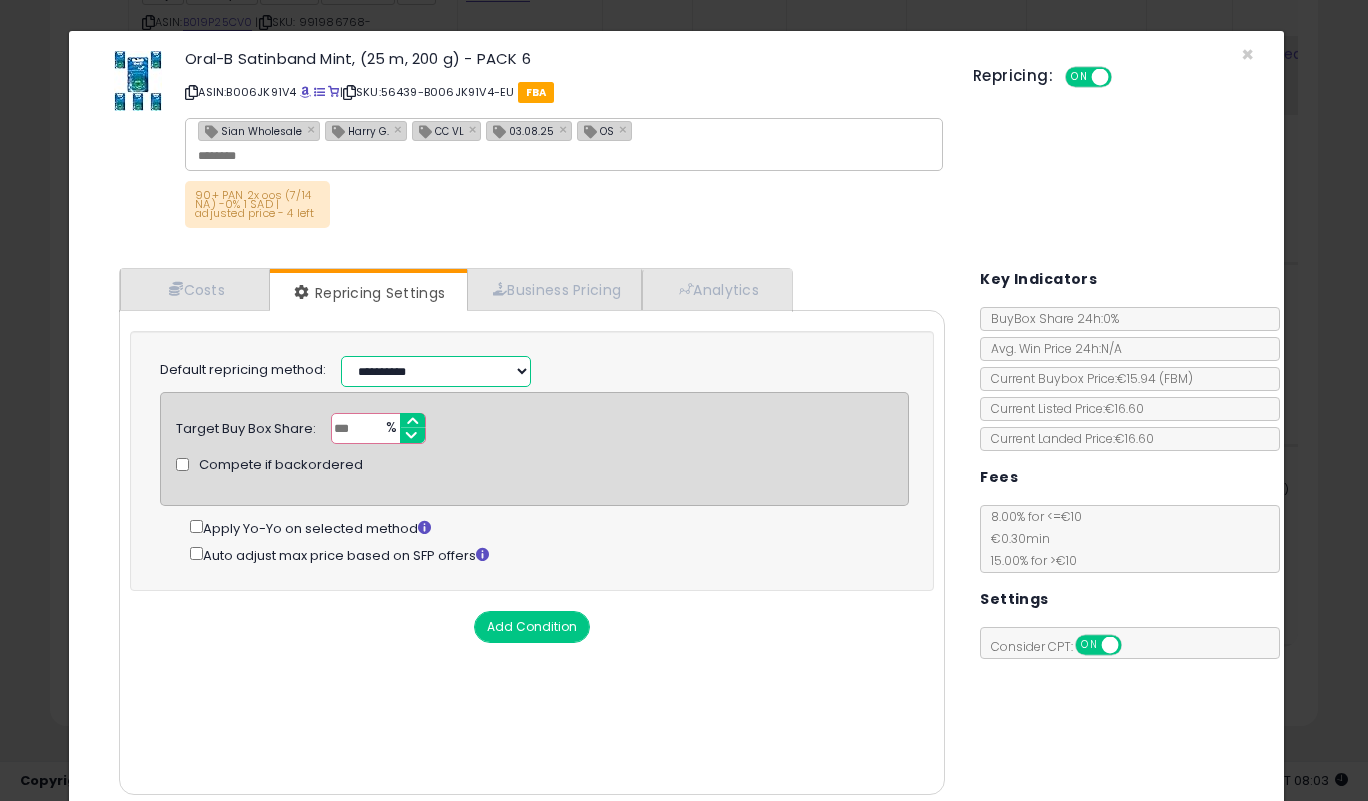 select on "**********" 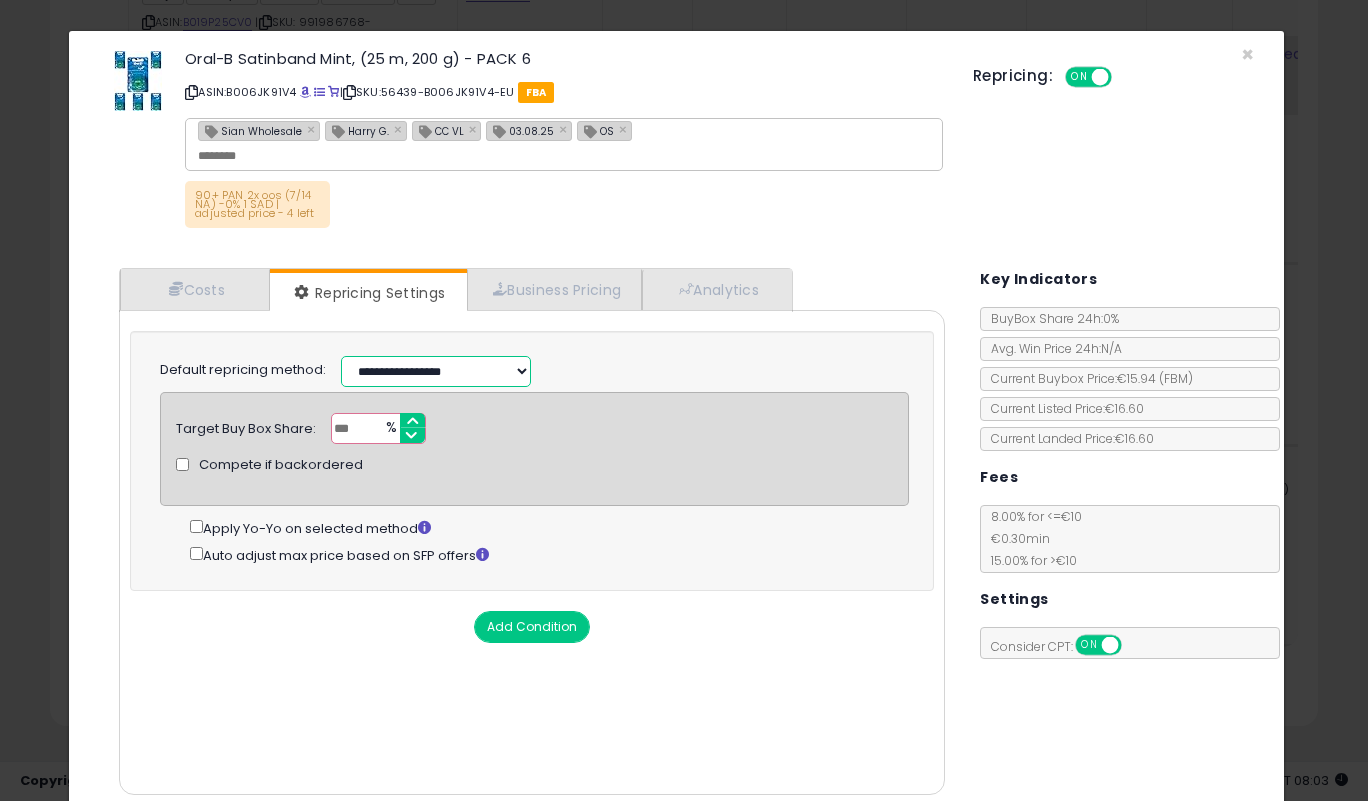 click on "**********" at bounding box center [436, 371] 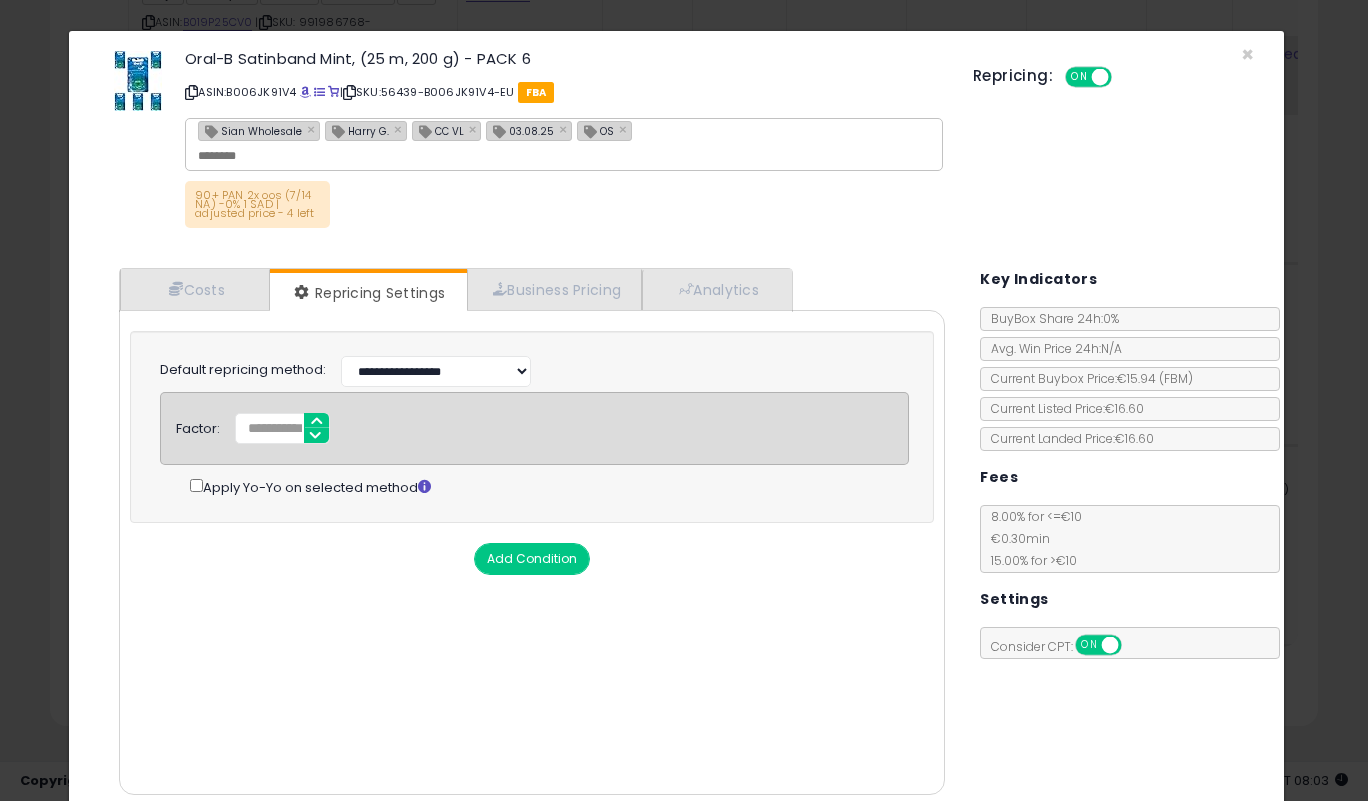drag, startPoint x: 351, startPoint y: 612, endPoint x: 221, endPoint y: 376, distance: 269.43646 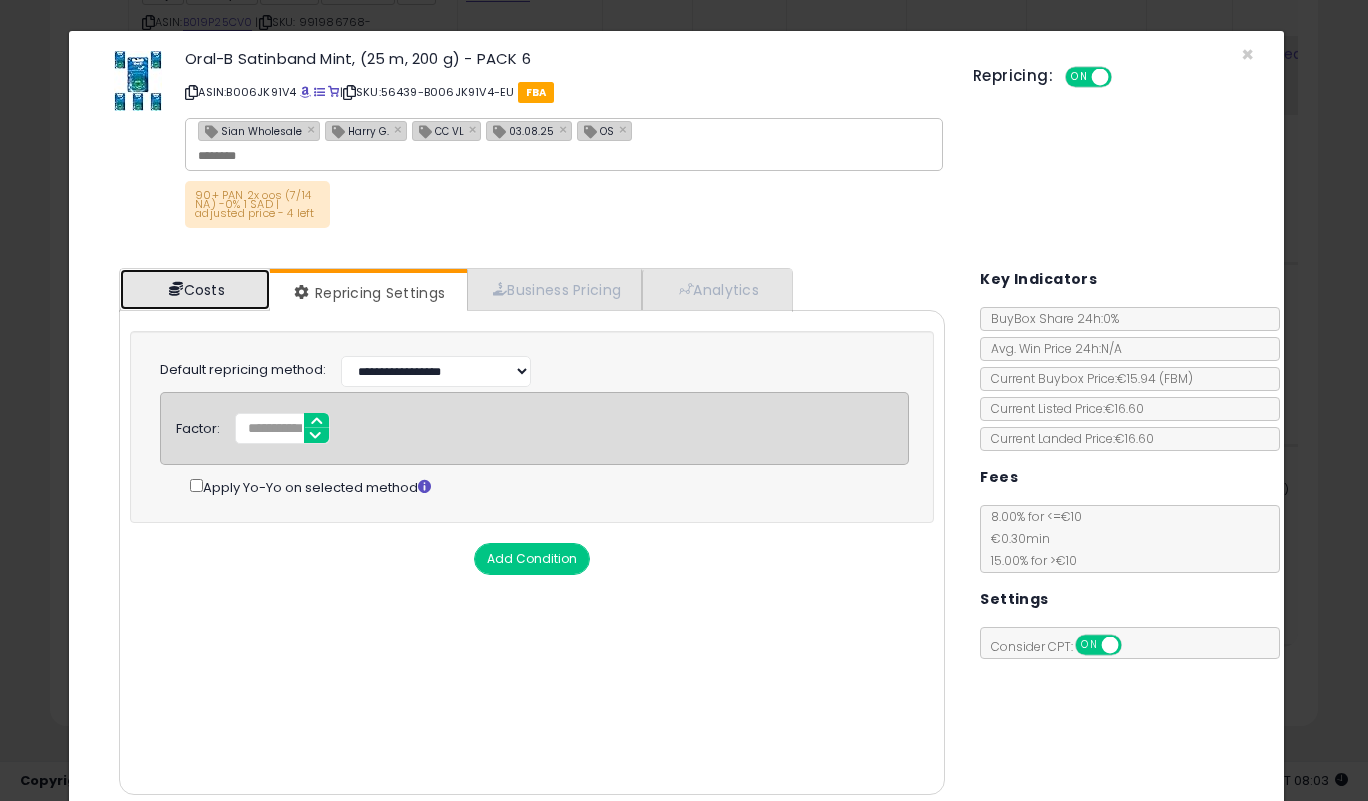 click on "Costs" at bounding box center [195, 289] 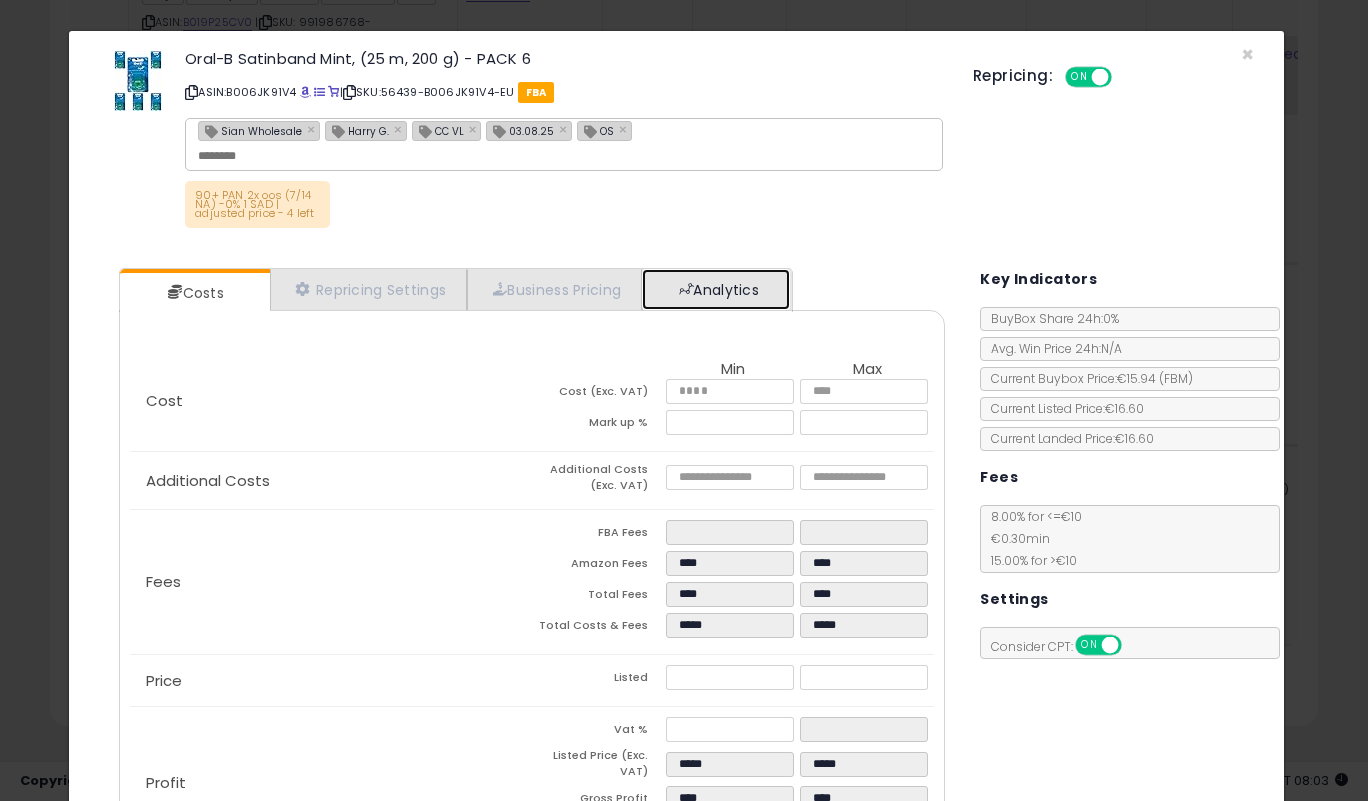 click on "Analytics" at bounding box center [716, 289] 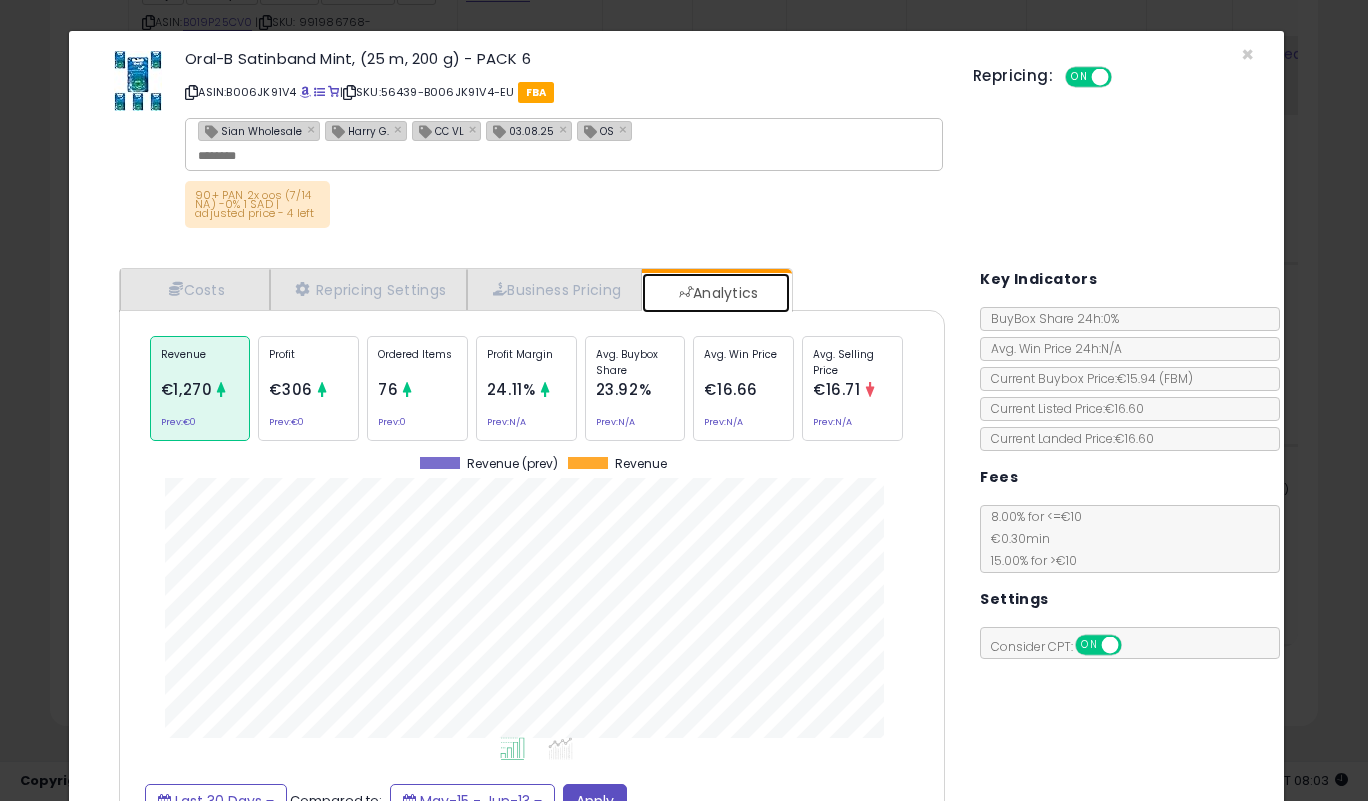 scroll, scrollTop: 999385, scrollLeft: 999143, axis: both 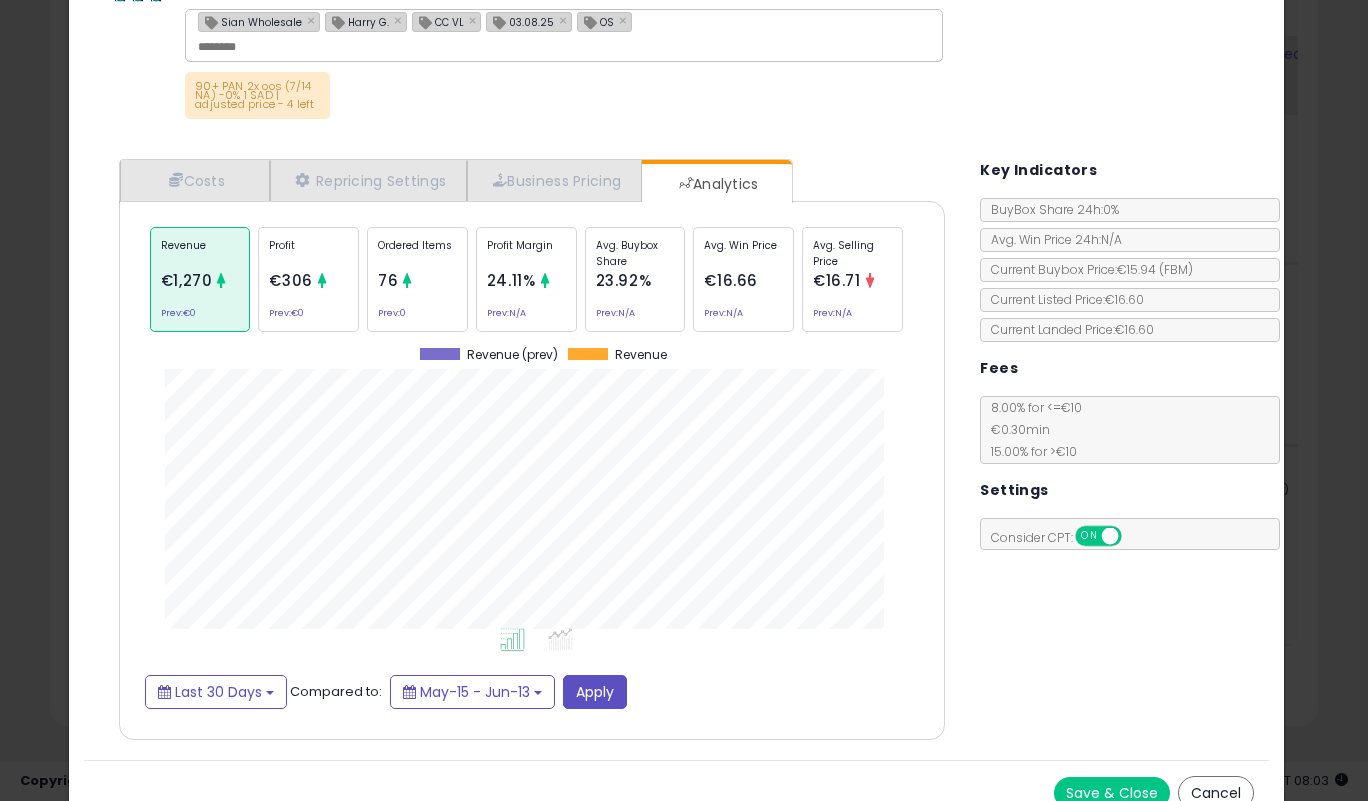 click on "Save & Close" at bounding box center (1112, 793) 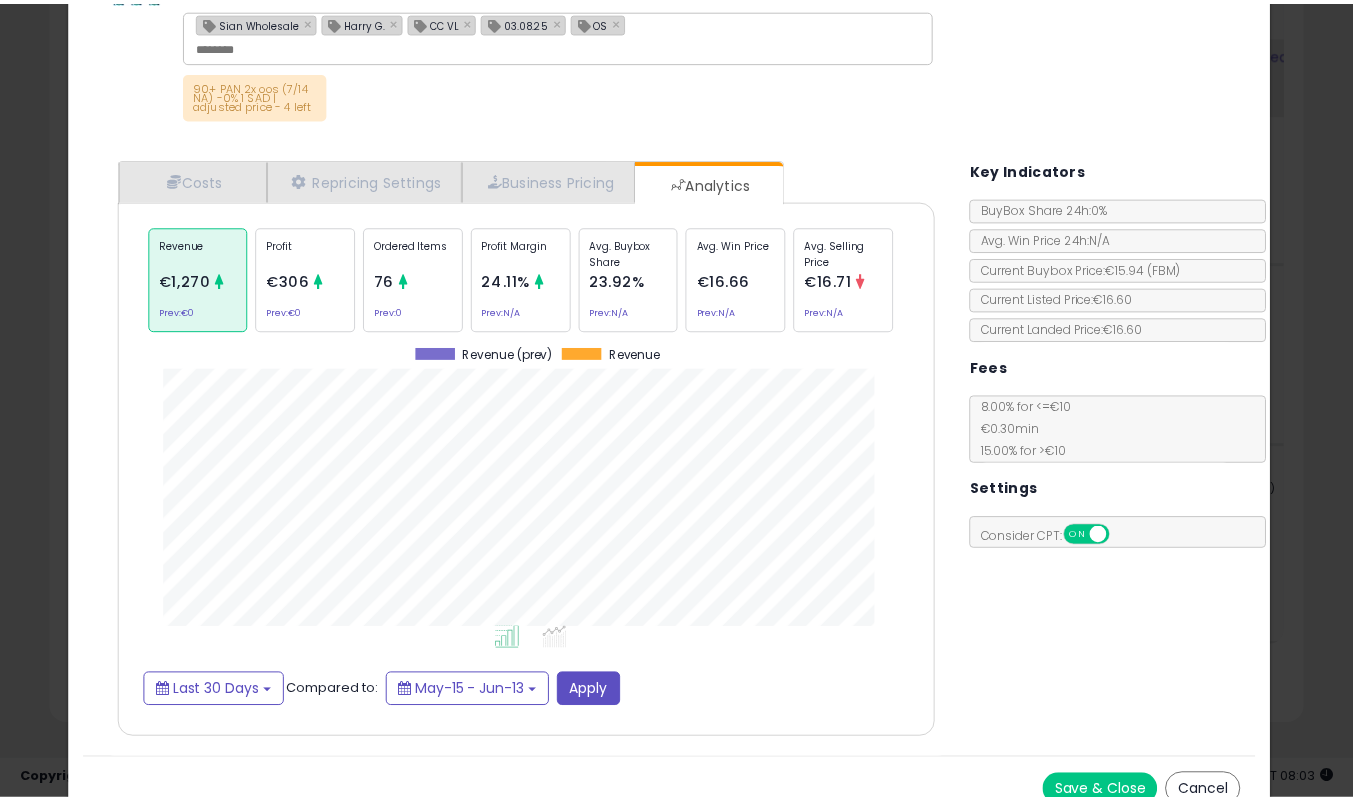scroll, scrollTop: 0, scrollLeft: 0, axis: both 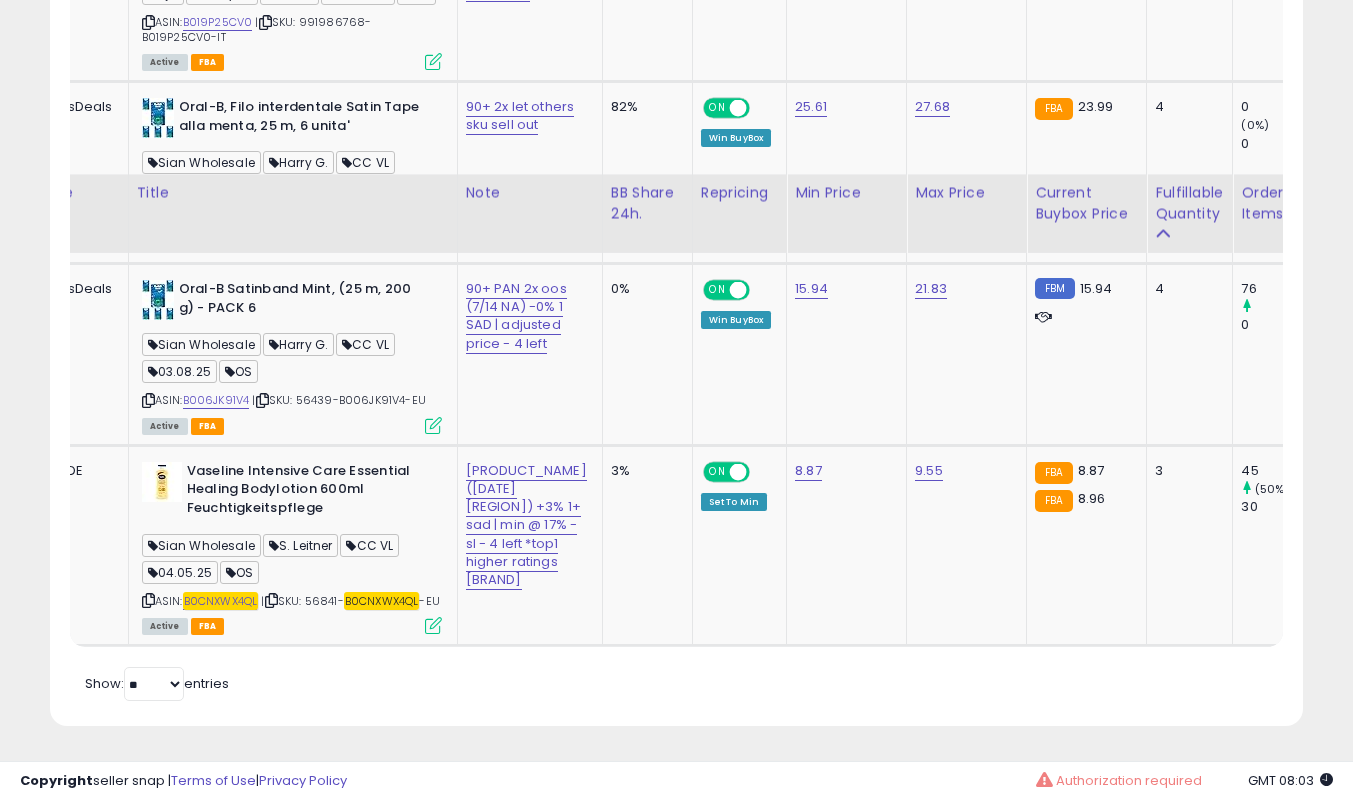 click on "[PRODUCT_NAME] ([DATE] [REGION]) +3% 1+ sad | min @ 17% -sl - 4 left *top1 higher ratings [BRAND]" 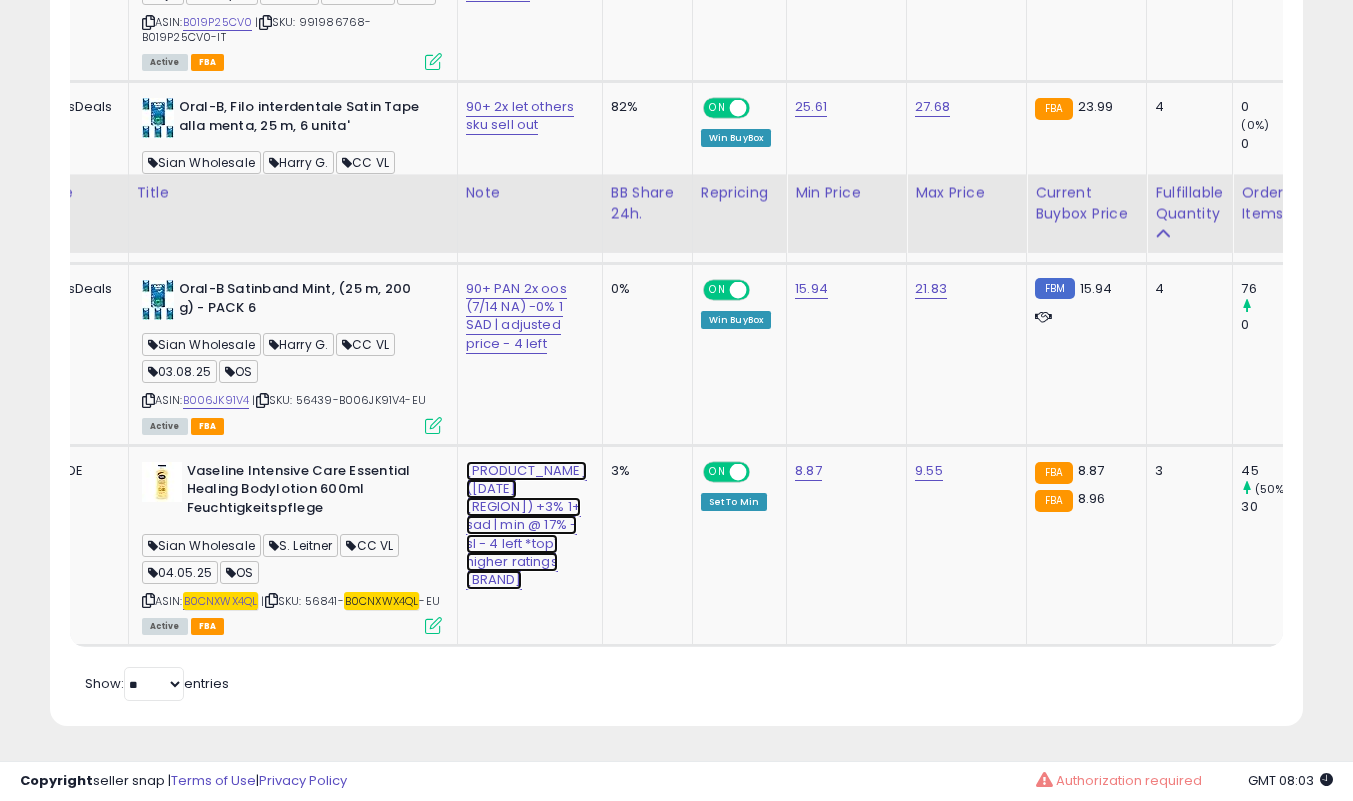 click on "[PRODUCT_NAME] ([DATE] [REGION]) +3% 1+ sad | min @ 17% -sl - 4 left *top1 higher ratings [BRAND]" at bounding box center [526, -1387] 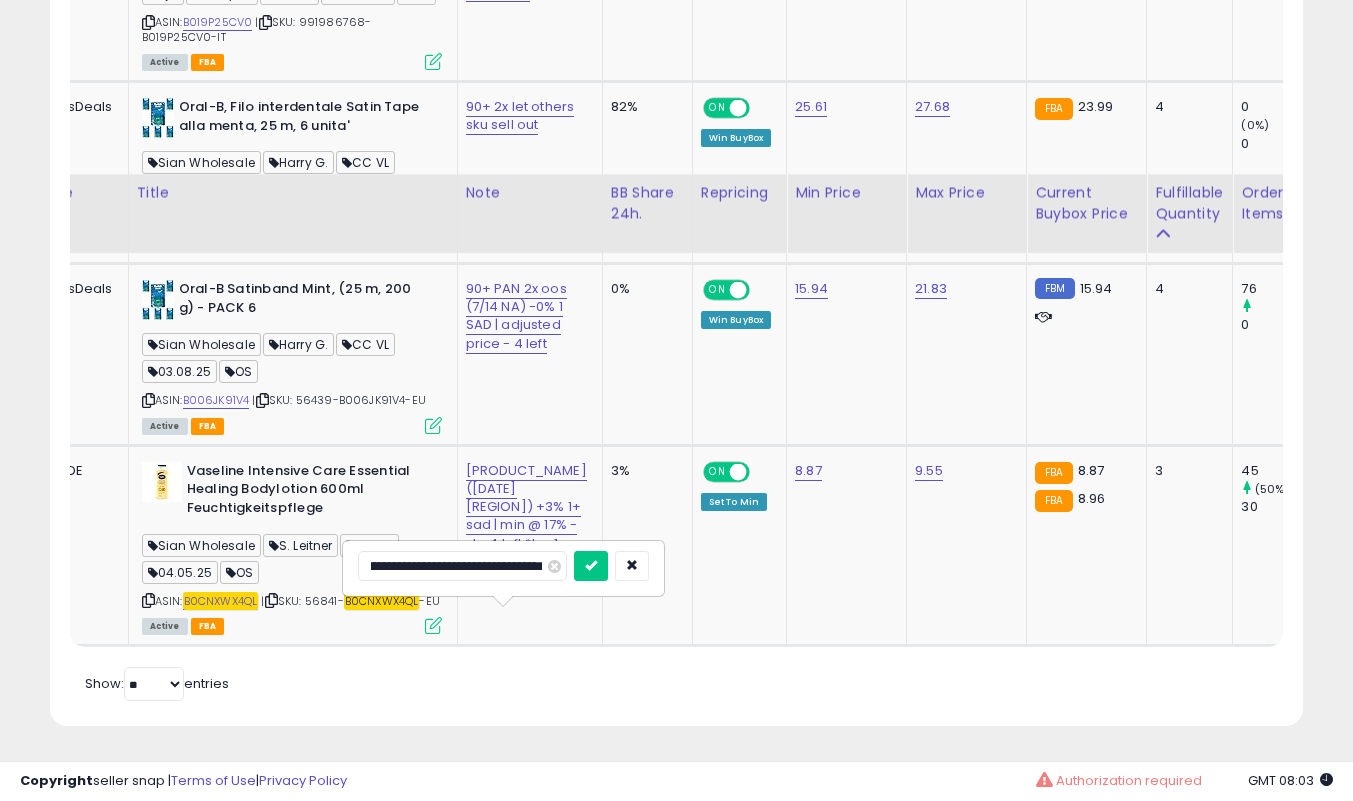 scroll, scrollTop: 0, scrollLeft: 0, axis: both 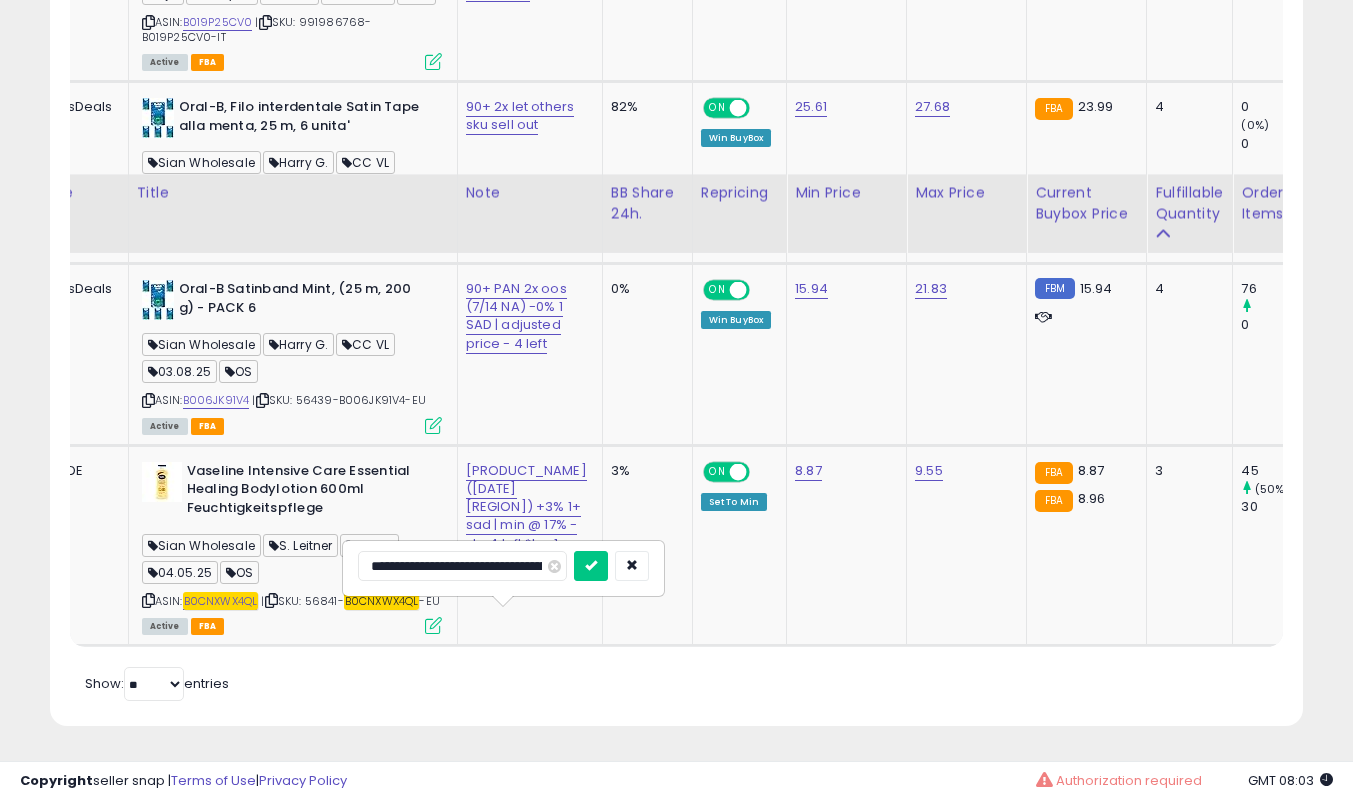 type on "**********" 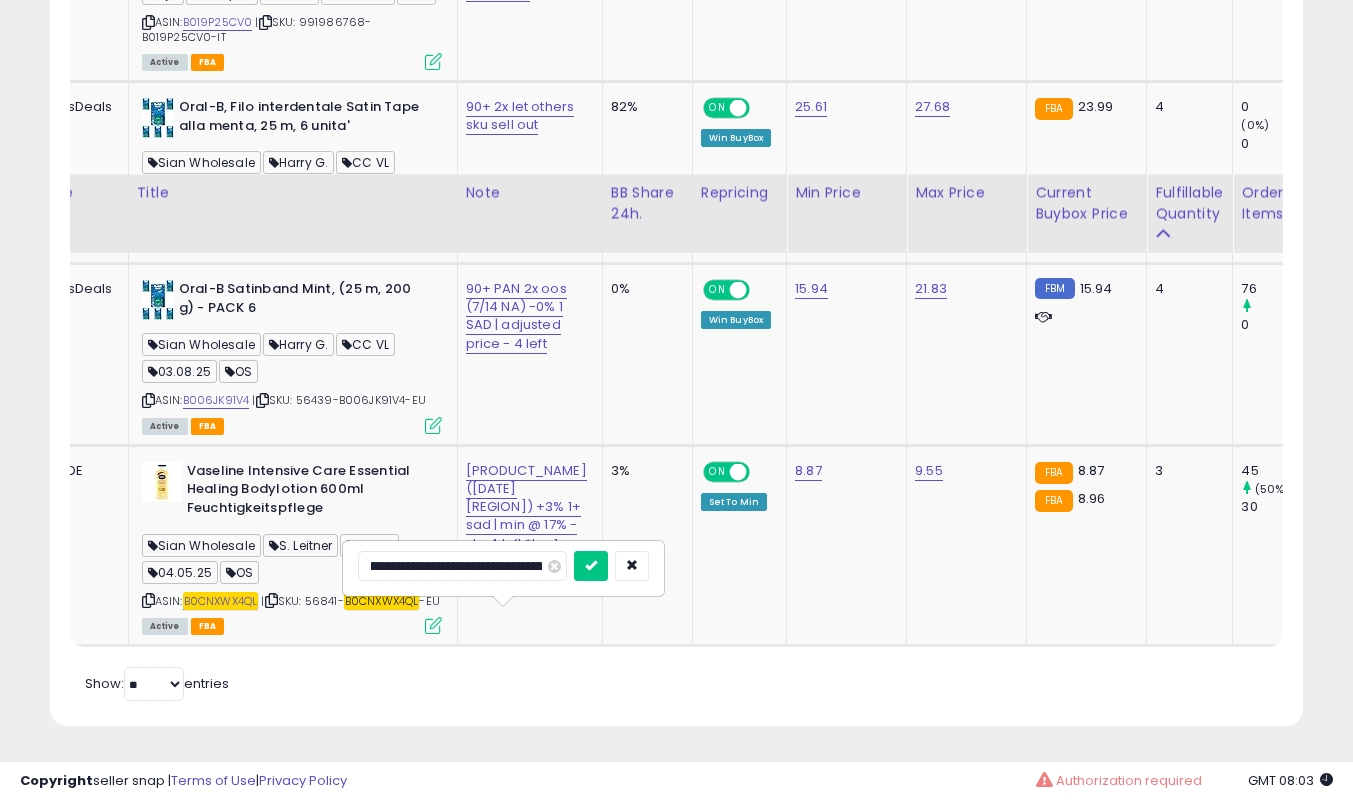 click at bounding box center [591, 566] 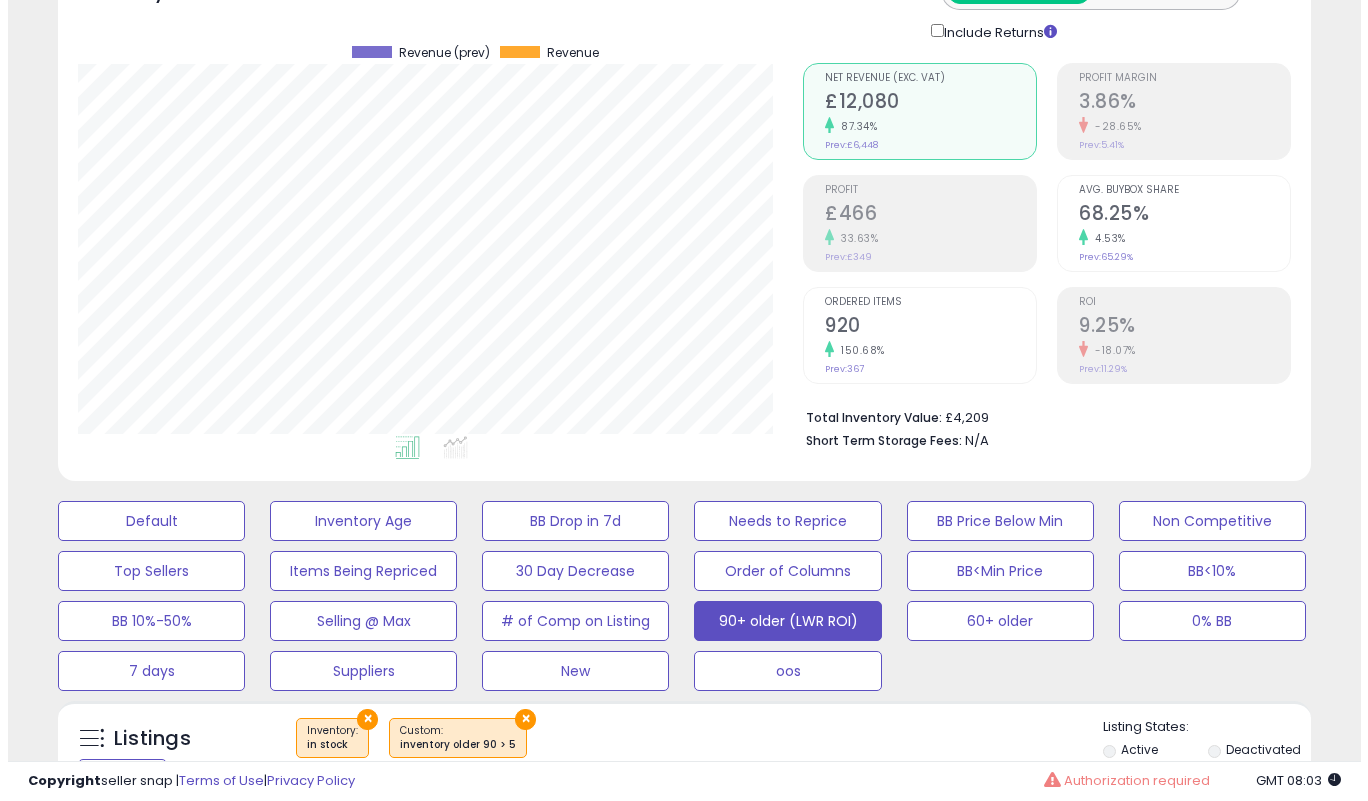 scroll, scrollTop: 129, scrollLeft: 0, axis: vertical 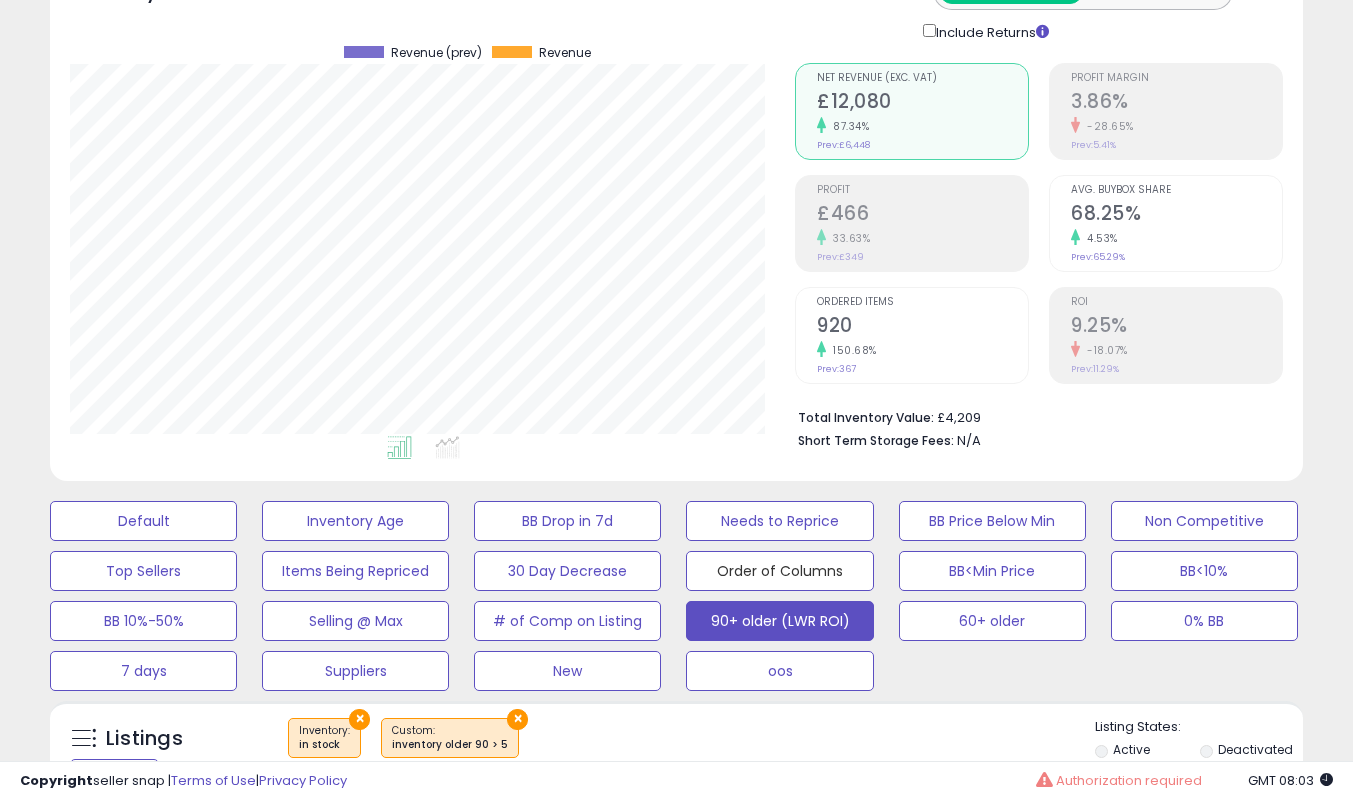 click on "Order of Columns" at bounding box center (143, 521) 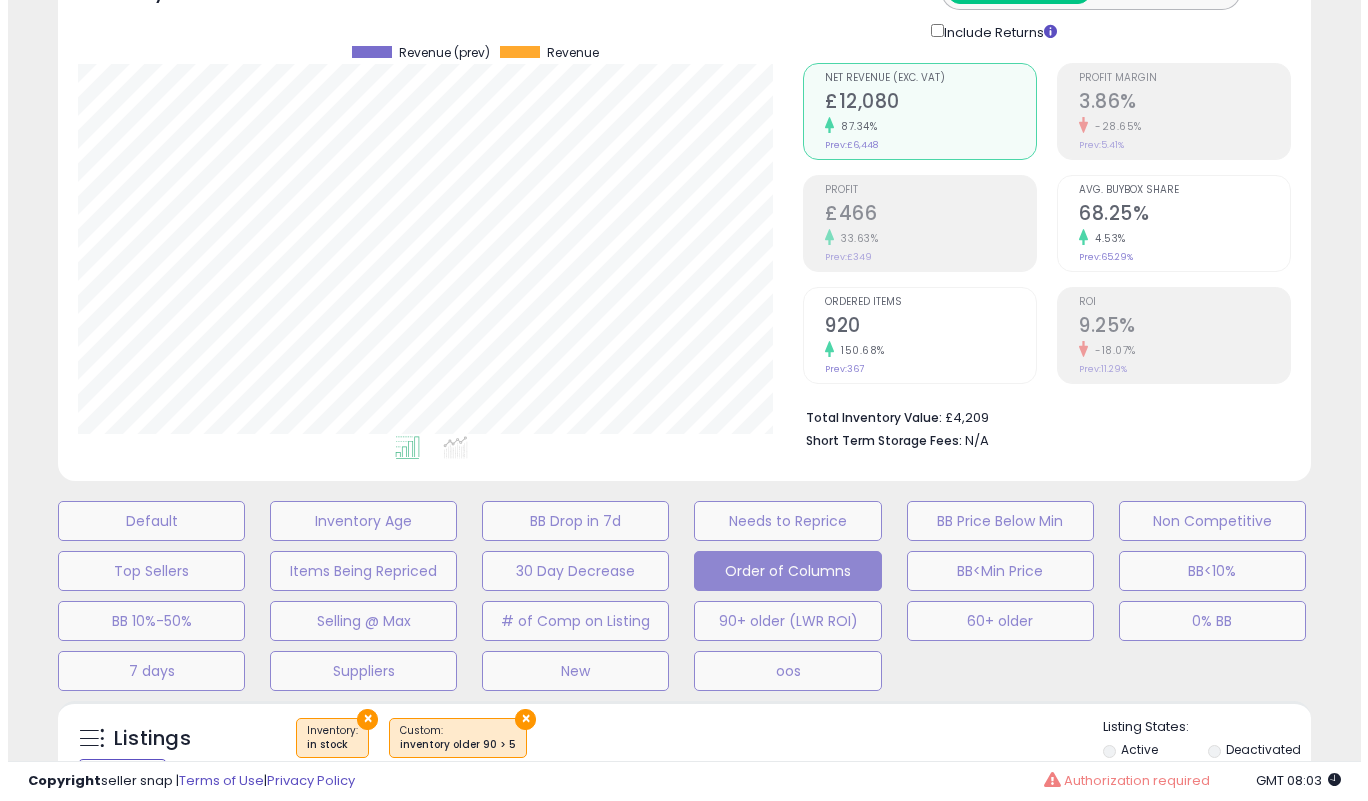 scroll, scrollTop: 999590, scrollLeft: 999266, axis: both 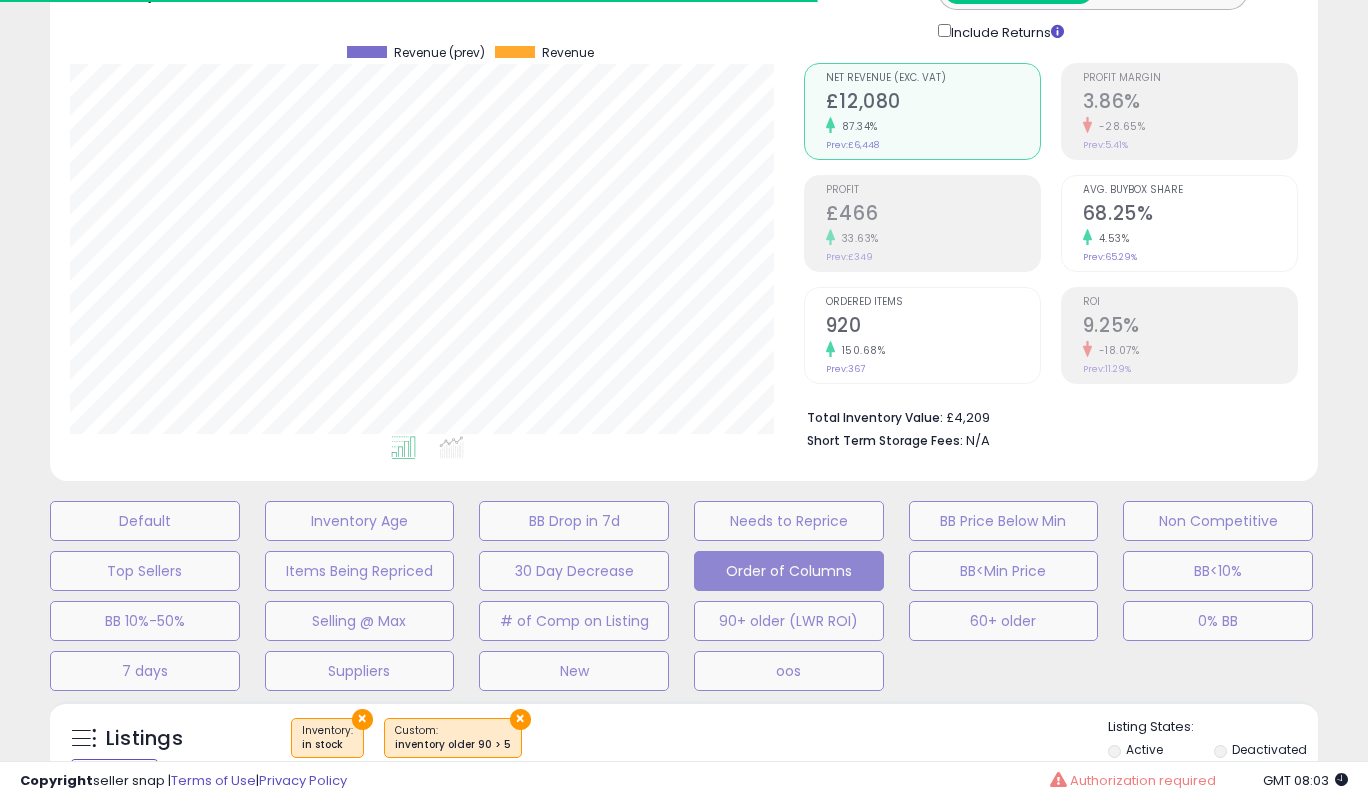 click on "**********" at bounding box center (684, 556) 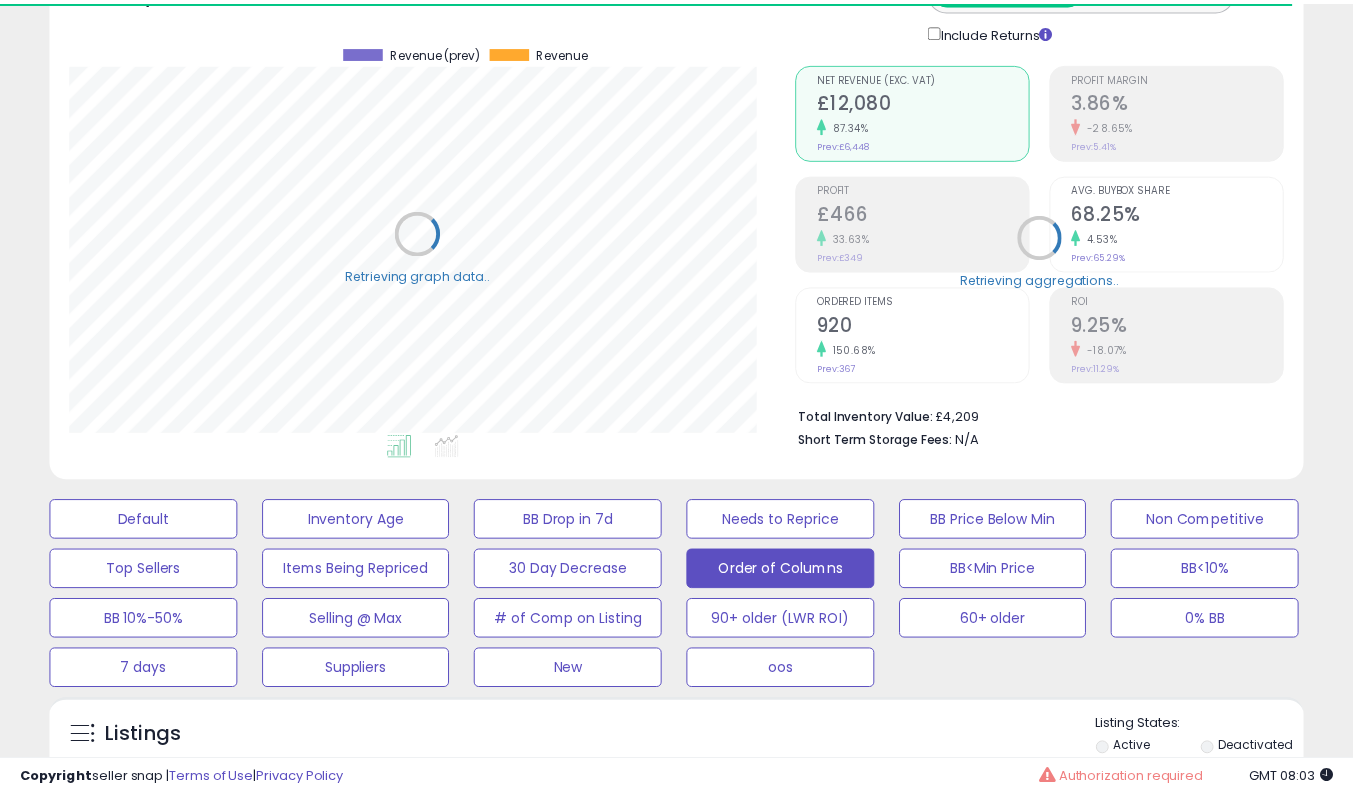 scroll, scrollTop: 213, scrollLeft: 0, axis: vertical 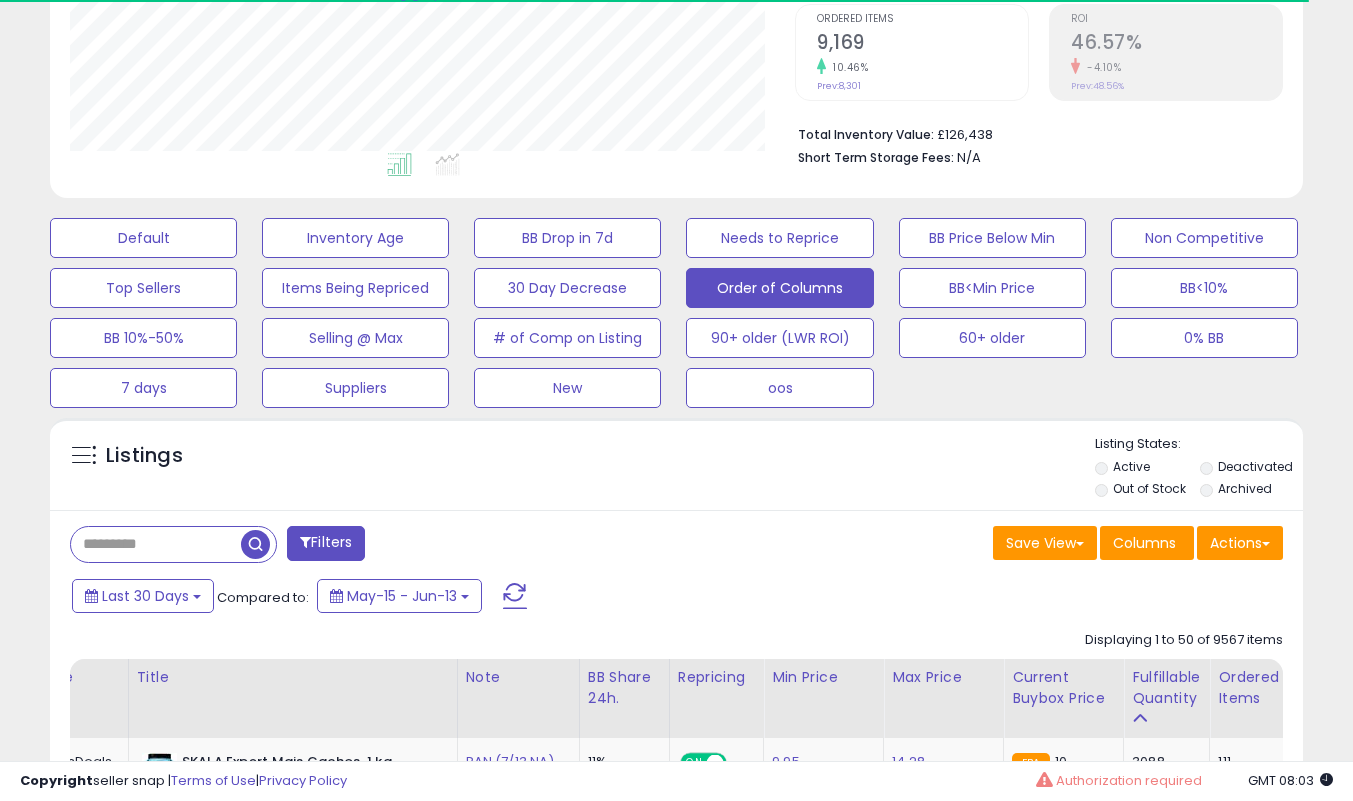 click at bounding box center [156, 544] 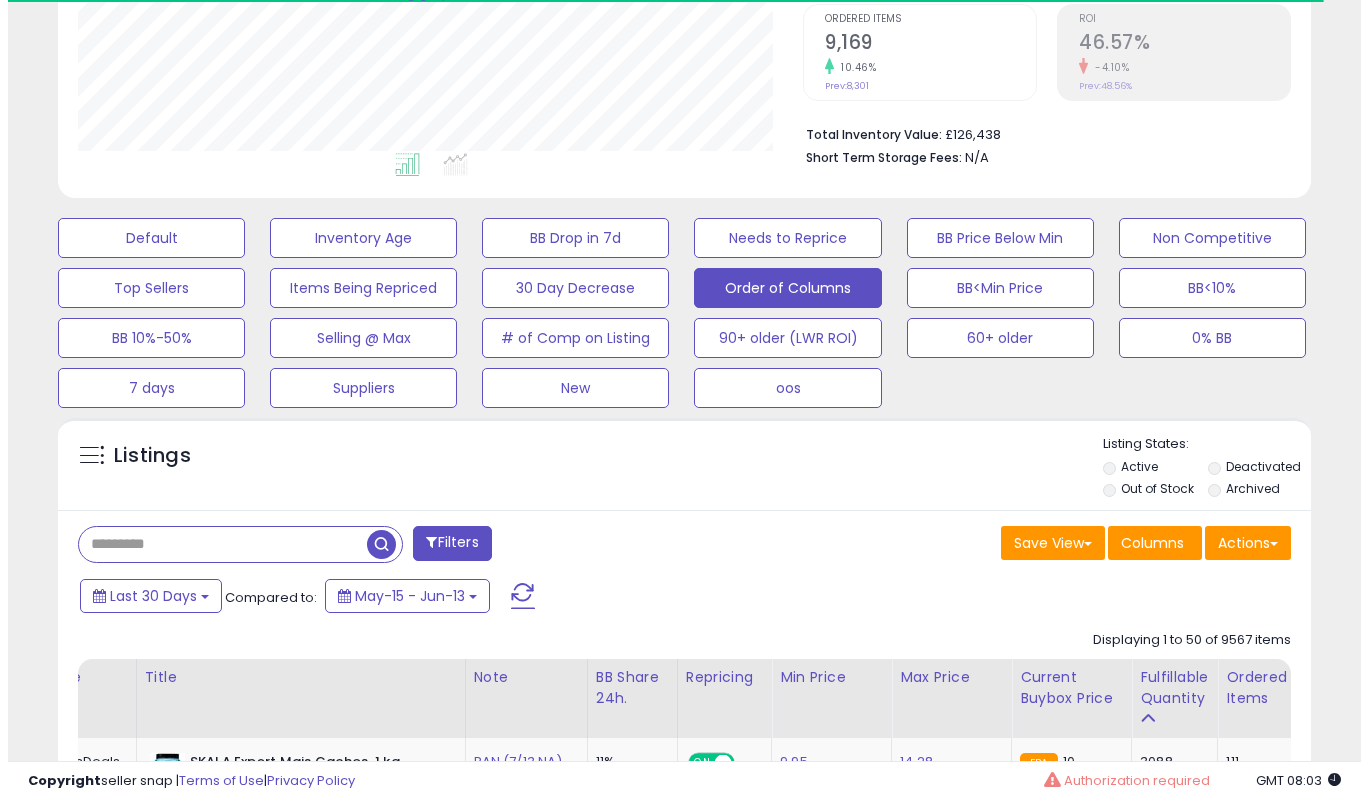scroll, scrollTop: 414, scrollLeft: 0, axis: vertical 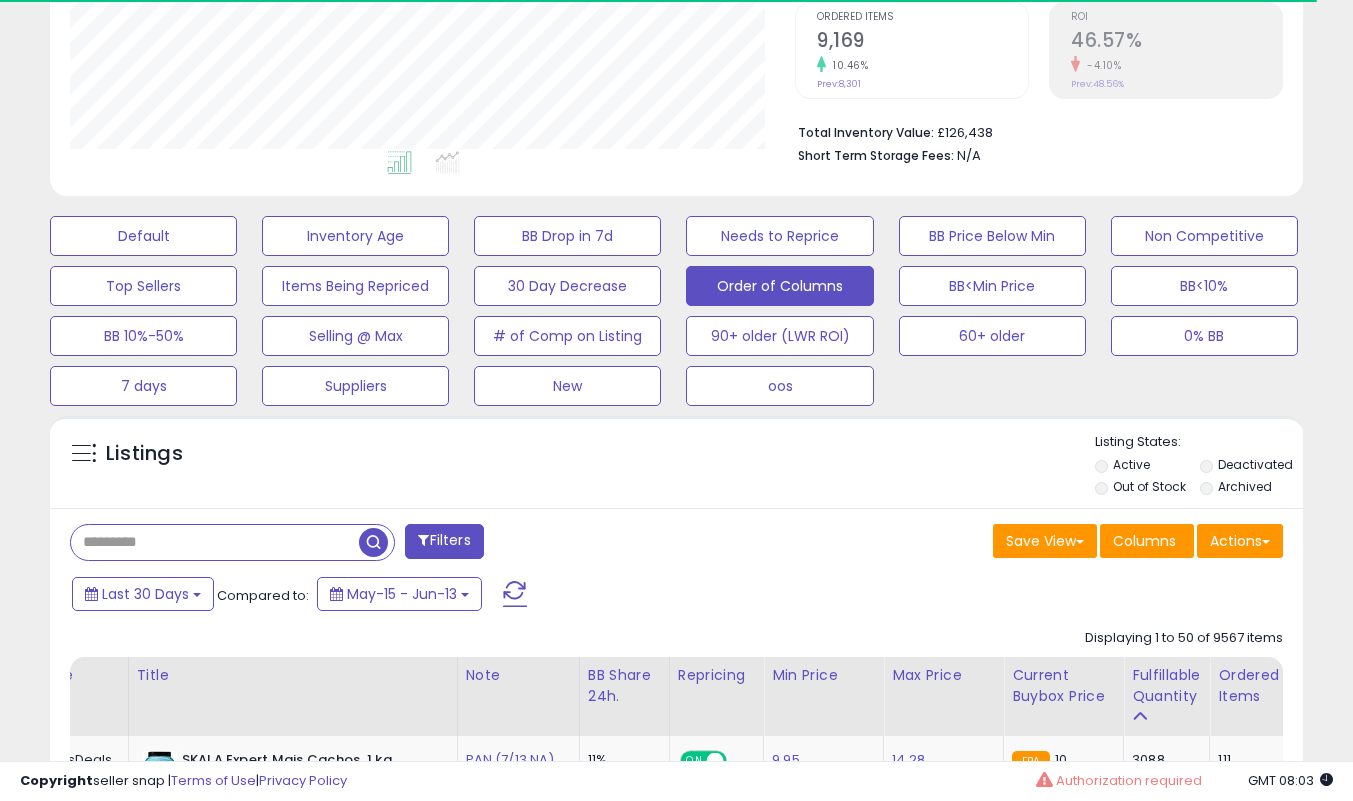 paste on "**********" 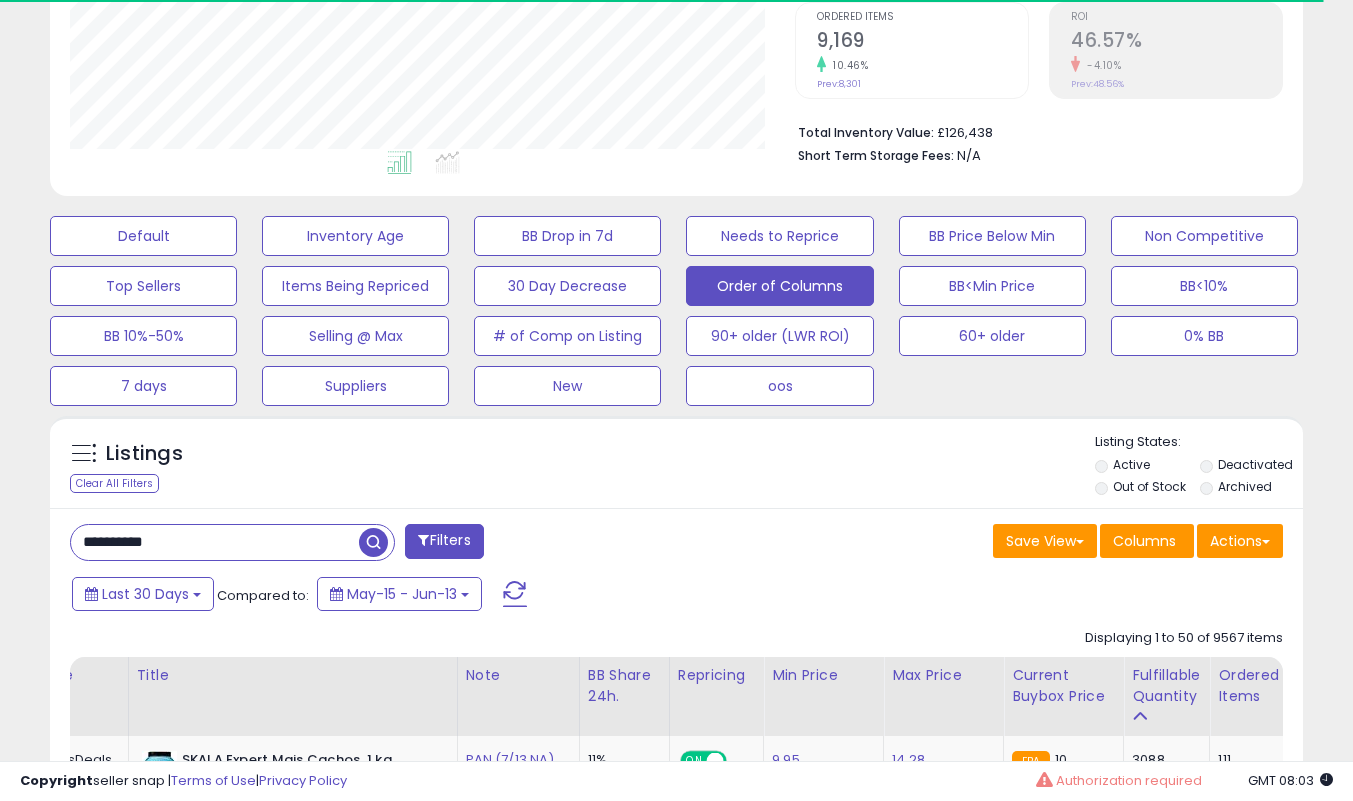 type on "**********" 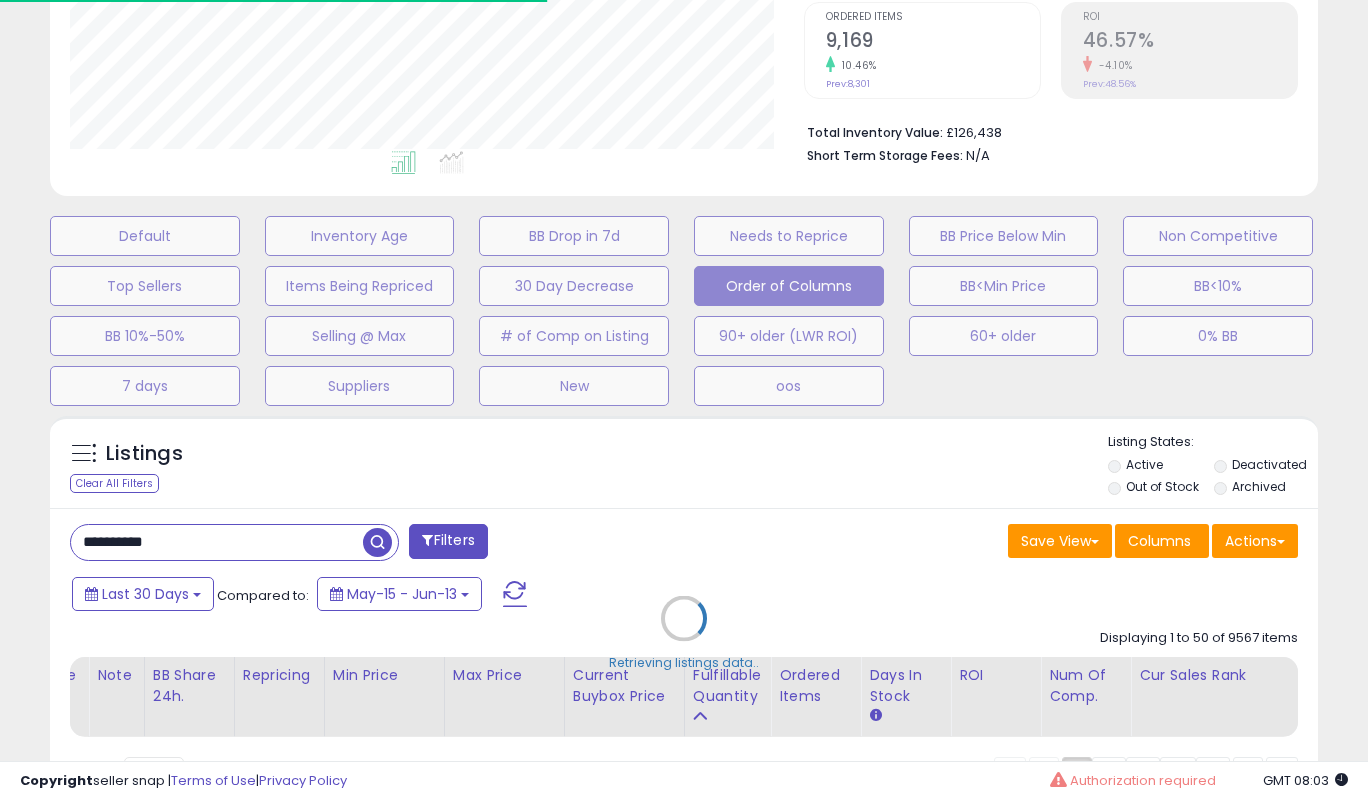 scroll, scrollTop: 999590, scrollLeft: 999266, axis: both 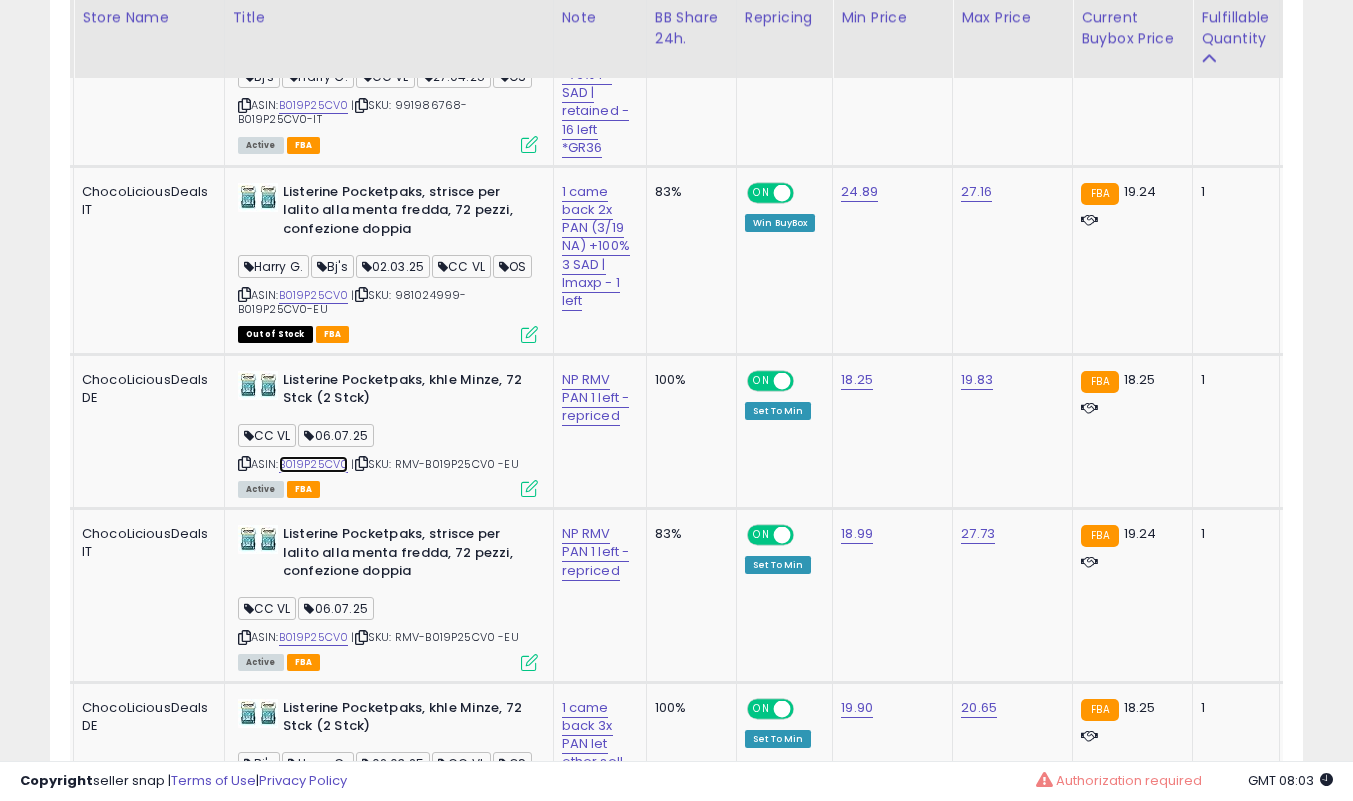 click on "B019P25CV0" at bounding box center [314, 464] 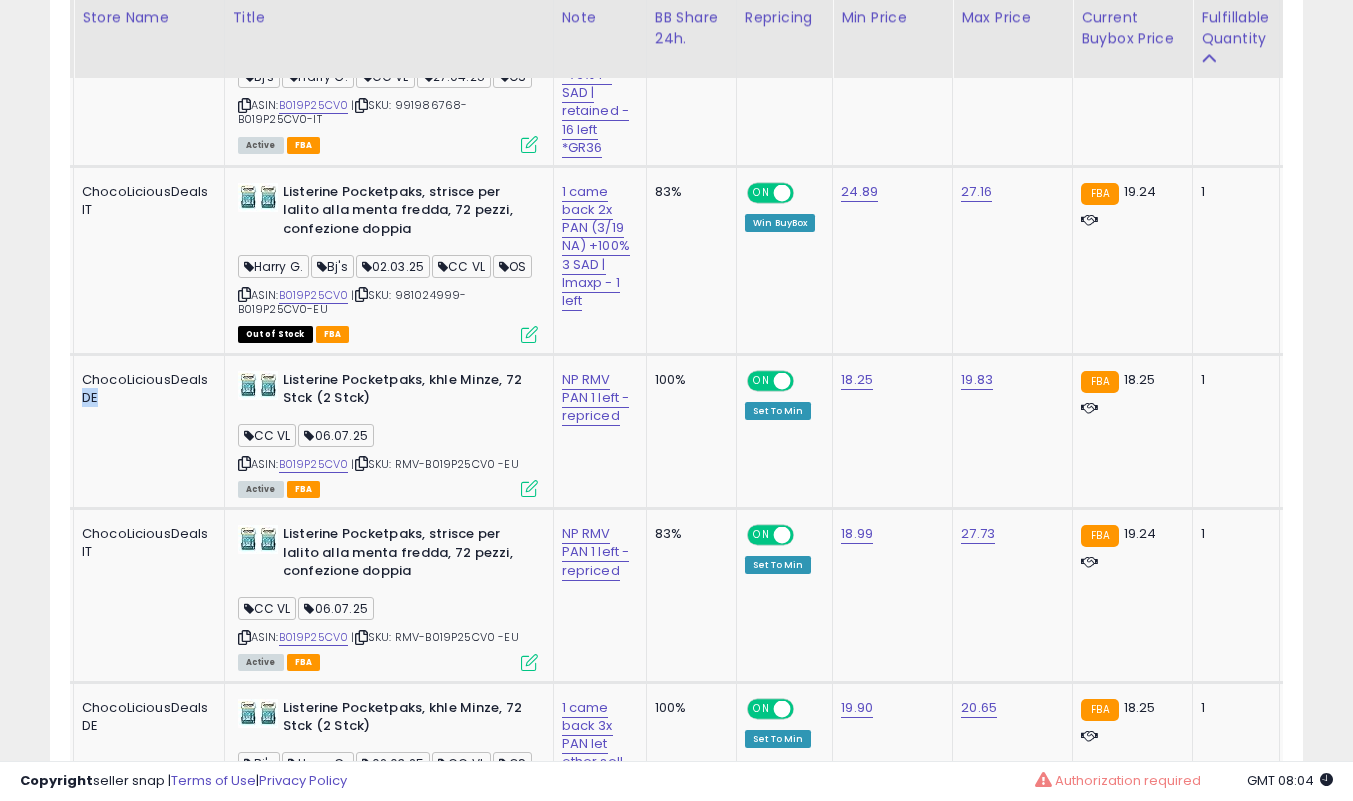 scroll, scrollTop: 0, scrollLeft: 32, axis: horizontal 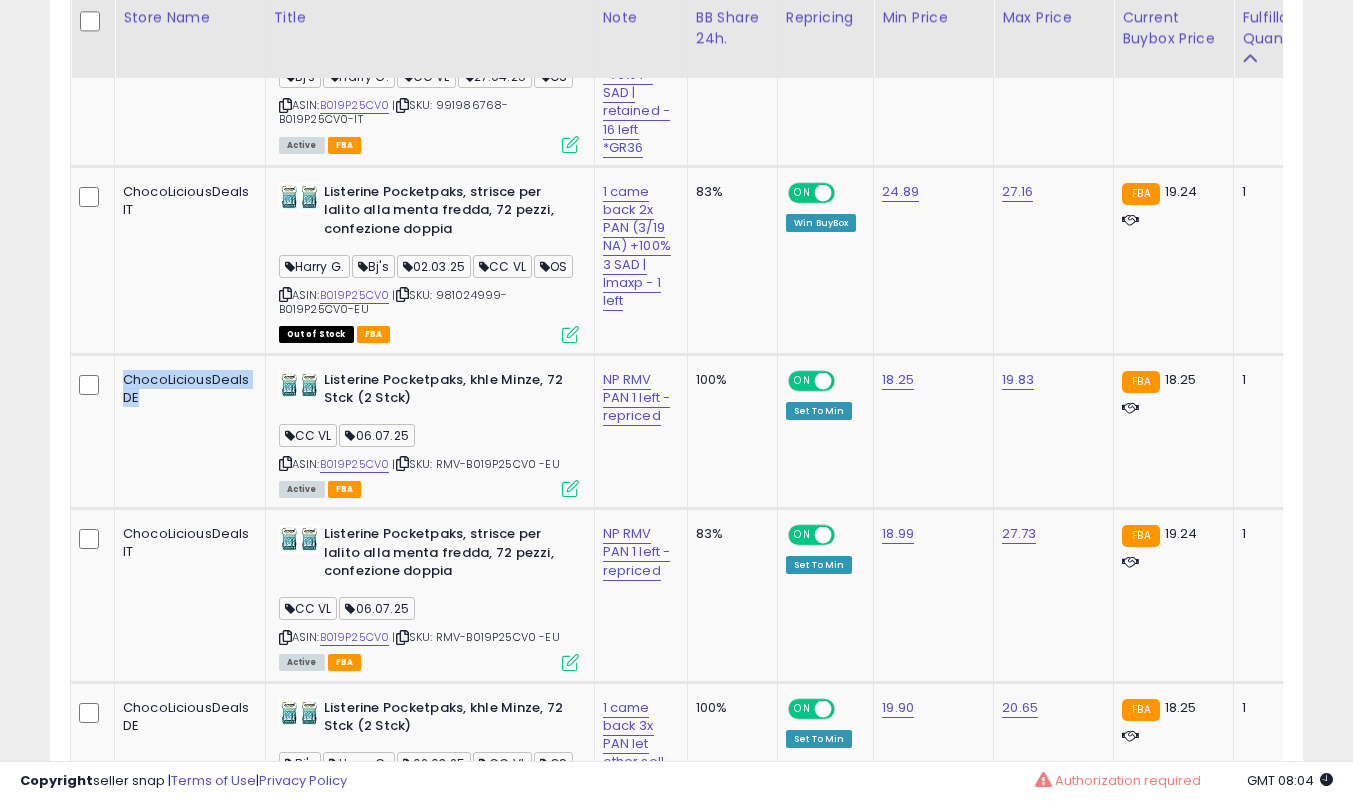 drag, startPoint x: 100, startPoint y: 486, endPoint x: 77, endPoint y: 466, distance: 30.479502 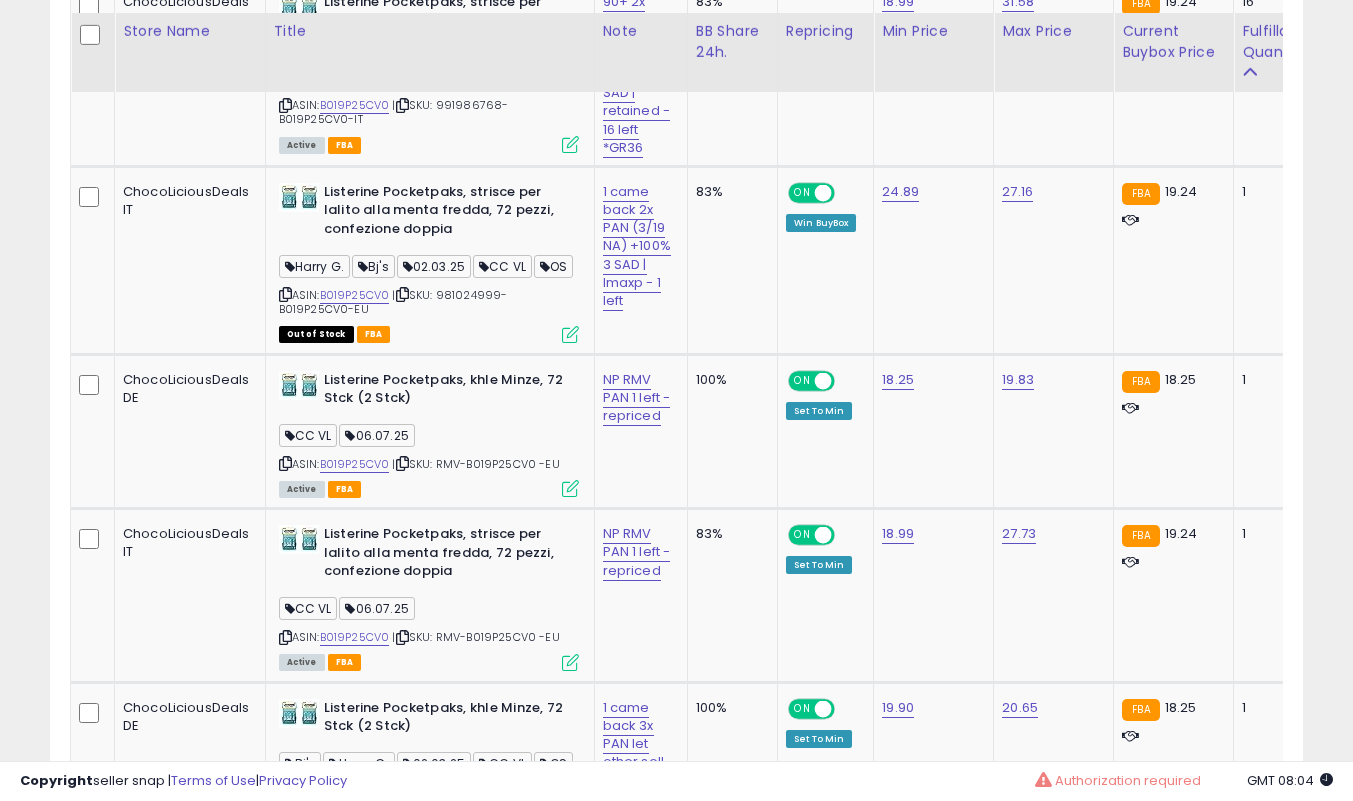 scroll, scrollTop: 1550, scrollLeft: 0, axis: vertical 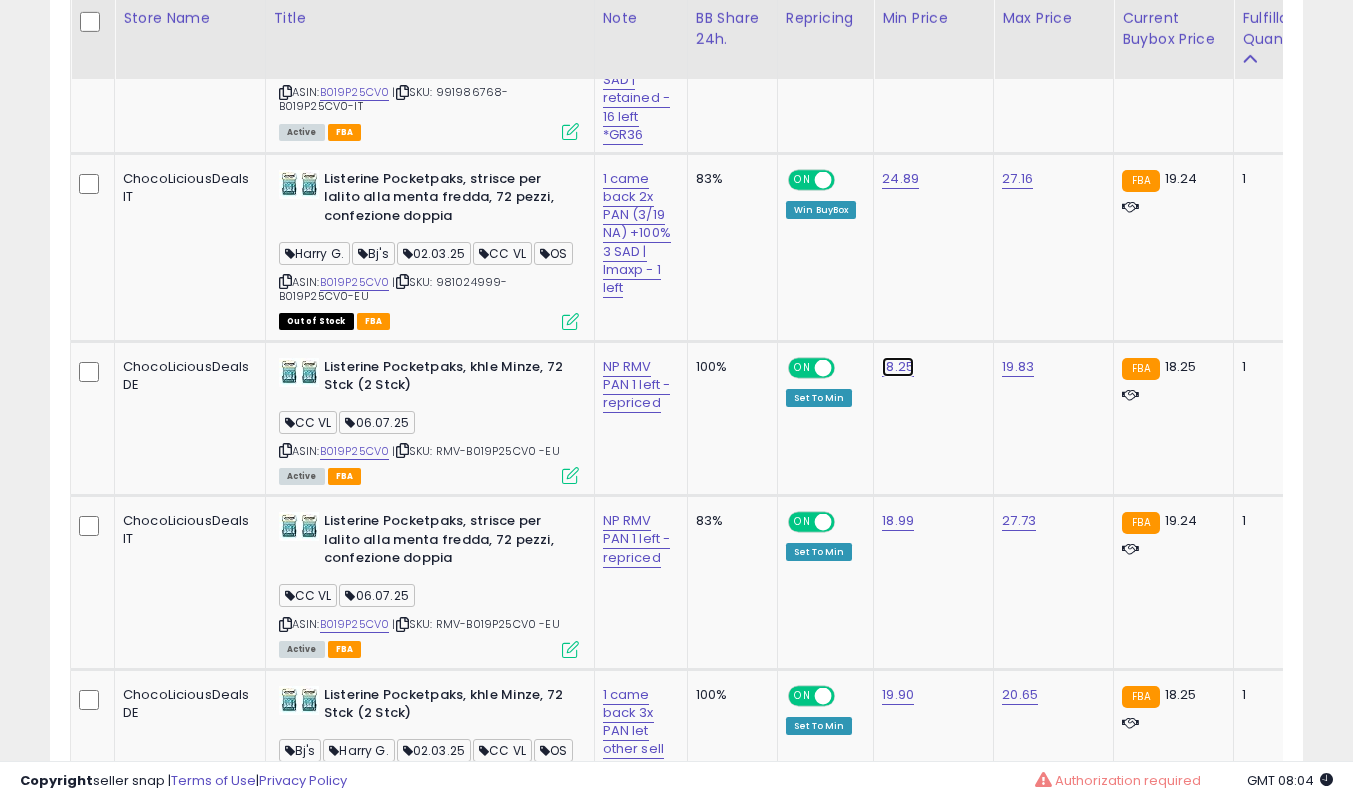 click on "18.25" at bounding box center (898, -376) 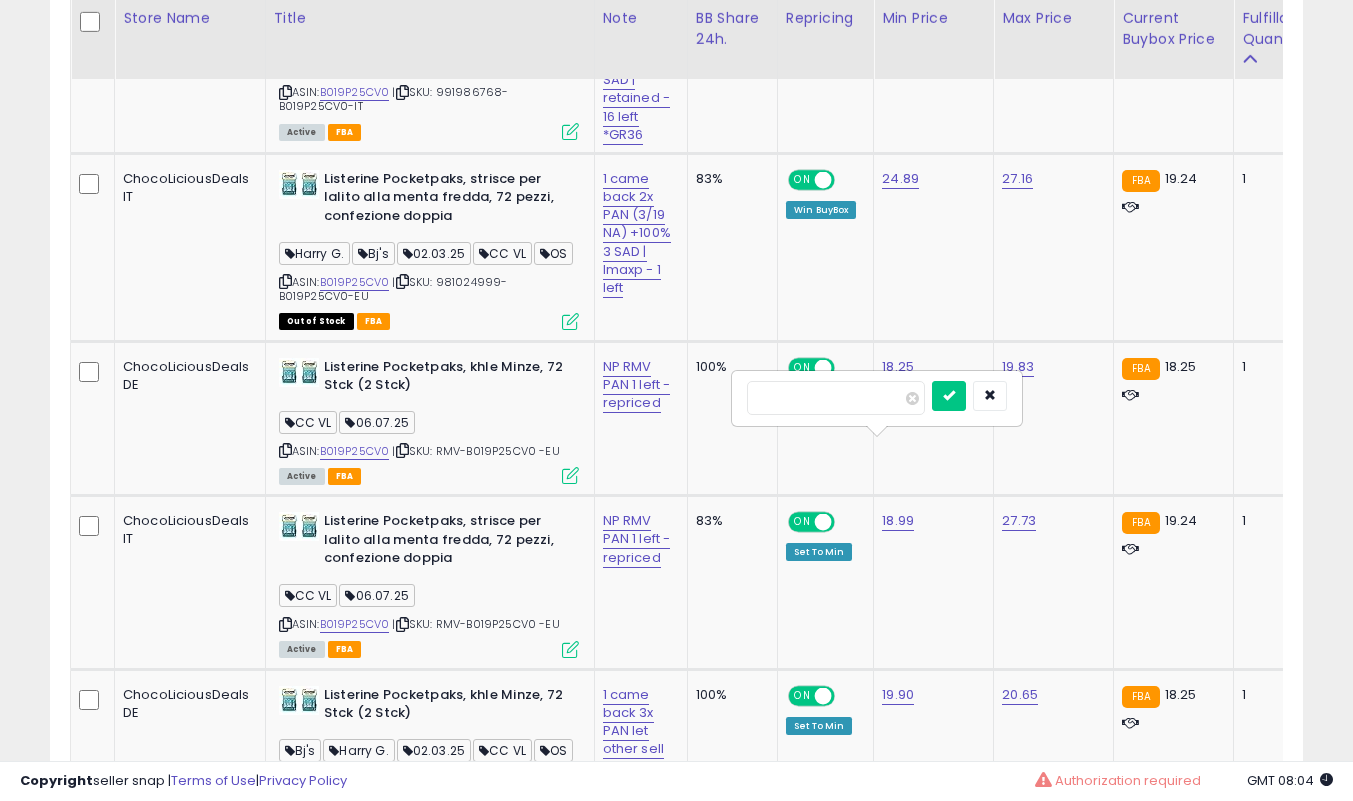 type on "*****" 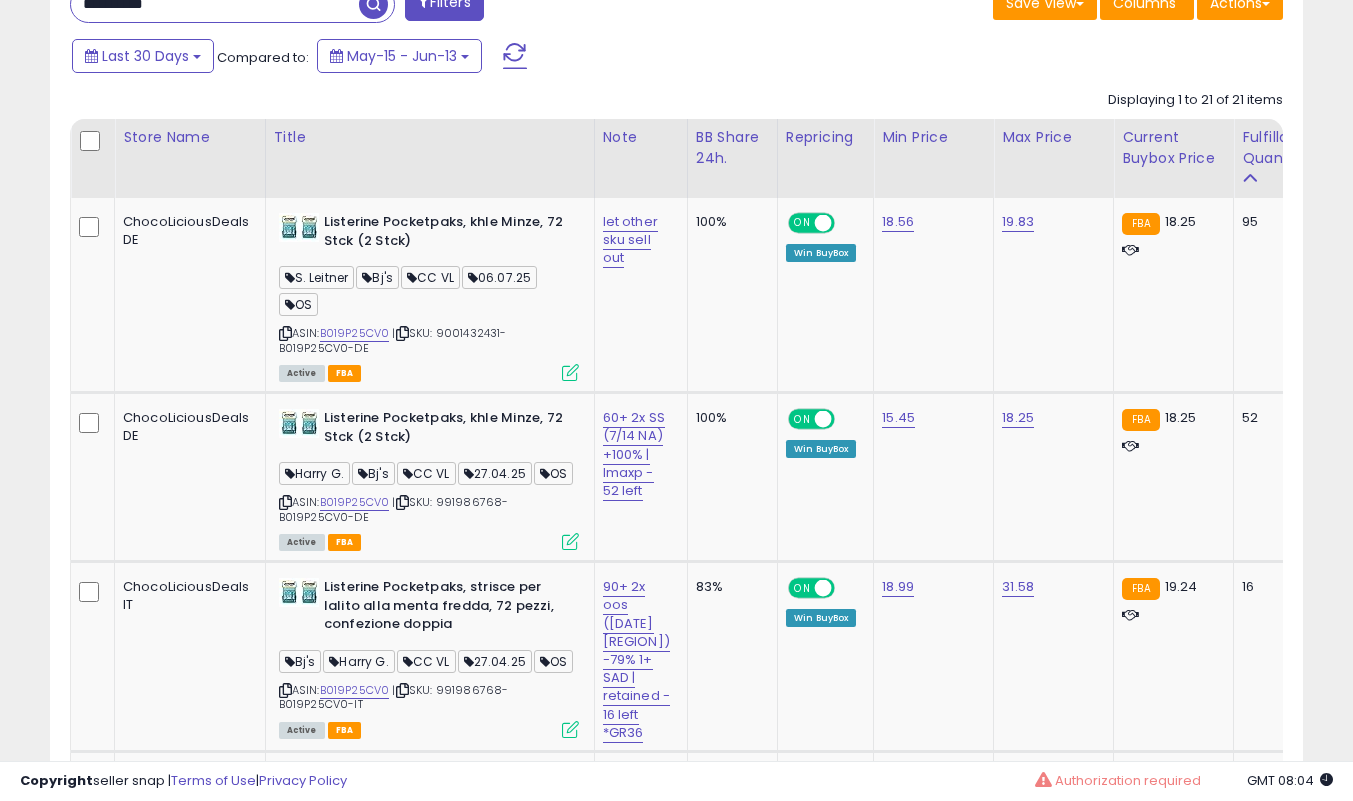 scroll, scrollTop: 951, scrollLeft: 0, axis: vertical 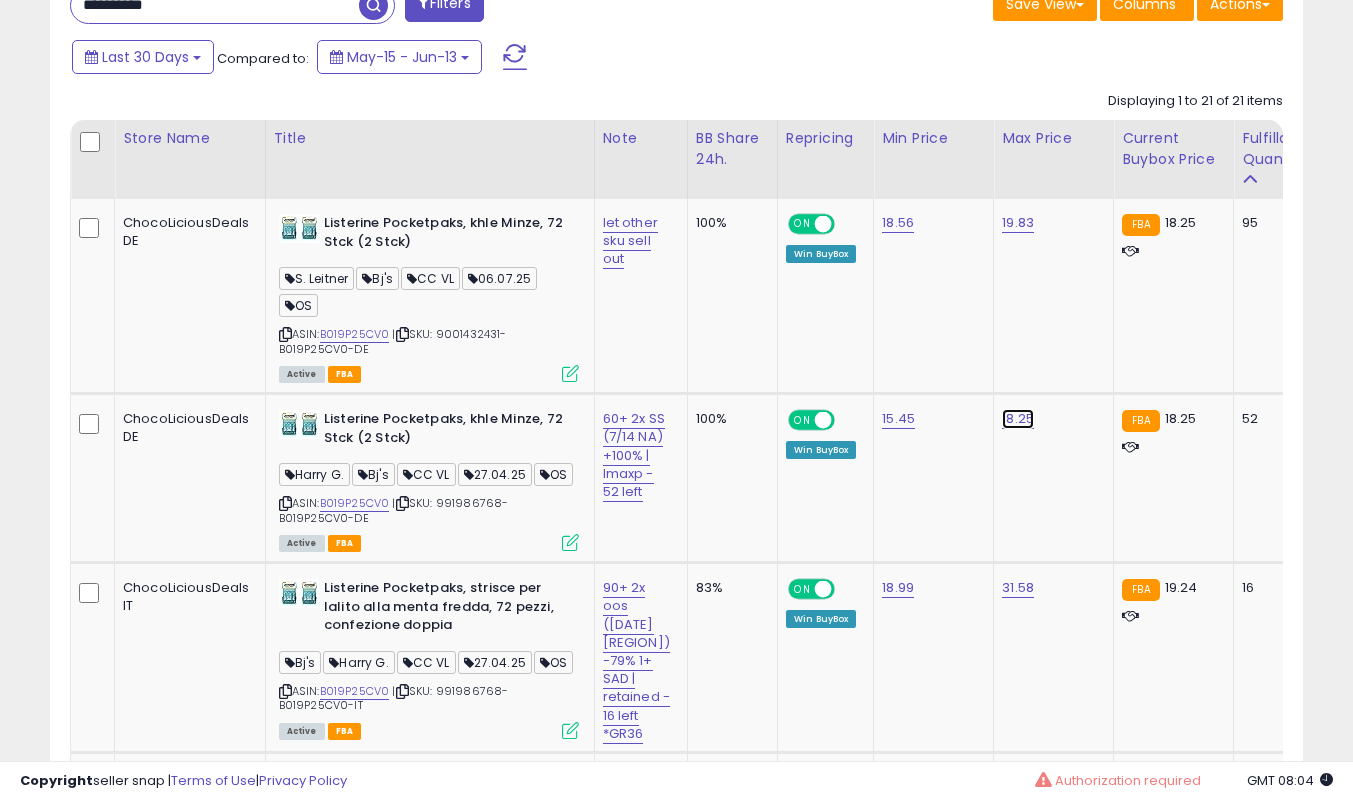 click on "18.25" at bounding box center [1018, 223] 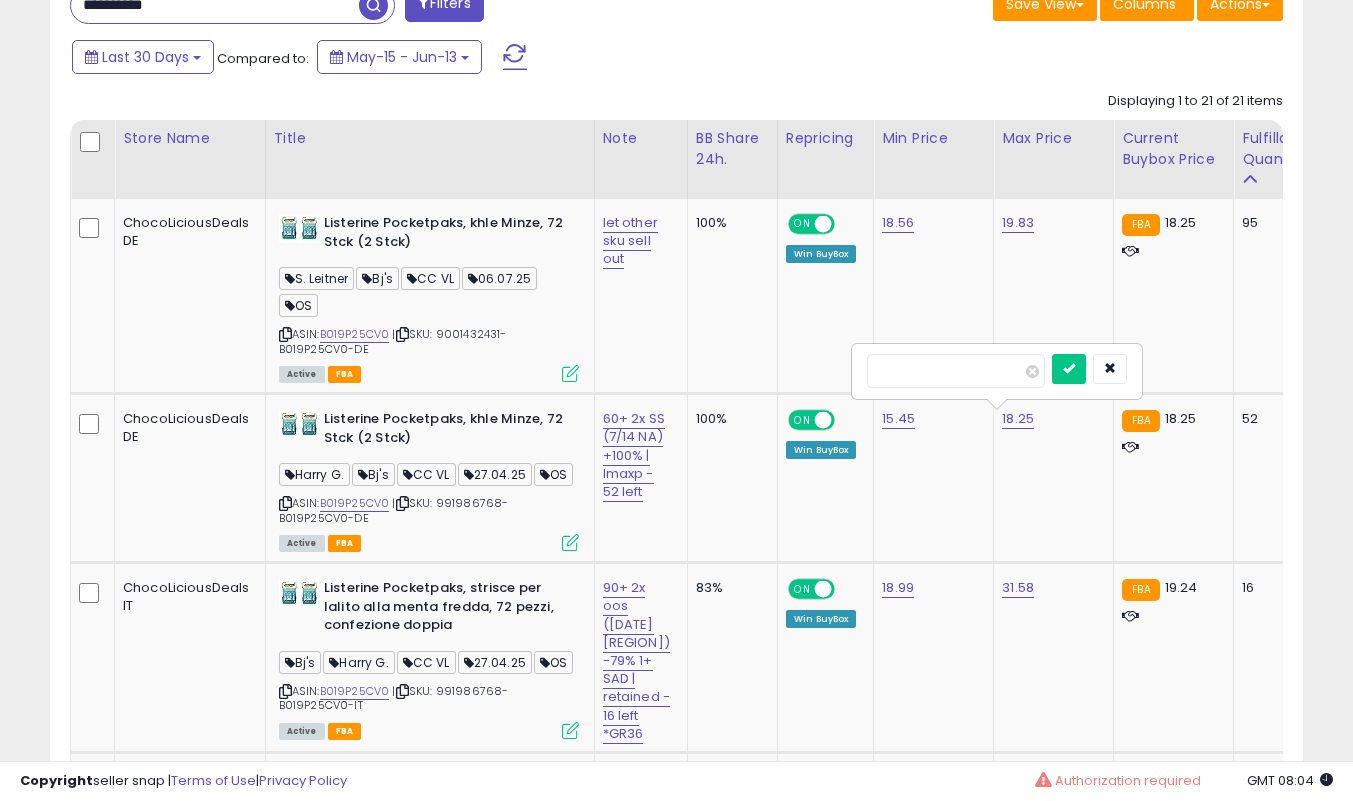type on "*****" 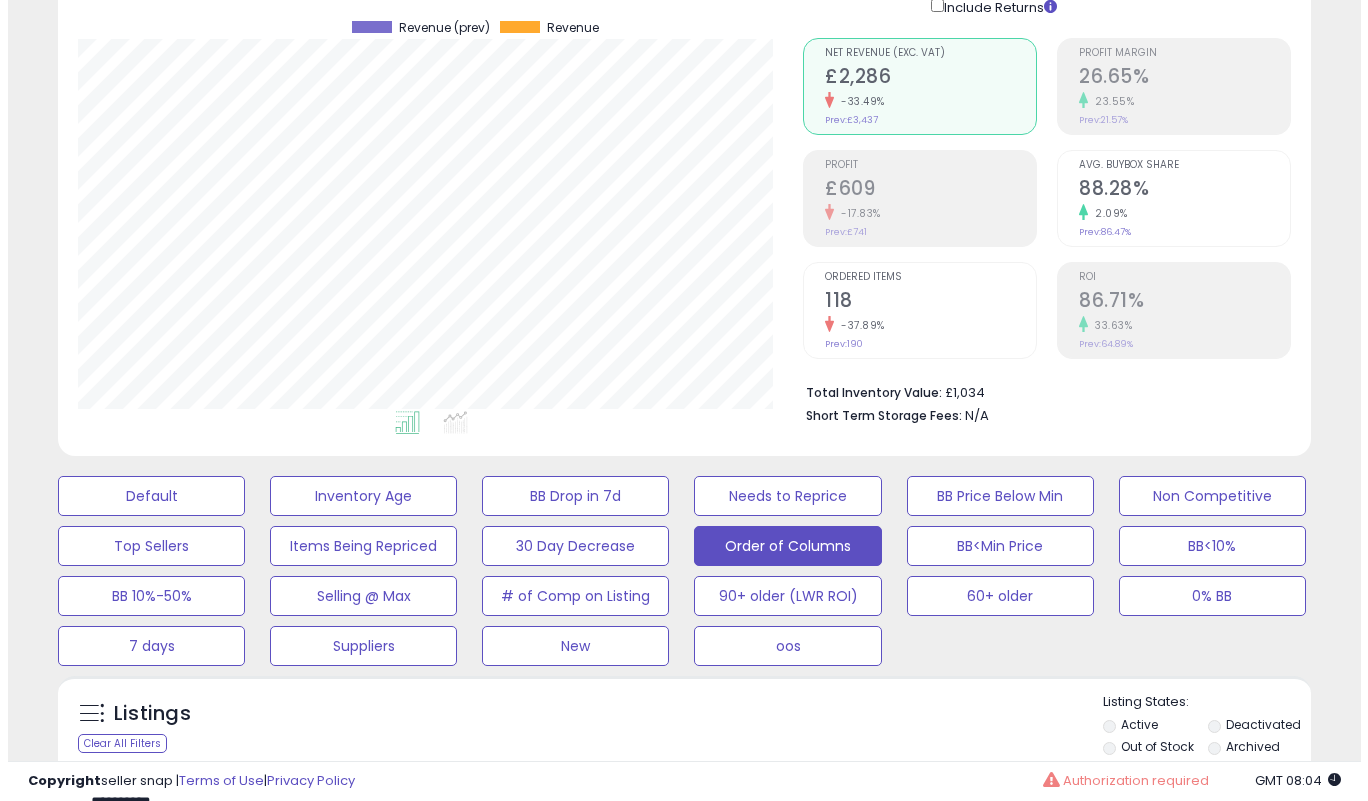 scroll, scrollTop: 153, scrollLeft: 0, axis: vertical 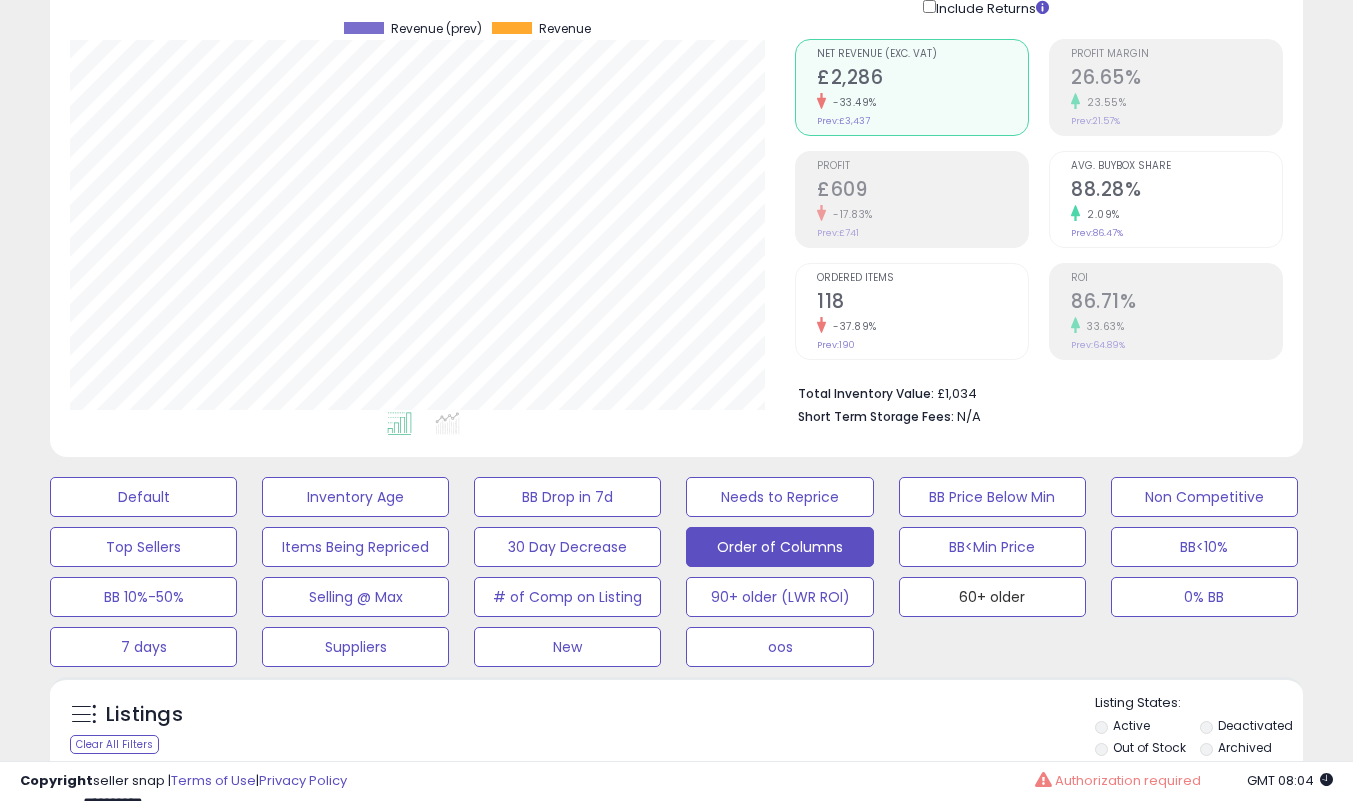 click on "60+ older" at bounding box center (143, 497) 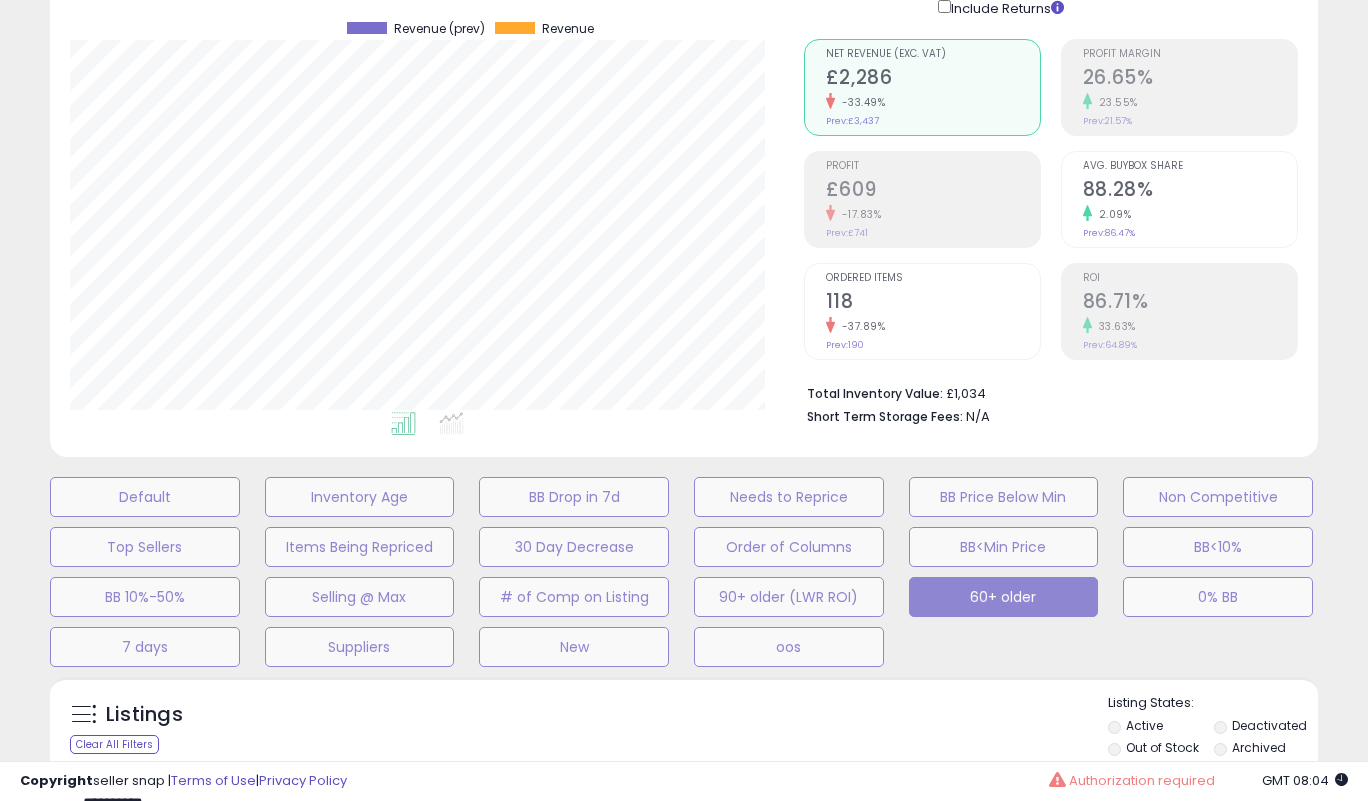 scroll, scrollTop: 999590, scrollLeft: 999266, axis: both 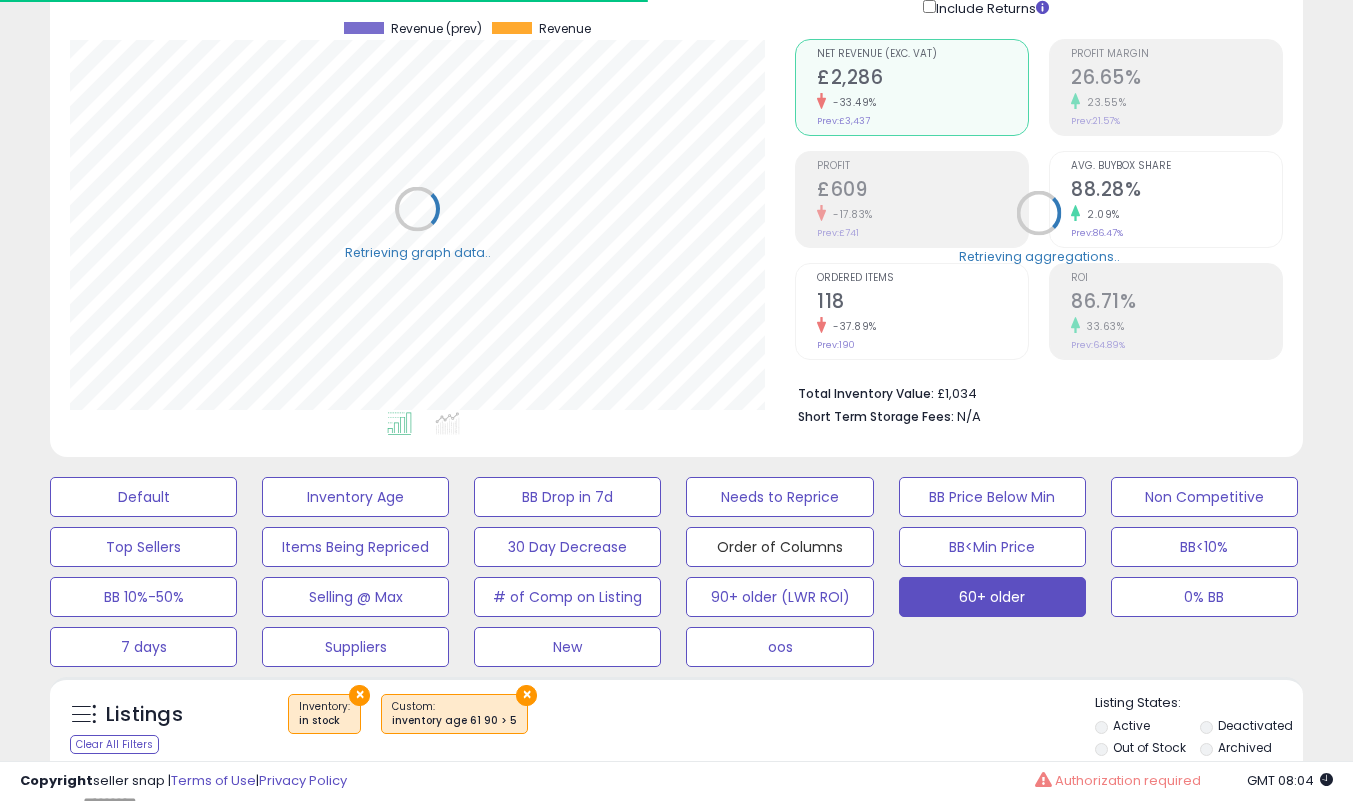 click on "Order of Columns" at bounding box center (143, 497) 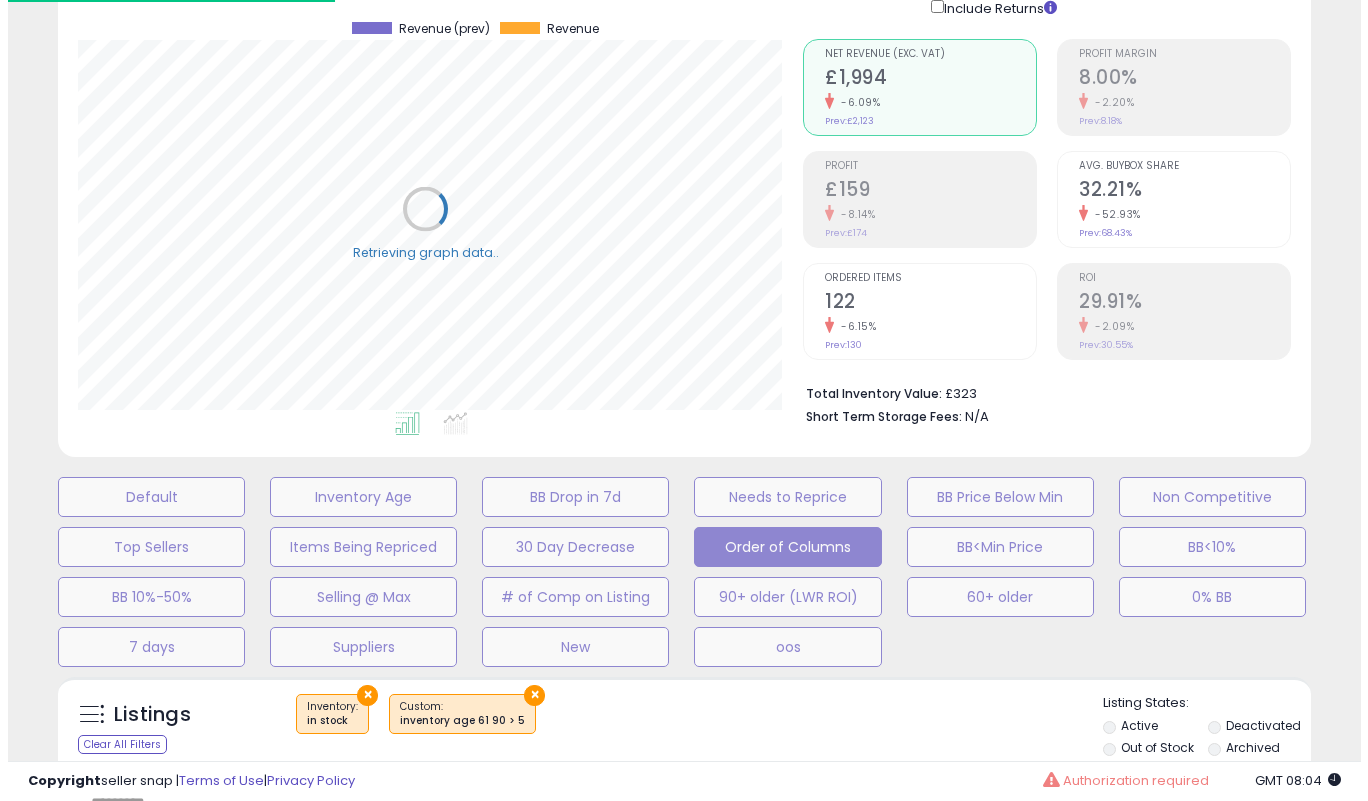 scroll, scrollTop: 999590, scrollLeft: 999266, axis: both 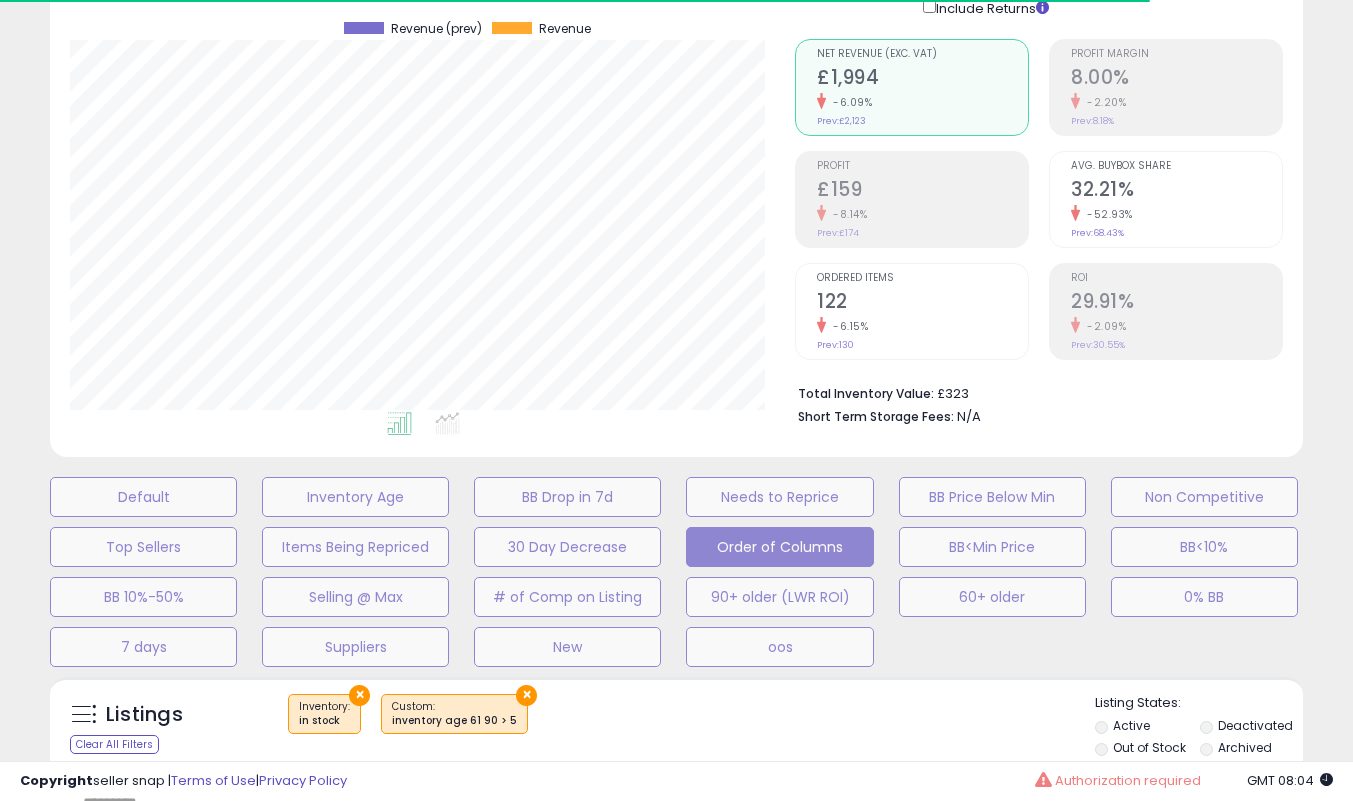 click on "Retrieving listings data.." at bounding box center [676, 884] 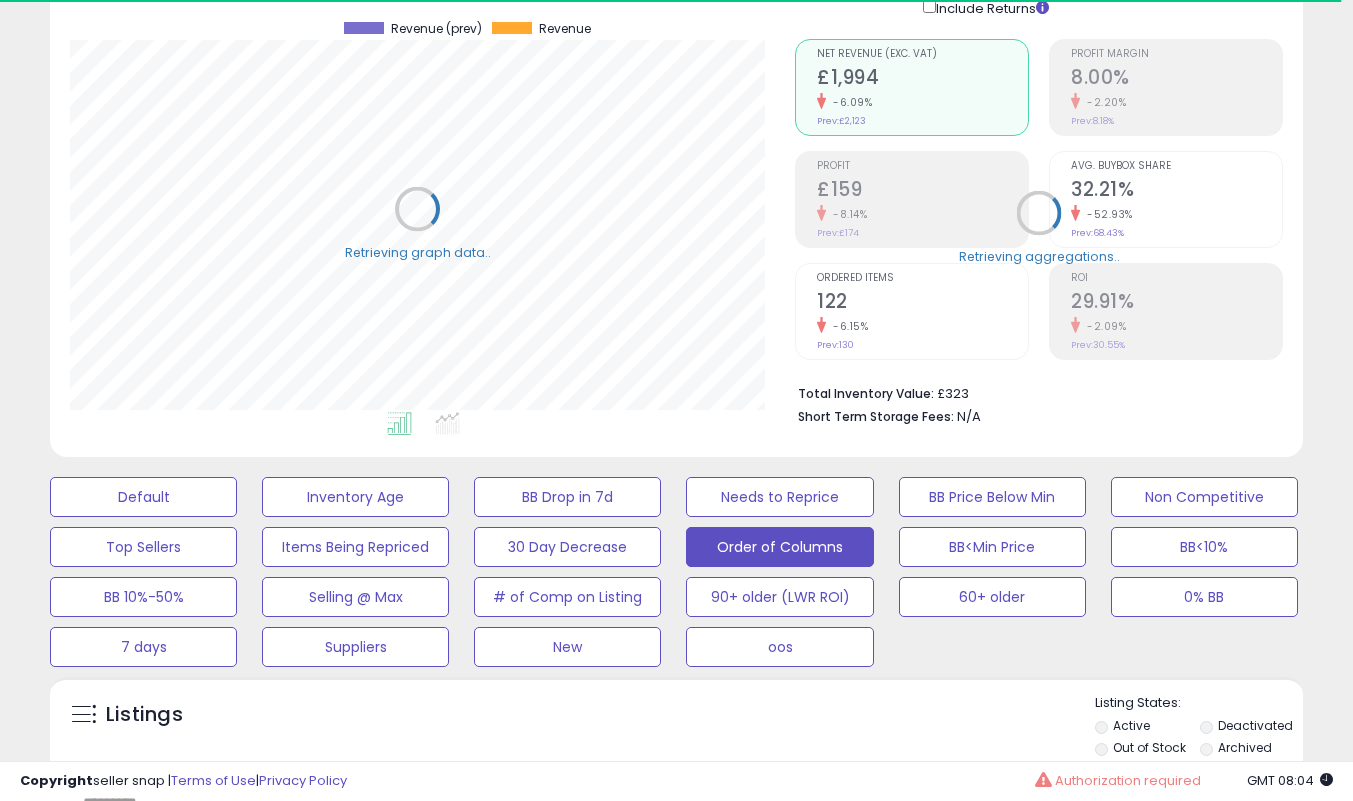 scroll, scrollTop: 466, scrollLeft: 0, axis: vertical 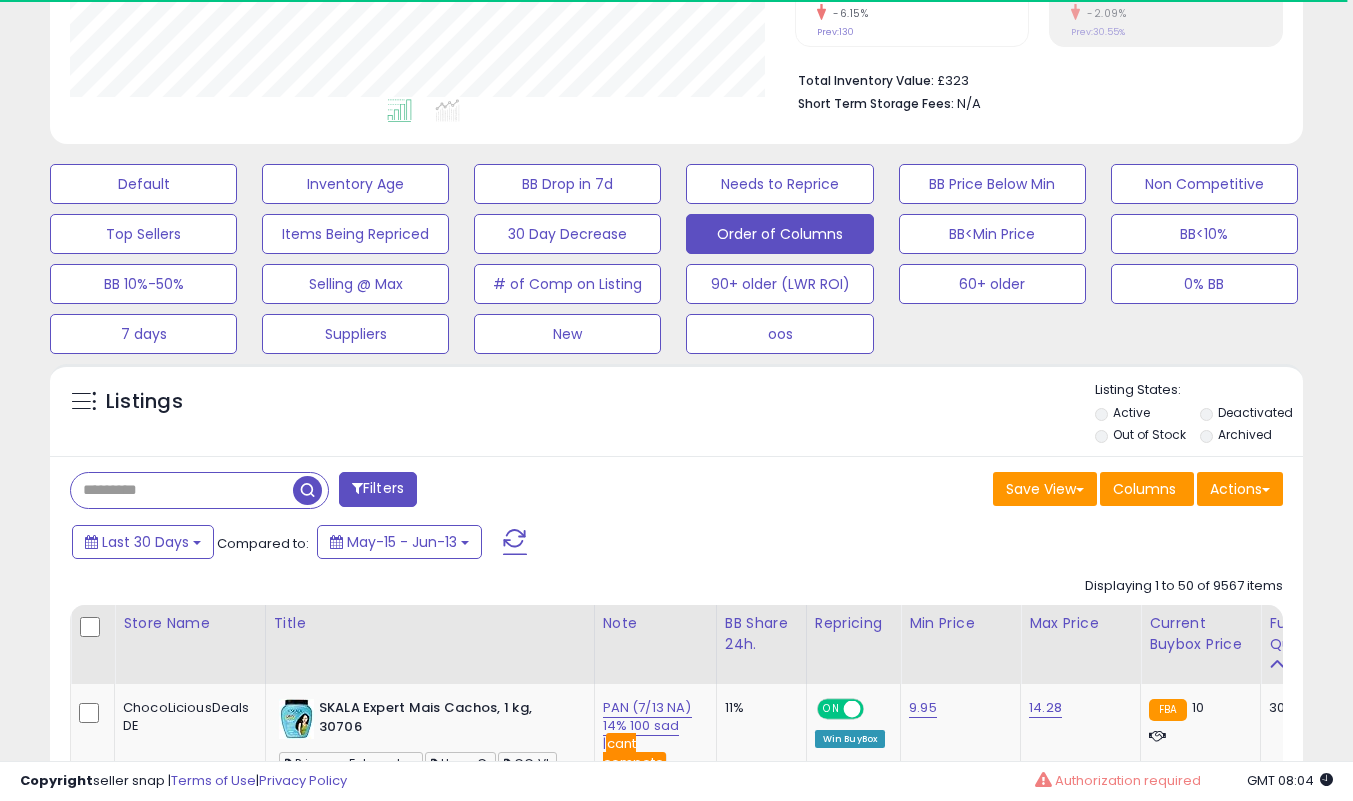 click at bounding box center (182, 490) 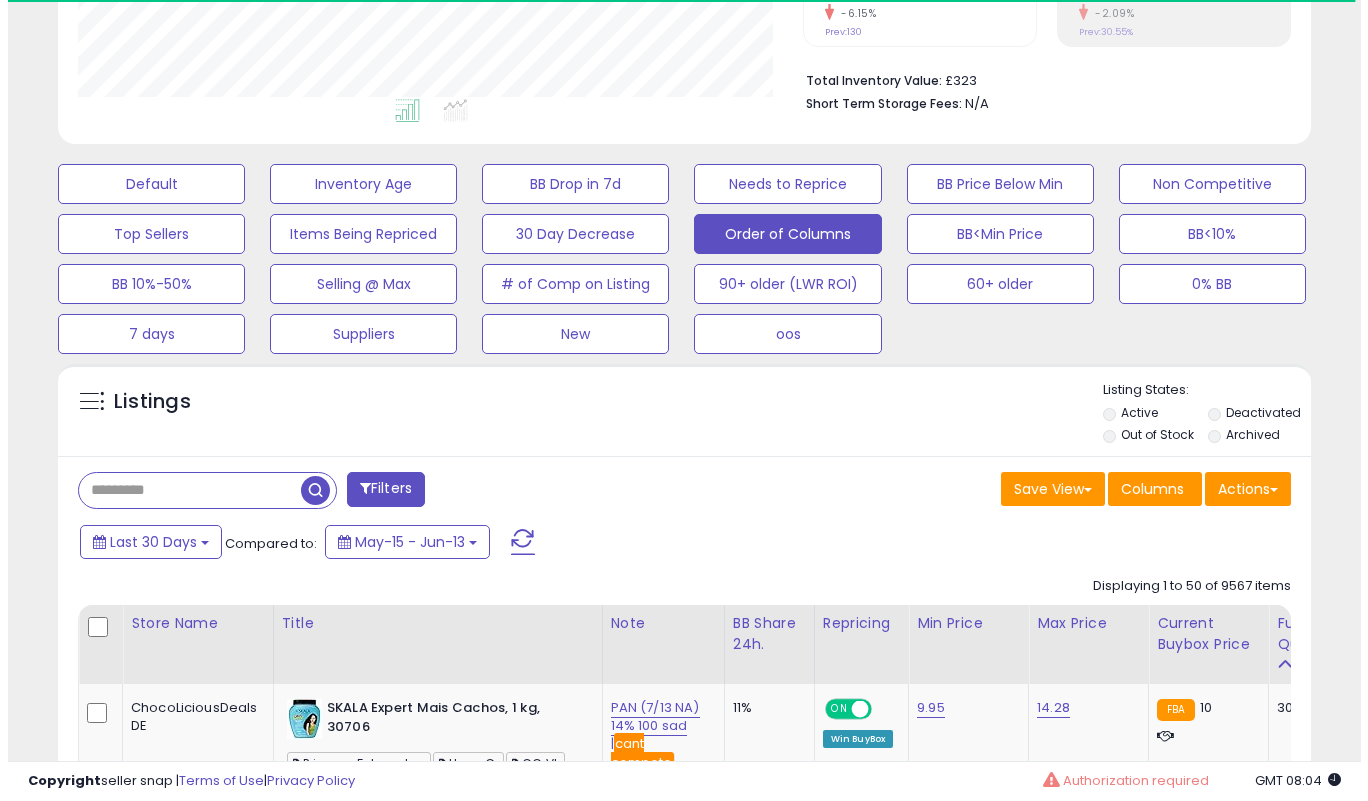 scroll, scrollTop: 470, scrollLeft: 0, axis: vertical 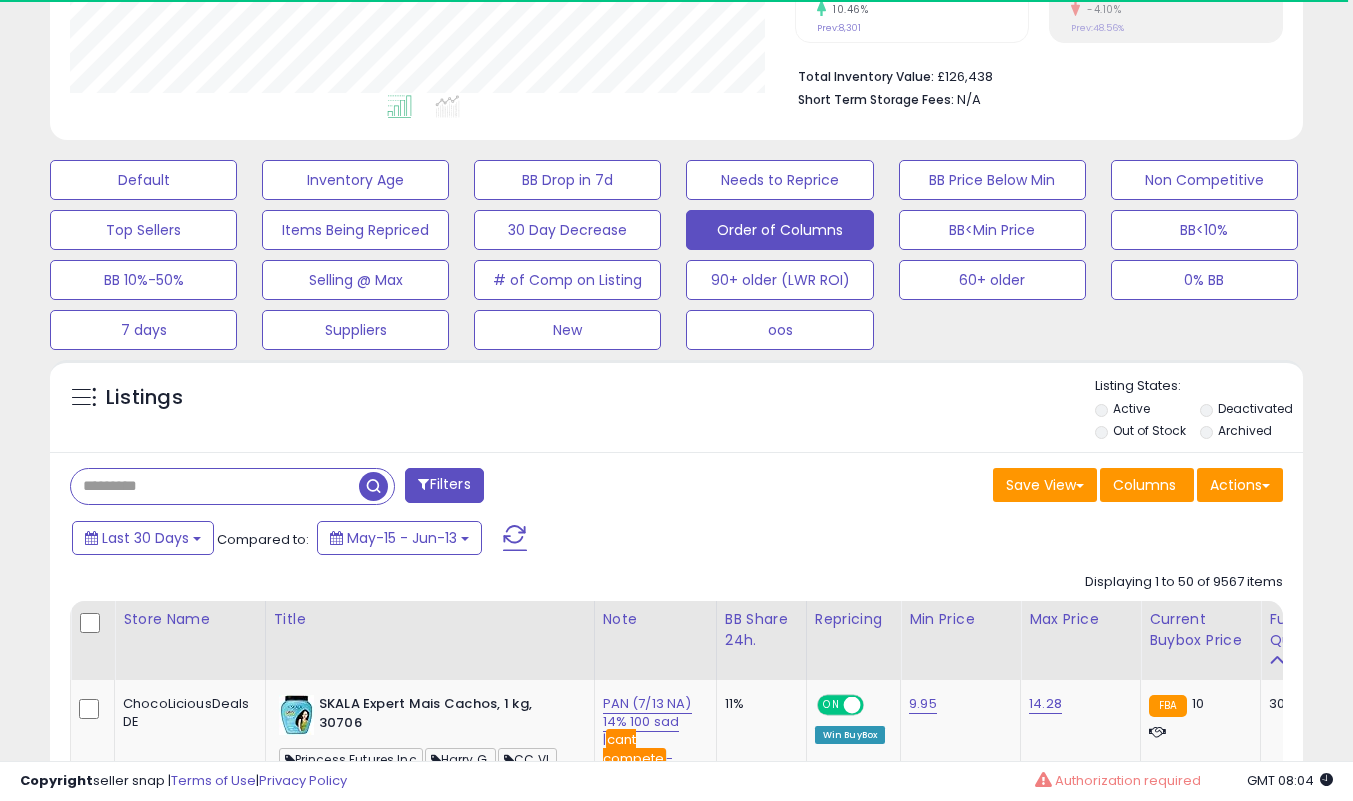 paste on "**********" 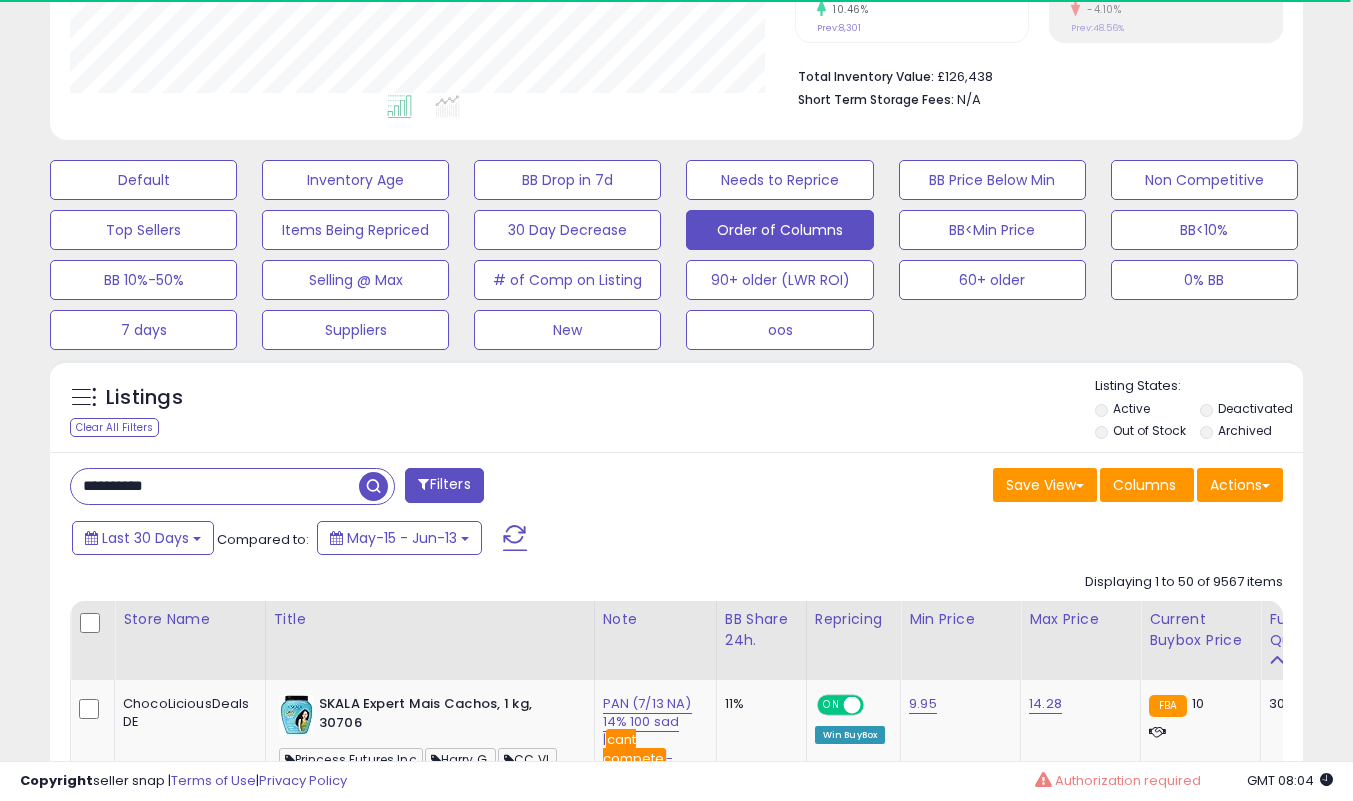 type on "**********" 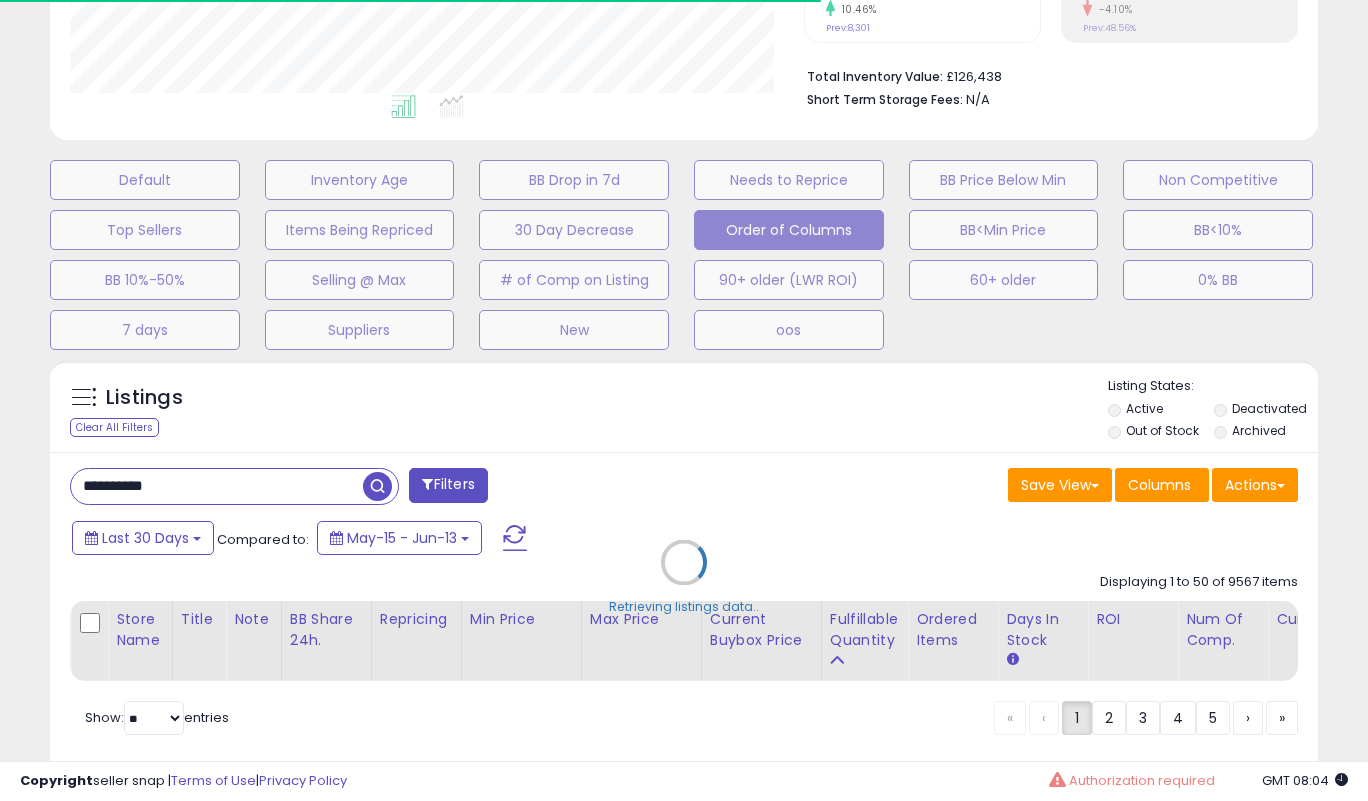 scroll, scrollTop: 999590, scrollLeft: 999266, axis: both 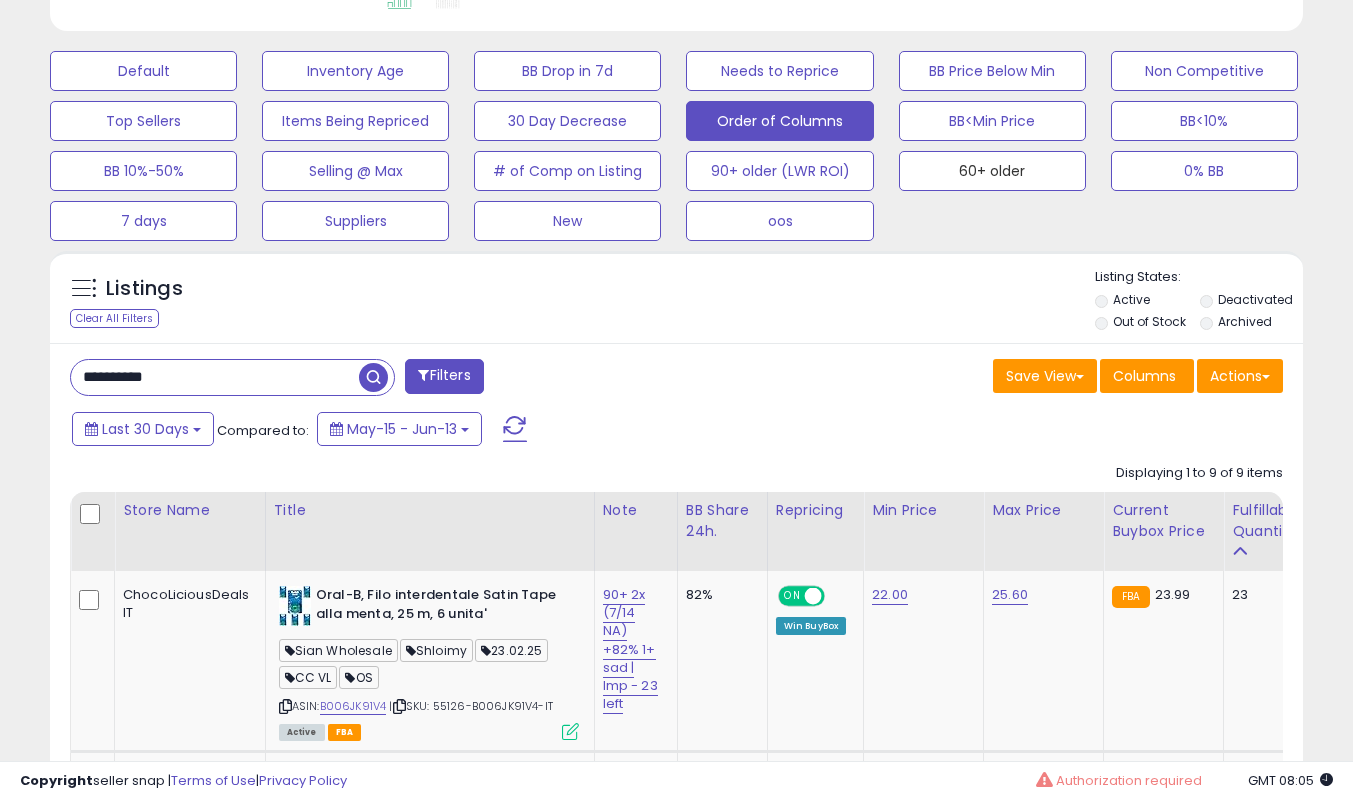 click on "60+ older" at bounding box center [143, 71] 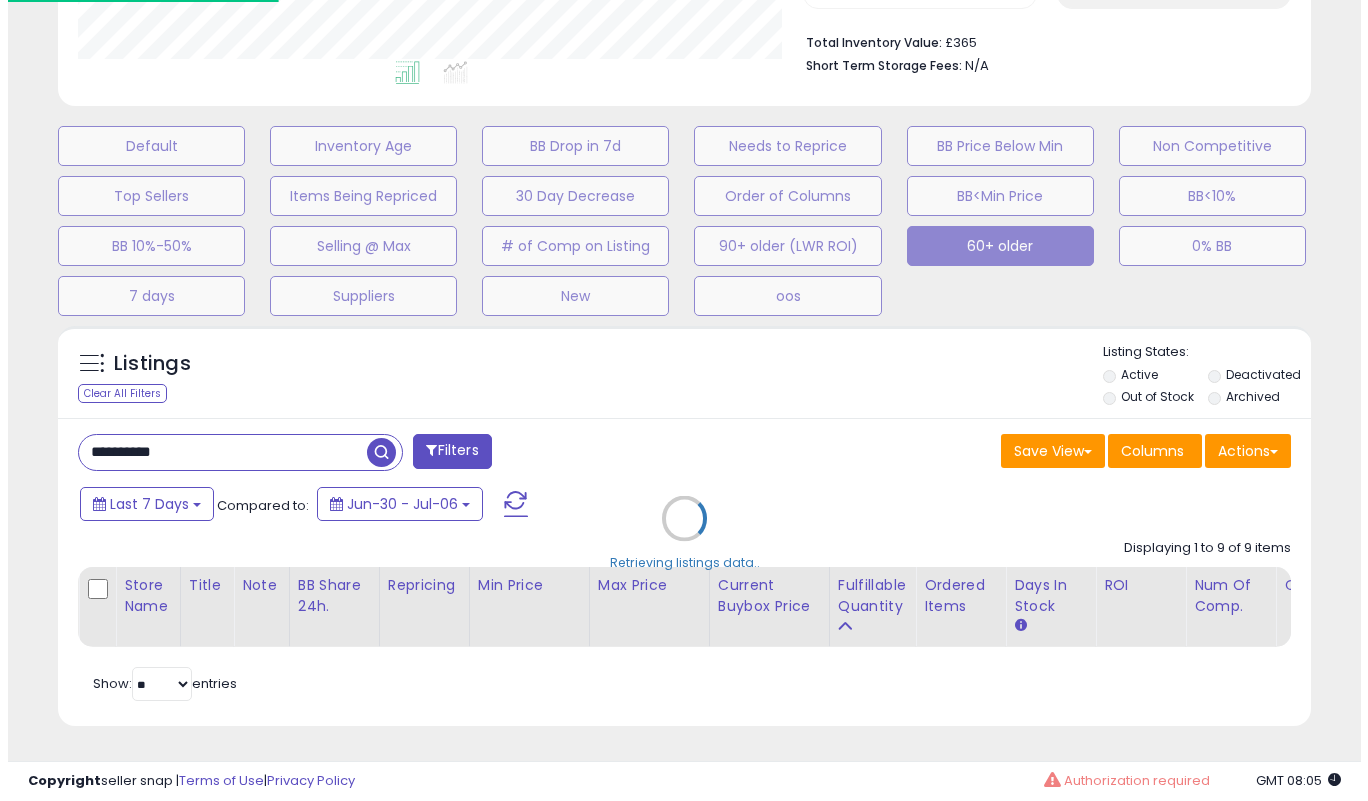 scroll, scrollTop: 519, scrollLeft: 0, axis: vertical 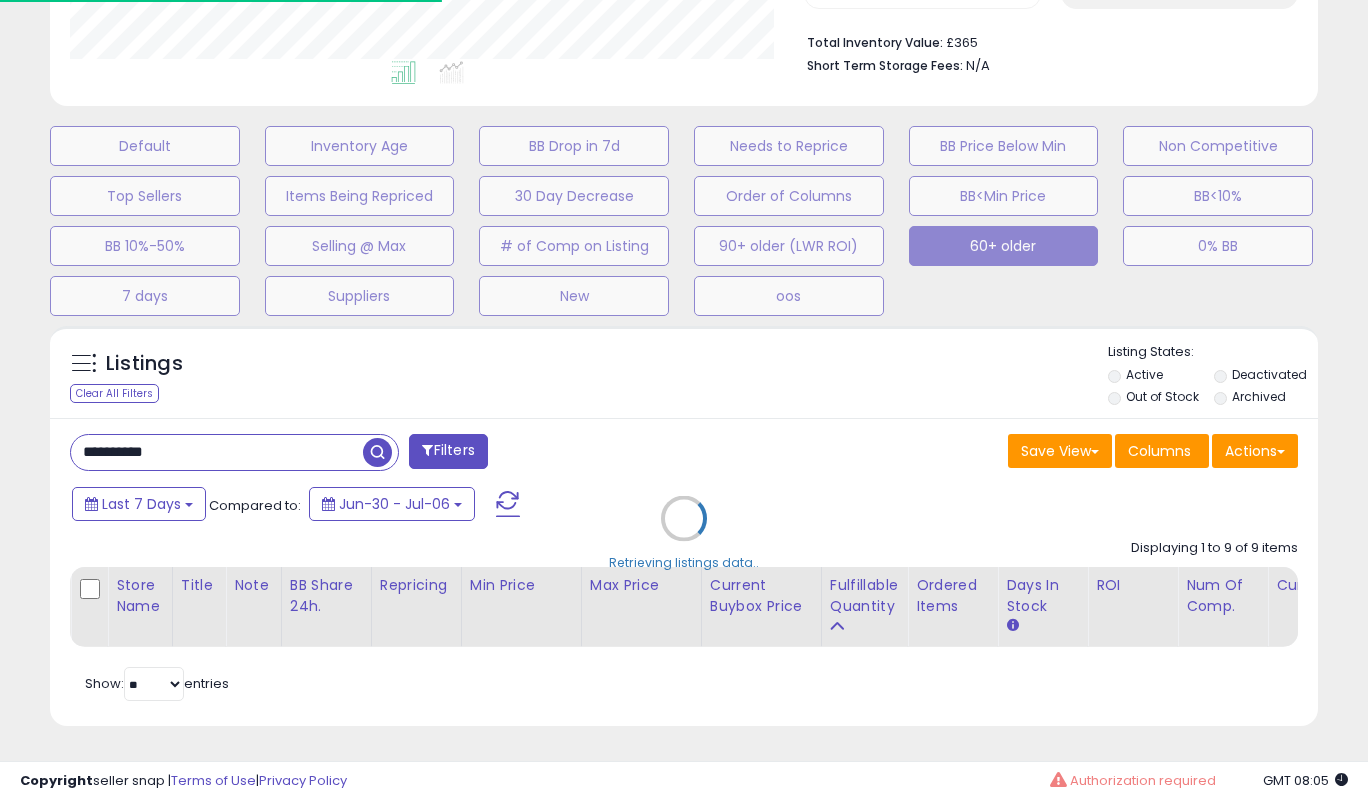 type 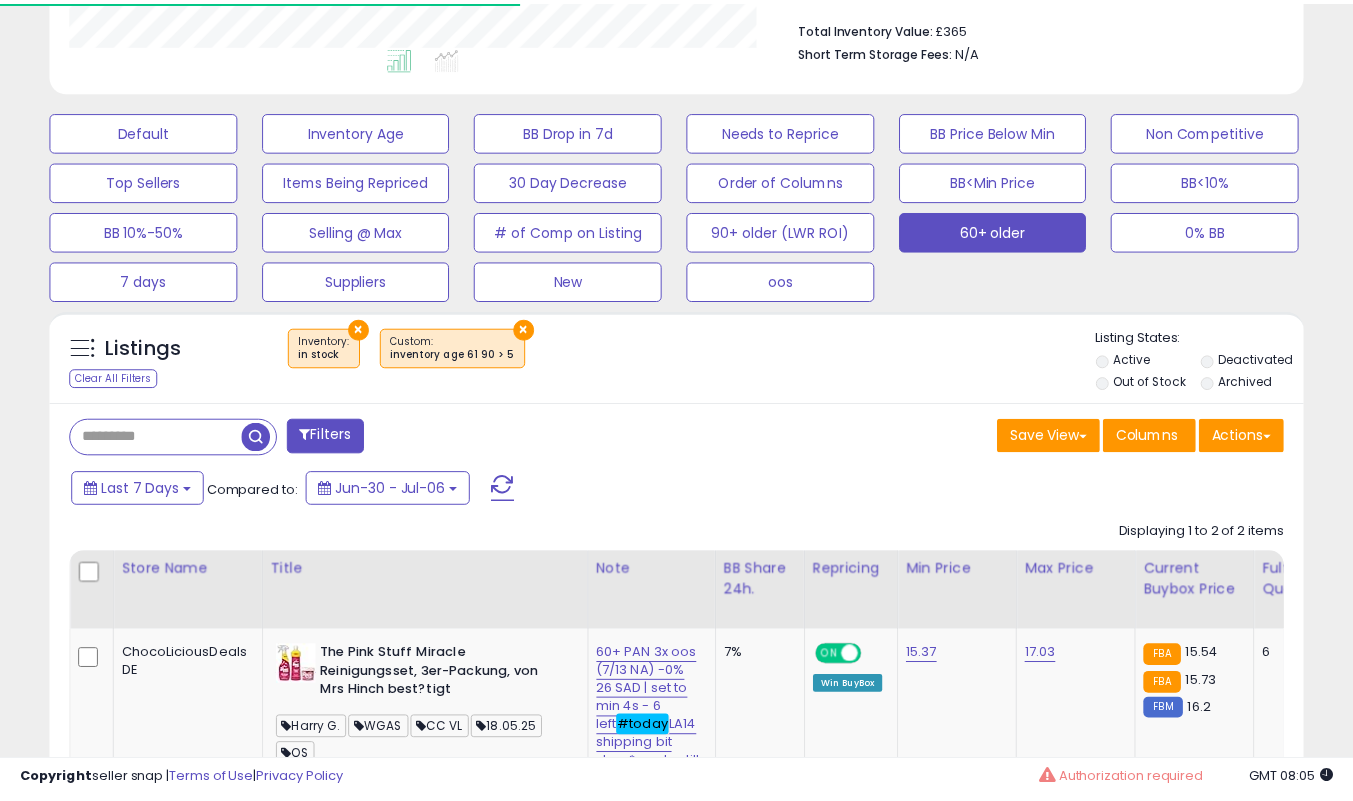 scroll, scrollTop: 410, scrollLeft: 725, axis: both 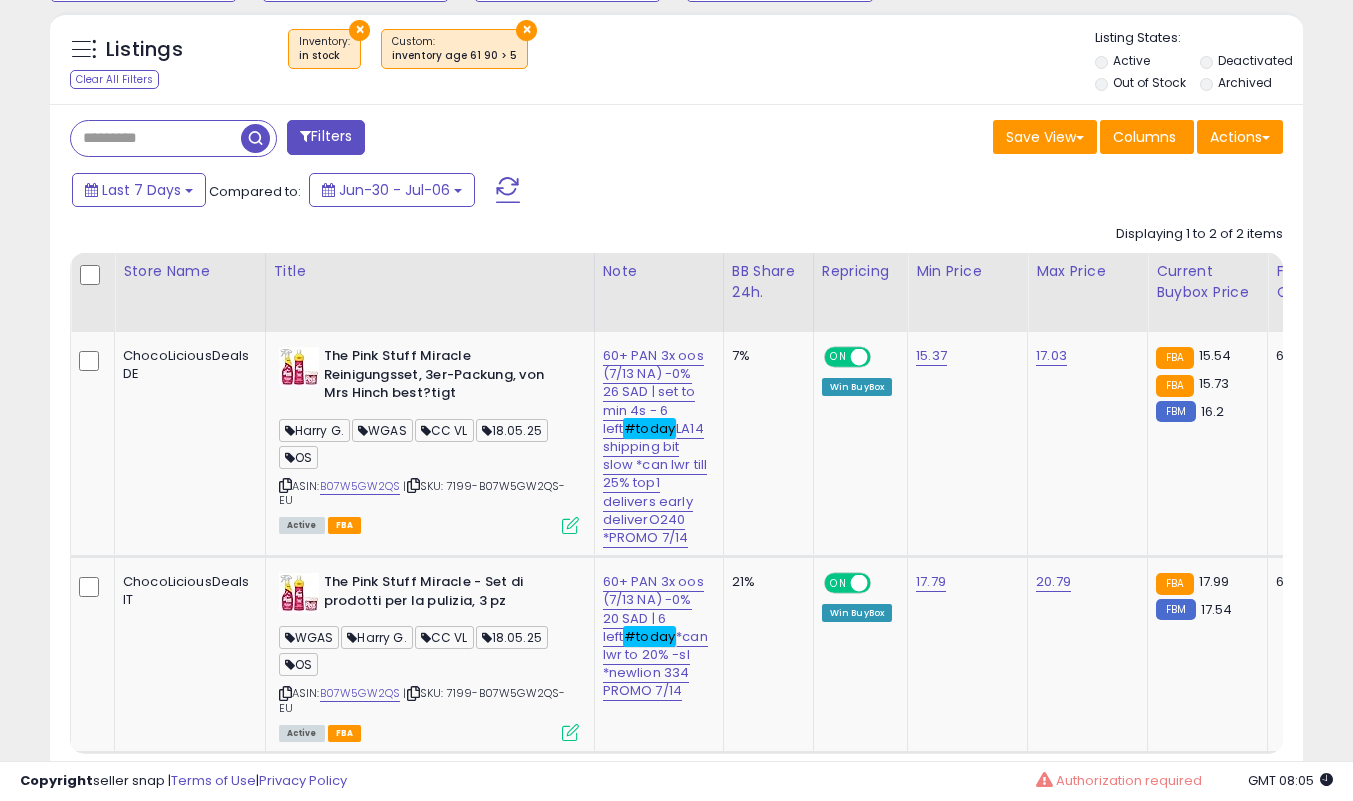click on "Fulfillable Quantity" at bounding box center [1310, 282] 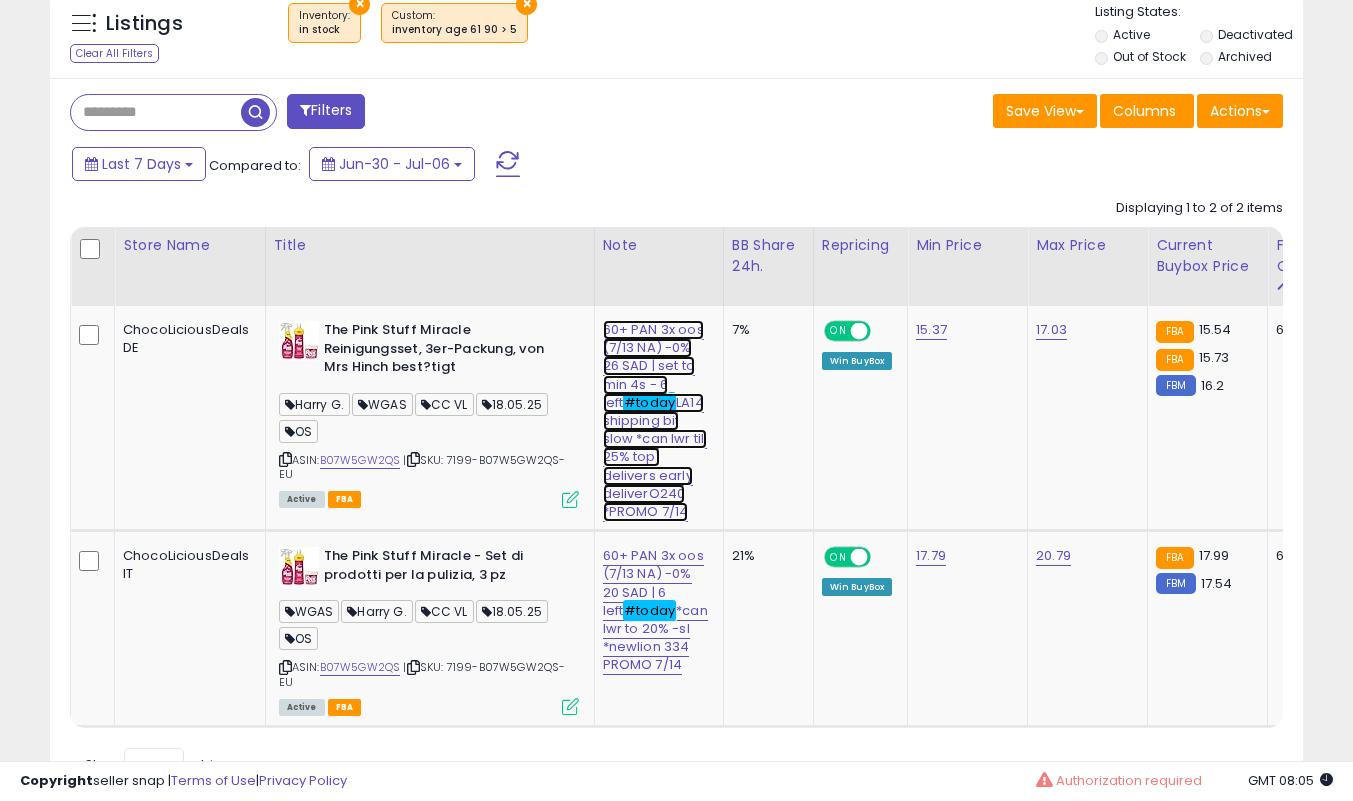 click on "60+ PAN 3x oos ([DATE] [REGION]) -0% 26 SAD | set to min 4s - 6 left  #today  LA14 shipping bit slow *can lwr till 25% top1 delivers early deliverO240 *PROMO [DATE]" at bounding box center [655, 421] 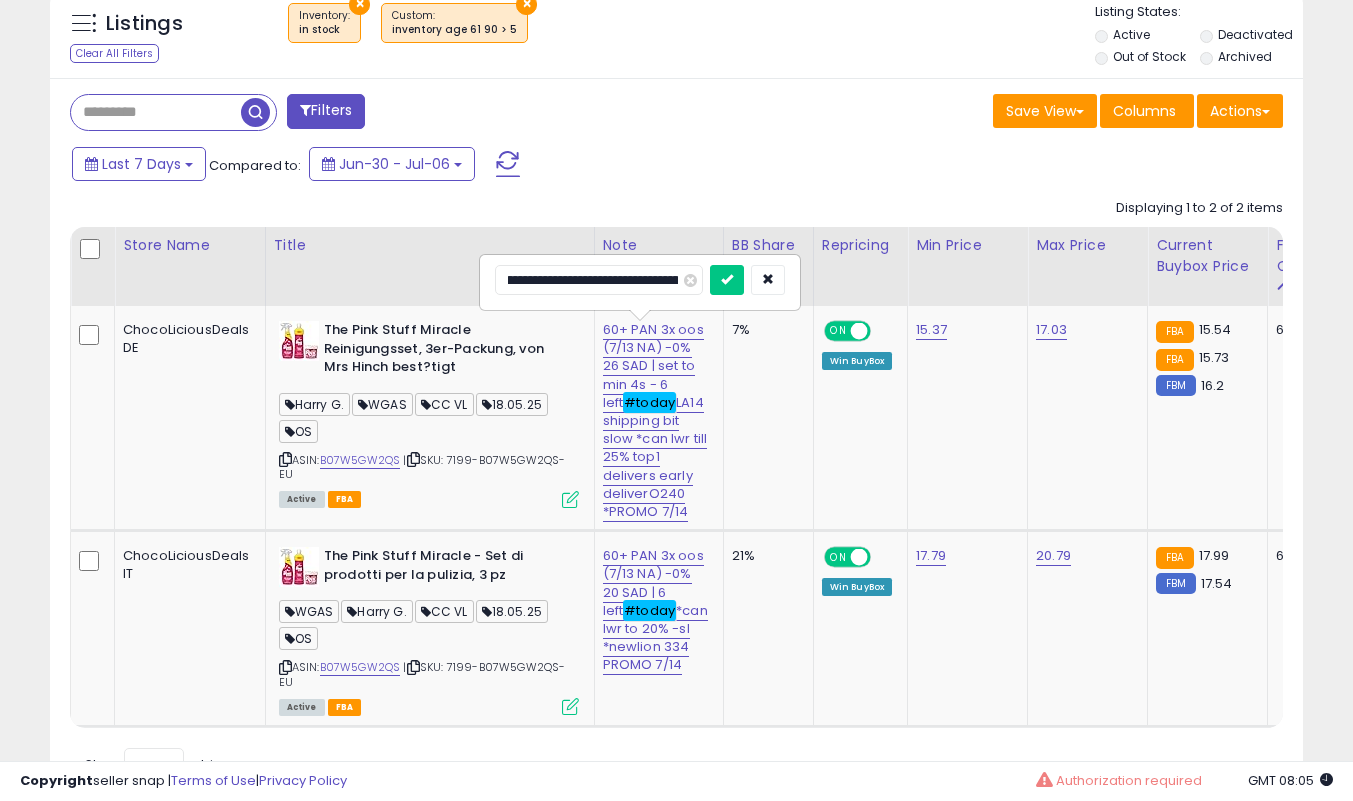 type on "**********" 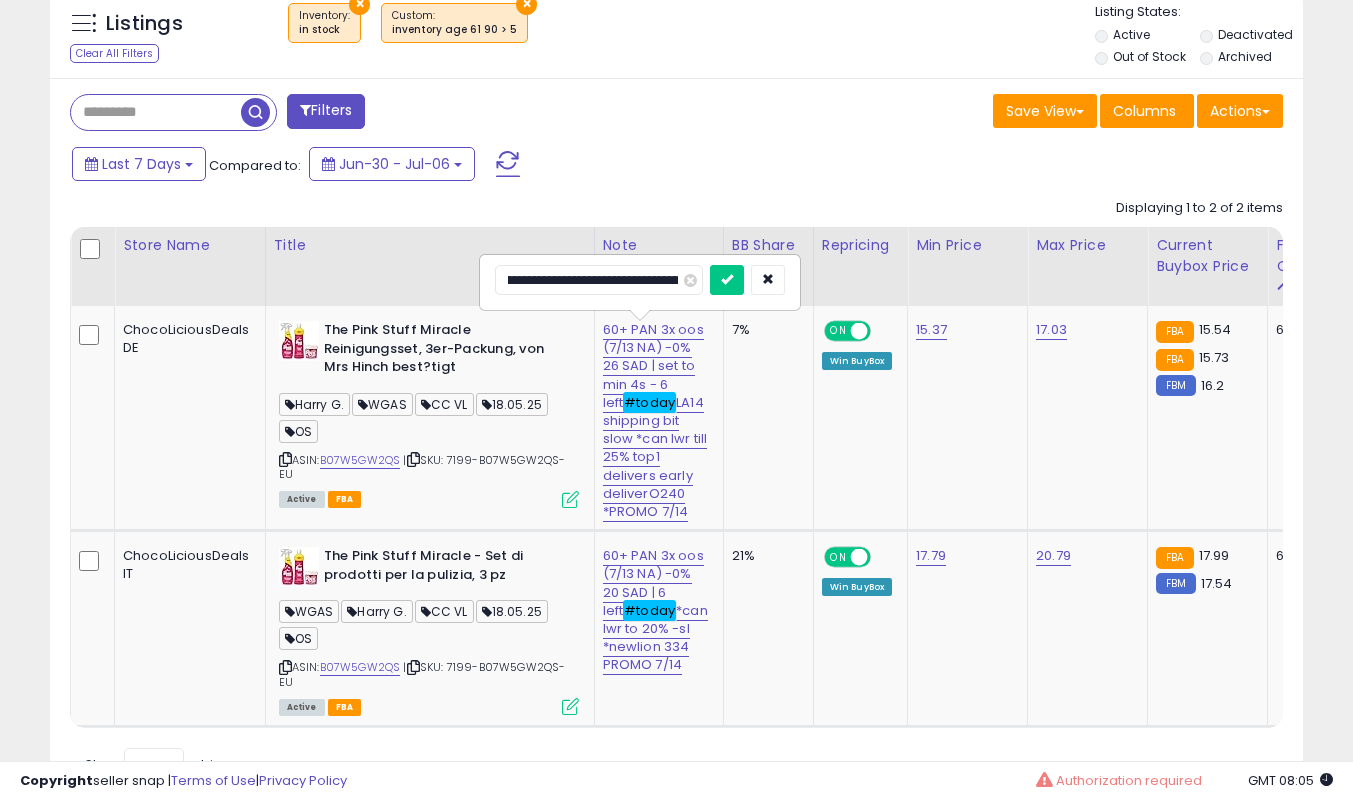 click at bounding box center [727, 280] 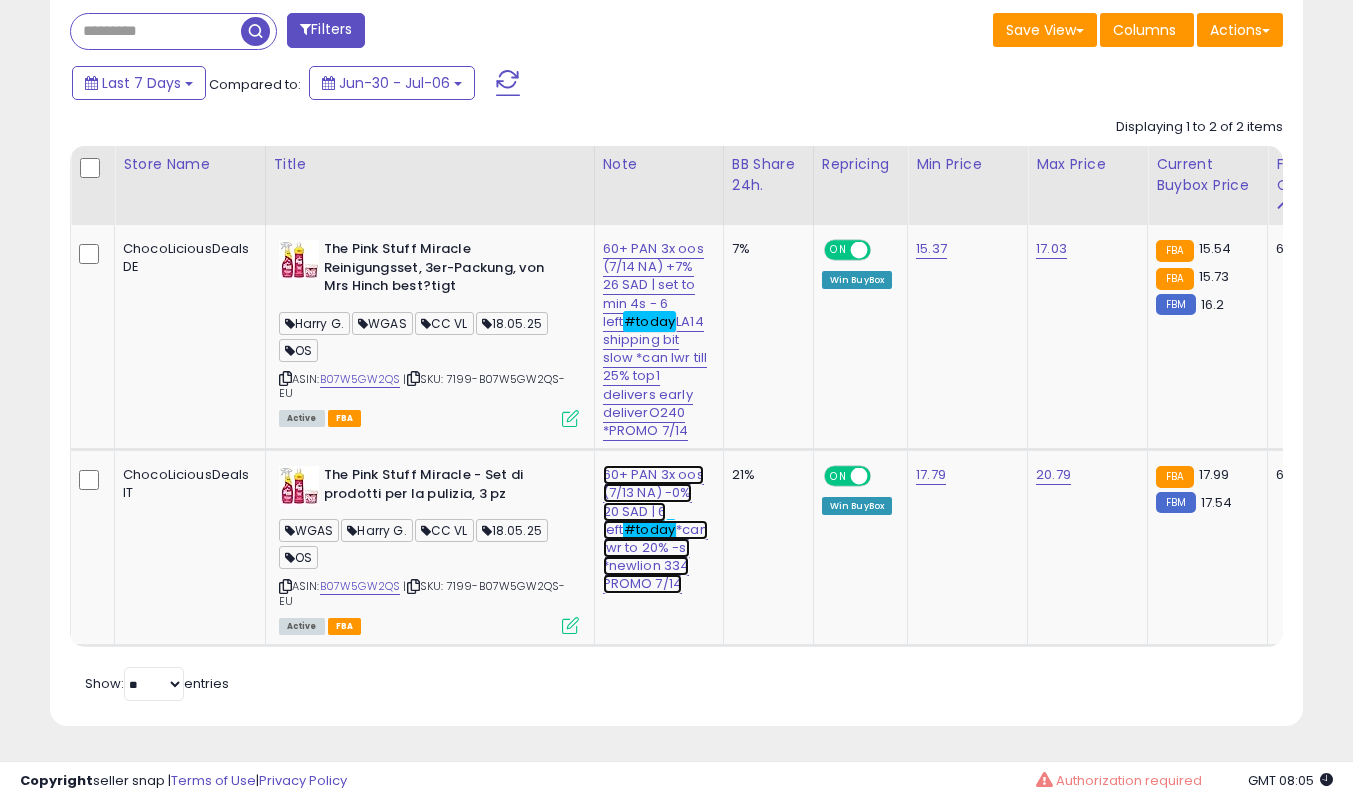 click on "60+ PAN 3x oos (7/13 NA) -0% 20 SAD | 6 left  #today  *can lwr to 20% -sl *newlion 334 PROMO 7/14" at bounding box center (655, 340) 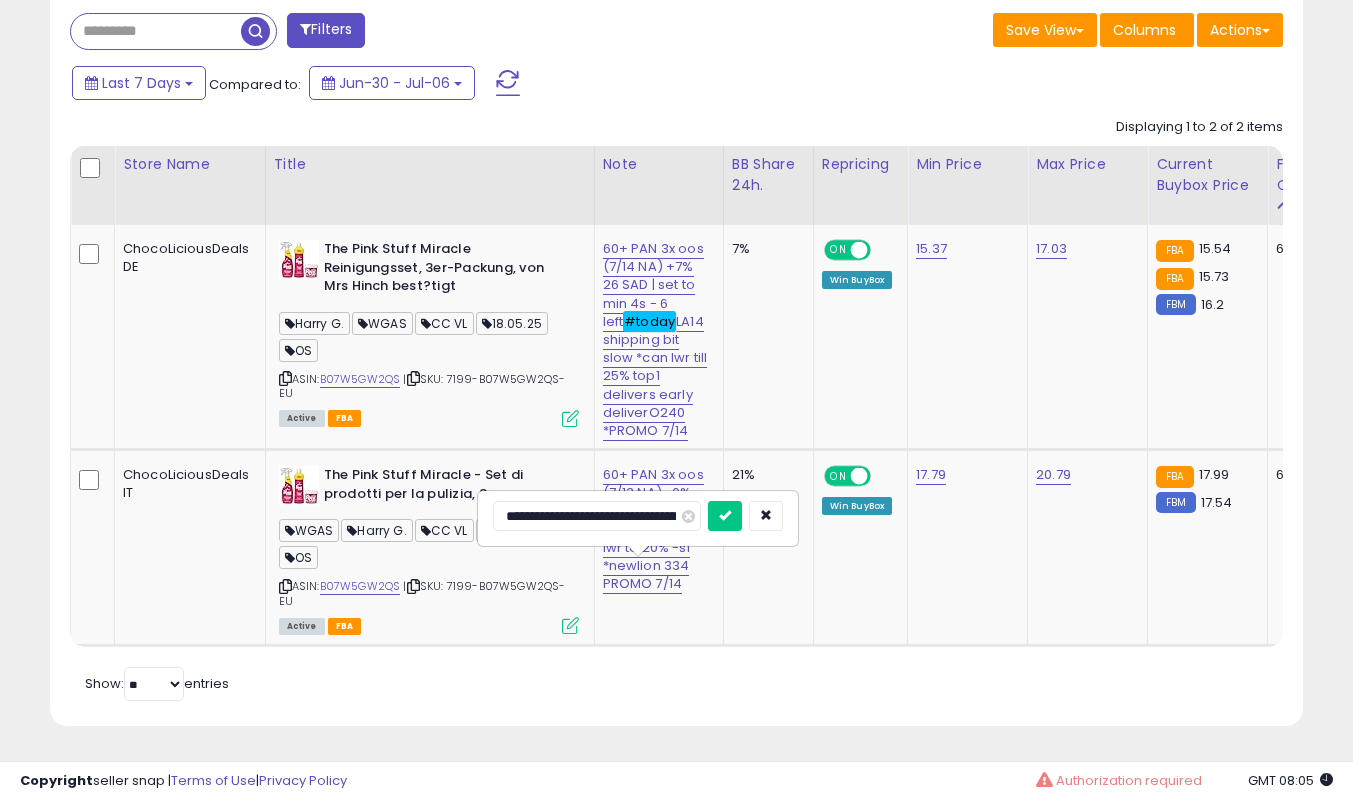 type on "**********" 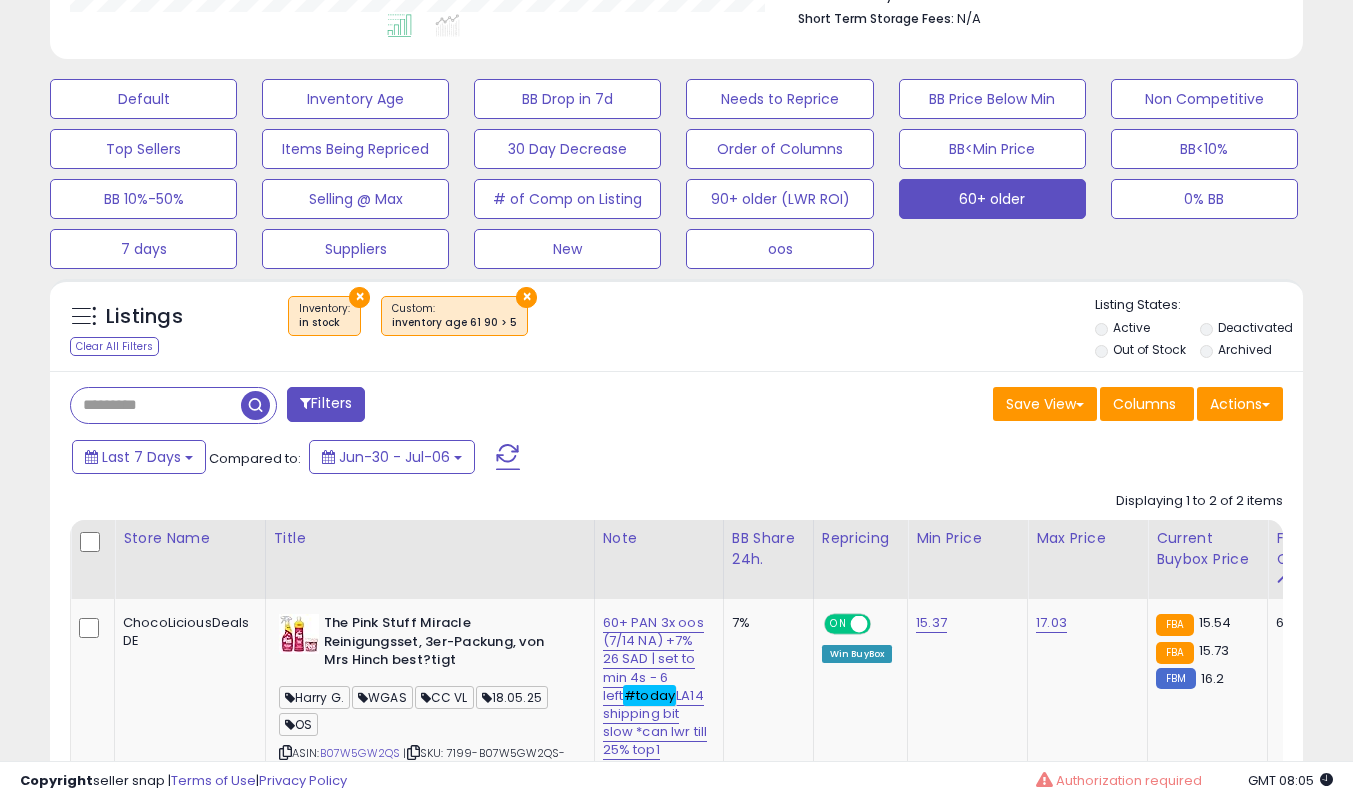 scroll, scrollTop: 550, scrollLeft: 0, axis: vertical 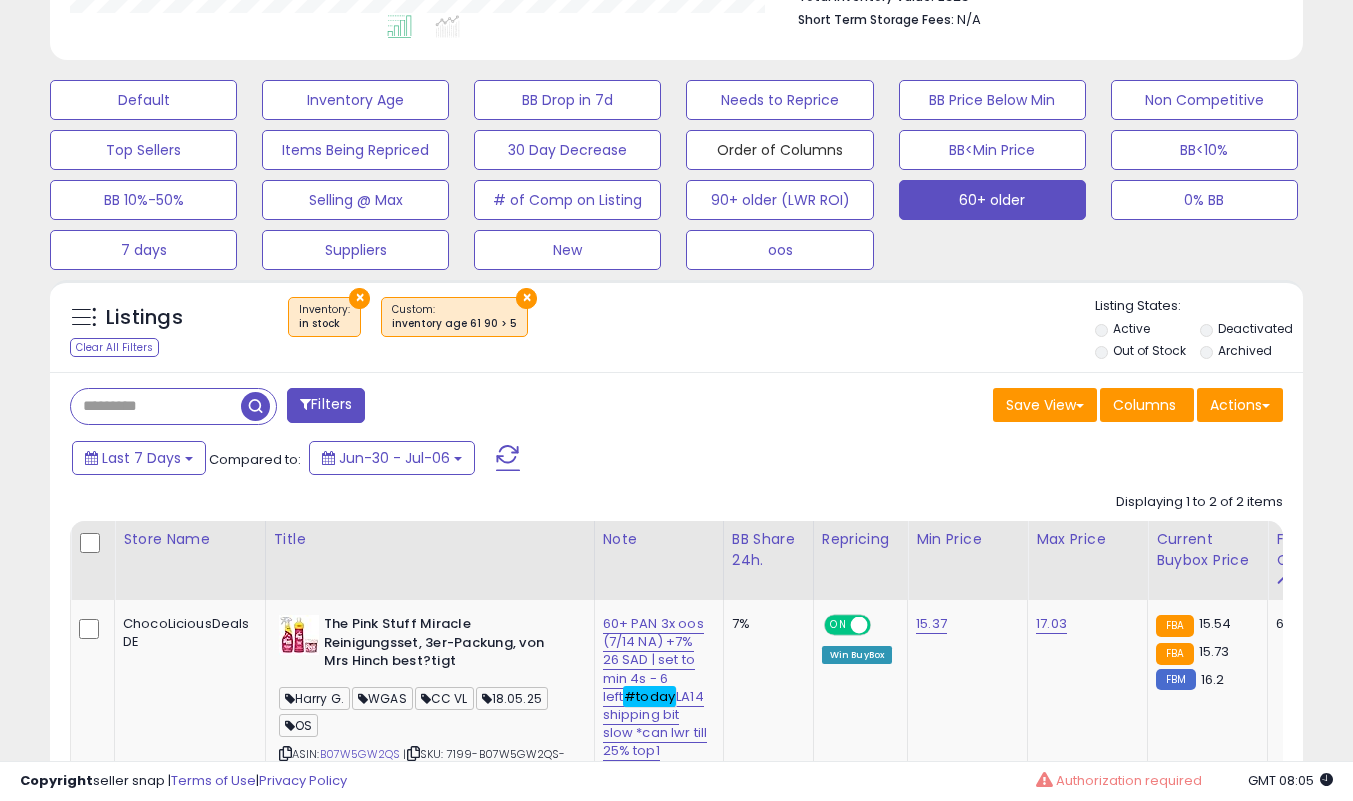 click on "Order of Columns" at bounding box center (143, 100) 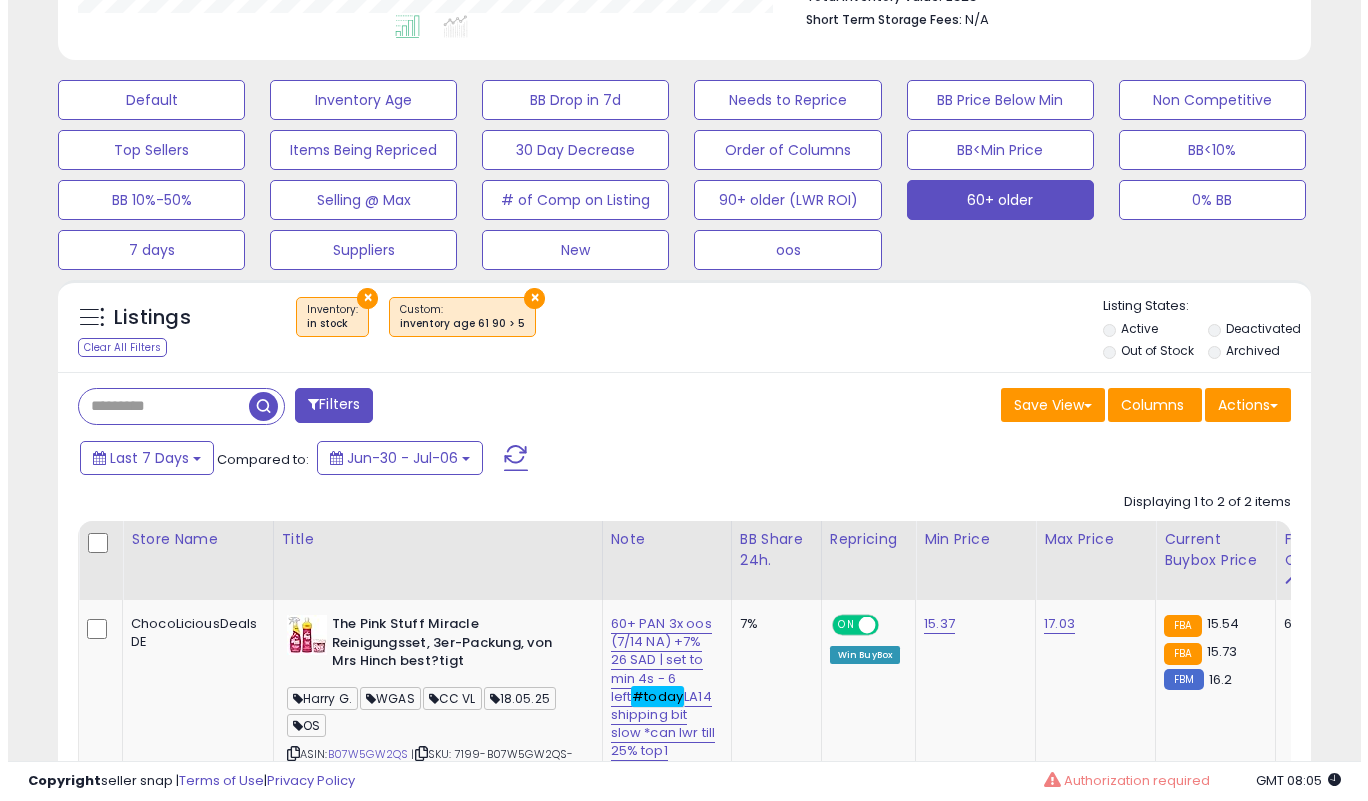 scroll, scrollTop: 519, scrollLeft: 0, axis: vertical 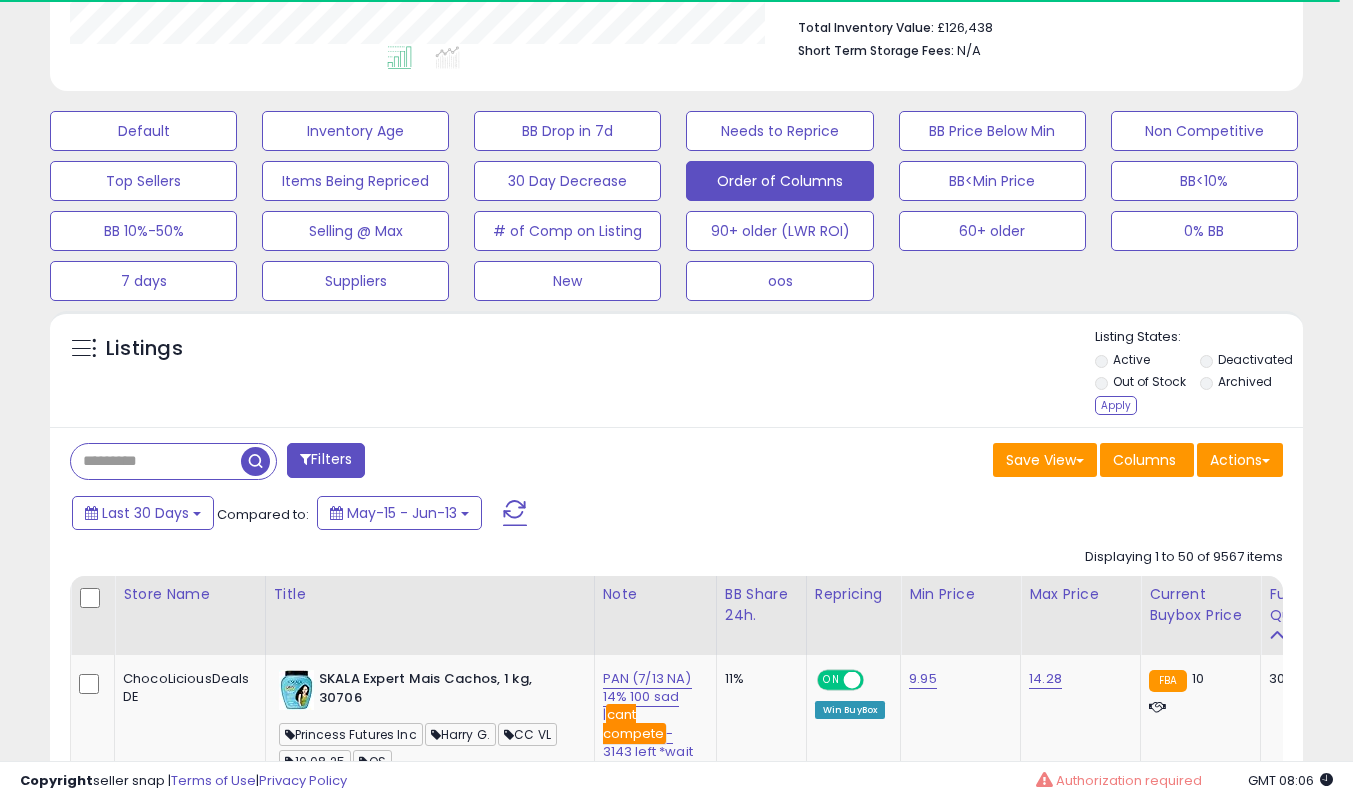 click on "Out of Stock" at bounding box center (1146, 384) 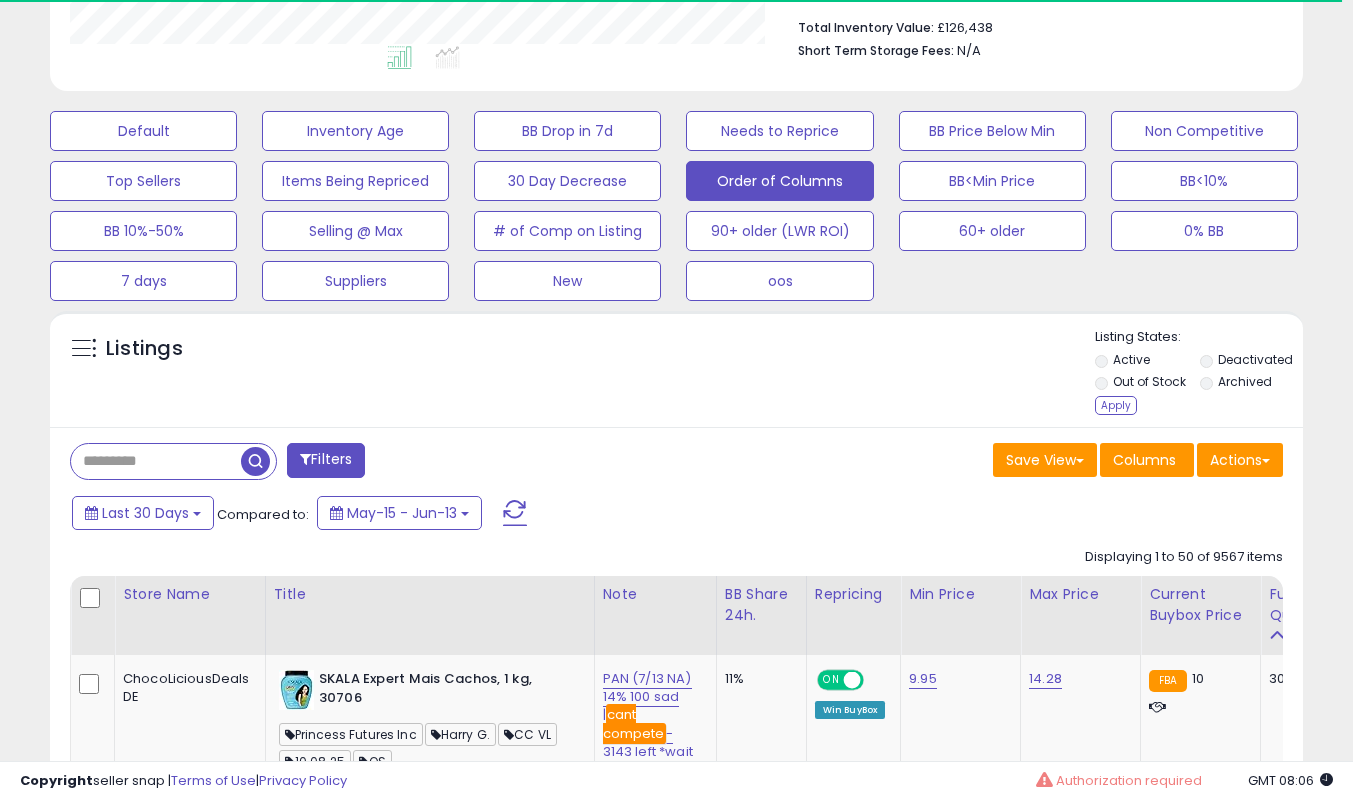 click on "Apply" at bounding box center (1116, 405) 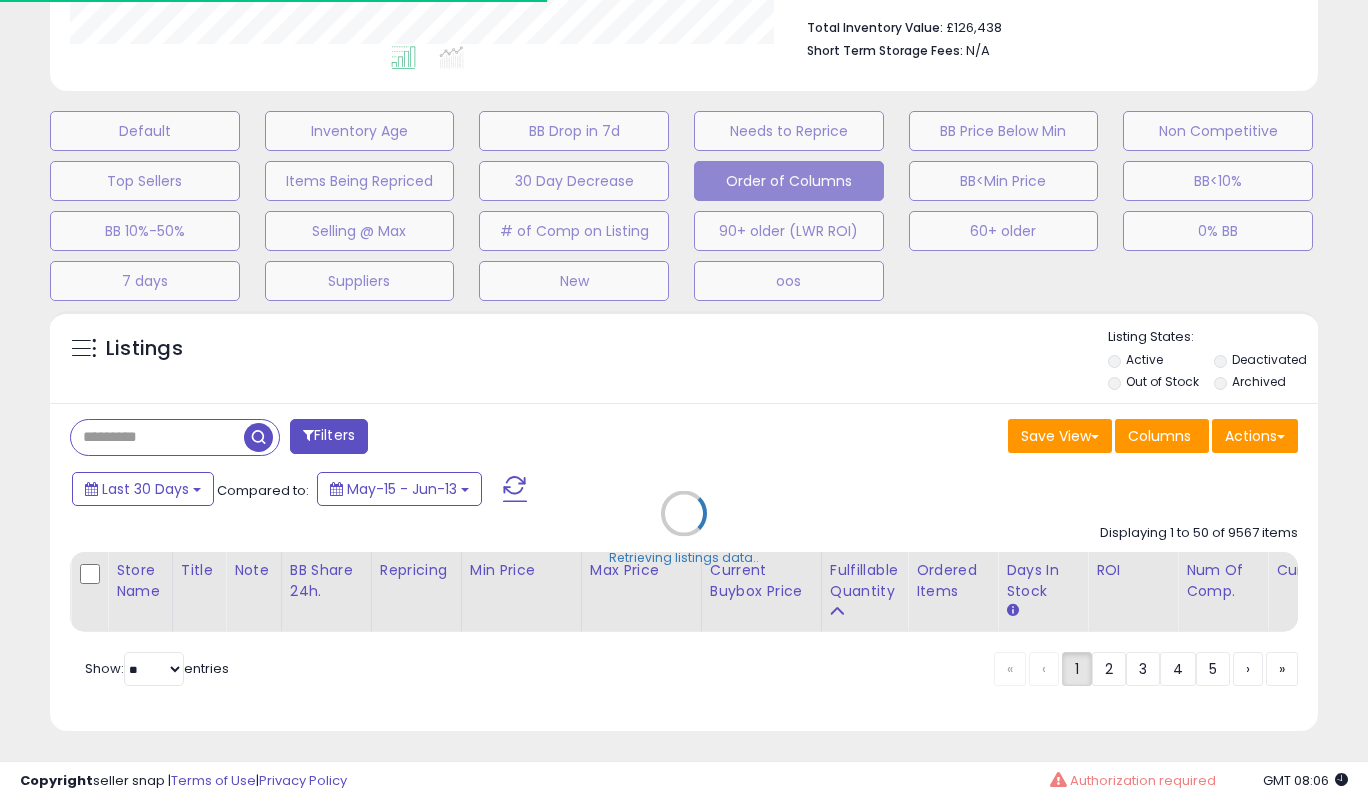 scroll, scrollTop: 999590, scrollLeft: 999266, axis: both 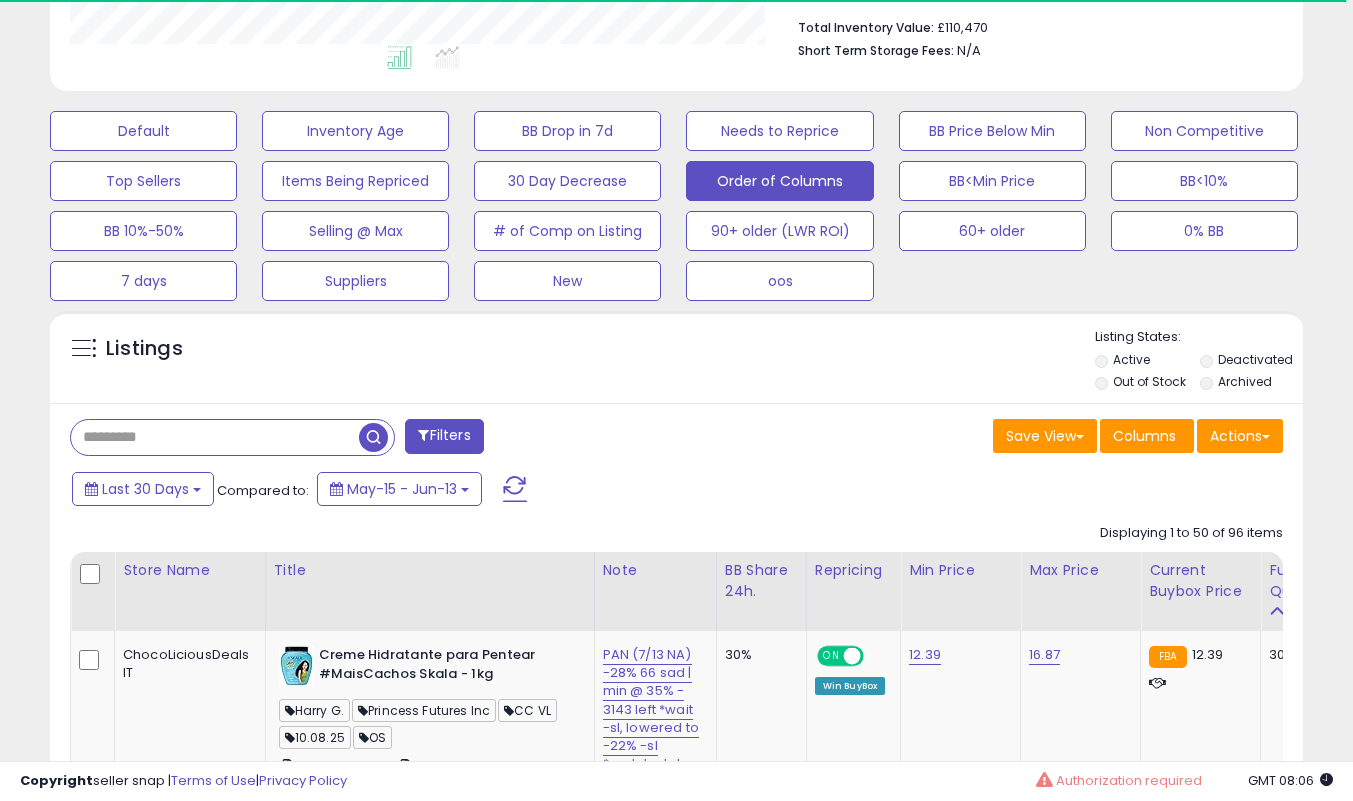 click at bounding box center (215, 437) 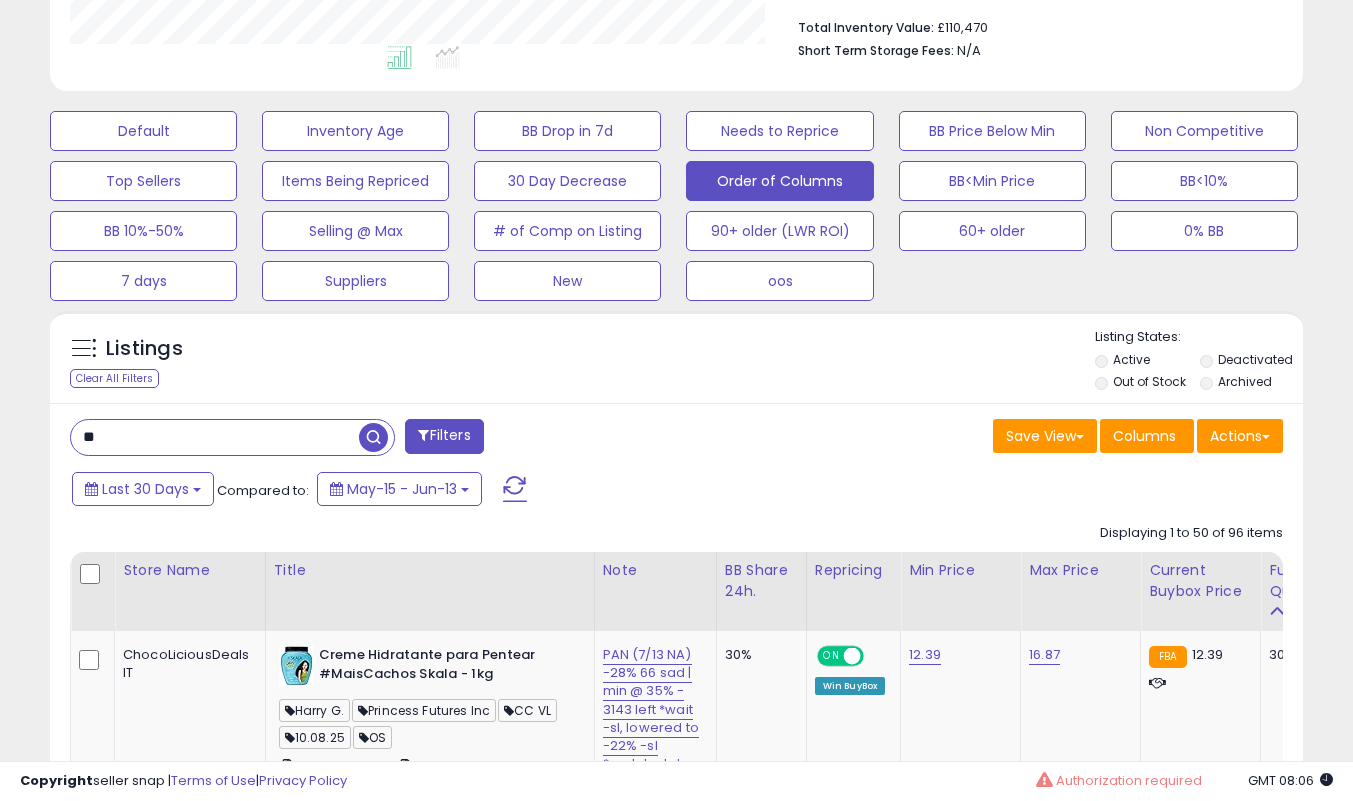 scroll, scrollTop: 999590, scrollLeft: 999275, axis: both 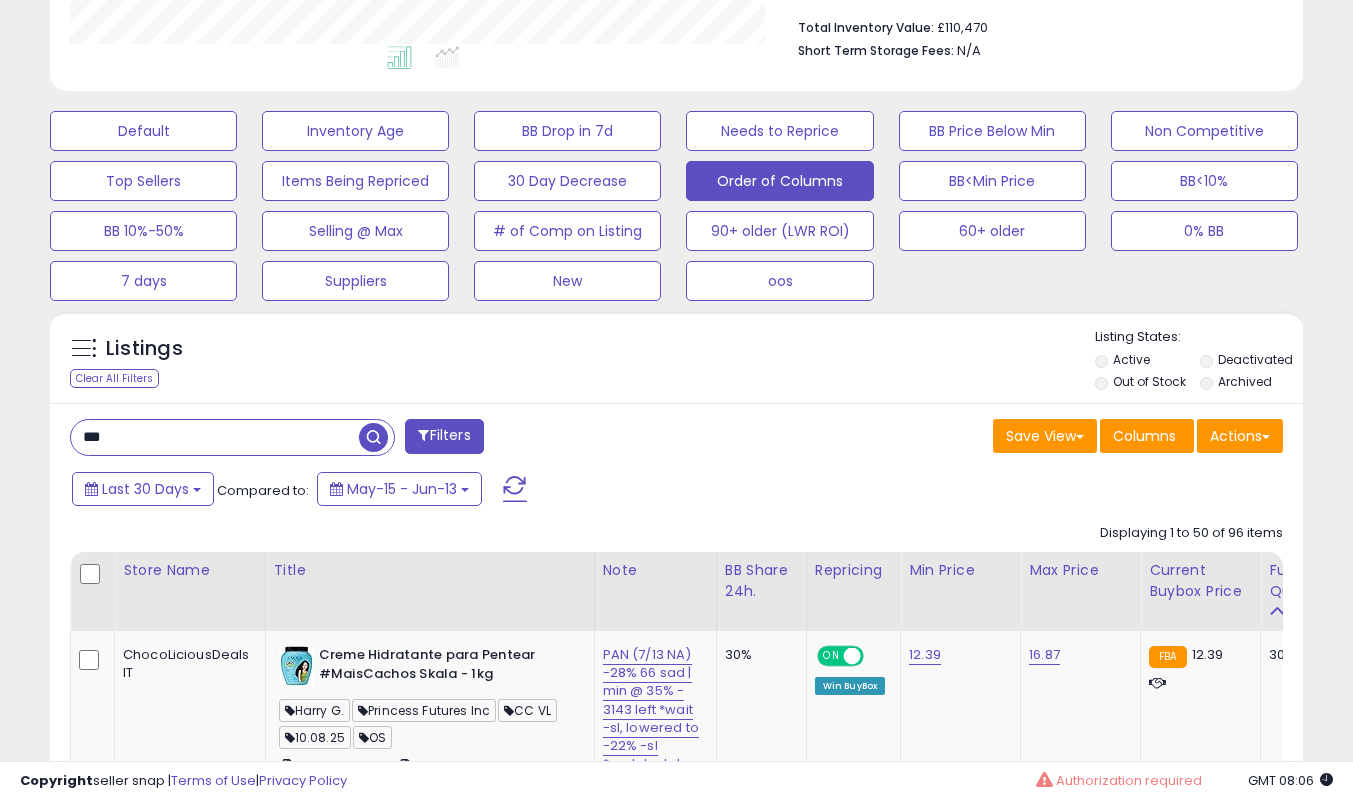 type on "***" 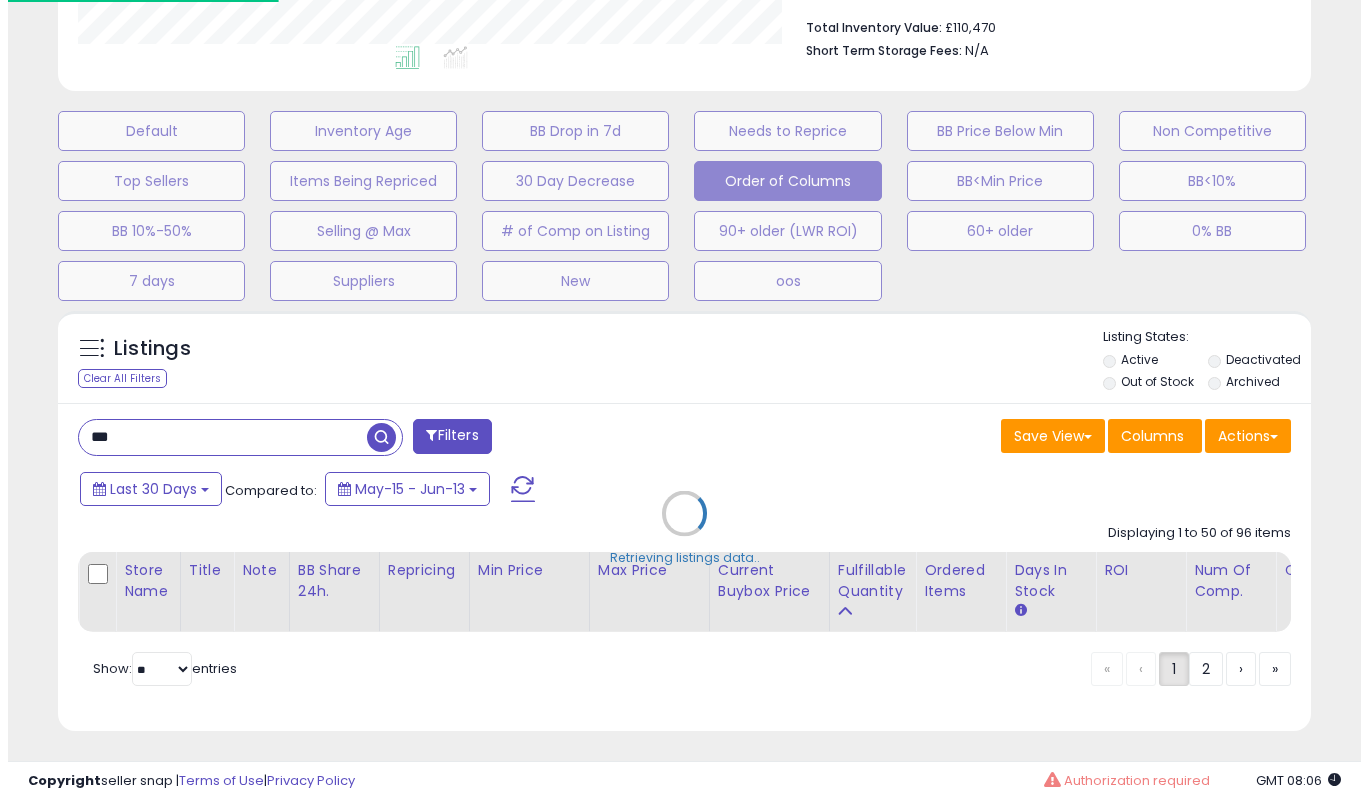 scroll, scrollTop: 999590, scrollLeft: 999266, axis: both 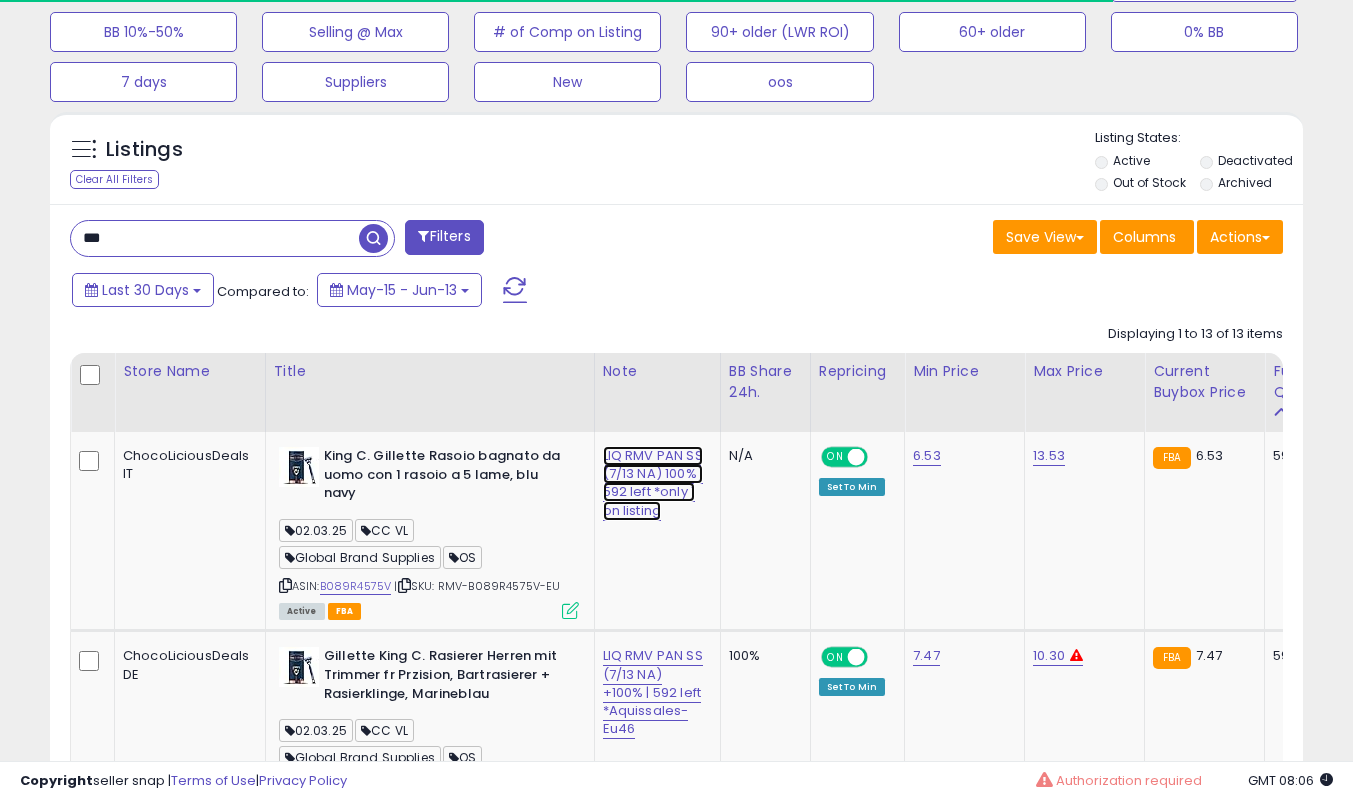click on "LIQ RMV PAN SS (7/13 NA) 100% | 592 left *only 1 on listing" at bounding box center [653, 483] 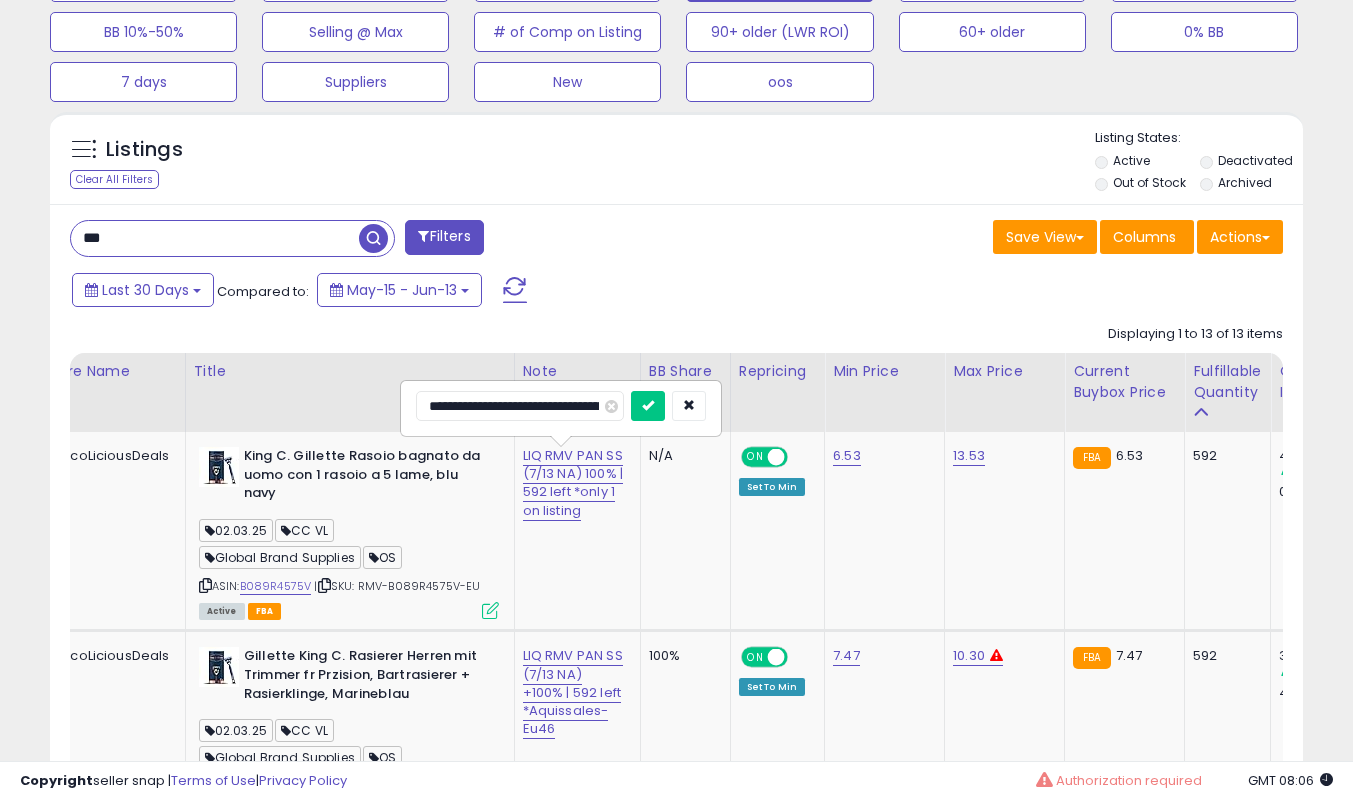 type on "**********" 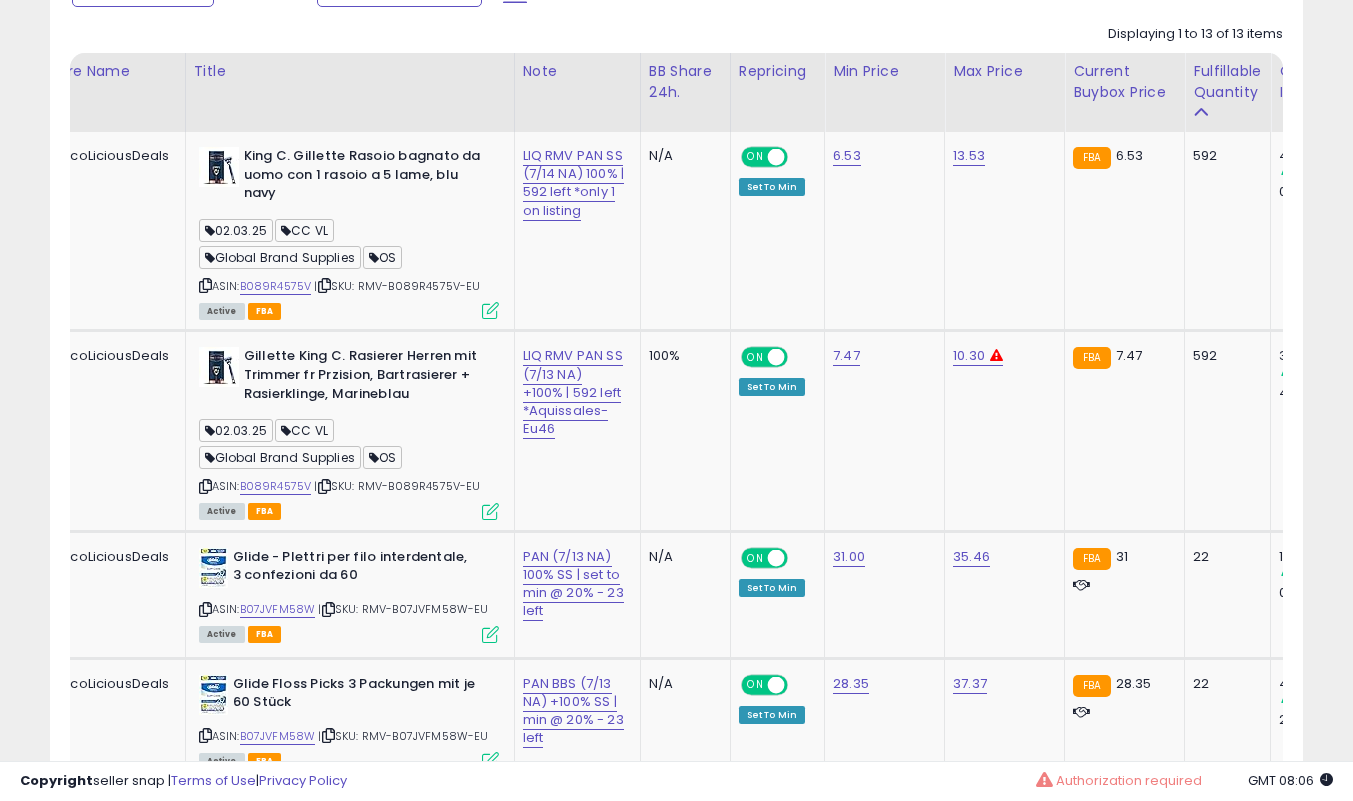 click on "LIQ RMV PAN SS (7/13 NA) +100% | 592 left *Aquissales-Eu46" 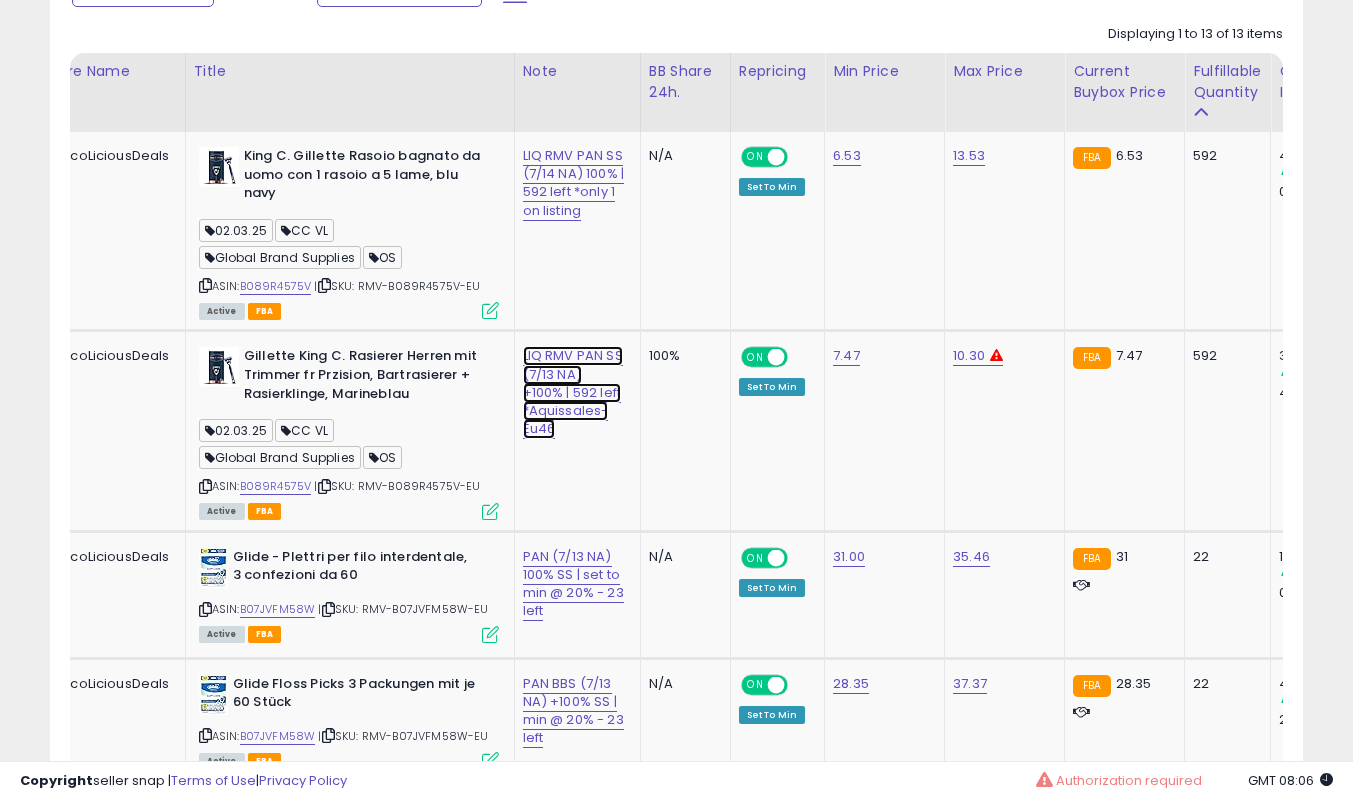 click on "LIQ RMV PAN SS (7/13 NA) +100% | 592 left *Aquissales-Eu46" at bounding box center [573, 183] 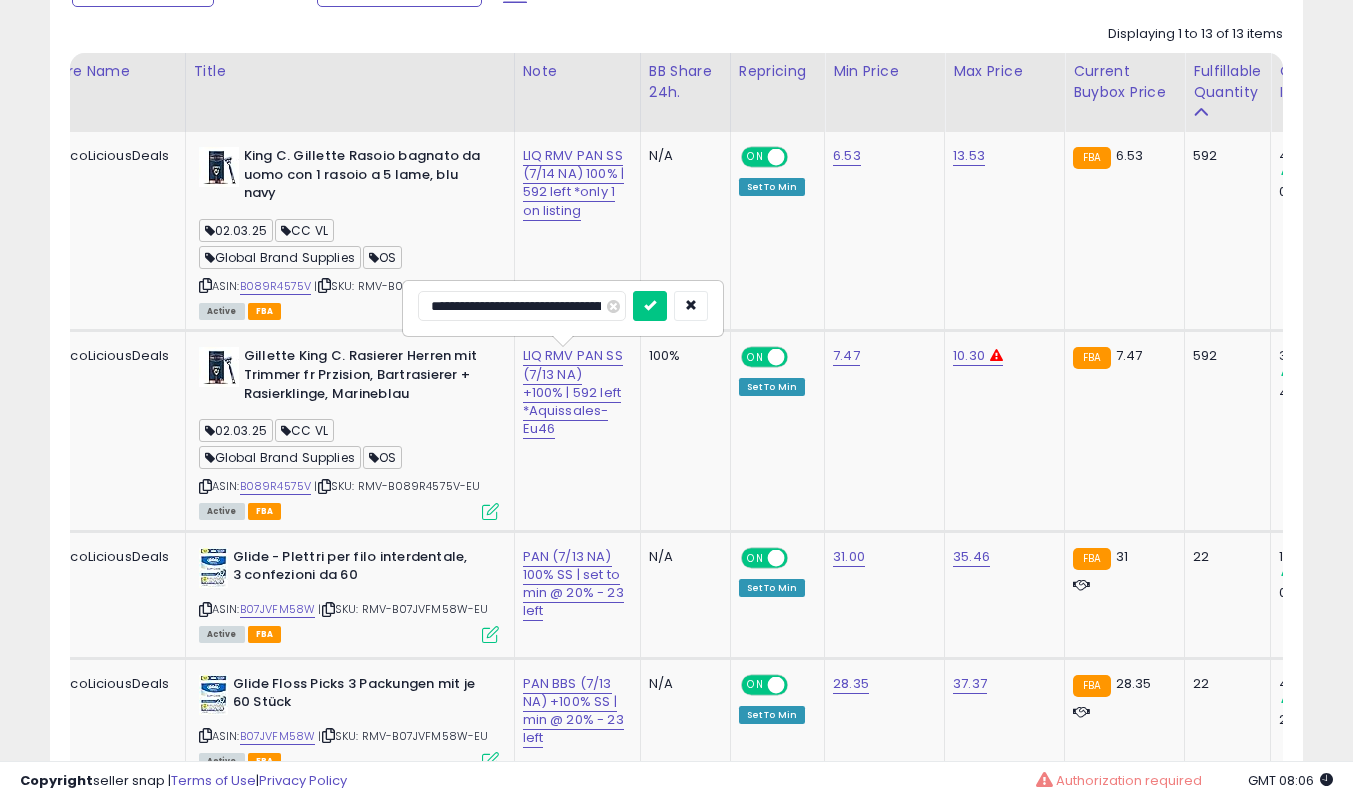 type on "**********" 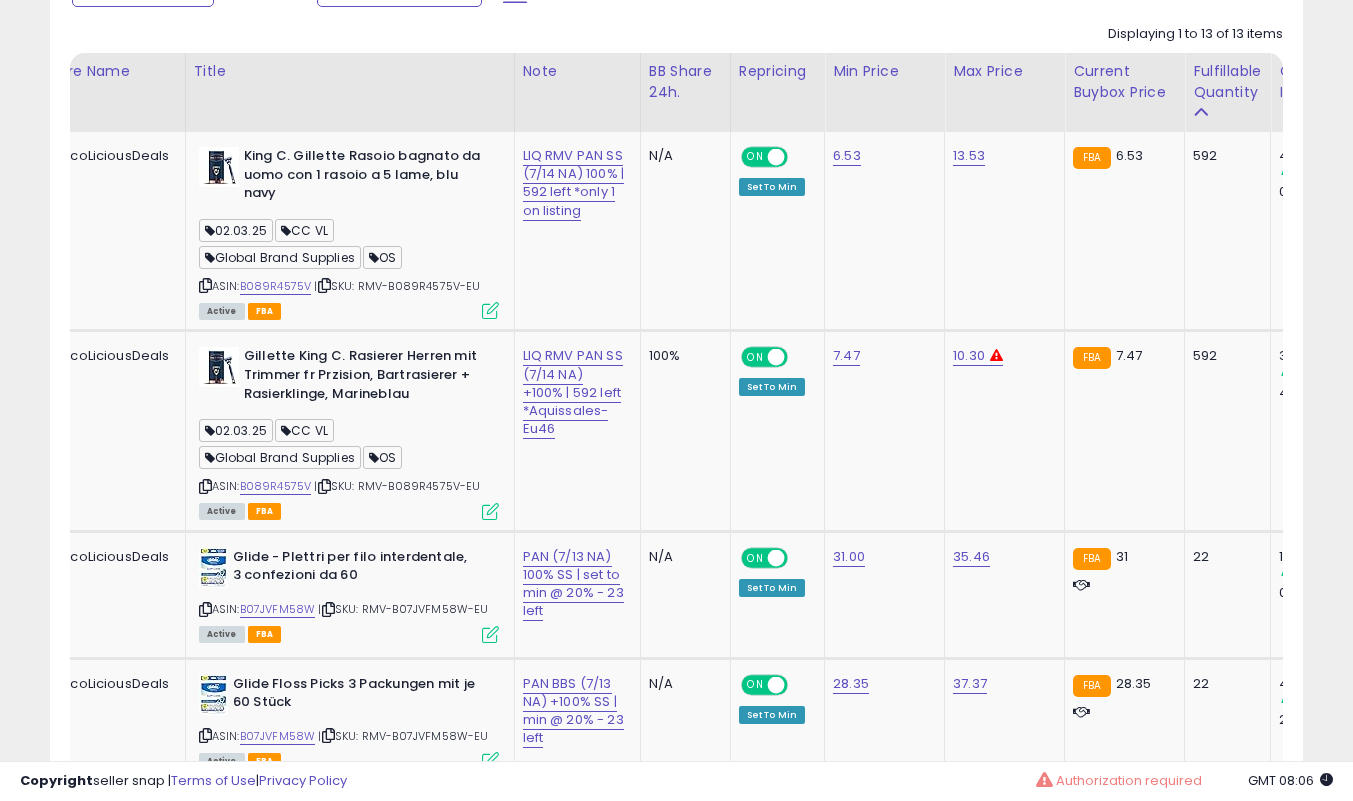 click at bounding box center [490, 511] 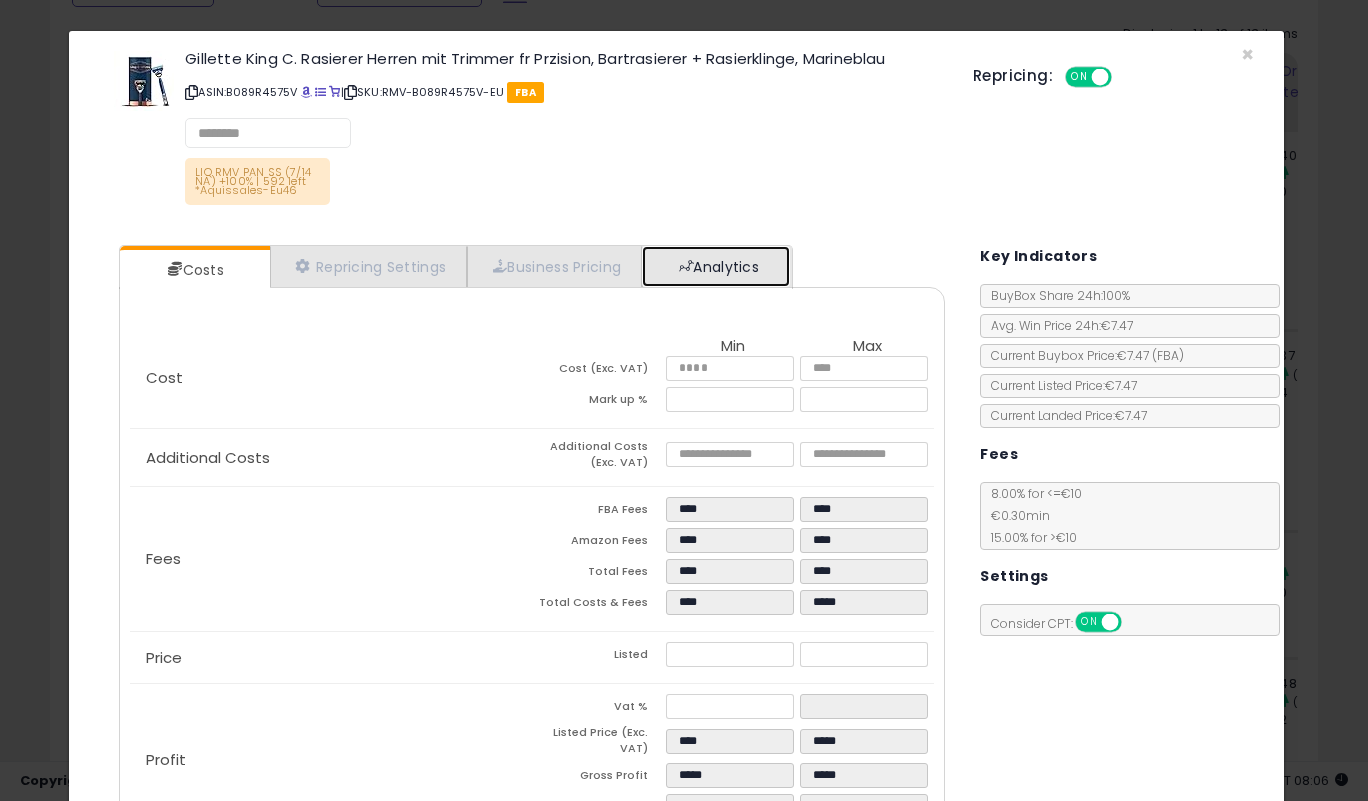 click on "Analytics" at bounding box center [716, 266] 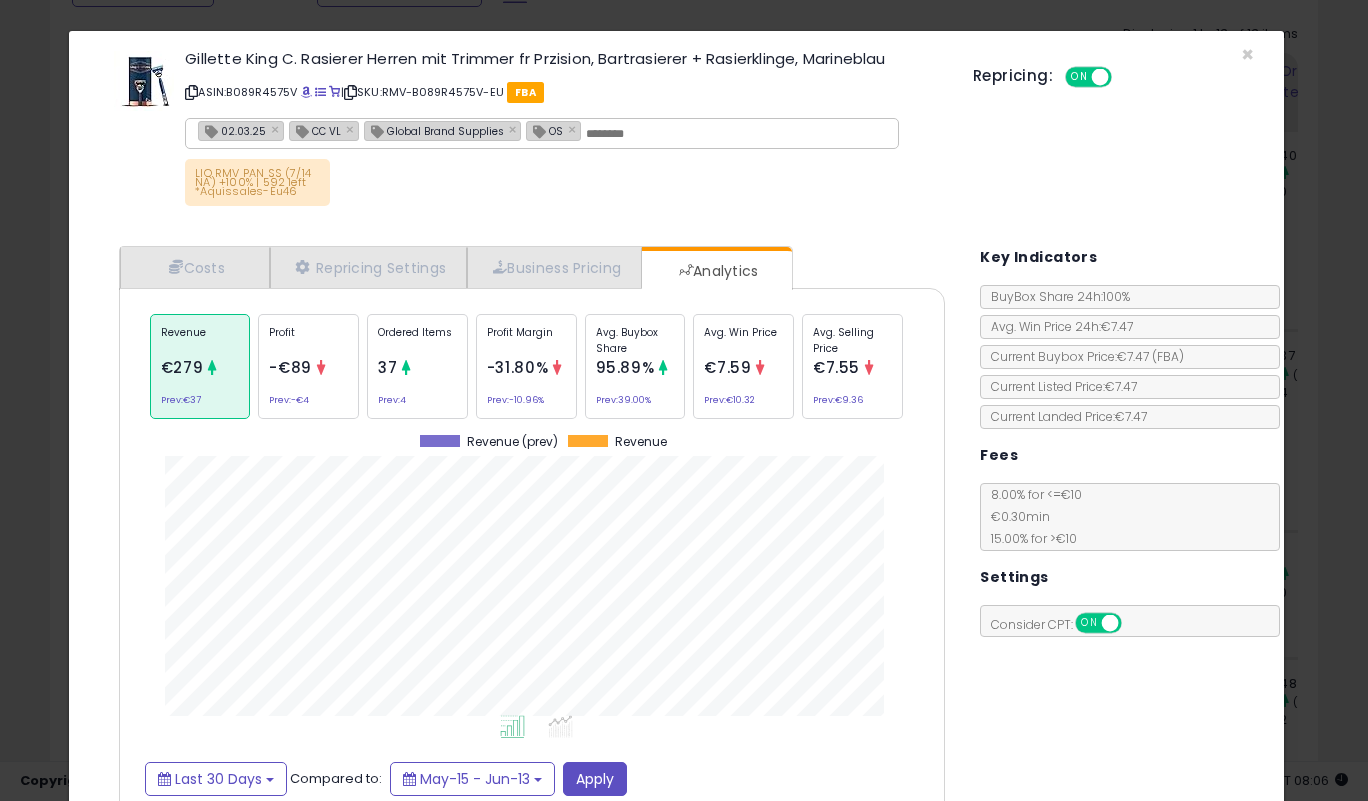 click on "Gillette King C. Rasierer Herren mit Trimmer fr Przision, Bartrasierer + Rasierklinge, Marineblau
ASIN:  B089R4575V
|
SKU:  RMV-B089R4575V-EU
FBA
02.03.25 × CC VL × Global Brand Supplies × OS ×
LIQ RMV PAN SS (7/14 NA) +100% | 592 left *Aquissales-Eu46
Repricing:
ON   OFF" at bounding box center (677, 131) 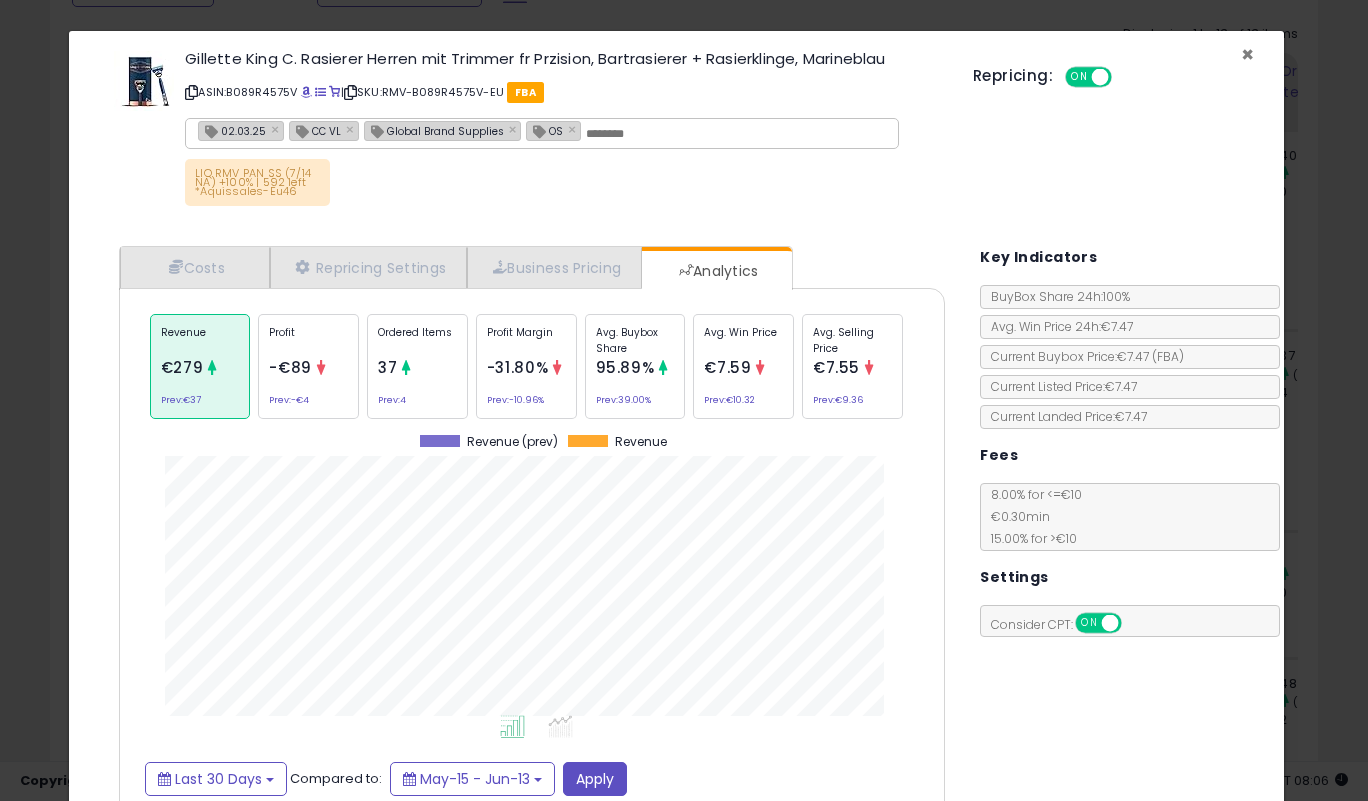 click on "×" at bounding box center [1247, 54] 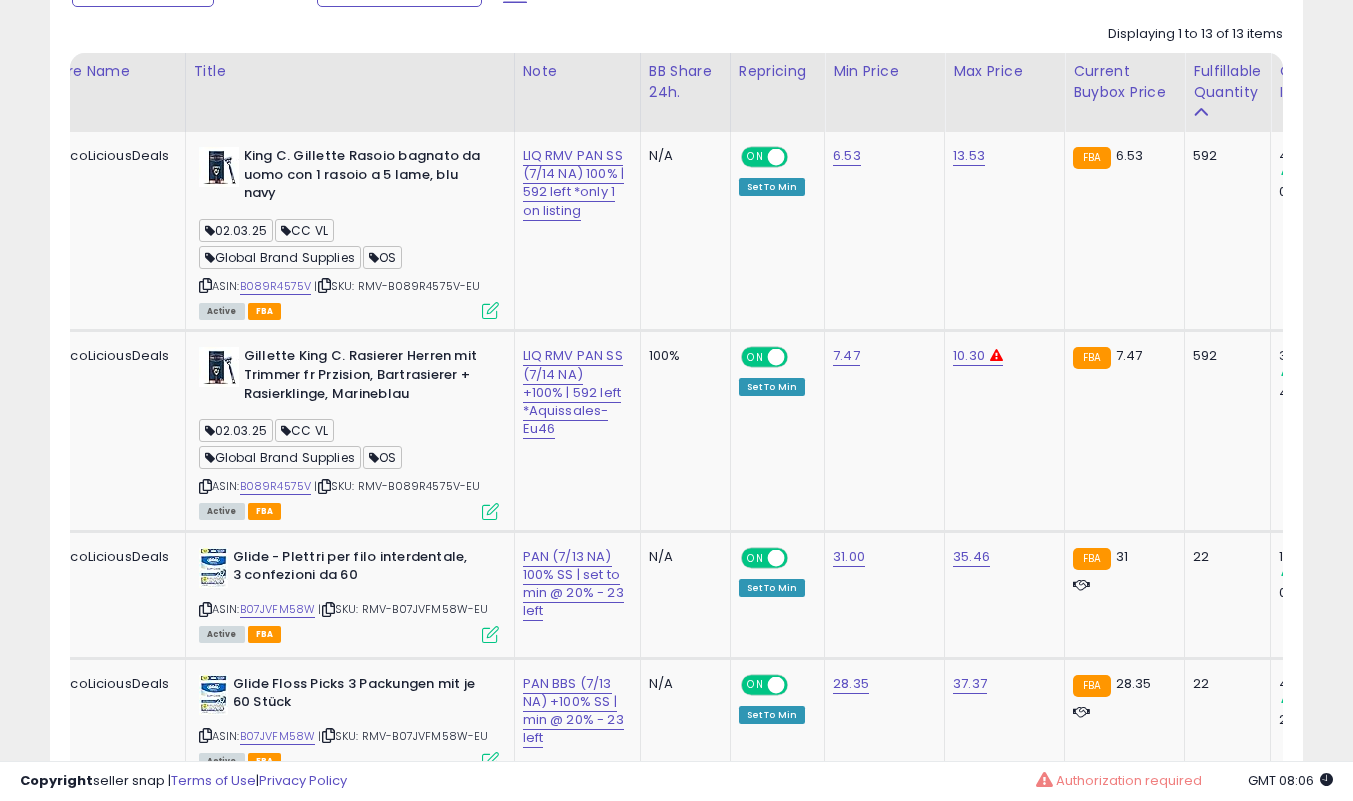 click at bounding box center (490, 310) 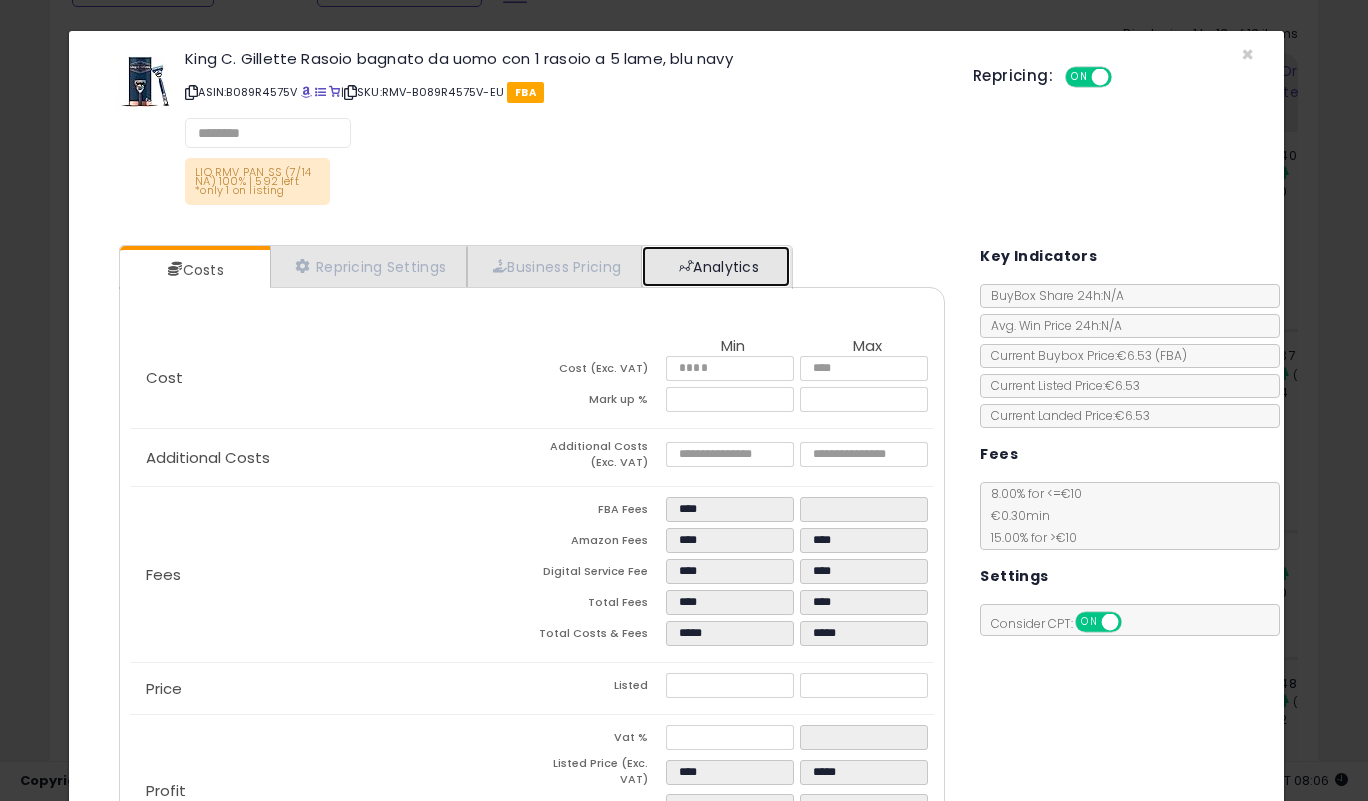 click on "Analytics" at bounding box center (716, 266) 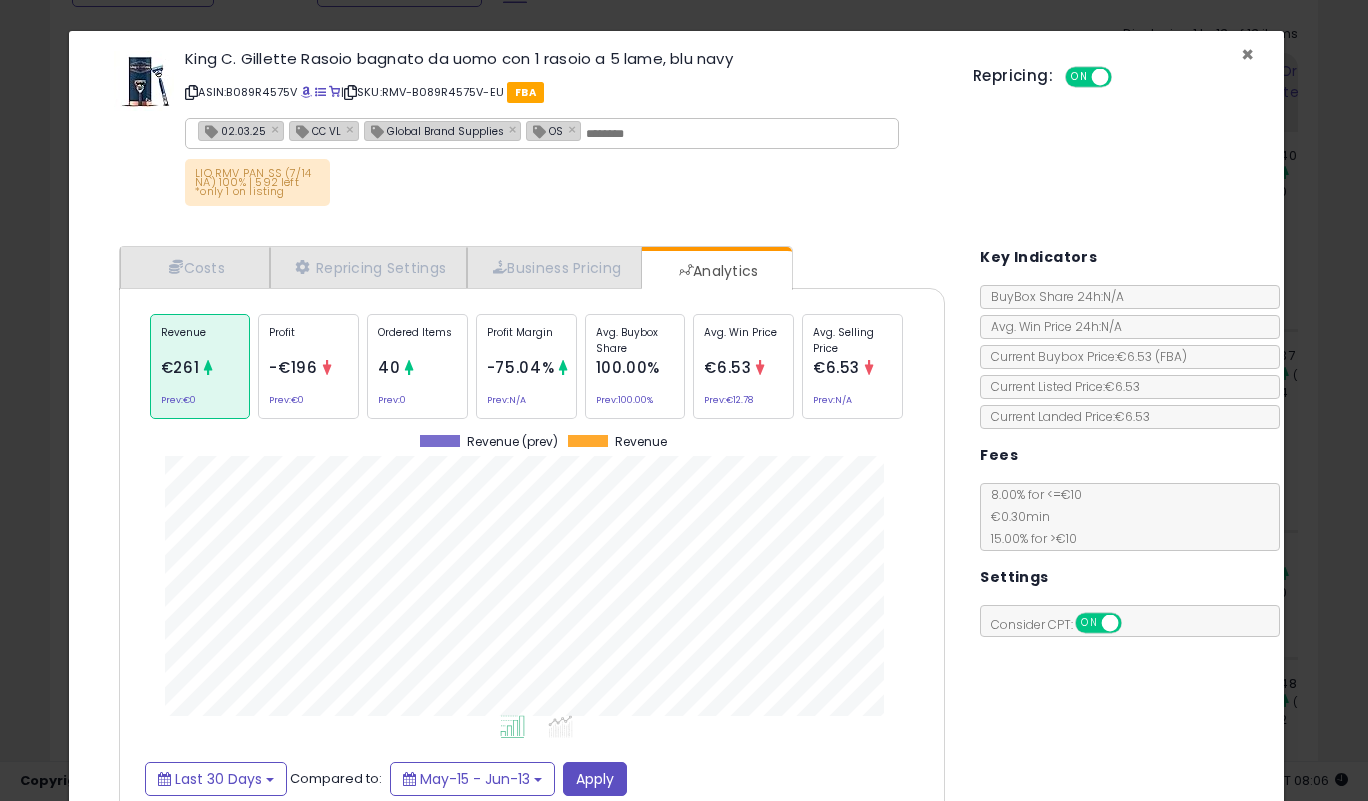 click on "×" at bounding box center (1247, 54) 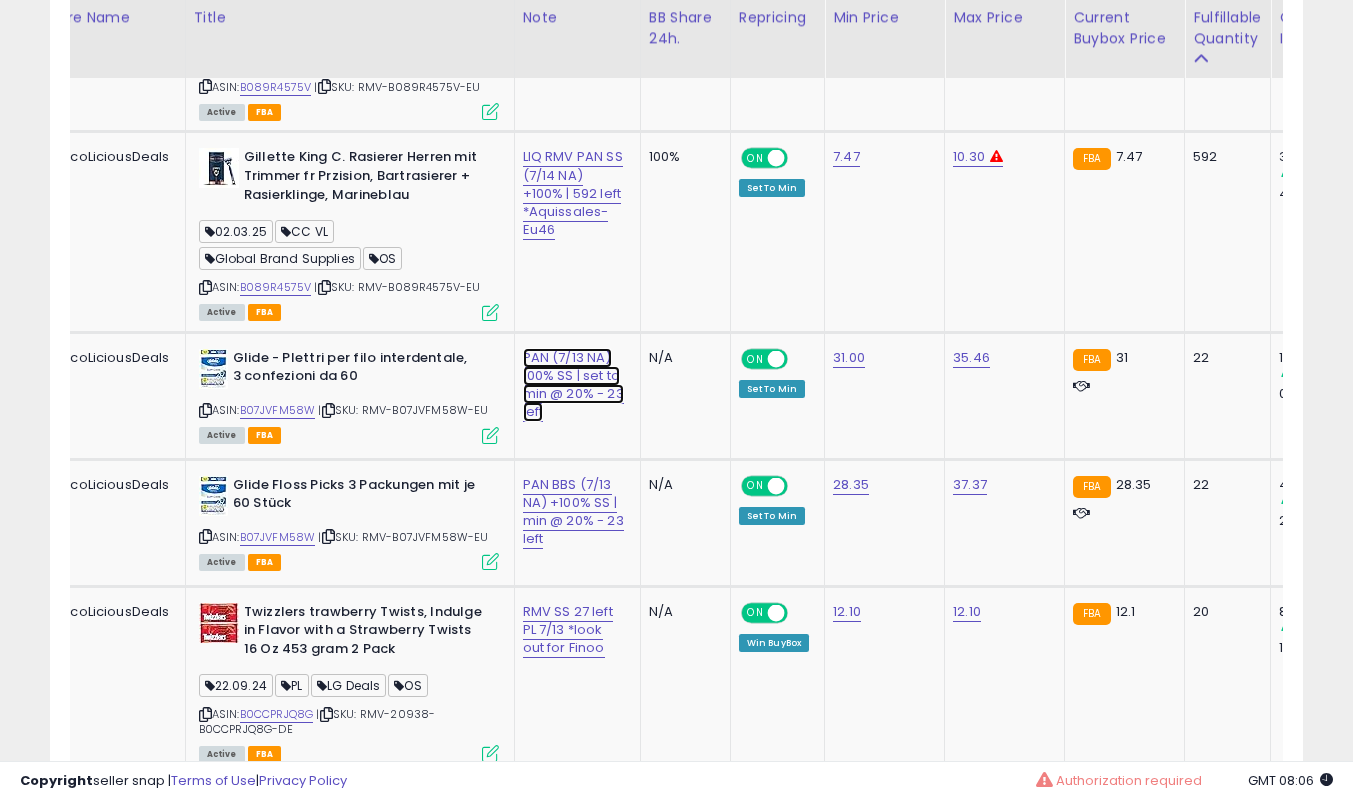 click on "PAN (7/13 NA) 100% SS | set to min @ 20% - 23 left" at bounding box center [573, -16] 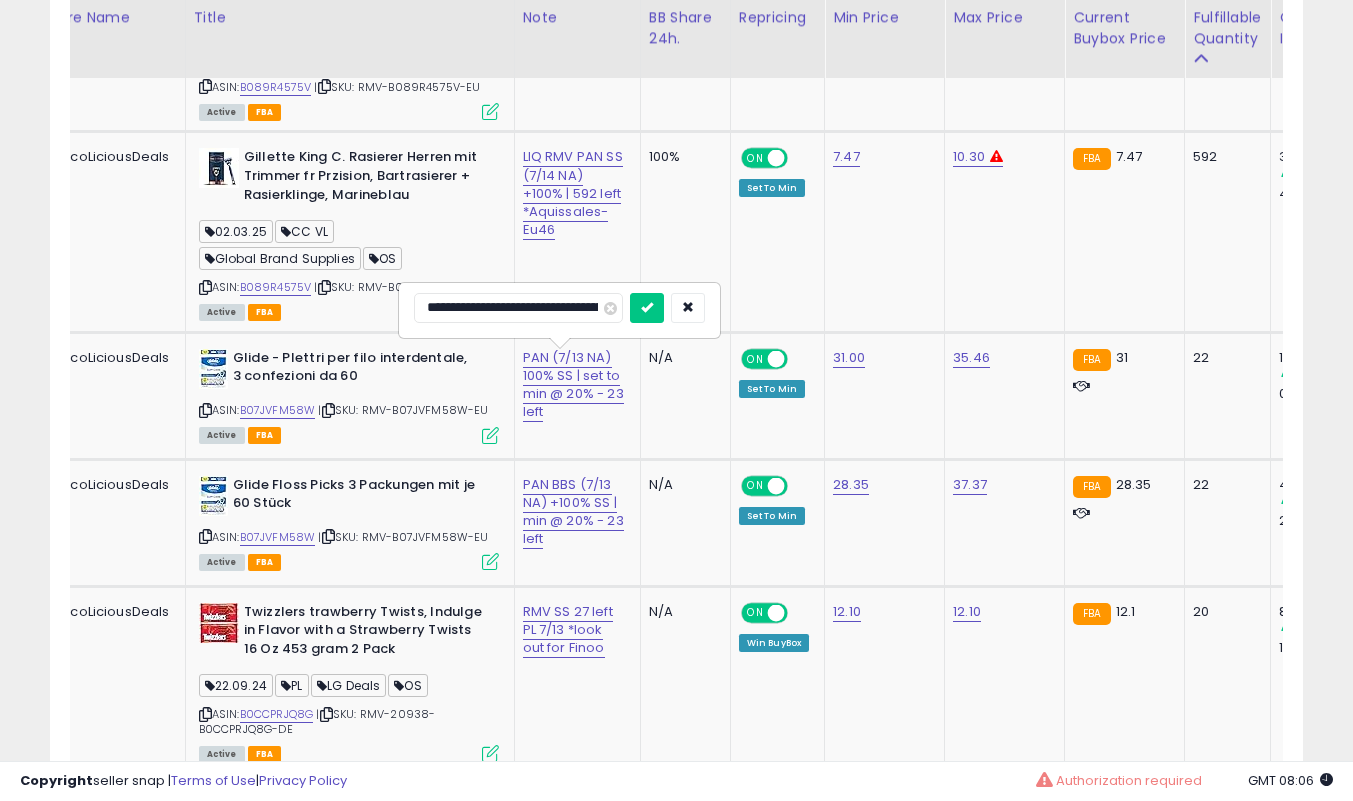 type on "**********" 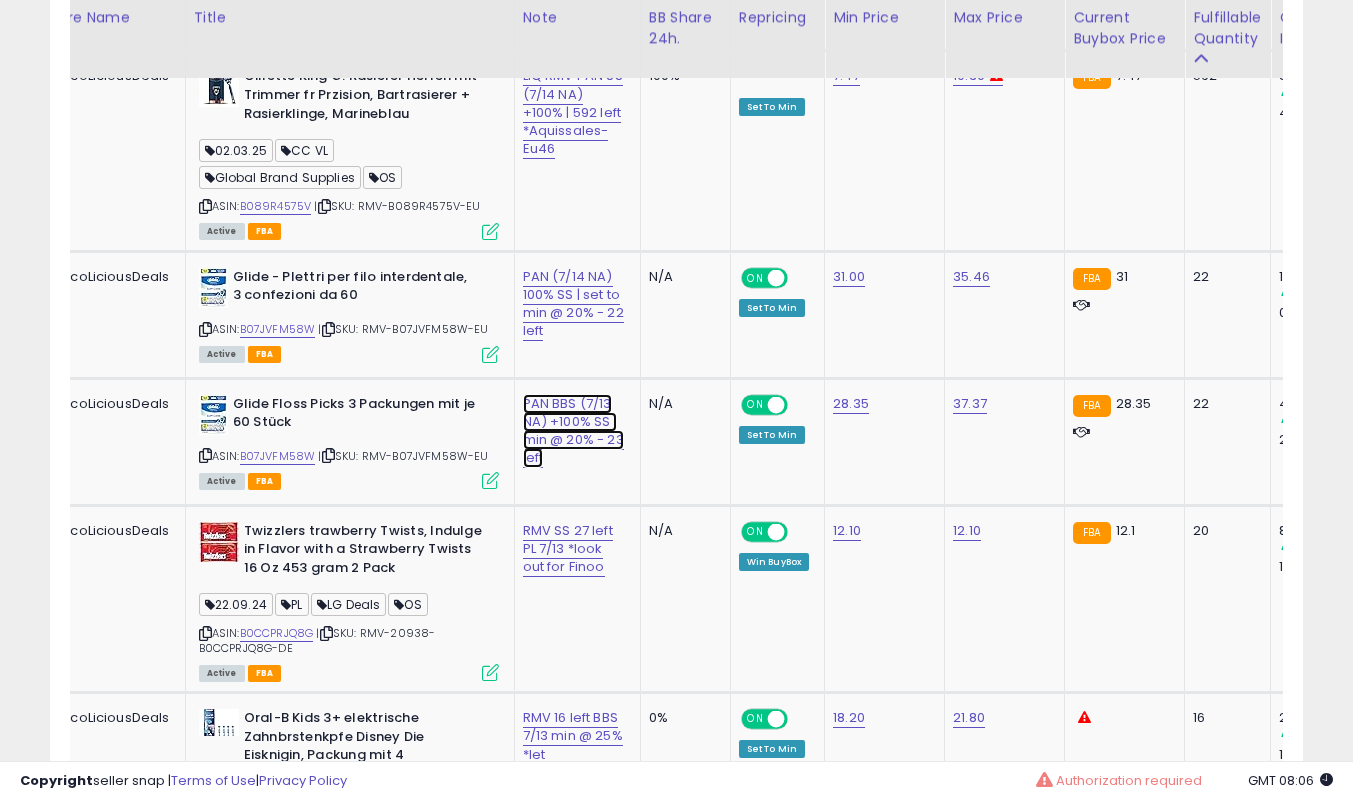 click on "PAN BBS (7/13 NA) +100% SS | min @ 20% - 23 left" at bounding box center (573, -97) 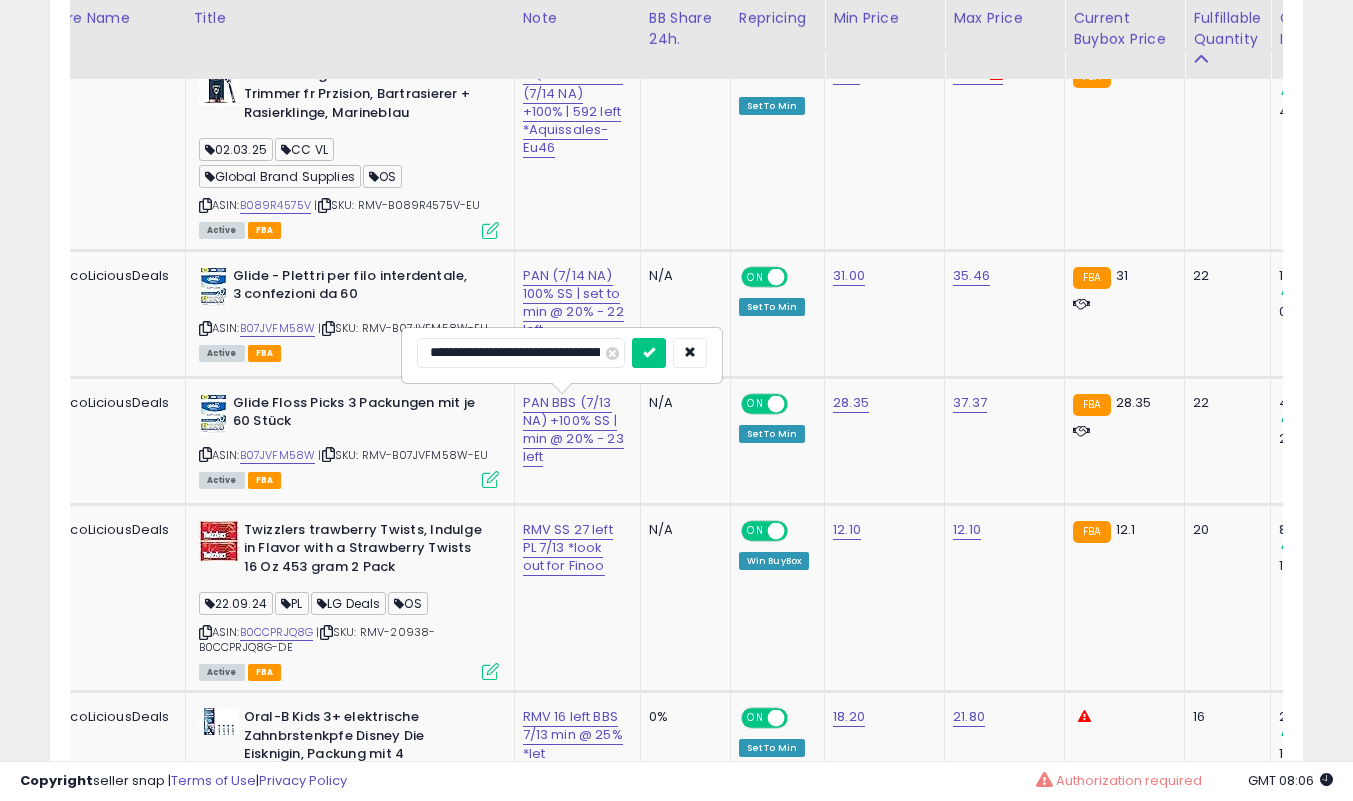 type on "**********" 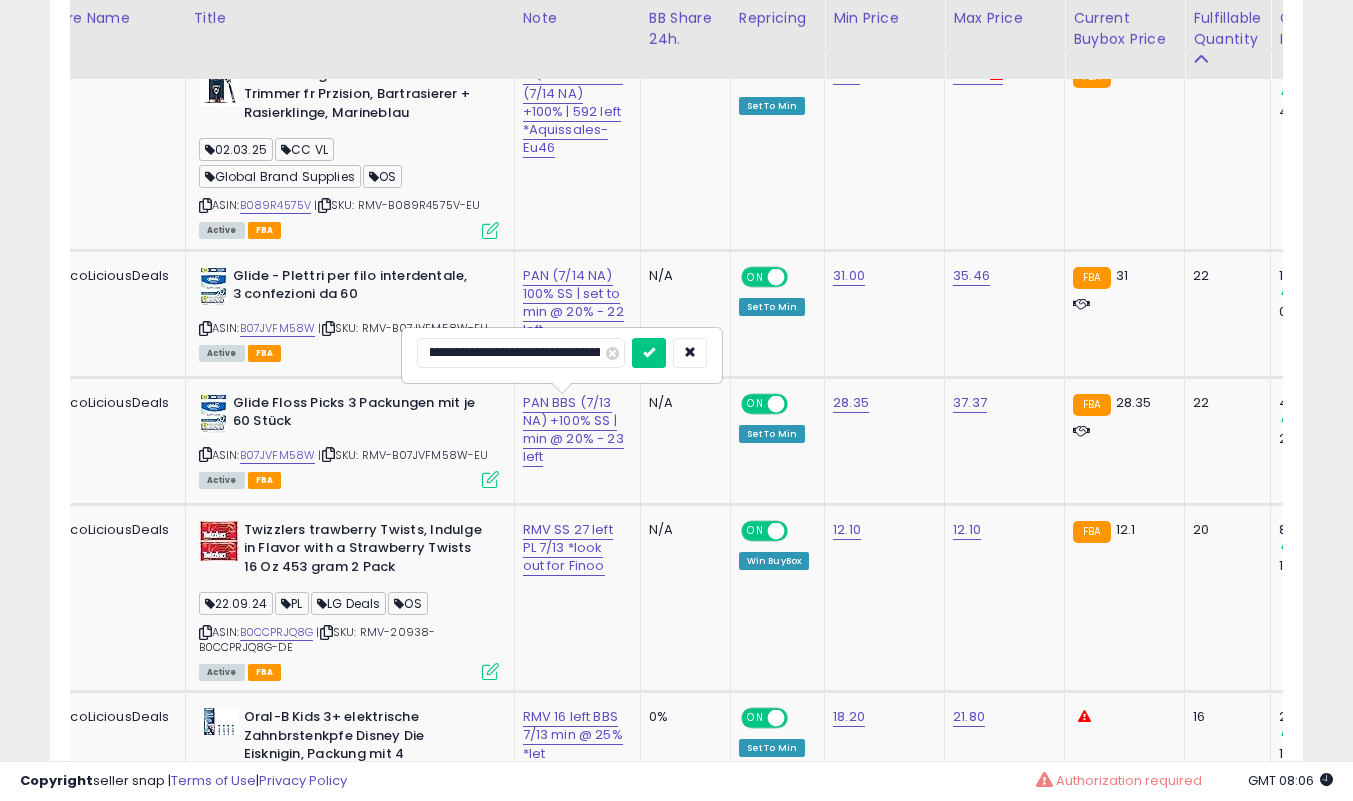 click at bounding box center [649, 353] 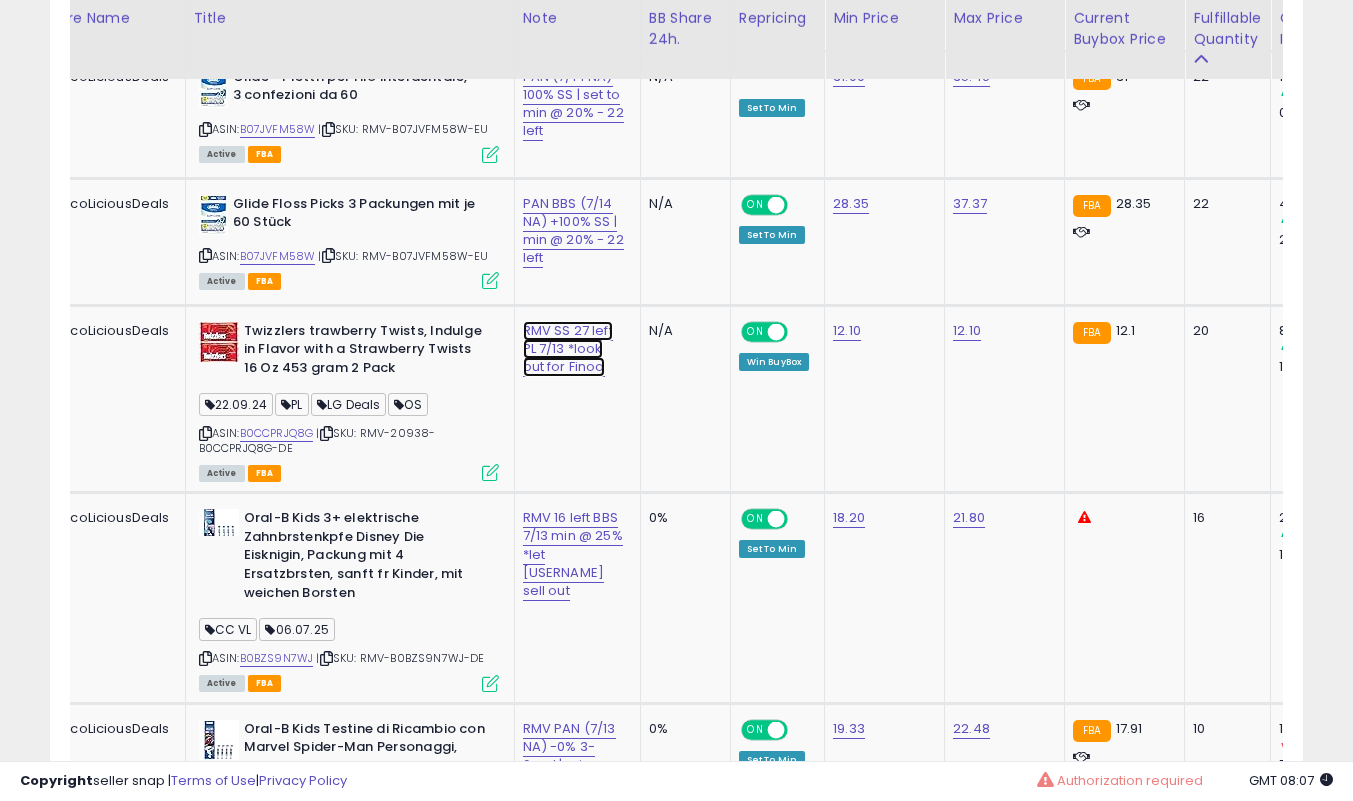 click on "RMV SS 27 left PL 7/13 *look out for Finoo" at bounding box center (573, -297) 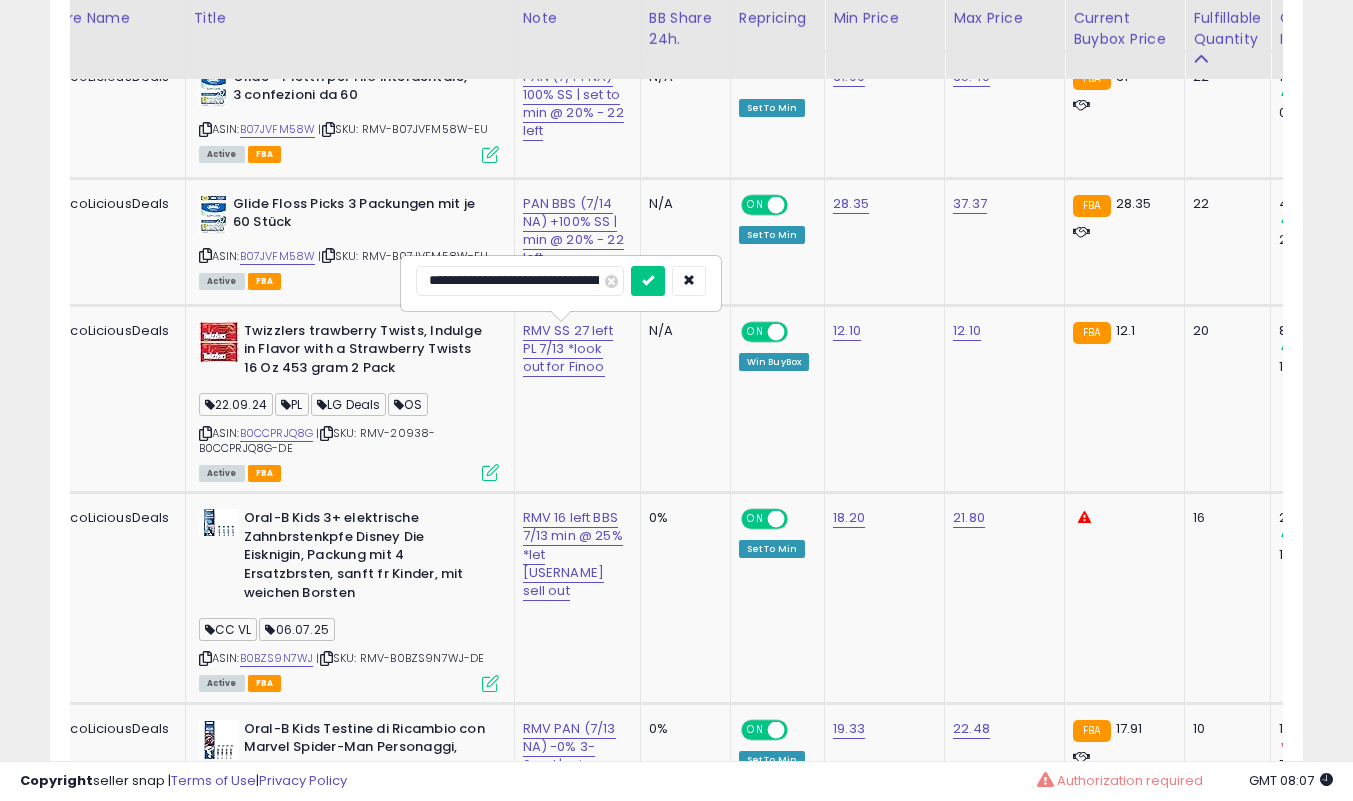 type on "**********" 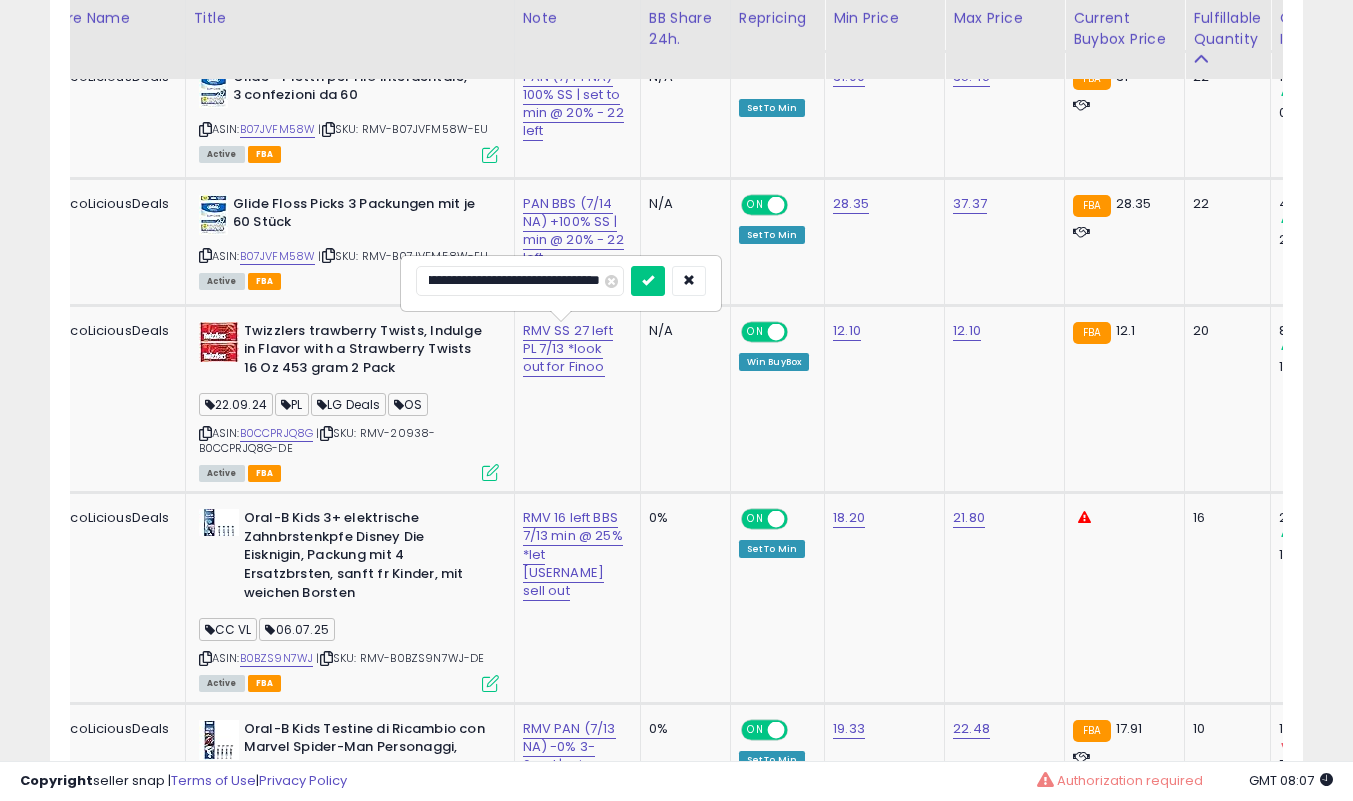scroll, scrollTop: 0, scrollLeft: 105, axis: horizontal 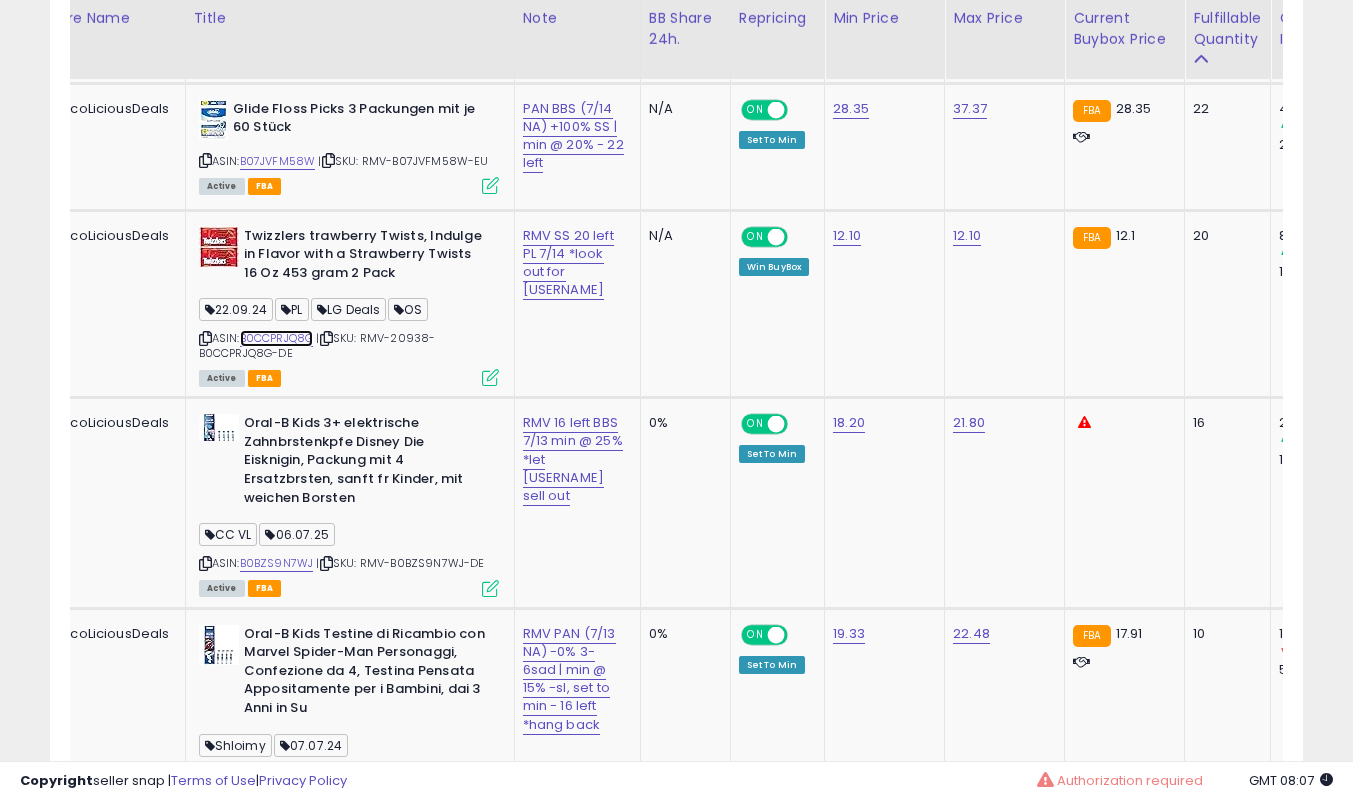 click on "B0CCPRJQ8G" at bounding box center (277, 338) 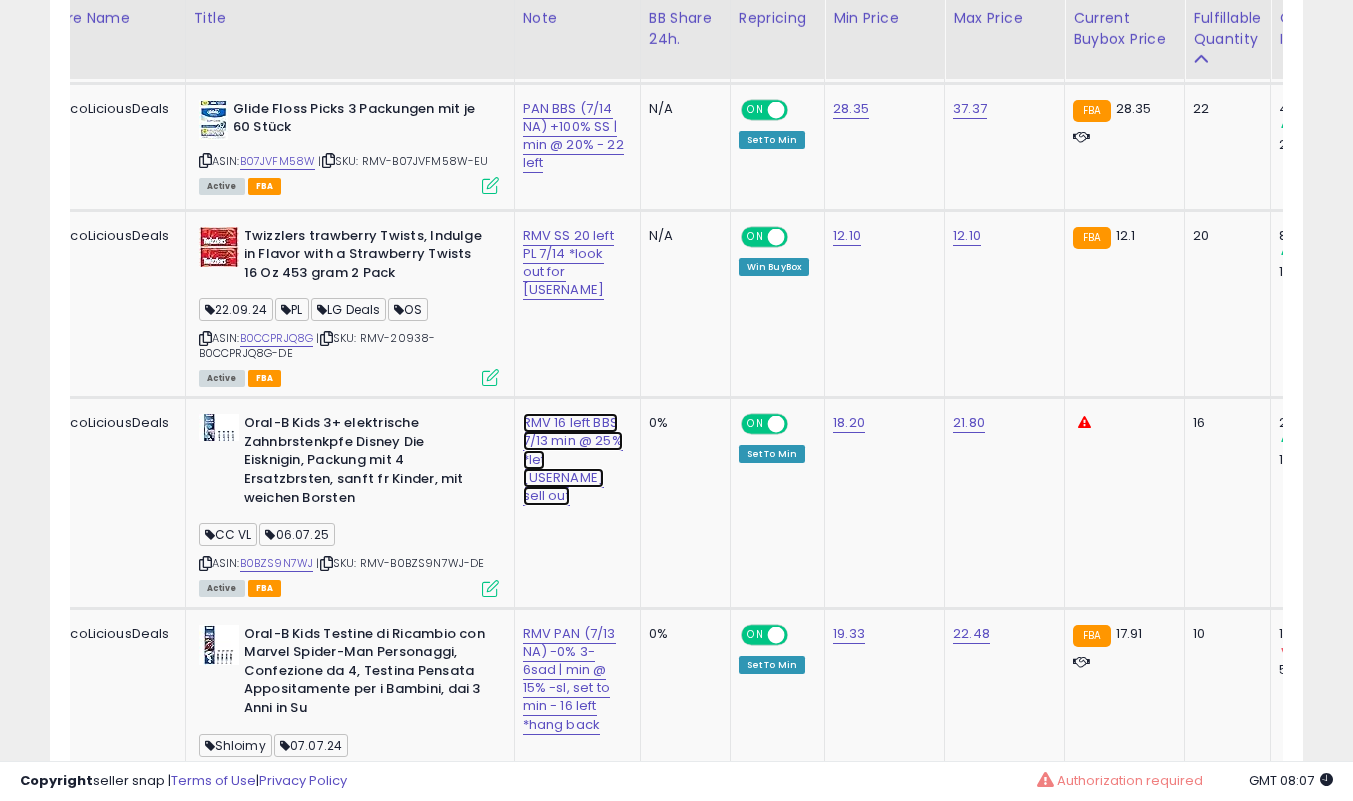 click on "RMV 16 left BBS 7/13 min @ 25% *let [USERNAME] sell out" at bounding box center [573, -392] 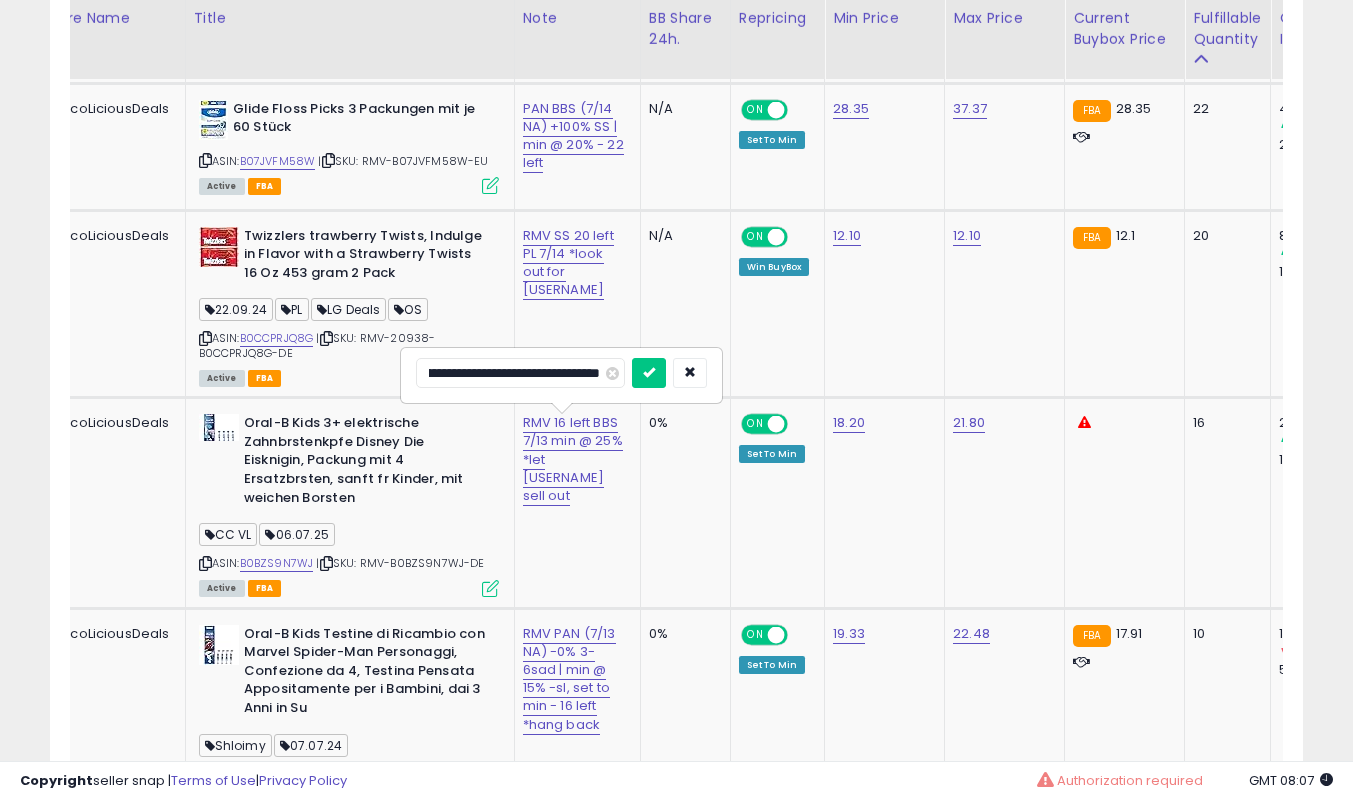 scroll, scrollTop: 0, scrollLeft: 0, axis: both 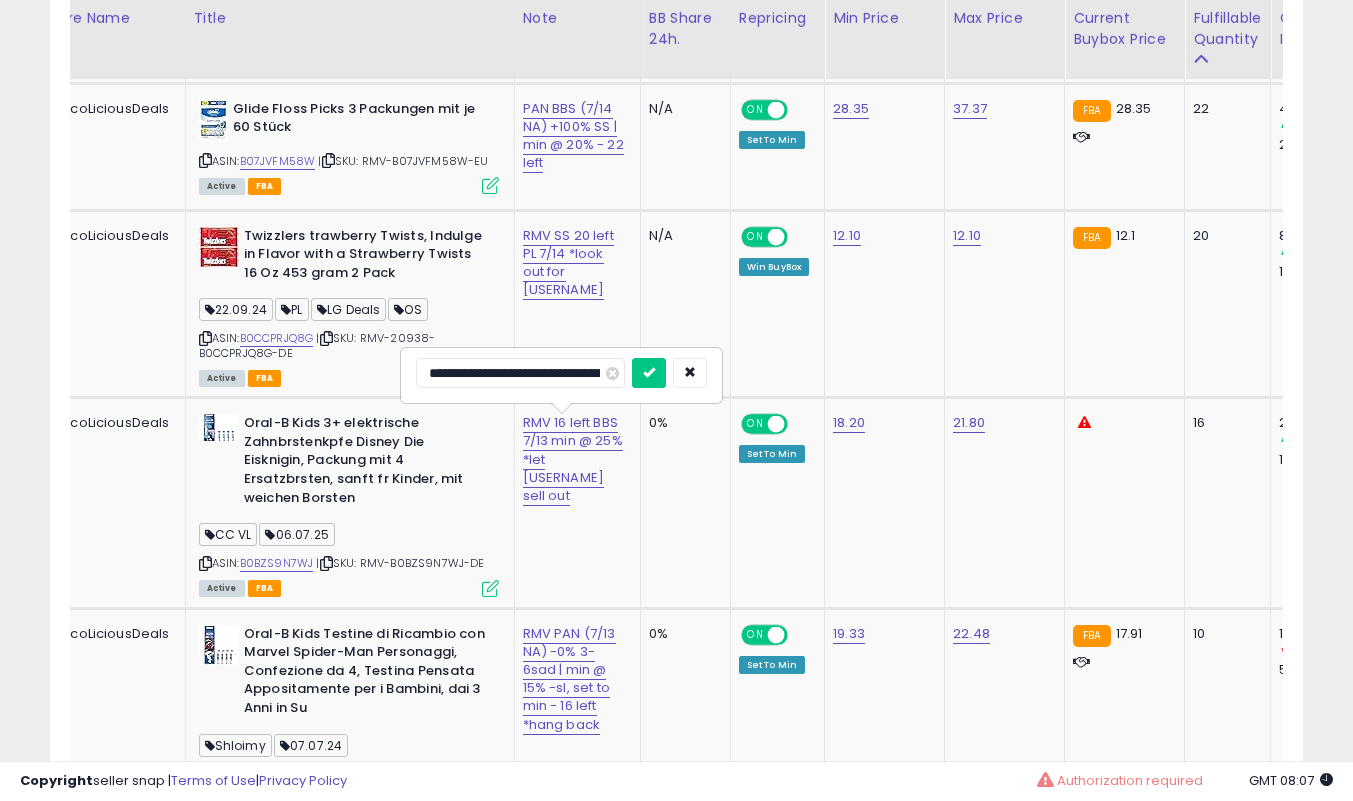 type on "**********" 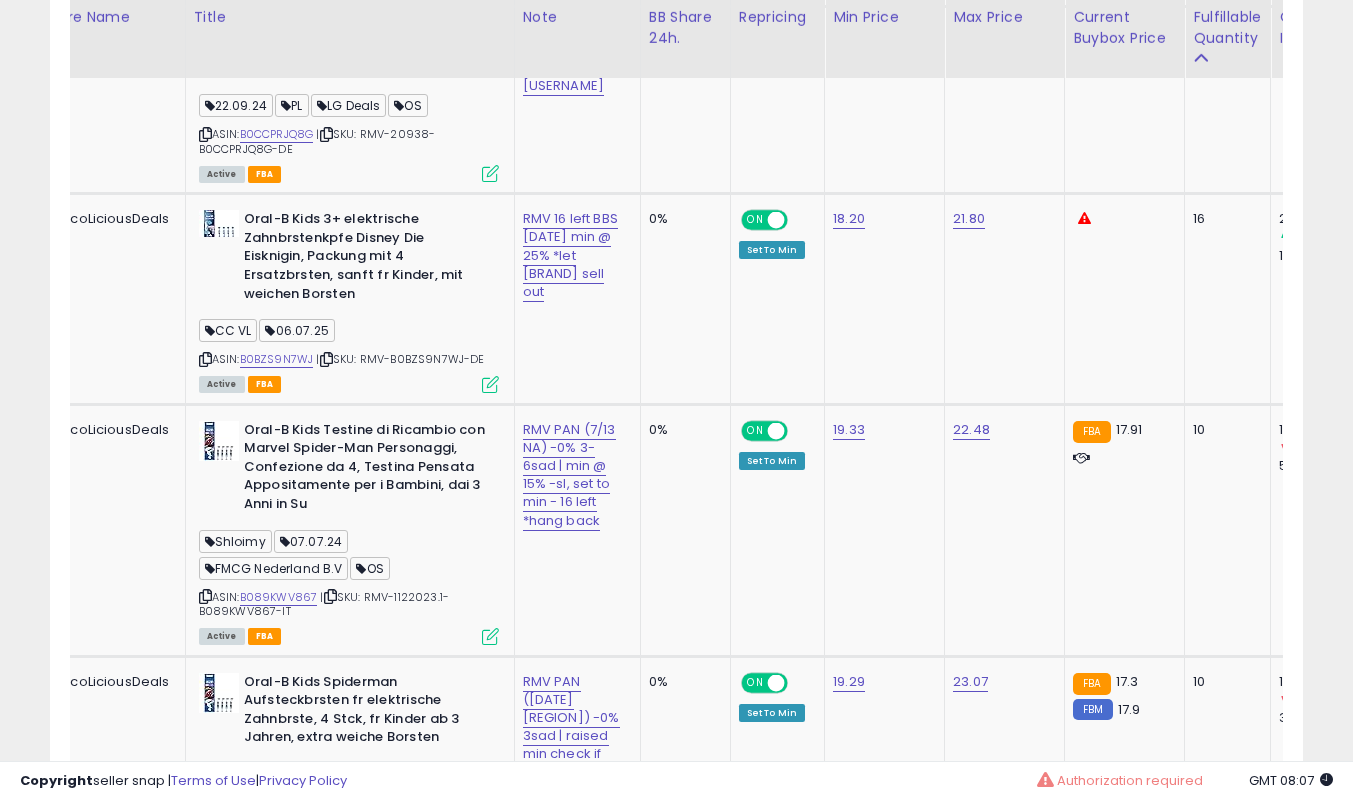 scroll, scrollTop: 1798, scrollLeft: 0, axis: vertical 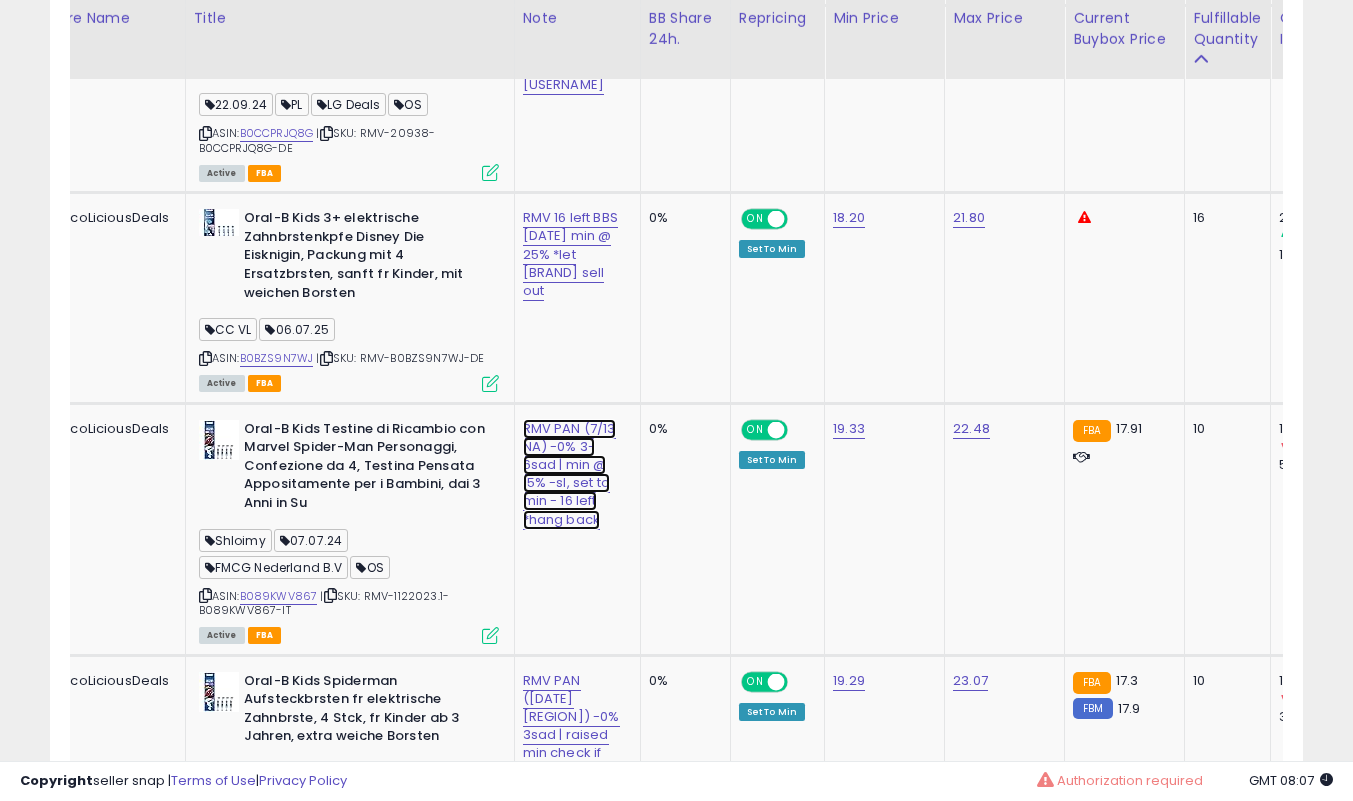 click on "RMV PAN (7/13 NA) -0% 3-6sad | min @ 15% -sl, set to min - 16 left *hang back" at bounding box center [573, -597] 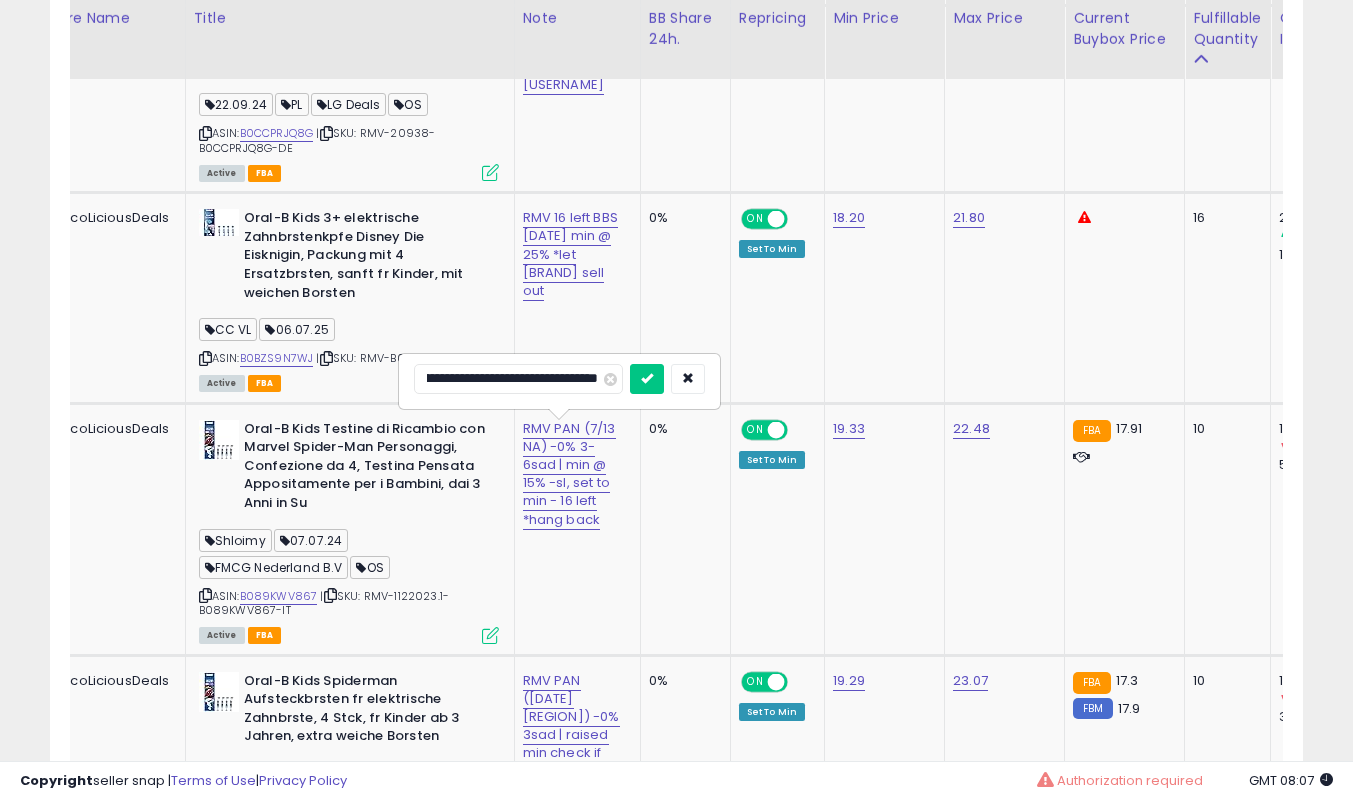 scroll, scrollTop: 0, scrollLeft: 0, axis: both 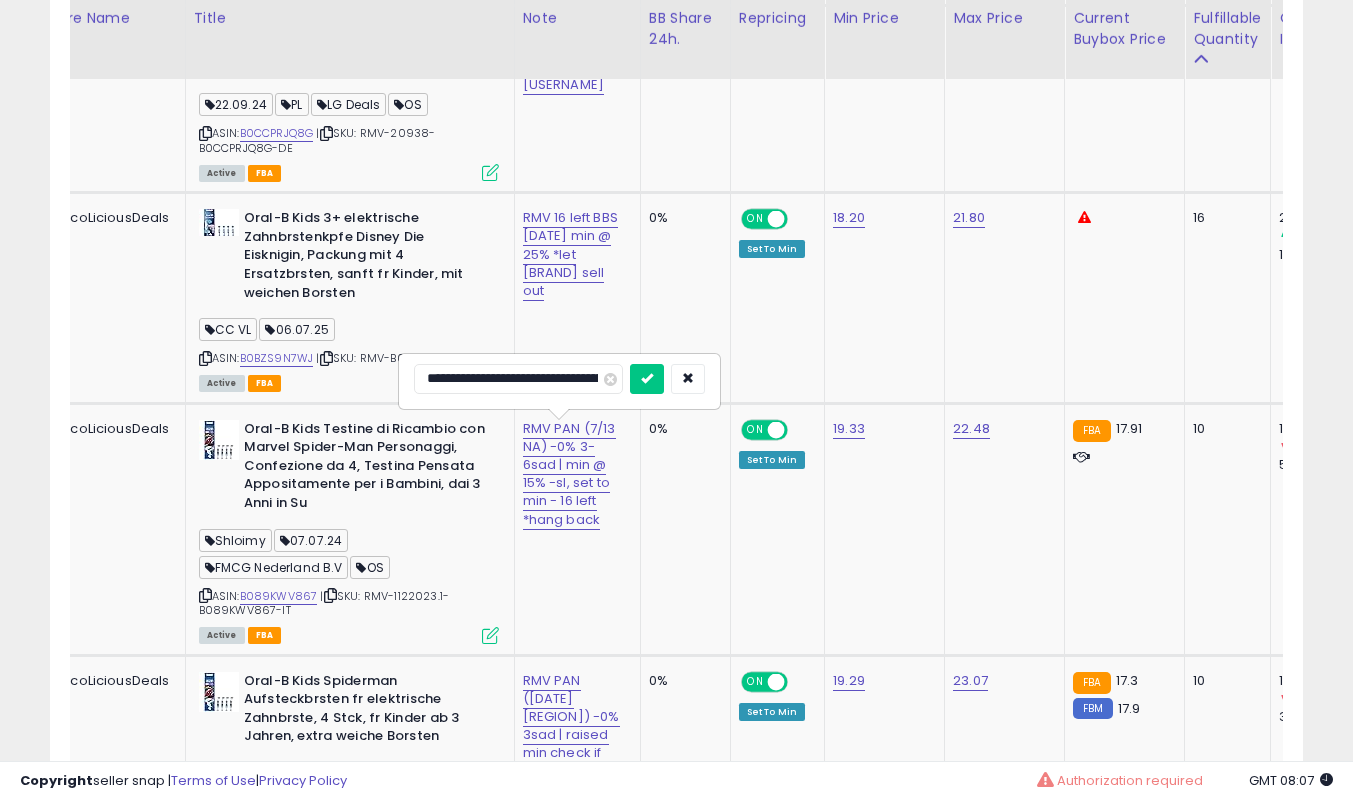 type on "**********" 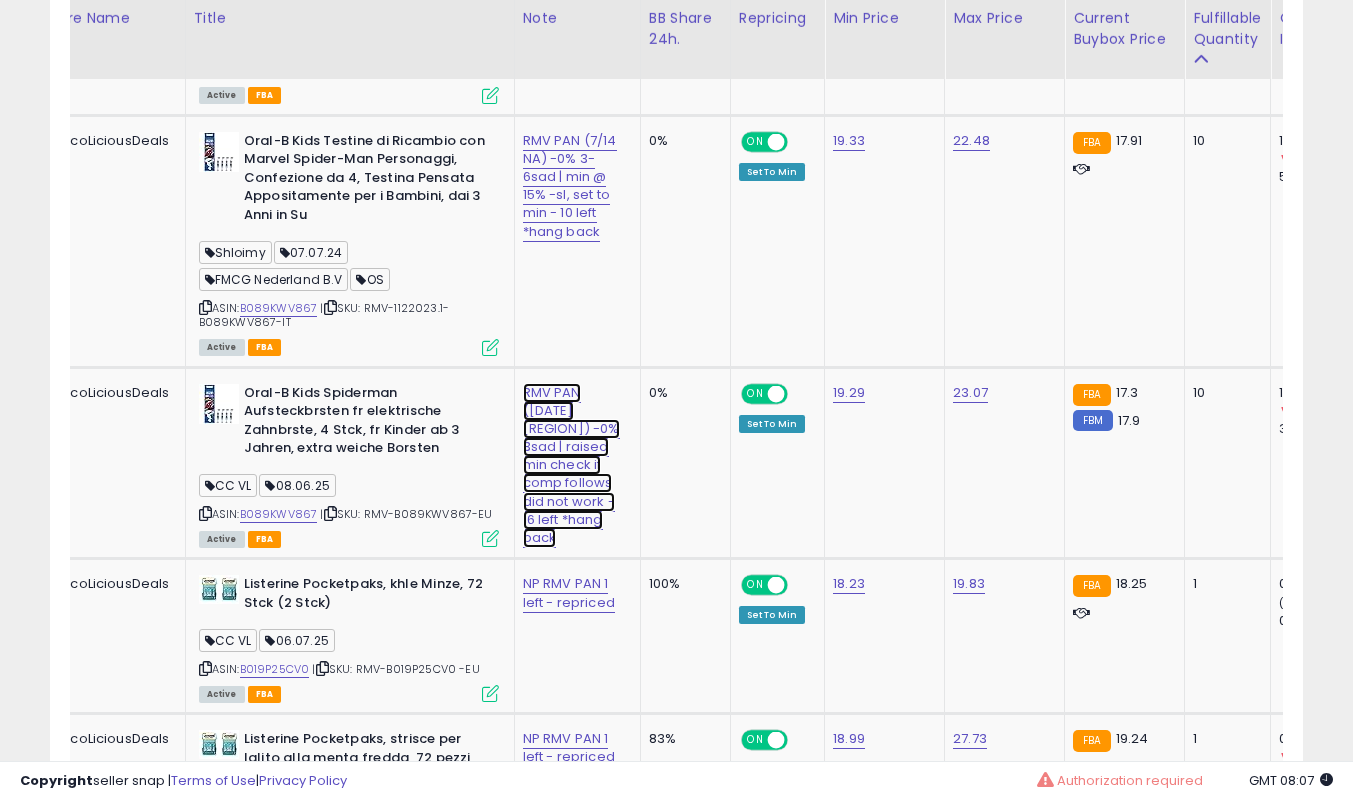 click on "RMV PAN ([DATE] [REGION]) -0% 3sad | raised min check if comp follows did not work - 16 left *hang back" at bounding box center (573, -885) 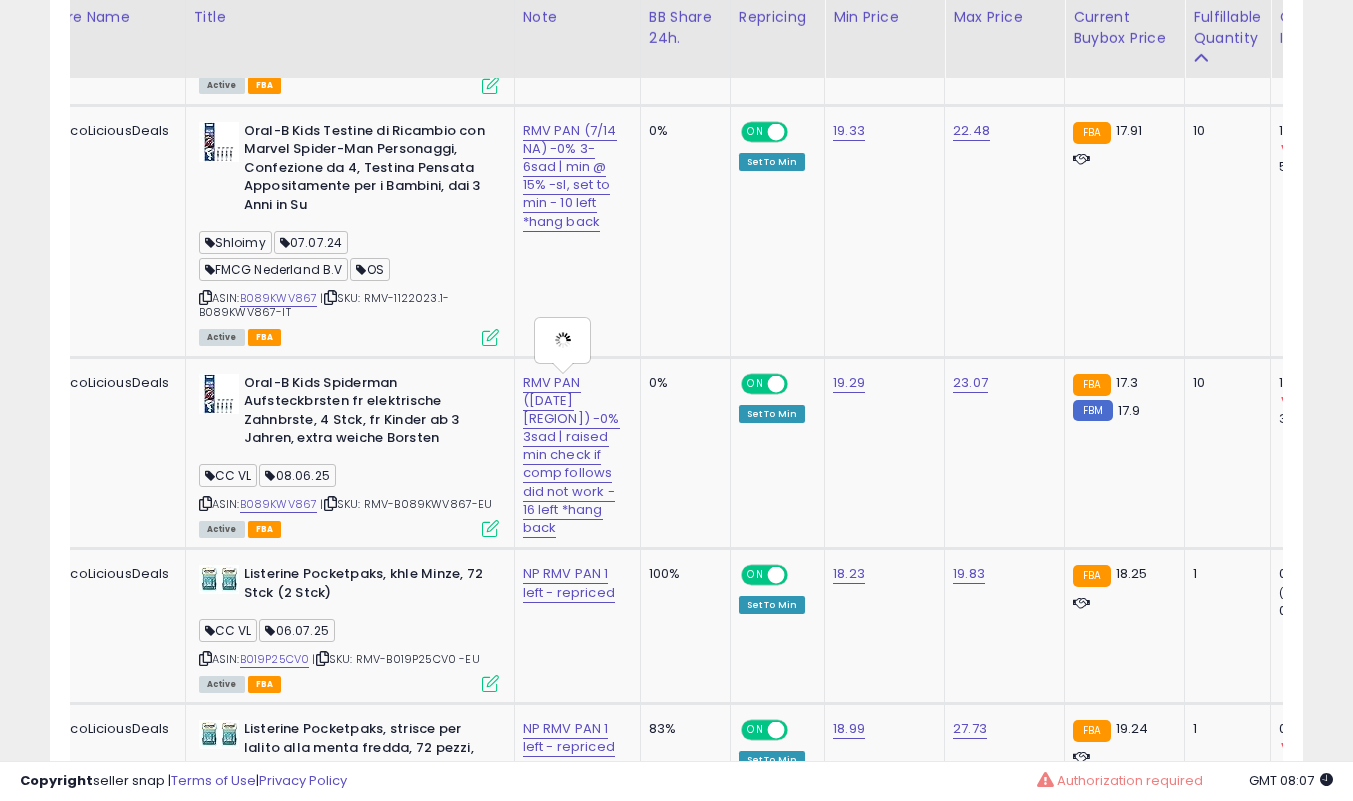scroll, scrollTop: 2097, scrollLeft: 0, axis: vertical 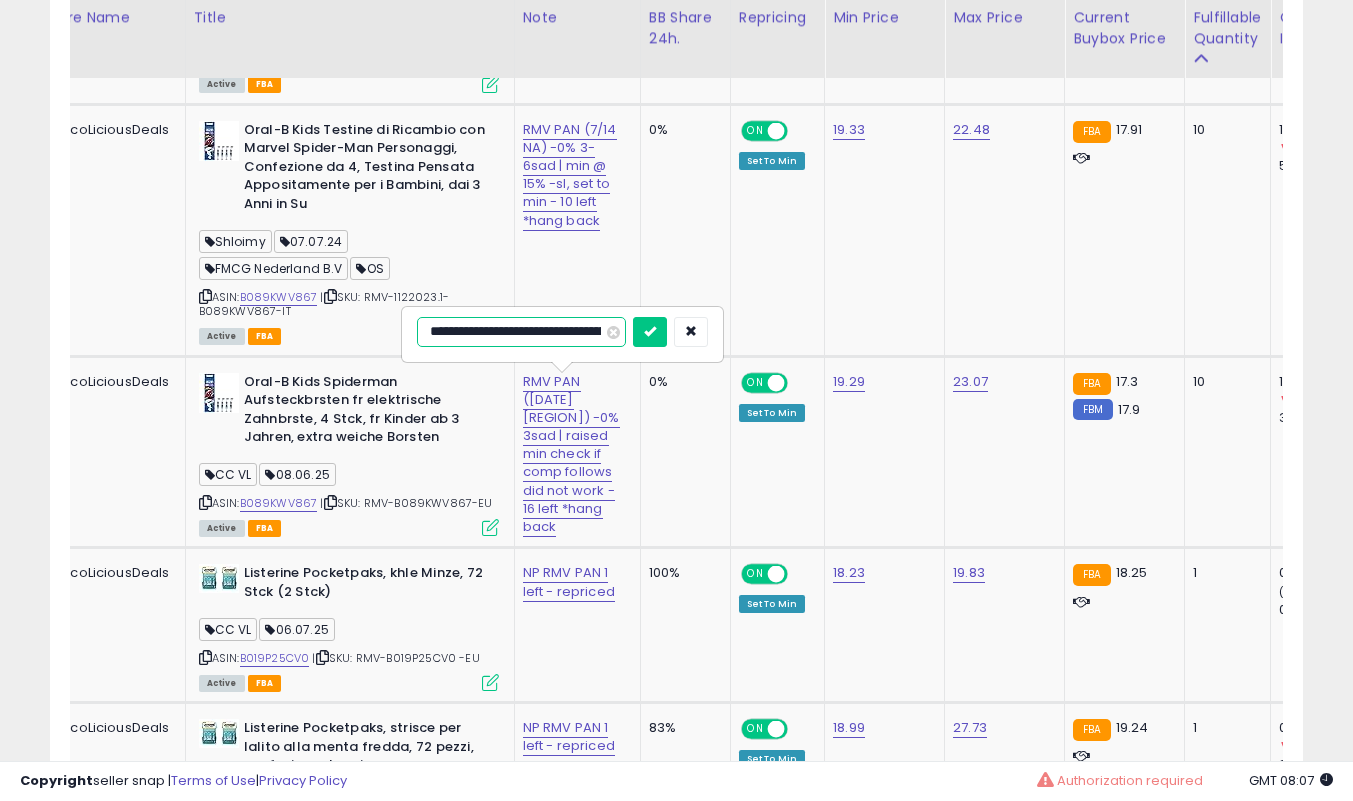 type on "**********" 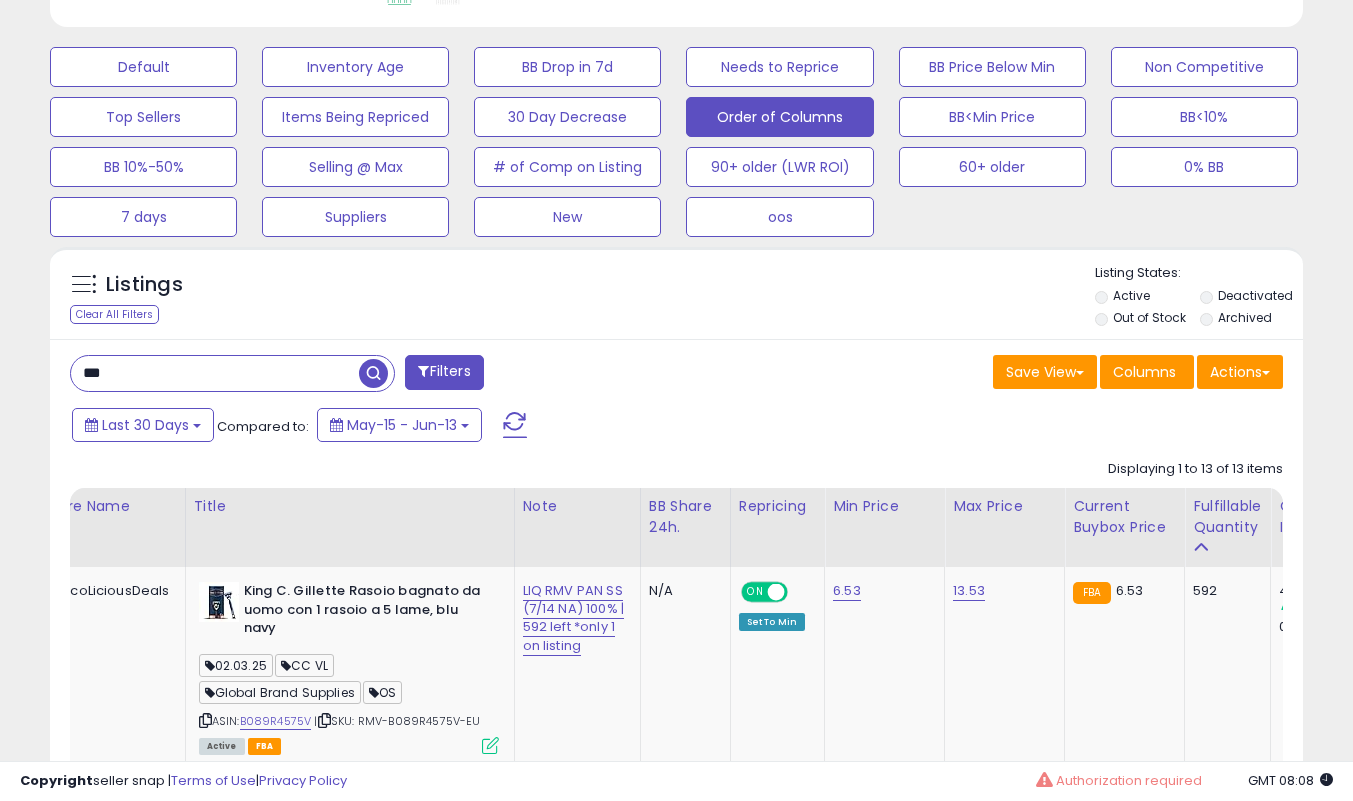 scroll, scrollTop: 581, scrollLeft: 0, axis: vertical 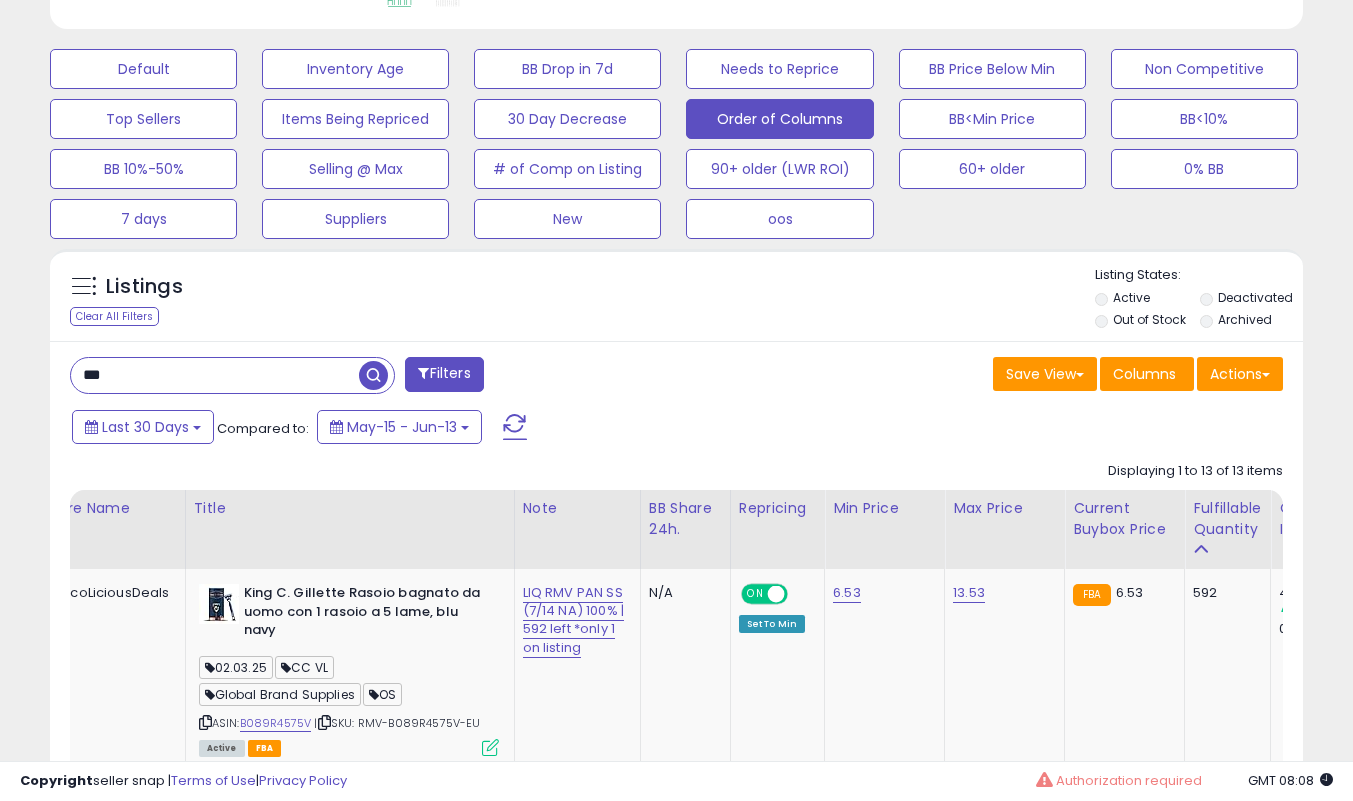 click on "***
Filters
Save View
Save As New View
Update Current View" at bounding box center [676, 1648] 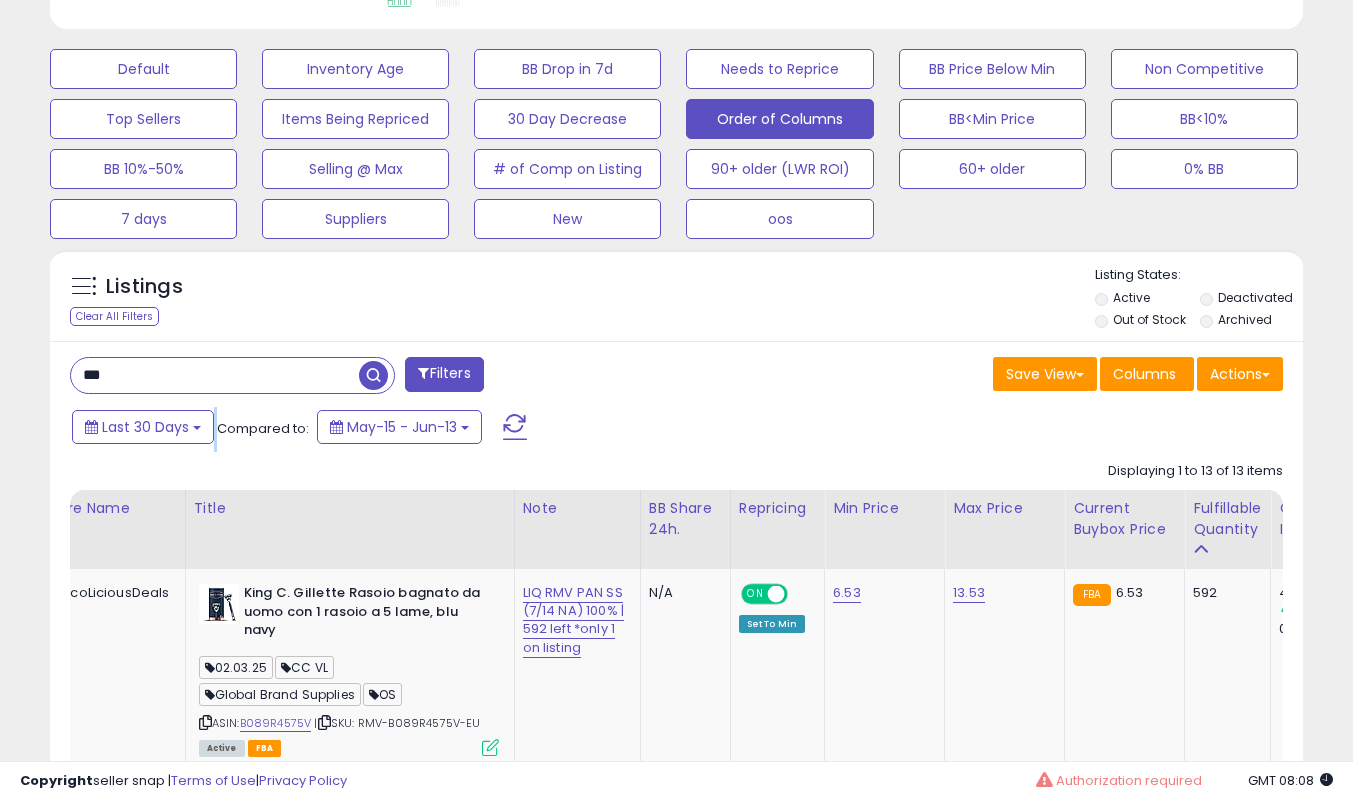 click on "***
Filters
Save View
Save As New View
Update Current View" at bounding box center [676, 1648] 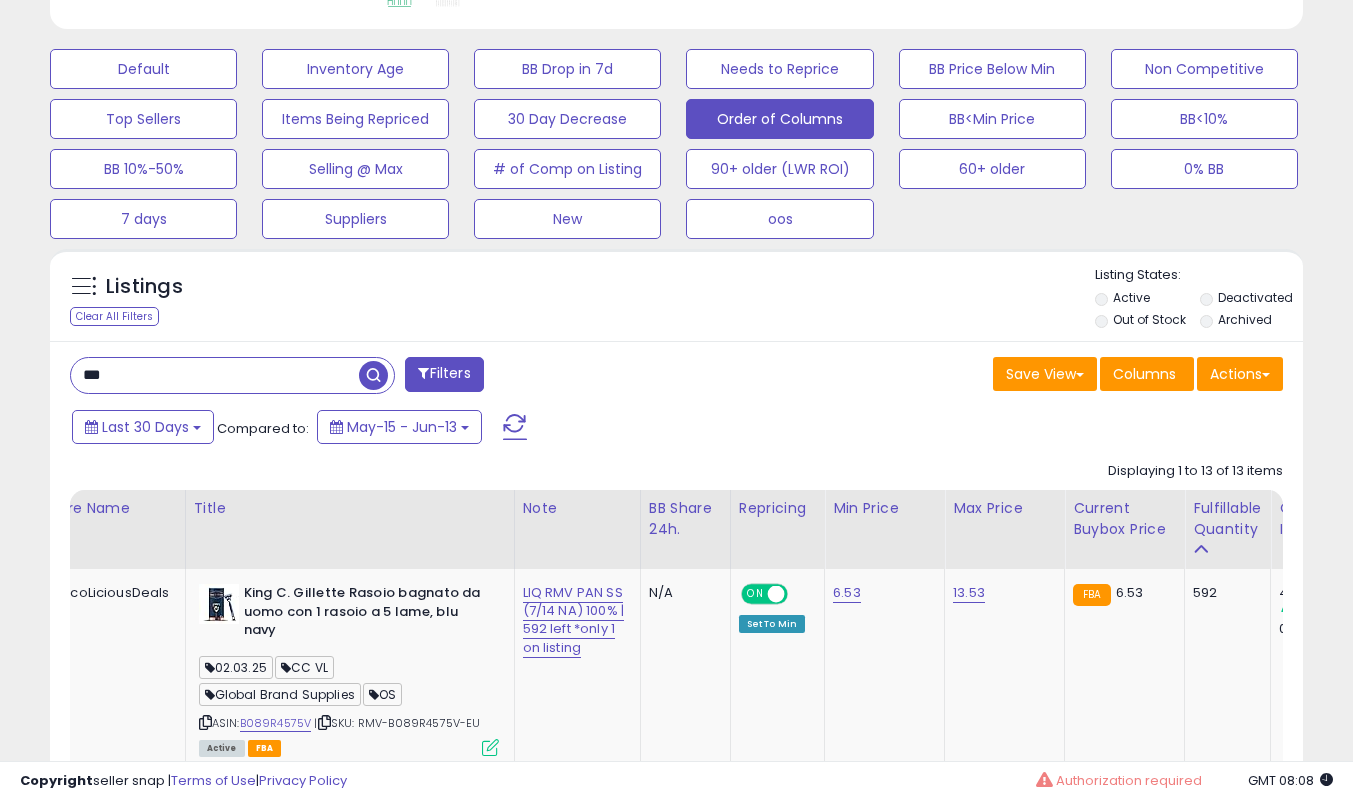 click on "***" at bounding box center (215, 375) 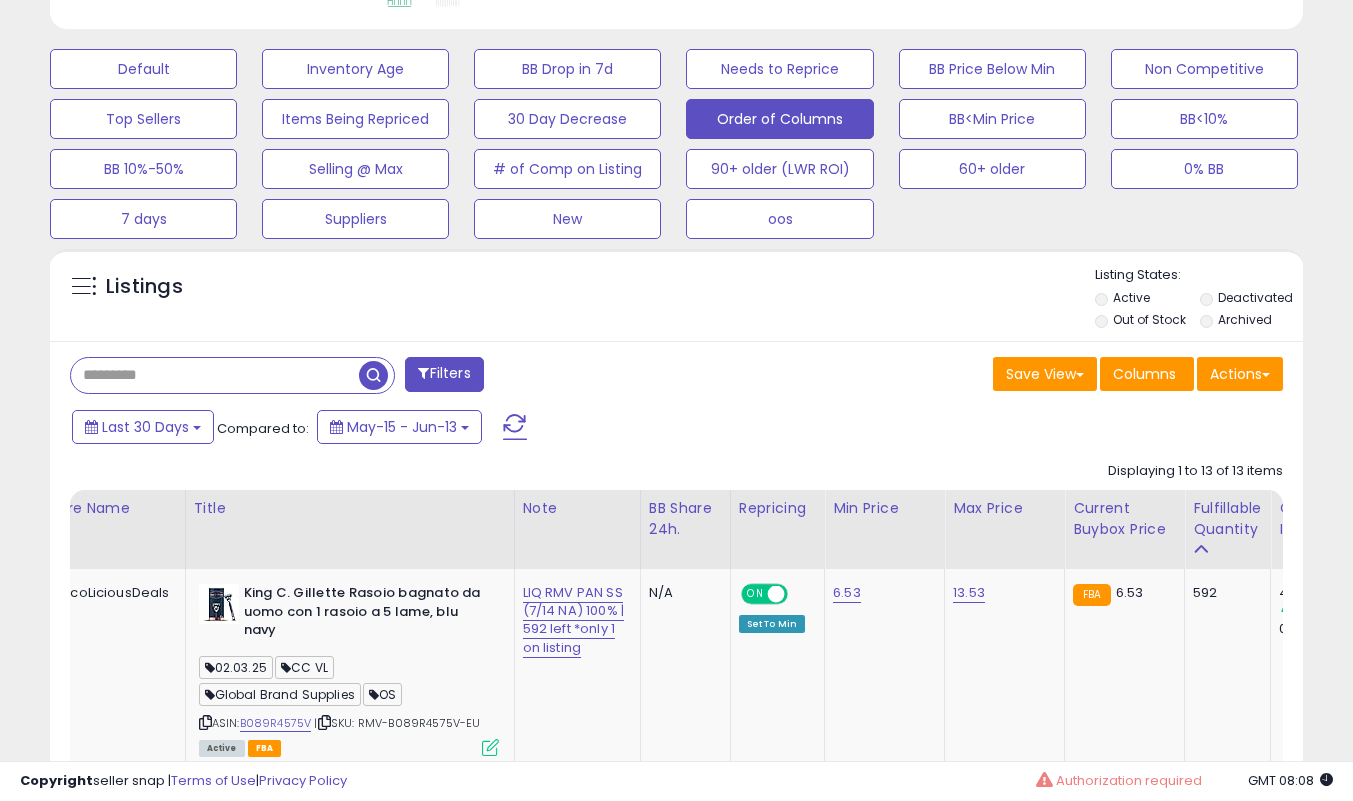 click at bounding box center [215, 375] 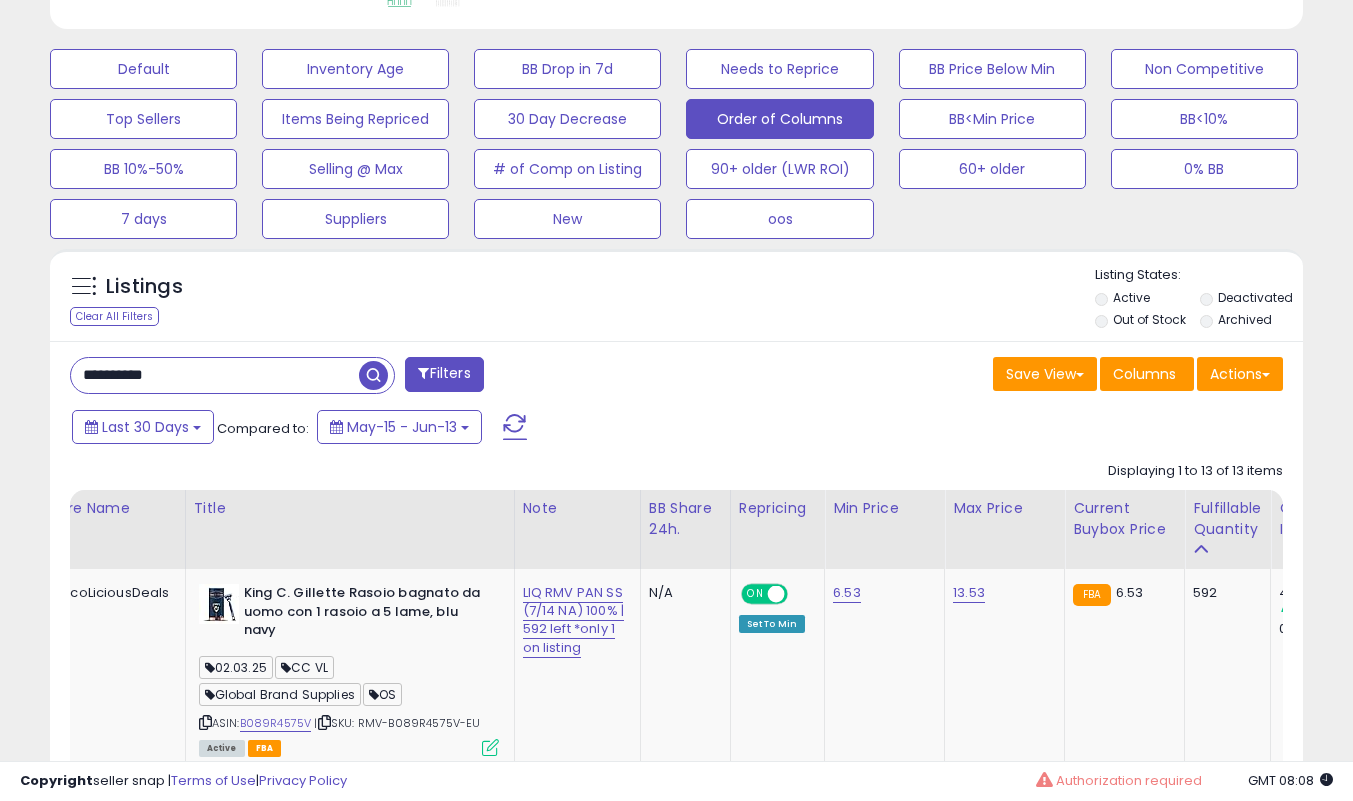 type on "**********" 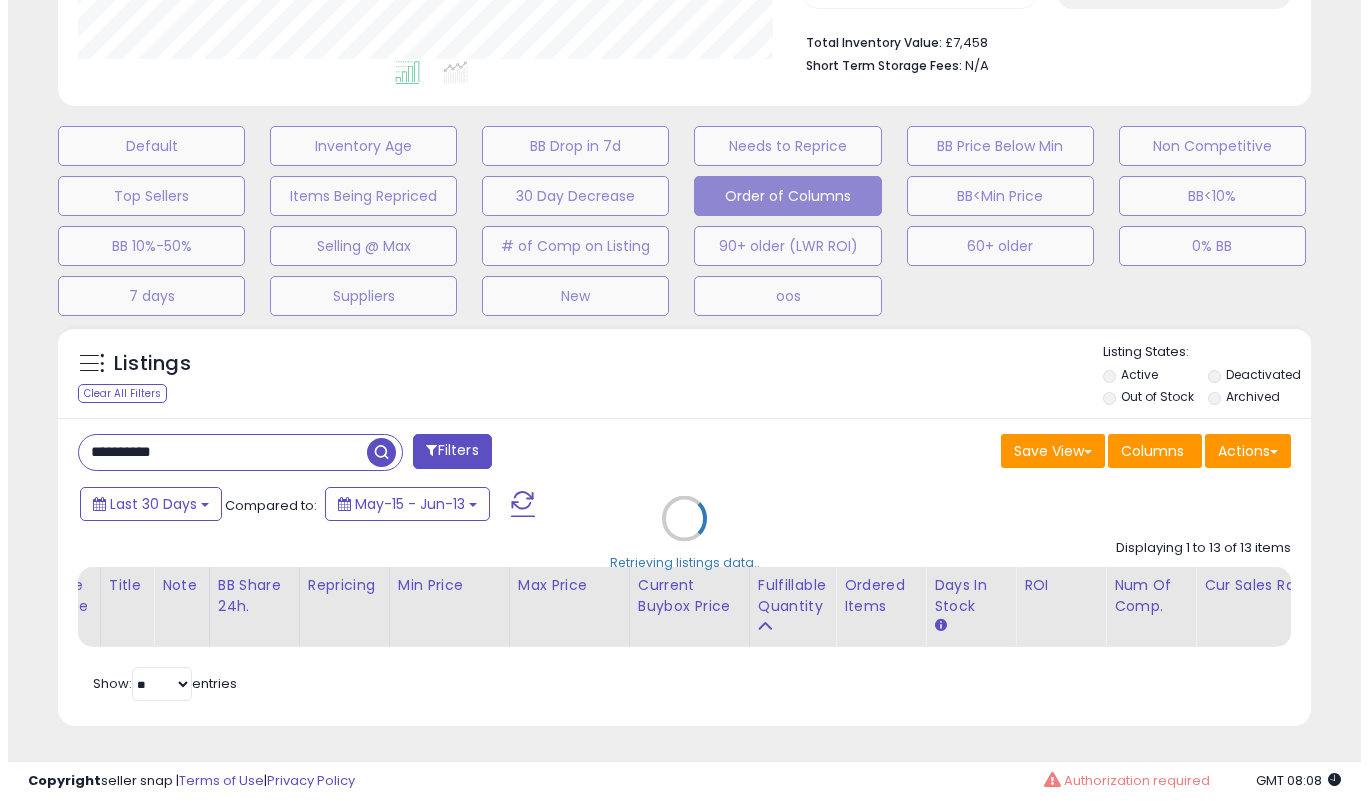 scroll, scrollTop: 519, scrollLeft: 0, axis: vertical 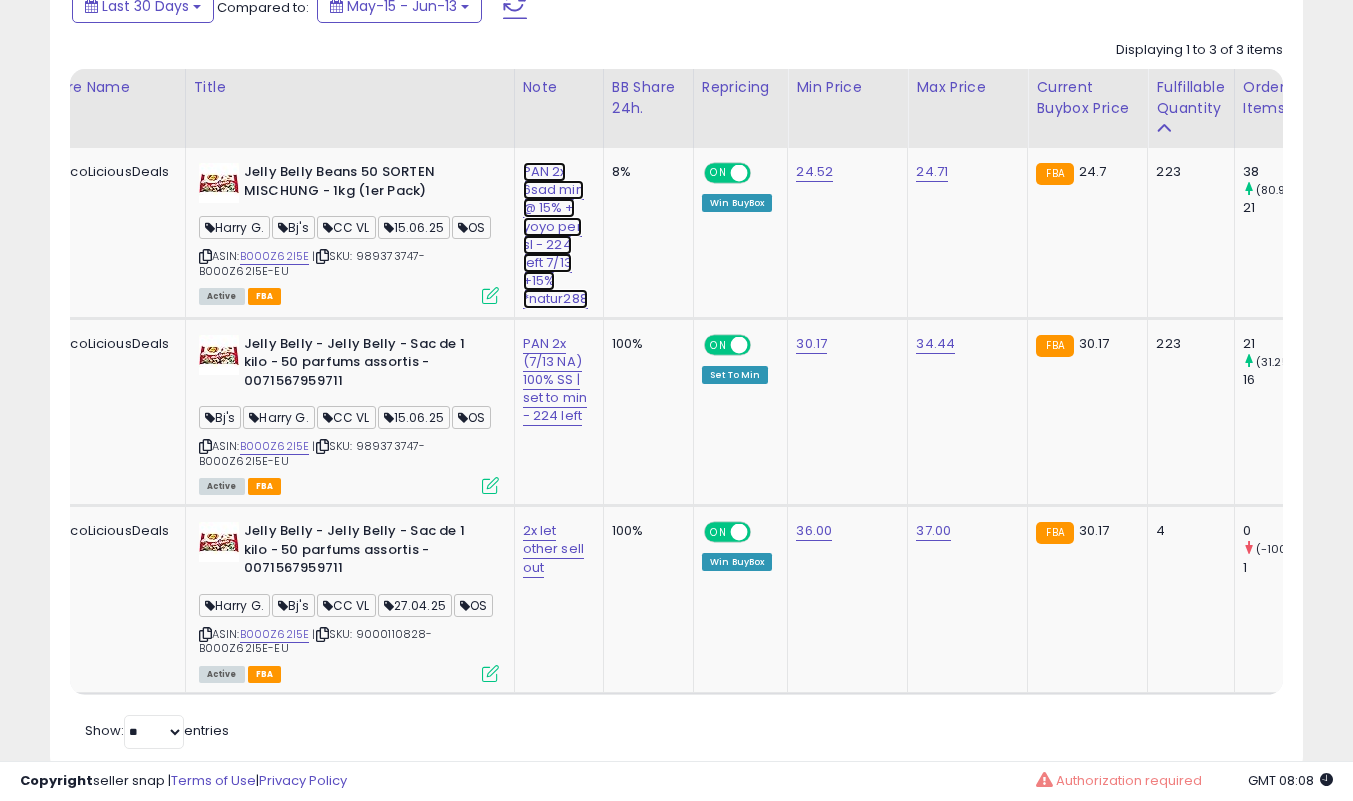 click on "PAN 2x 6sad min @ 15% + yoyo per sl - 224 left 7/13 +15% *natur288" at bounding box center (555, 235) 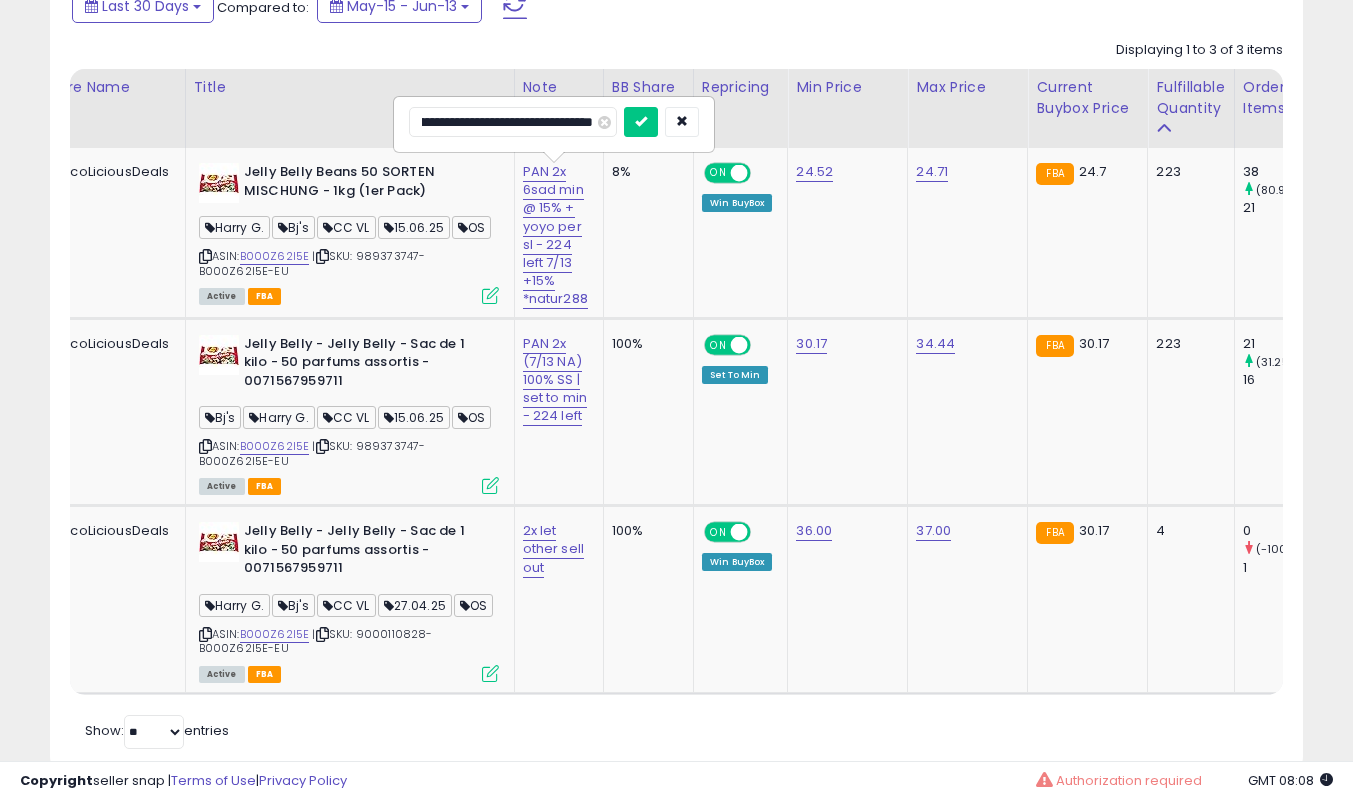scroll, scrollTop: 0, scrollLeft: 253, axis: horizontal 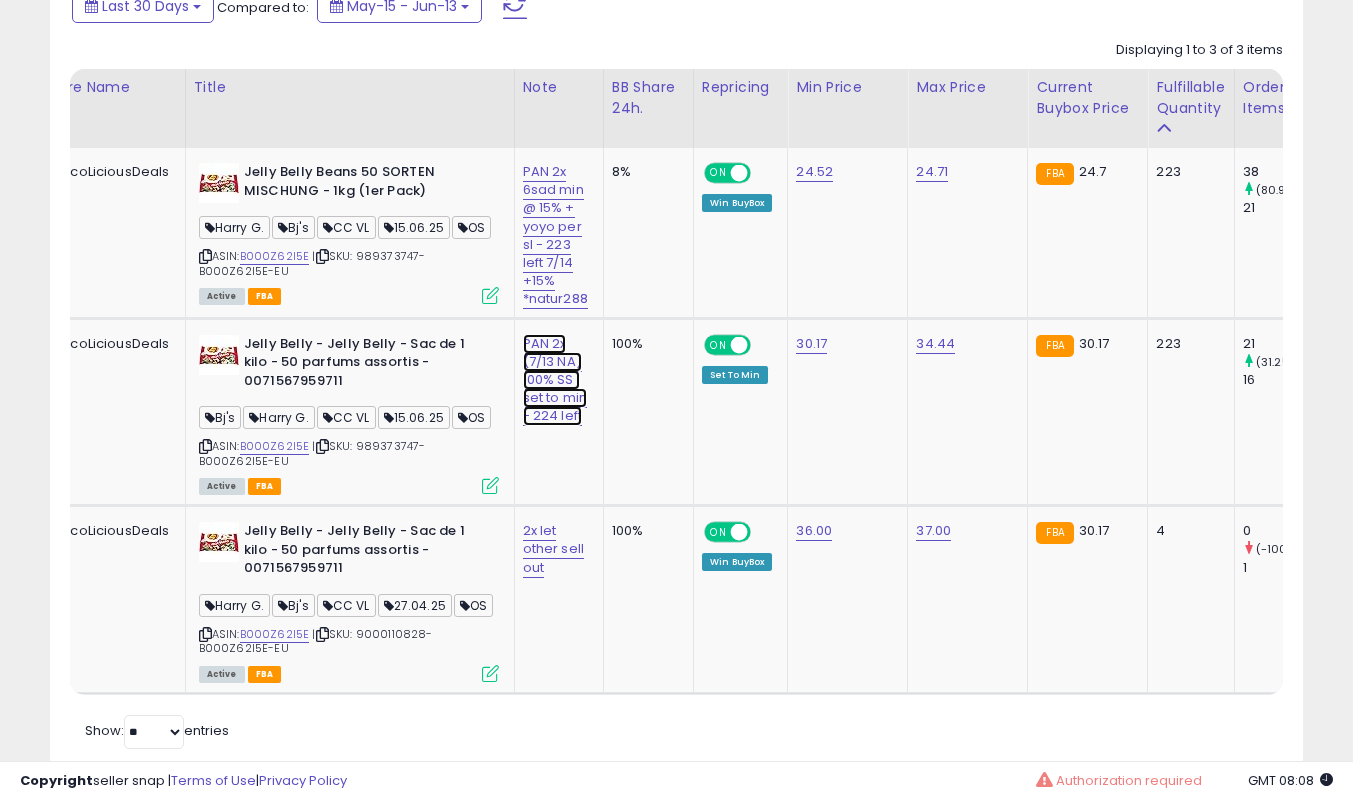 click on "PAN 2x (7/13 NA) 100% SS | set to min - 224 left" at bounding box center [555, 235] 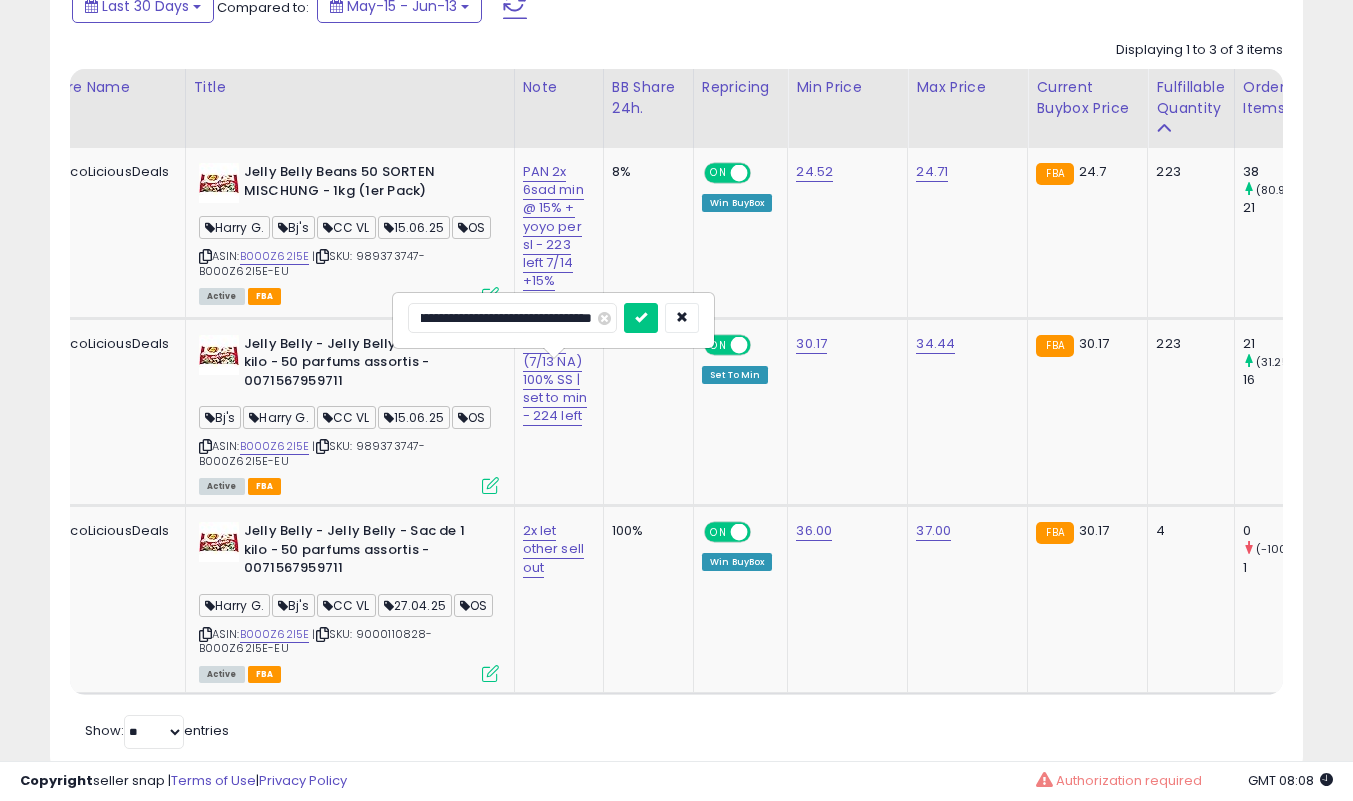 scroll, scrollTop: 0, scrollLeft: 0, axis: both 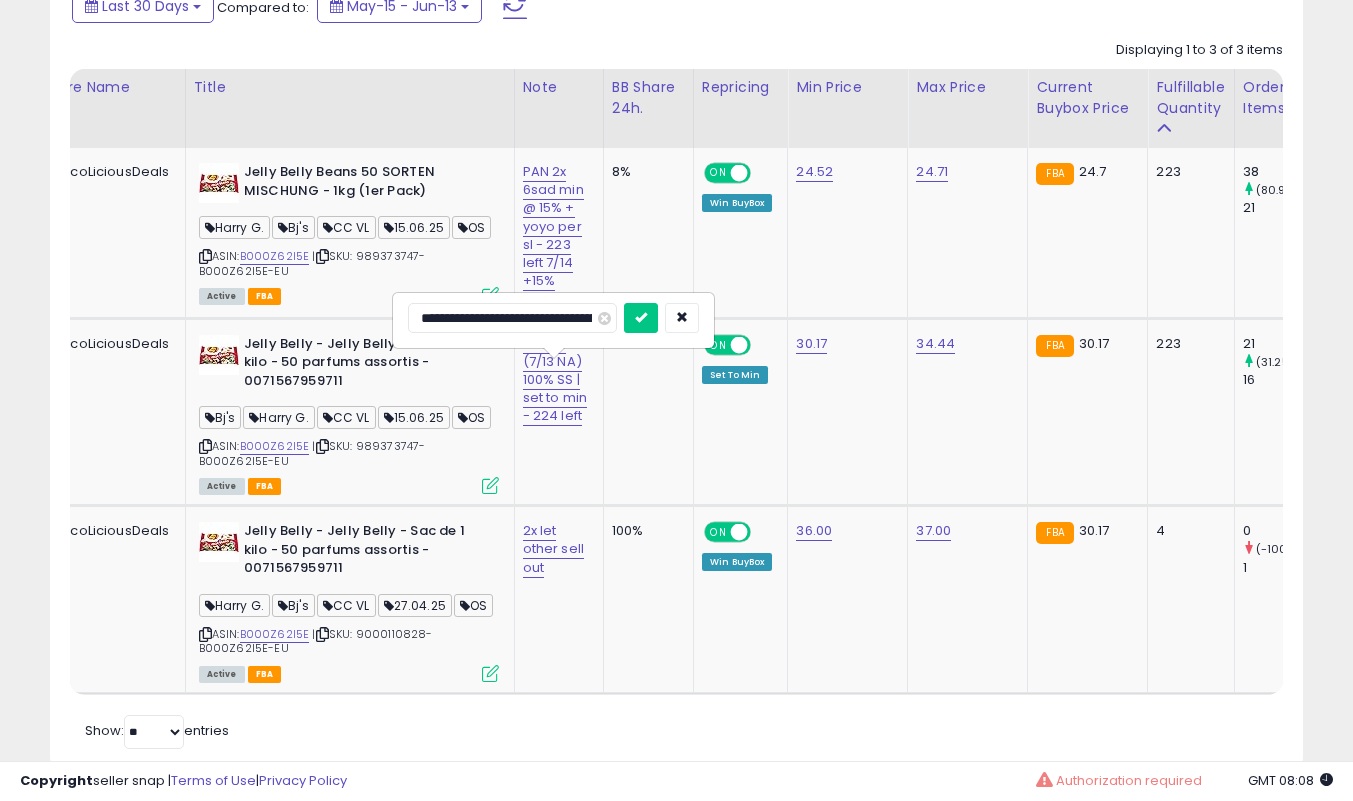 type on "**********" 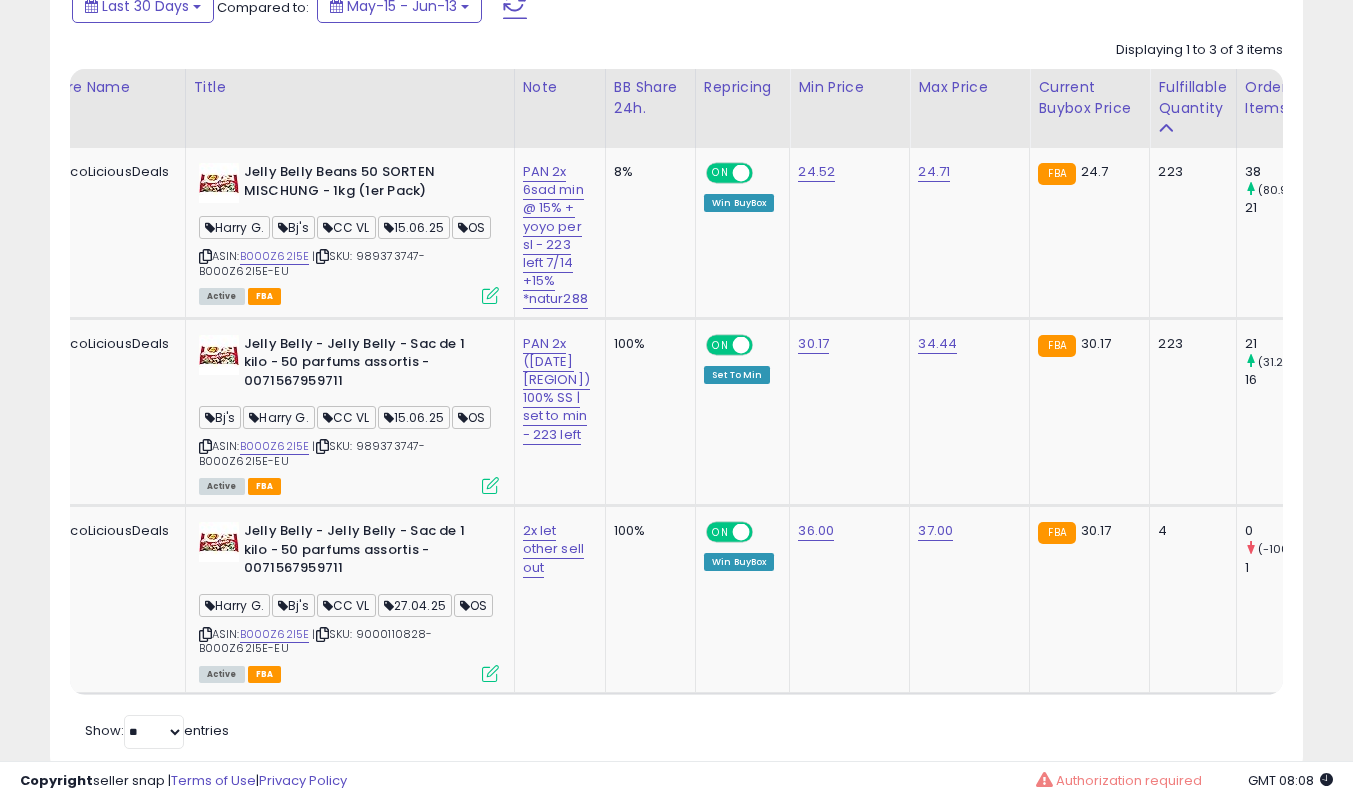 click on "24.71" at bounding box center [966, 172] 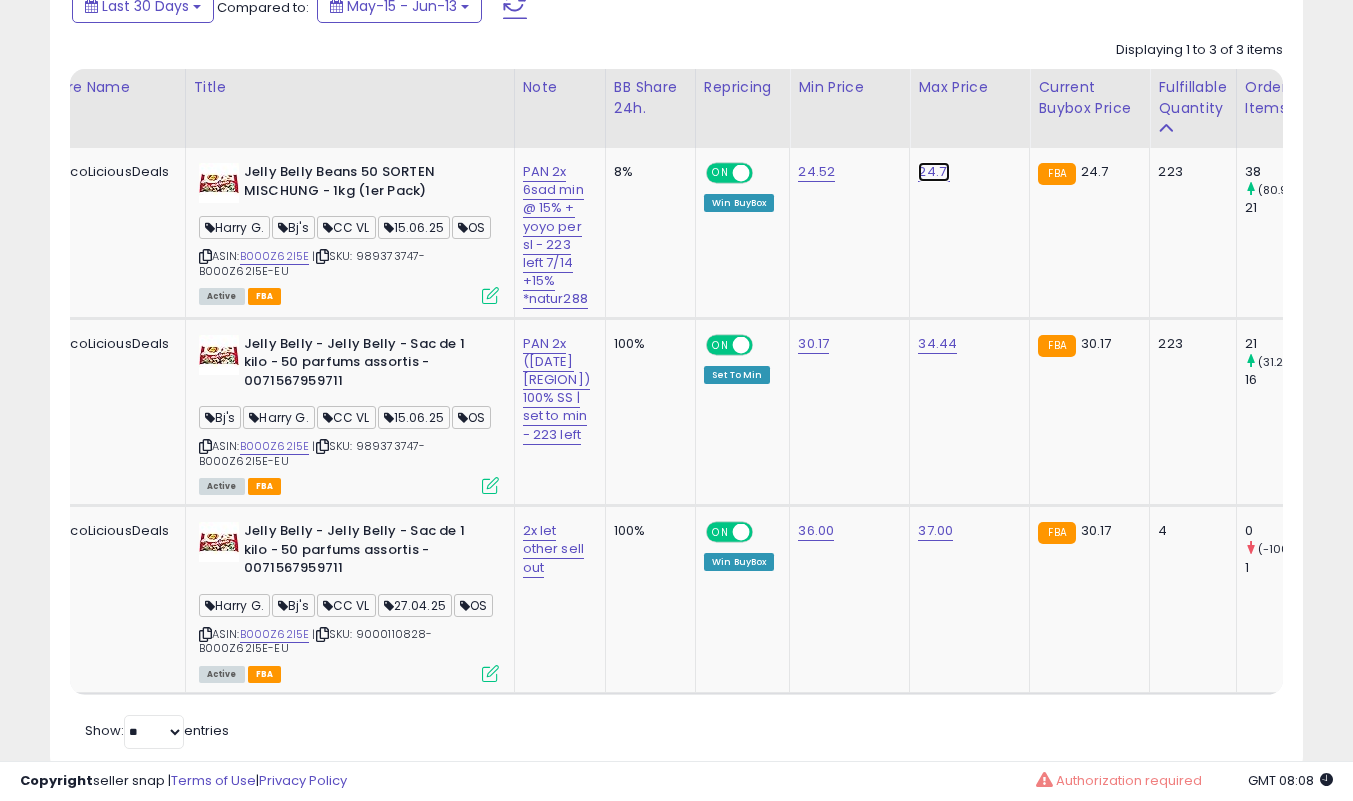 click on "24.71" at bounding box center (934, 172) 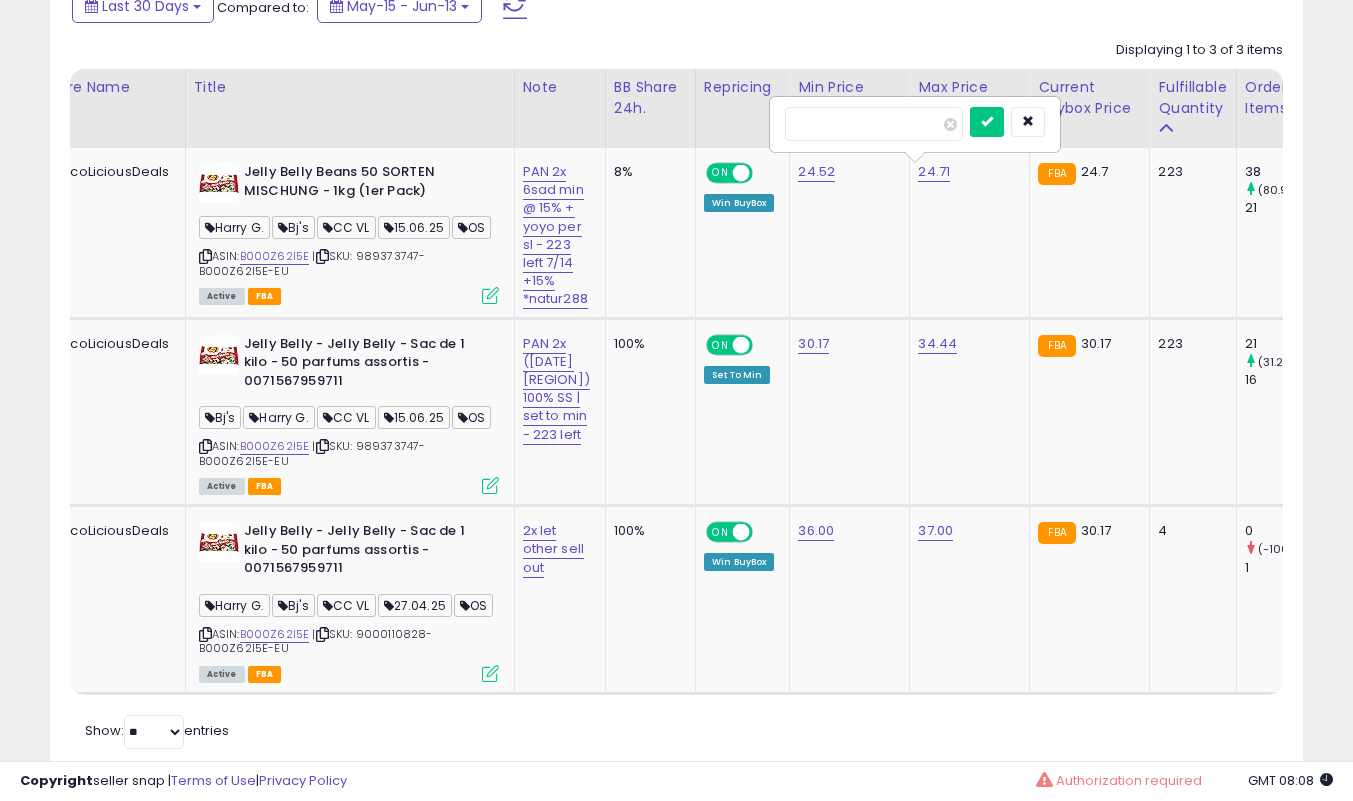 click at bounding box center [987, 122] 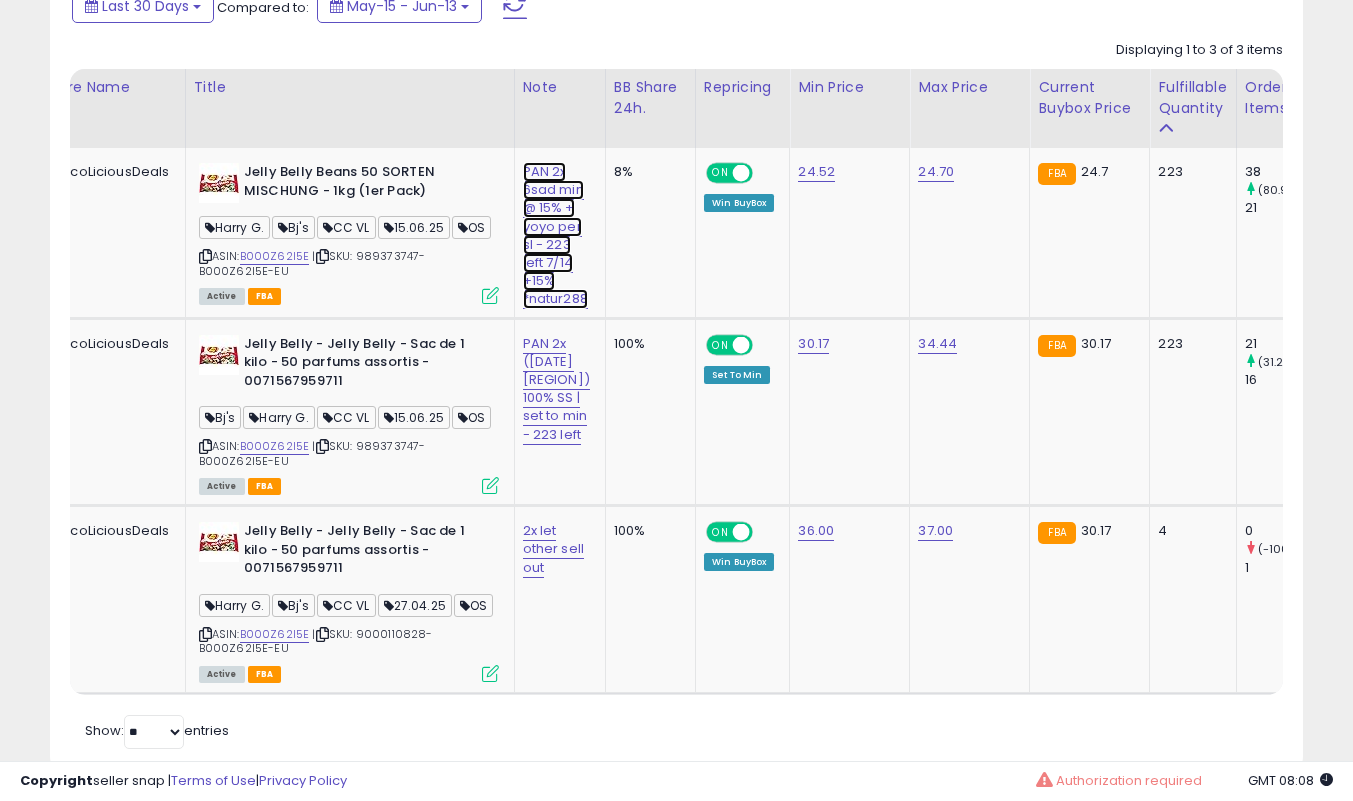 click on "PAN 2x 6sad min @ 15% + yoyo per sl - 223 left 7/14 +15% *natur288" at bounding box center [555, 235] 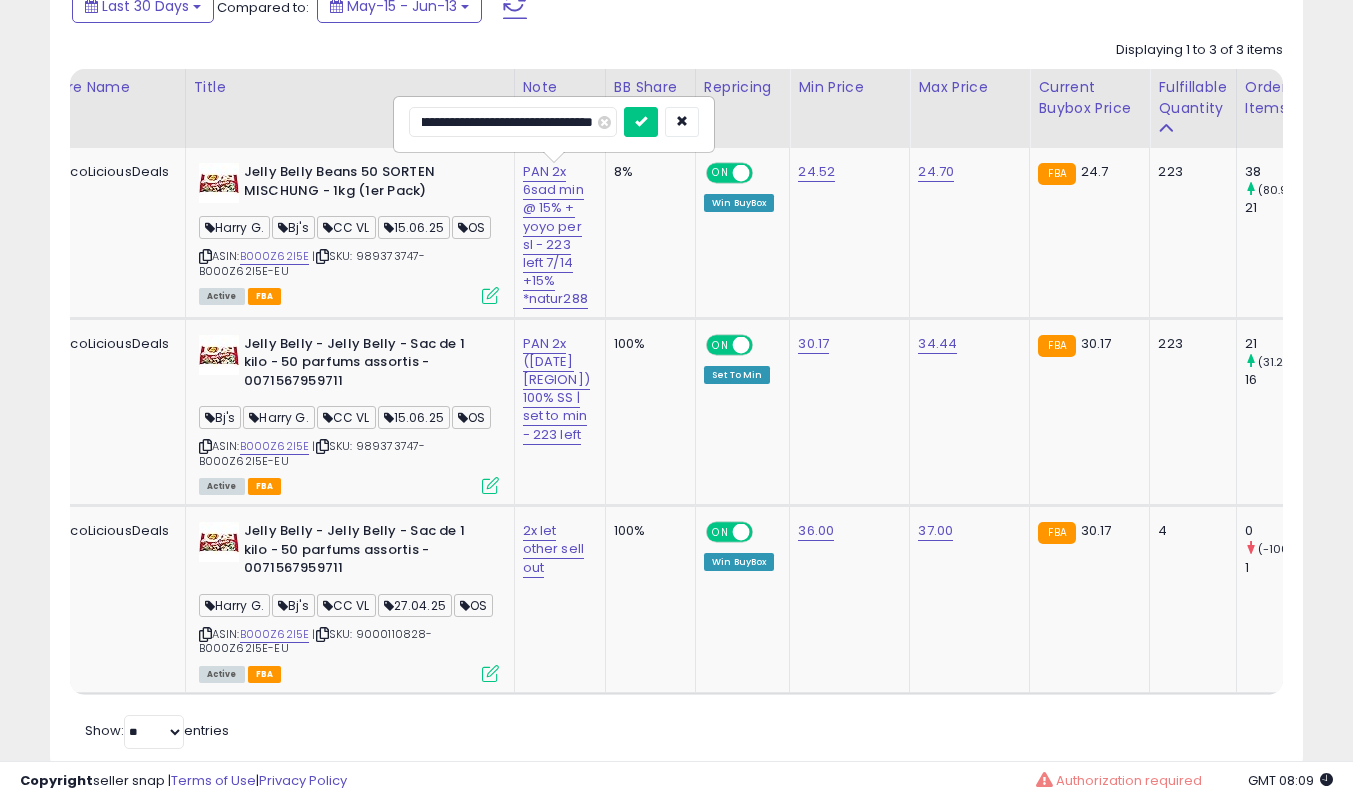 scroll, scrollTop: 0, scrollLeft: 256, axis: horizontal 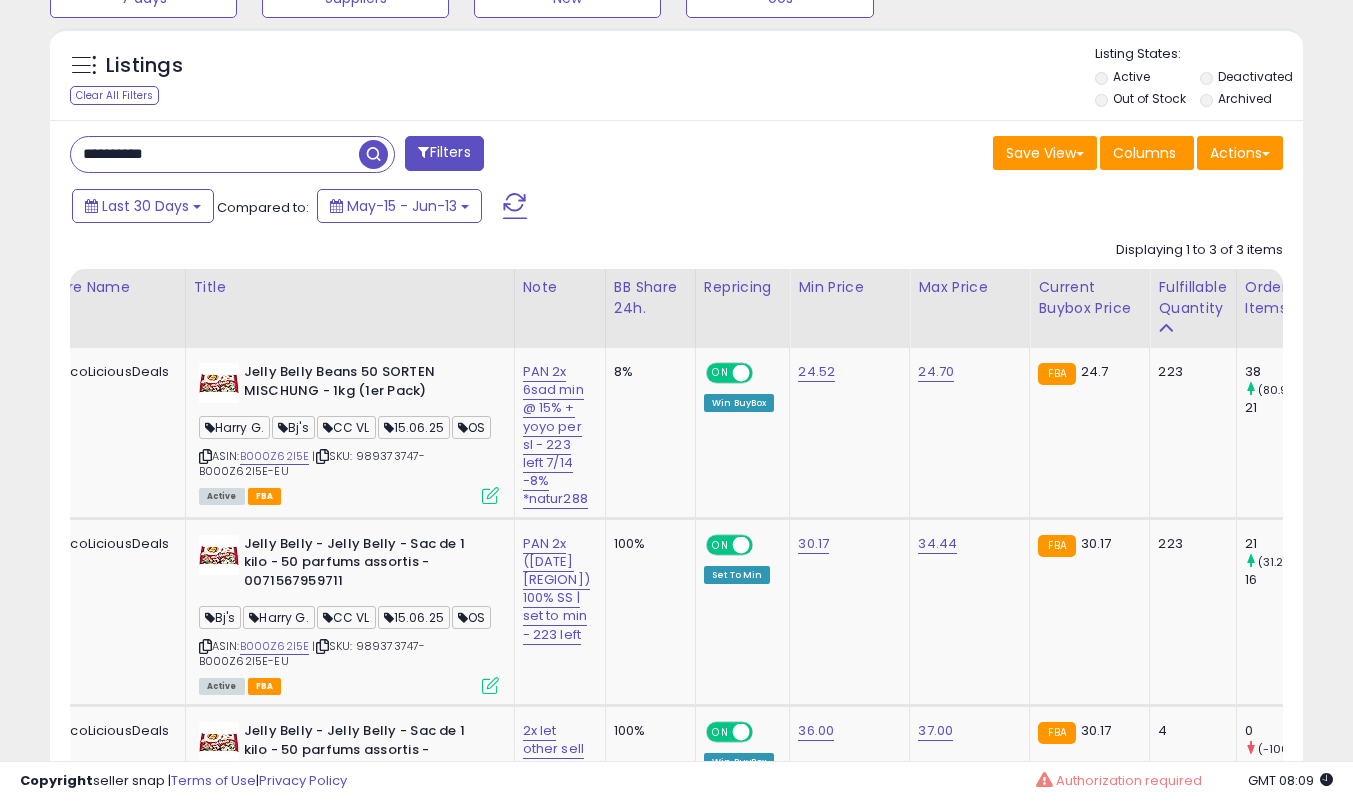 click on "**********" at bounding box center (215, 154) 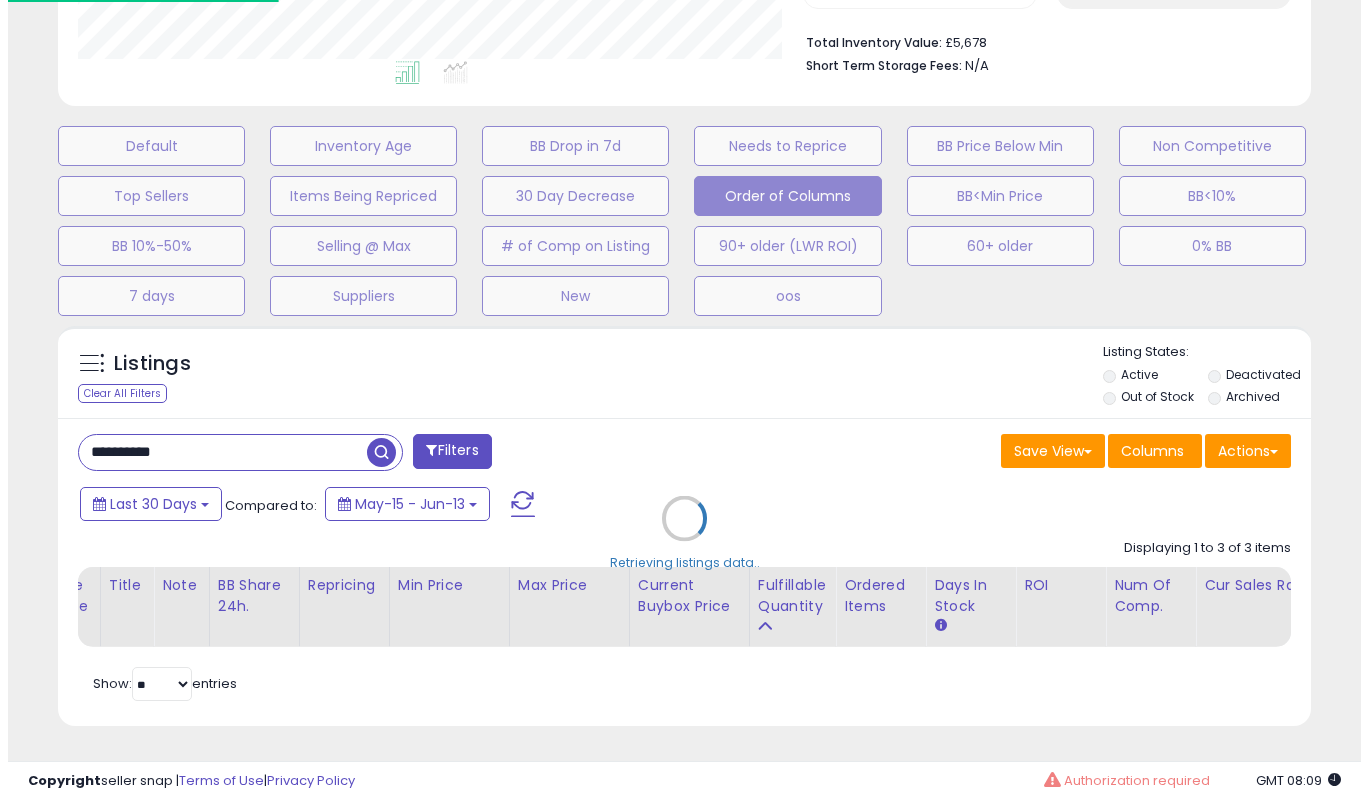 scroll, scrollTop: 519, scrollLeft: 0, axis: vertical 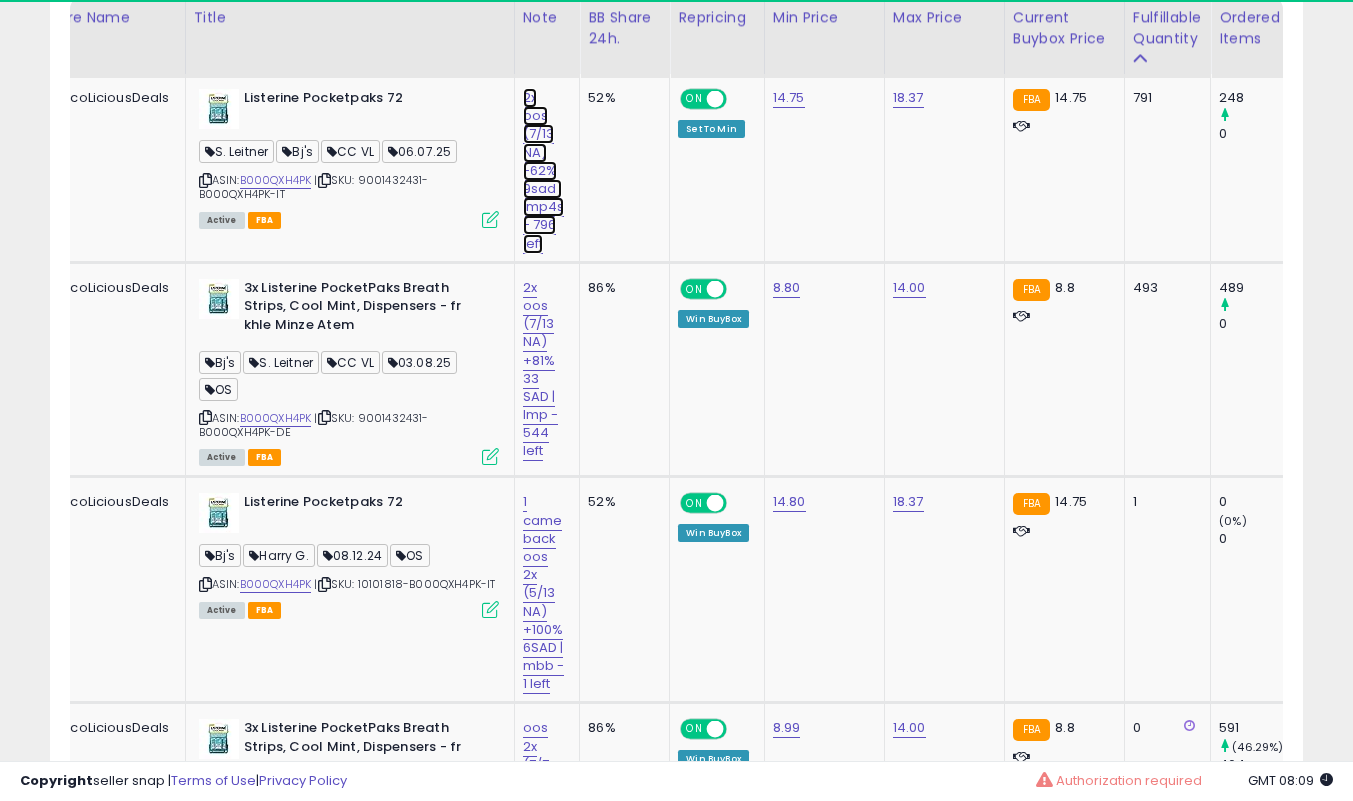click on "2x oos (7/13 NA) -62% 9sad | lmp4s - 796 left" at bounding box center [544, 171] 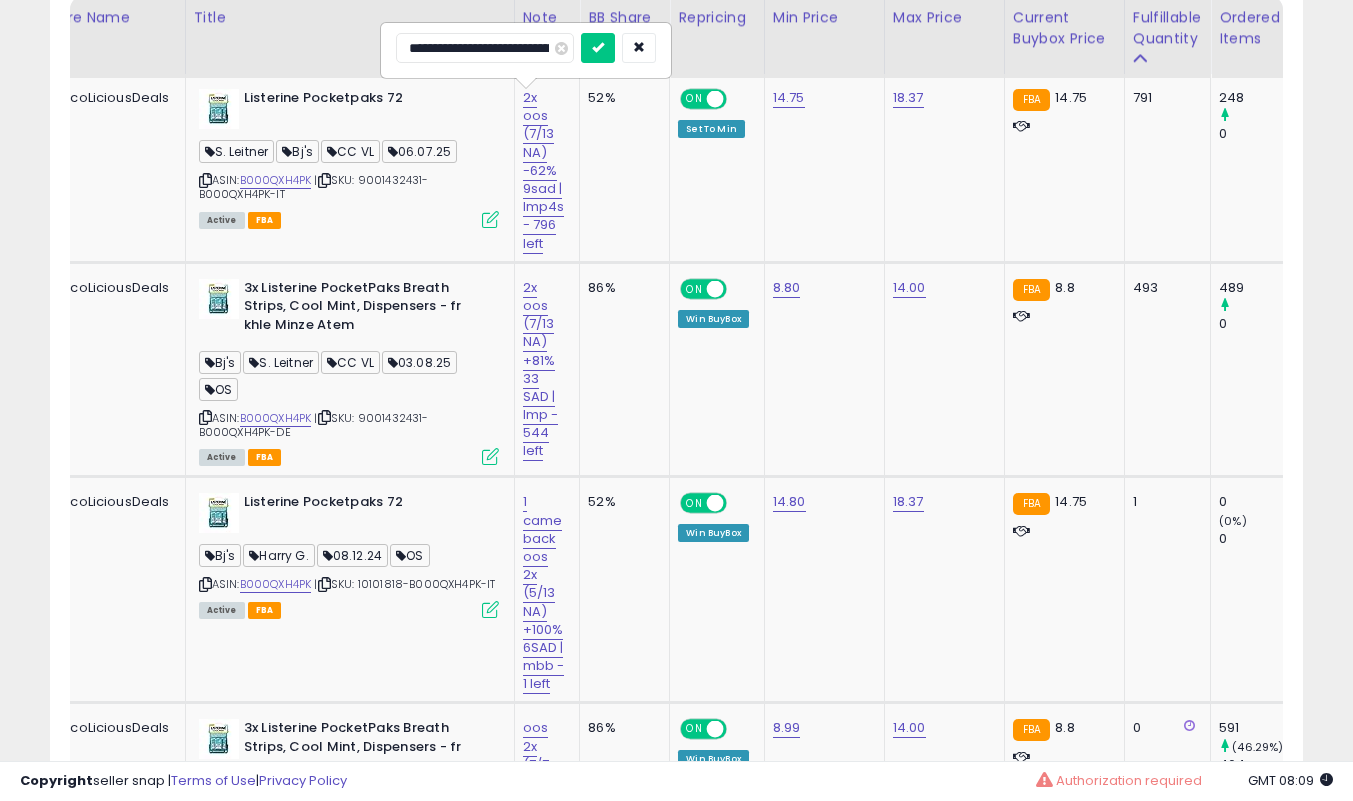 scroll, scrollTop: 999590, scrollLeft: 999275, axis: both 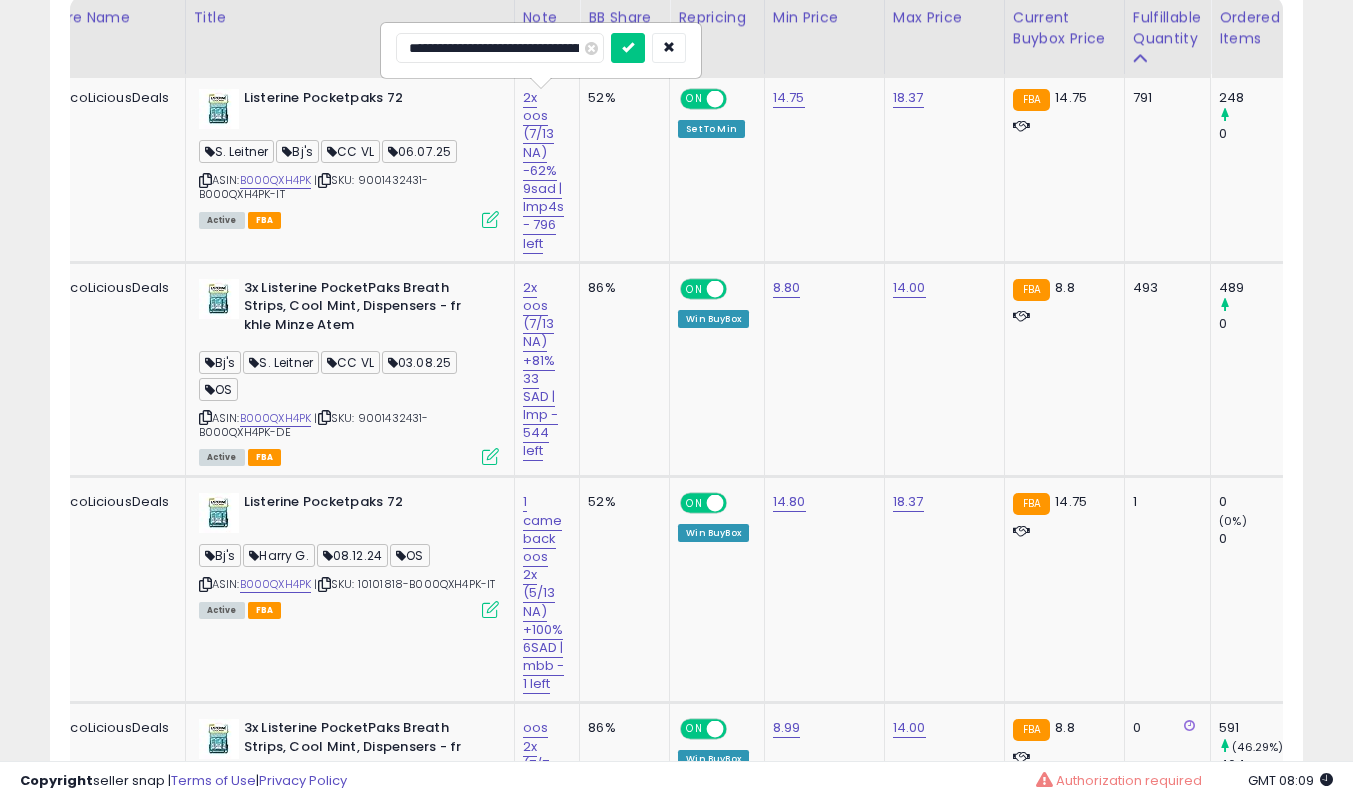 type on "**********" 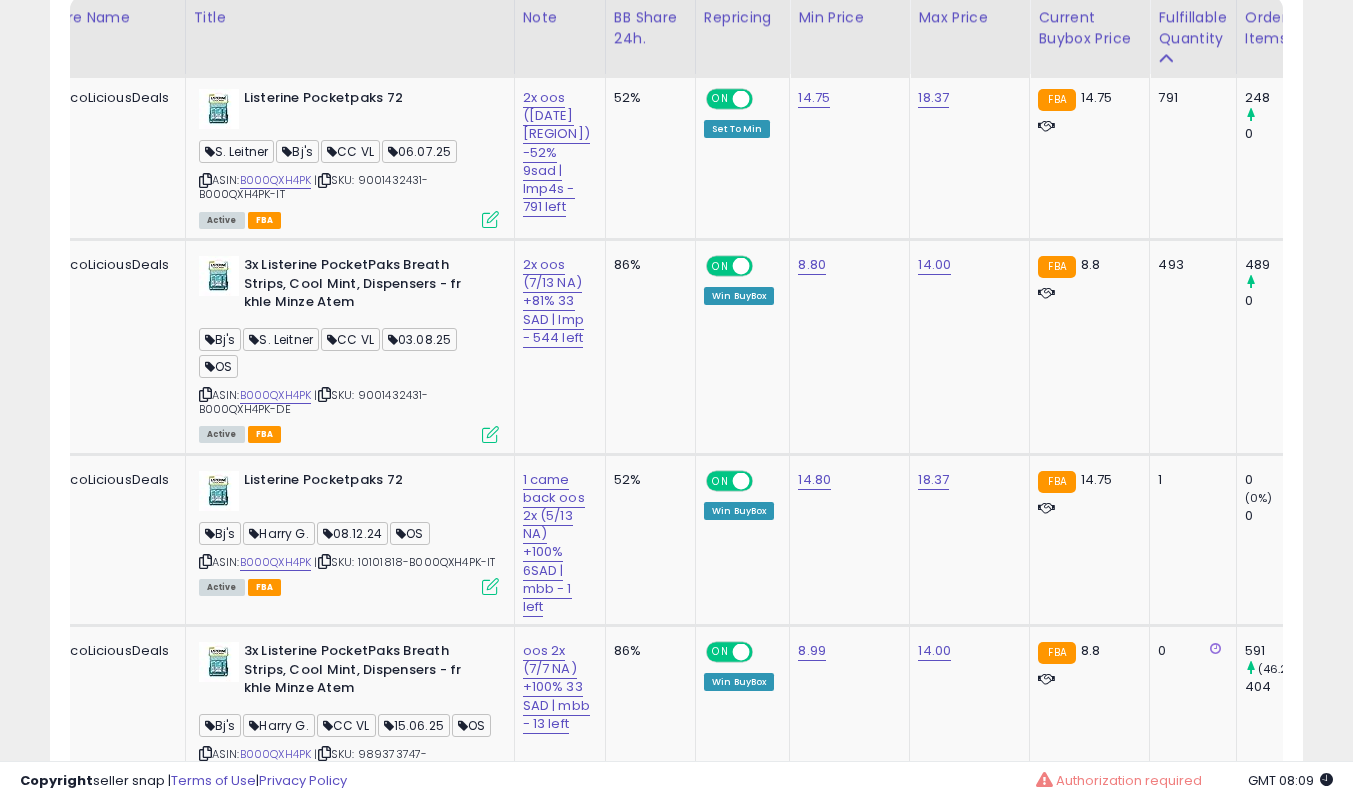 click at bounding box center [490, 219] 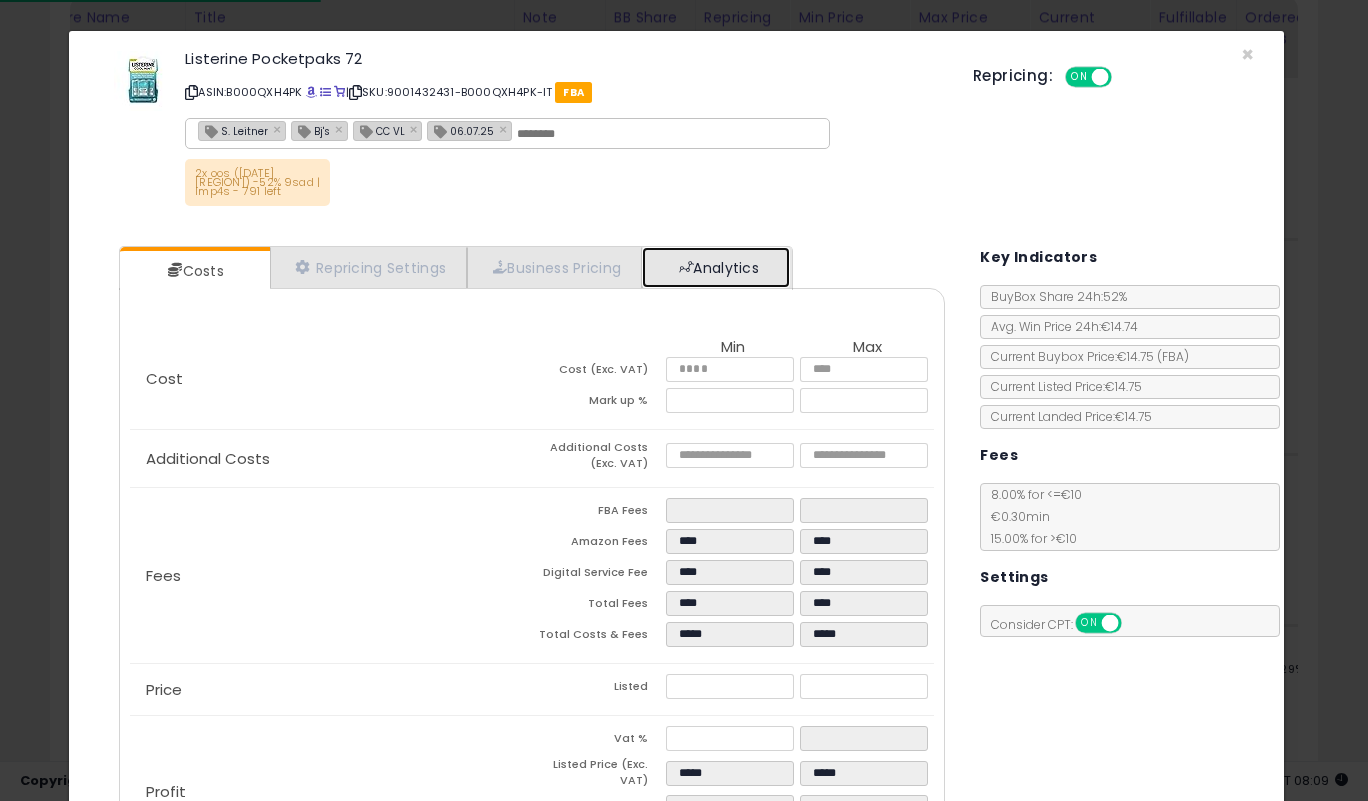 click at bounding box center [686, 267] 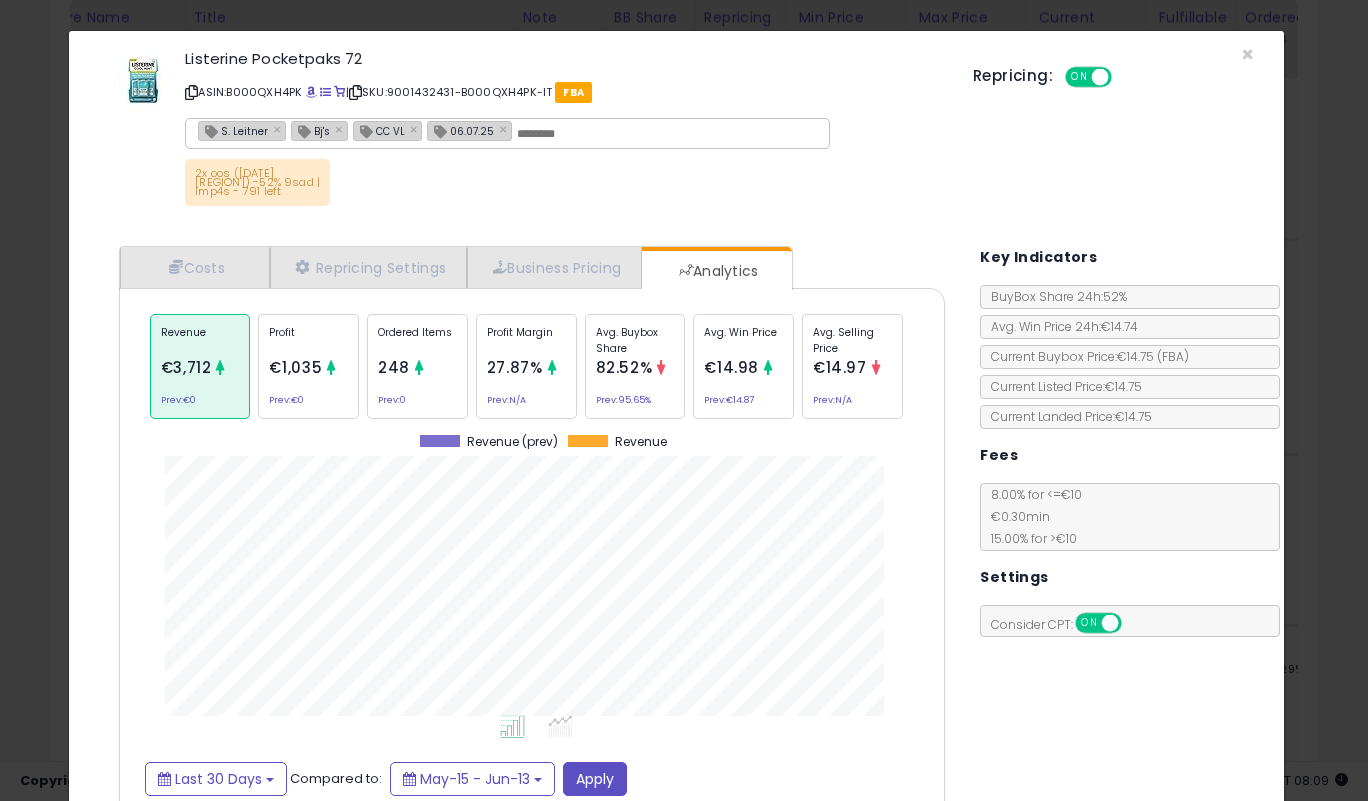 click on "Ordered Items
248
Prev:  0" 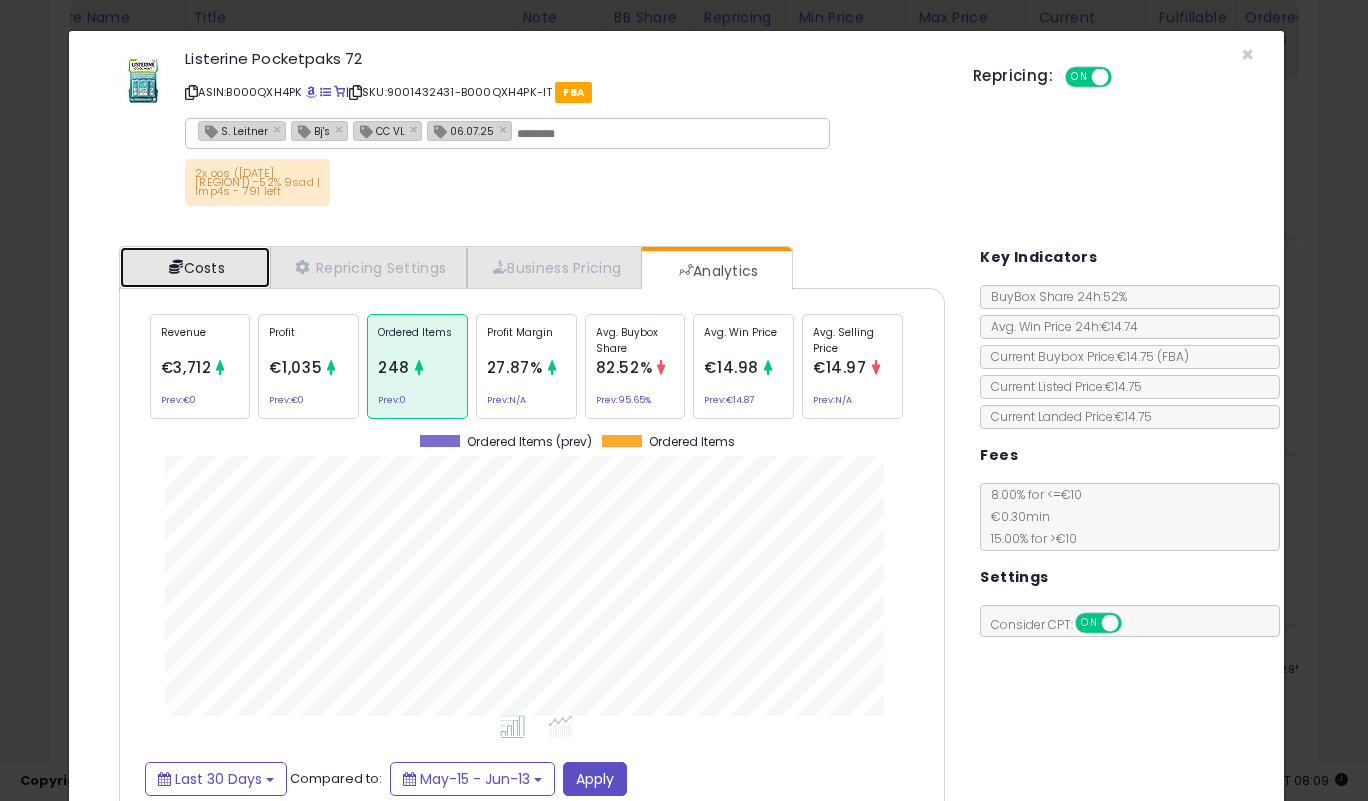 click on "Costs" at bounding box center (195, 267) 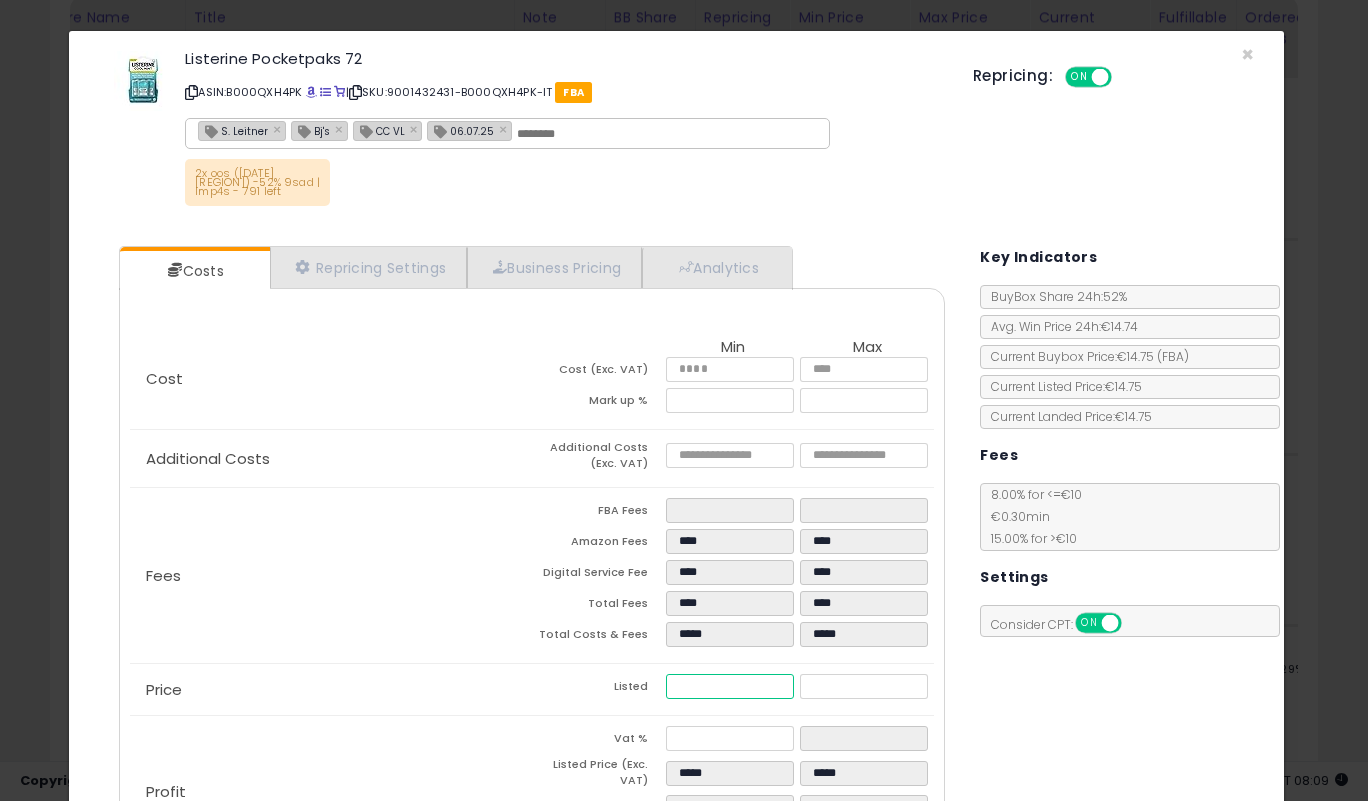 click on "*****" at bounding box center (729, 686) 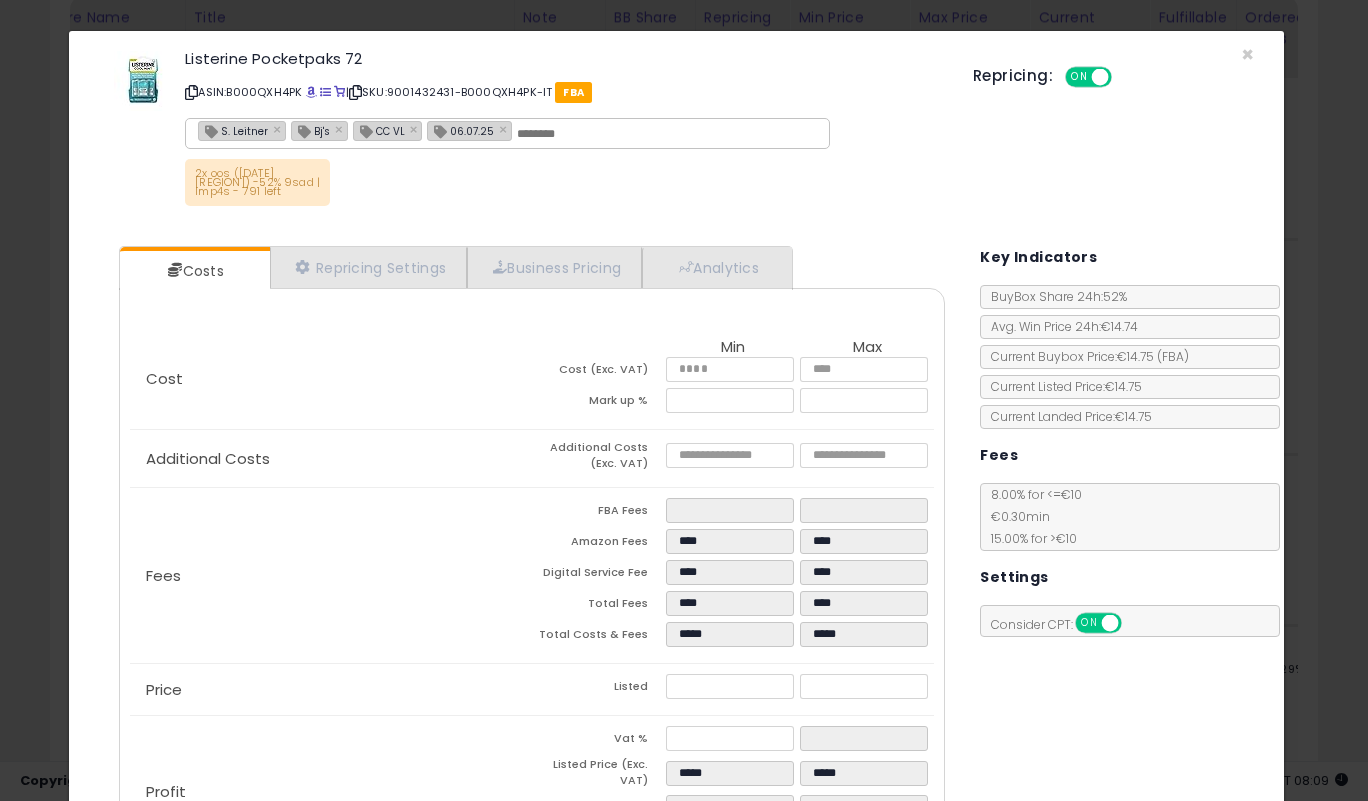type on "******" 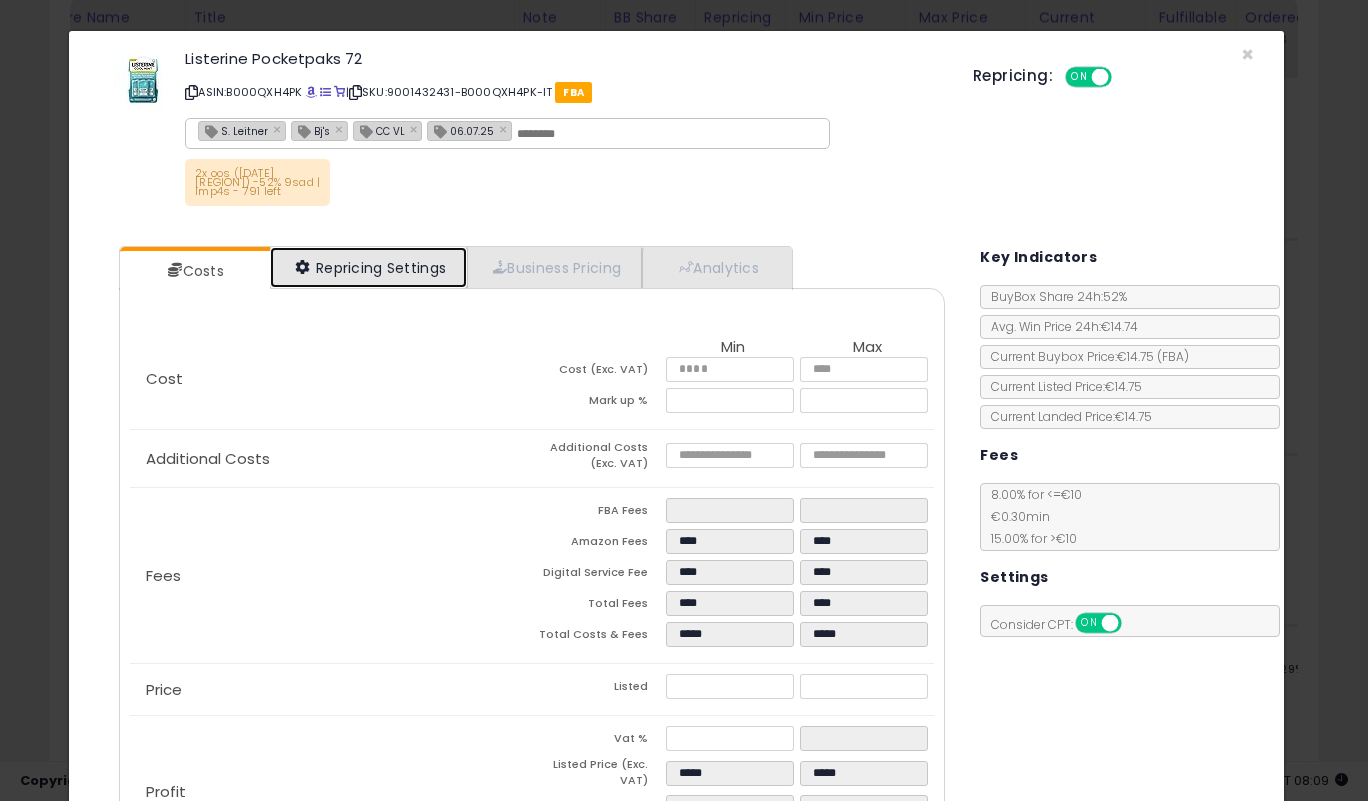 click on "Repricing Settings" at bounding box center (369, 267) 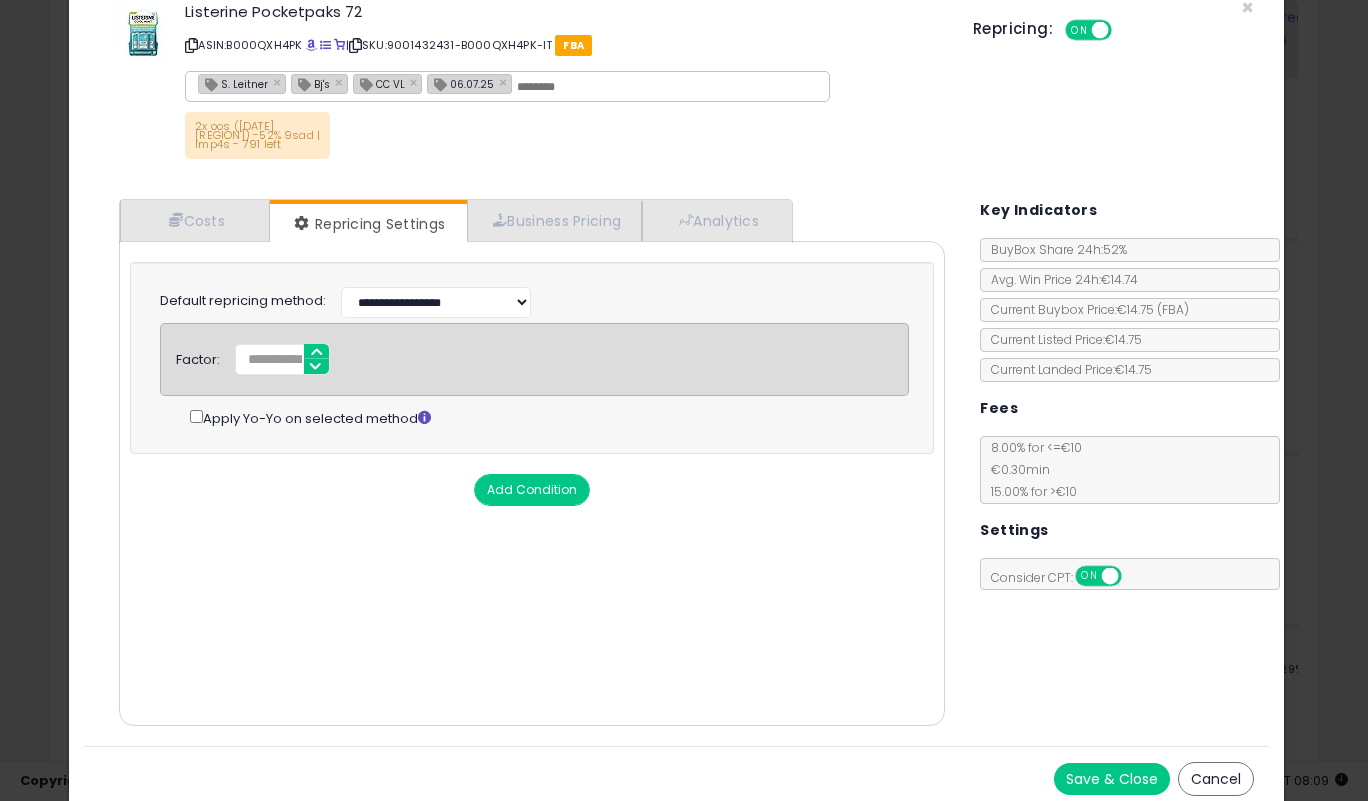 click on "Save & Close" at bounding box center (1112, 779) 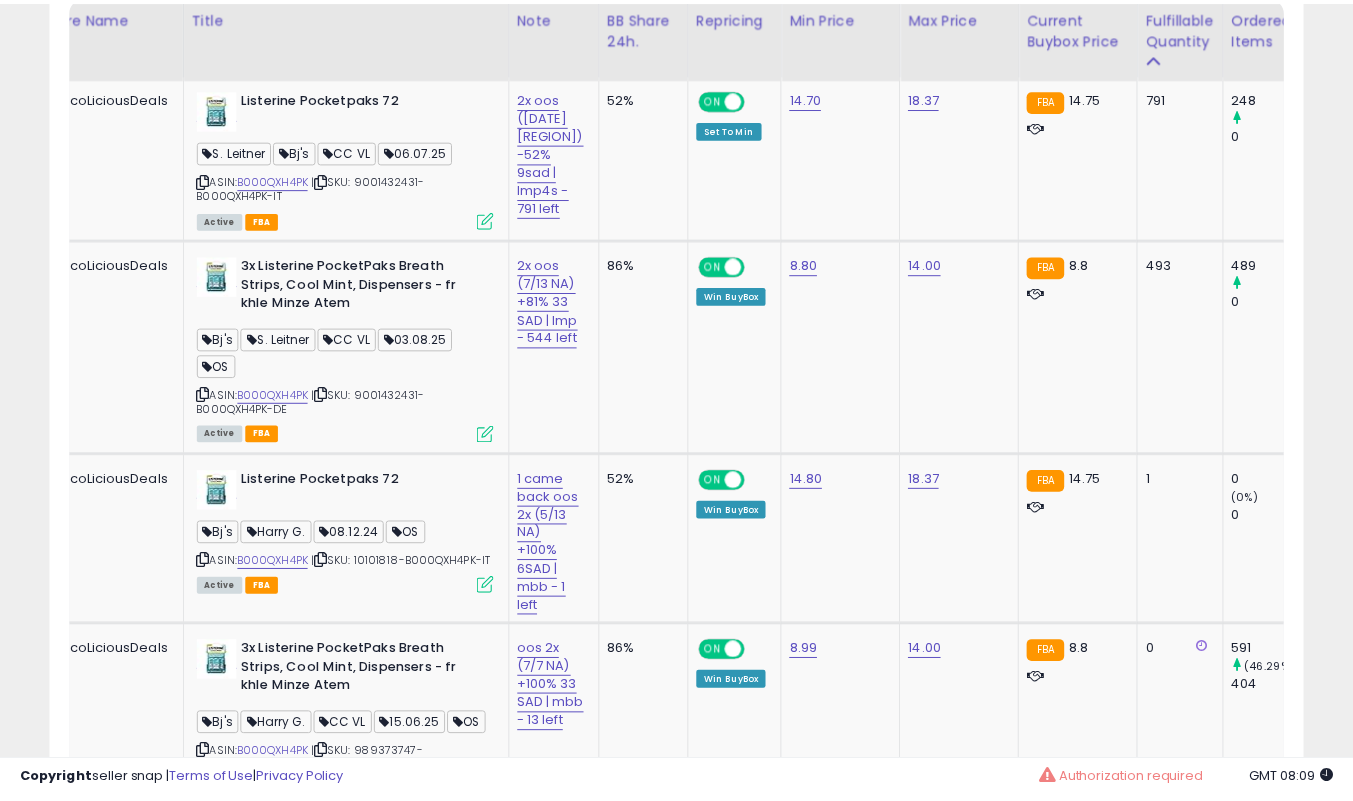 scroll, scrollTop: 410, scrollLeft: 725, axis: both 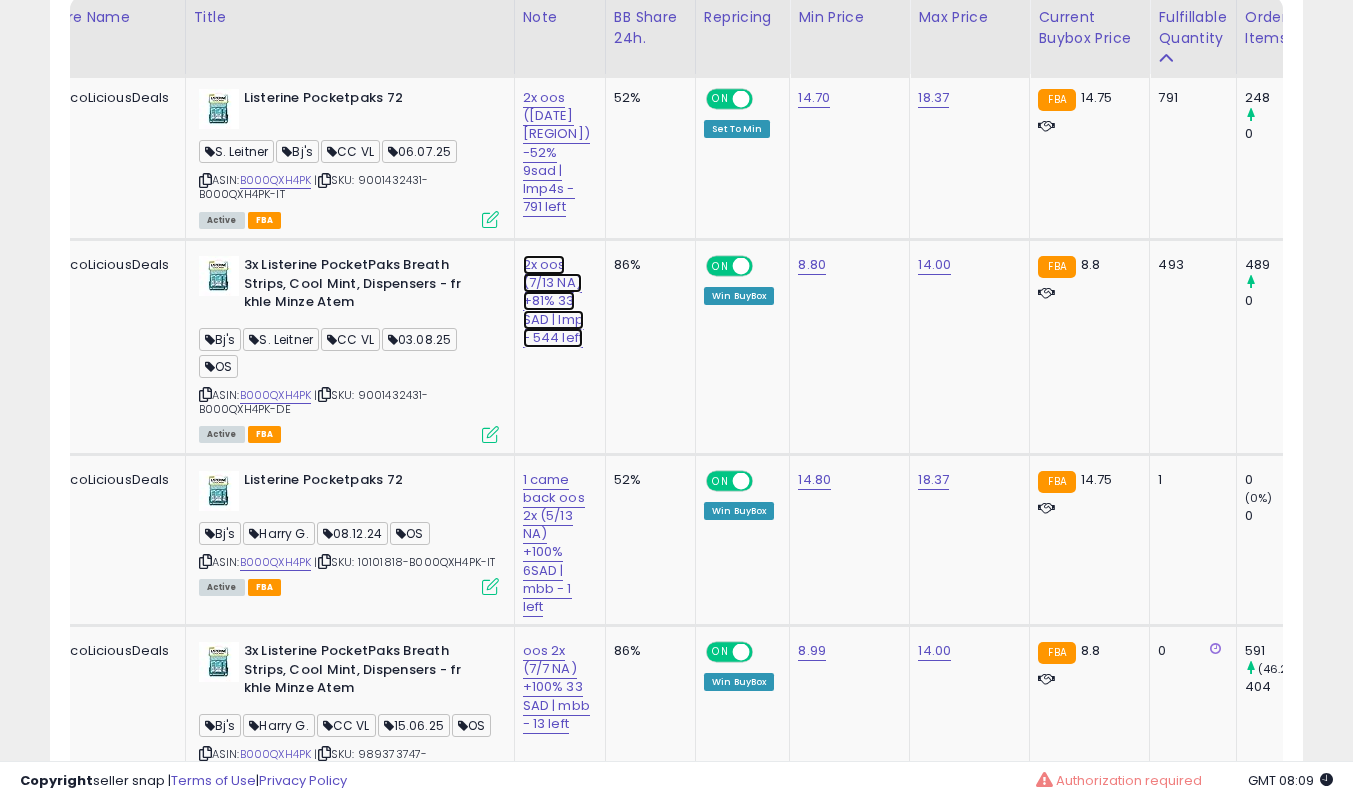 click on "2x oos (7/13 NA) +81% 33 SAD | lmp - 544 left" at bounding box center [556, 152] 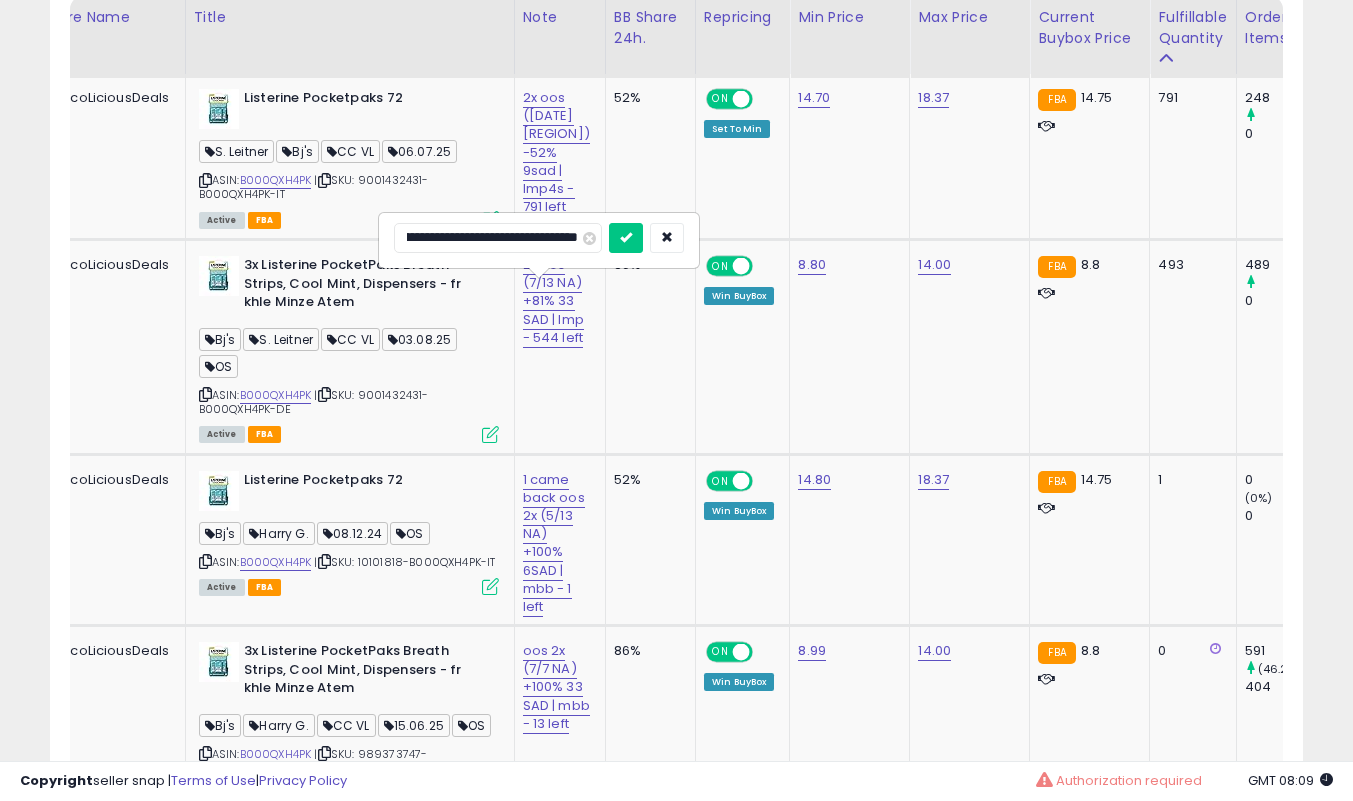 scroll, scrollTop: 0, scrollLeft: 107, axis: horizontal 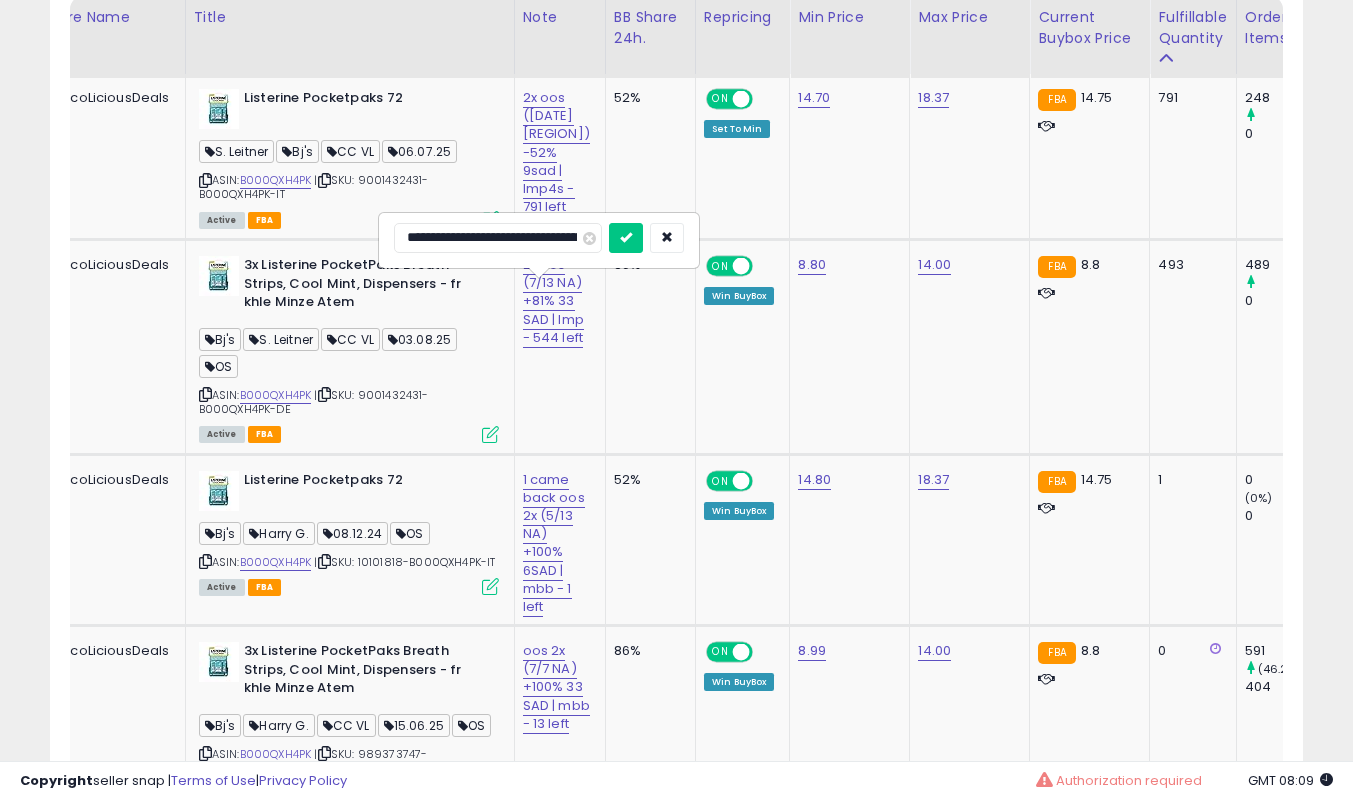 type on "**********" 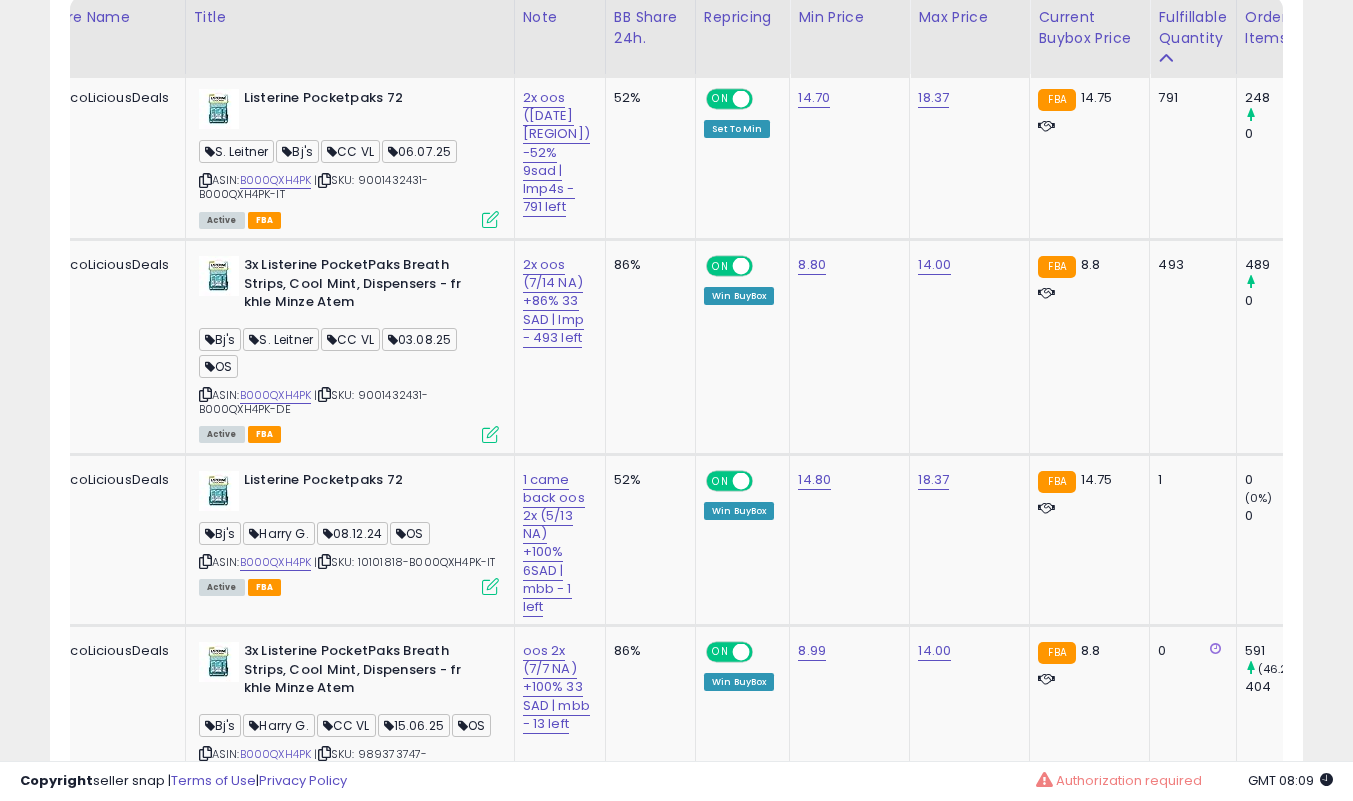 click at bounding box center (490, 434) 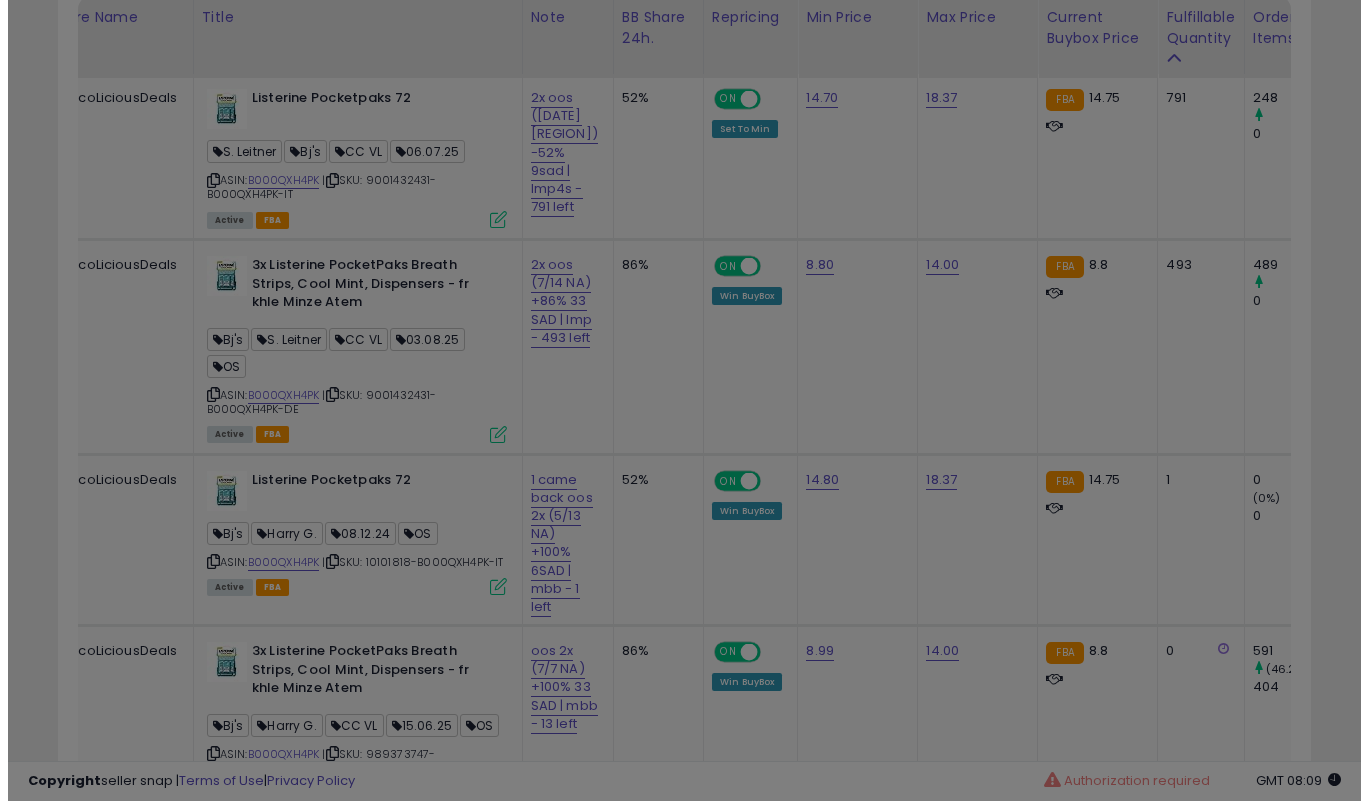 scroll, scrollTop: 999590, scrollLeft: 999266, axis: both 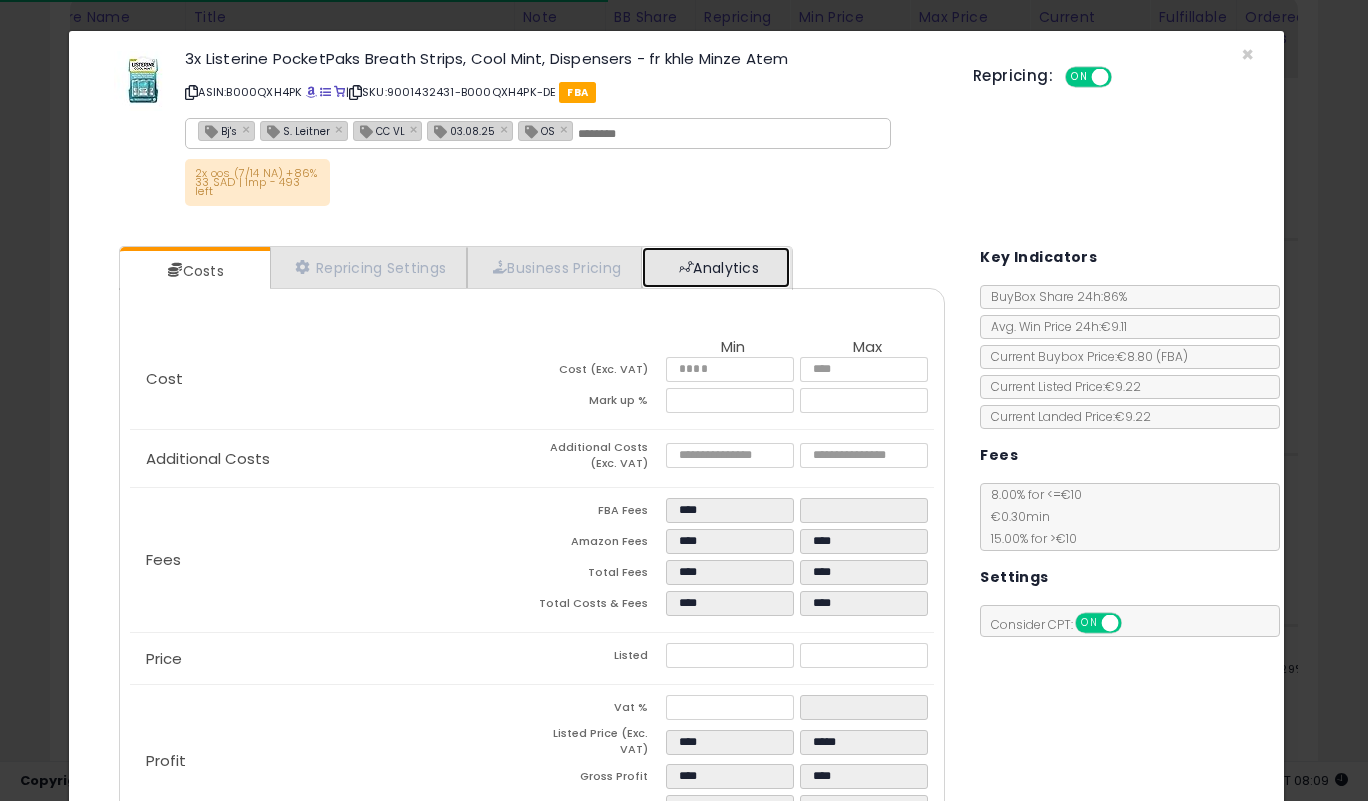 click on "Analytics" at bounding box center (716, 267) 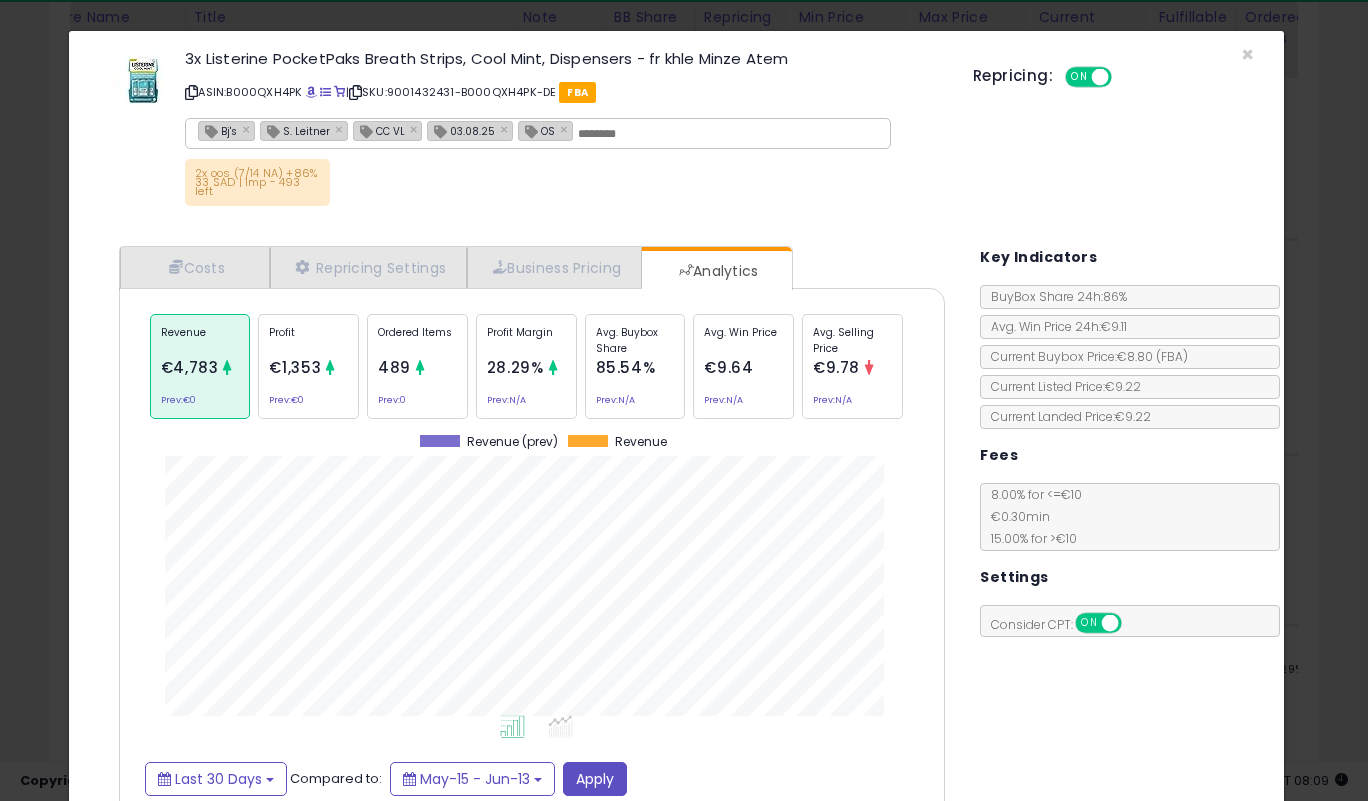 click on "Ordered Items
489
Prev:  0" 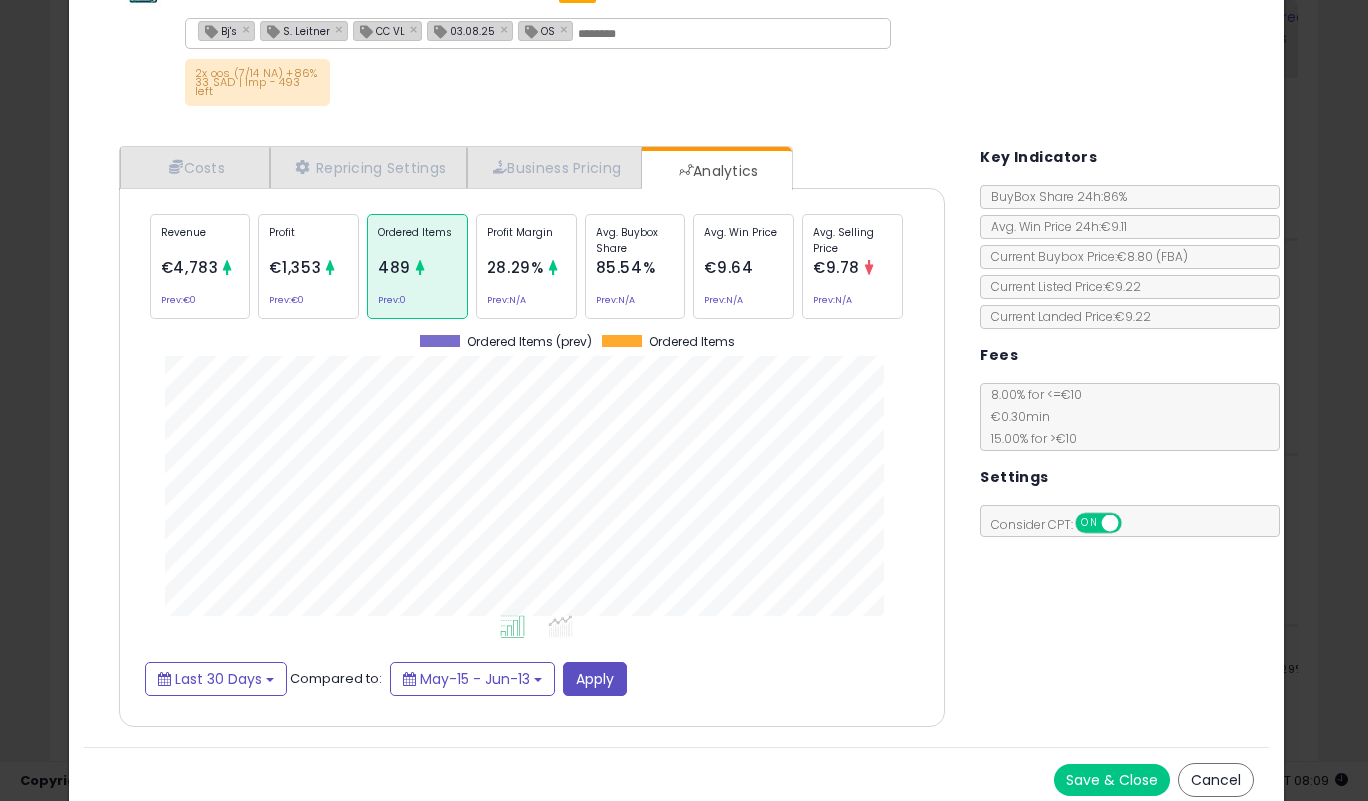 click on "Revenue
€4,783
Prev:  €0" at bounding box center (200, 266) 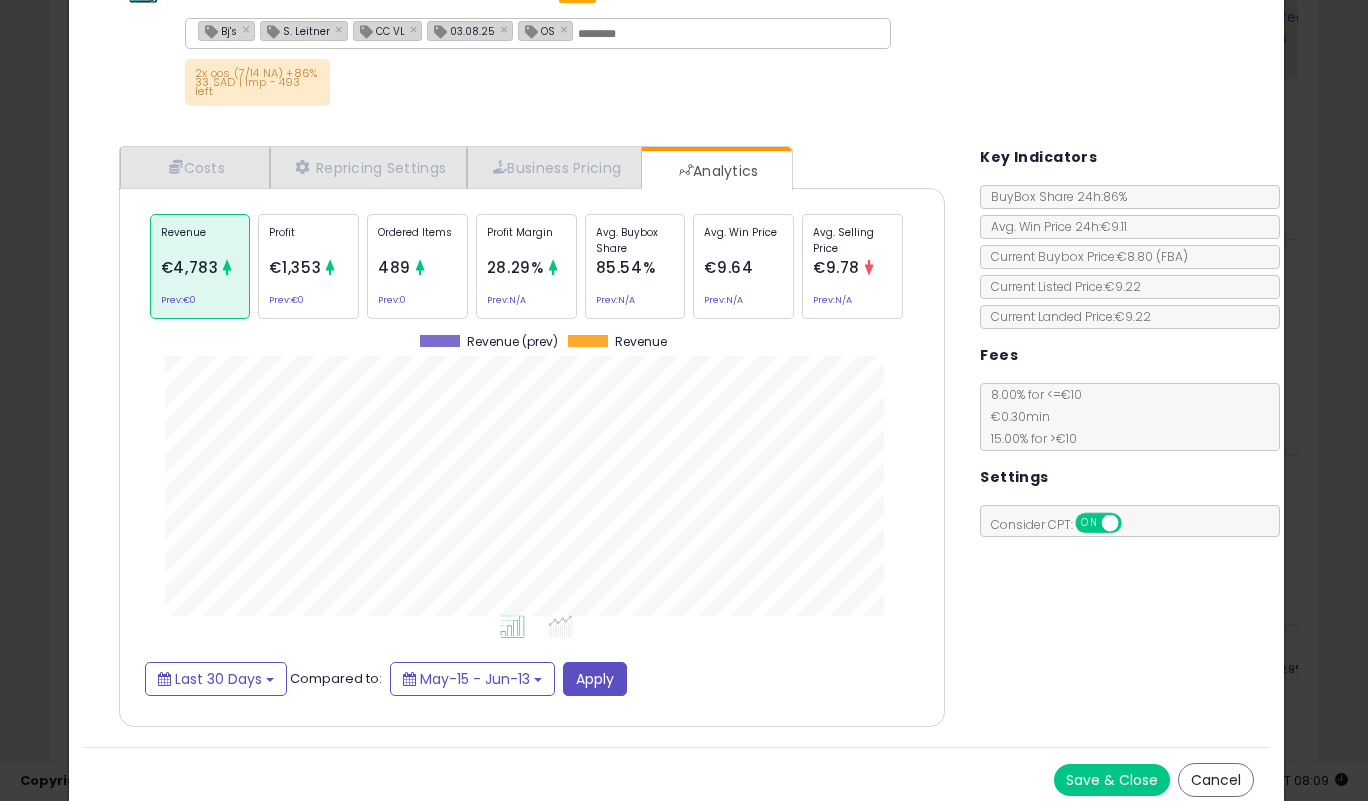 click on "Save & Close" at bounding box center [1112, 780] 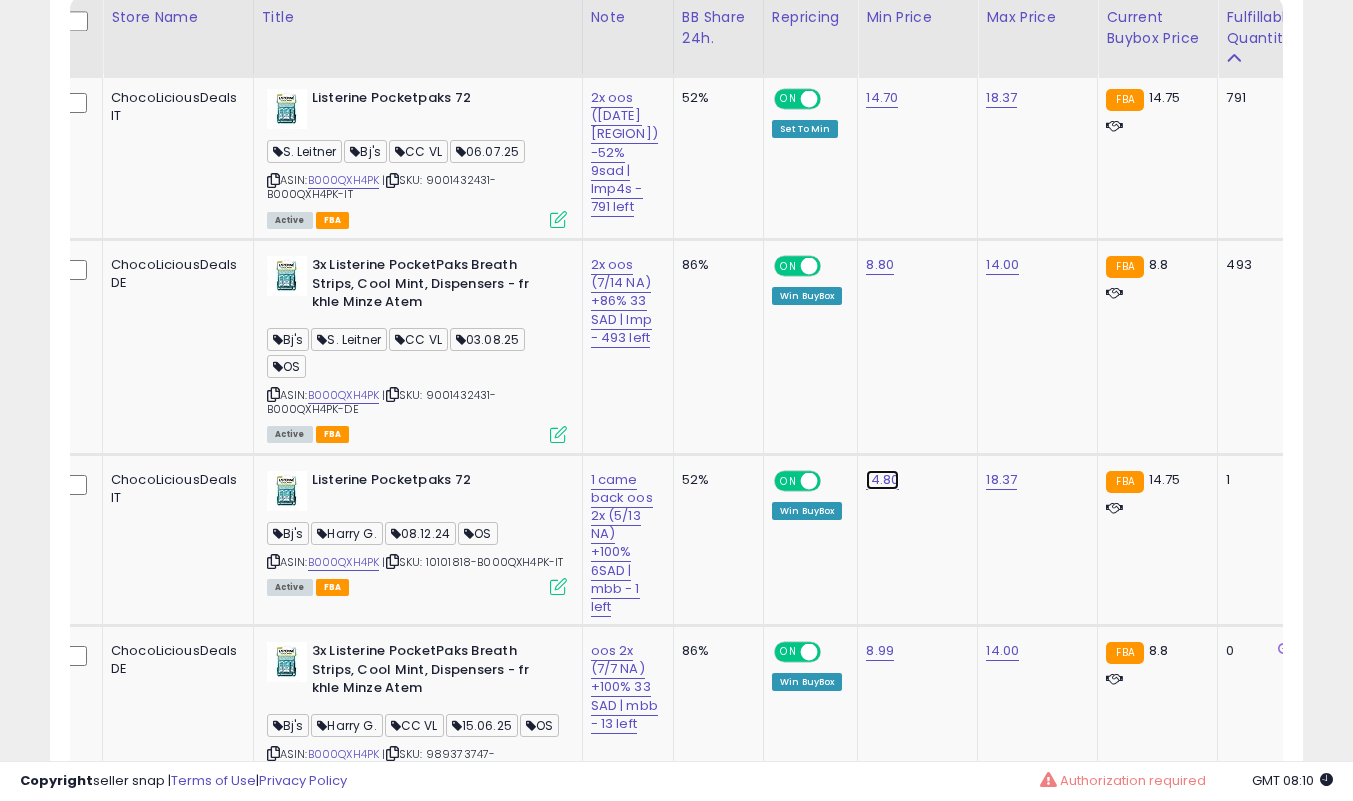 click on "14.80" at bounding box center (882, 98) 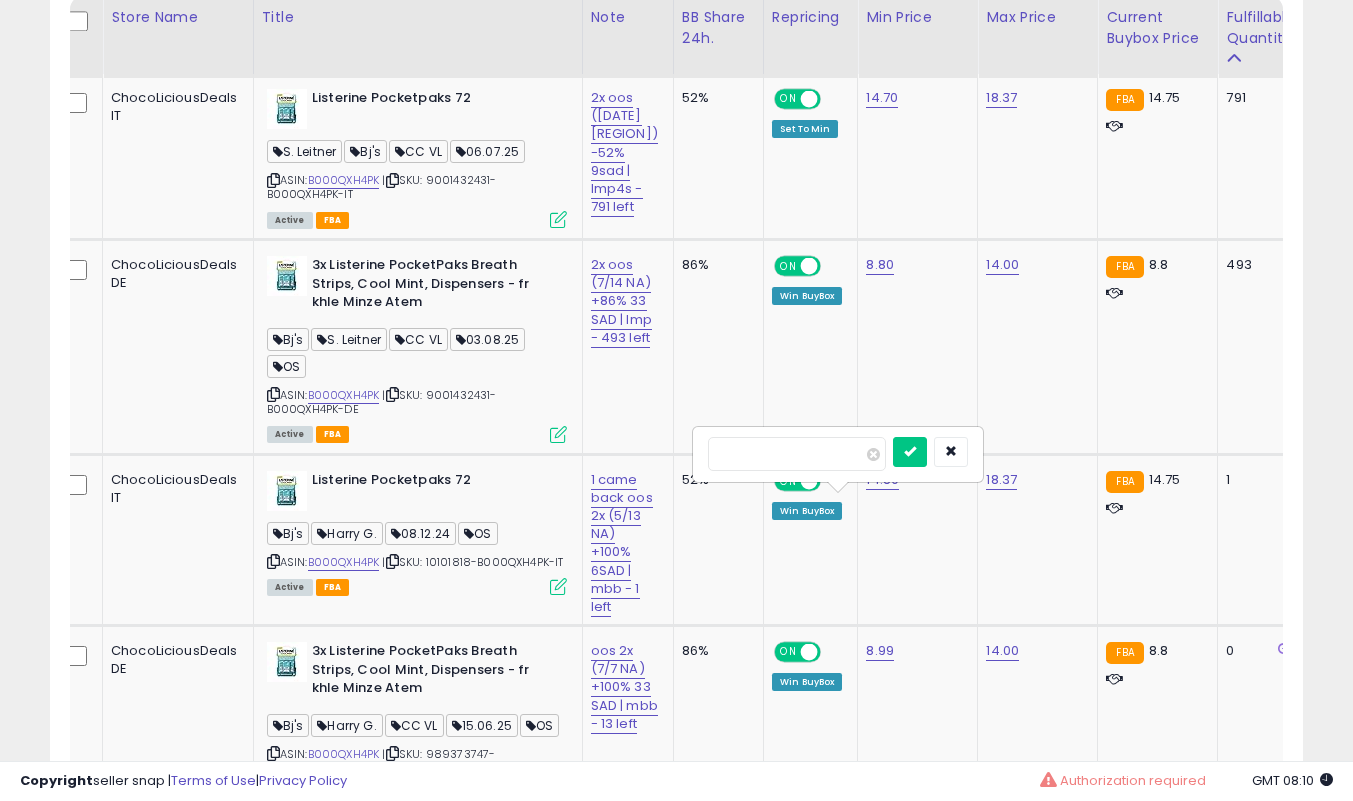 type on "*****" 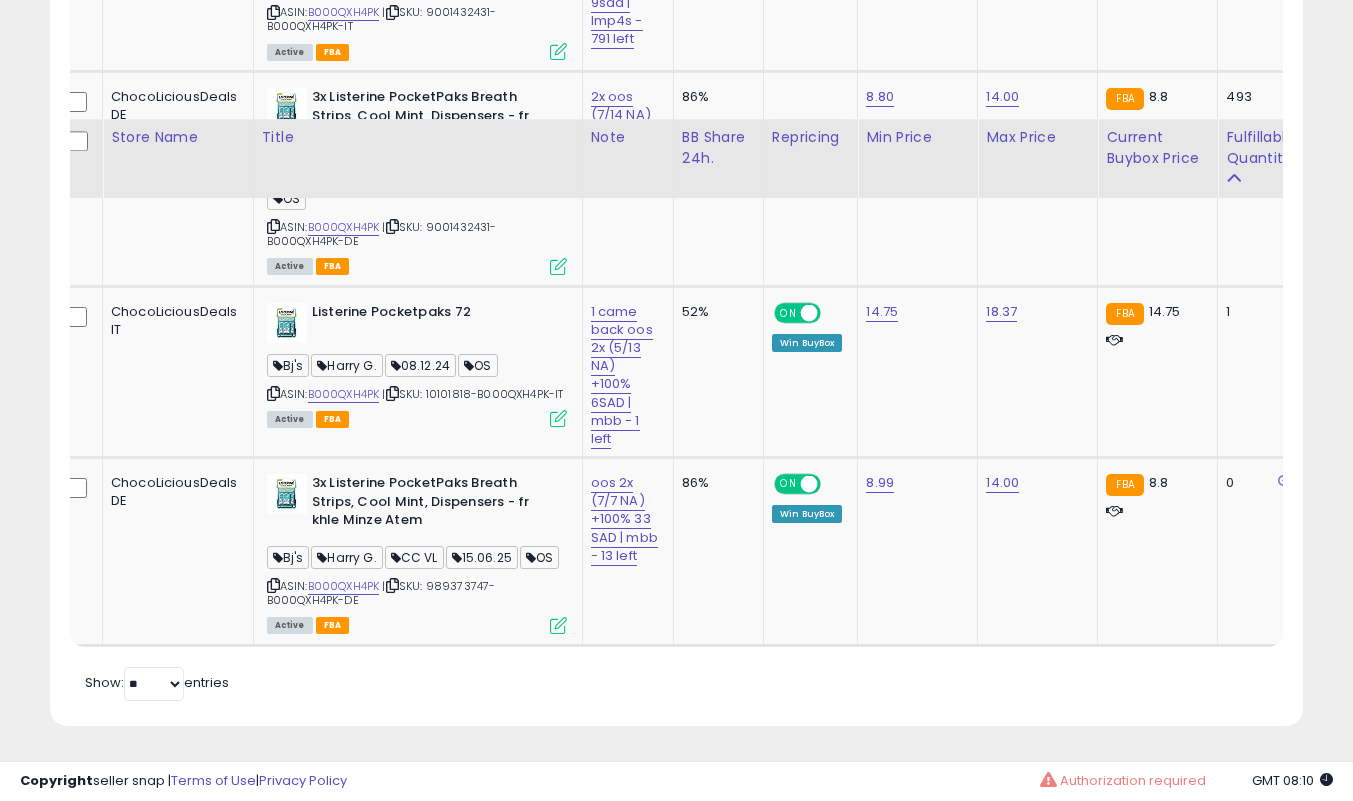 click at bounding box center (558, 418) 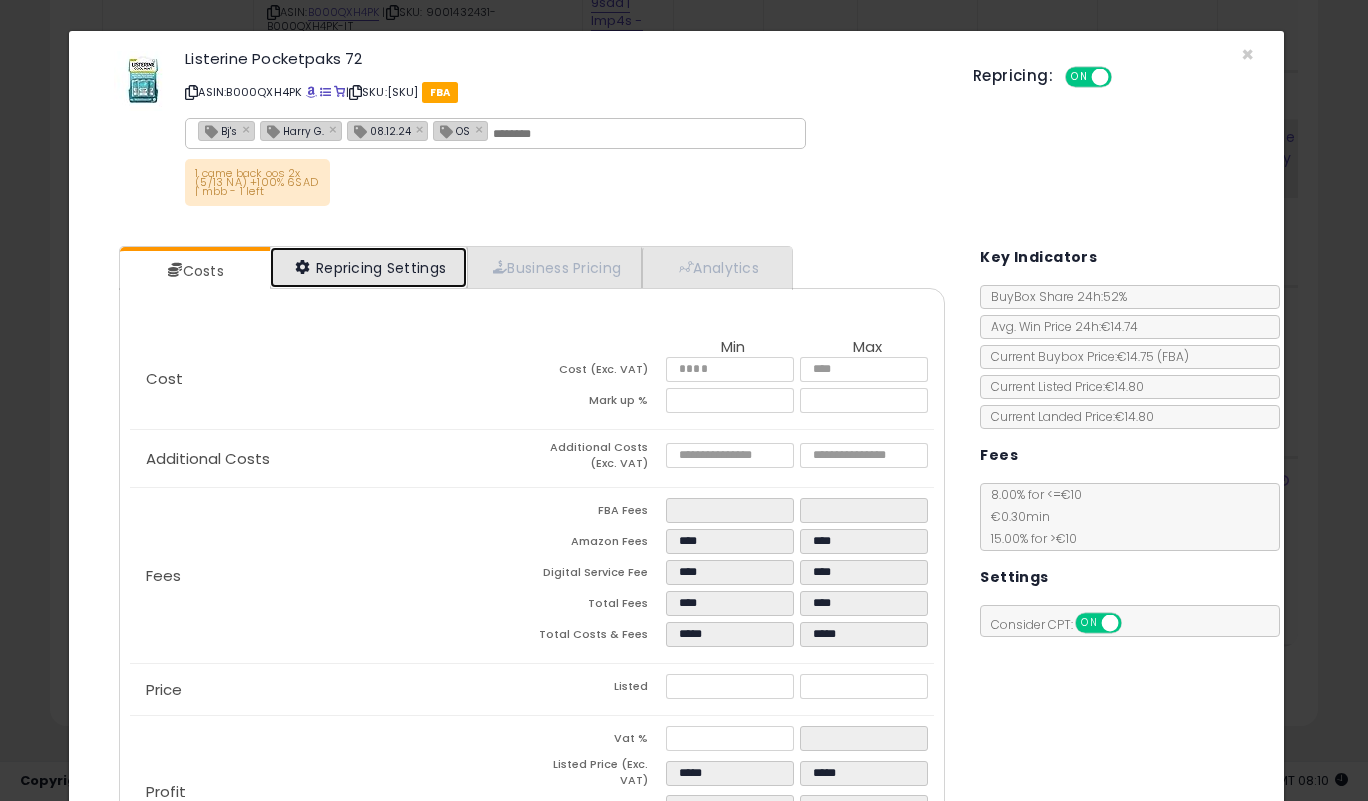 click on "Repricing Settings" at bounding box center (369, 267) 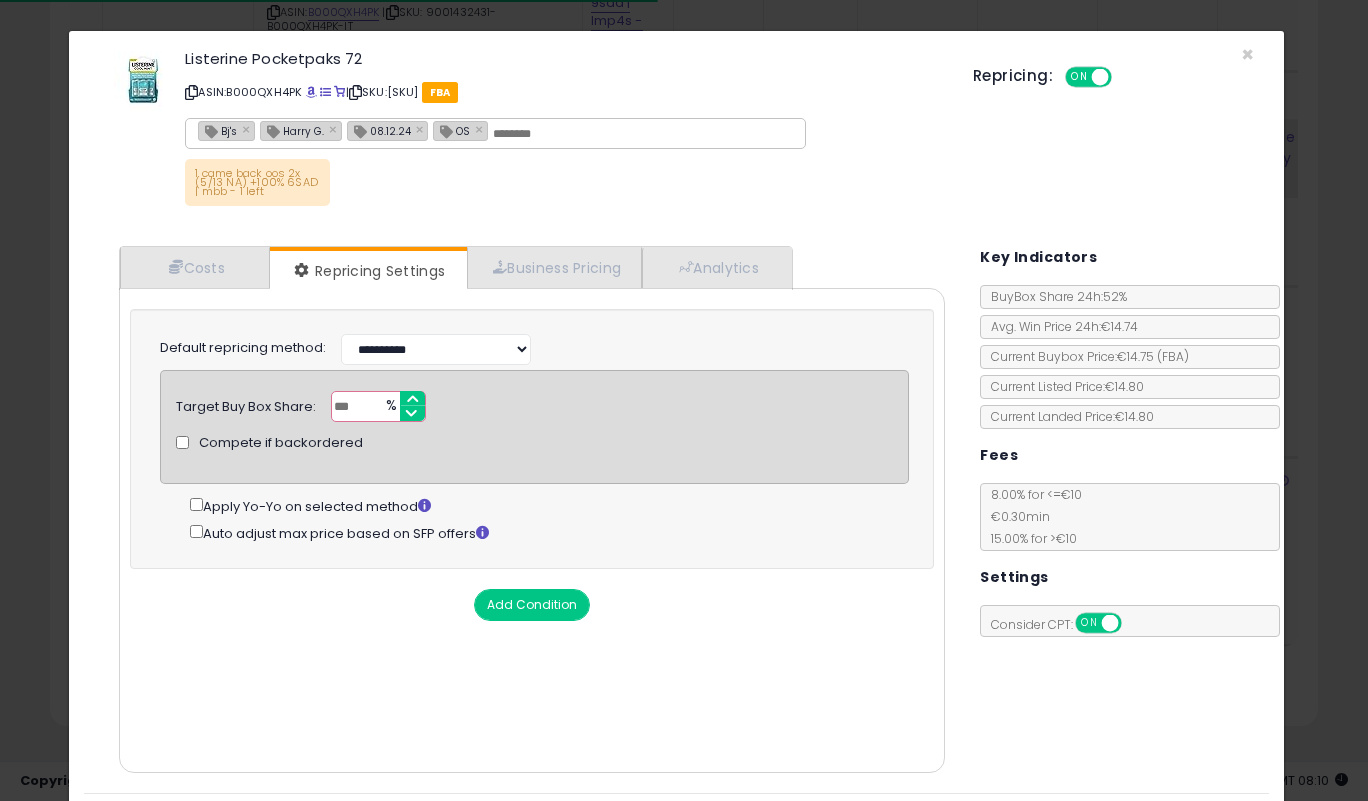 click on "Target Buy Box Share:
**
%
Compete if backordered" at bounding box center [534, 427] 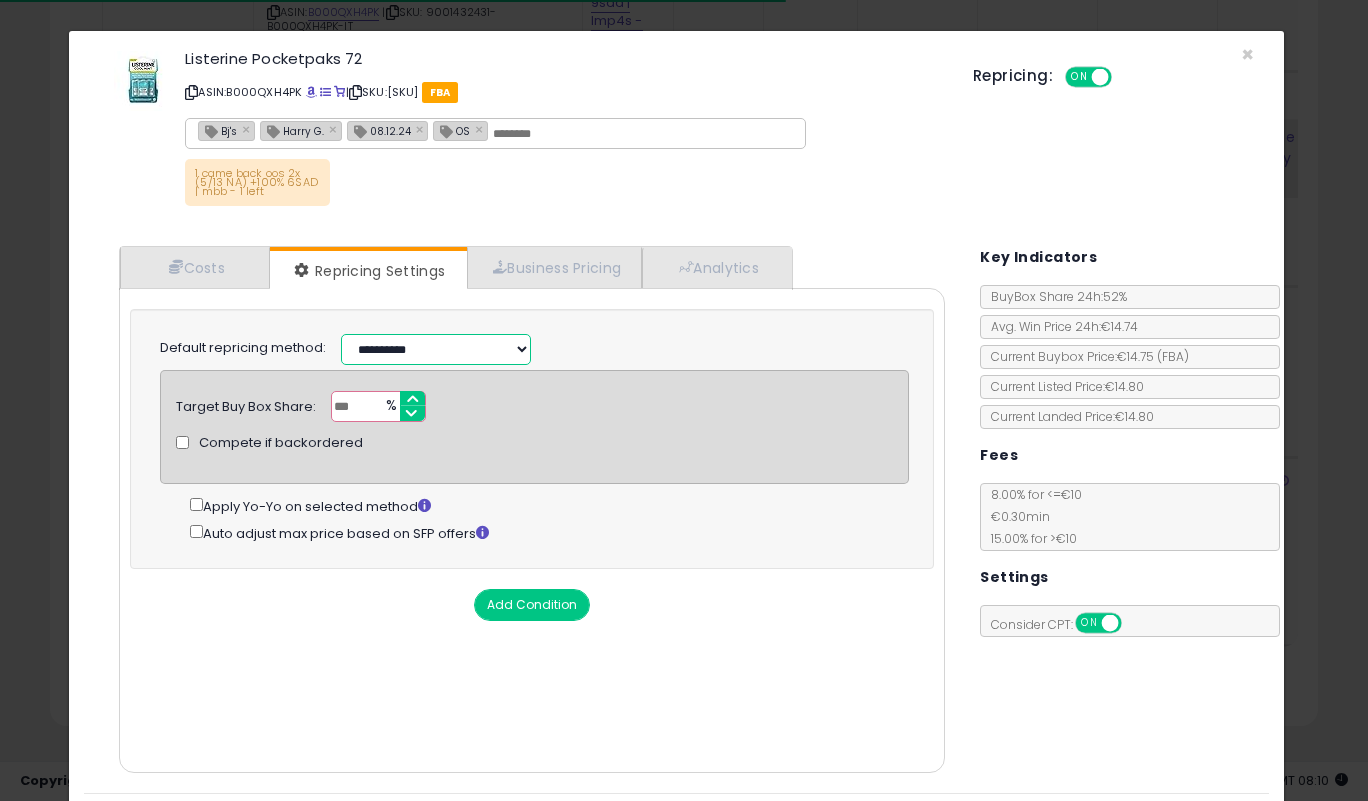 click on "**********" at bounding box center [436, 349] 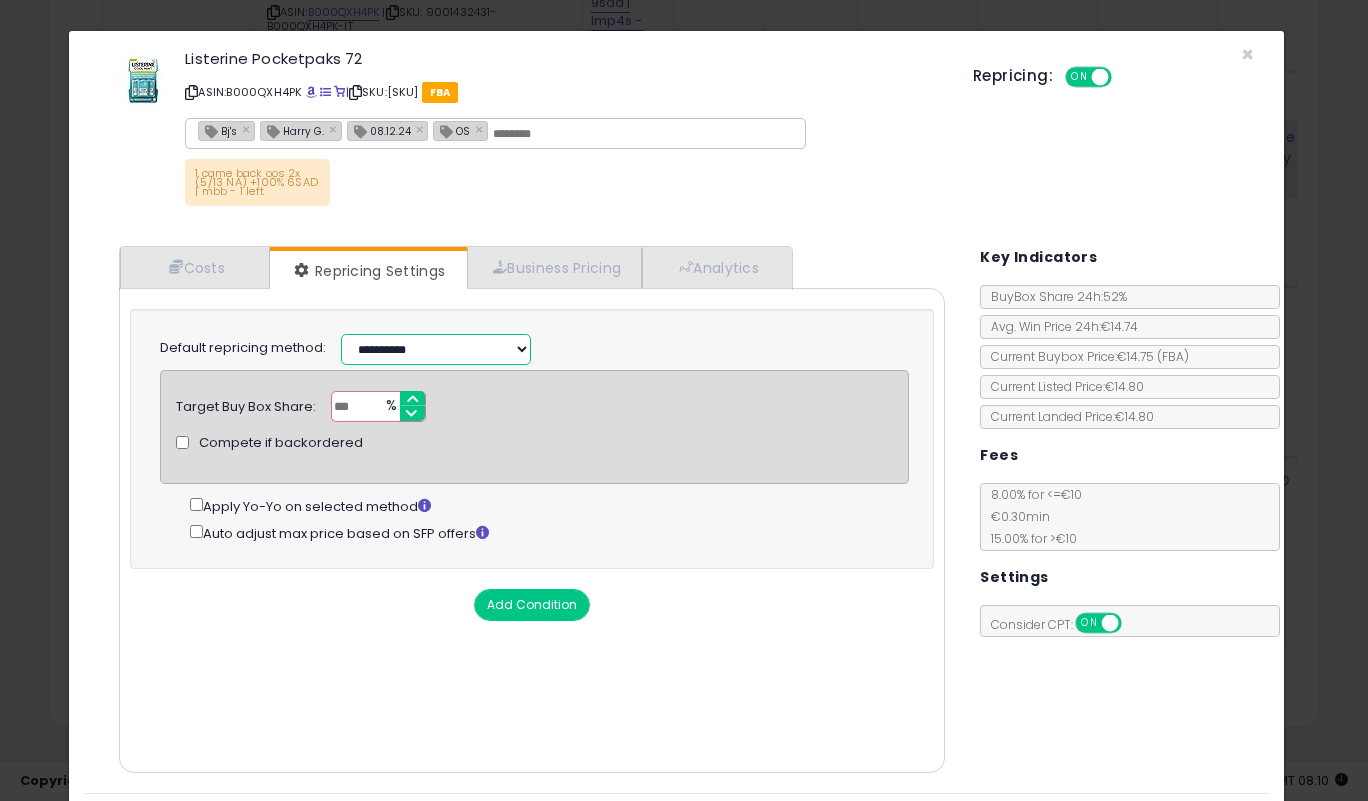 select on "**********" 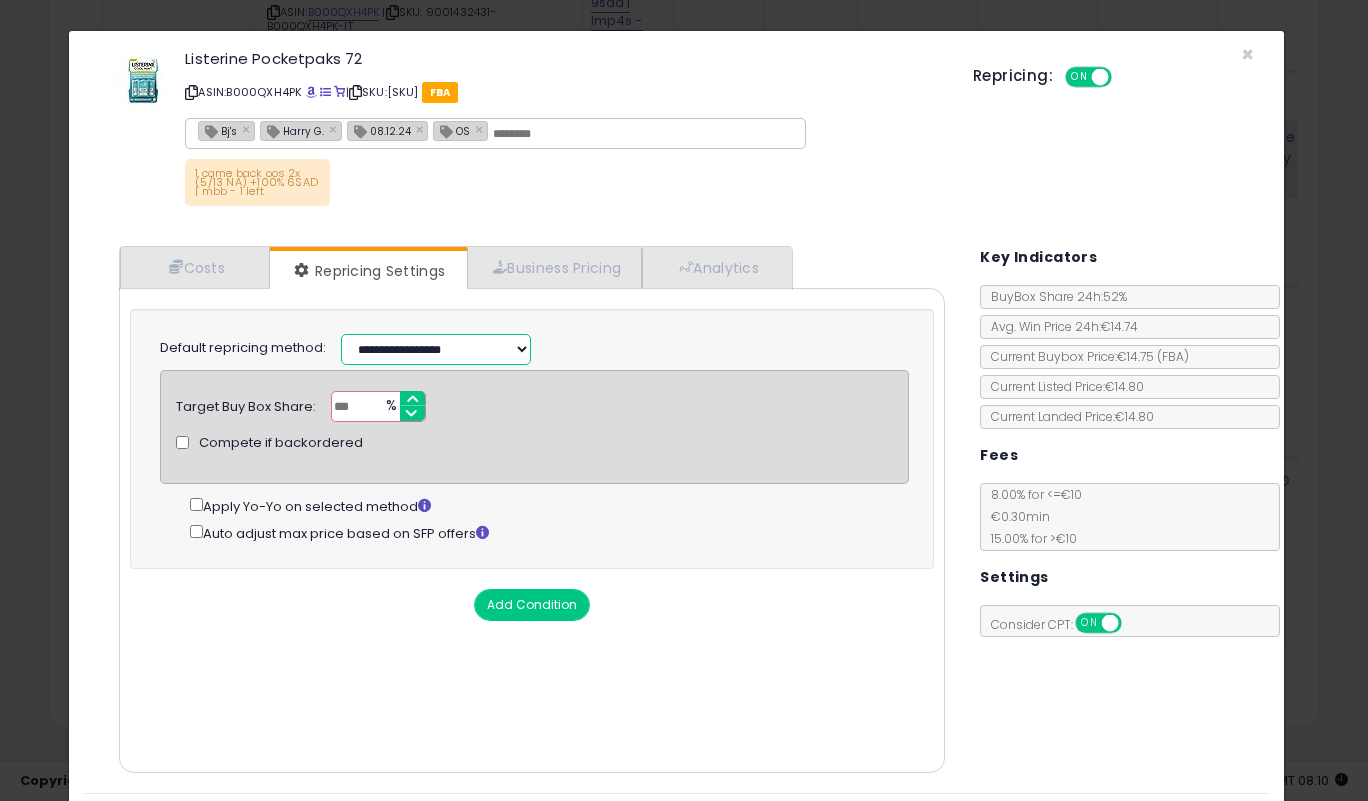 click on "**********" at bounding box center (436, 349) 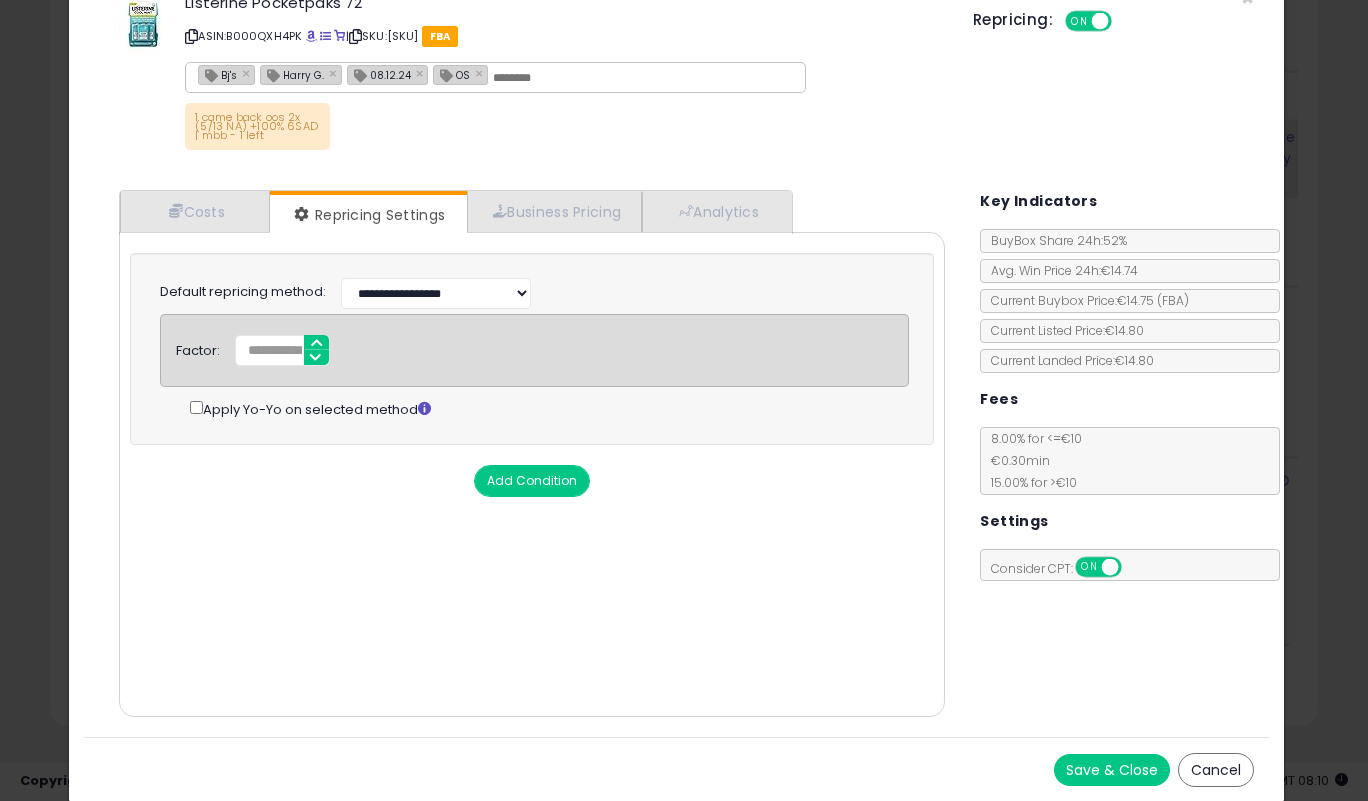 click on "Save & Close" at bounding box center (1112, 770) 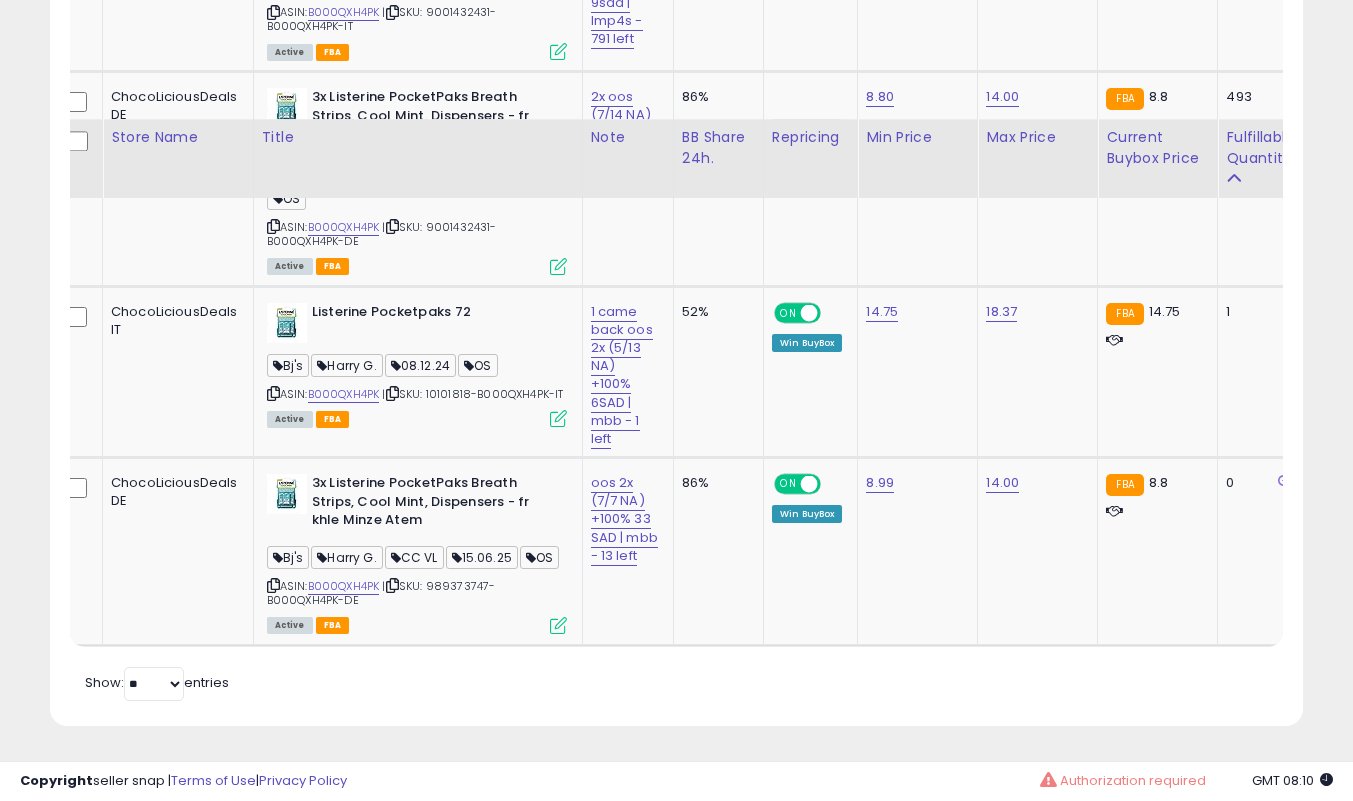 click on "**********" at bounding box center [676, 202] 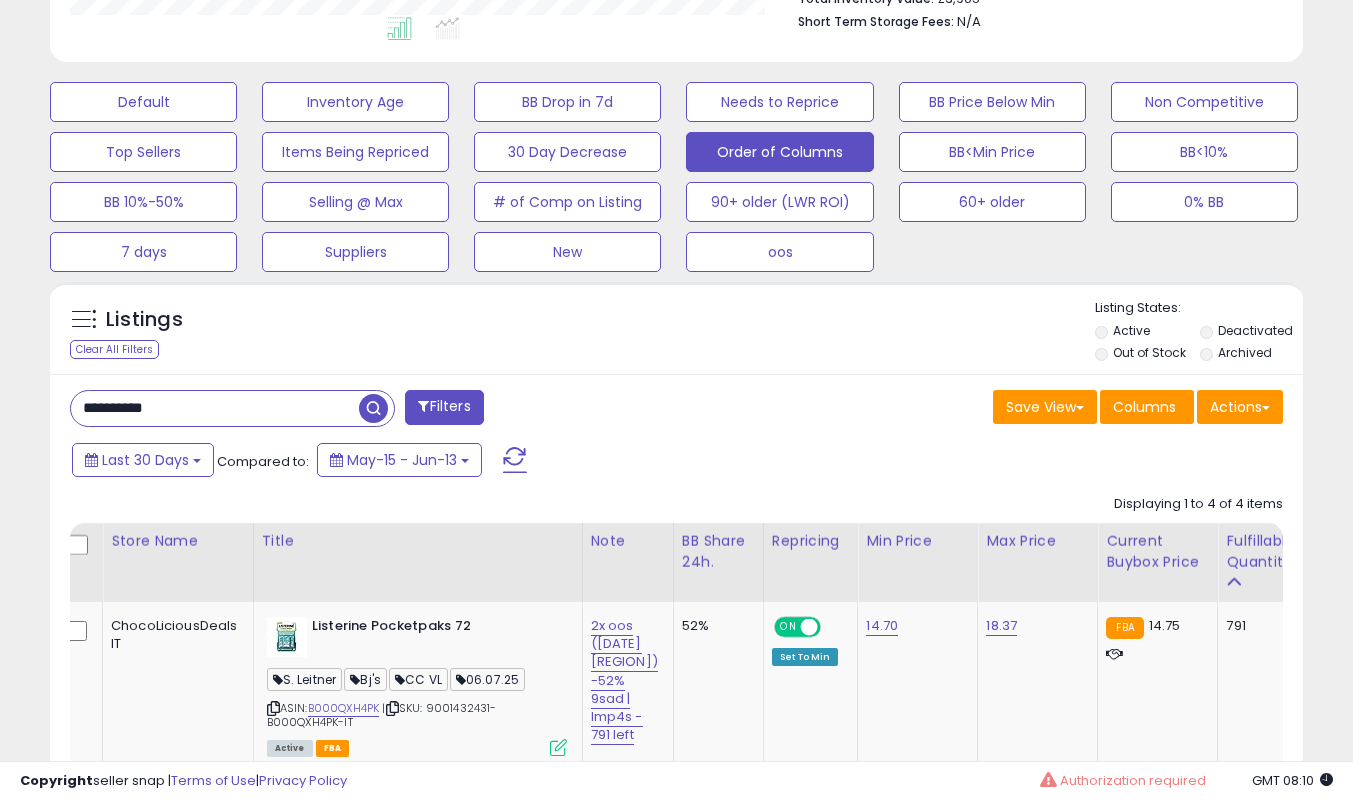 click on "**********" at bounding box center [215, 408] 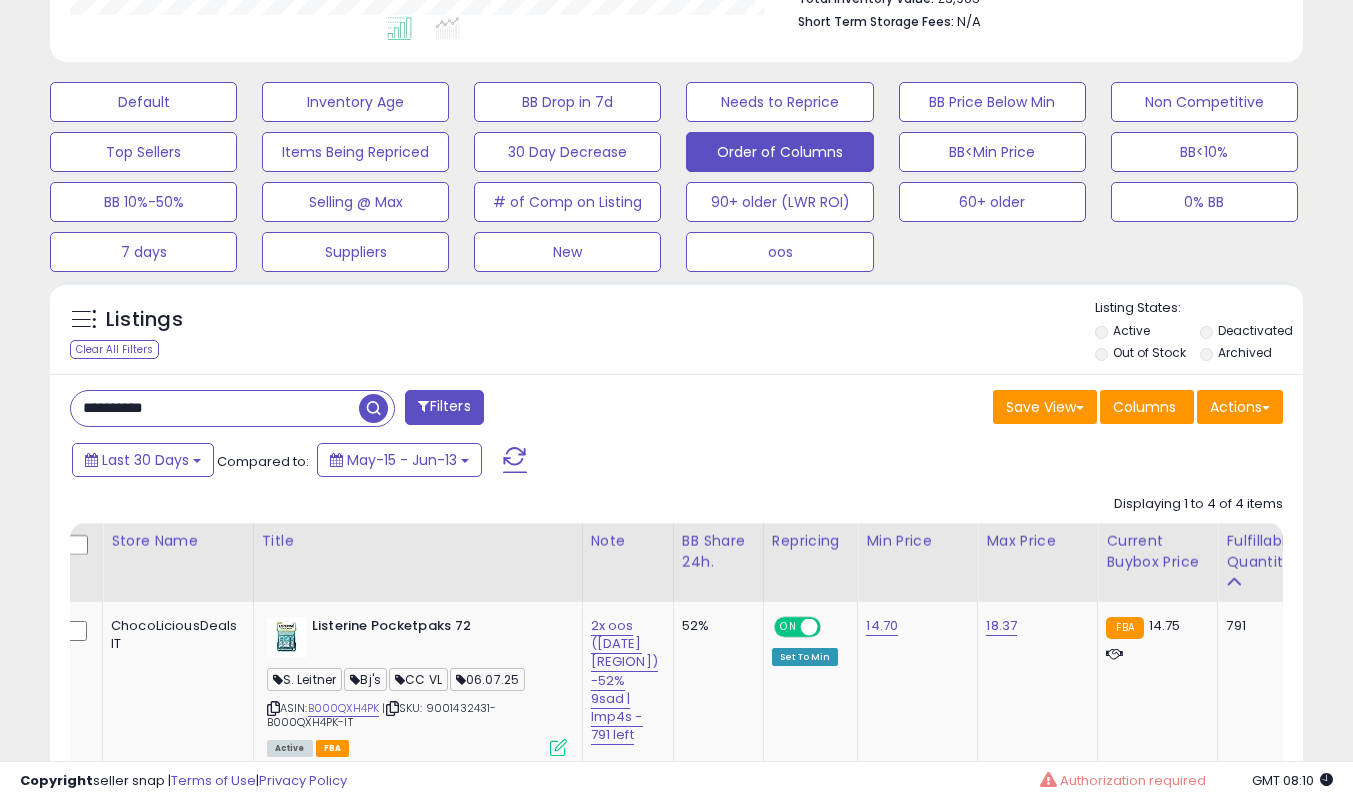 click on "**********" at bounding box center [215, 408] 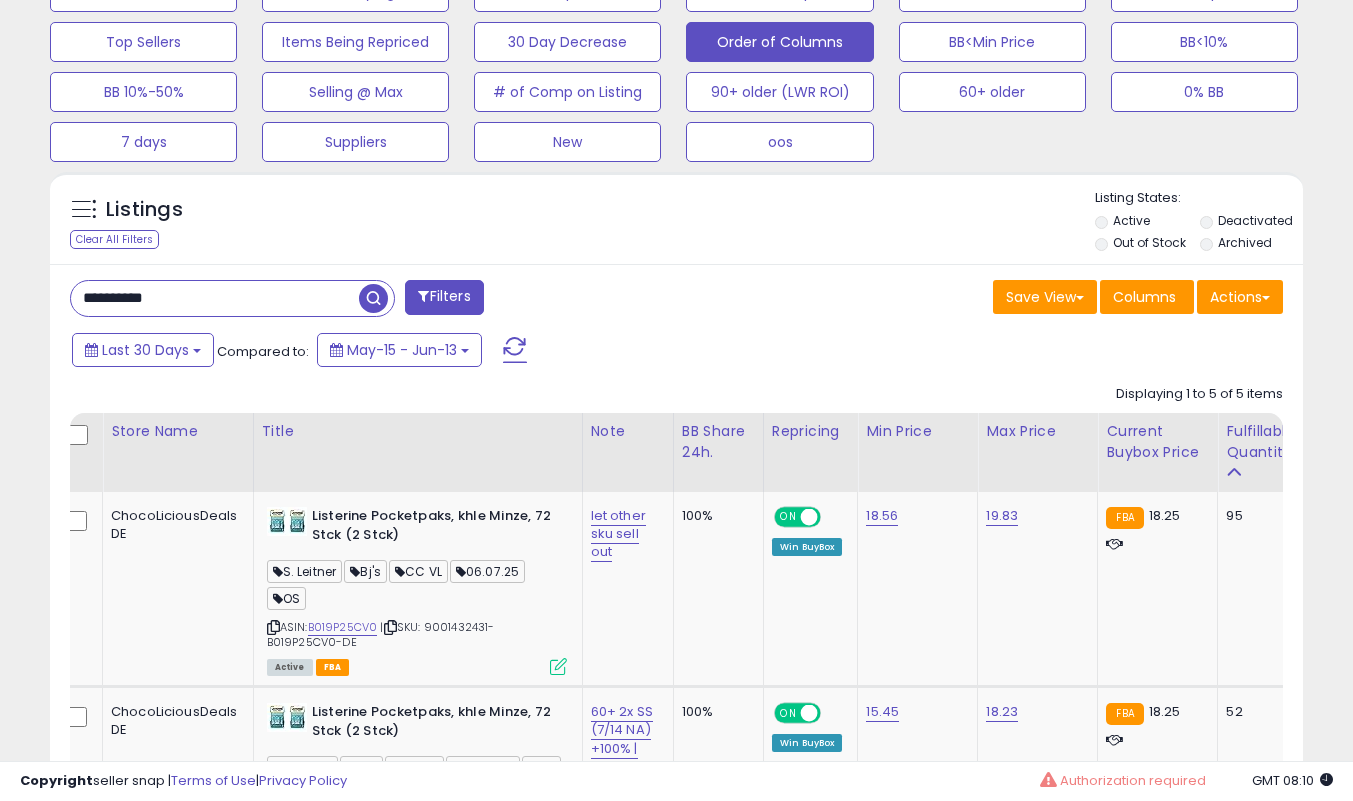 click on "**********" at bounding box center [215, 298] 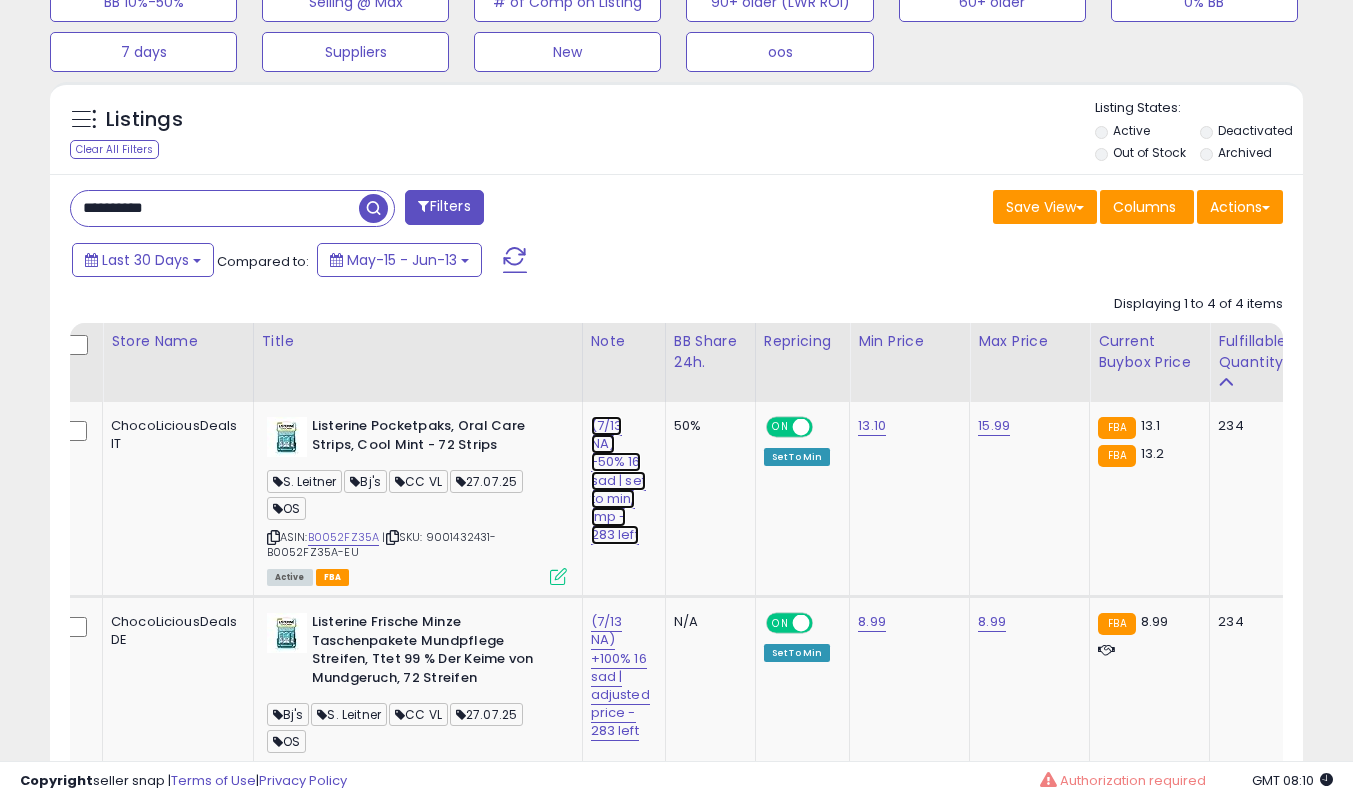 click on "(7/13 NA) -50% 16 sad | set to min, lmp - 283 left" at bounding box center (618, 480) 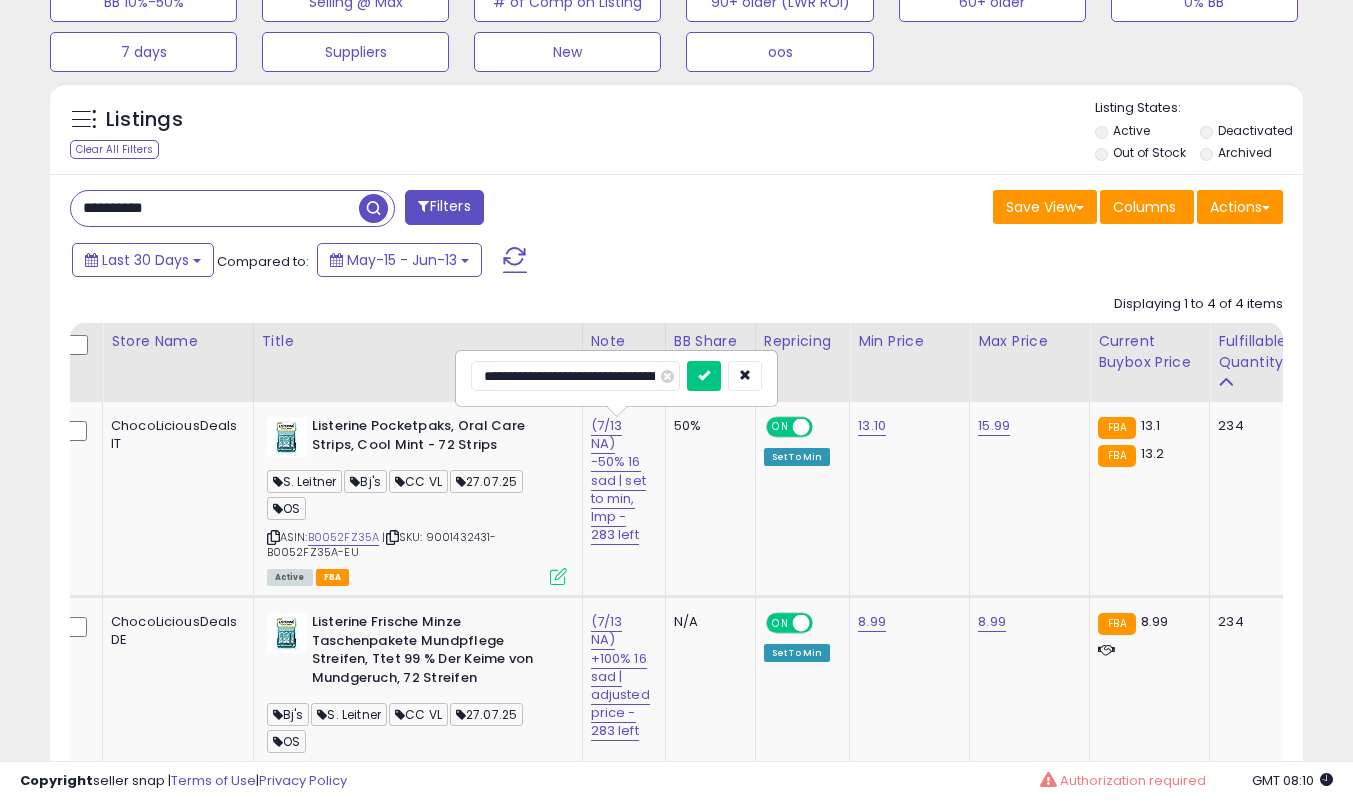 type on "**********" 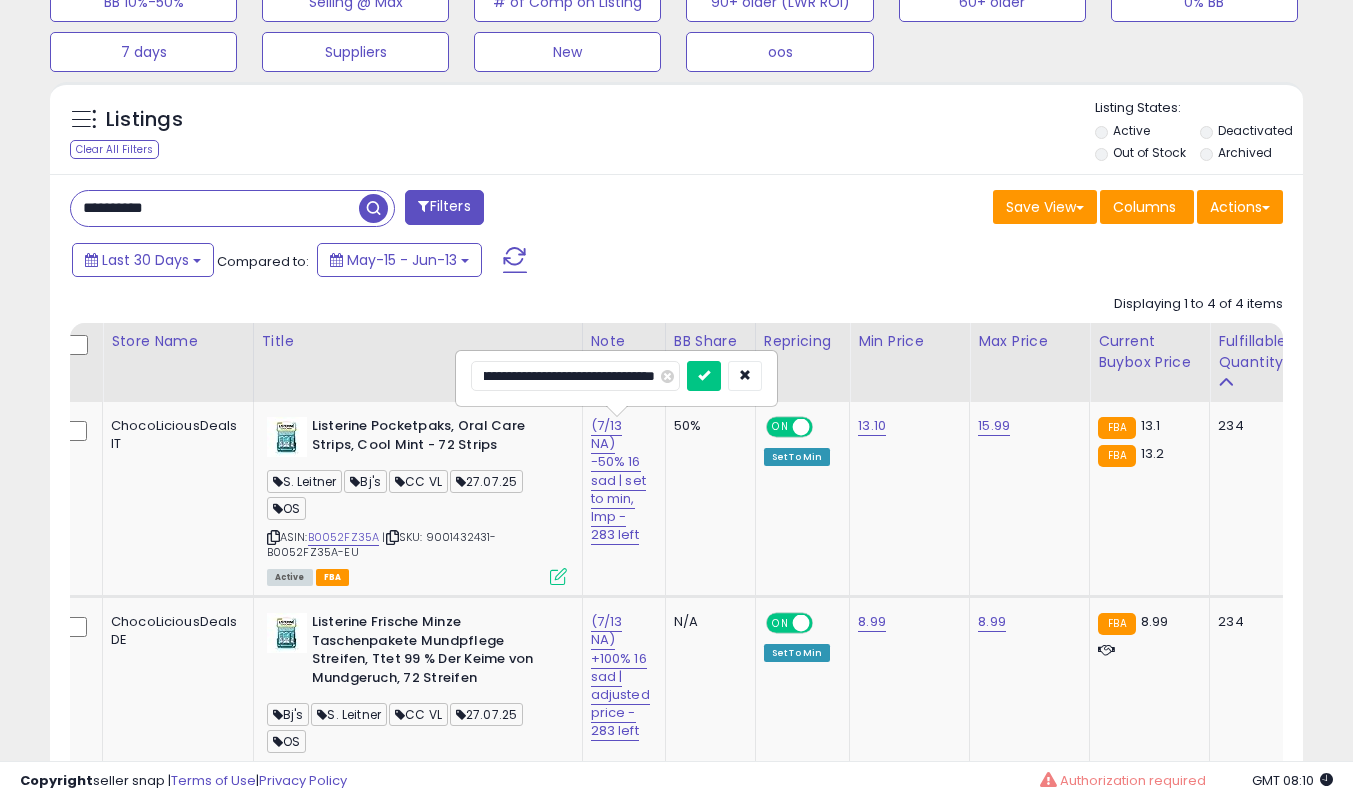 click at bounding box center [704, 376] 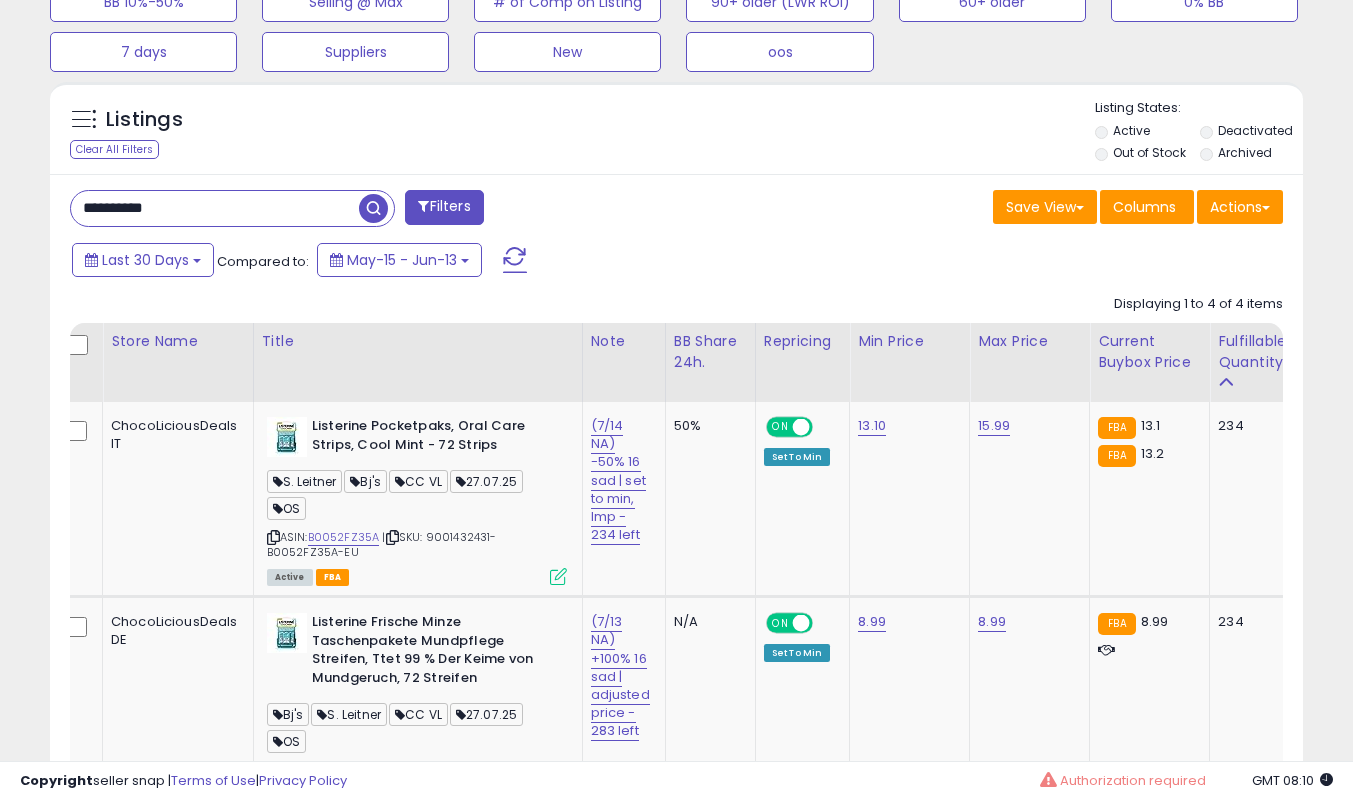 click at bounding box center (558, 576) 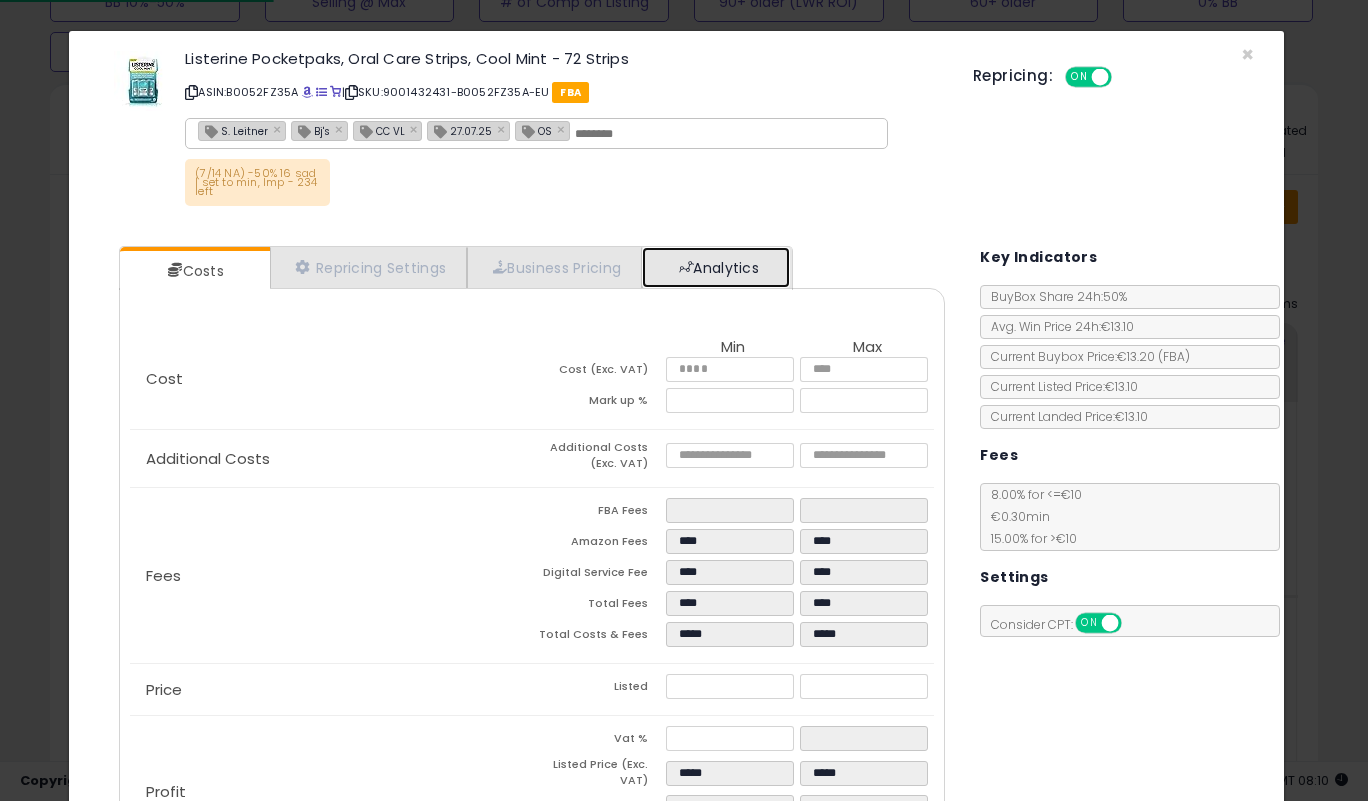 click on "Analytics" at bounding box center [716, 267] 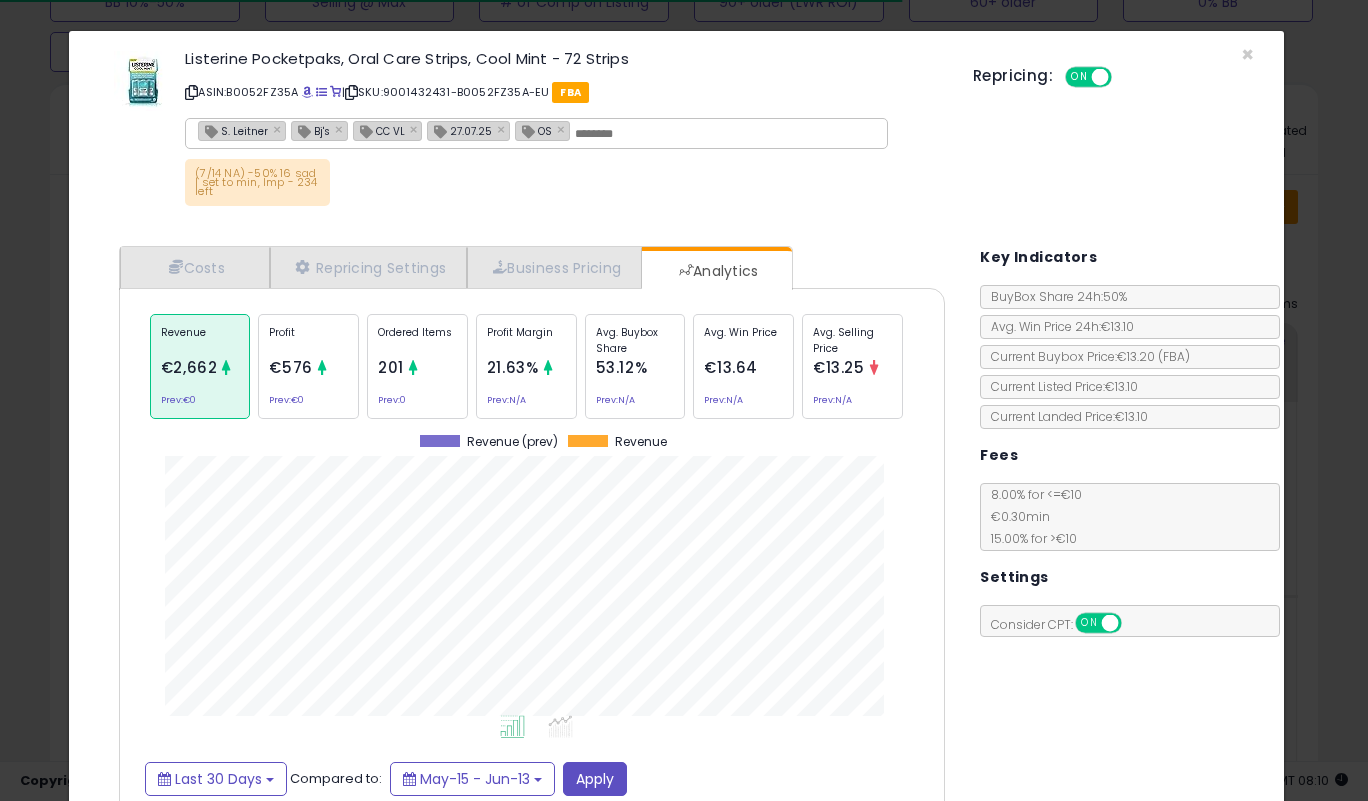 click at bounding box center [413, 367] 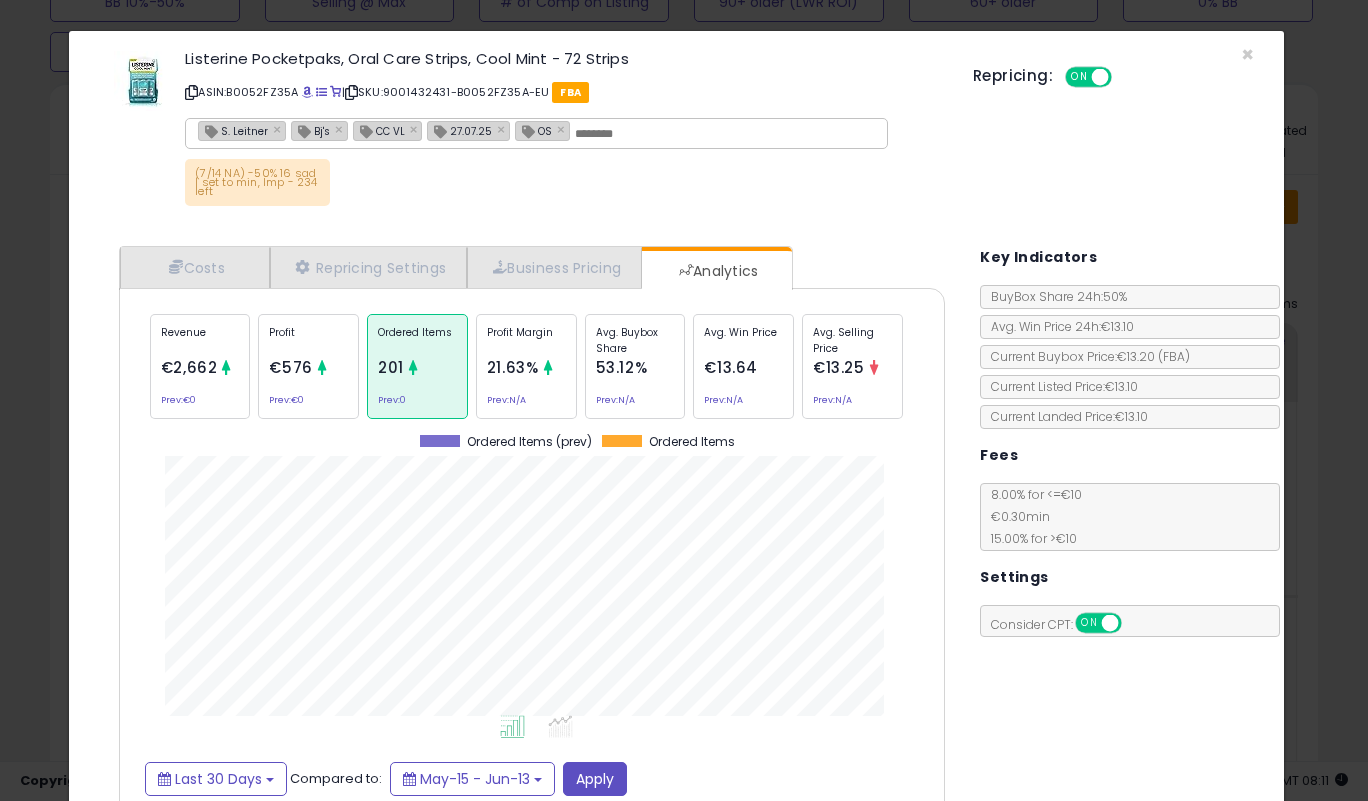 click on "Revenue" at bounding box center (200, 340) 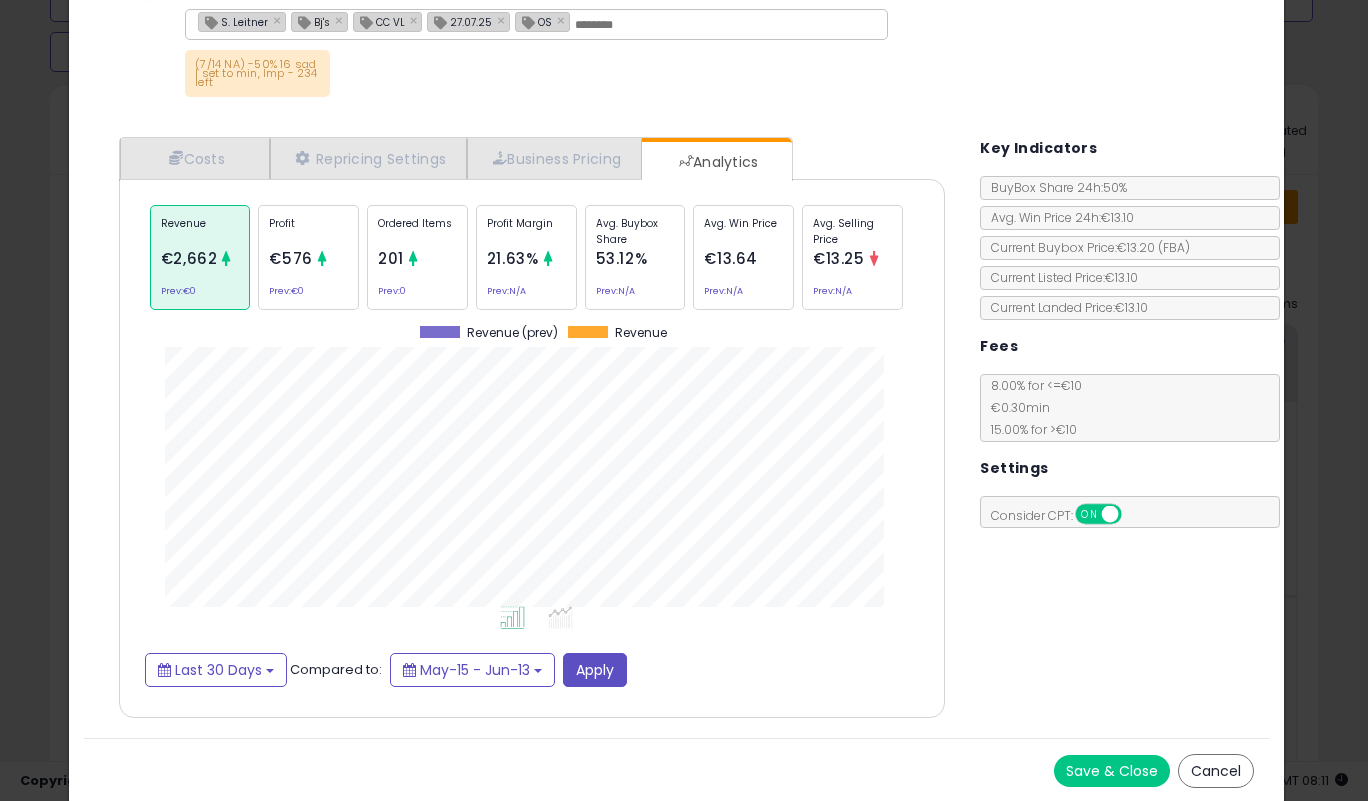 click on "Save & Close" at bounding box center [1112, 771] 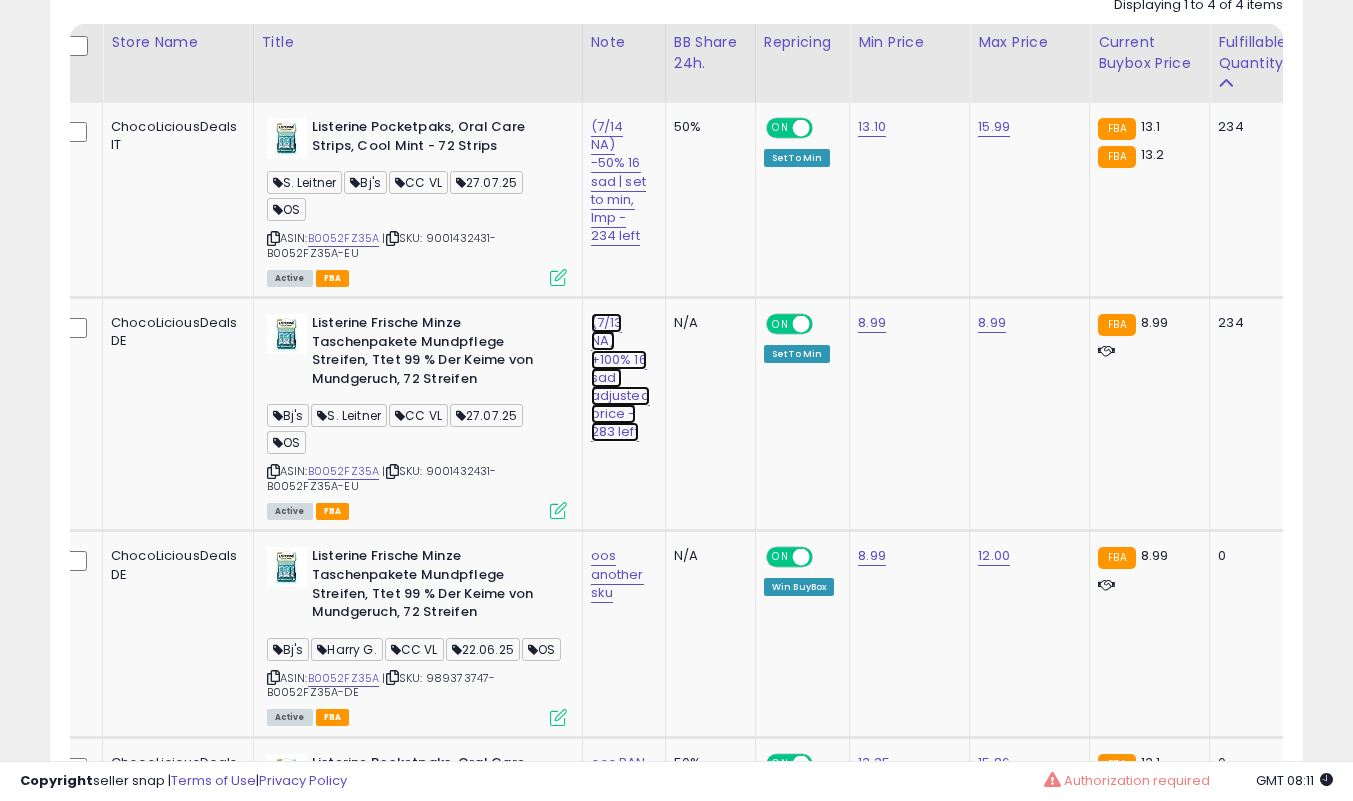 click on "(7/13 NA) +100% 16 sad | adjusted price - 283 left" at bounding box center [618, 181] 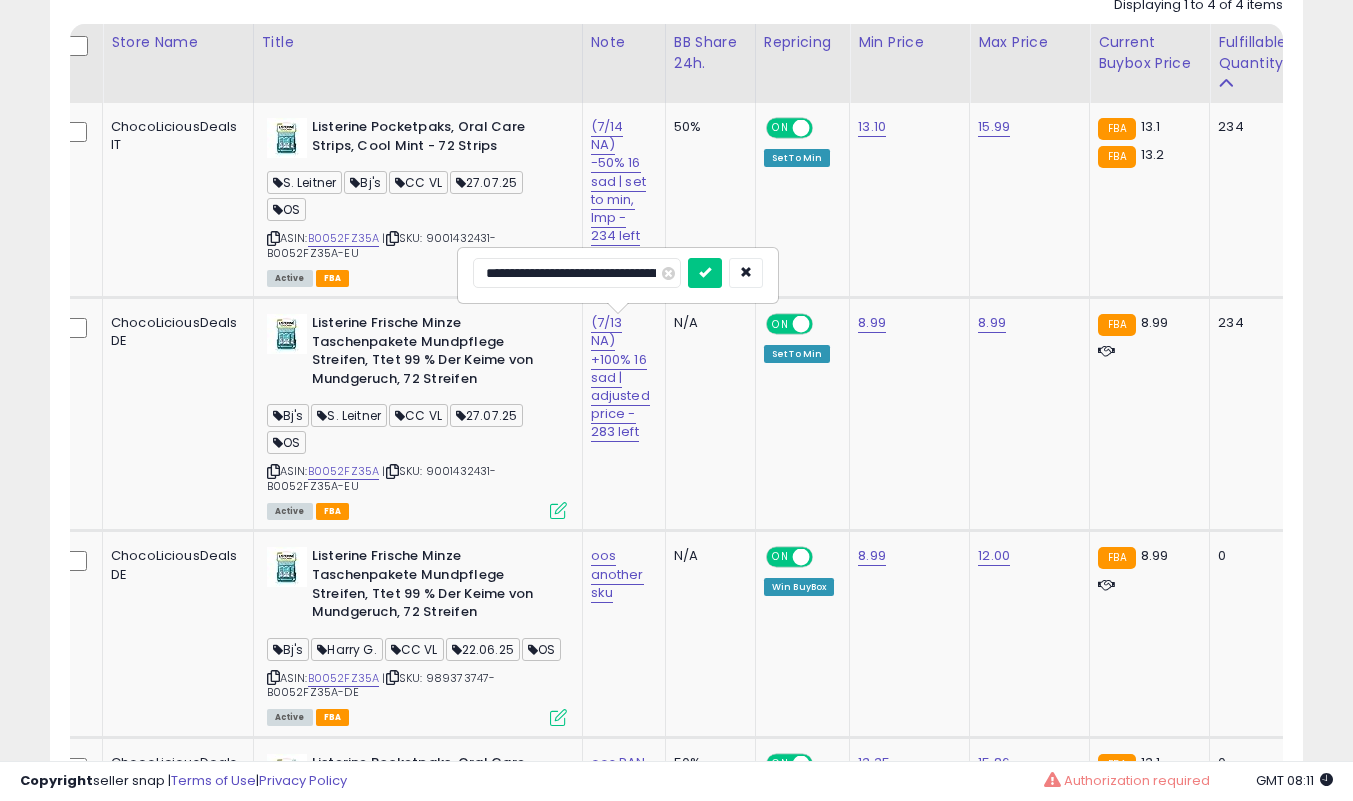 type on "**********" 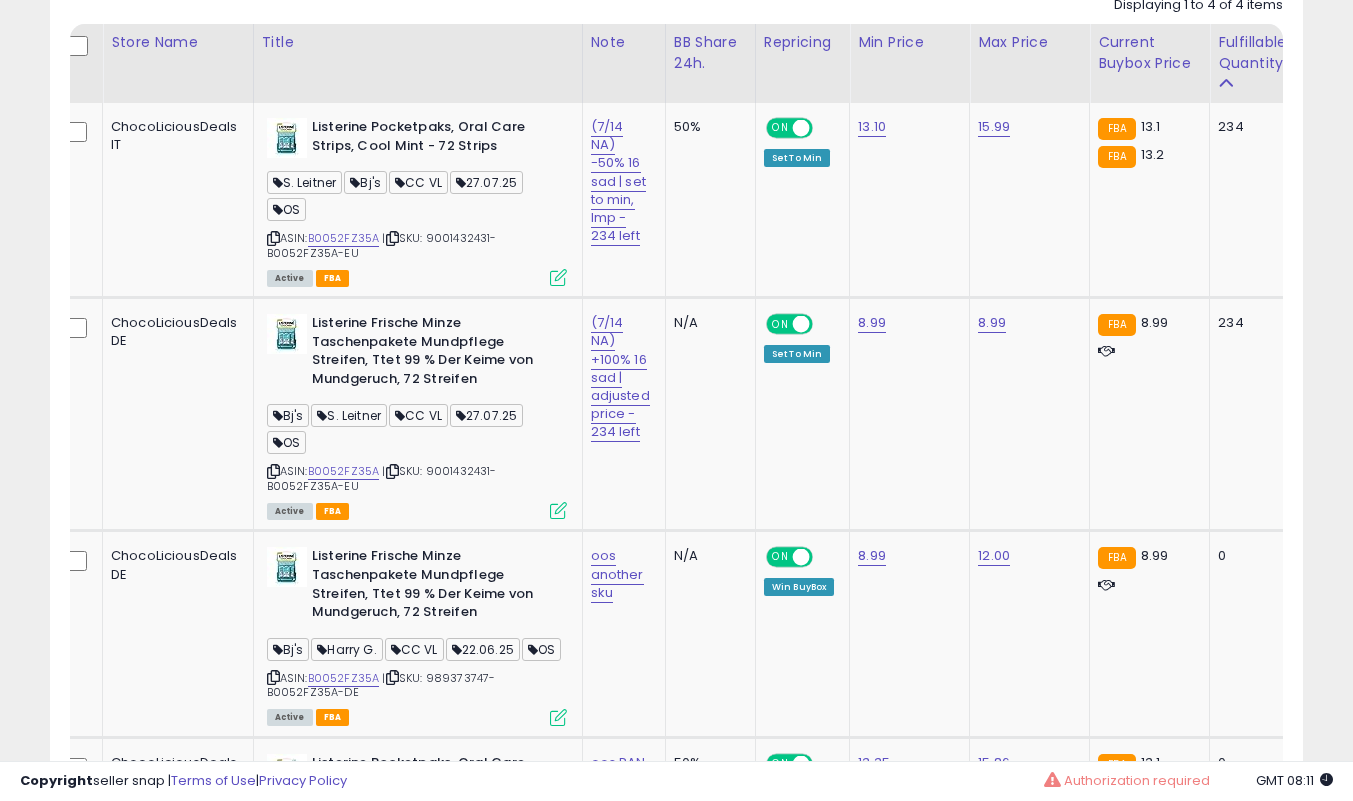 click at bounding box center [558, 510] 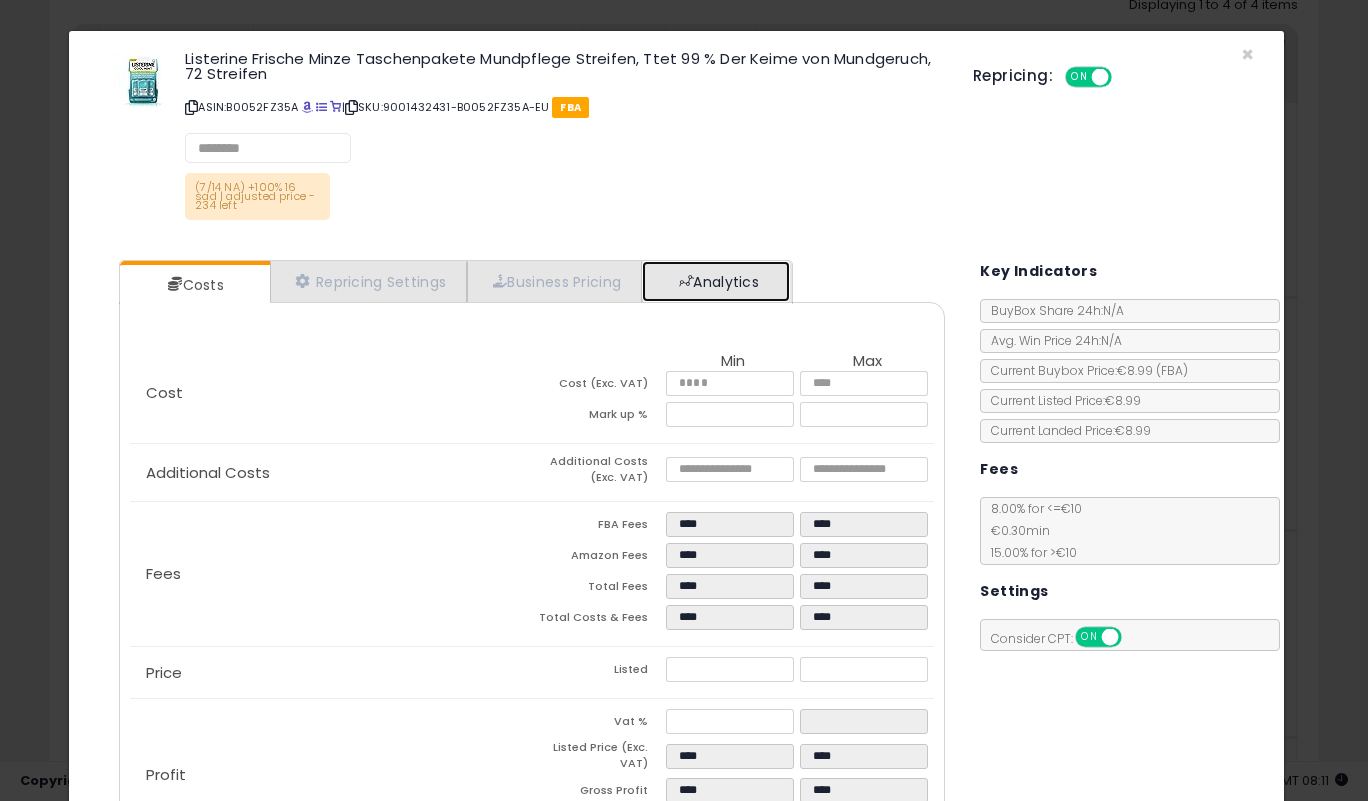 click on "Analytics" at bounding box center [716, 281] 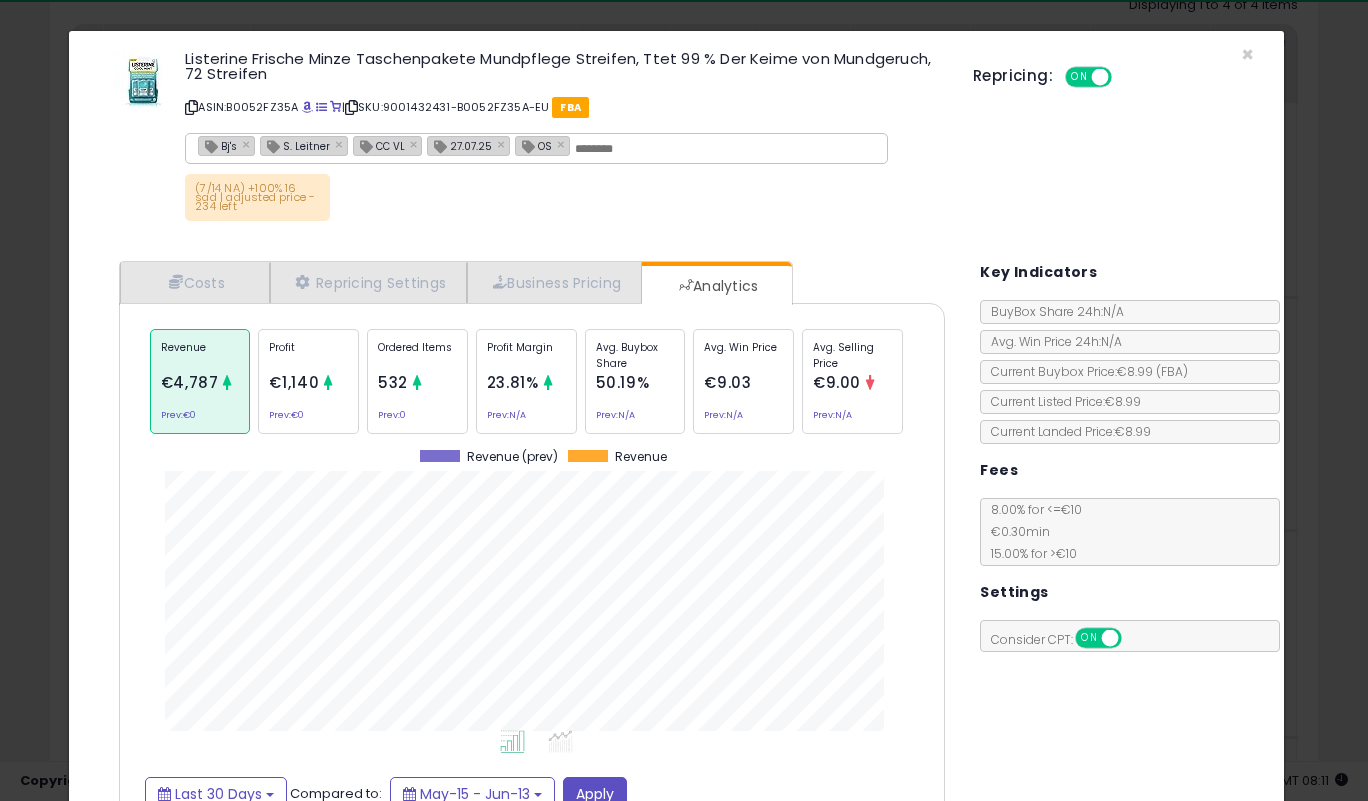 click on "532" at bounding box center (393, 382) 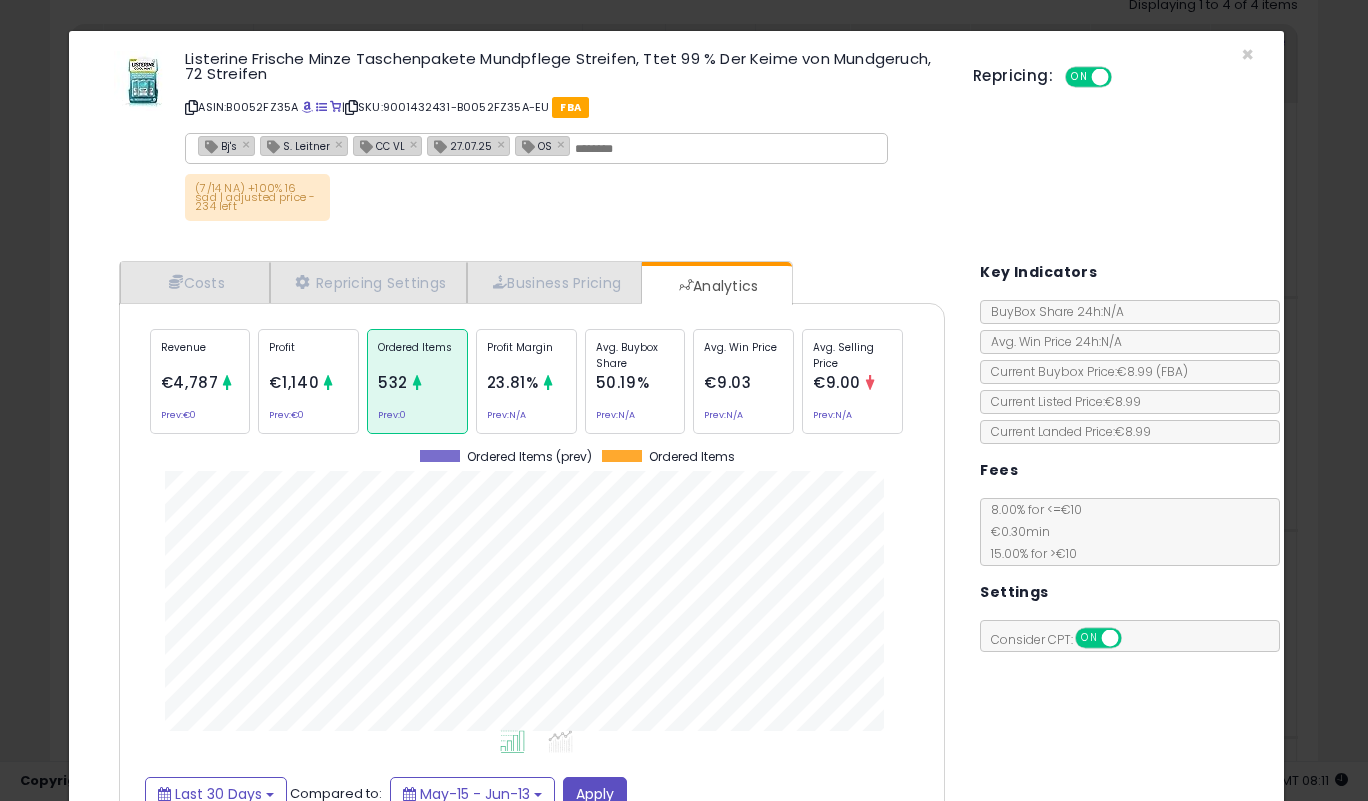 click on "Revenue" at bounding box center [200, 355] 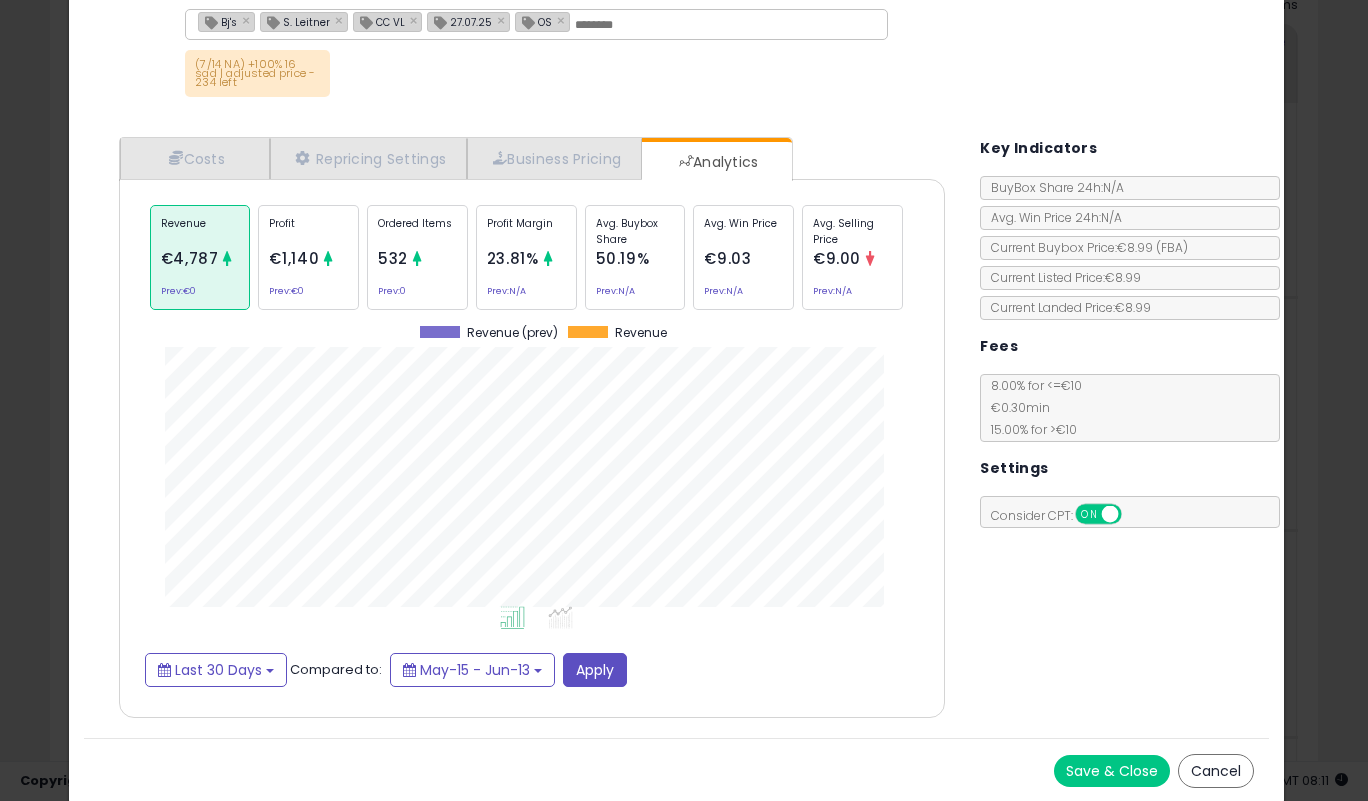 click on "Save & Close" at bounding box center (1112, 771) 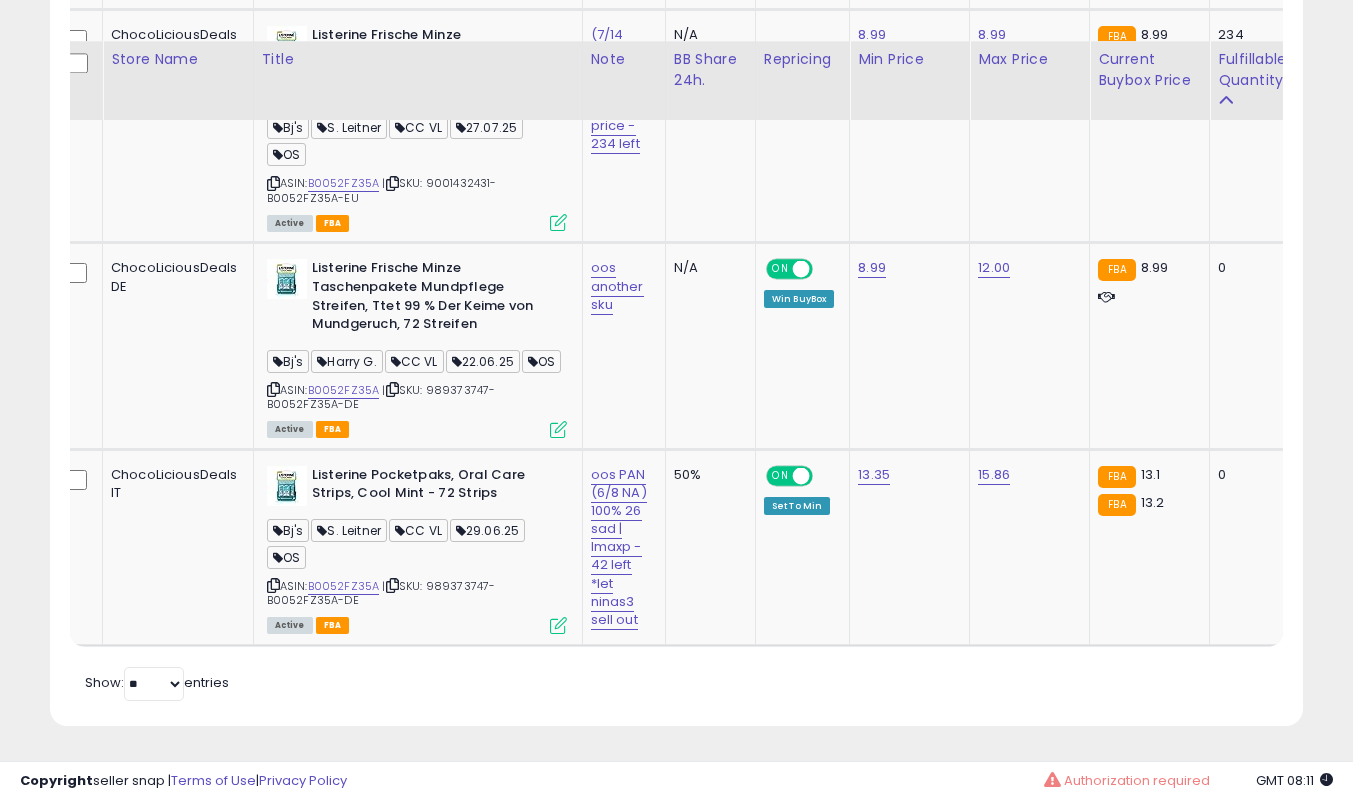 click on "Retrieving listings data..
Displaying 1 to 4 of 4 items
Store Name
Title" at bounding box center (676, 202) 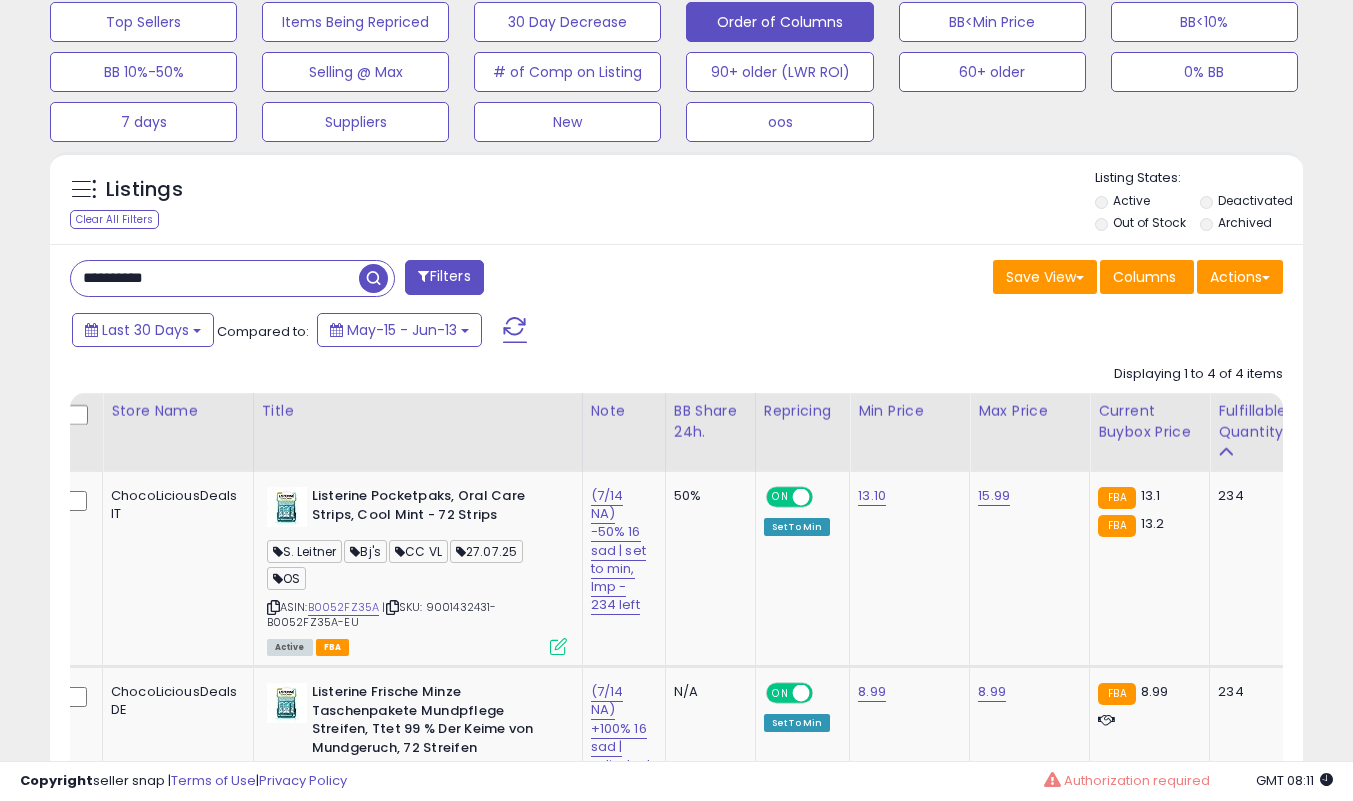 click on "**********" at bounding box center [215, 278] 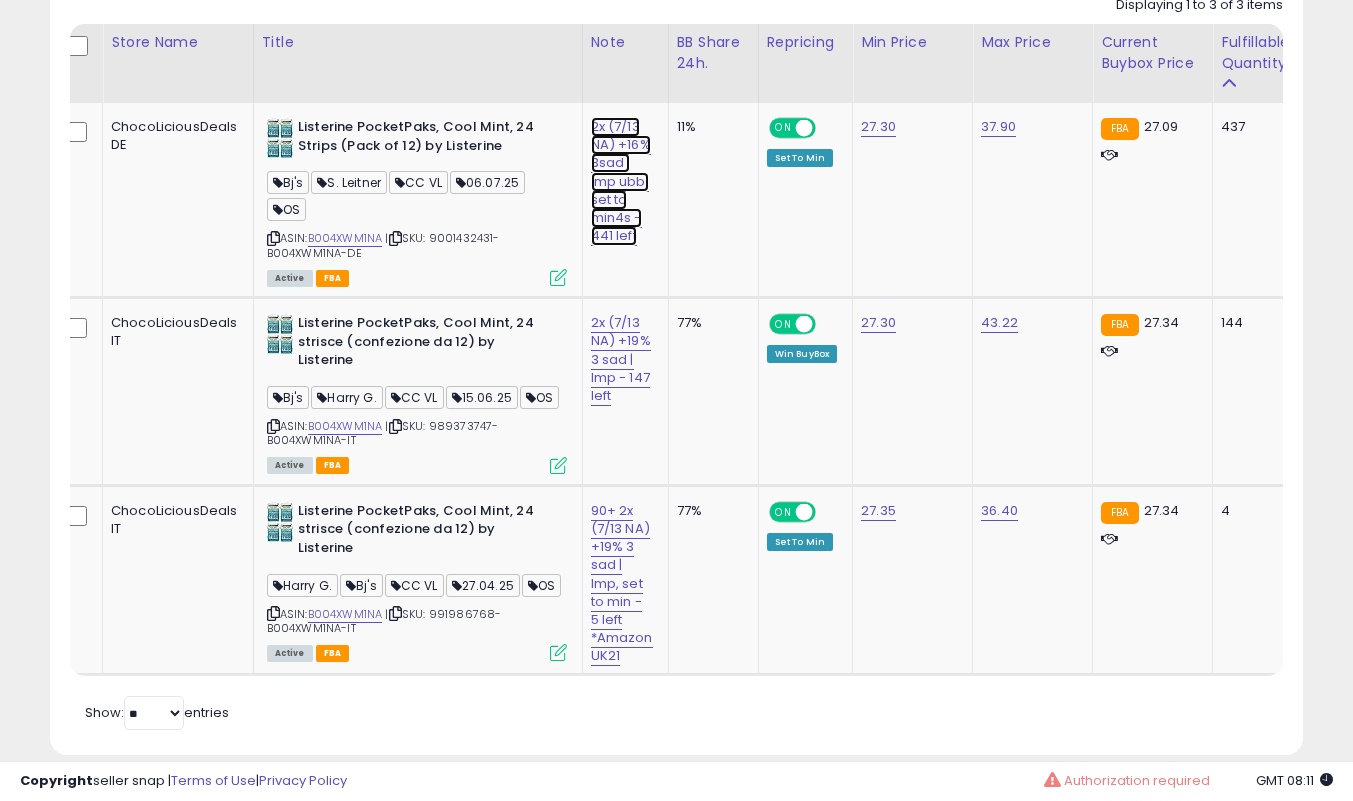 click on "2x (7/13 NA) +16% 3sad | lmp ubb, set to min4s - 441 left" at bounding box center (621, 181) 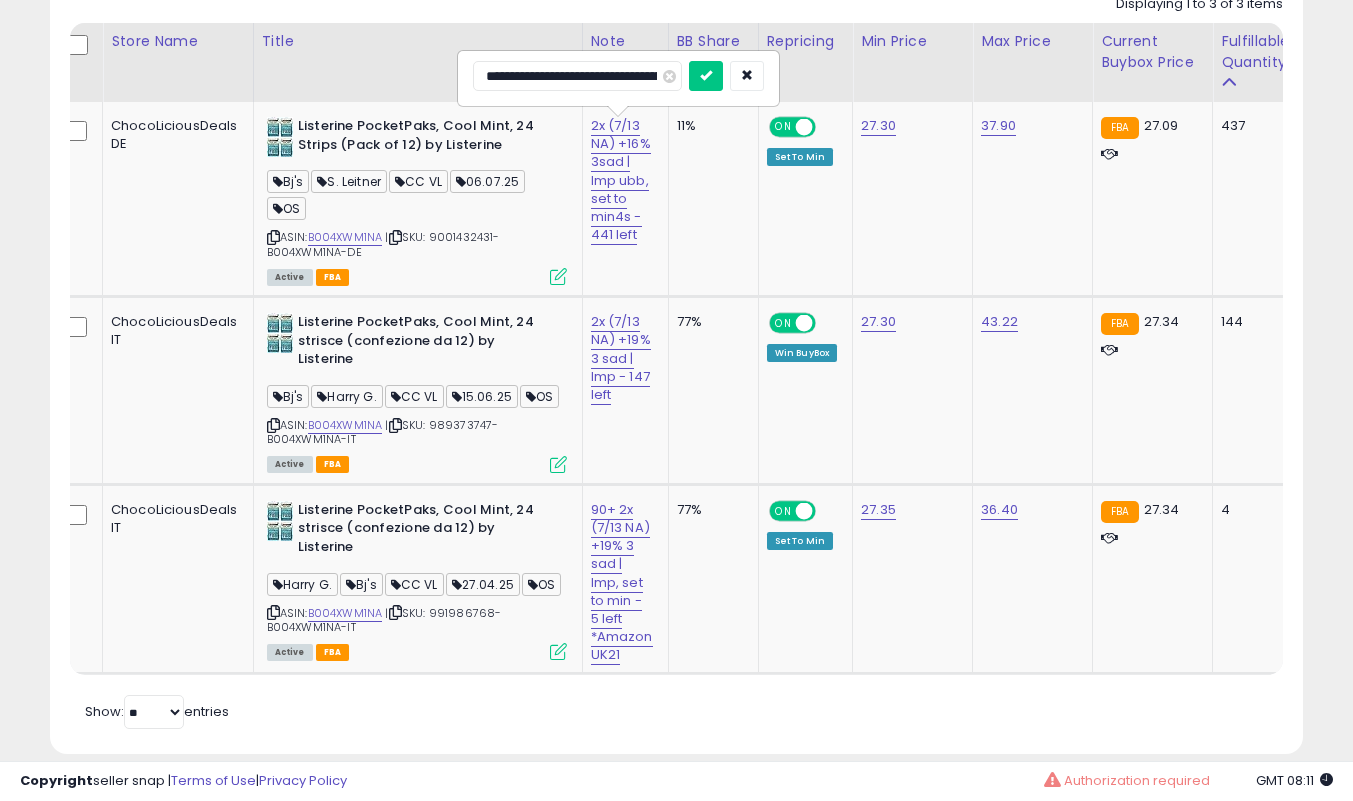 type on "**********" 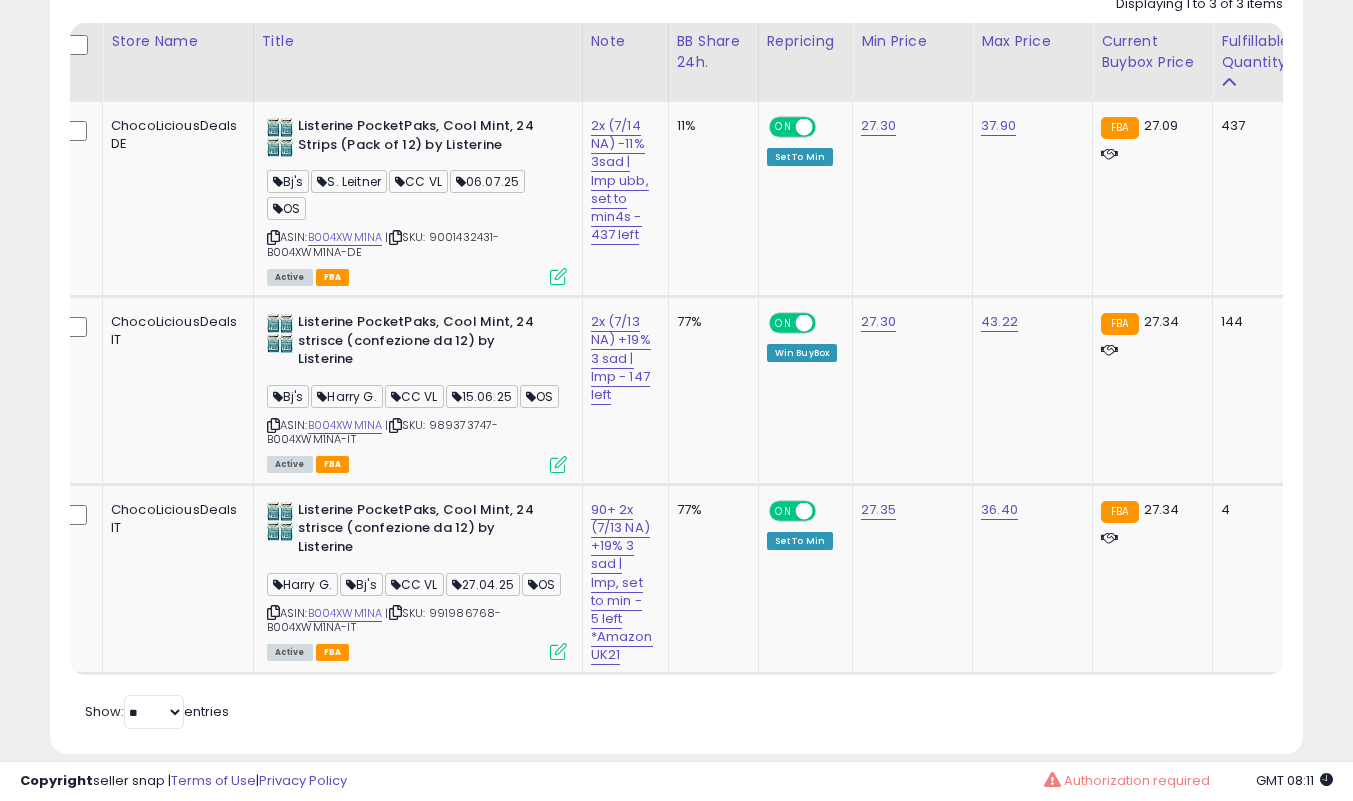 click at bounding box center [558, 276] 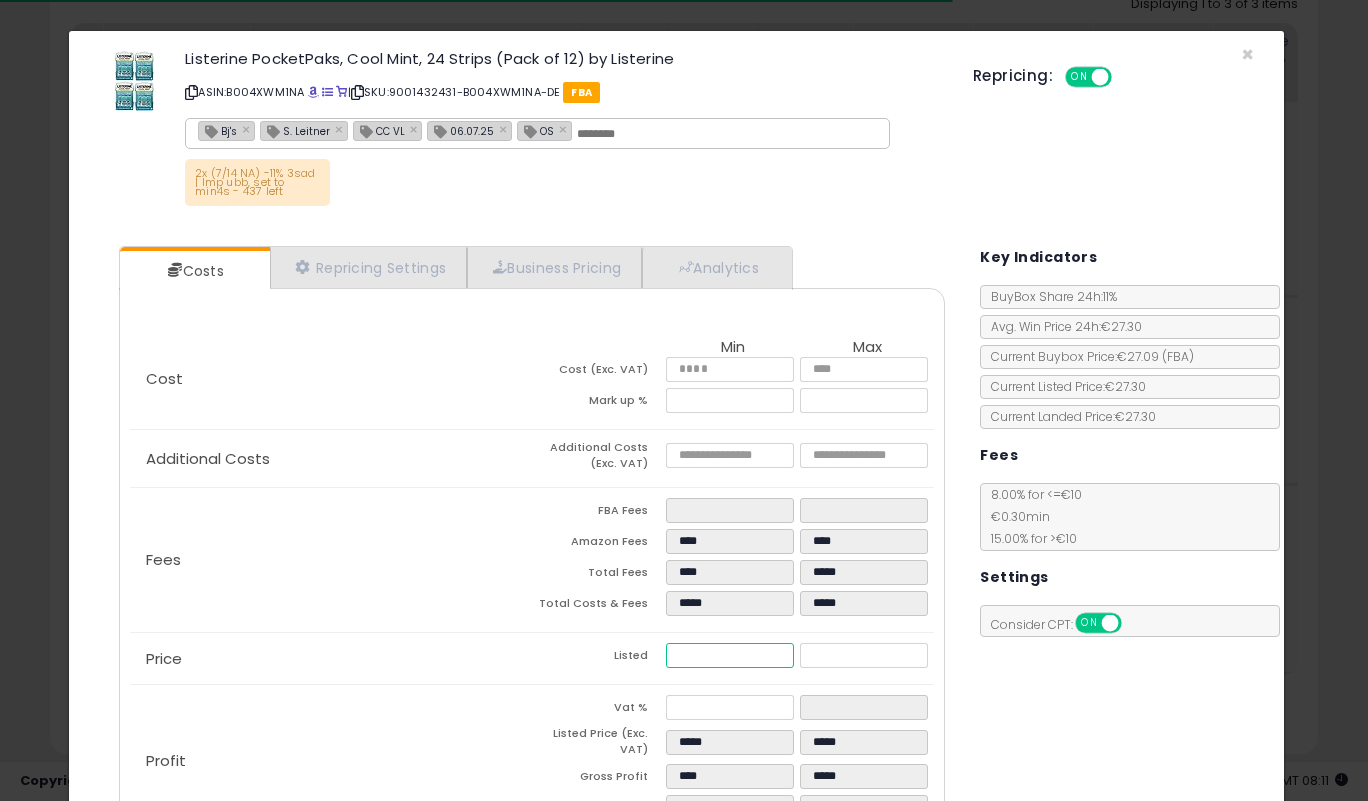 click on "*****" at bounding box center (729, 655) 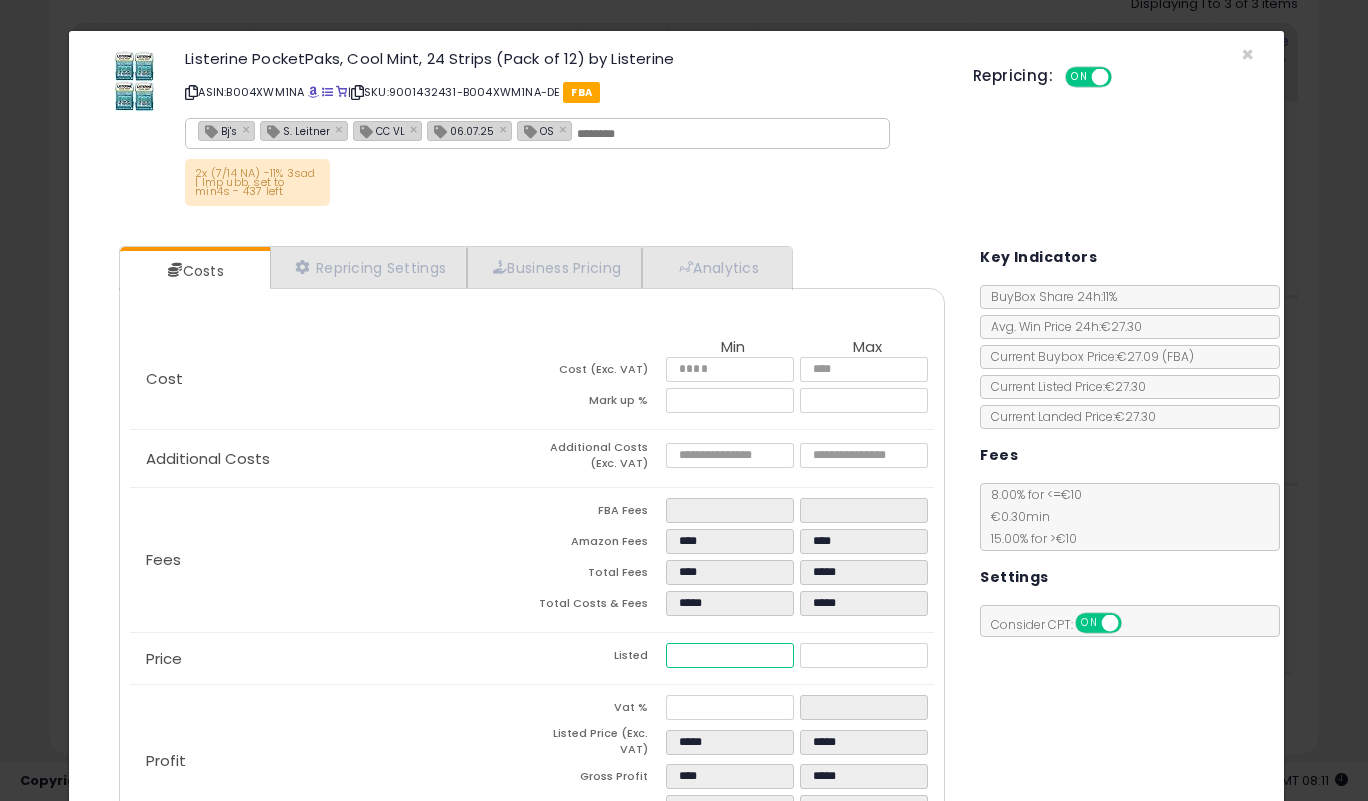type on "**" 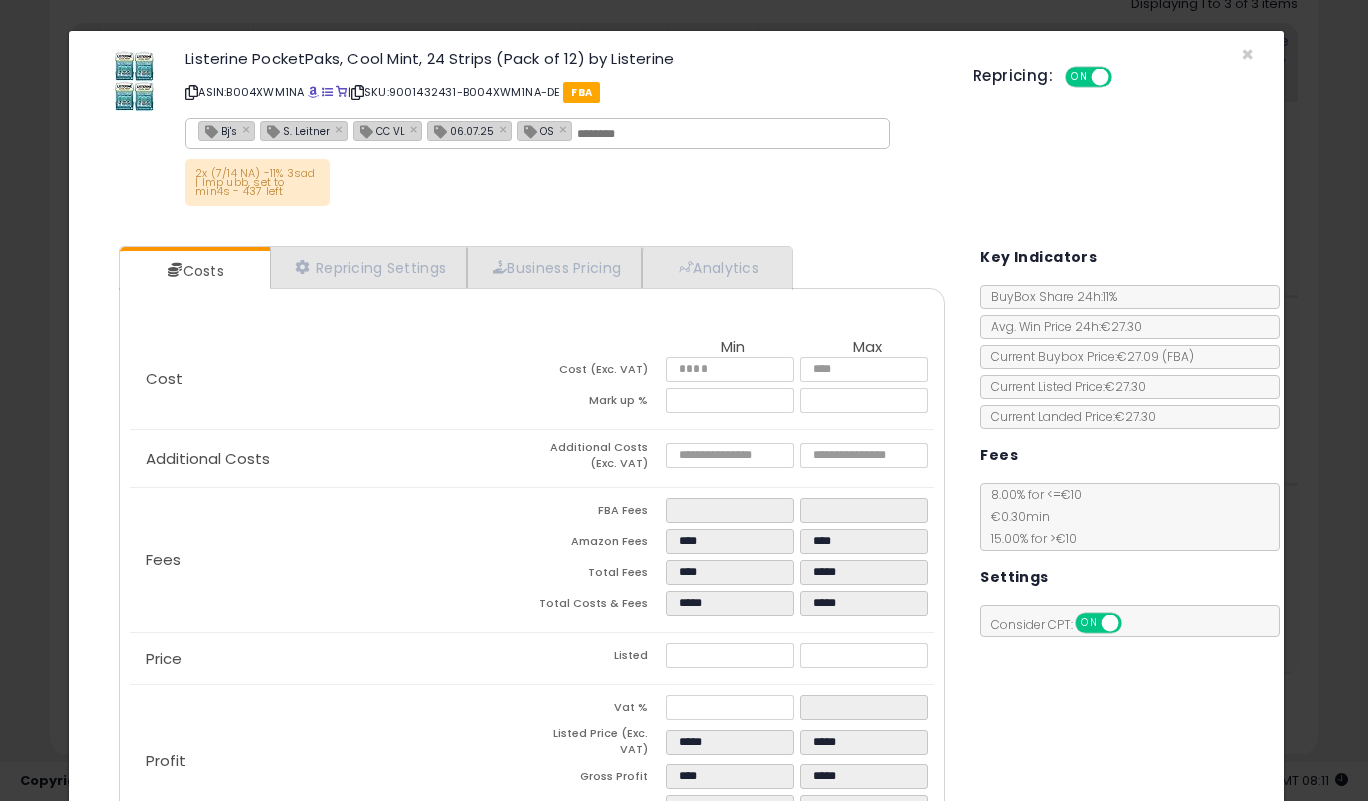 type on "*****" 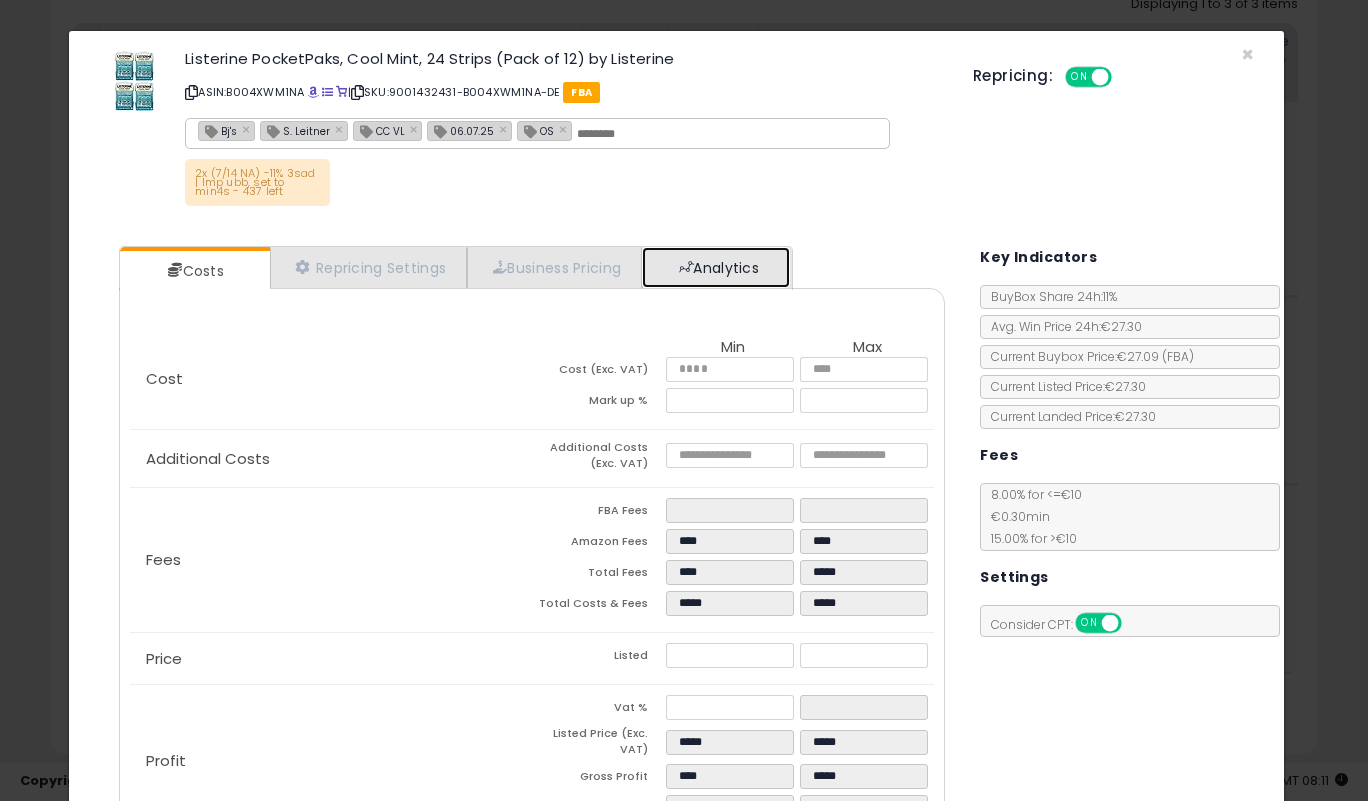 click on "Analytics" at bounding box center (716, 267) 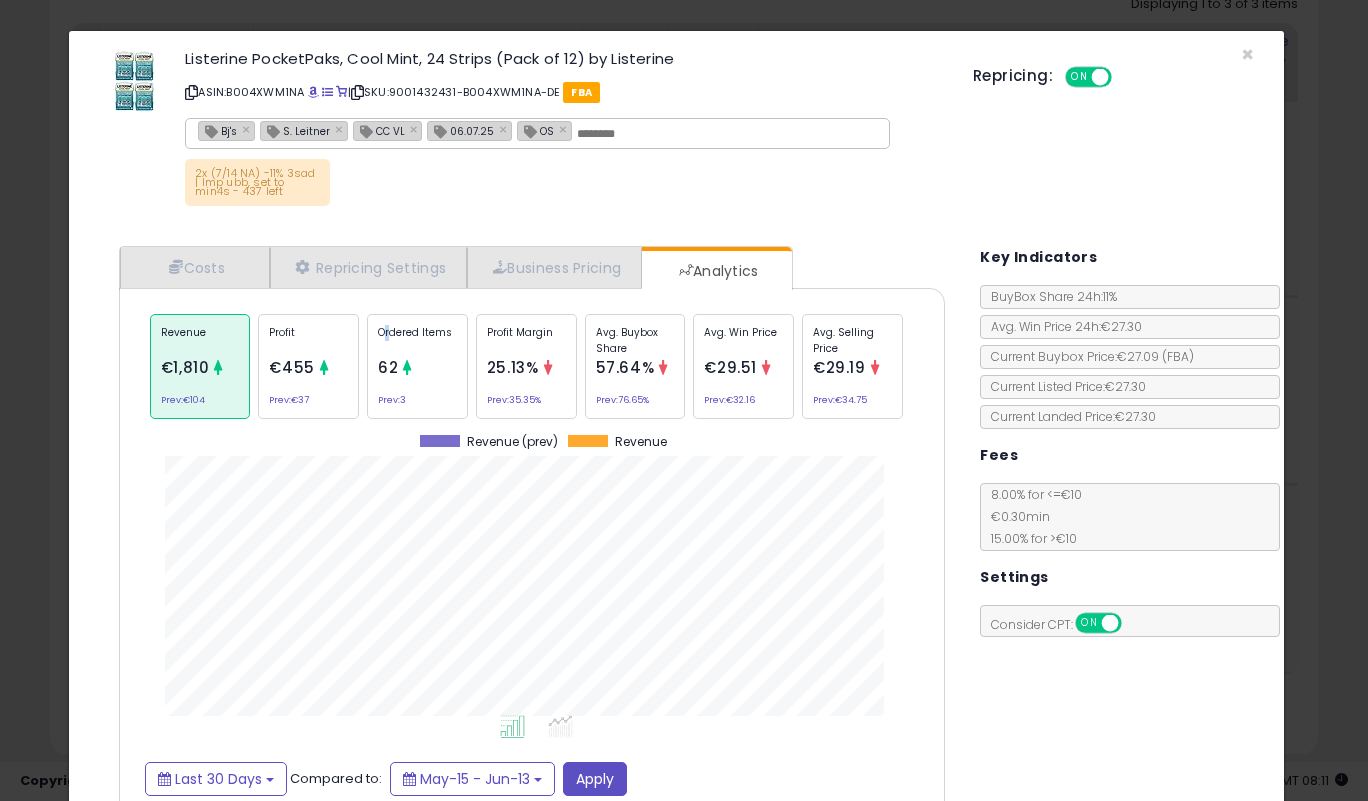 click on "Ordered Items" at bounding box center [417, 340] 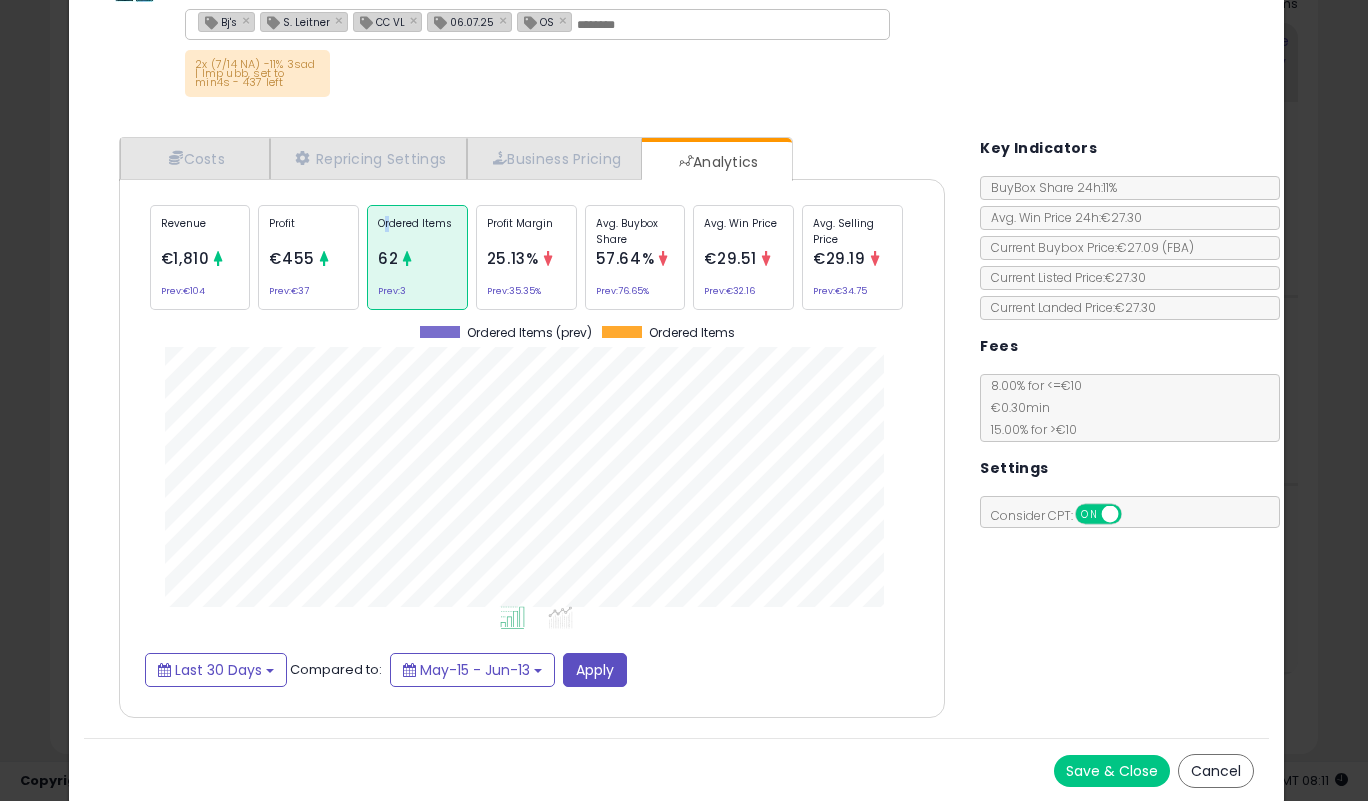 click on "Save & Close" at bounding box center [1112, 771] 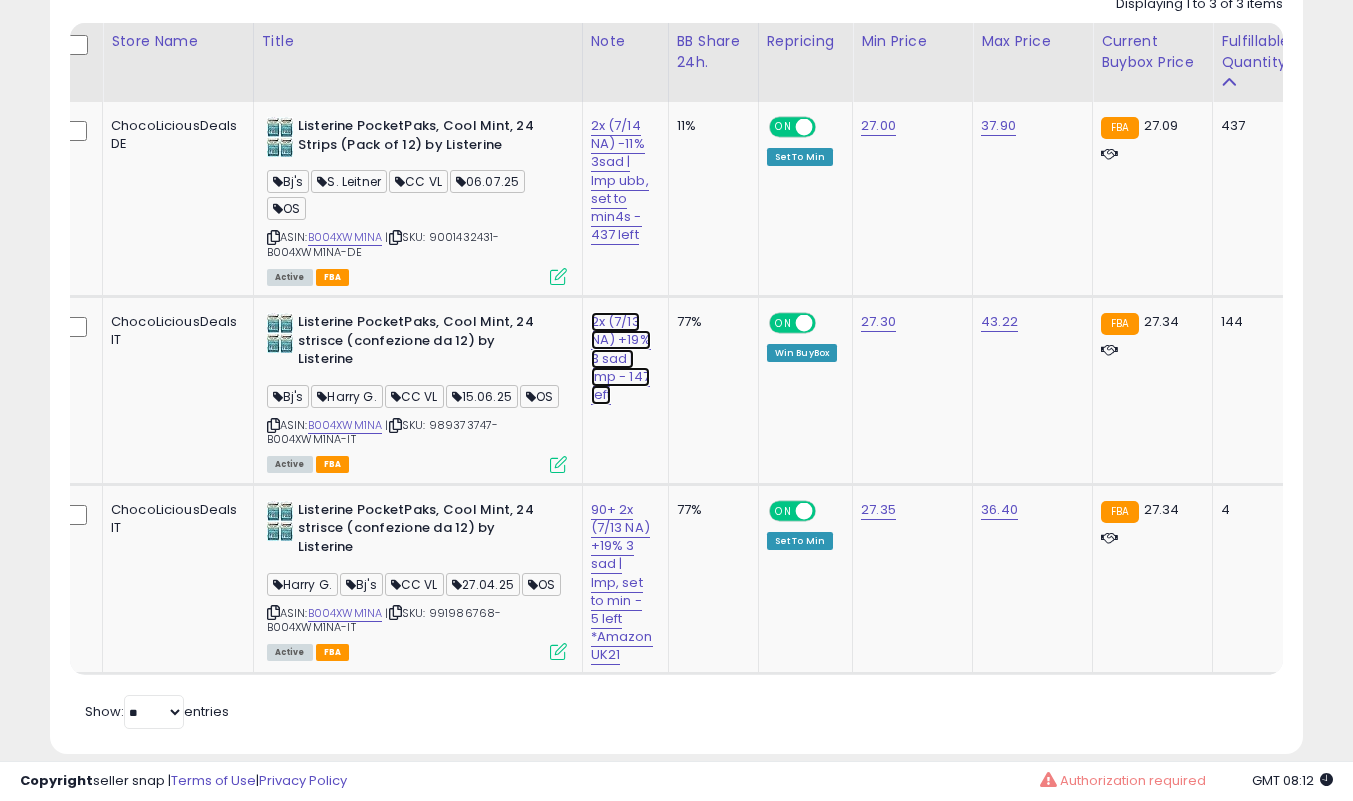 click on "2x (7/13 NA) +19% 3 sad | lmp - 147 left" at bounding box center (620, 180) 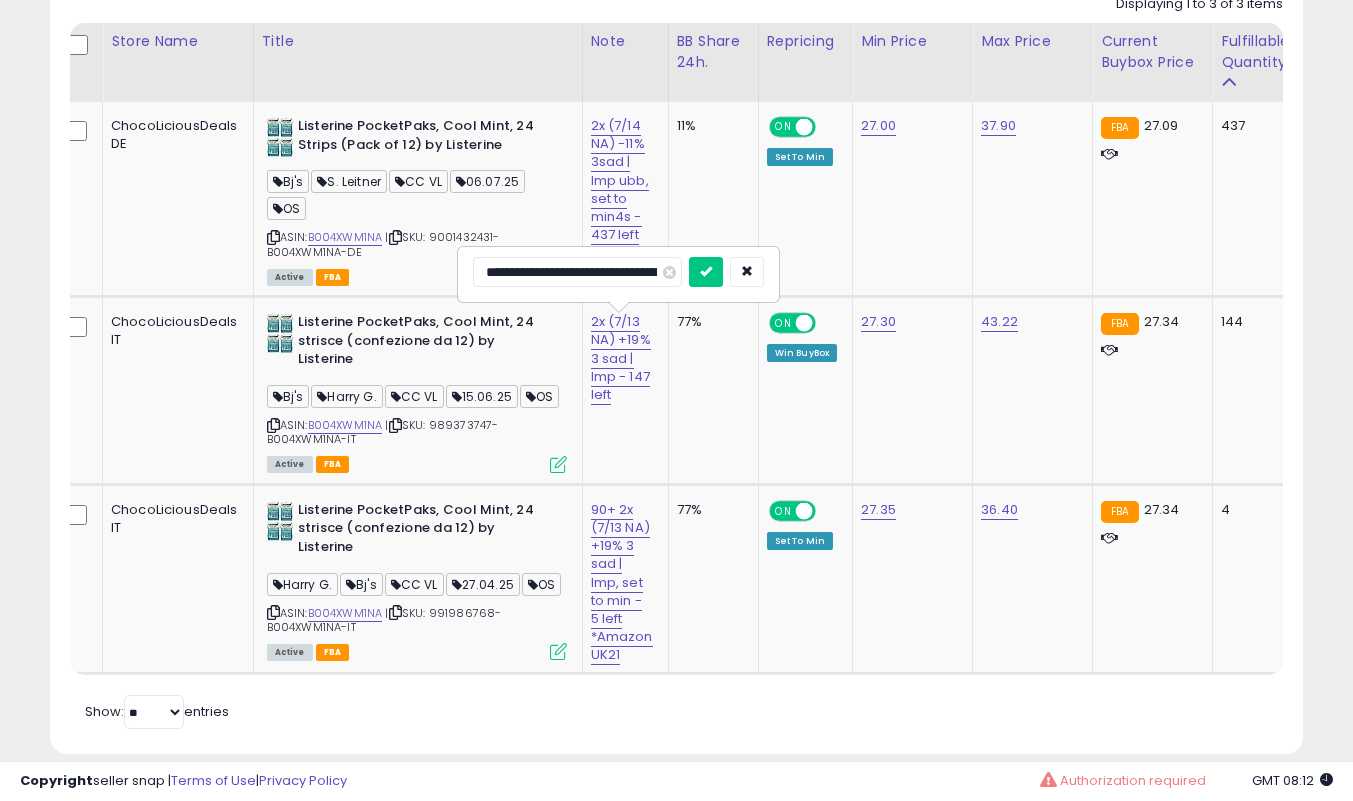 type on "**********" 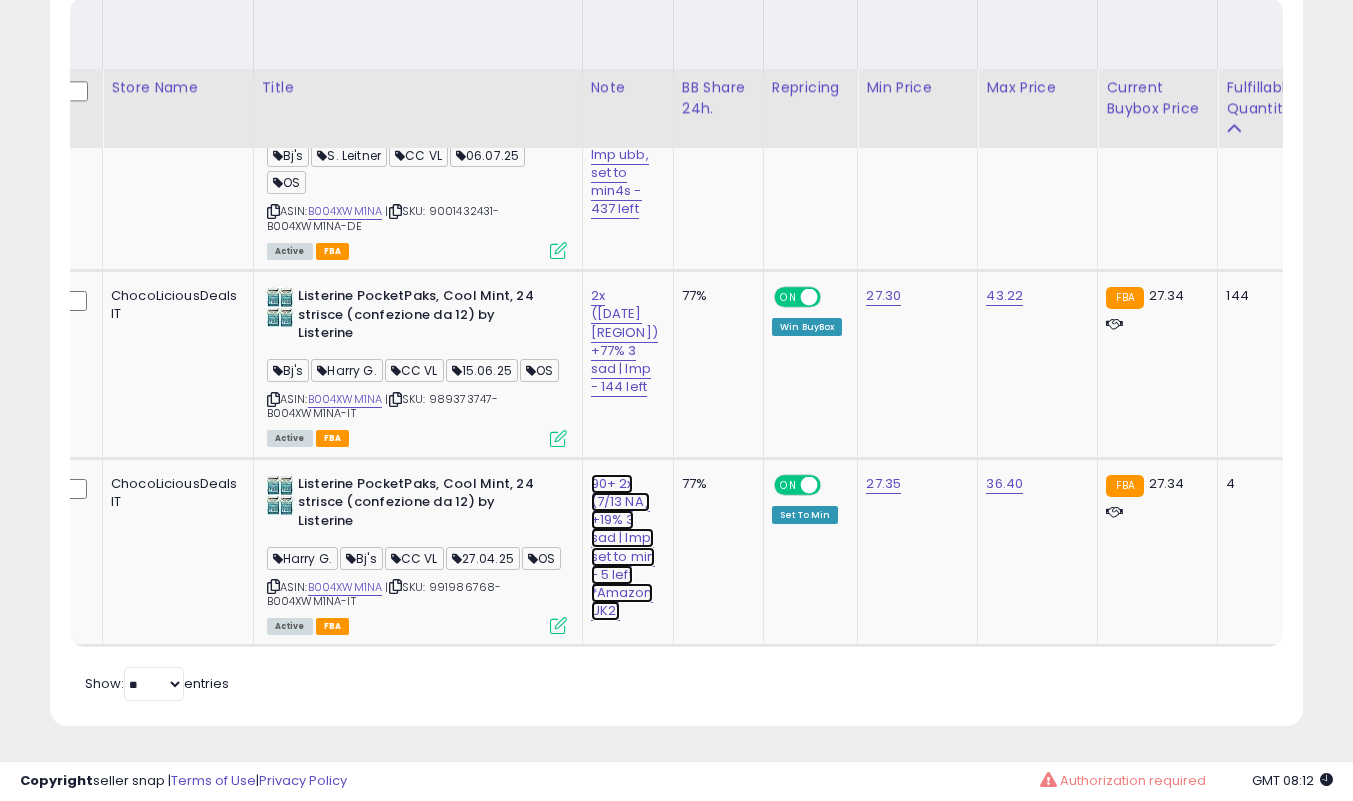 click on "90+ 2x (7/13 NA) +19% 3 sad | lmp, set to min - 5 left *Amazon UK21" at bounding box center (620, 154) 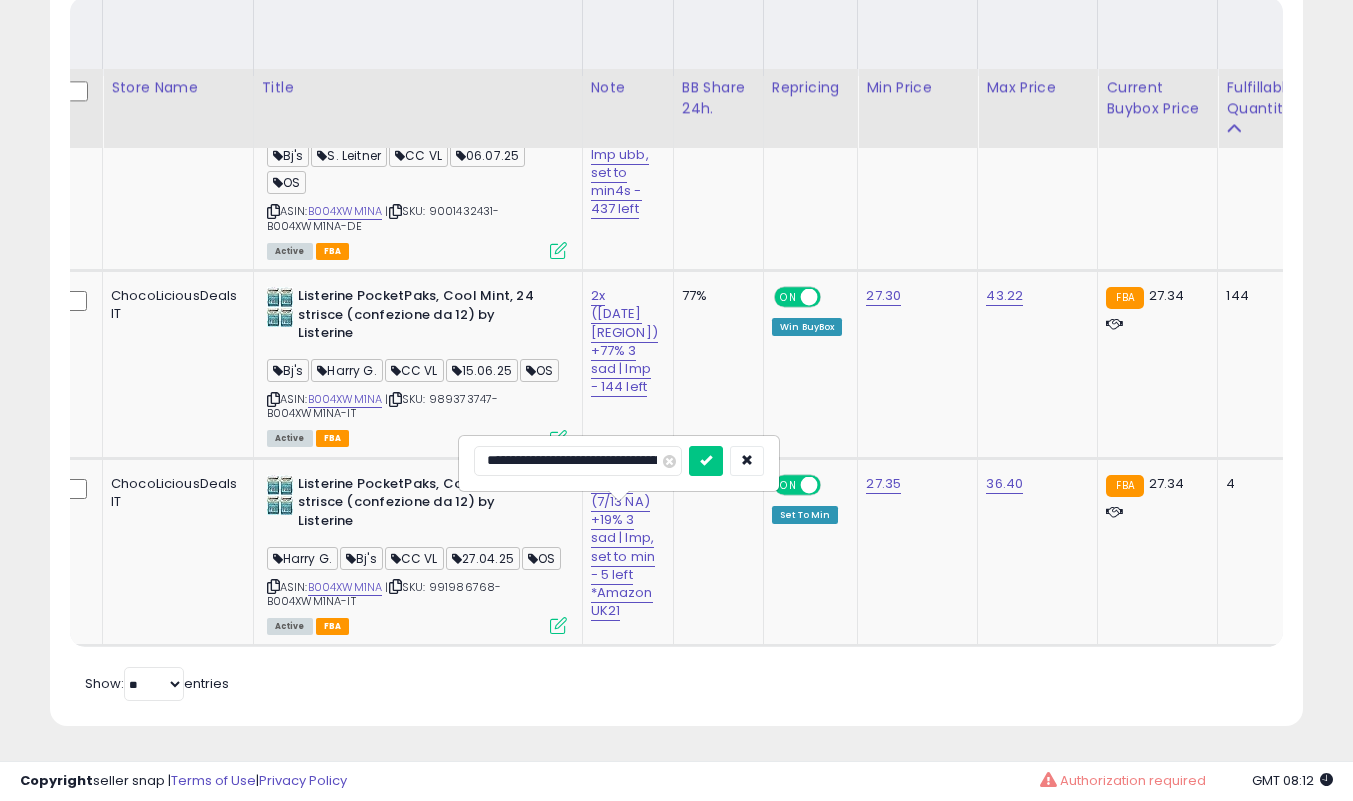 type on "**********" 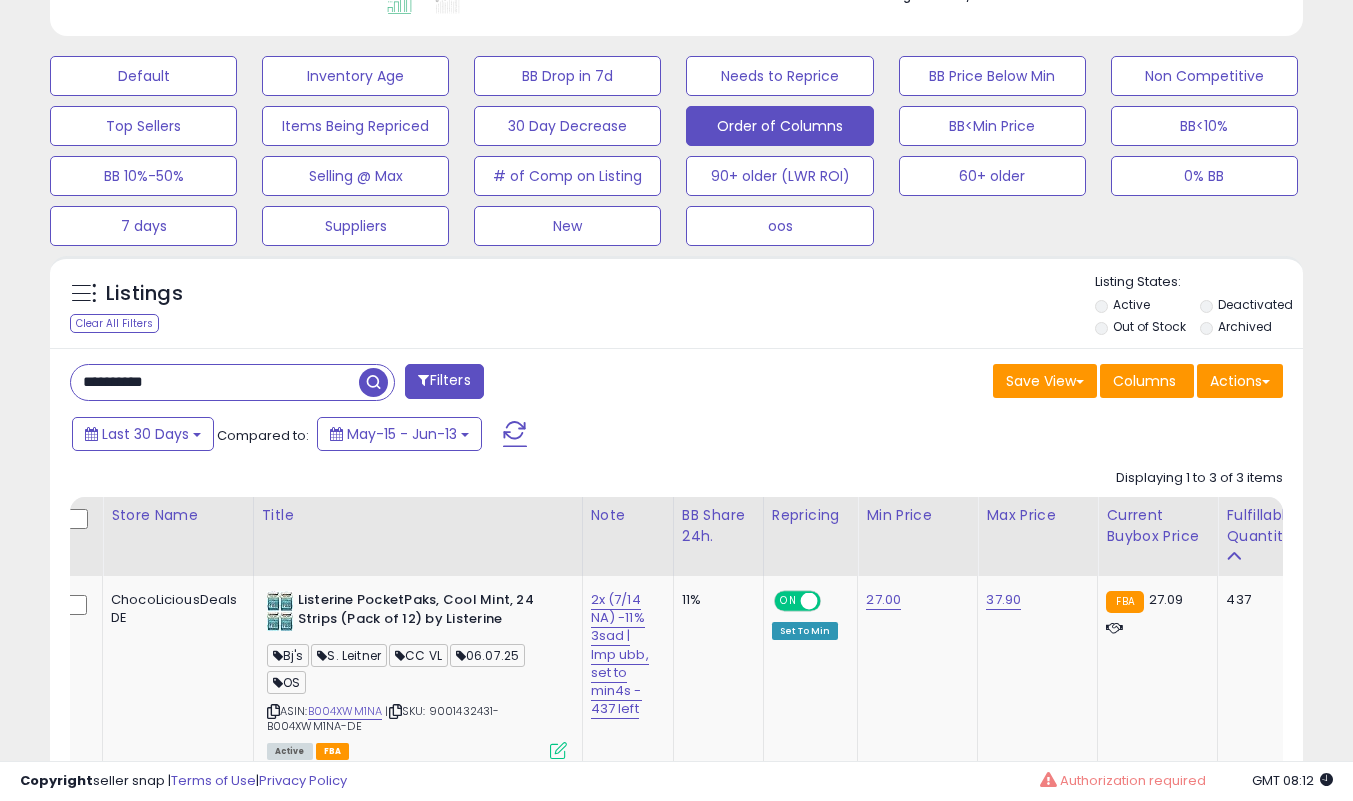 scroll, scrollTop: 572, scrollLeft: 0, axis: vertical 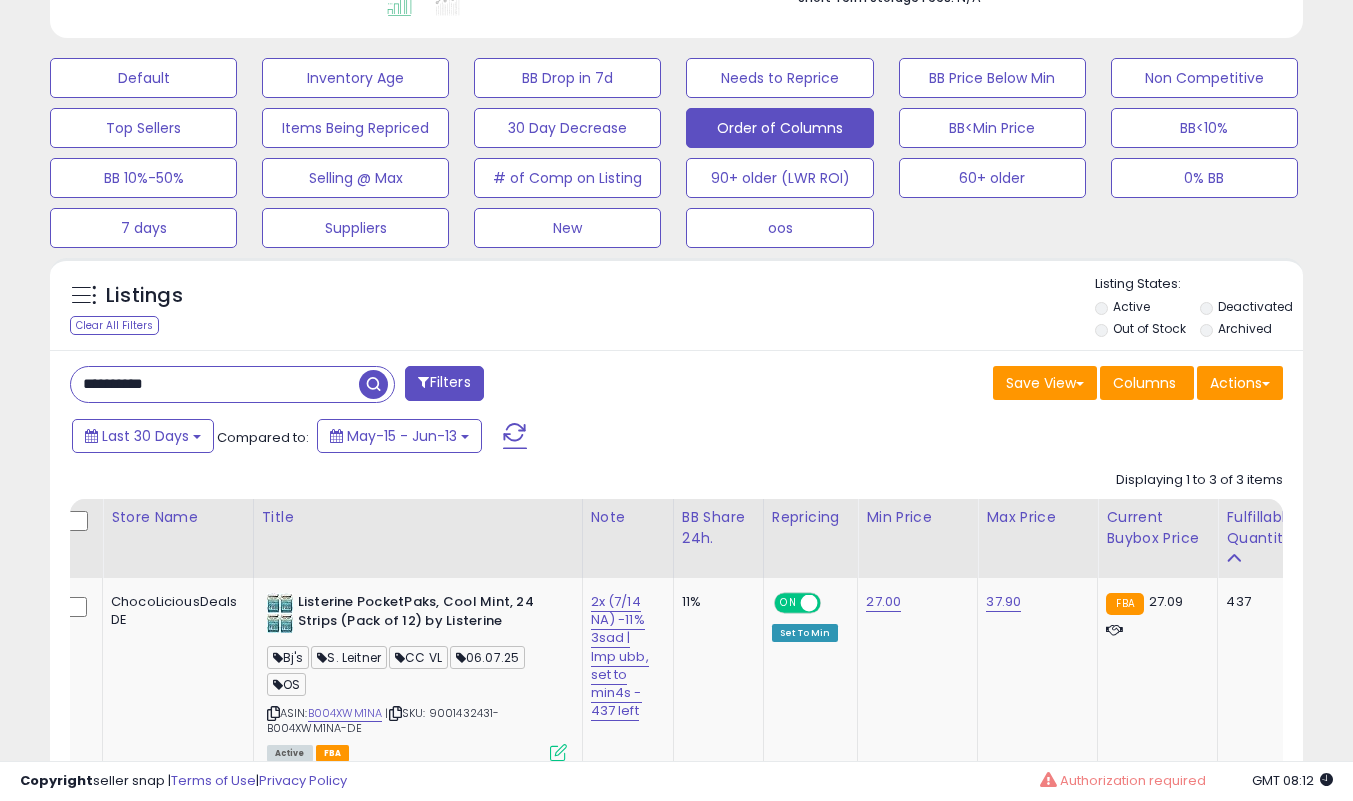 click on "**********" at bounding box center [215, 384] 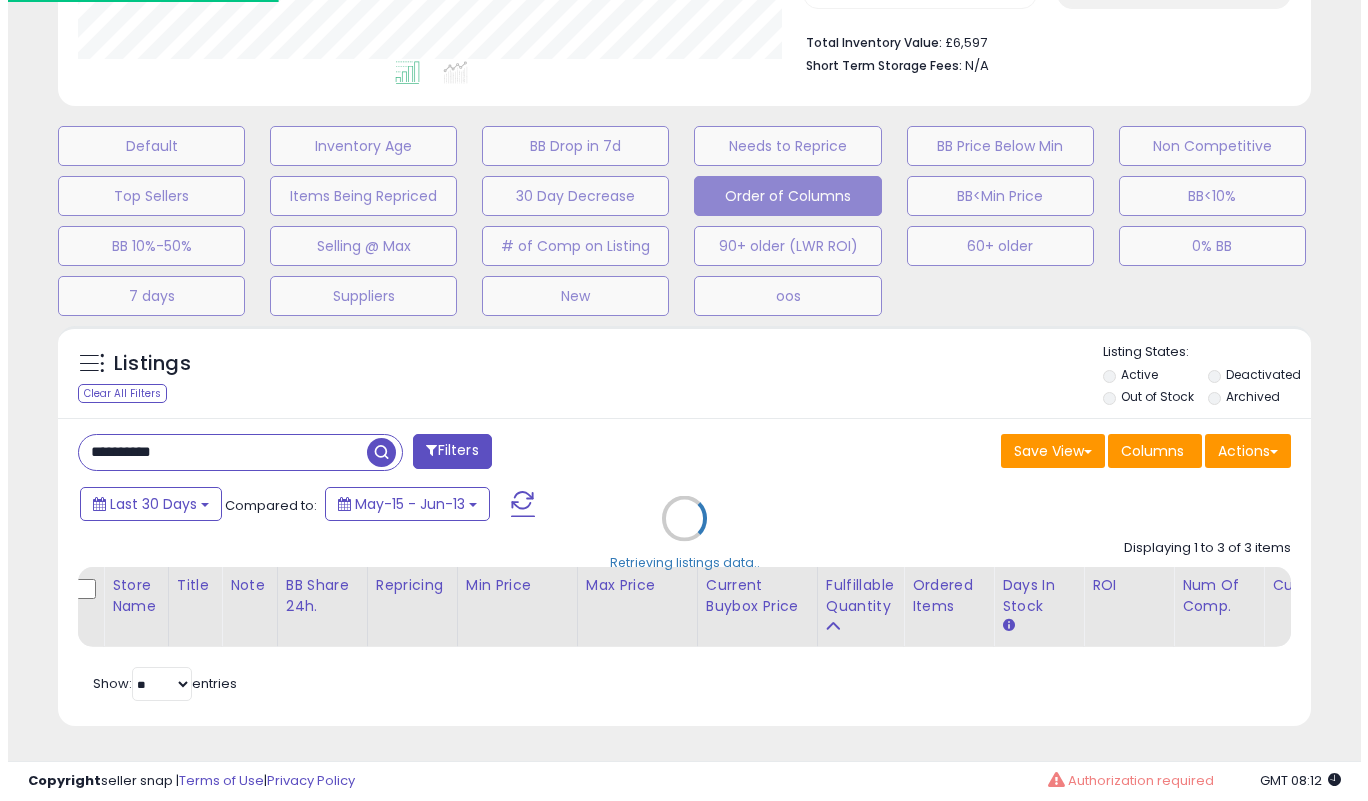 scroll, scrollTop: 519, scrollLeft: 0, axis: vertical 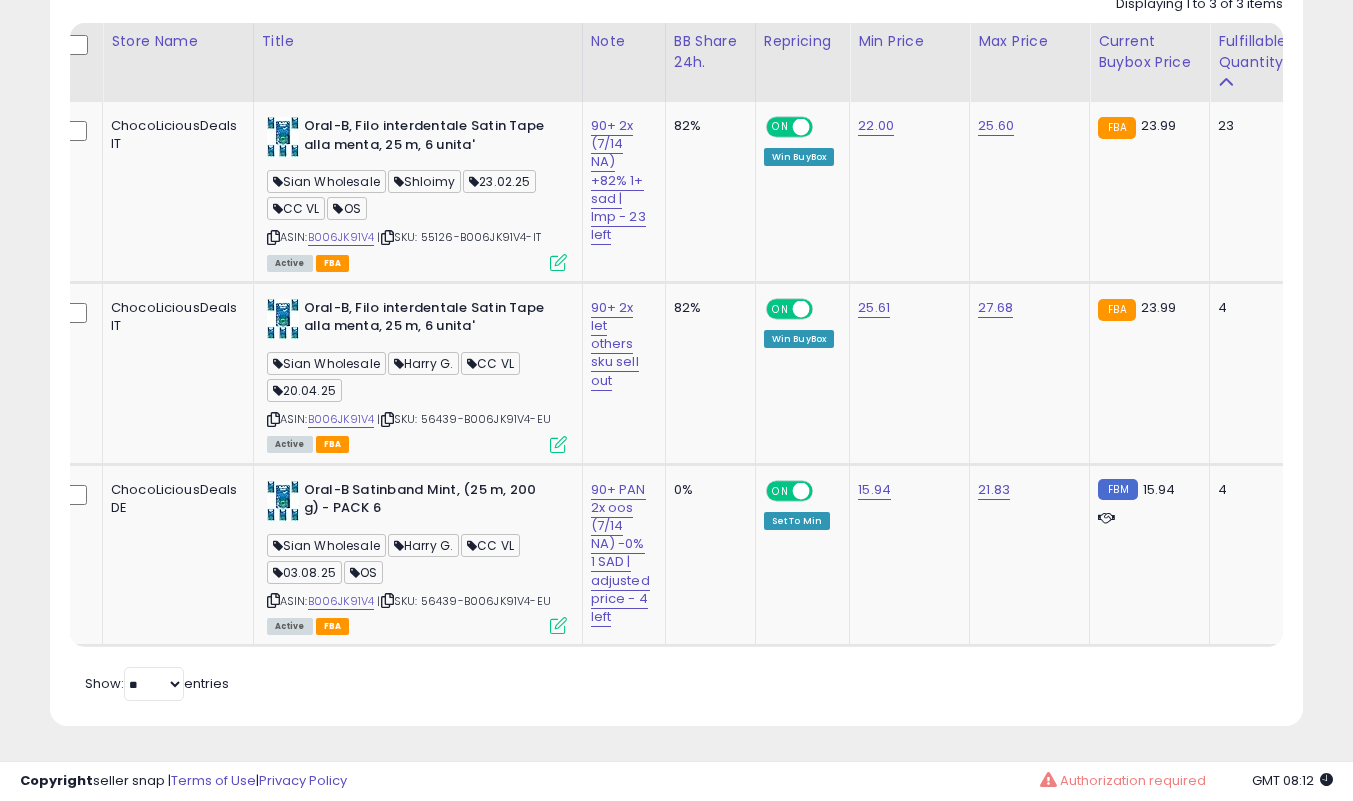 drag, startPoint x: 507, startPoint y: 688, endPoint x: 492, endPoint y: 681, distance: 16.552946 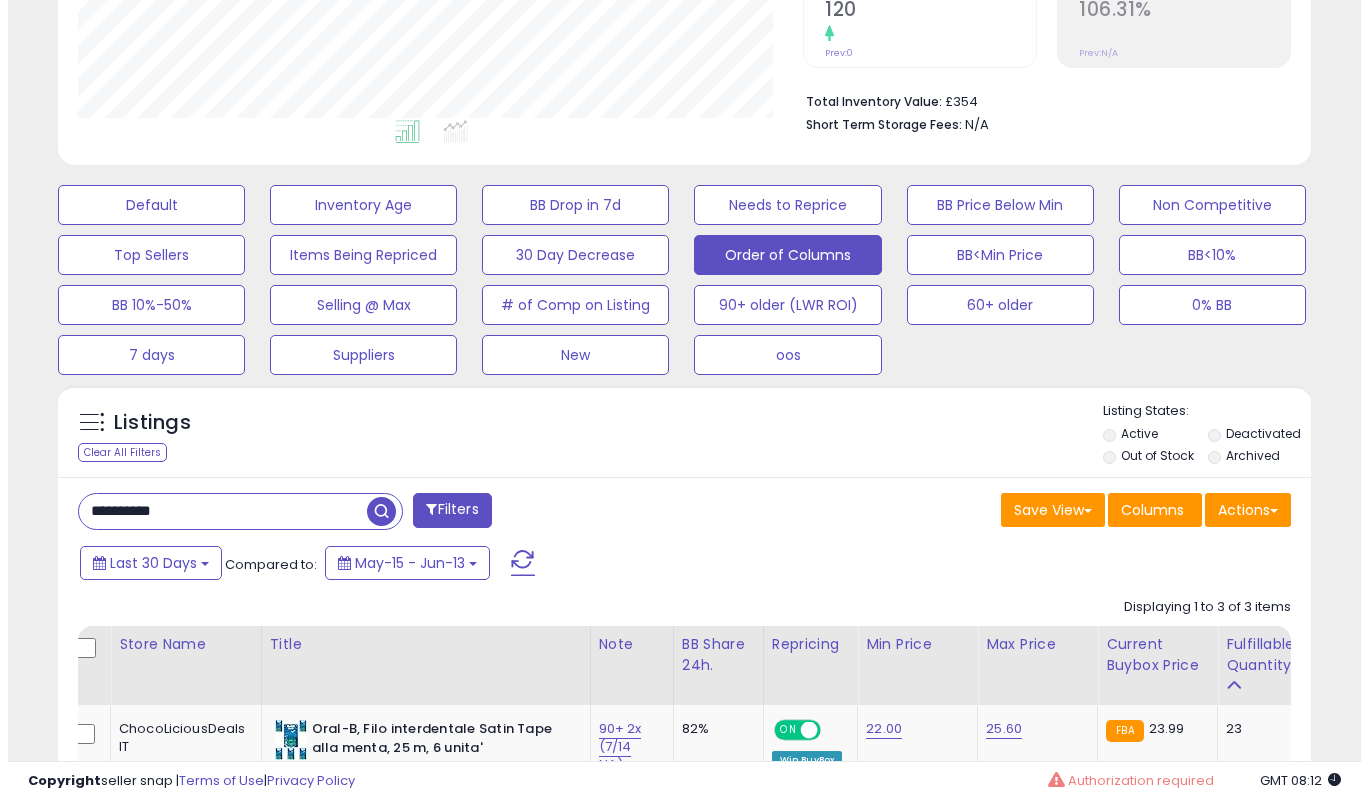 scroll, scrollTop: 444, scrollLeft: 0, axis: vertical 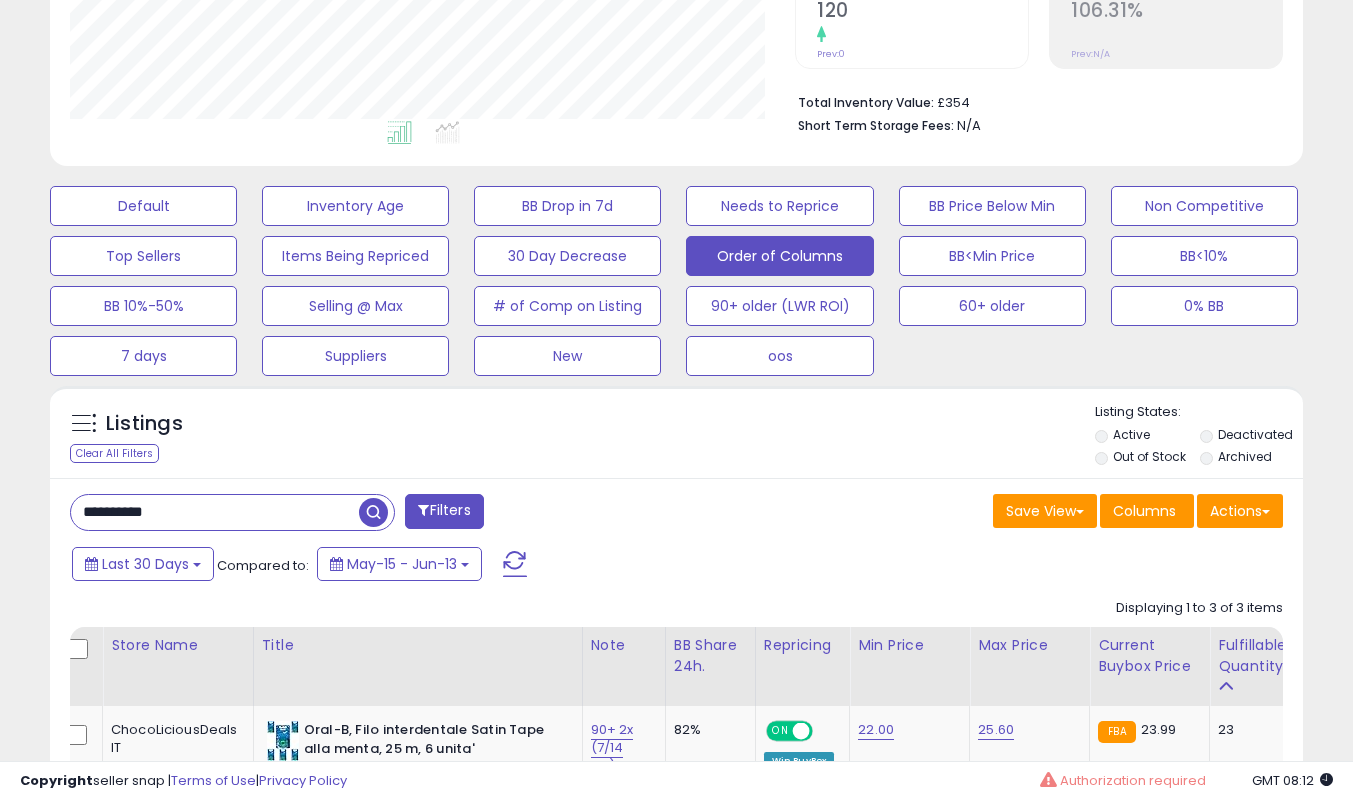 click on "**********" at bounding box center [366, 514] 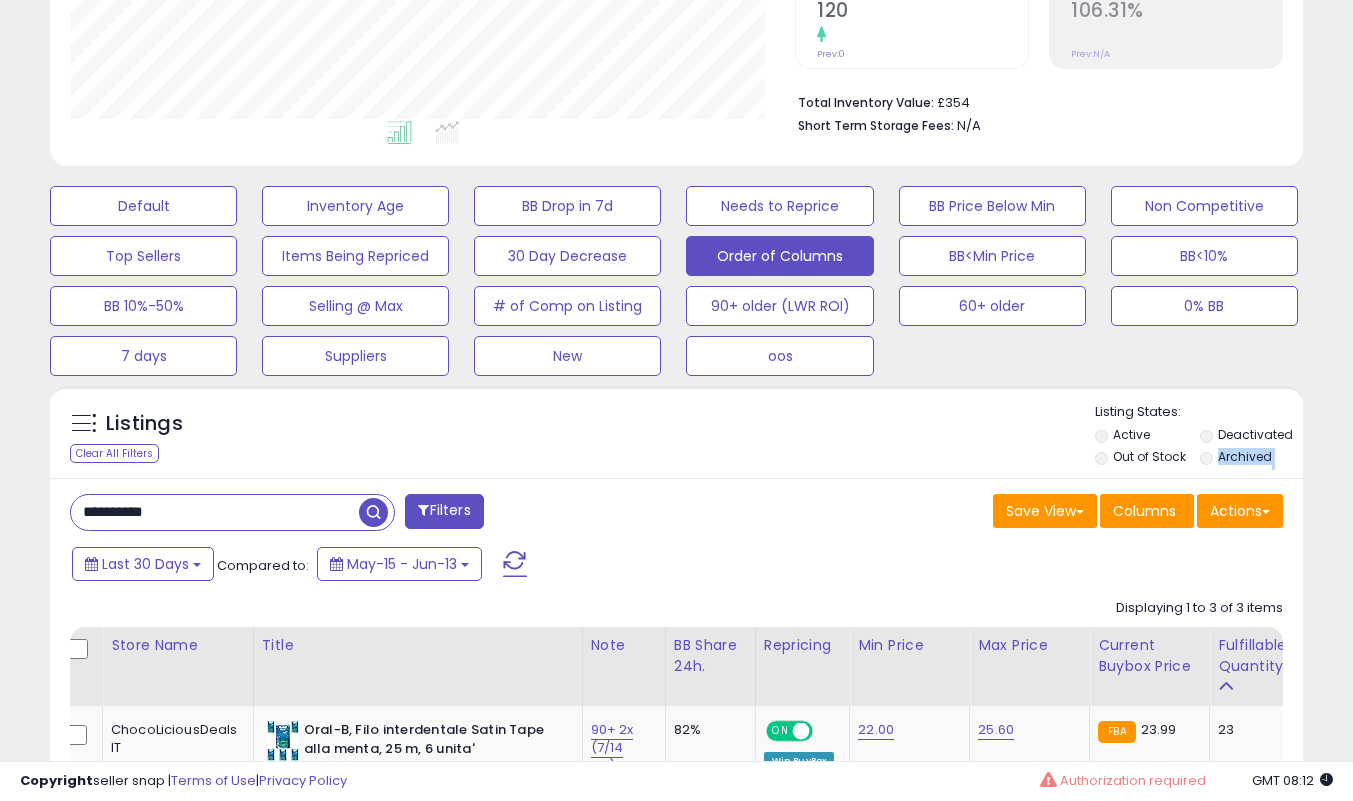 click on "**********" at bounding box center [232, 512] 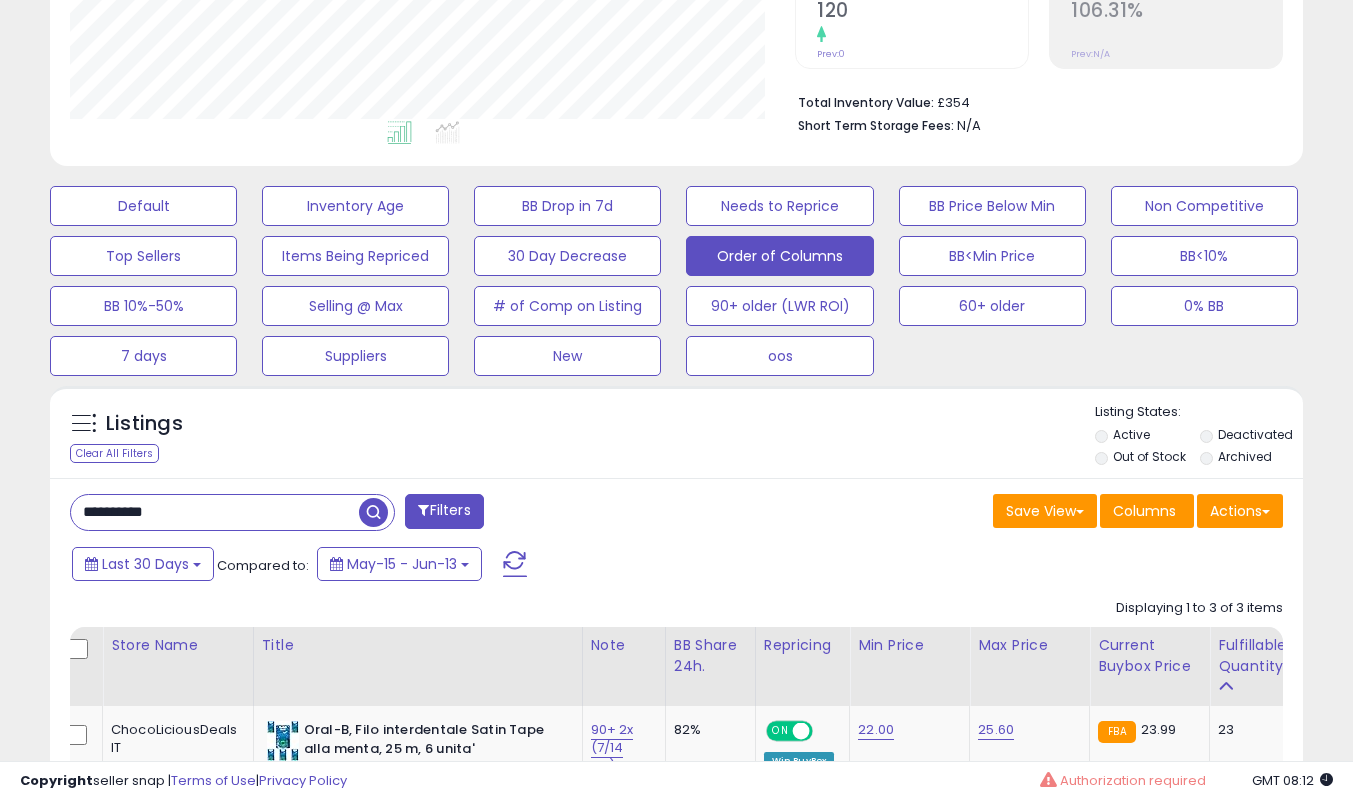 click on "**********" at bounding box center (215, 512) 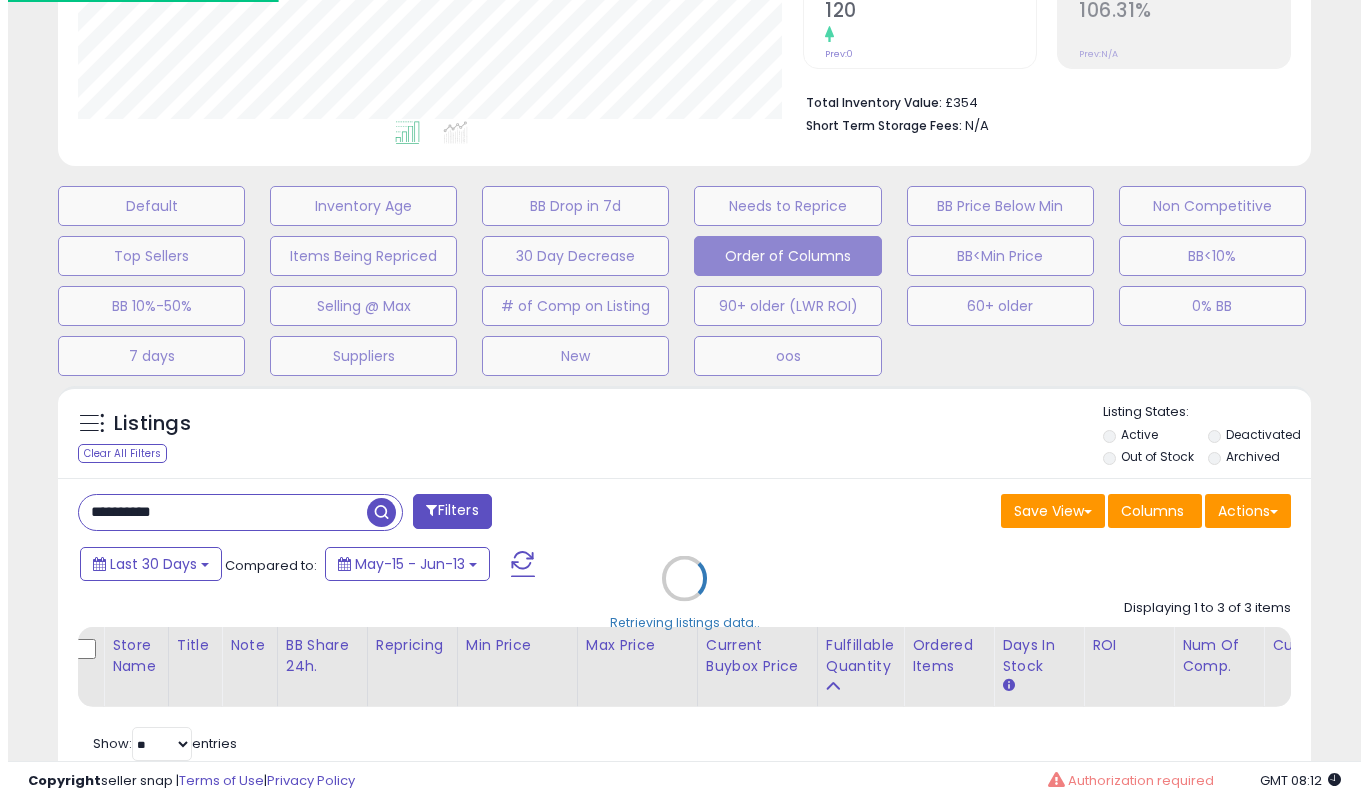 scroll, scrollTop: 999590, scrollLeft: 999266, axis: both 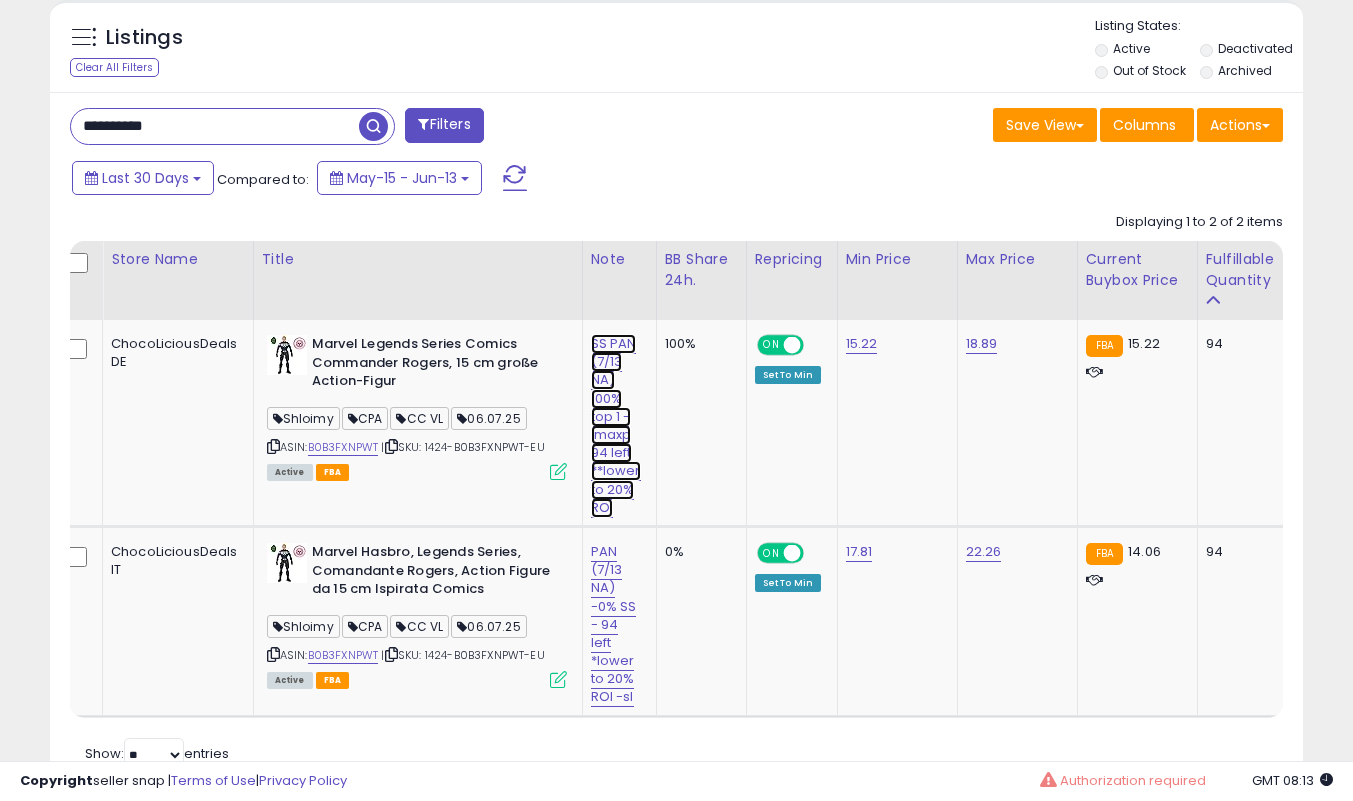 click on "SS PAN (7/13 NA) 100% top 1 - lmaxp 94 left **lower to 20% ROI" at bounding box center (616, 426) 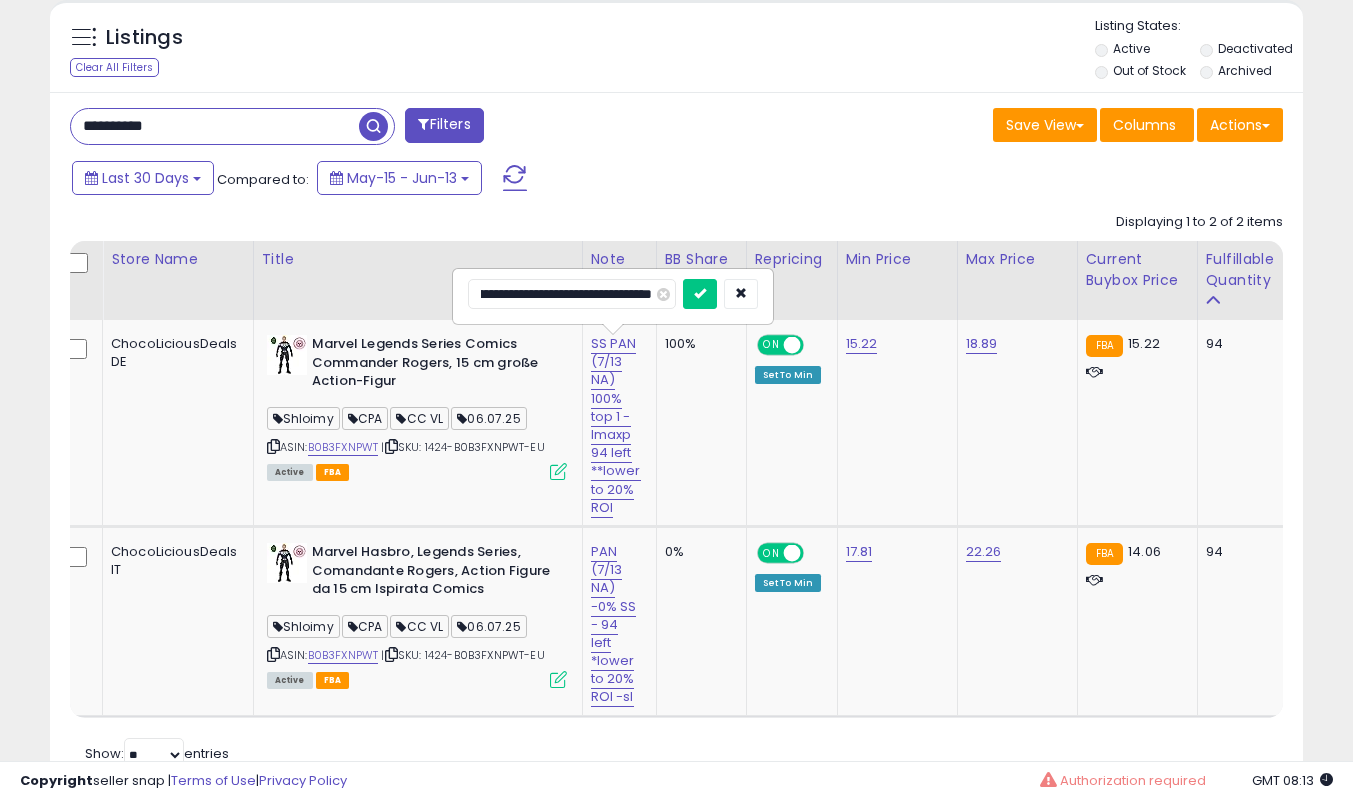 scroll, scrollTop: 0, scrollLeft: 0, axis: both 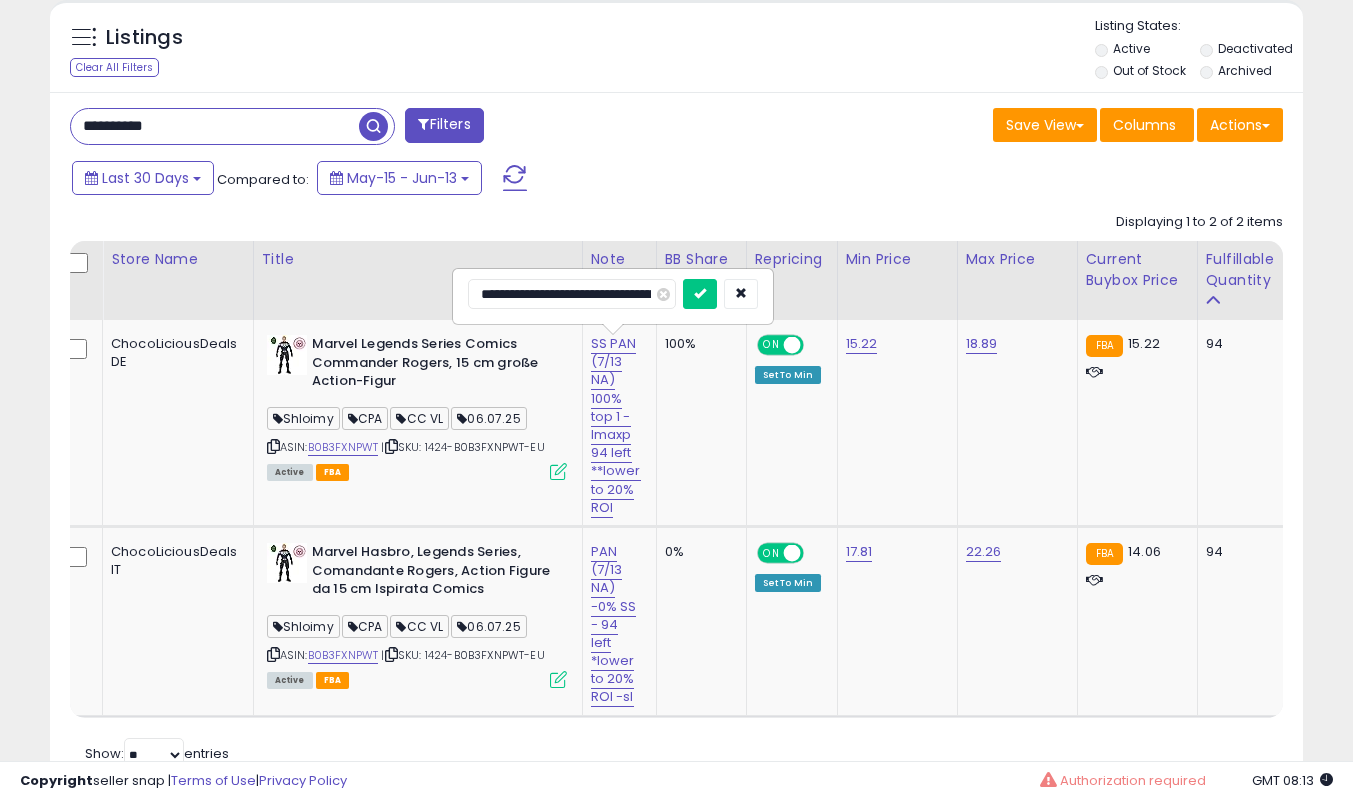 type on "**********" 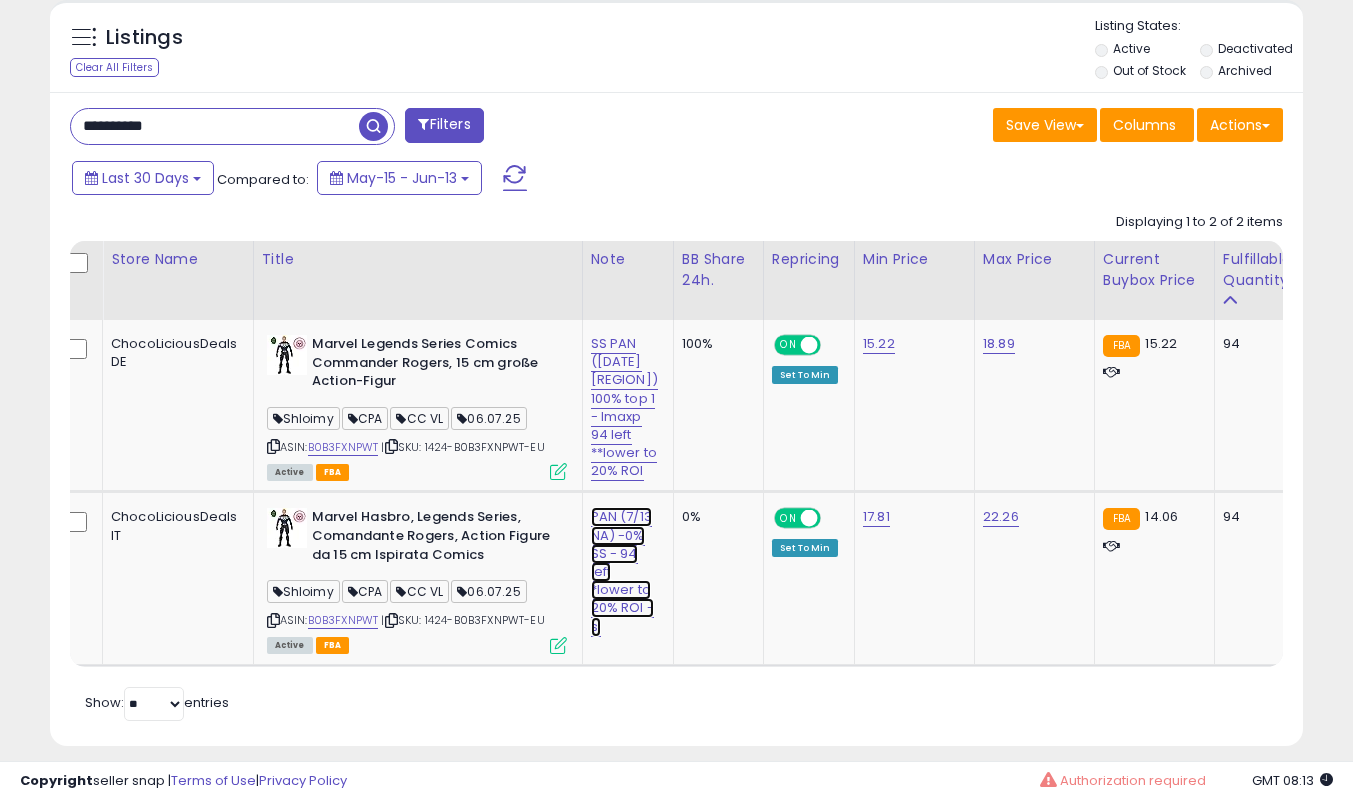 click on "PAN (7/13 NA) -0% SS - 94 left *lower to 20% ROI -sl" at bounding box center (624, 407) 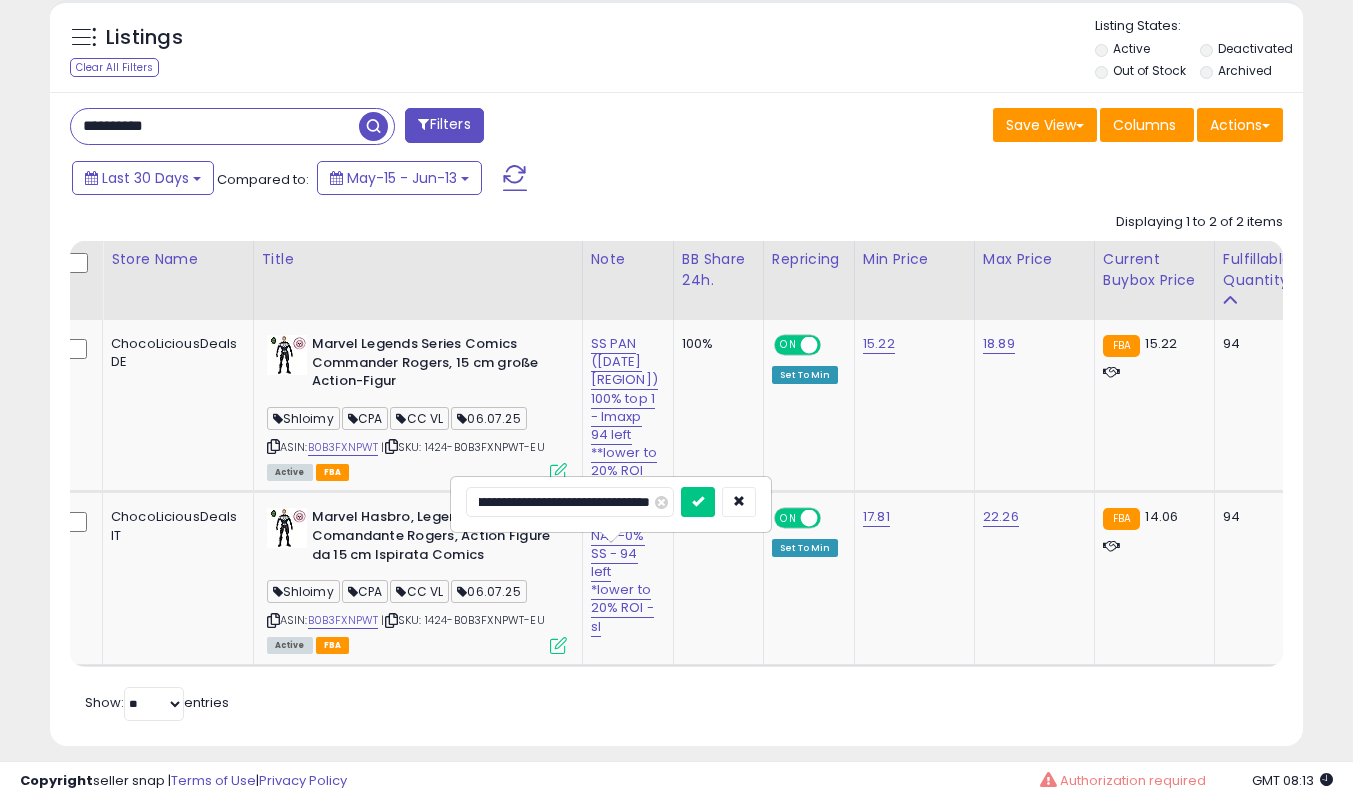 scroll, scrollTop: 0, scrollLeft: 0, axis: both 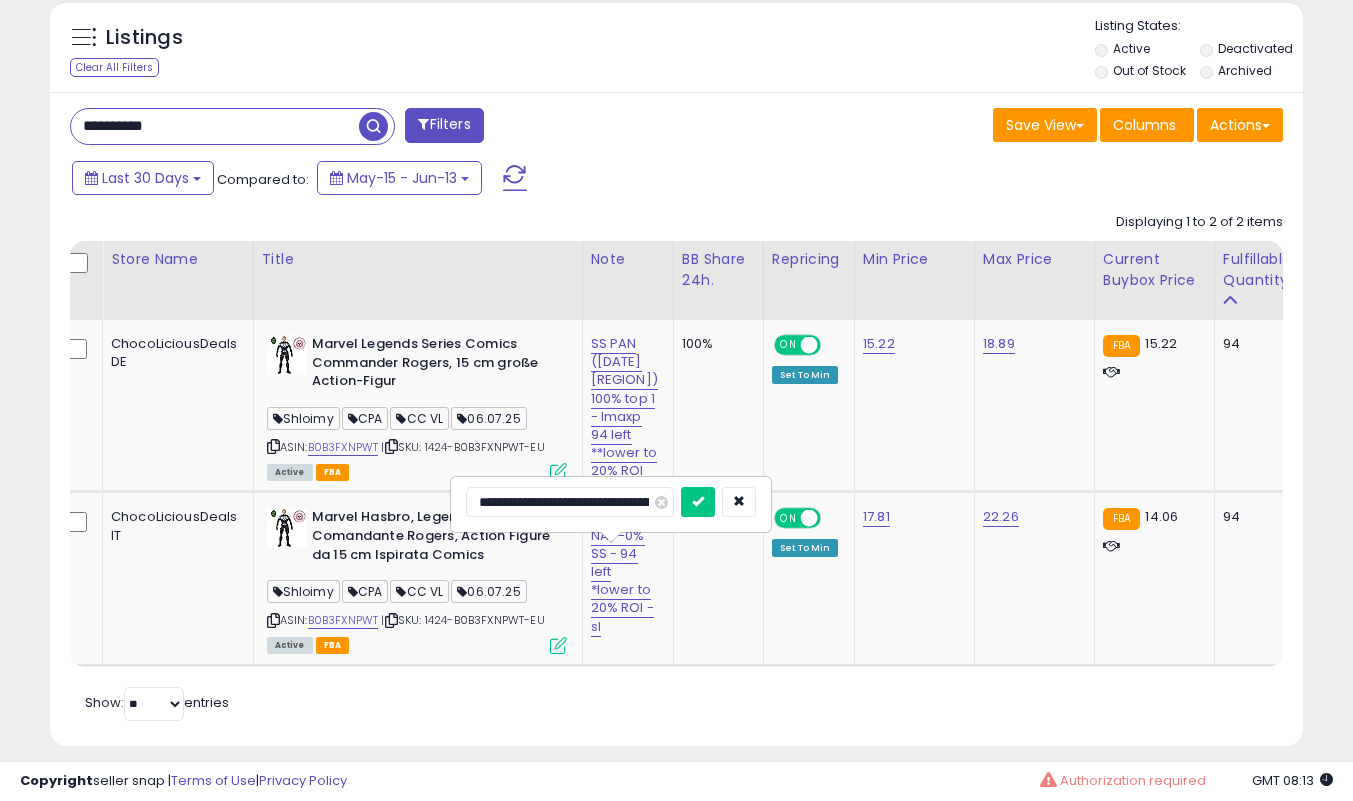 type on "**********" 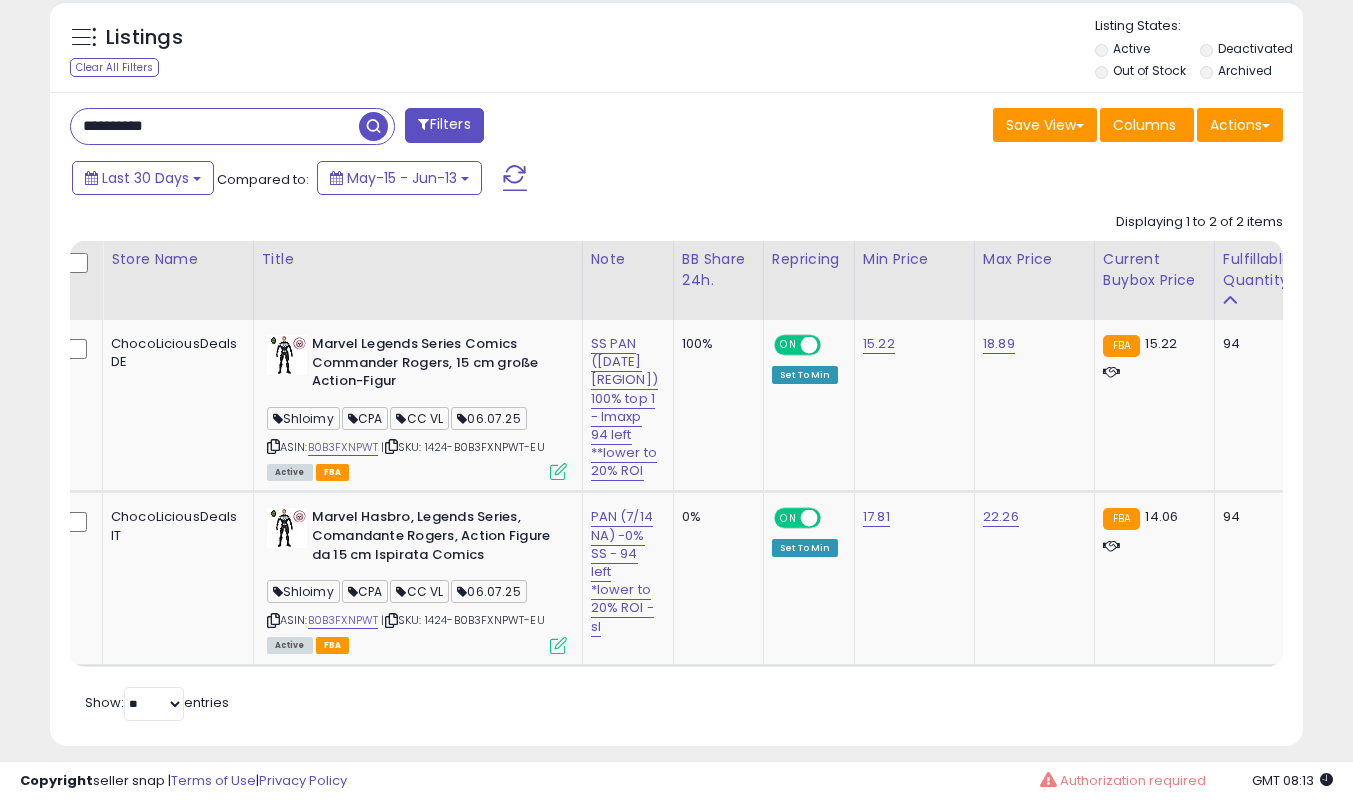 click on "**********" at bounding box center (215, 126) 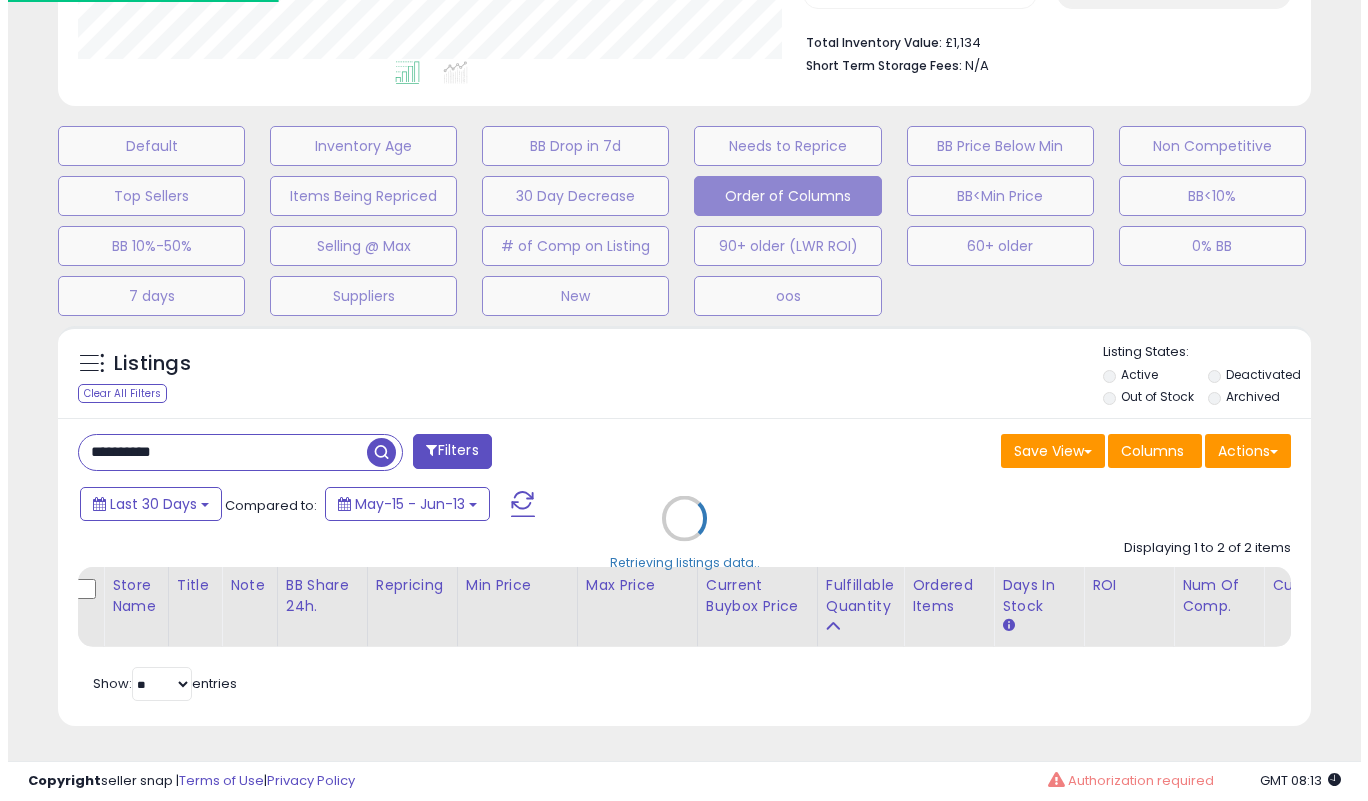 scroll, scrollTop: 519, scrollLeft: 0, axis: vertical 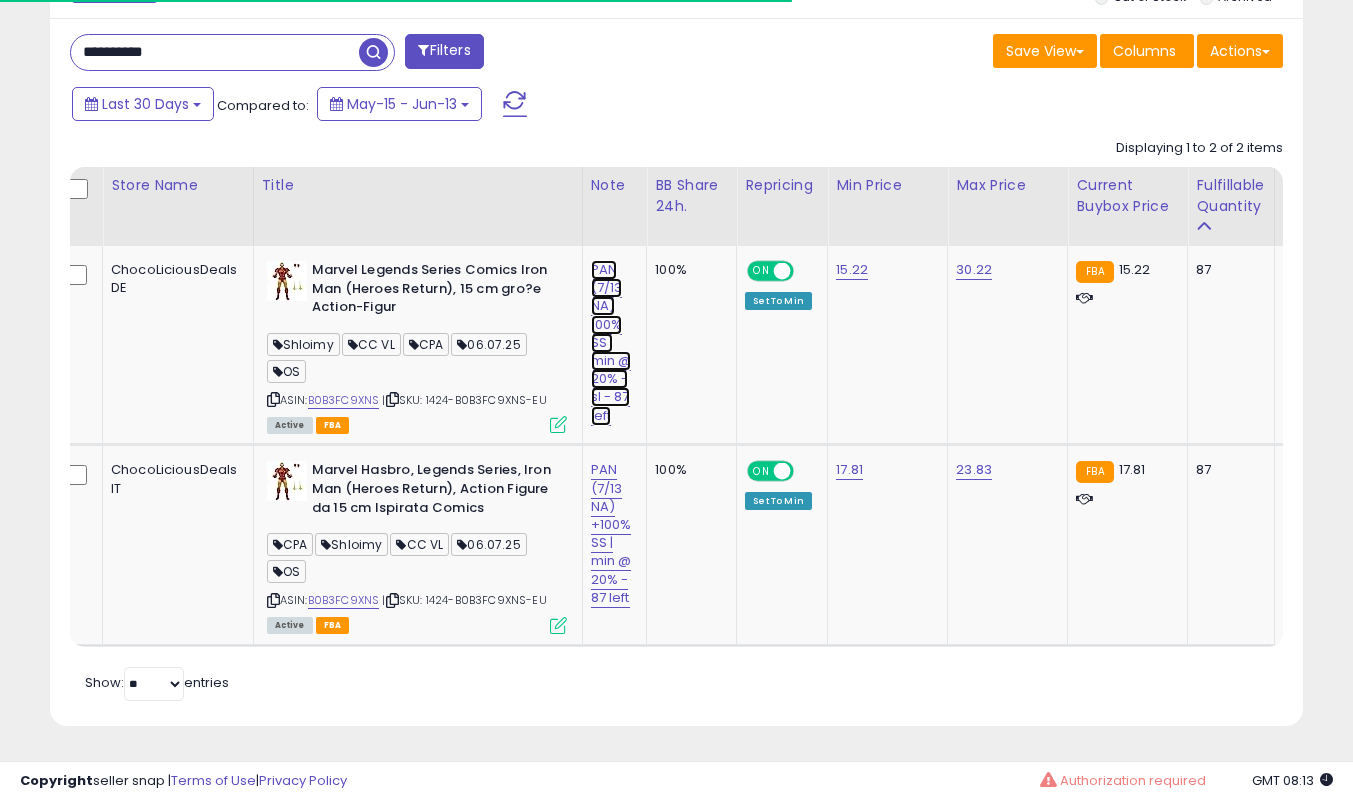 click on "PAN (7/13 NA) 100% SS | min @ 20% -sl - 87 left" at bounding box center (611, 343) 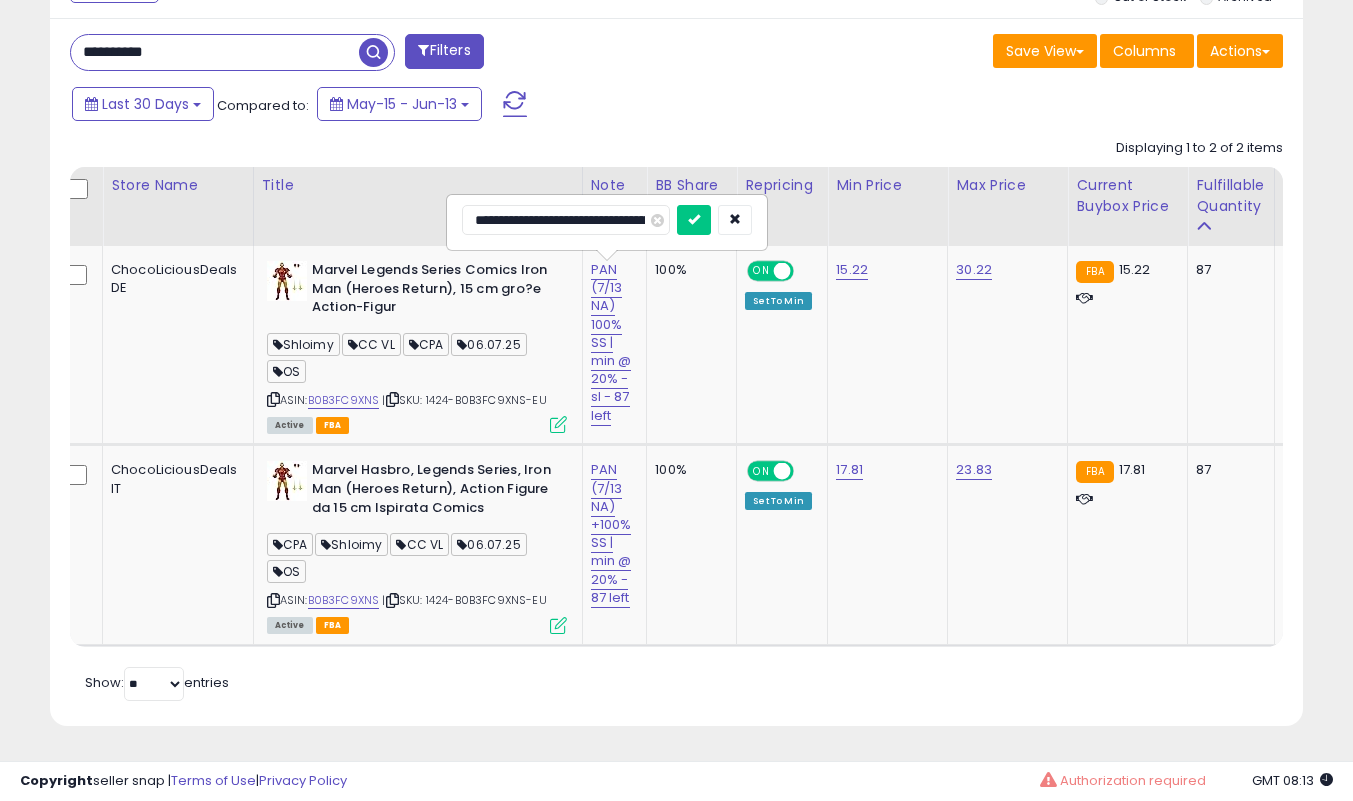 type on "**********" 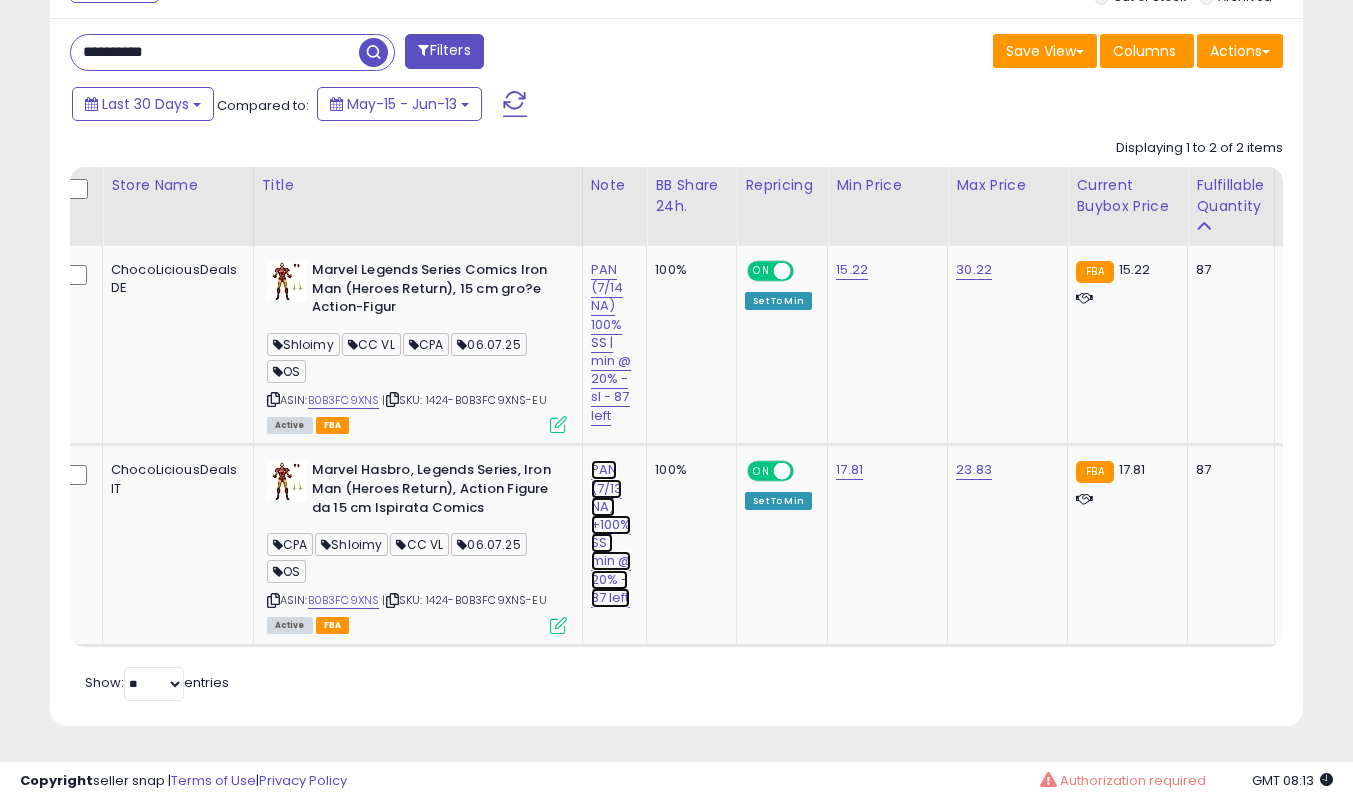 click on "PAN (7/13 NA) +100% SS | min @ 20% - 87 left" at bounding box center (611, 343) 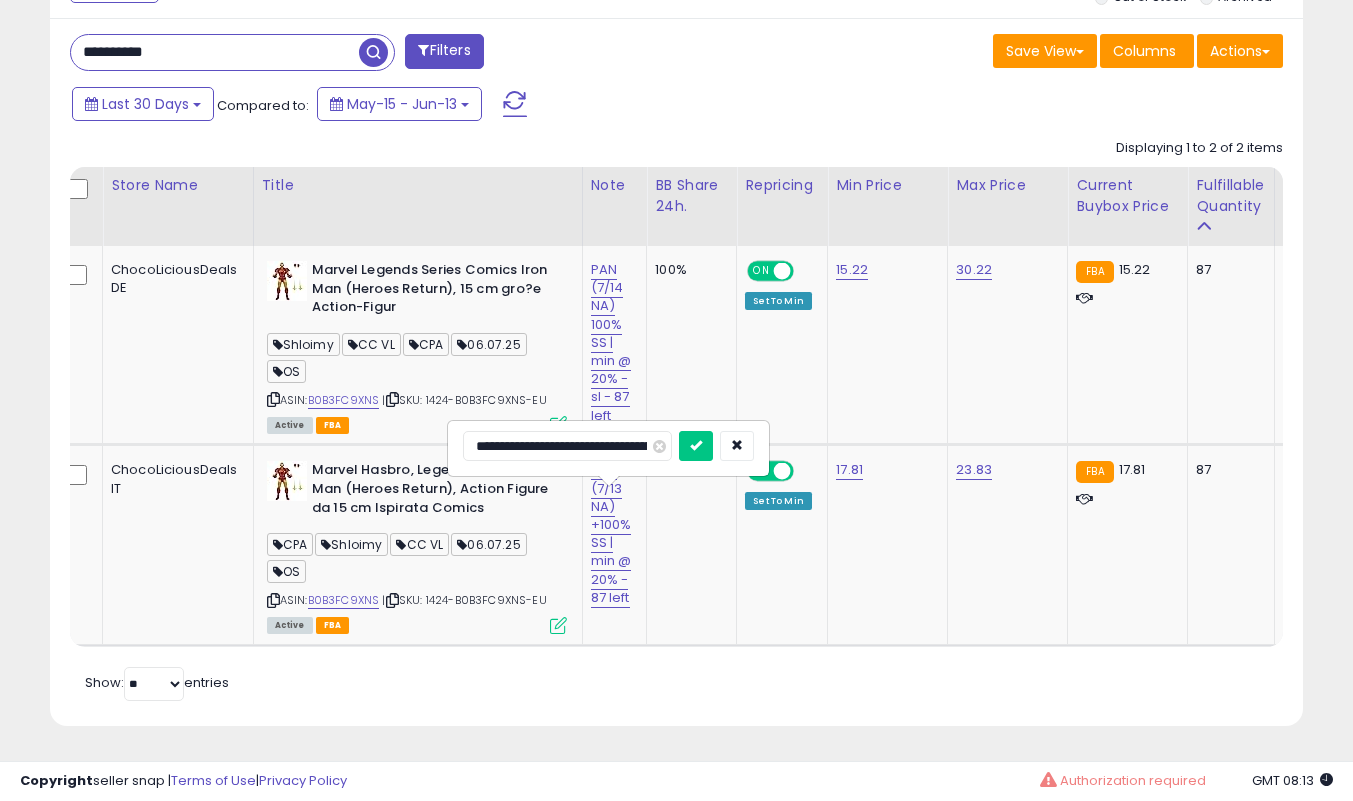 type on "**********" 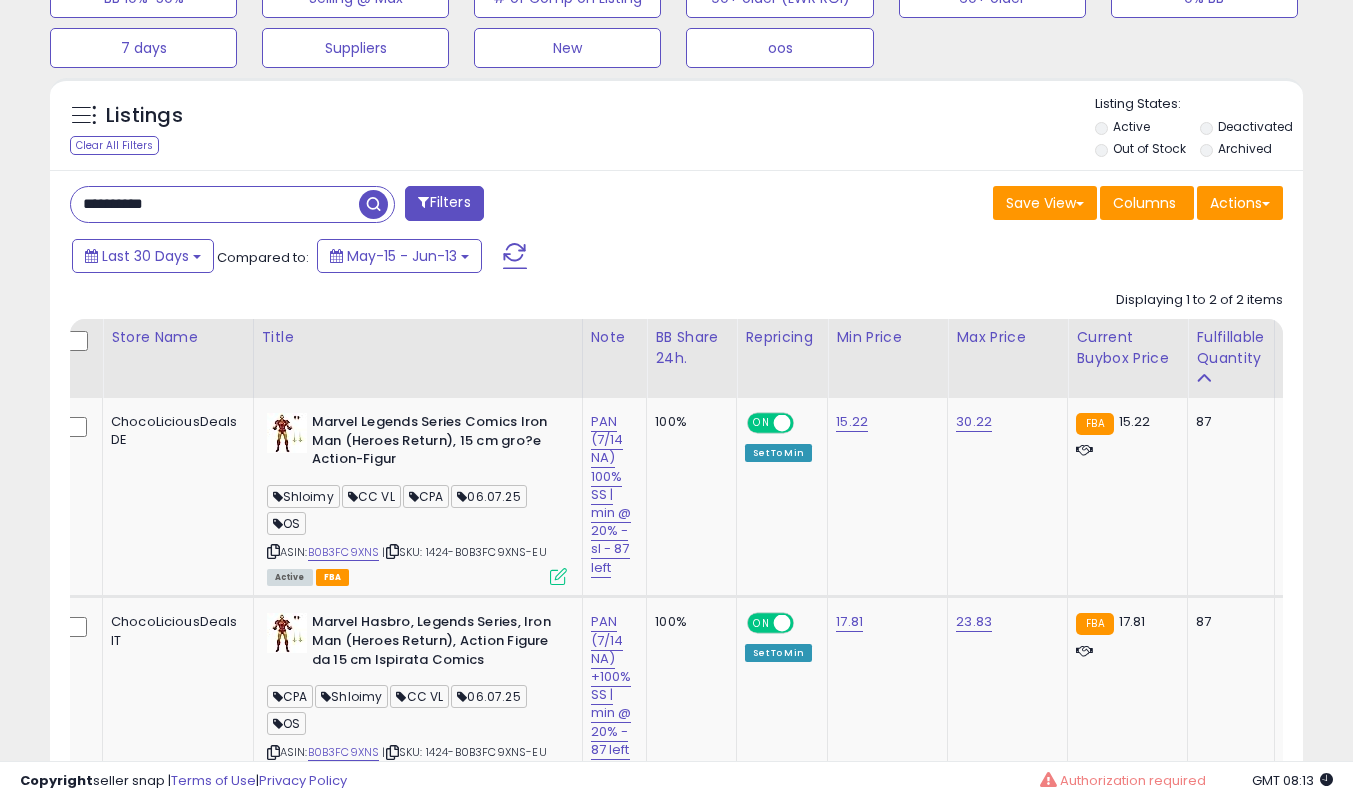 click on "**********" at bounding box center (215, 204) 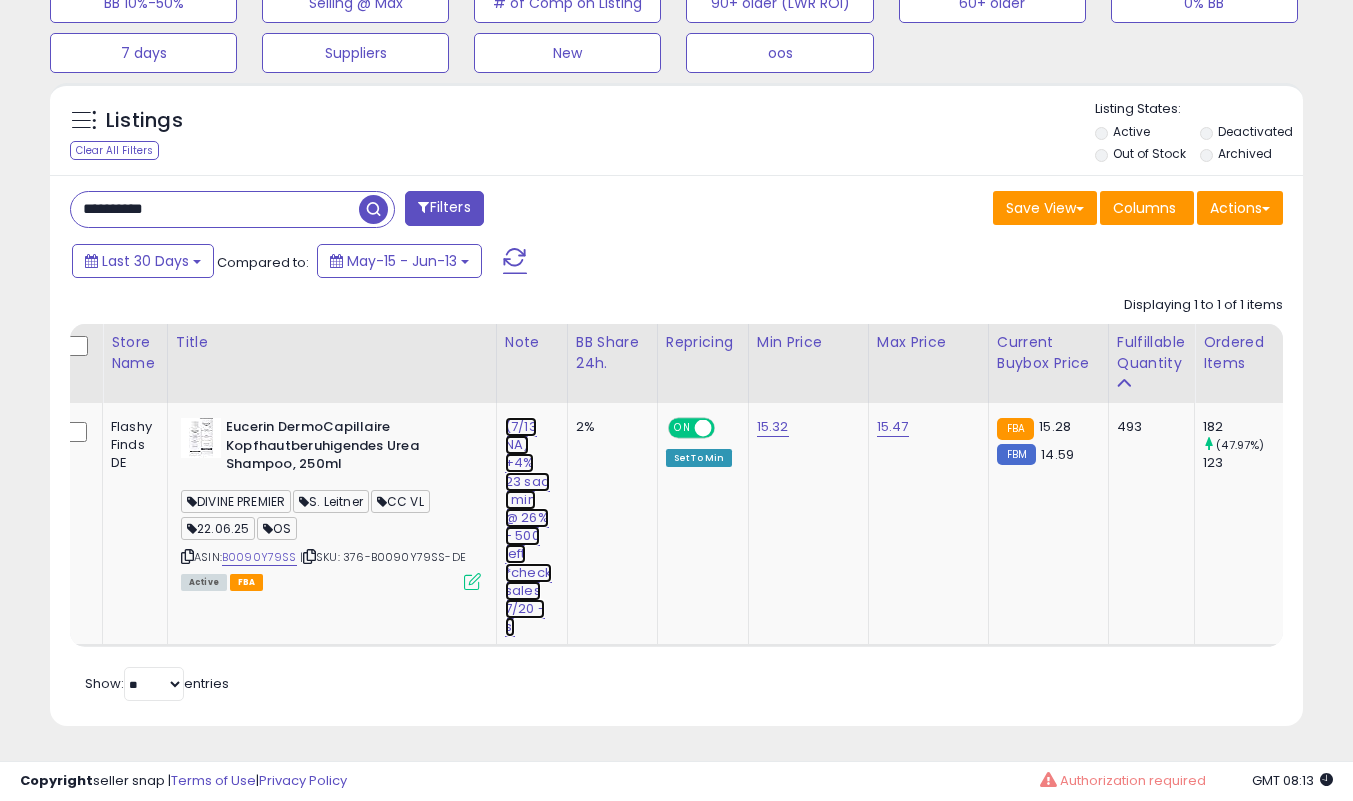 click on "(7/13 NA) +4% 23 sad | min @ 26% - 500 left *check sales 7/20 -sl" at bounding box center (528, 527) 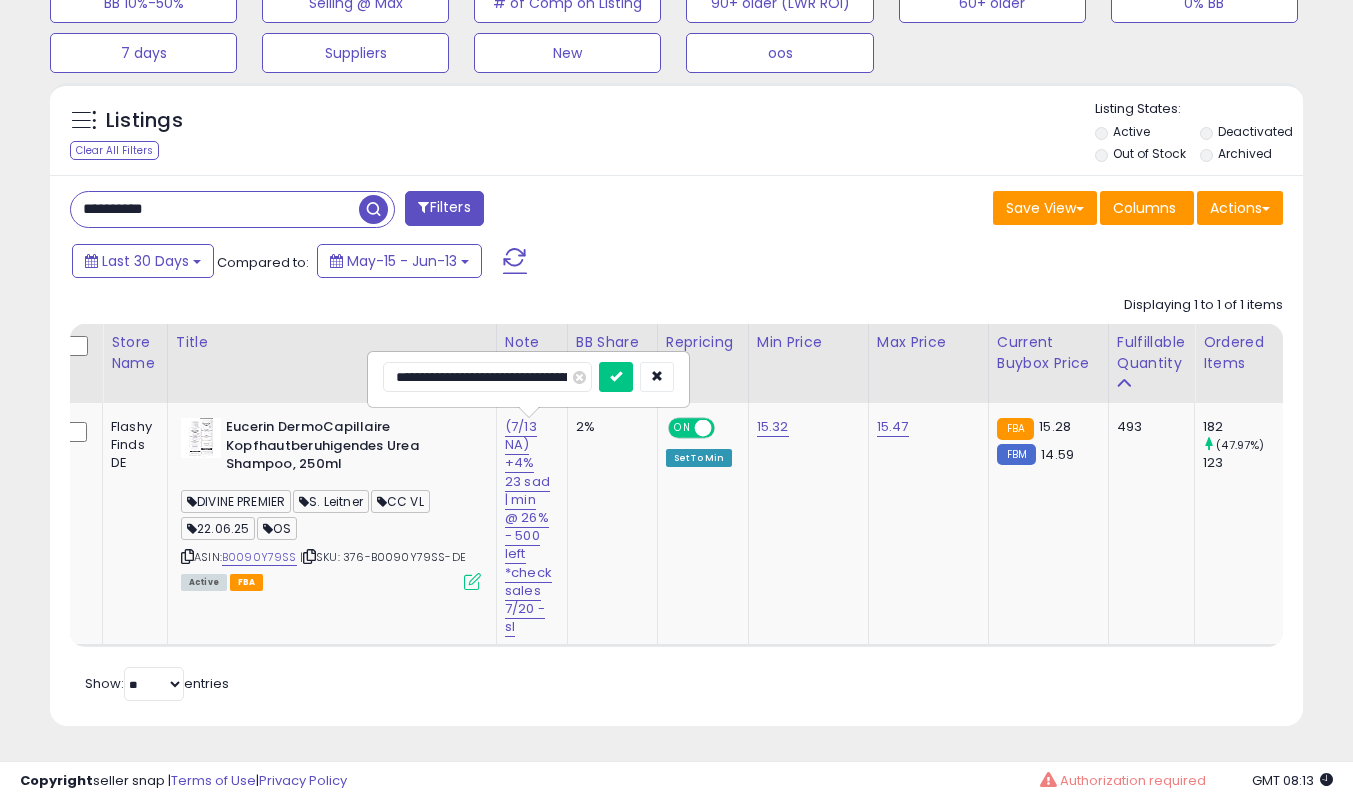 type on "**********" 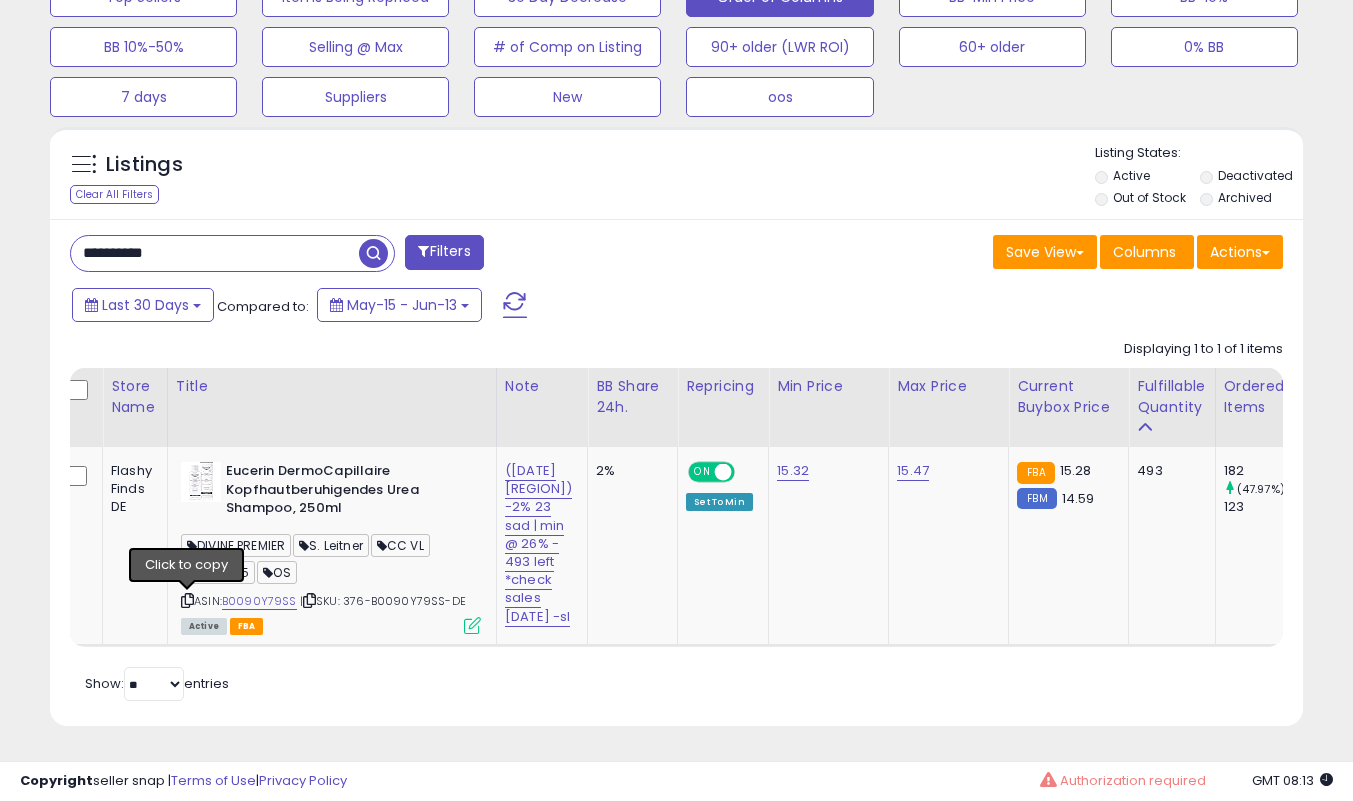 click at bounding box center [187, 600] 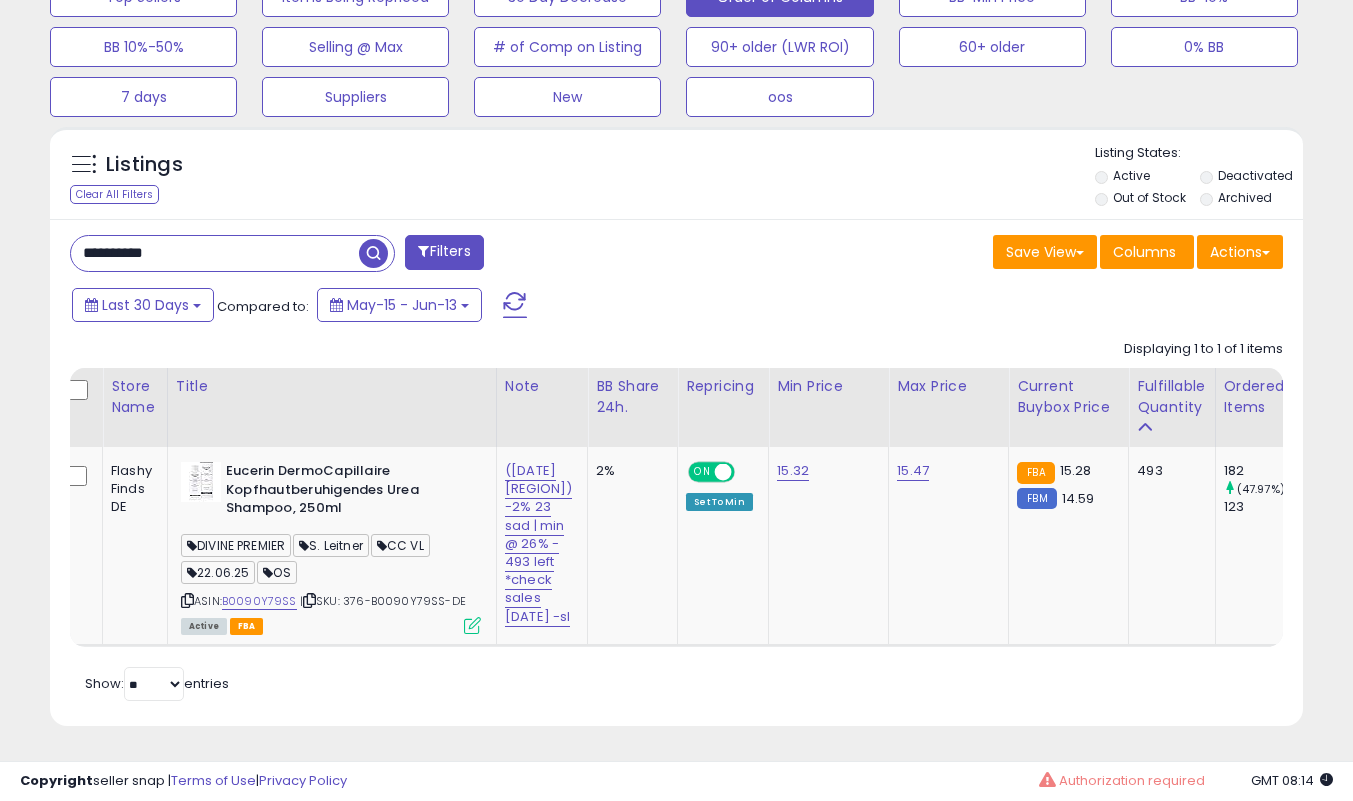 click at bounding box center [472, 625] 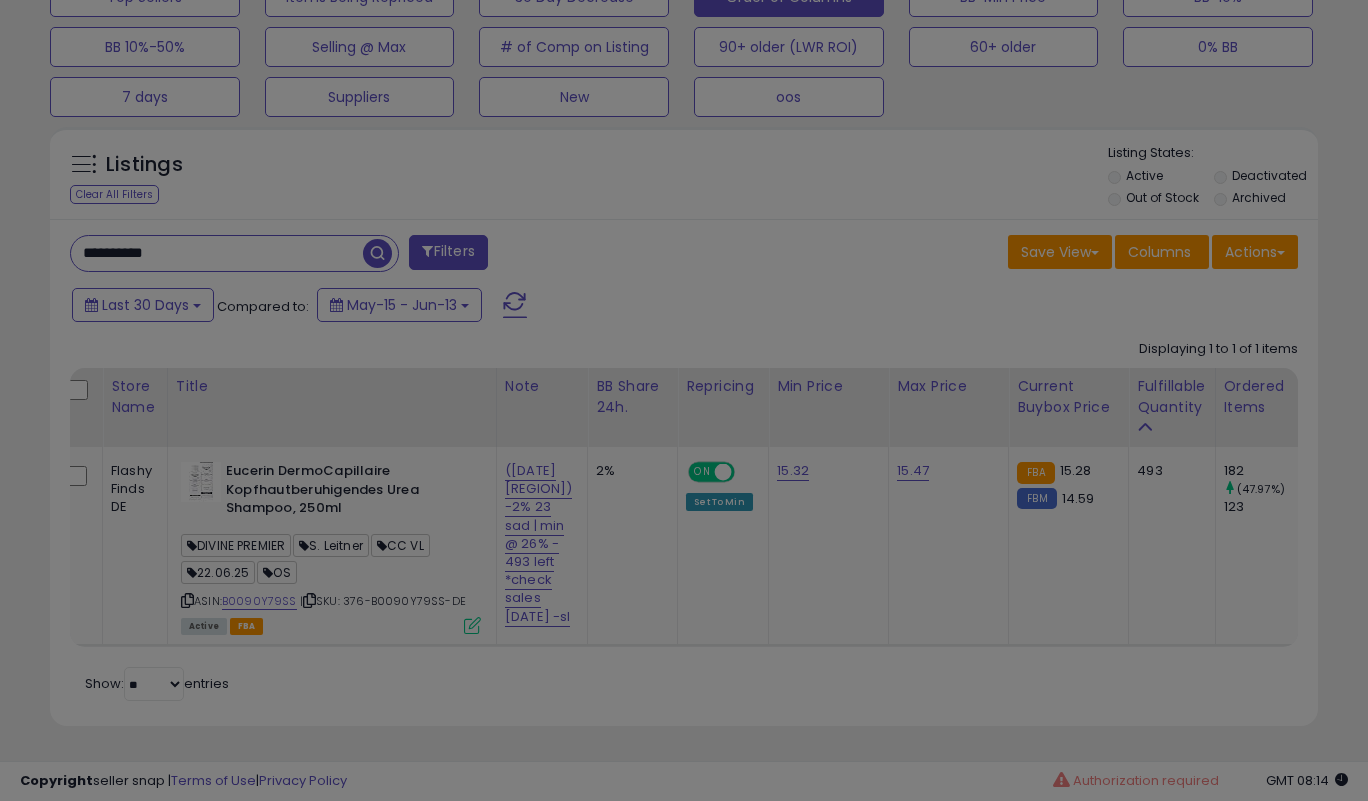 scroll, scrollTop: 999590, scrollLeft: 999266, axis: both 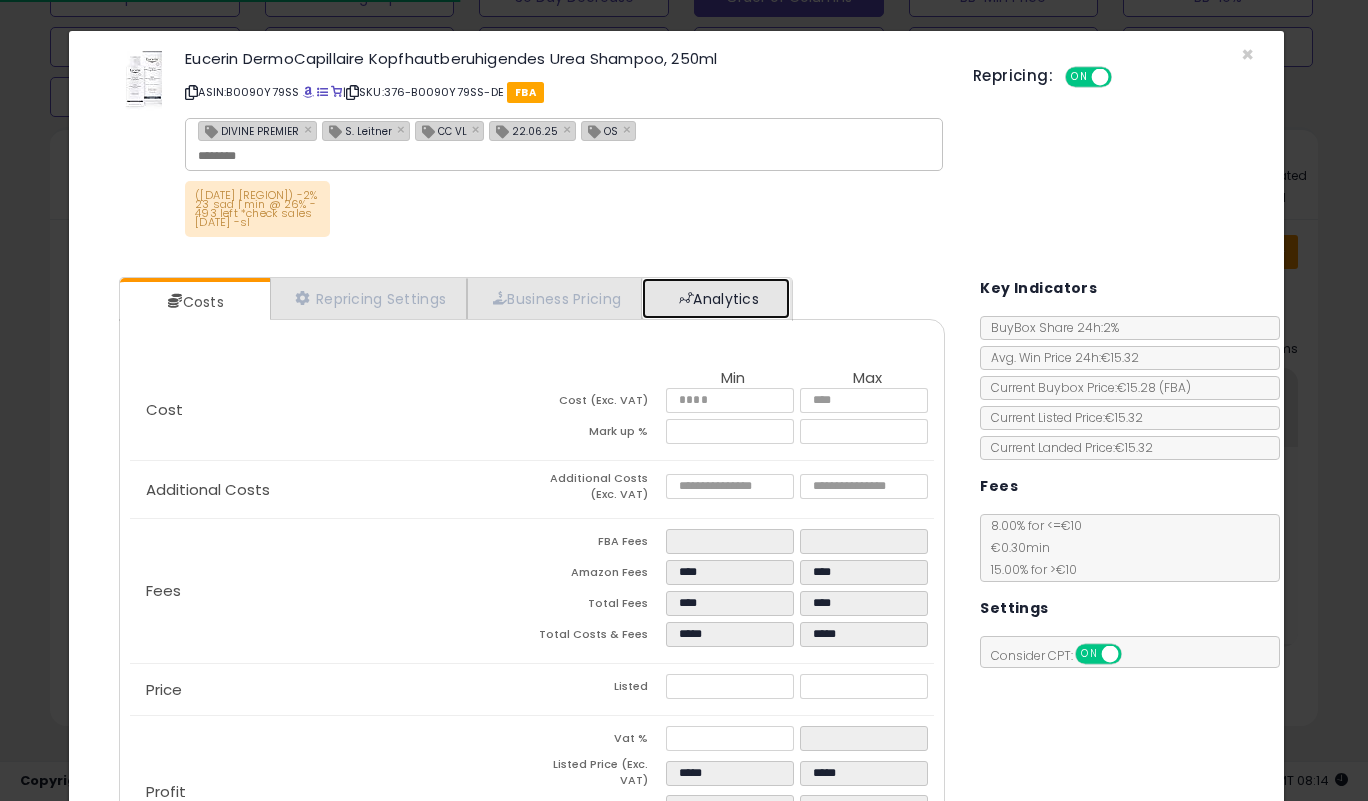 click on "Analytics" at bounding box center [716, 298] 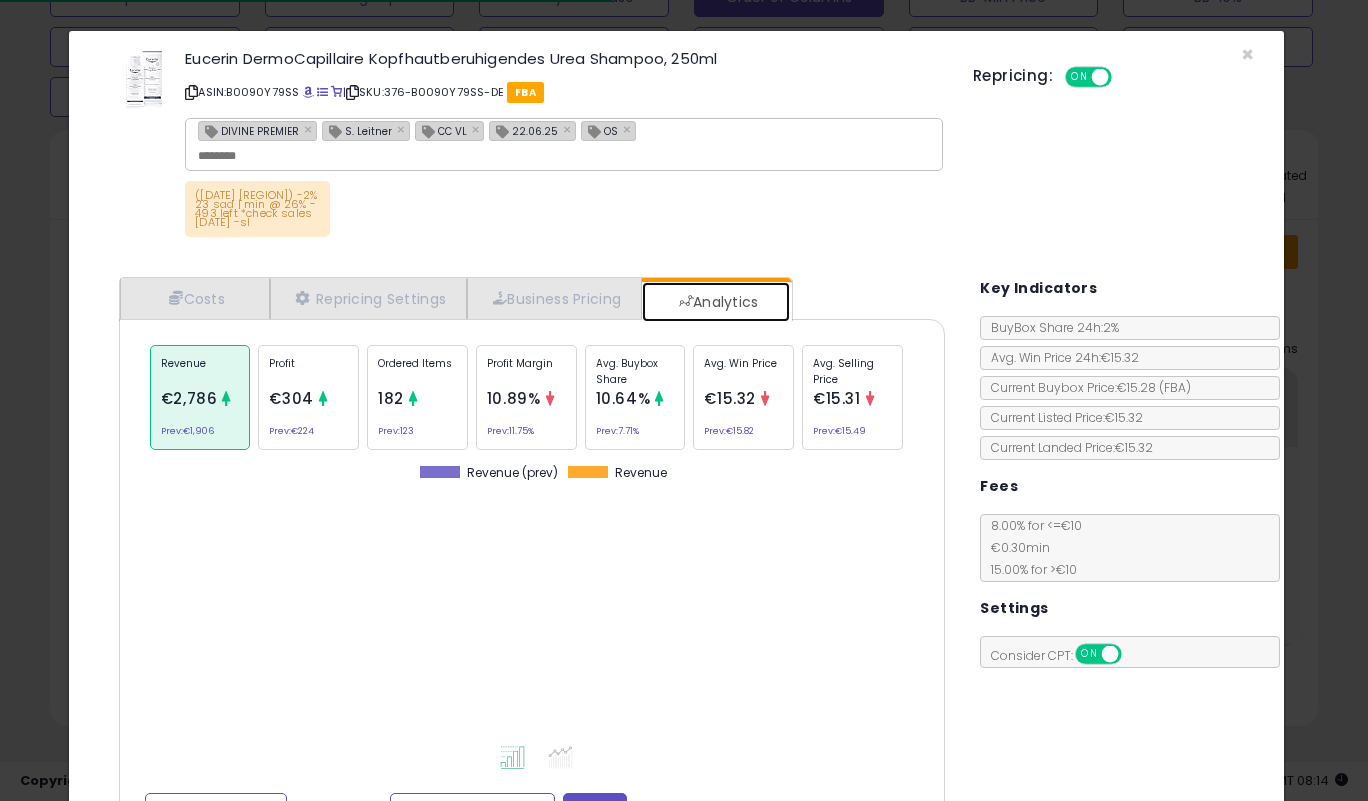scroll, scrollTop: 999385, scrollLeft: 999143, axis: both 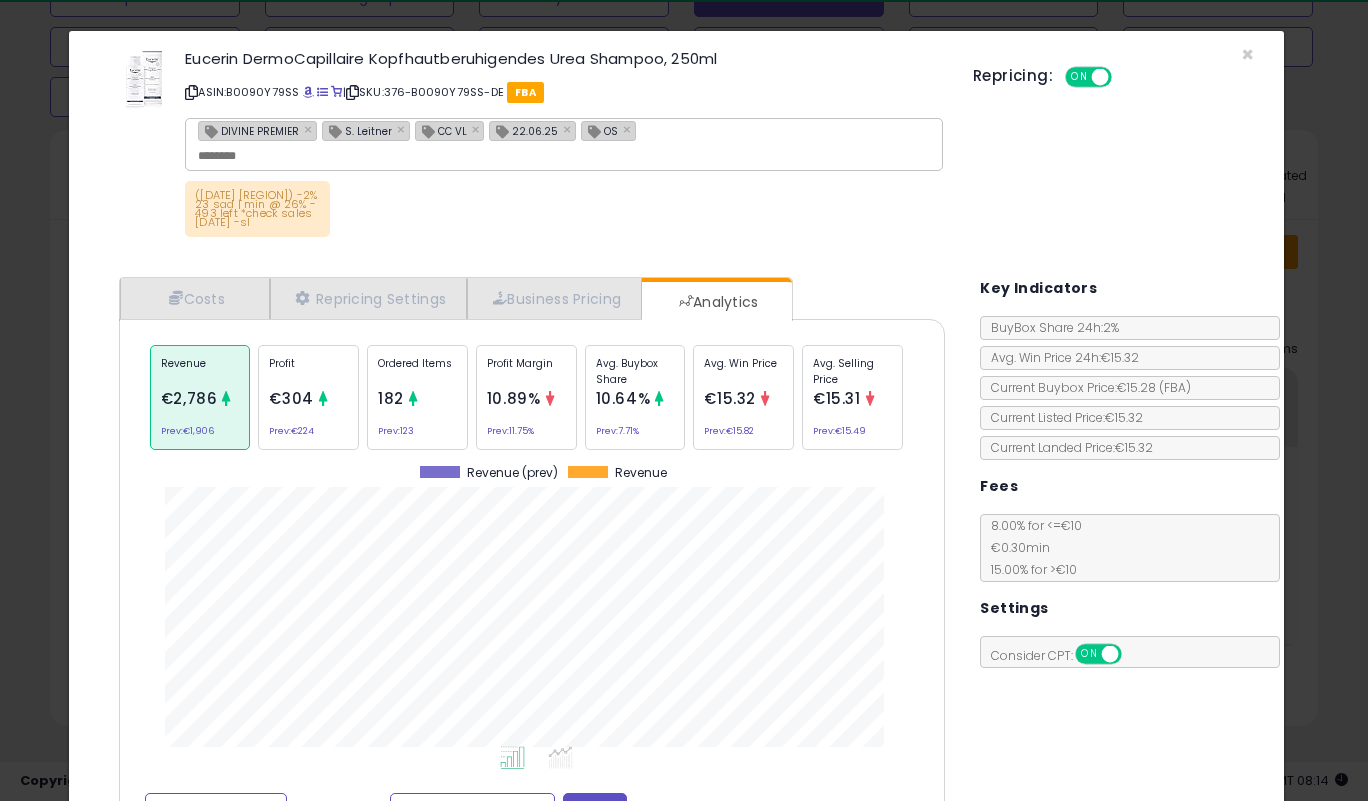 click on "Ordered Items
182
Prev:  123" 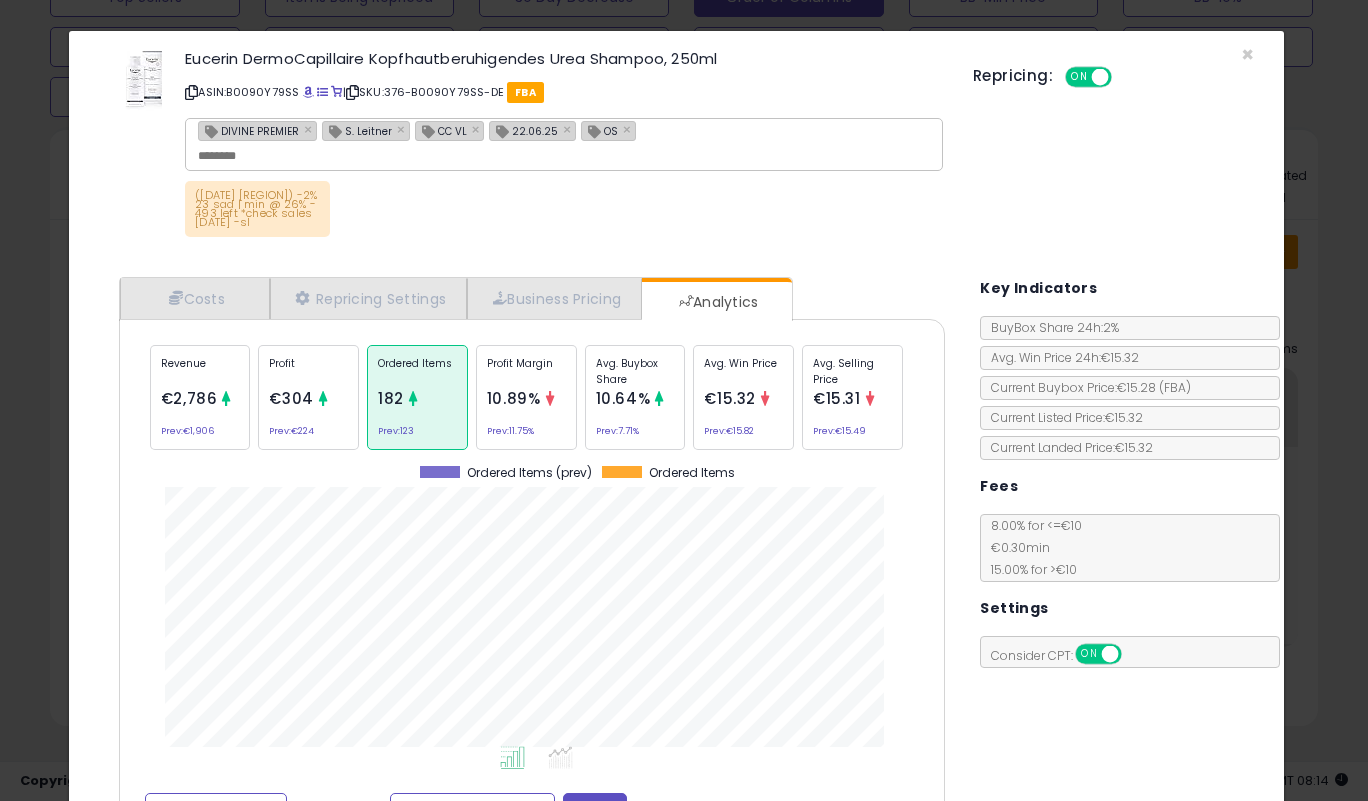 scroll, scrollTop: 999385, scrollLeft: 999143, axis: both 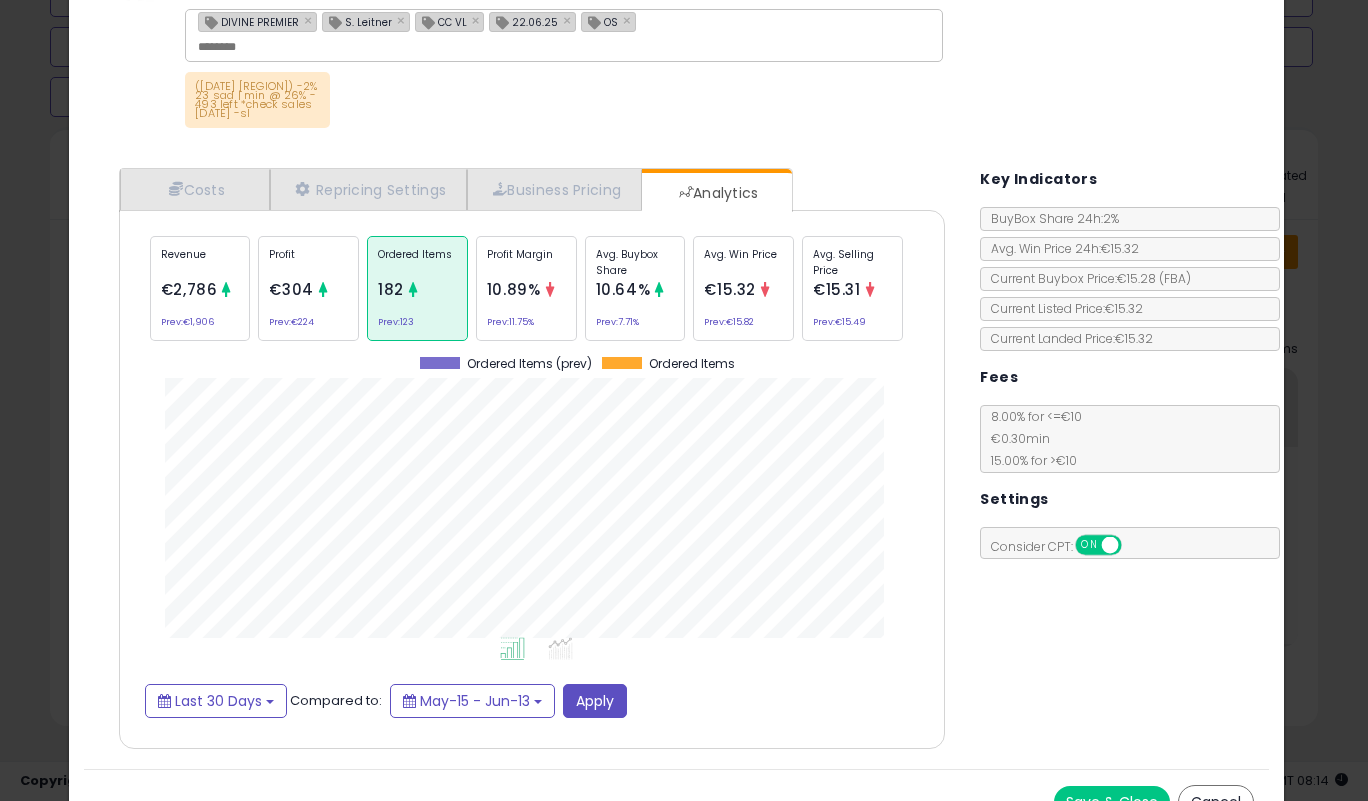 click on "Save & Close" at bounding box center (1112, 802) 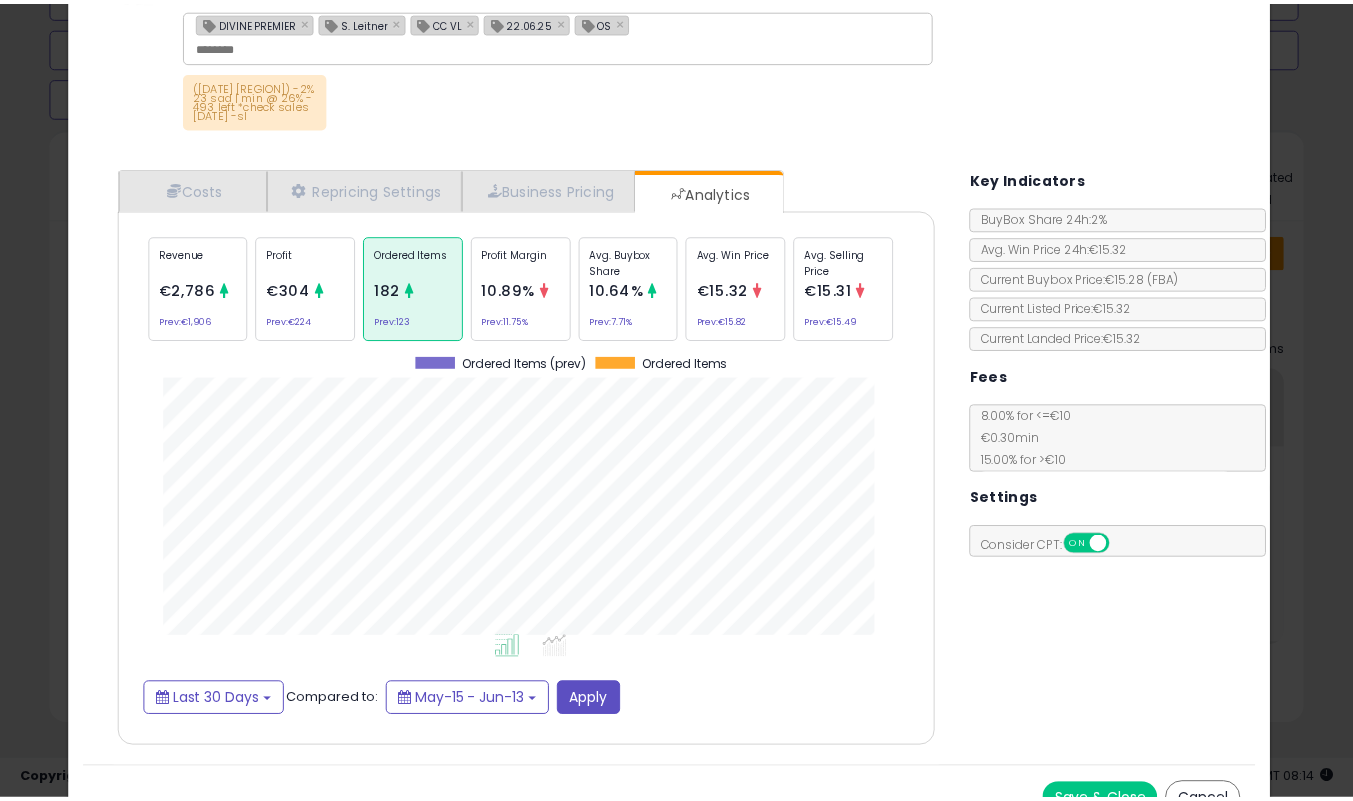 scroll, scrollTop: 0, scrollLeft: 0, axis: both 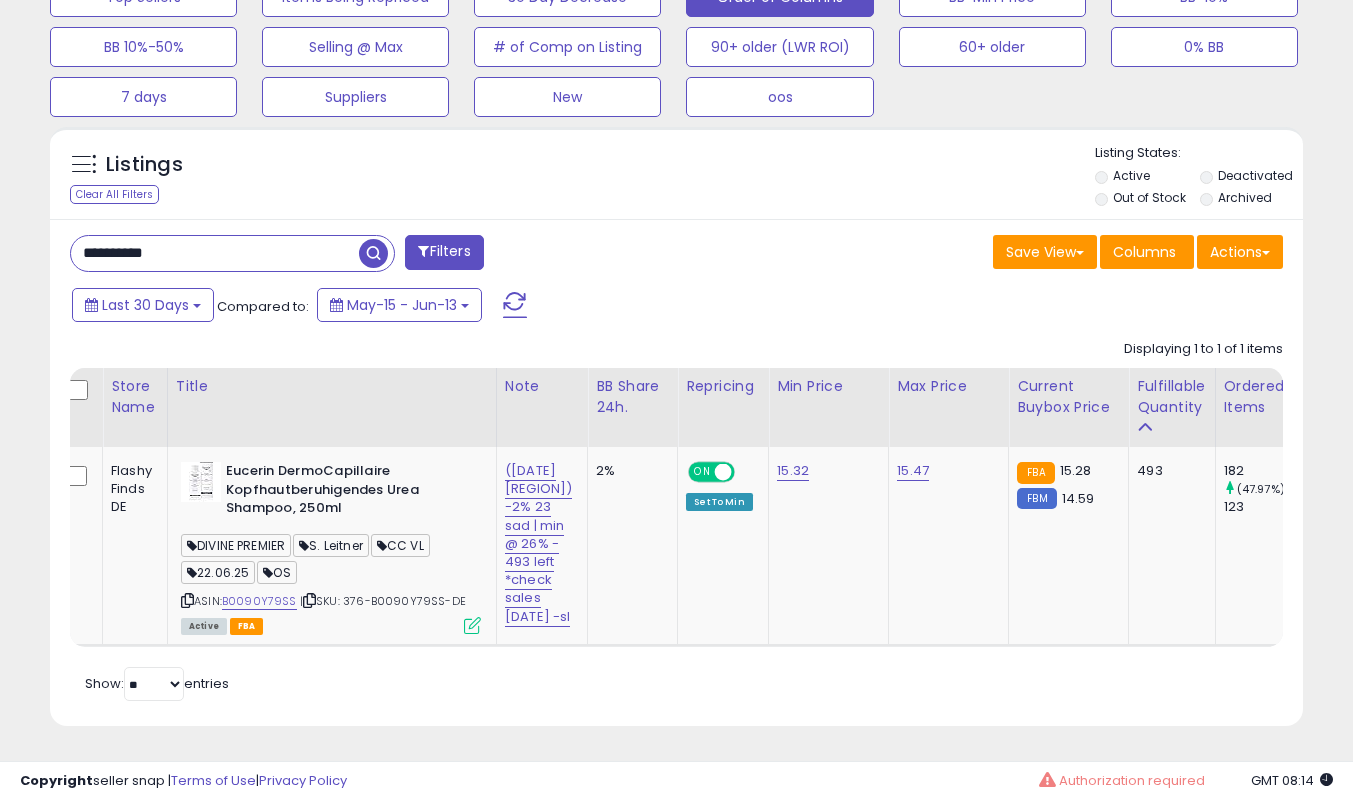 click on "**********" at bounding box center [232, 253] 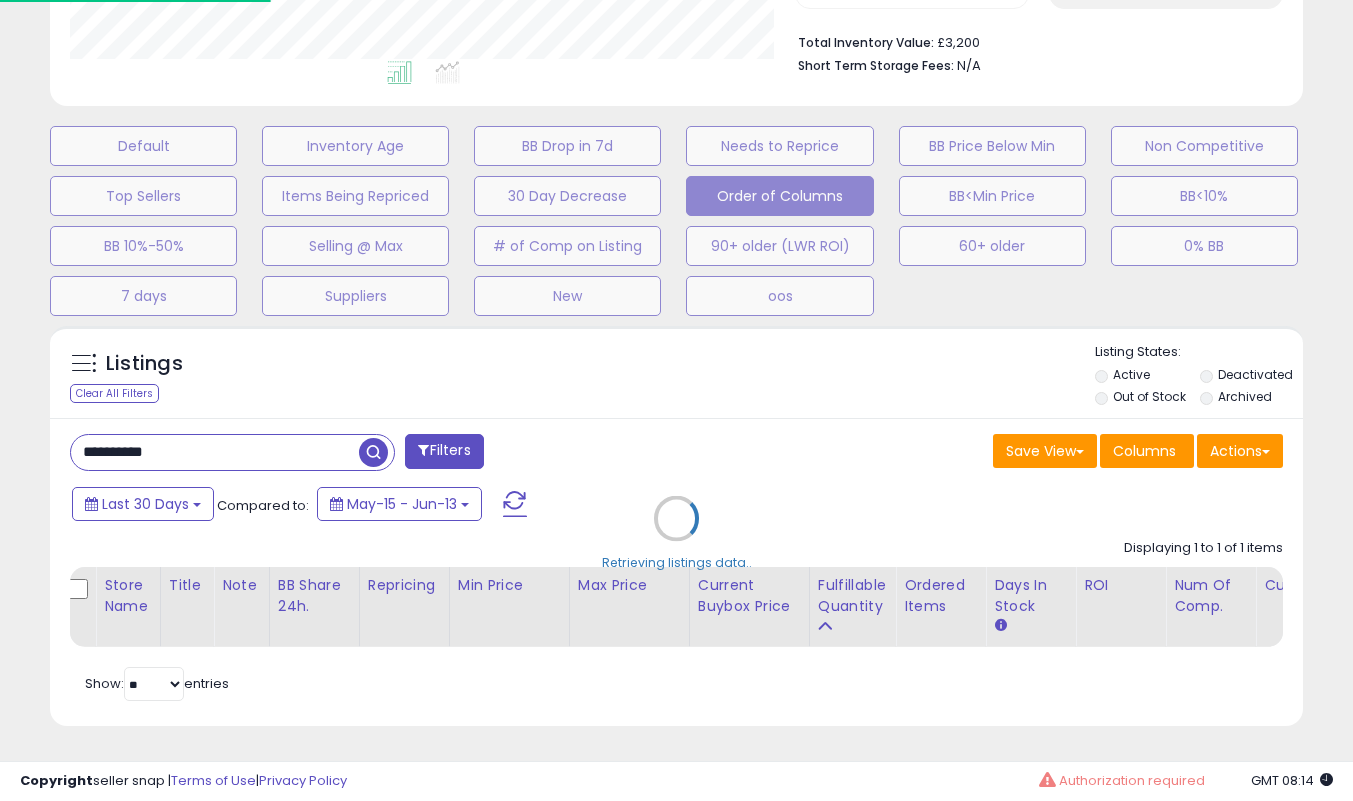 scroll, scrollTop: 999590, scrollLeft: 999266, axis: both 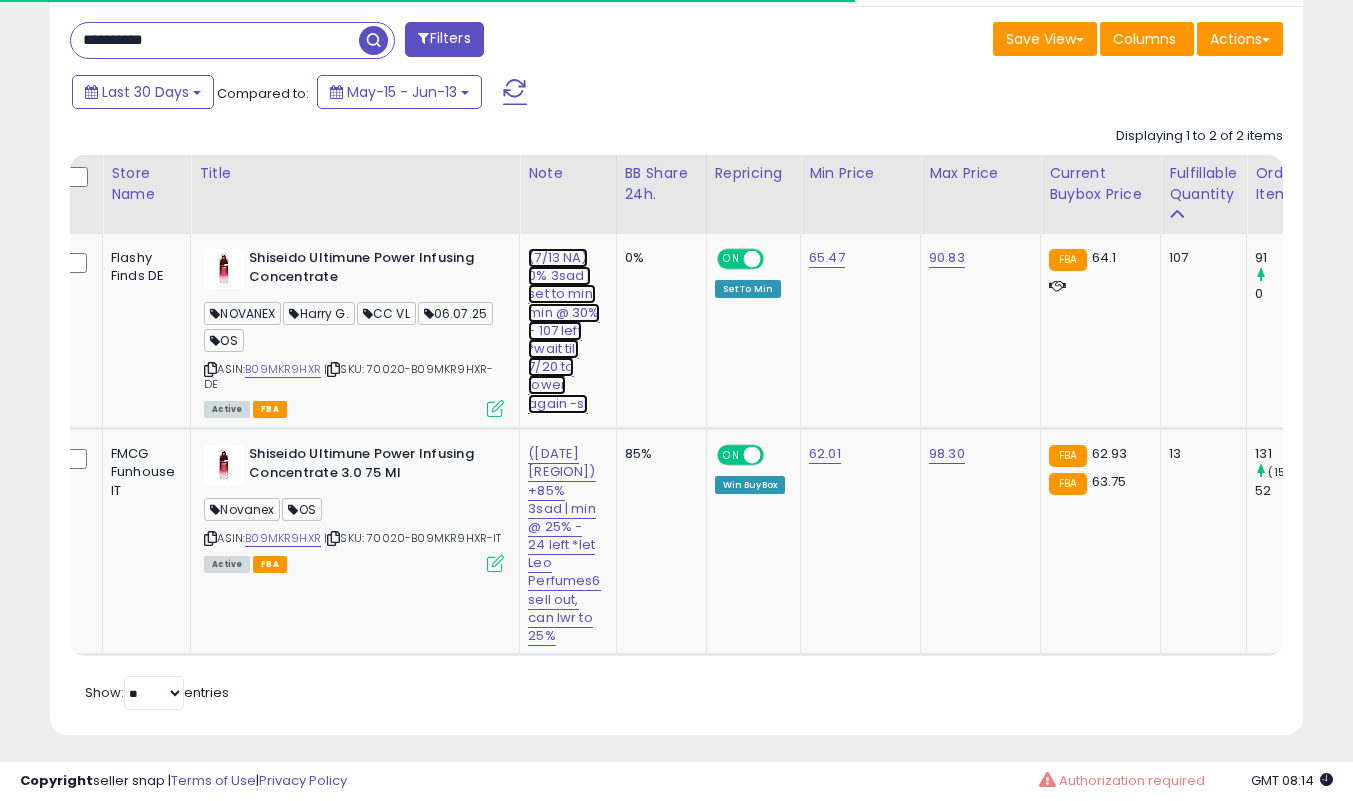 click on "(7/13 NA) 0% 3sad | set to min, min @ 30% - 107 left *wait till 7/20 to lower again -sl" at bounding box center [563, 331] 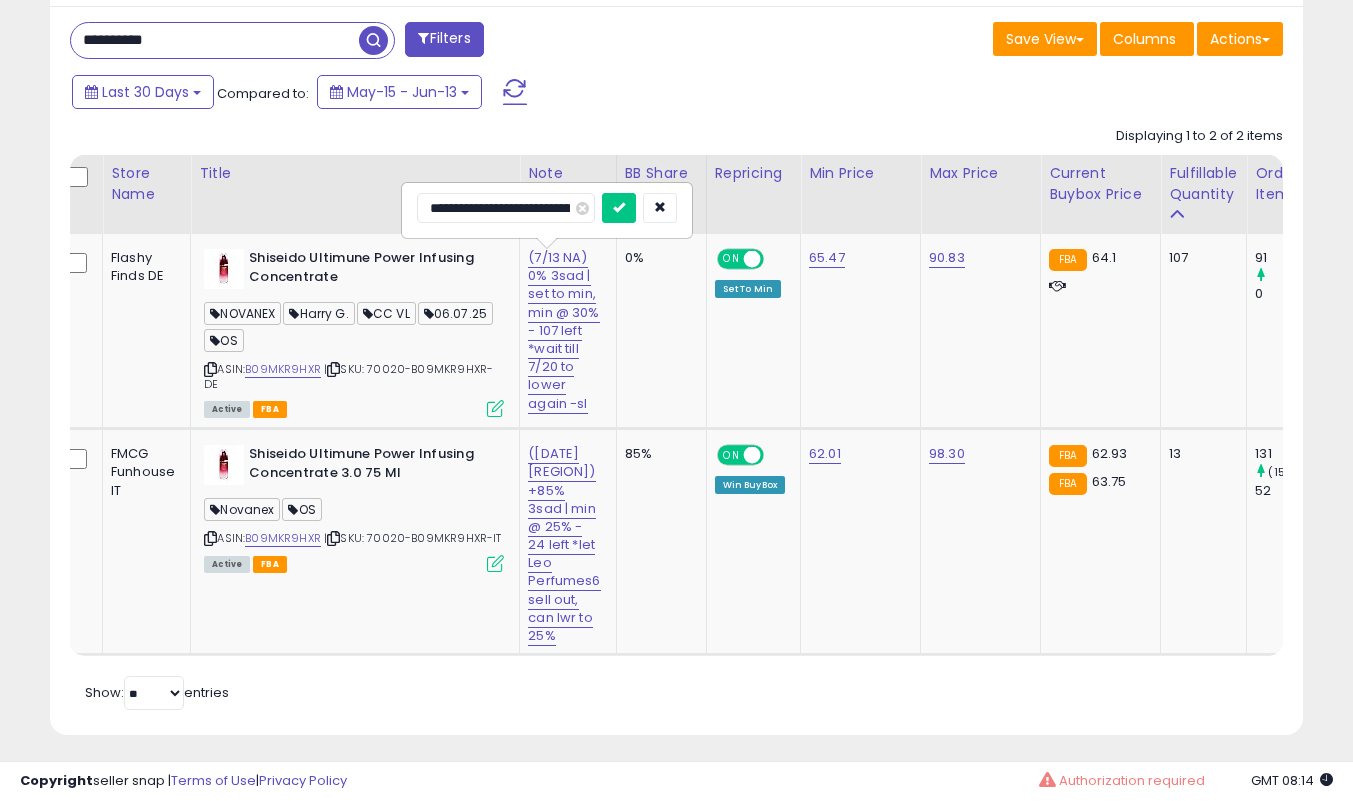 scroll, scrollTop: 999590, scrollLeft: 999275, axis: both 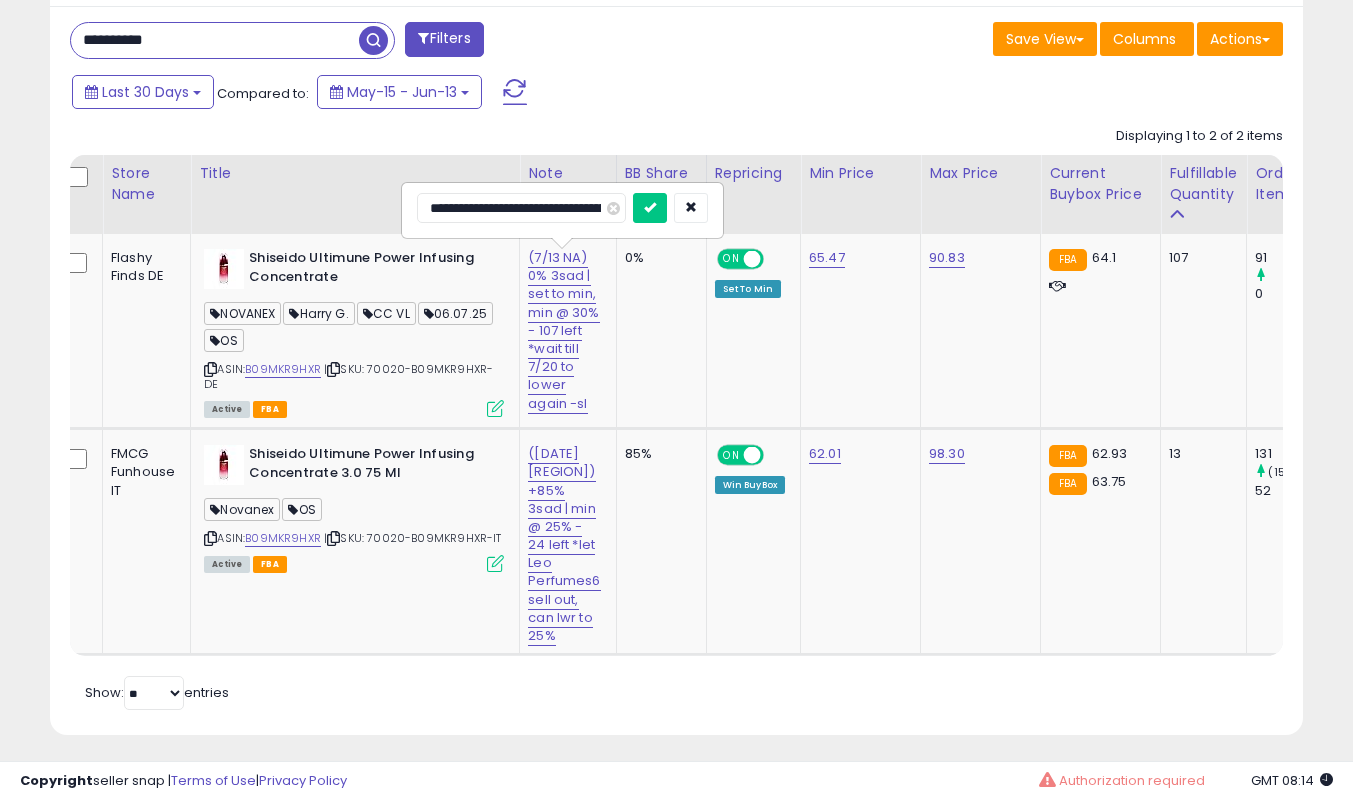 type on "**********" 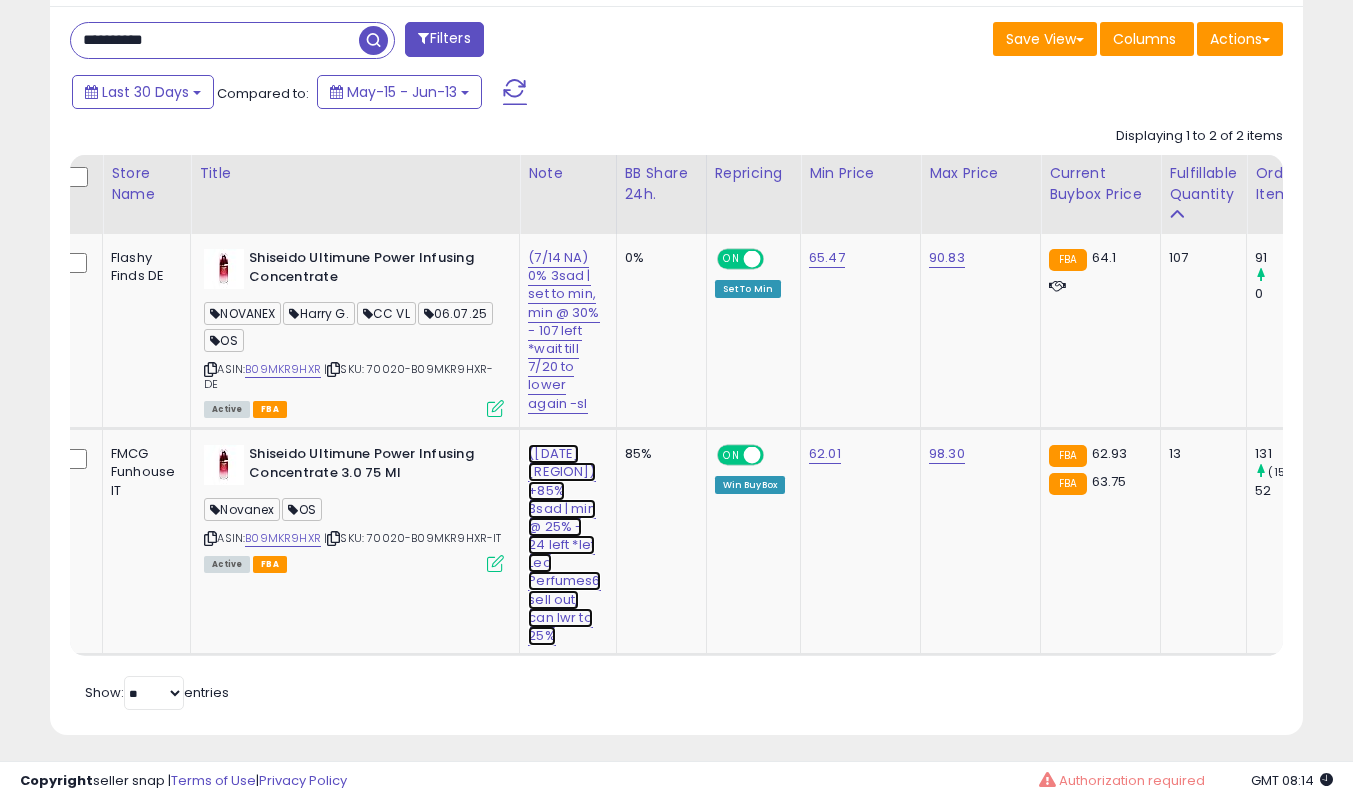 click on "([DATE] [REGION]) +85% 3sad | min @ 25% - 24 left *let  Leo Perfumes6 sell out, can lwr to 25%" at bounding box center [563, 331] 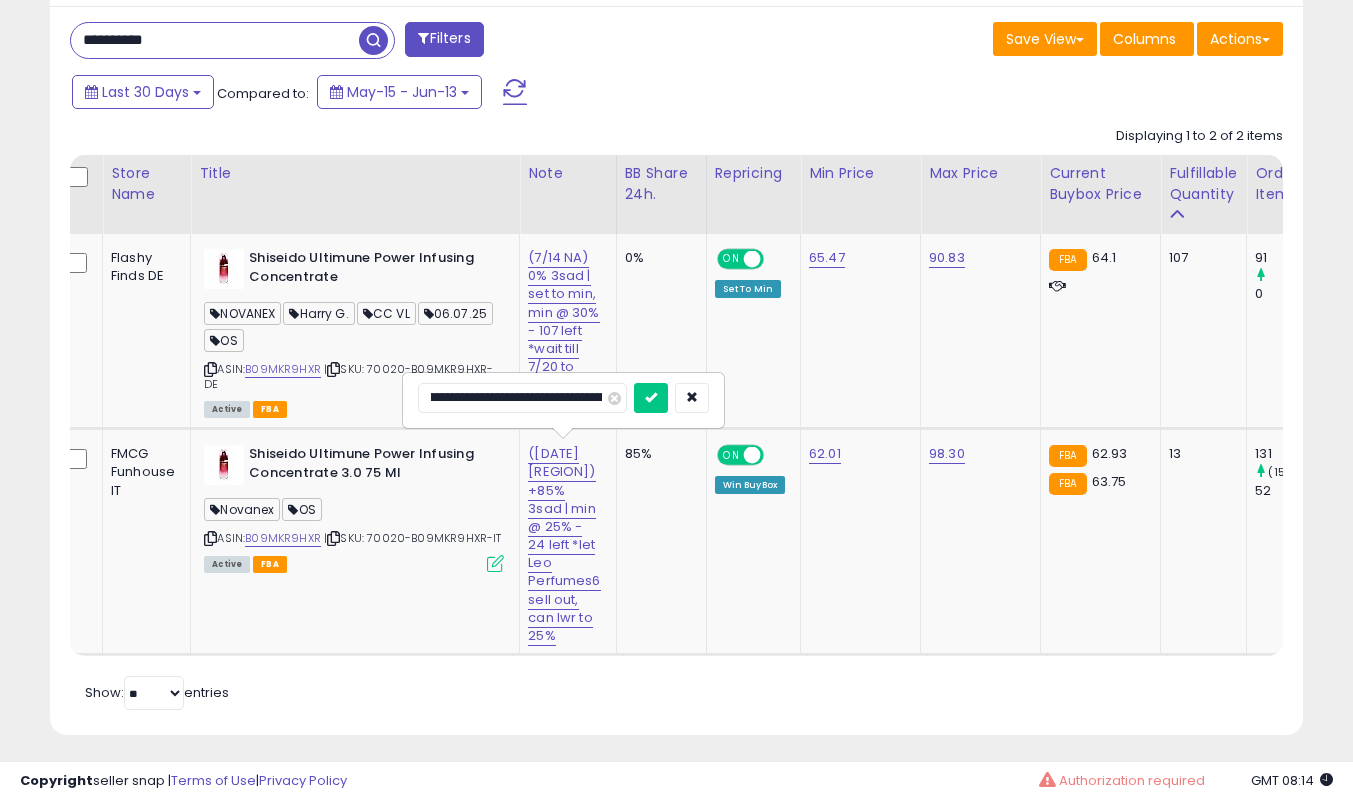 scroll, scrollTop: 0, scrollLeft: 0, axis: both 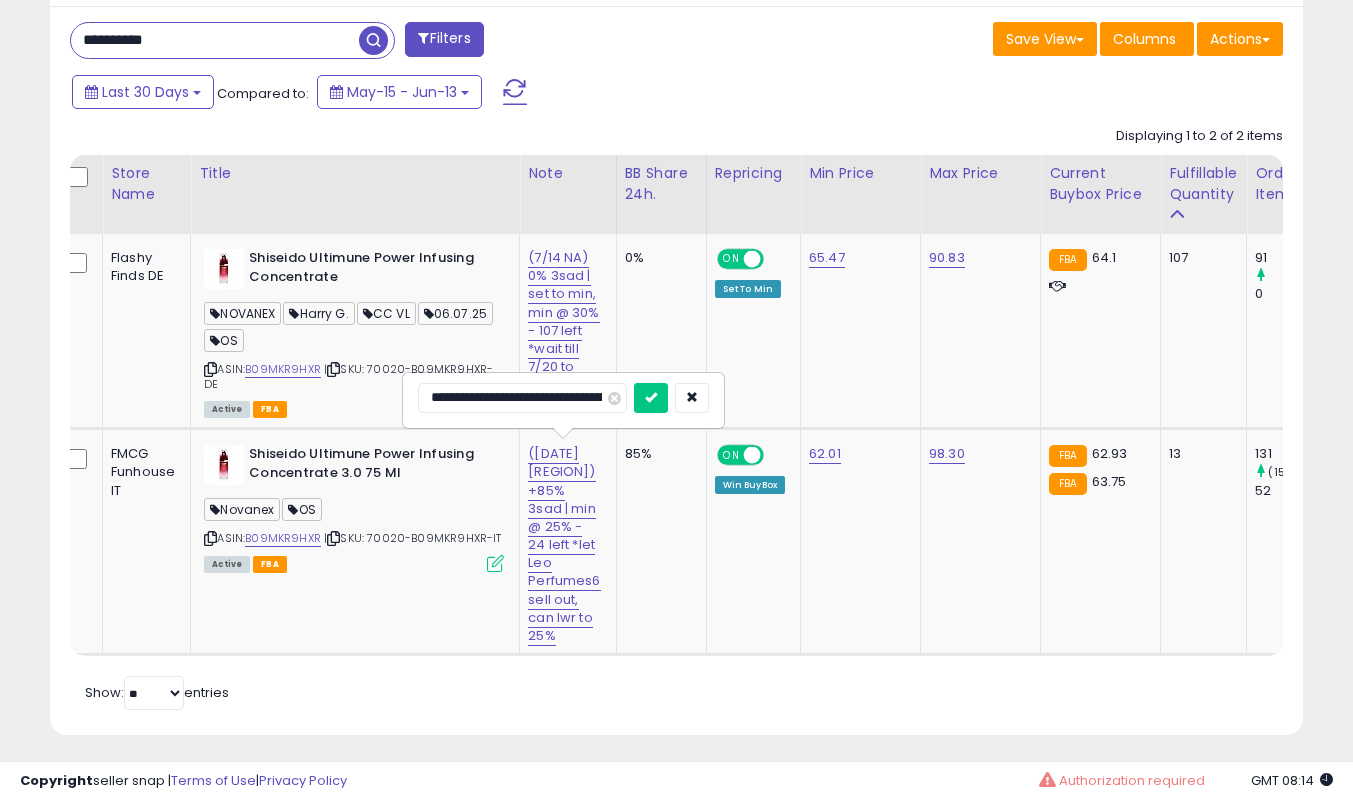 type on "**********" 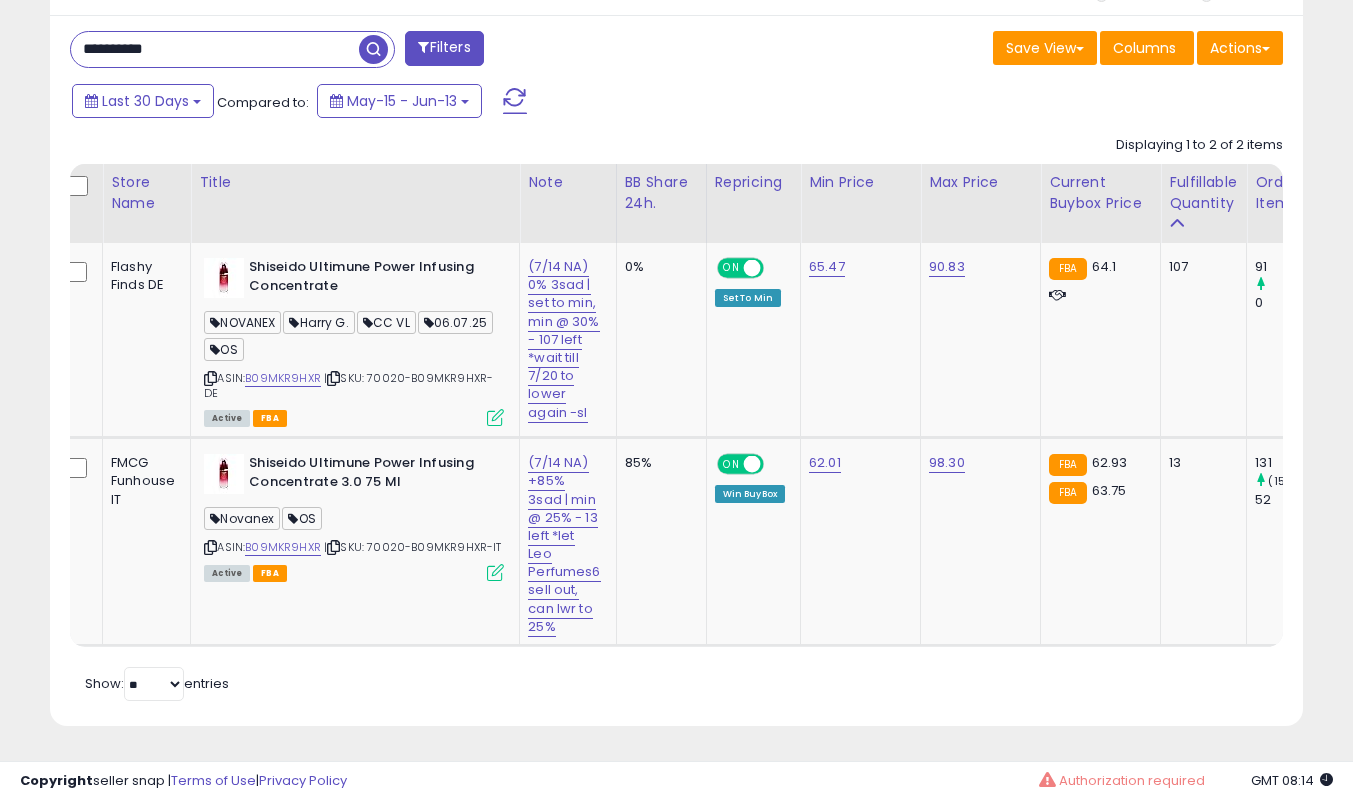 click on "**********" at bounding box center [215, 49] 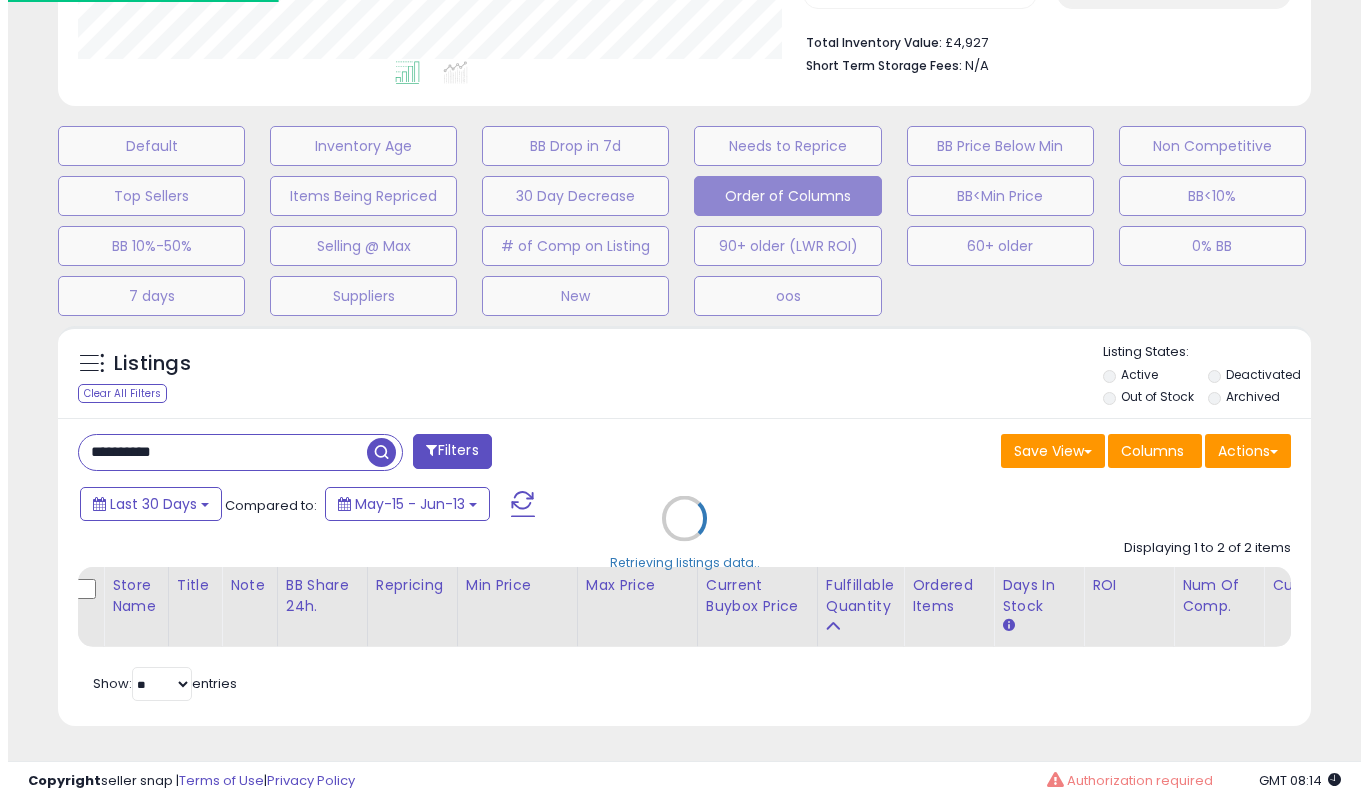 scroll, scrollTop: 519, scrollLeft: 0, axis: vertical 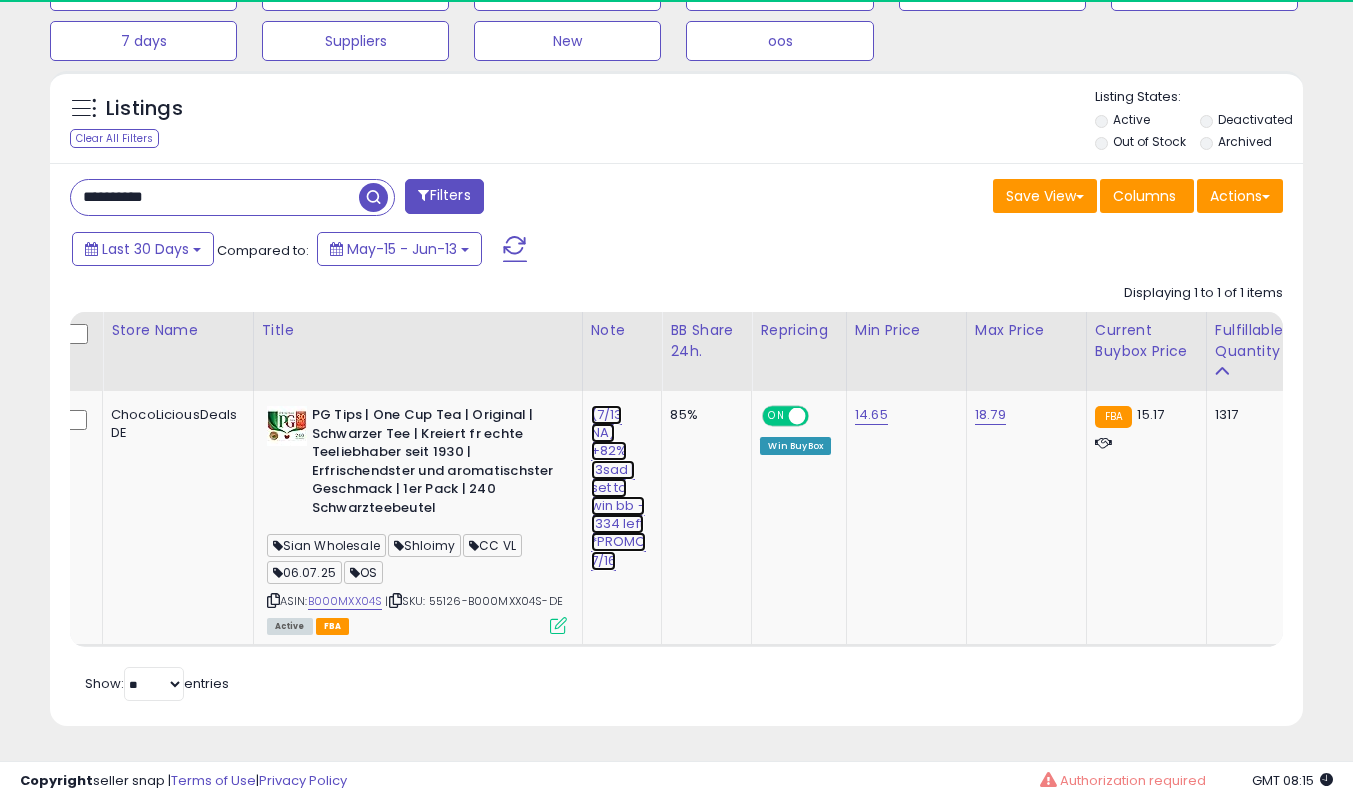 click on "(7/13 NA) +82% 13sad | set to win bb - 1334 left *PROMO 7/16" at bounding box center [619, 488] 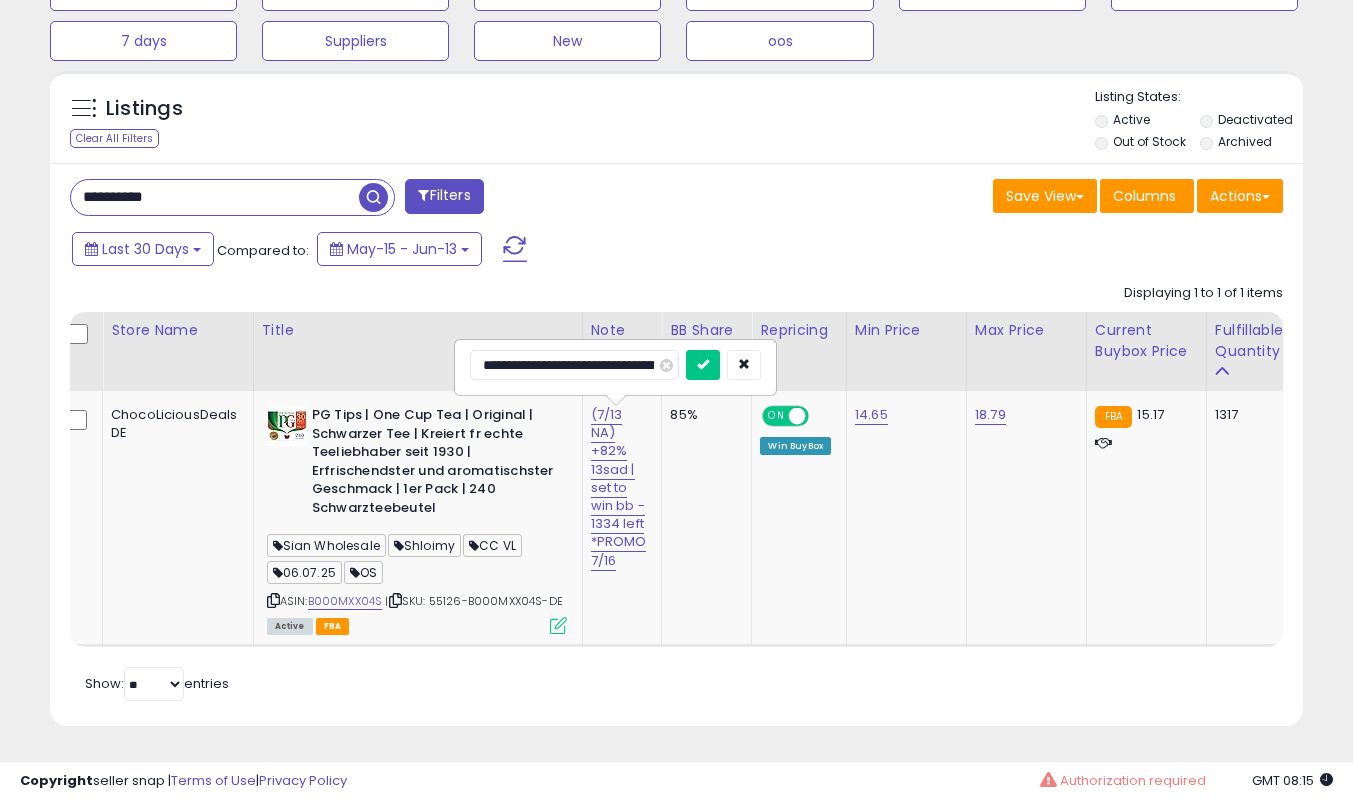 type on "**********" 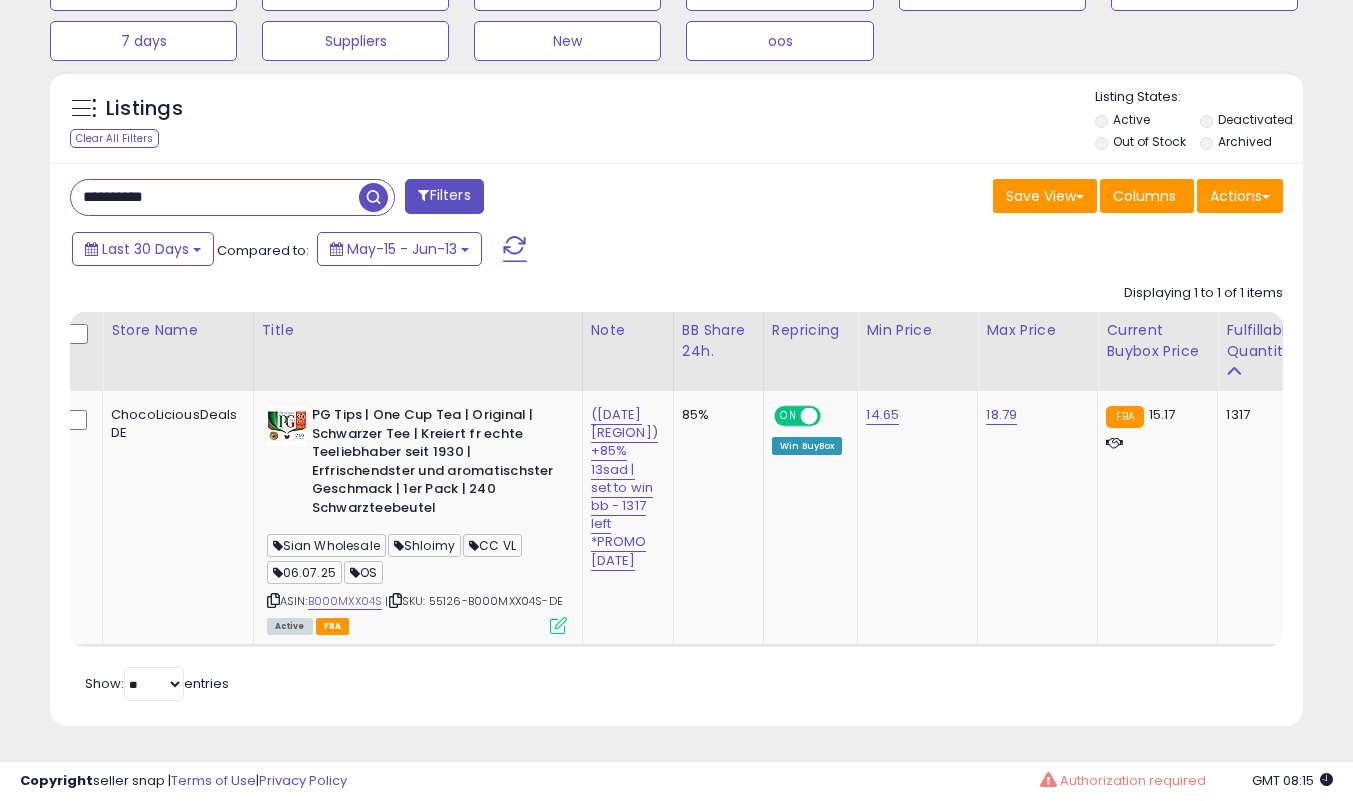 click at bounding box center [558, 625] 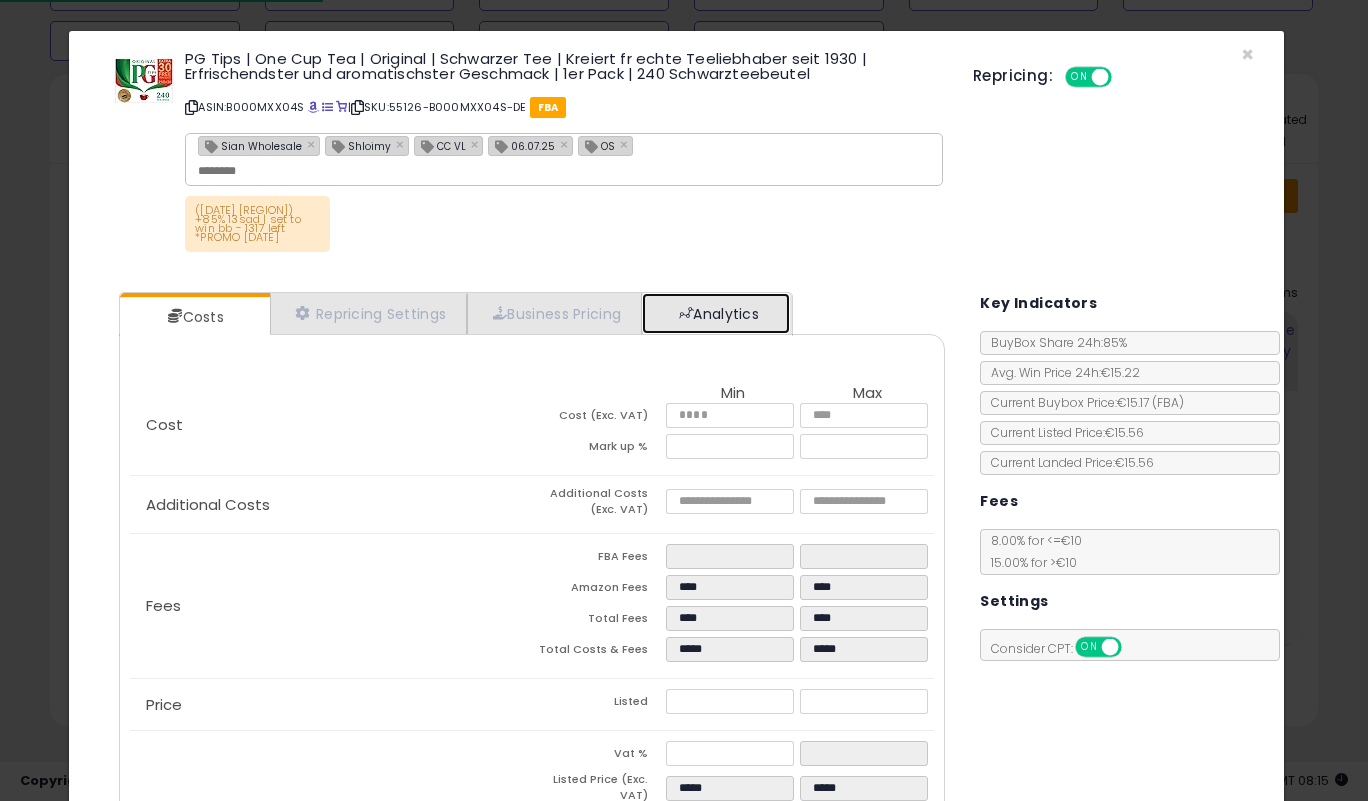 click on "Analytics" at bounding box center (716, 313) 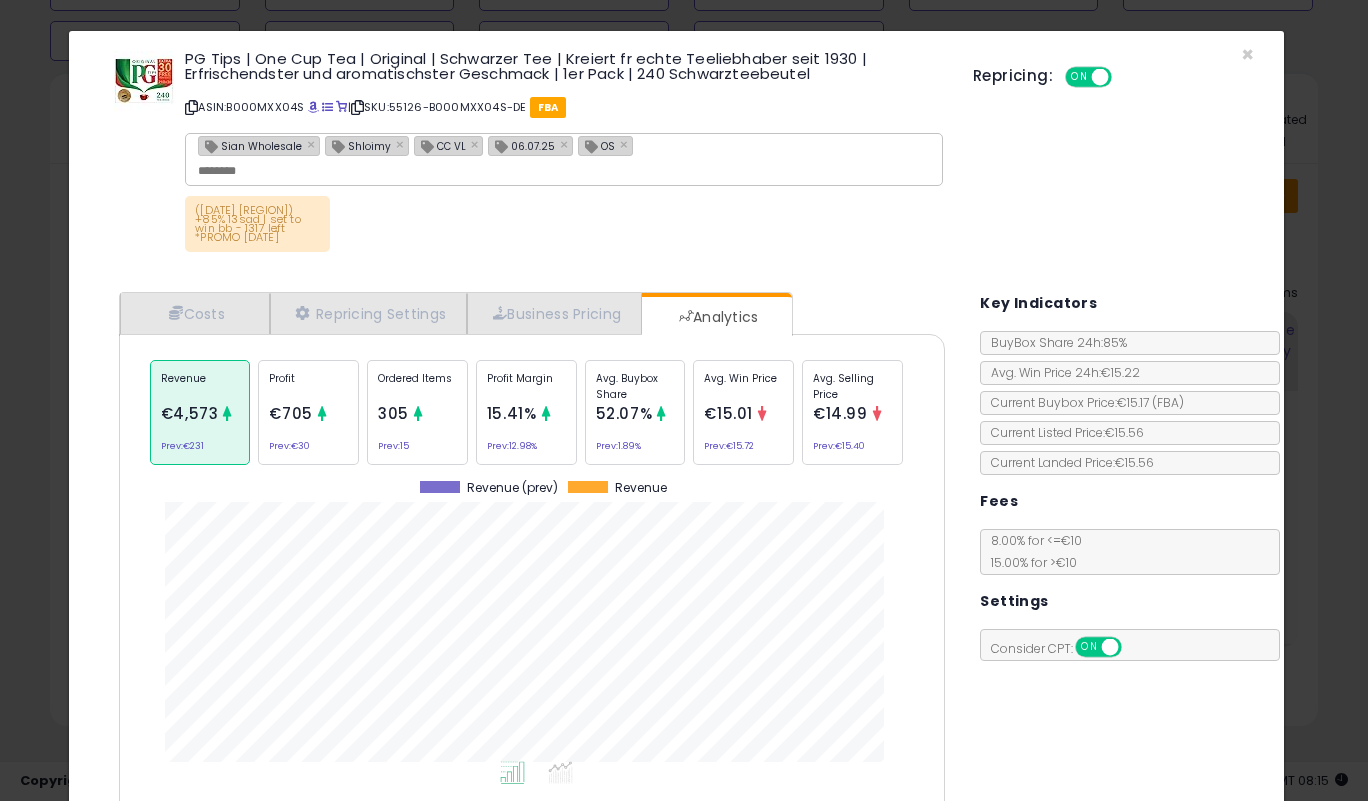click on "Ordered Items
305
Prev:  15" 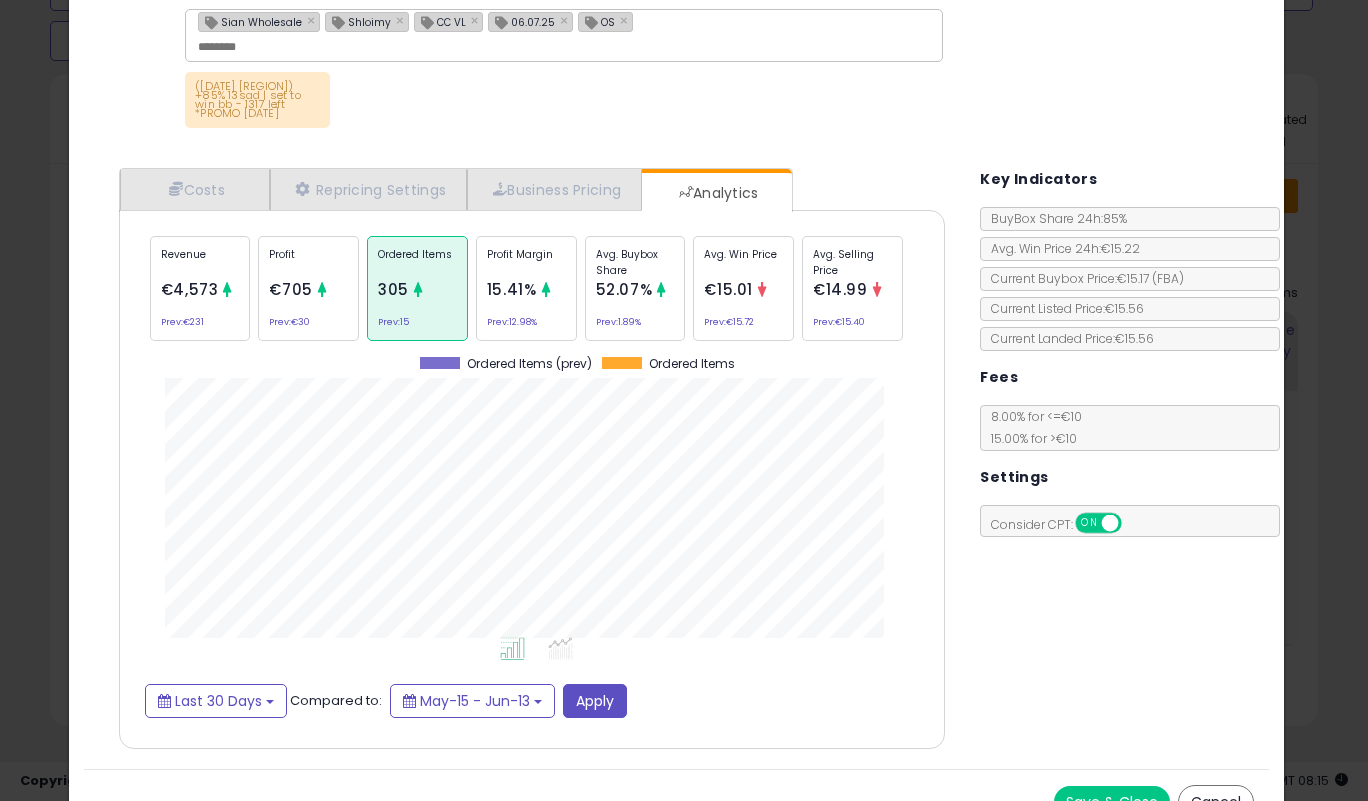 click on "Save & Close" at bounding box center (1112, 802) 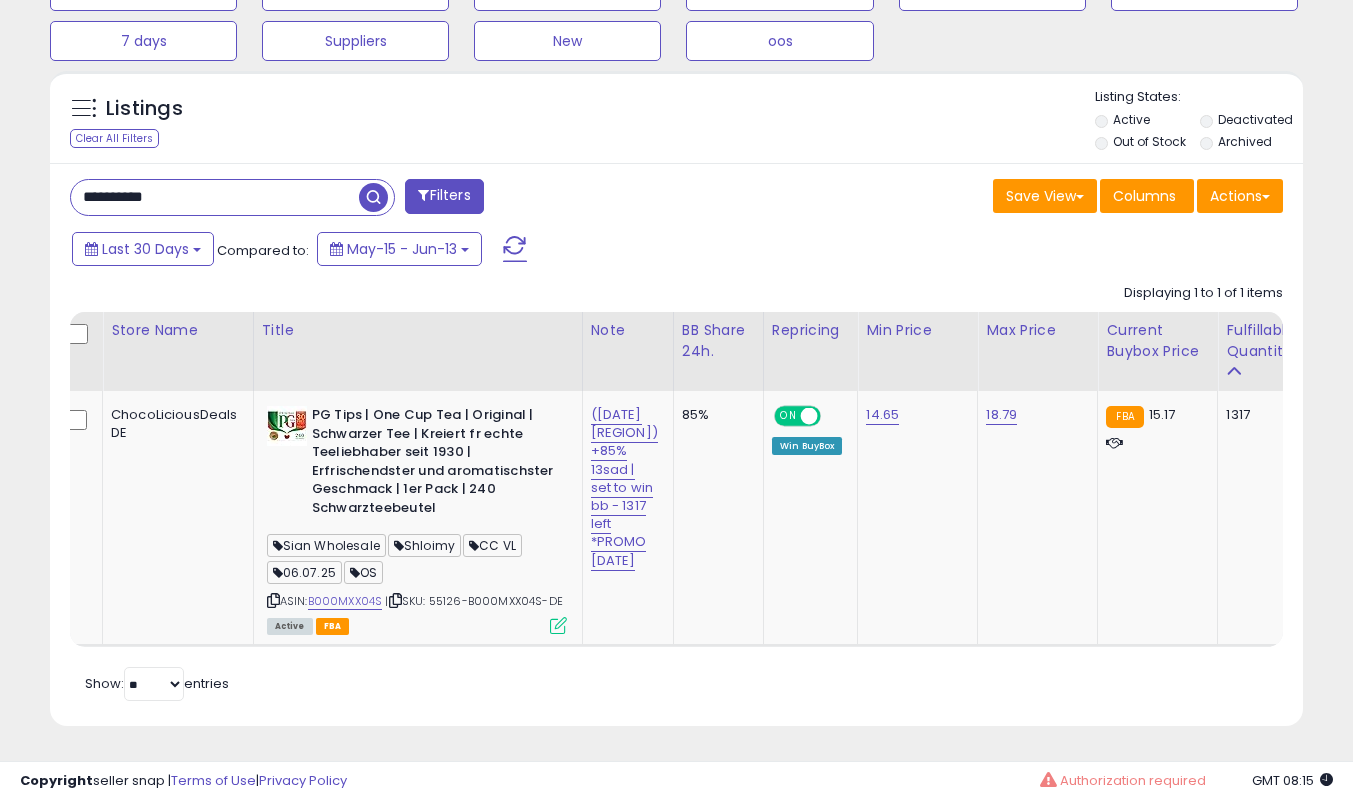 click on "**********" at bounding box center [215, 197] 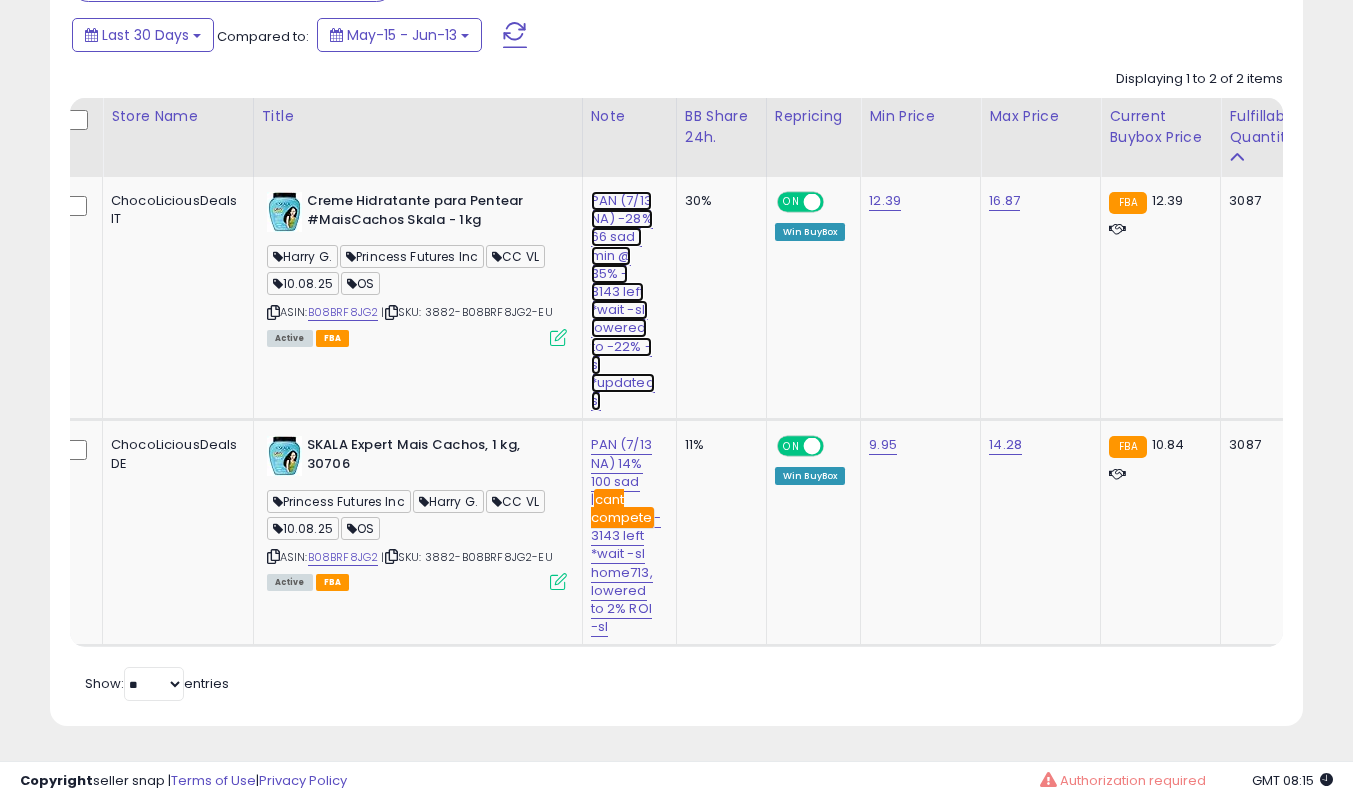click on "PAN (7/13 NA) -28% 66 sad | min @ 35% - 3143 left *wait -sl, lowered to -22% -sl *updated sl" at bounding box center (623, 301) 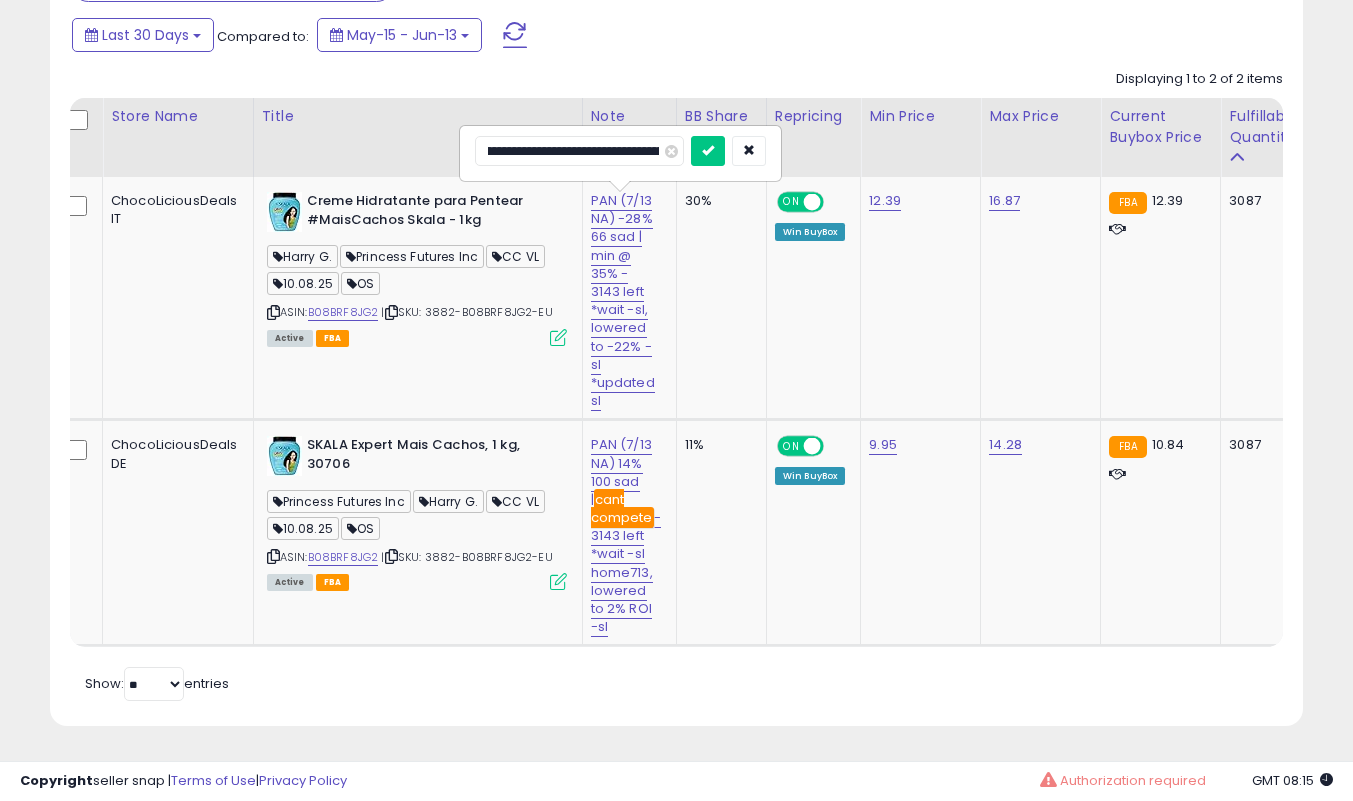 type on "**********" 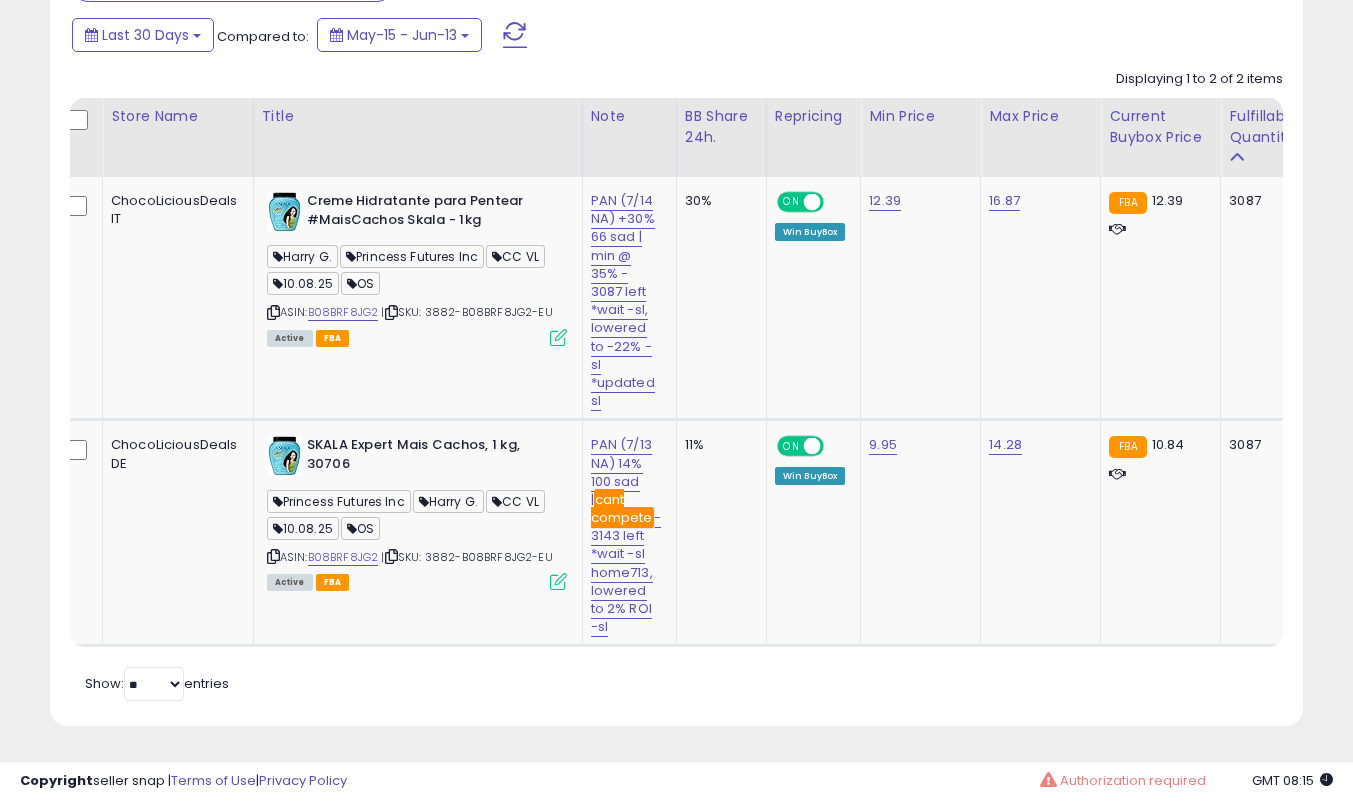 click at bounding box center (558, 337) 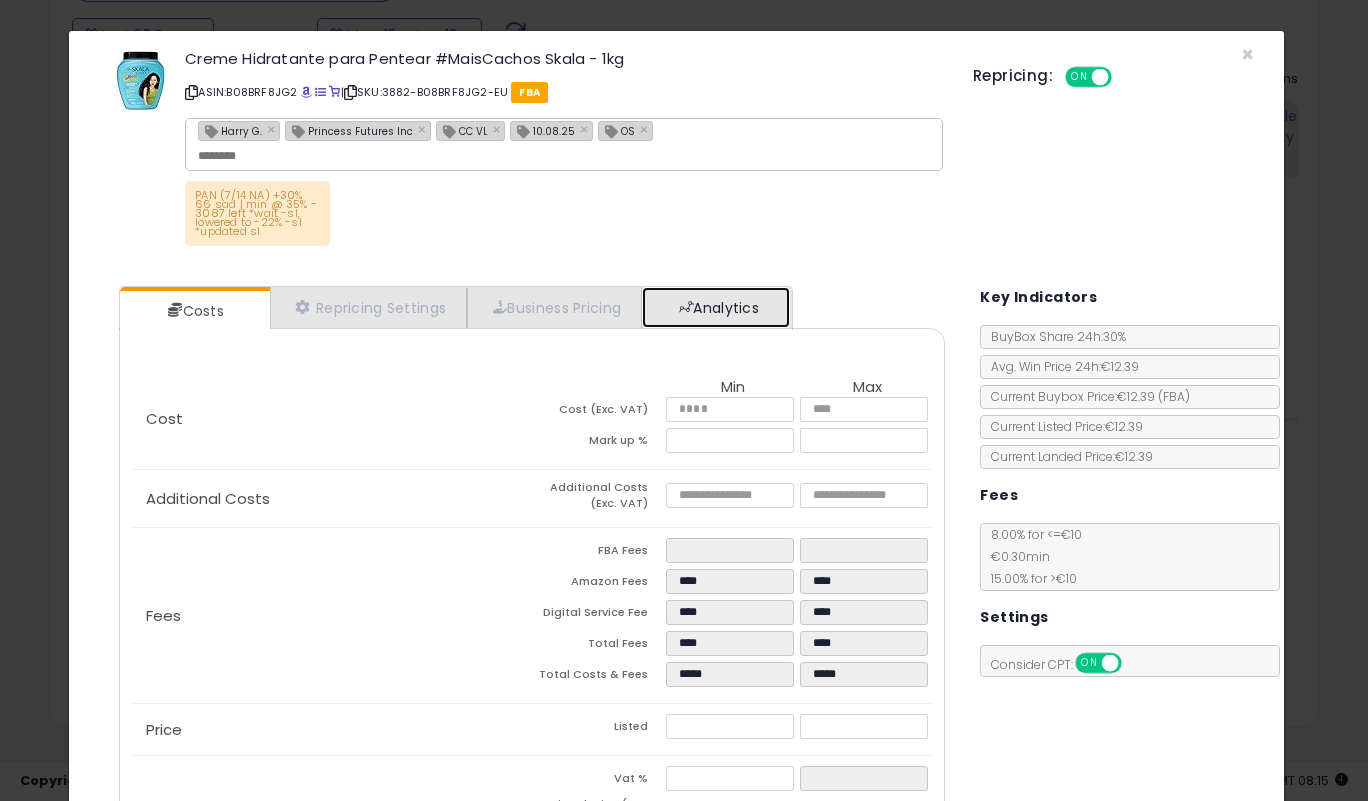 click on "Analytics" at bounding box center (716, 307) 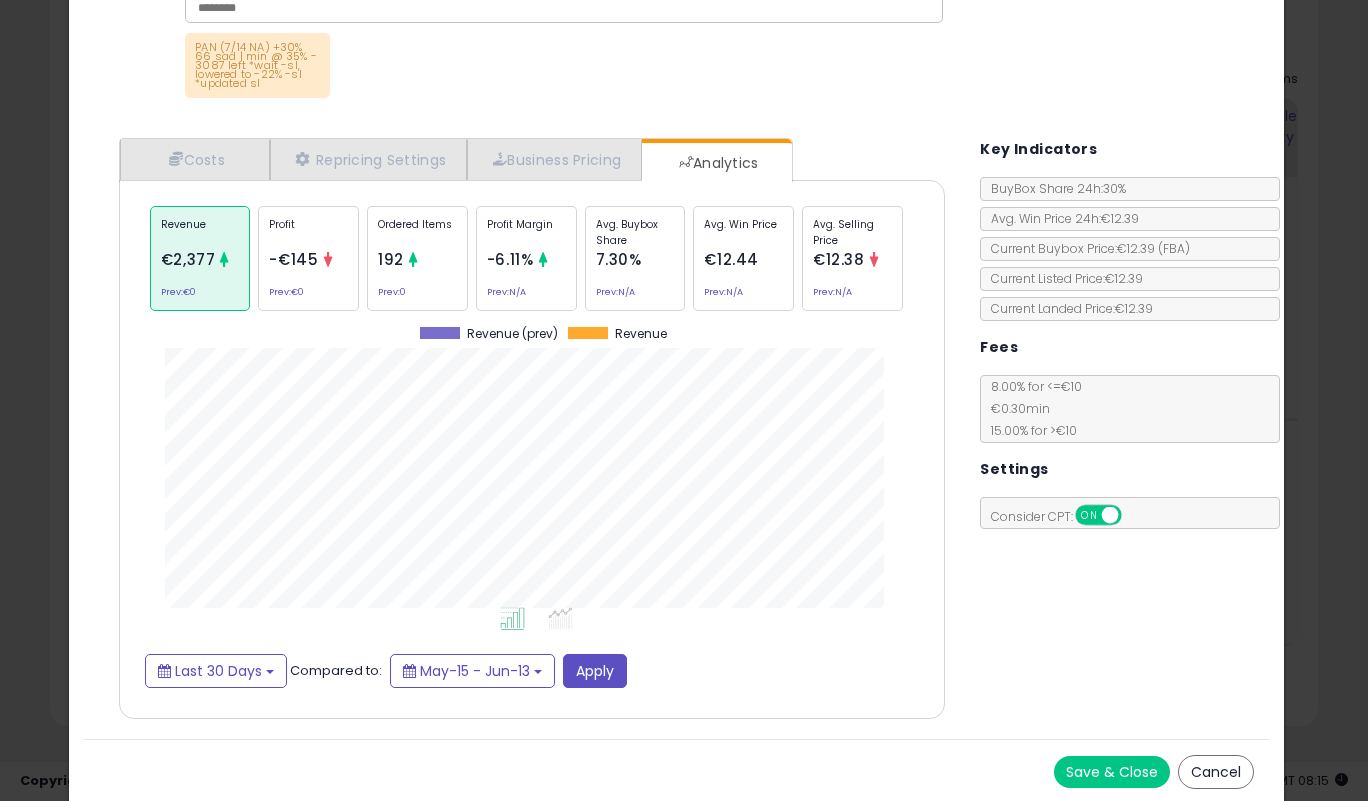 click on "Save & Close" at bounding box center [1112, 772] 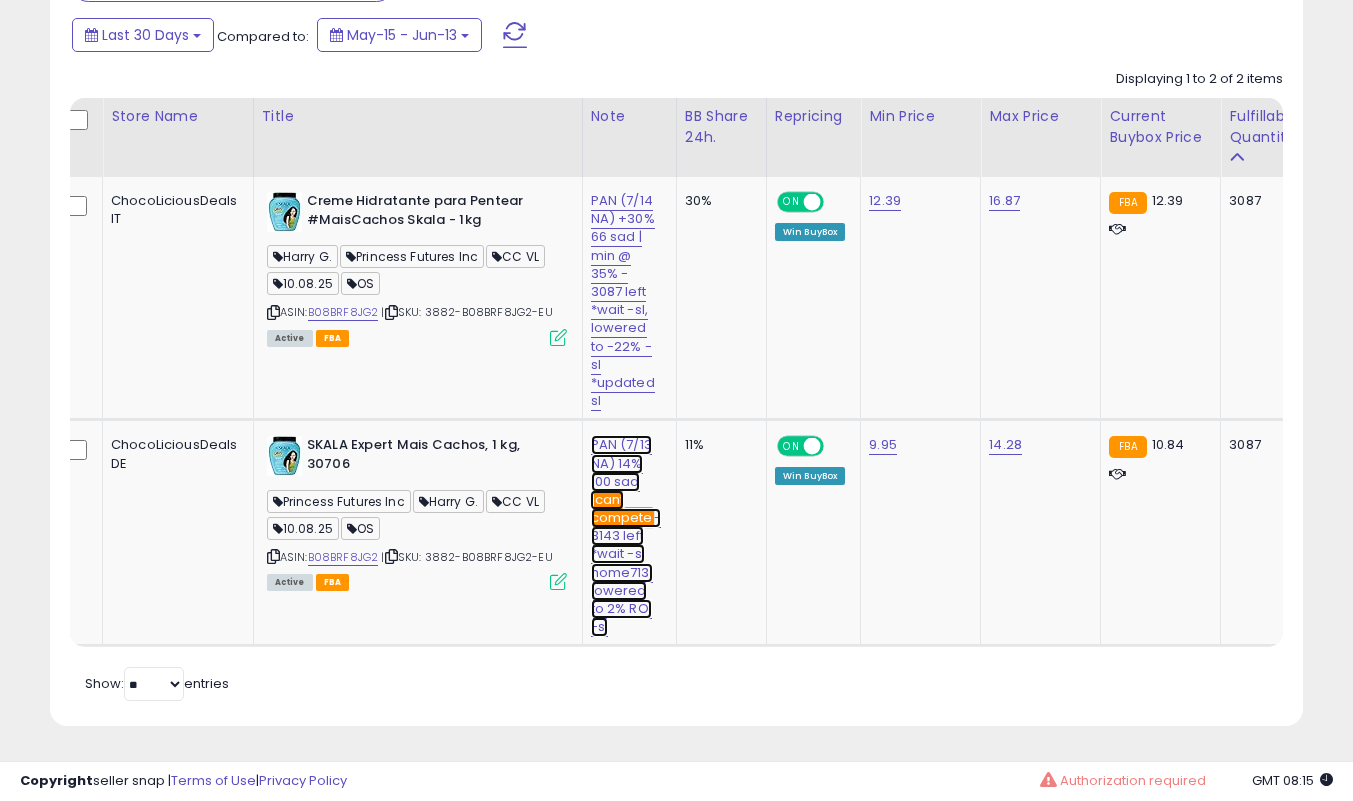 click on "PAN ([DATE] [REGION]) 14% 100 sad |  cant compete  - 3143 left *wait -sl home713, lowered to 2% ROI -sl" at bounding box center (623, 301) 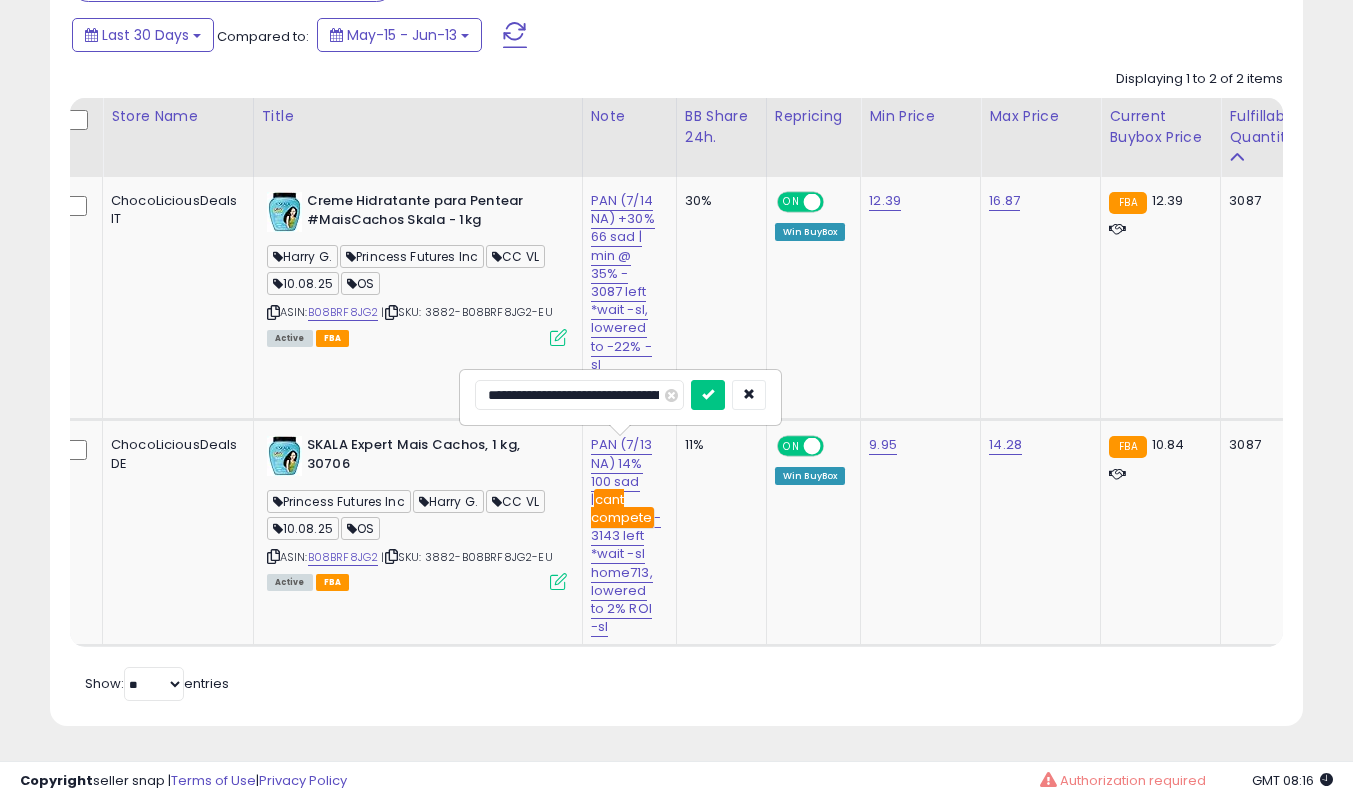 type on "**********" 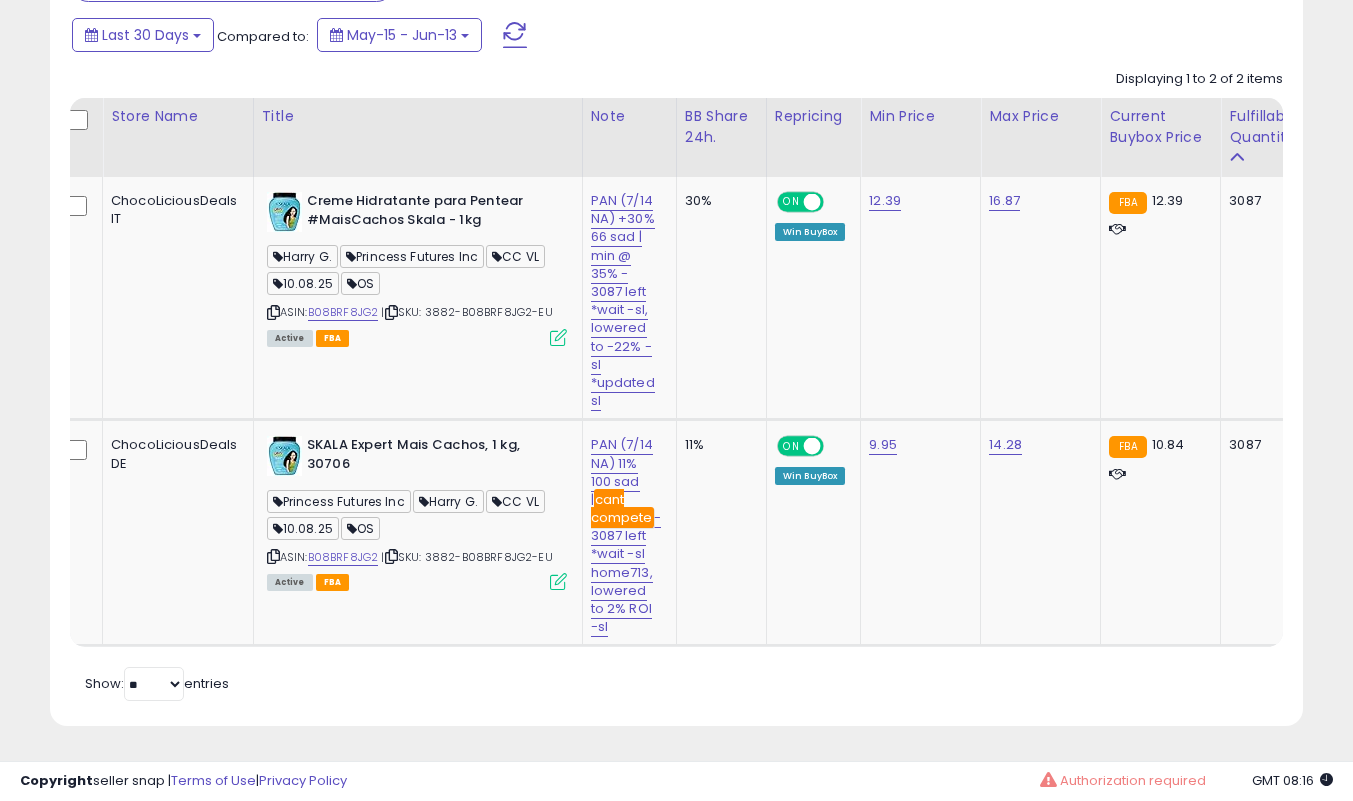 click at bounding box center [558, 581] 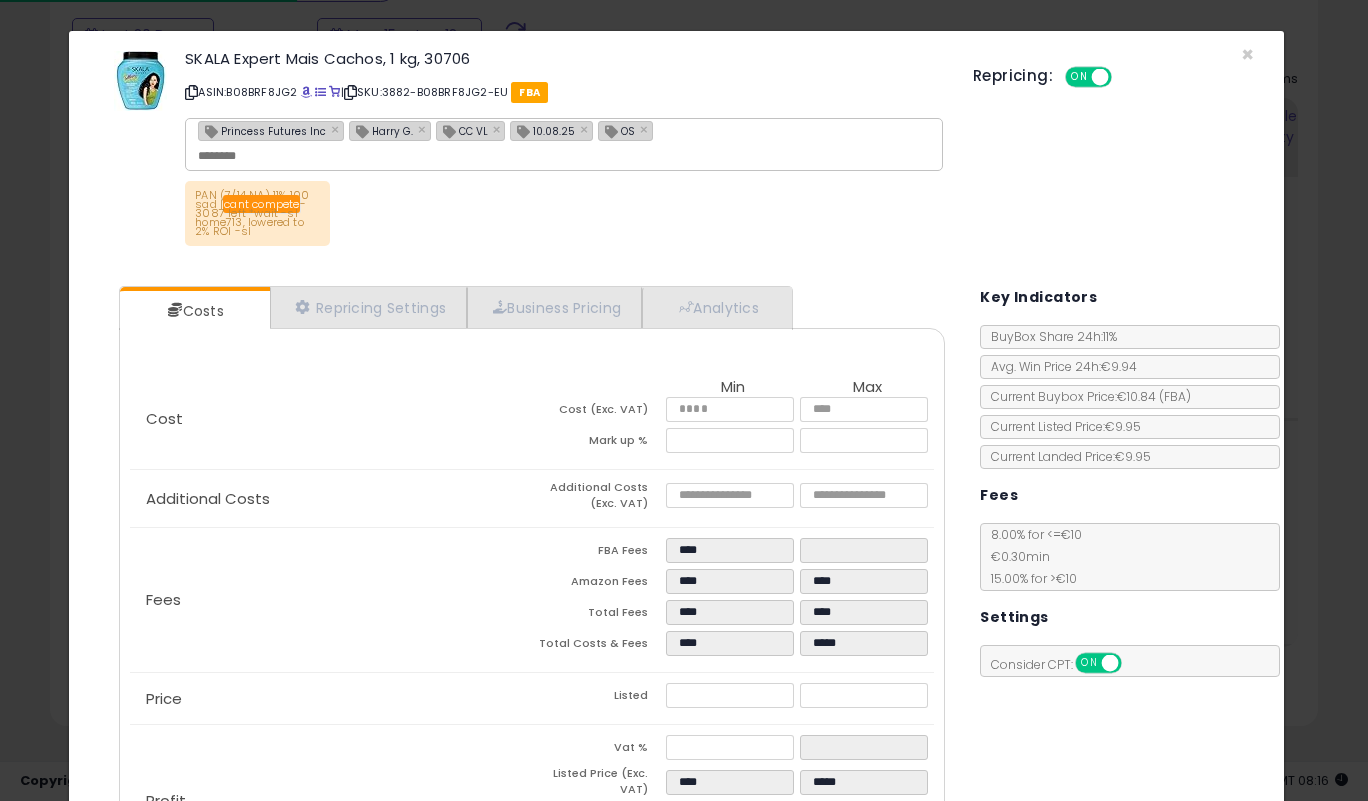 click on "Costs
Repricing Settings
Business Pricing
Analytics
Cost" at bounding box center (532, 594) 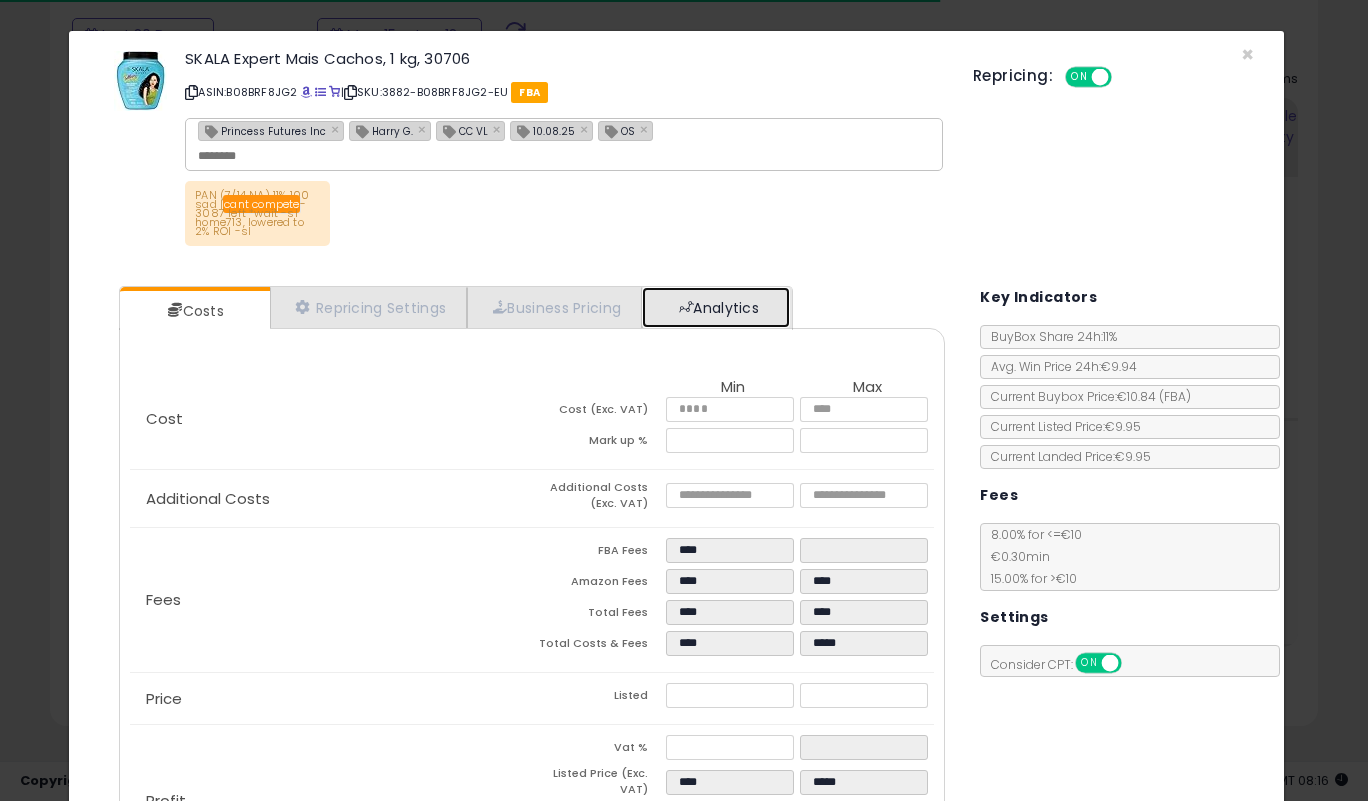 click on "Analytics" at bounding box center (716, 307) 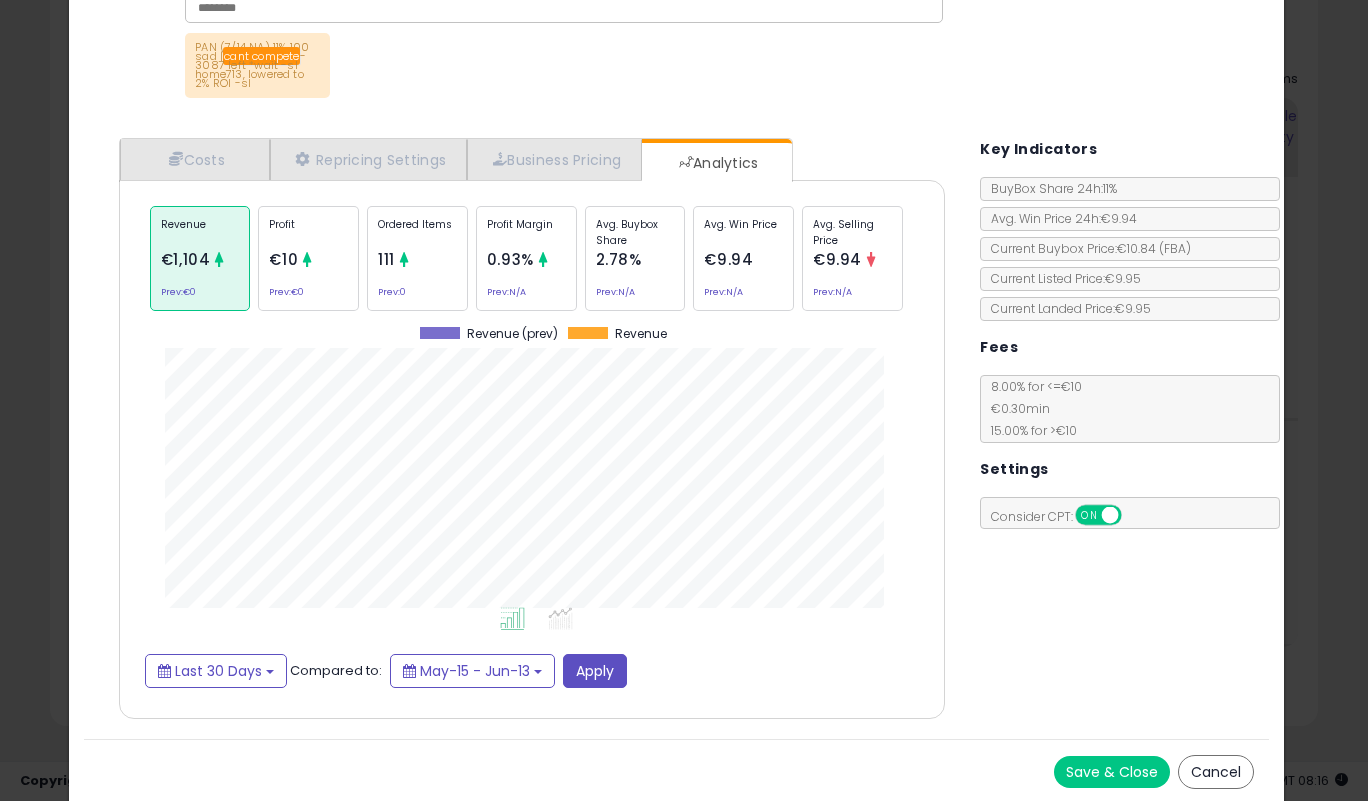 click on "Save & Close" at bounding box center (1112, 772) 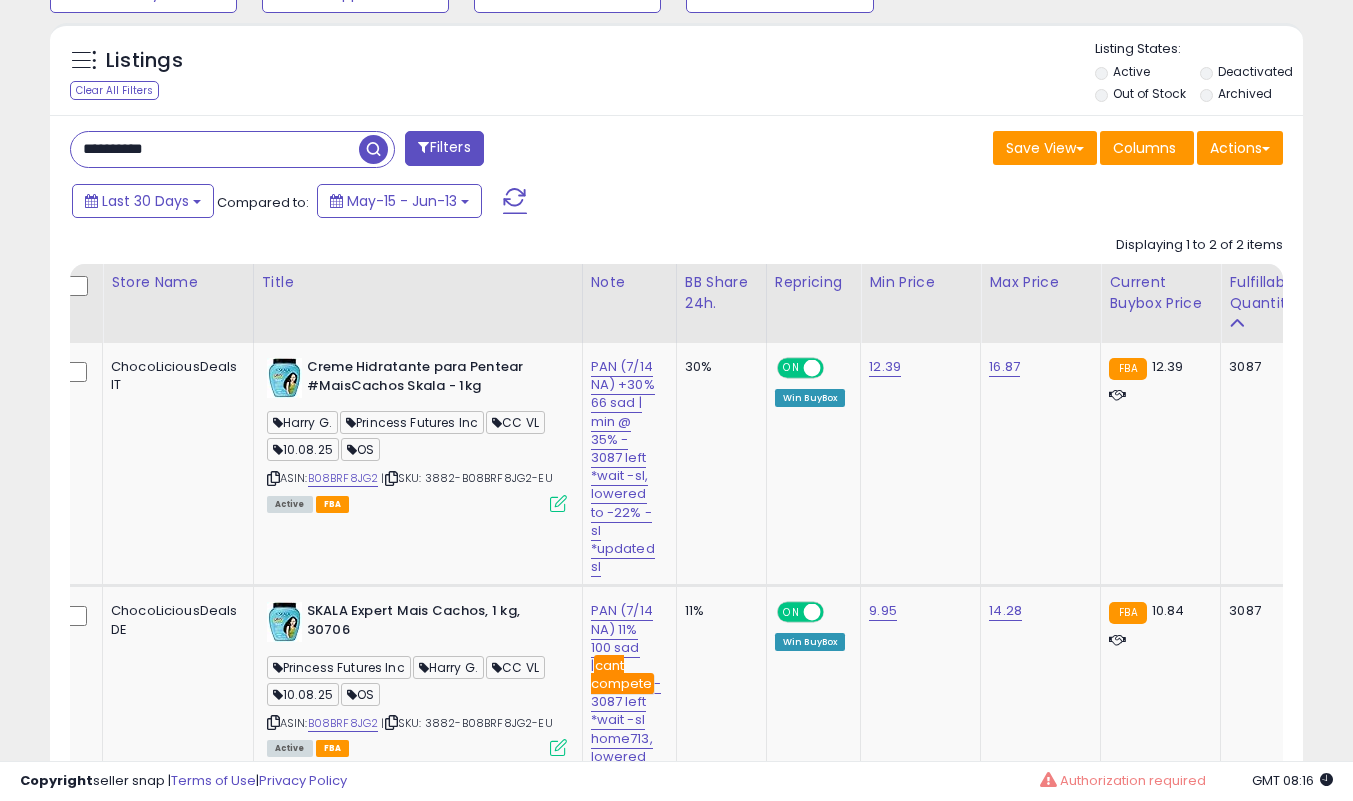 click on "**********" at bounding box center [215, 149] 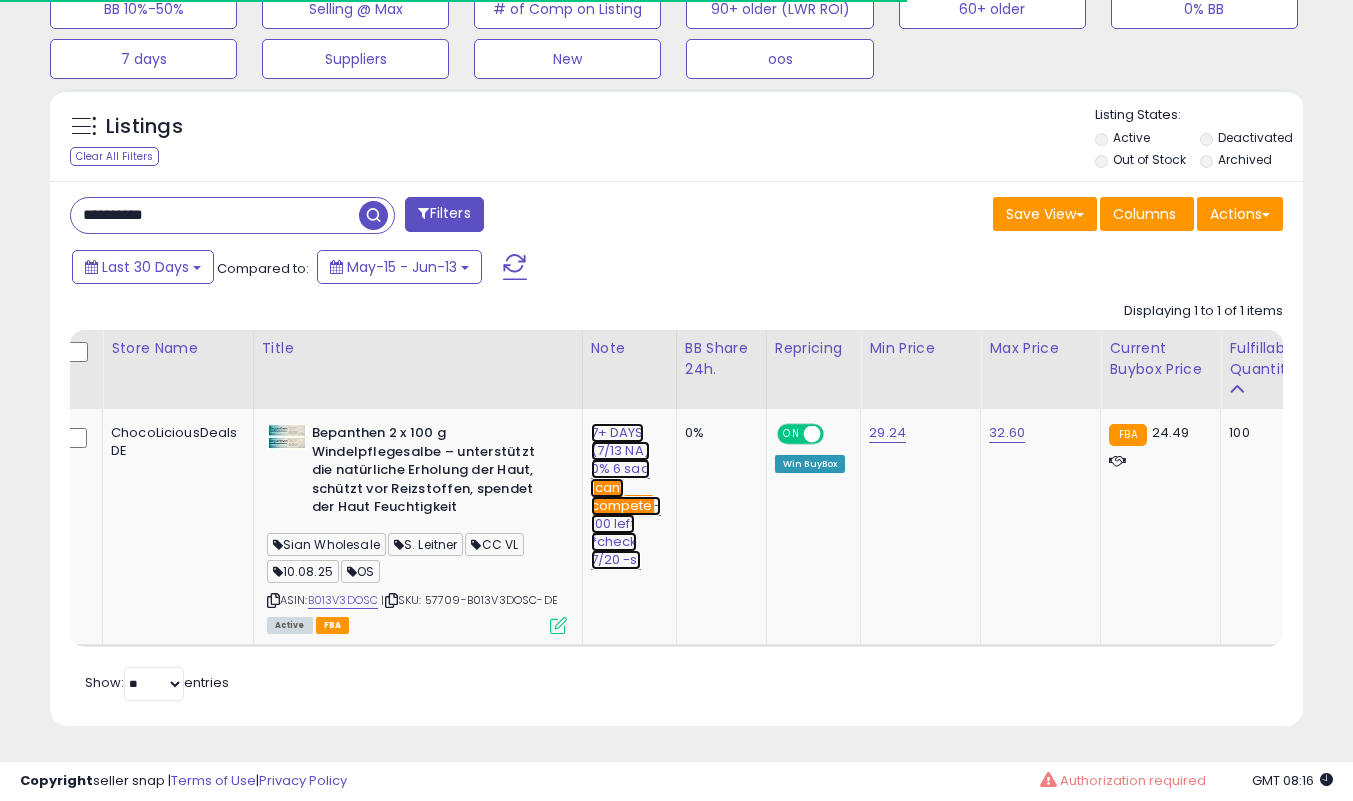 click on "7+ DAYS ([DATE] [REGION]) 0% 6 sad |  cant compete  - 100 left *check [DATE] -sl" at bounding box center (626, 496) 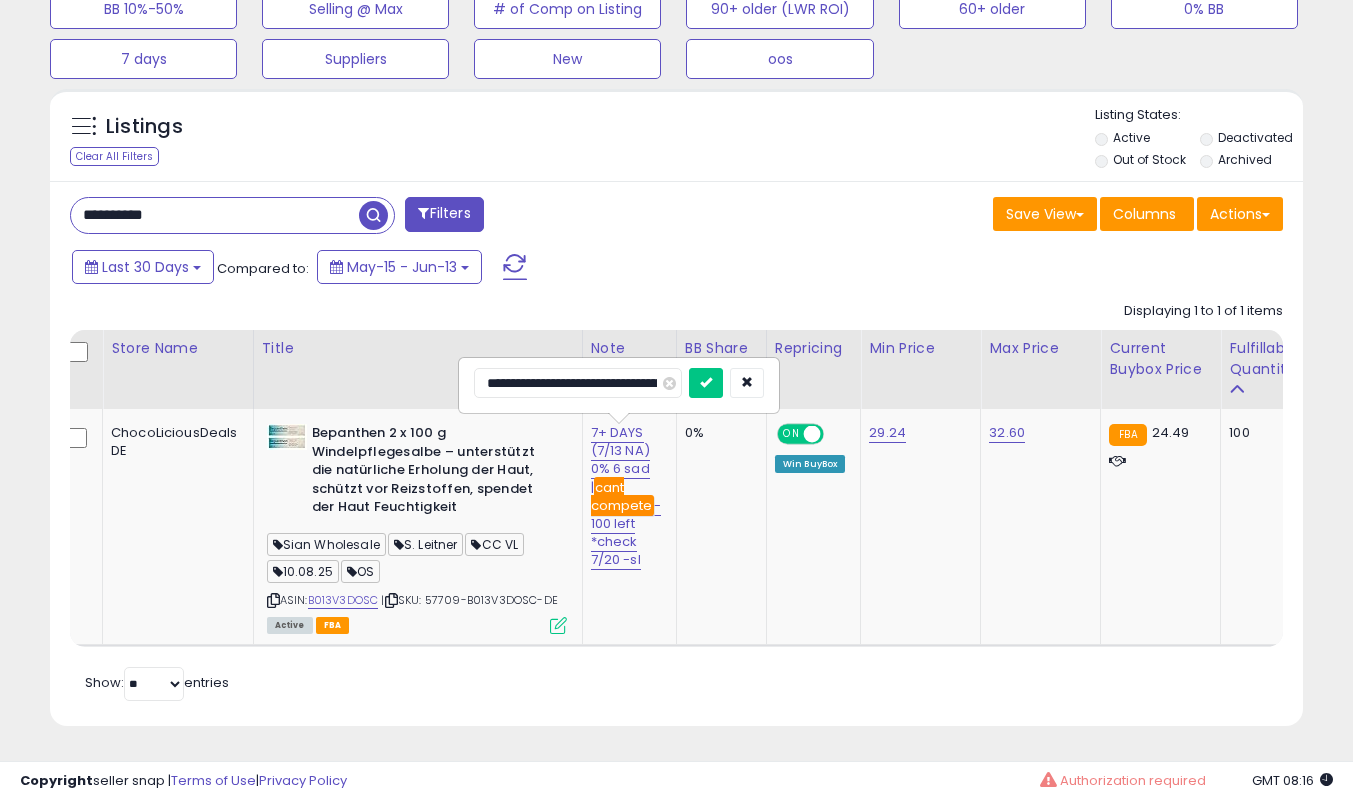 type on "**********" 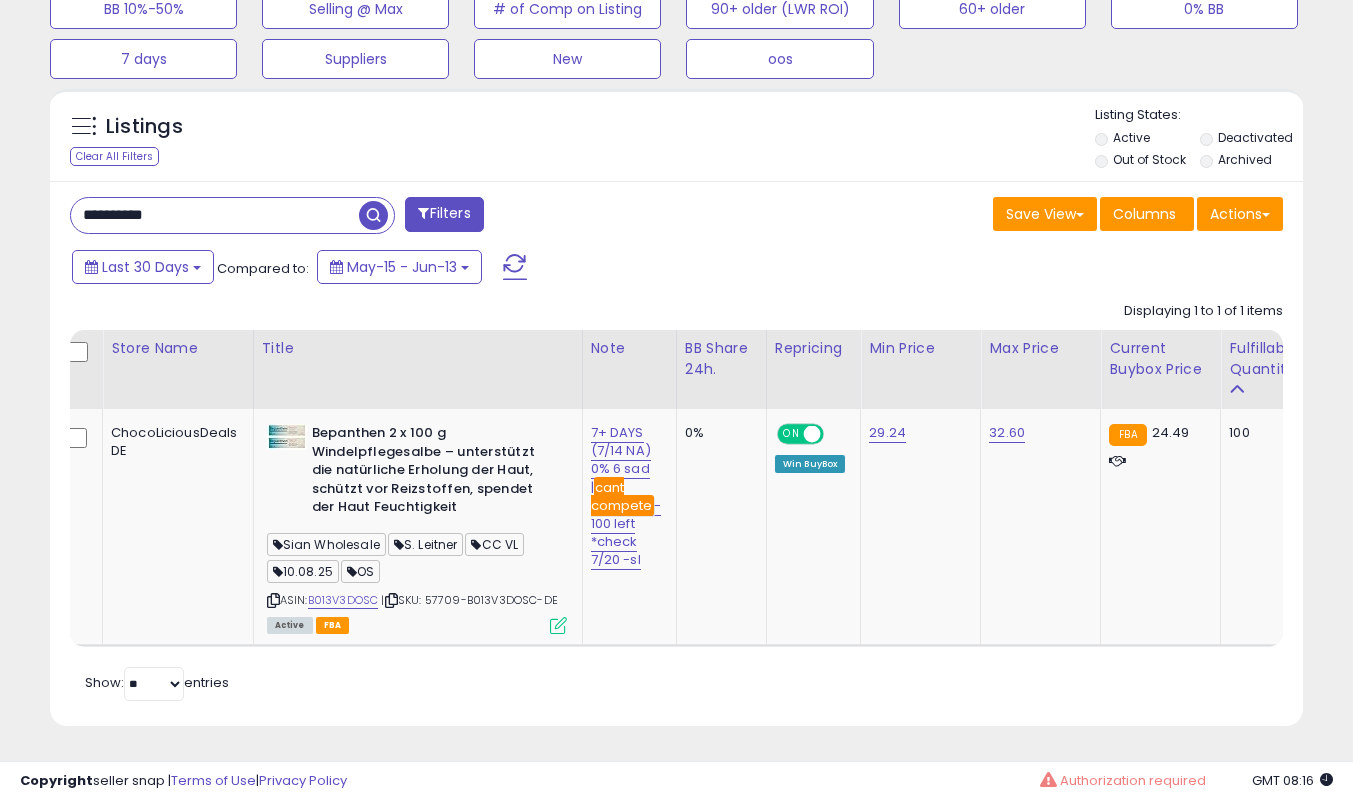 click on "**********" at bounding box center [215, 215] 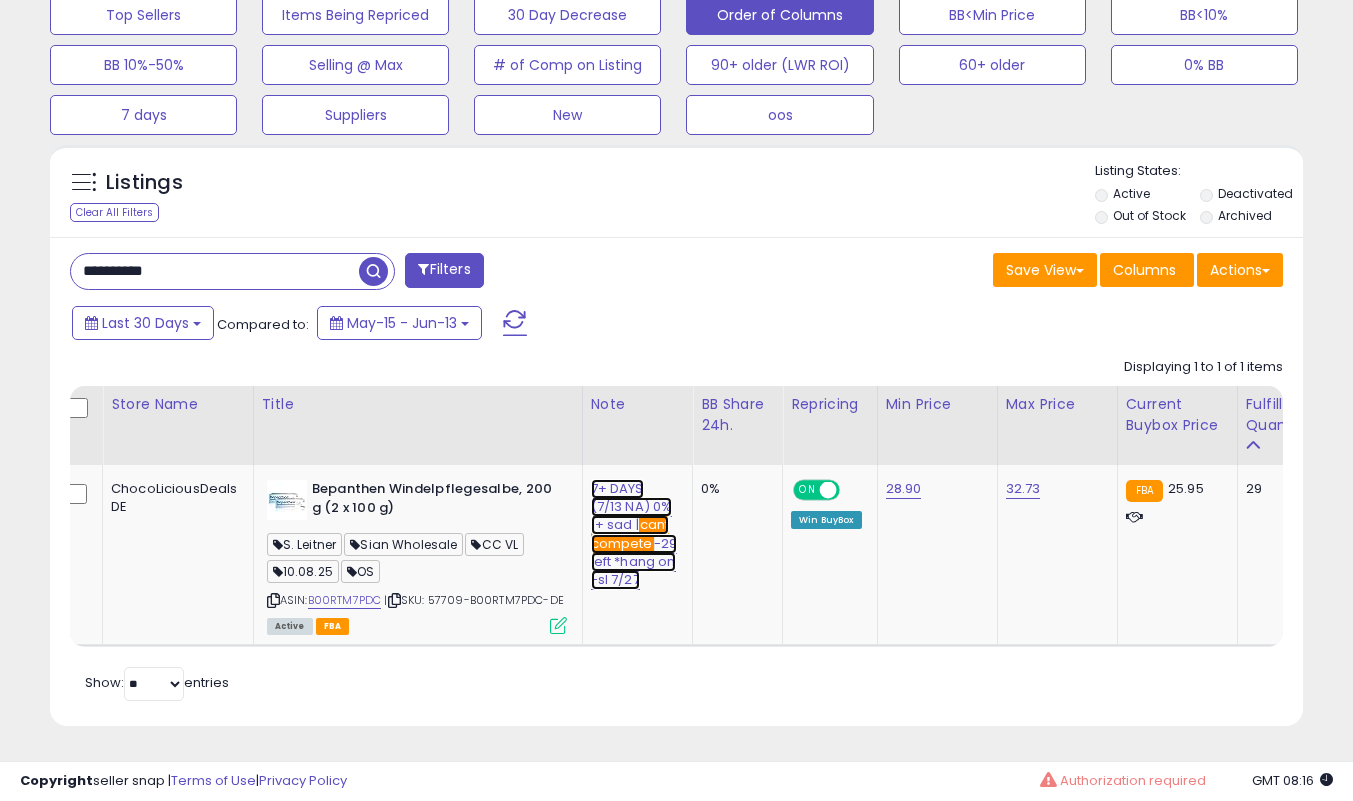 click on "7+ DAYS (7/13 NA) 0% 1+ sad |  cant compete  -29 left *hang on -sl 7/27" at bounding box center (634, 534) 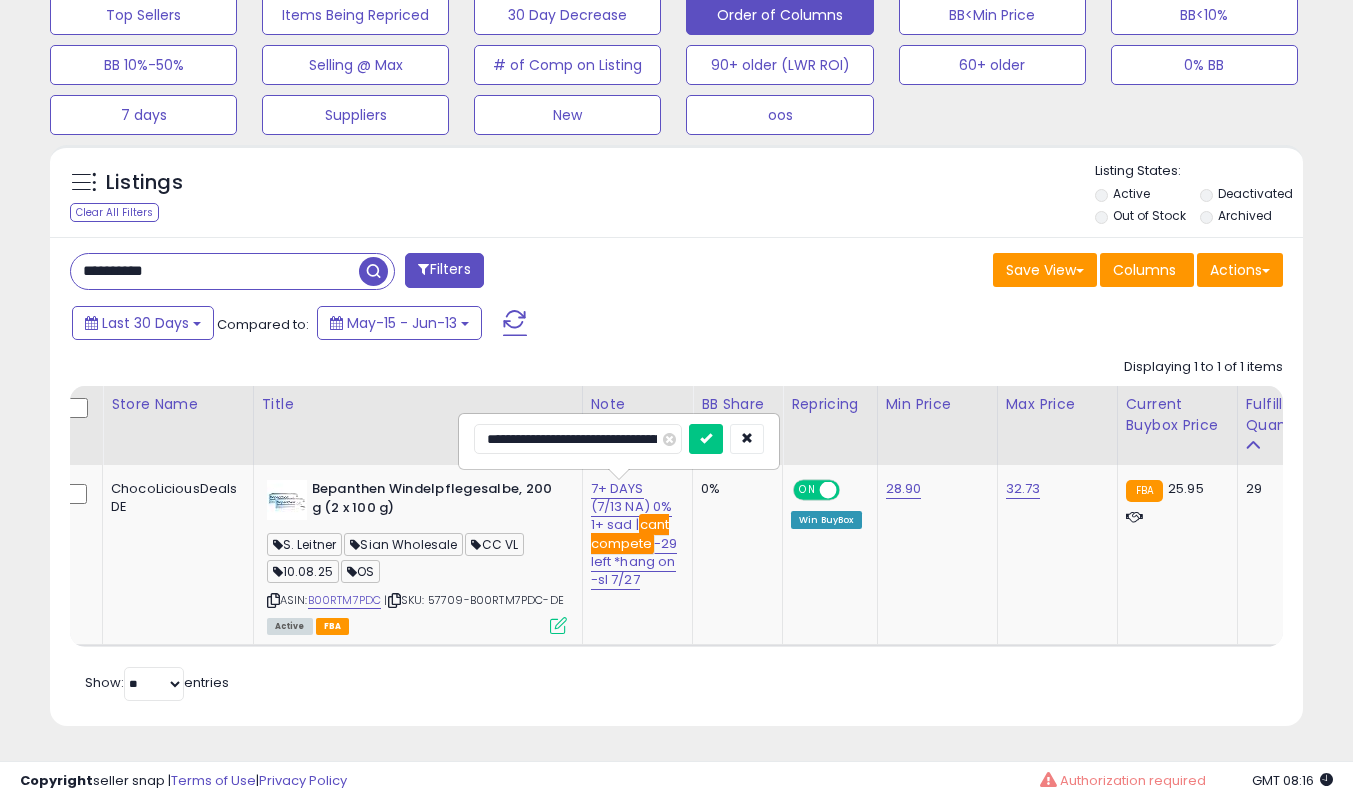 type on "**********" 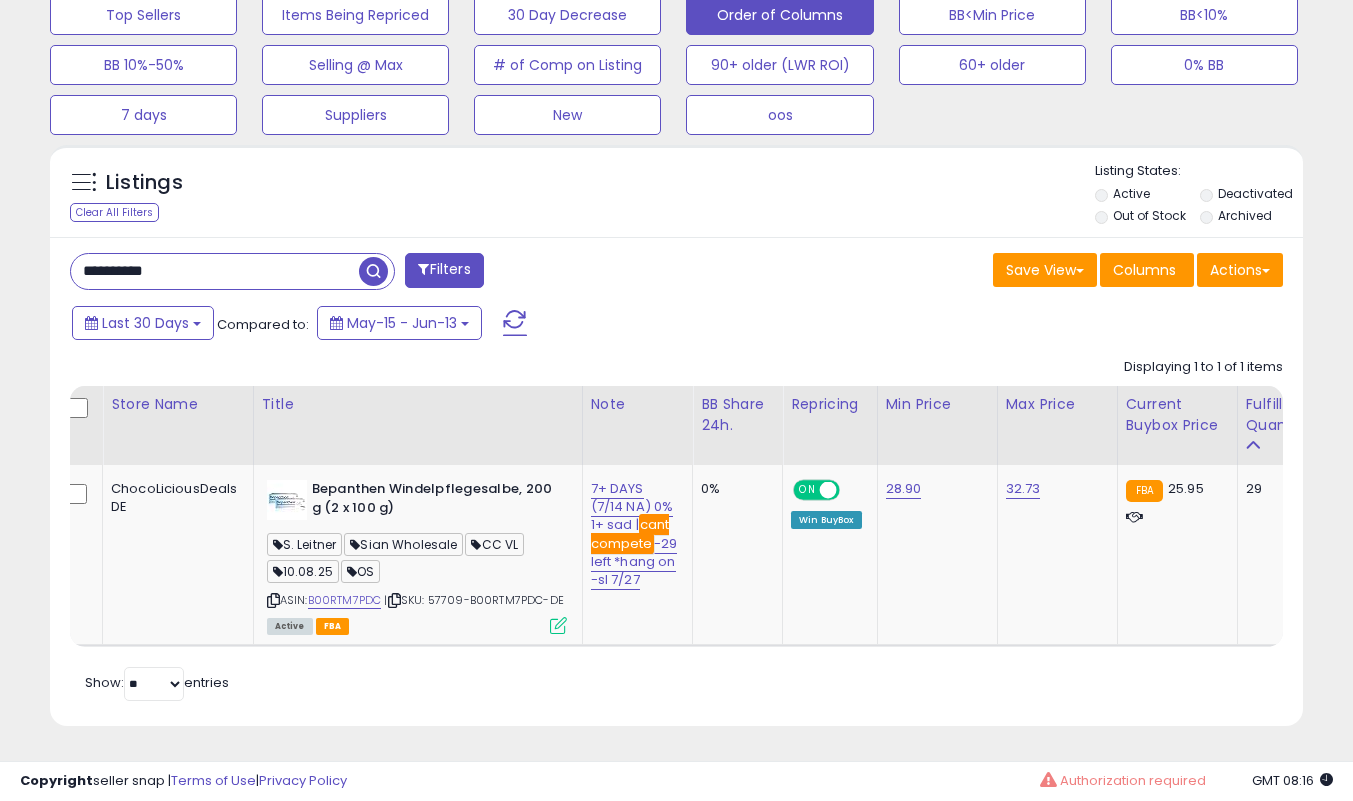 click on "**********" at bounding box center [215, 271] 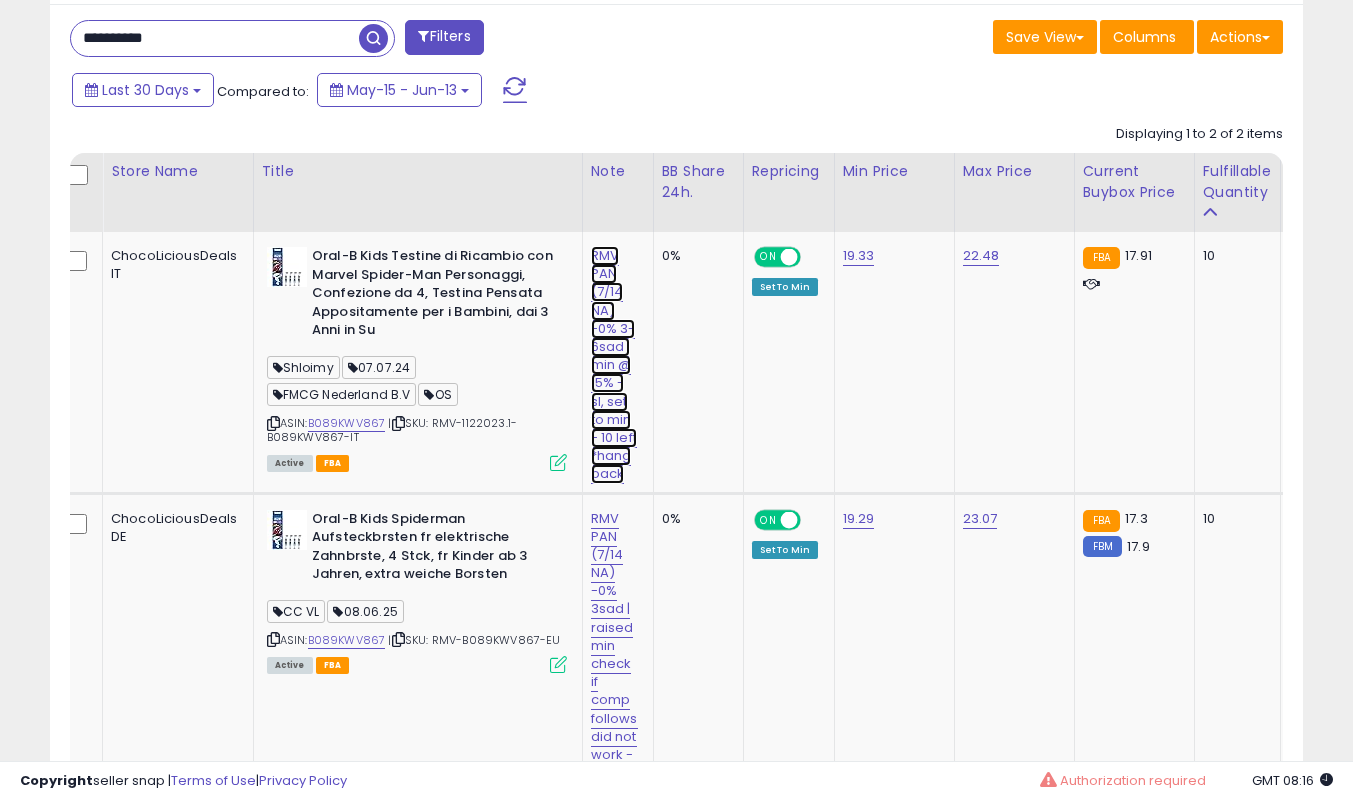 click on "RMV PAN (7/14 NA) -0% 3-6sad | min @ 15% -sl, set to min - 10 left *hang back" at bounding box center [614, 365] 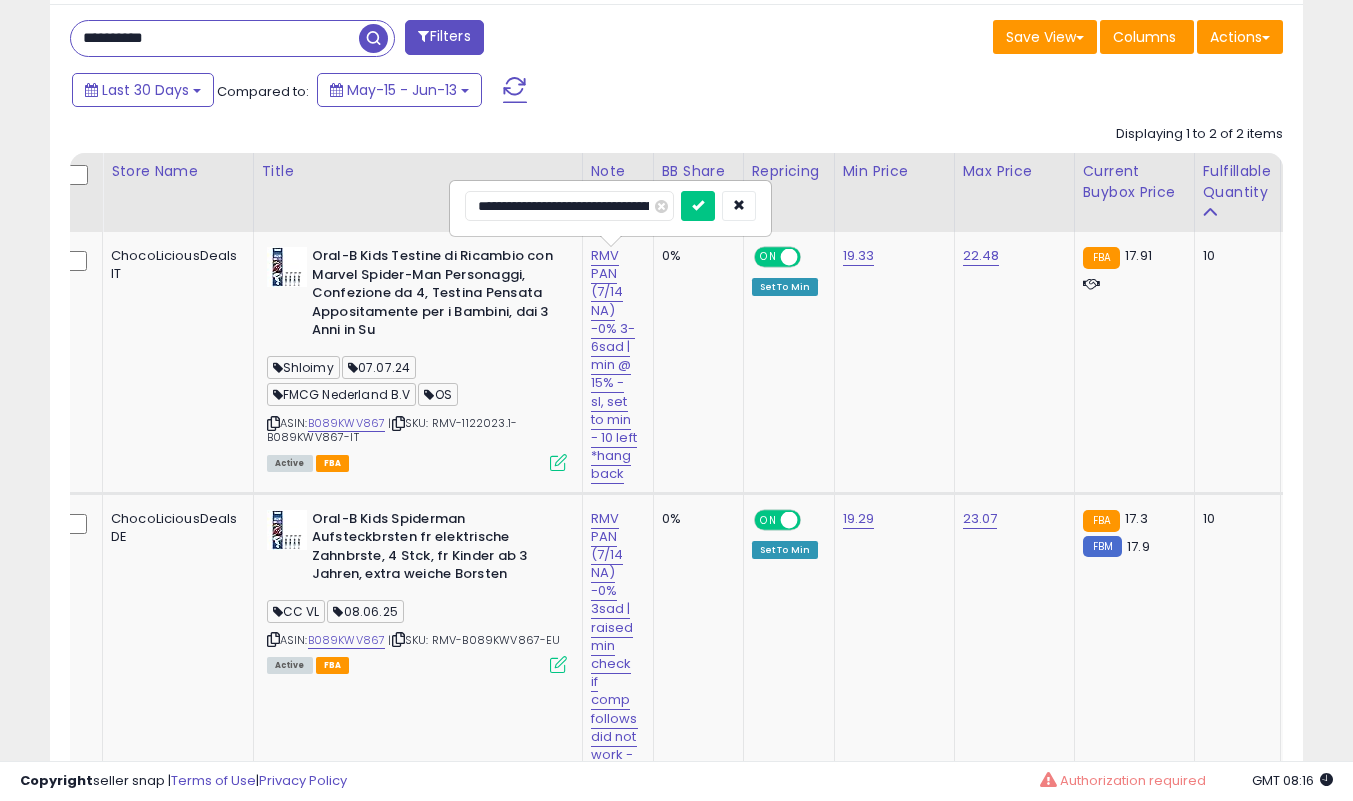 click at bounding box center [698, 206] 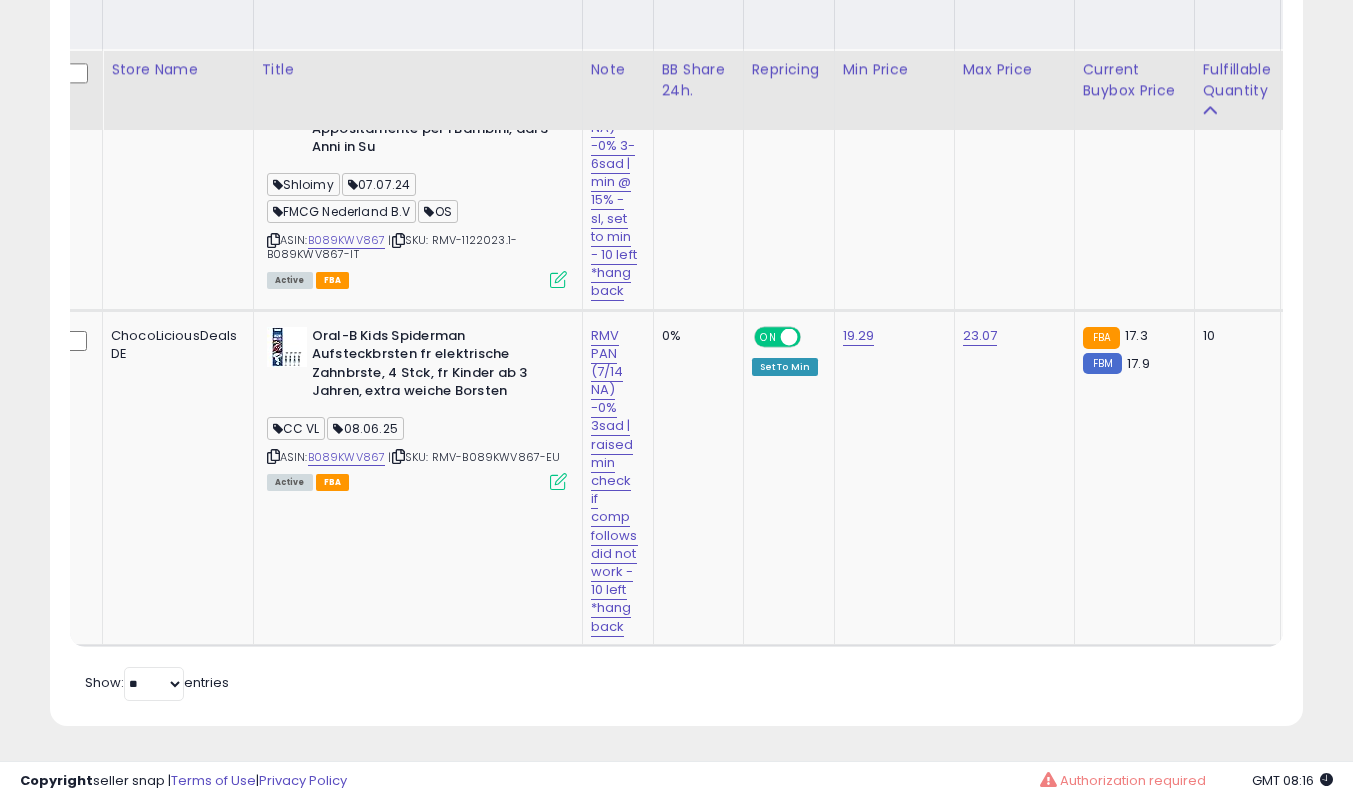 drag, startPoint x: 475, startPoint y: 675, endPoint x: 392, endPoint y: 592, distance: 117.37972 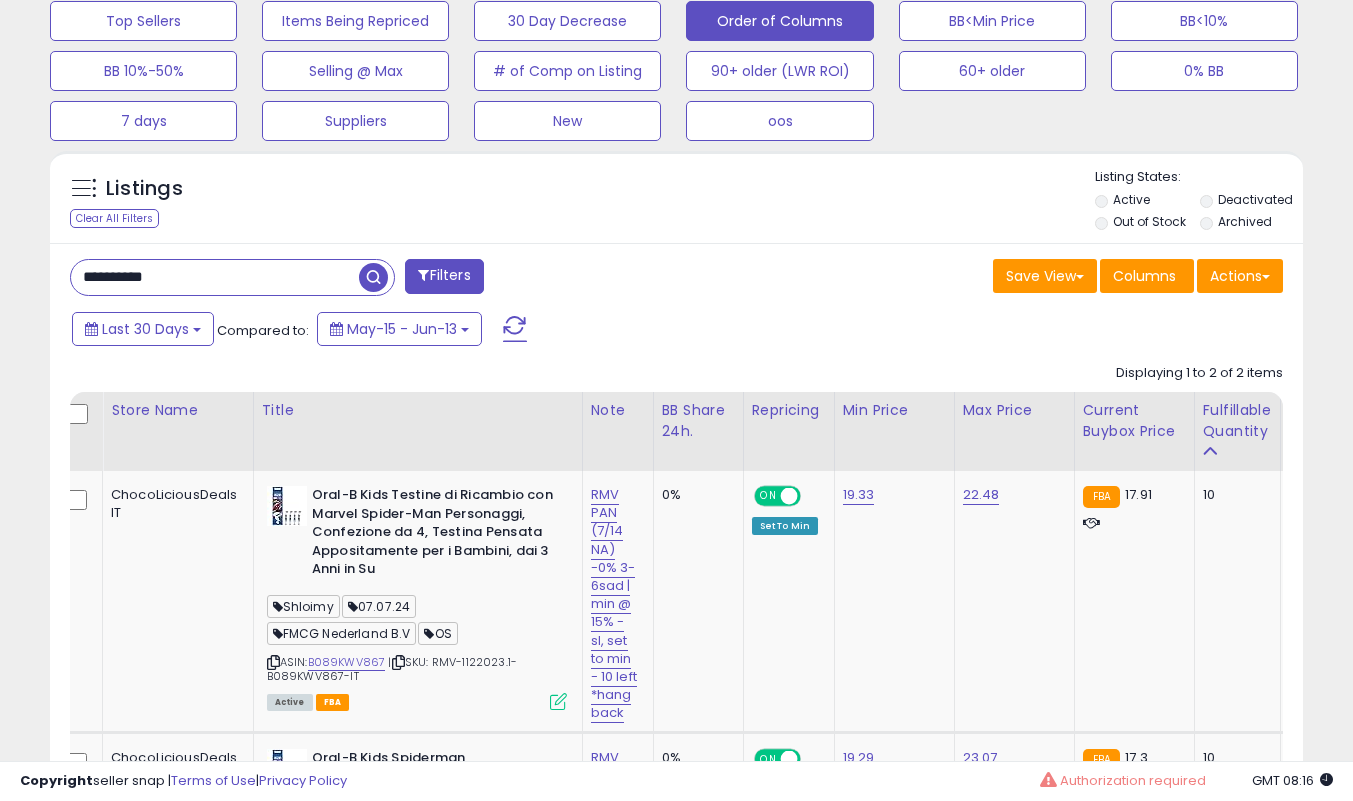 click on "**********" at bounding box center (215, 277) 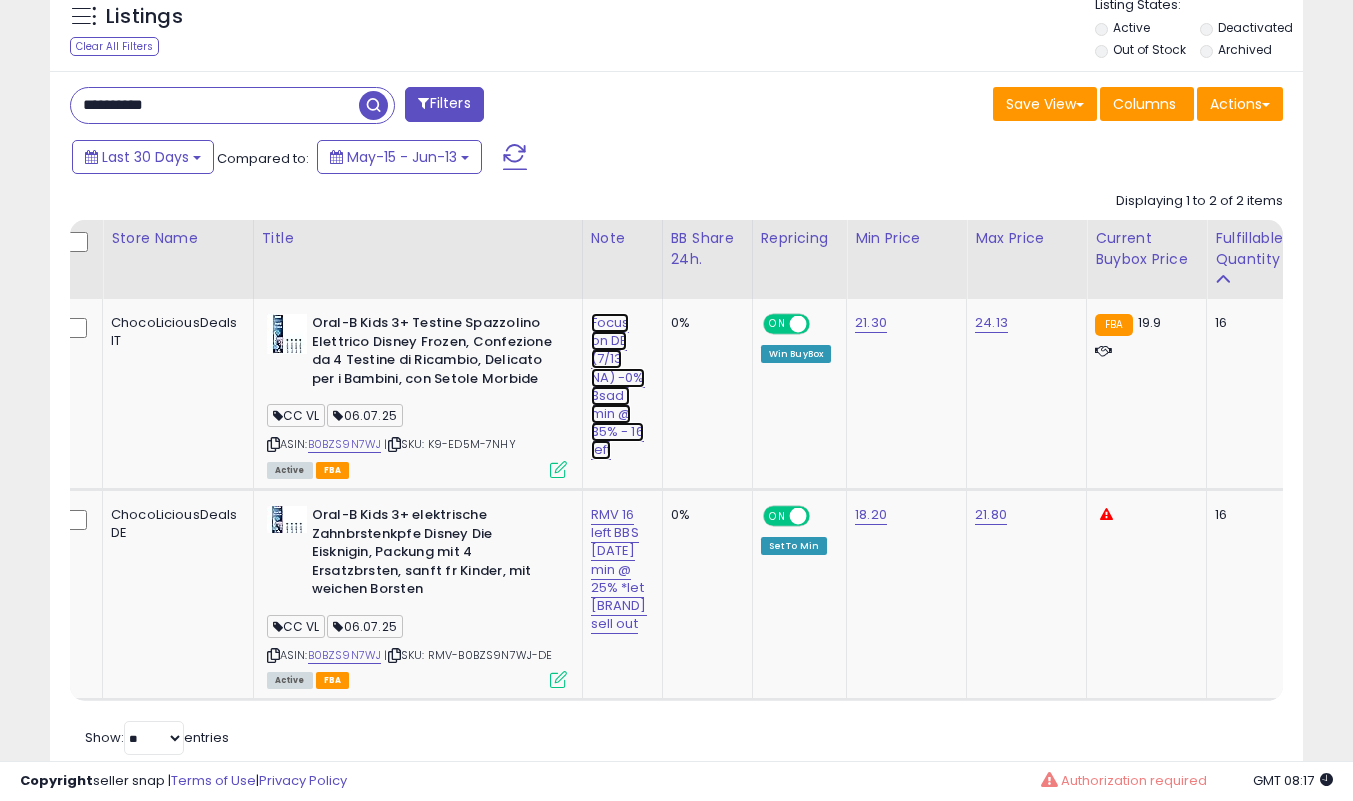 click on "Focus on  DE (7/13 NA) -0% 3sad | min @ 35% - 16 left" at bounding box center [618, 386] 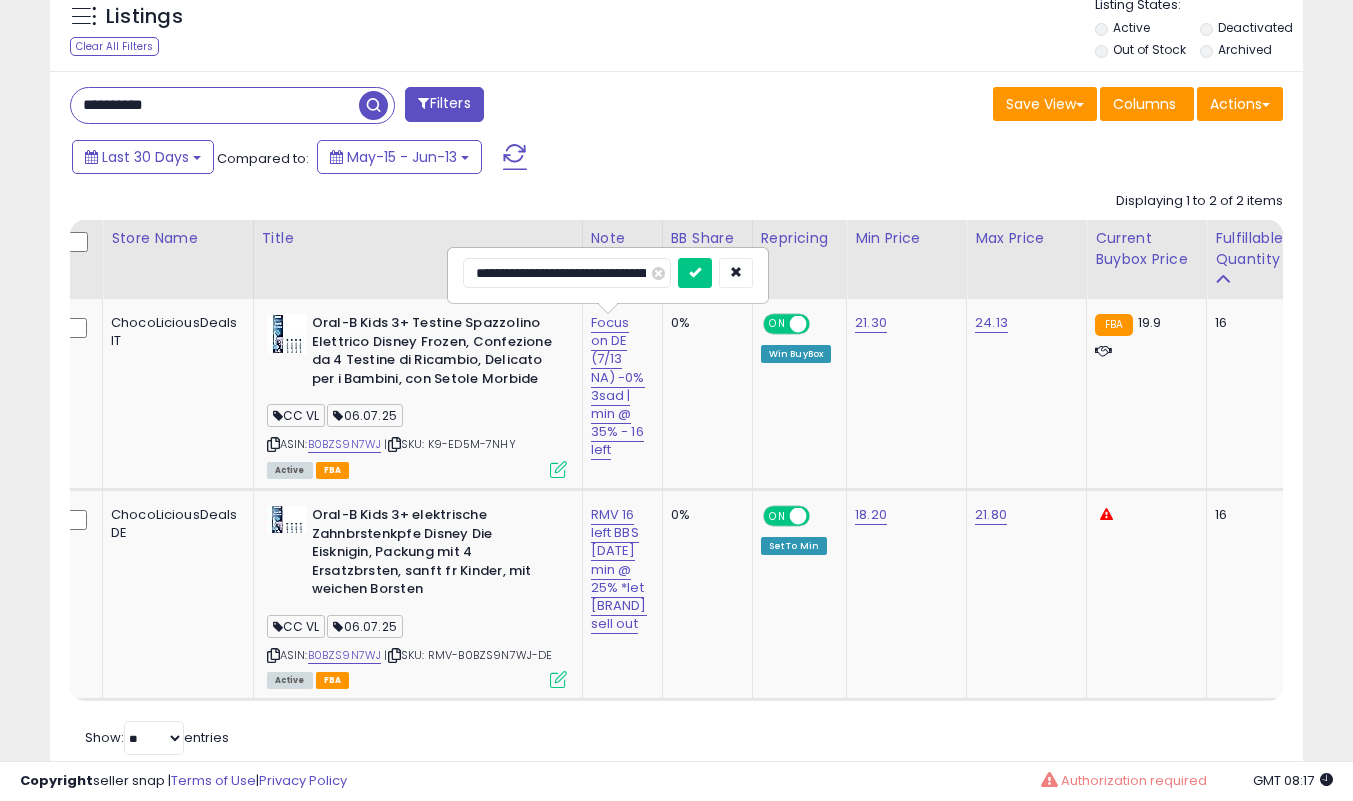 type on "**********" 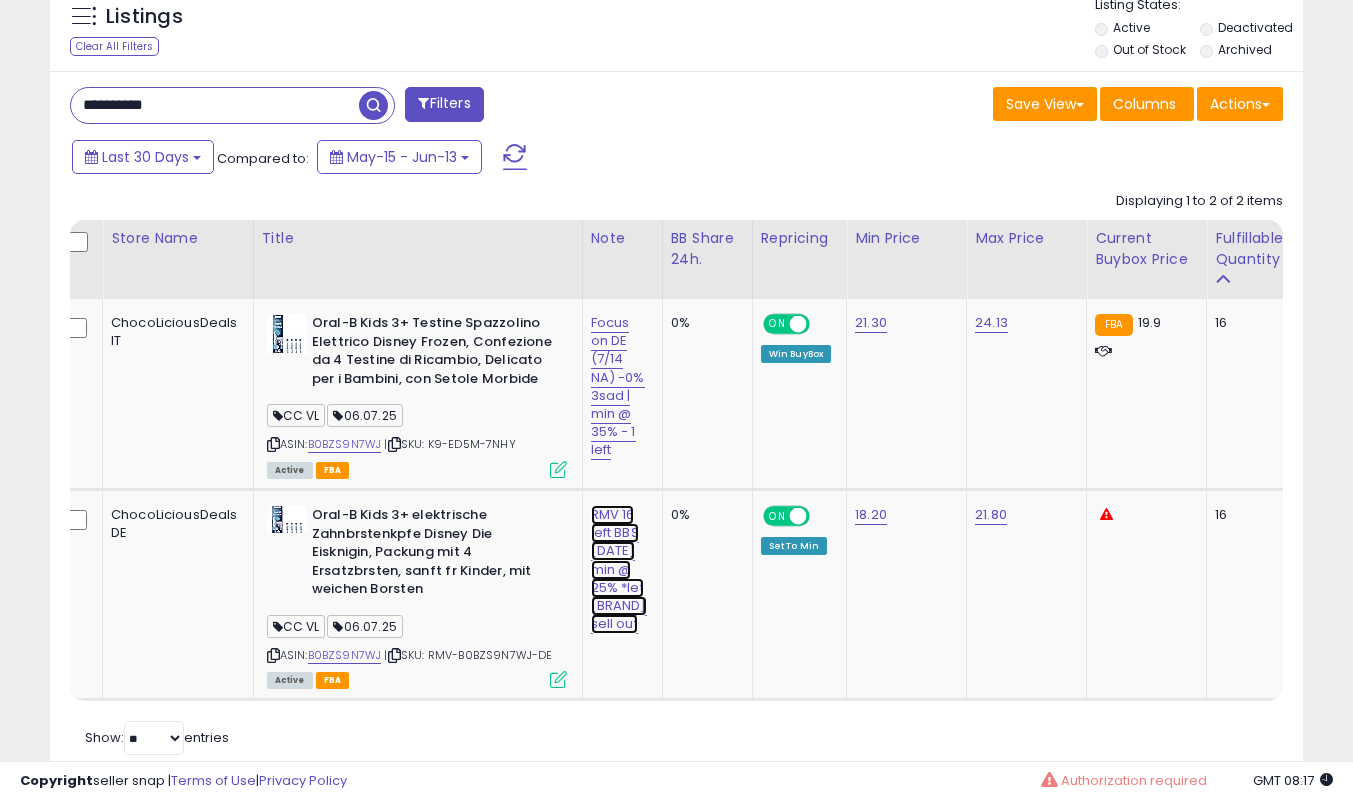 click on "RMV 16 left BBS [DATE] min @ 25% *let [BRAND] sell out" at bounding box center [618, 386] 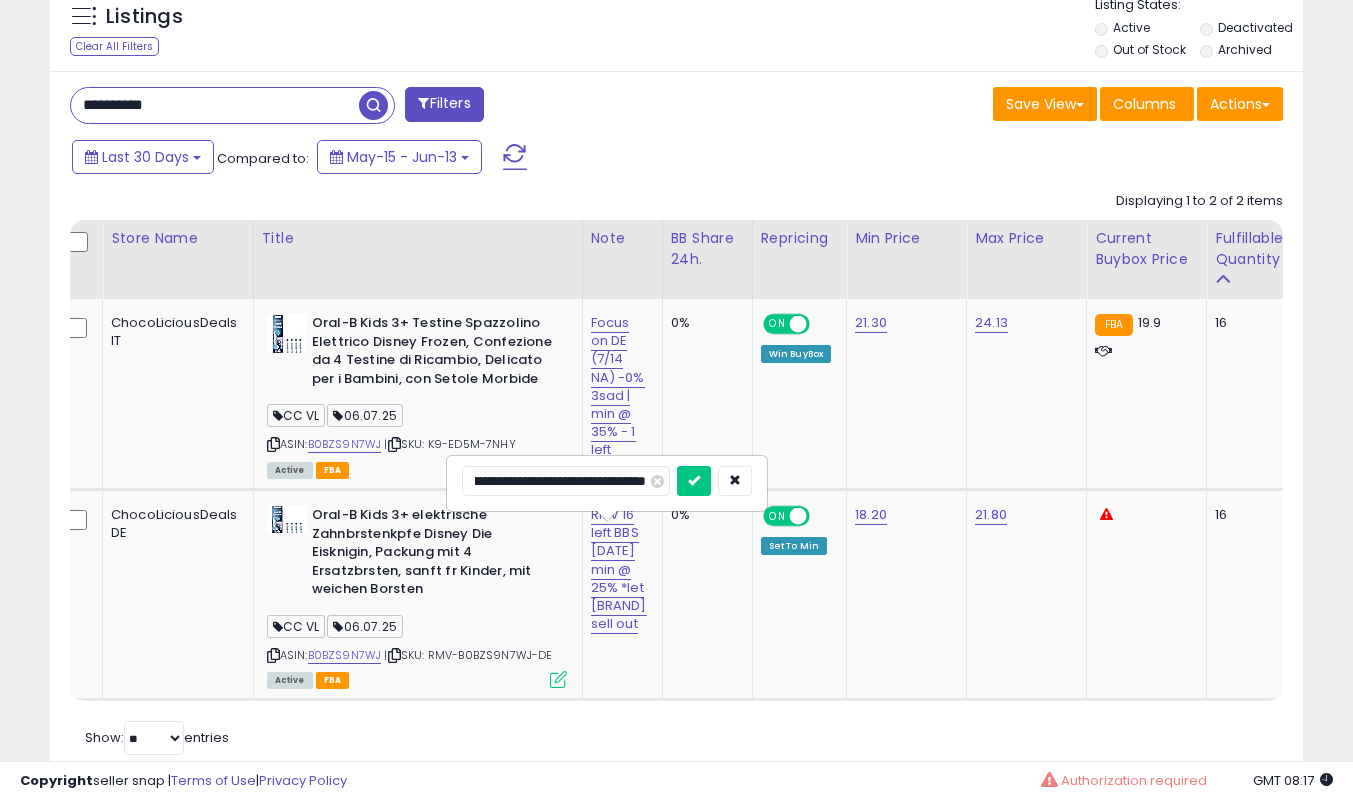 click at bounding box center (694, 481) 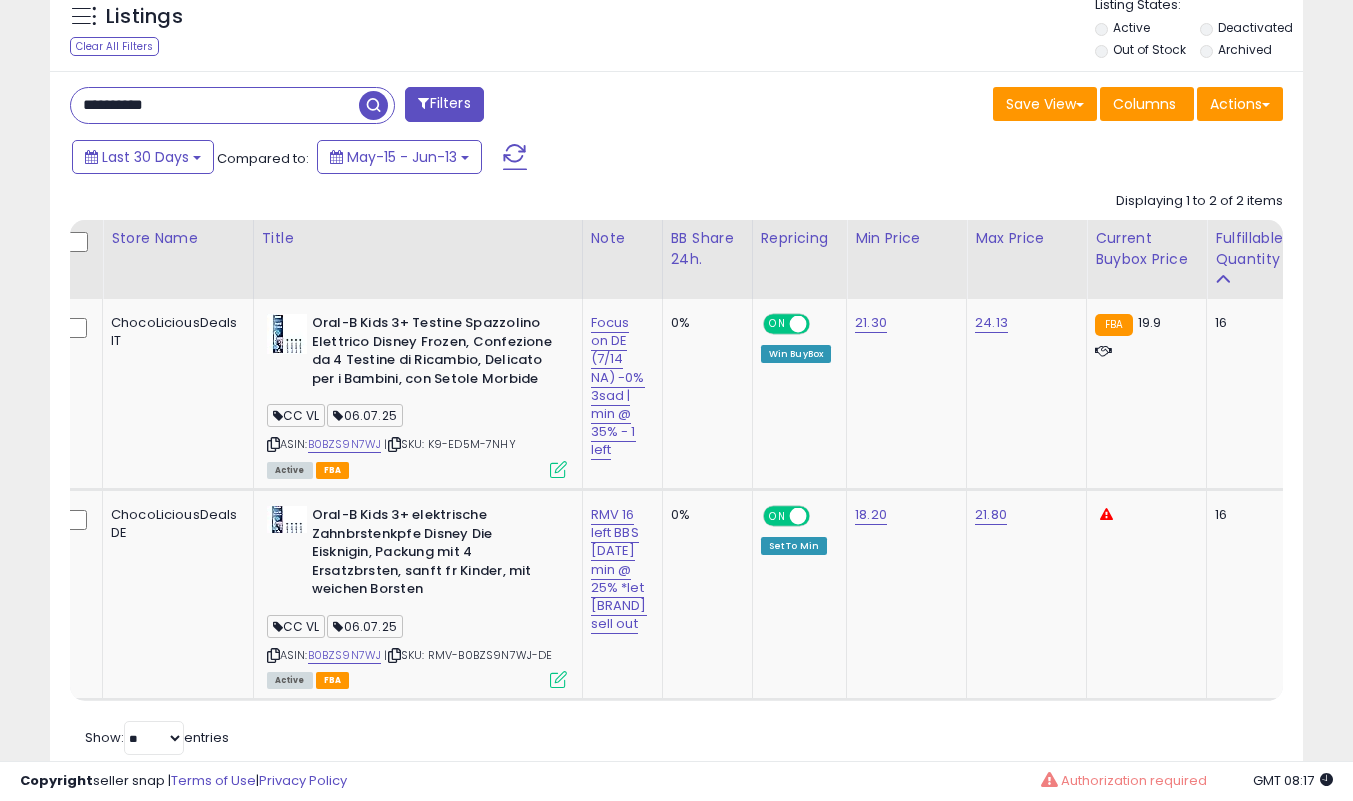 click on "**********" at bounding box center (215, 105) 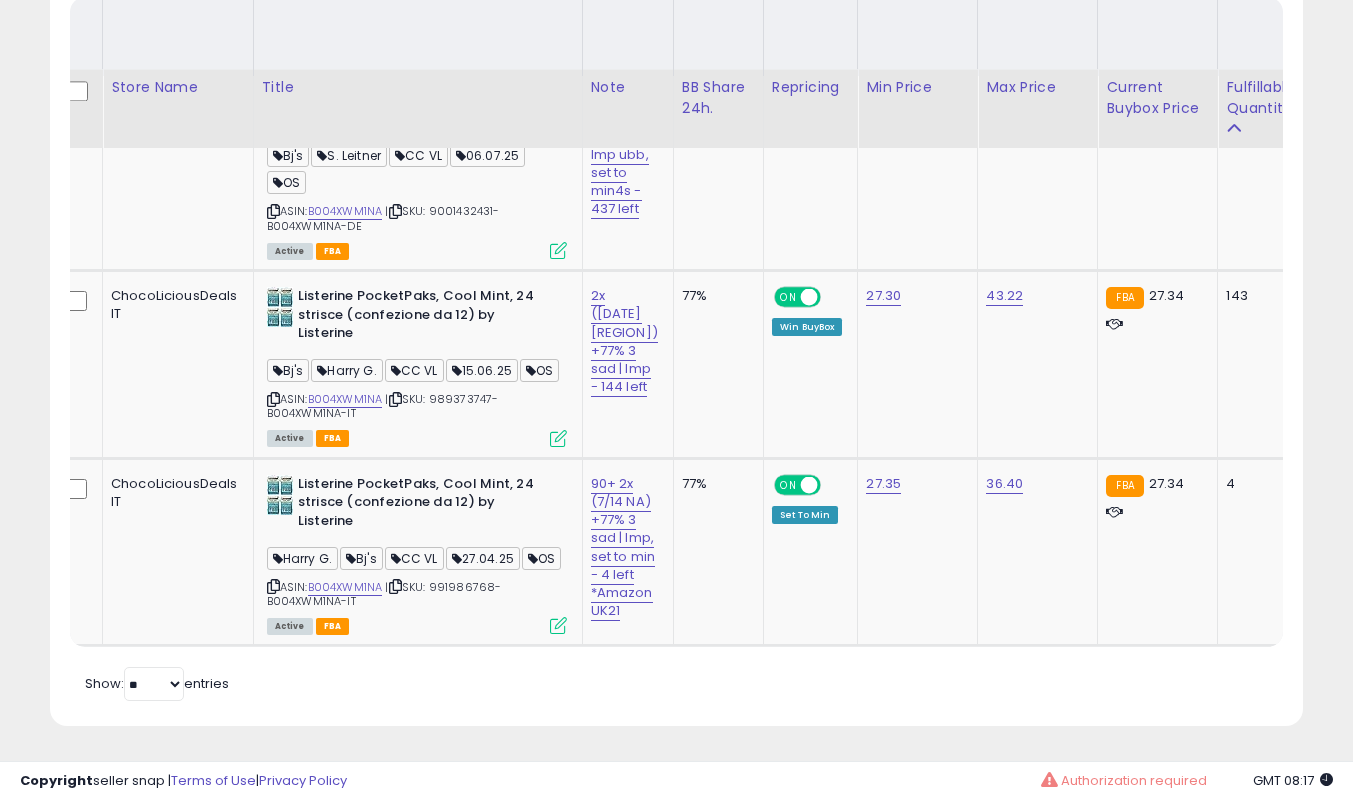 click on "Retrieving listings data..
Displaying 1 to 3 of 3 items
Store Name
Title" at bounding box center (676, 333) 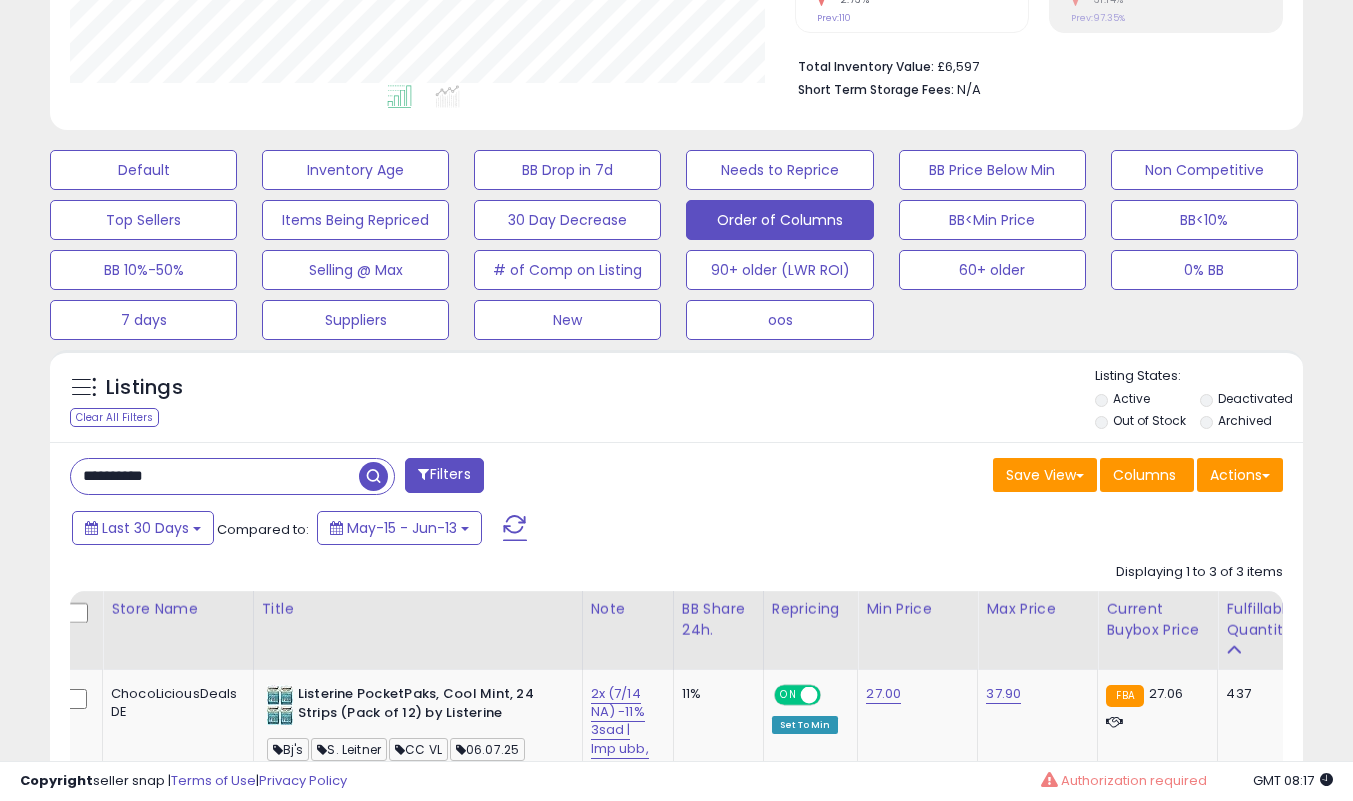 click on "**********" at bounding box center (215, 476) 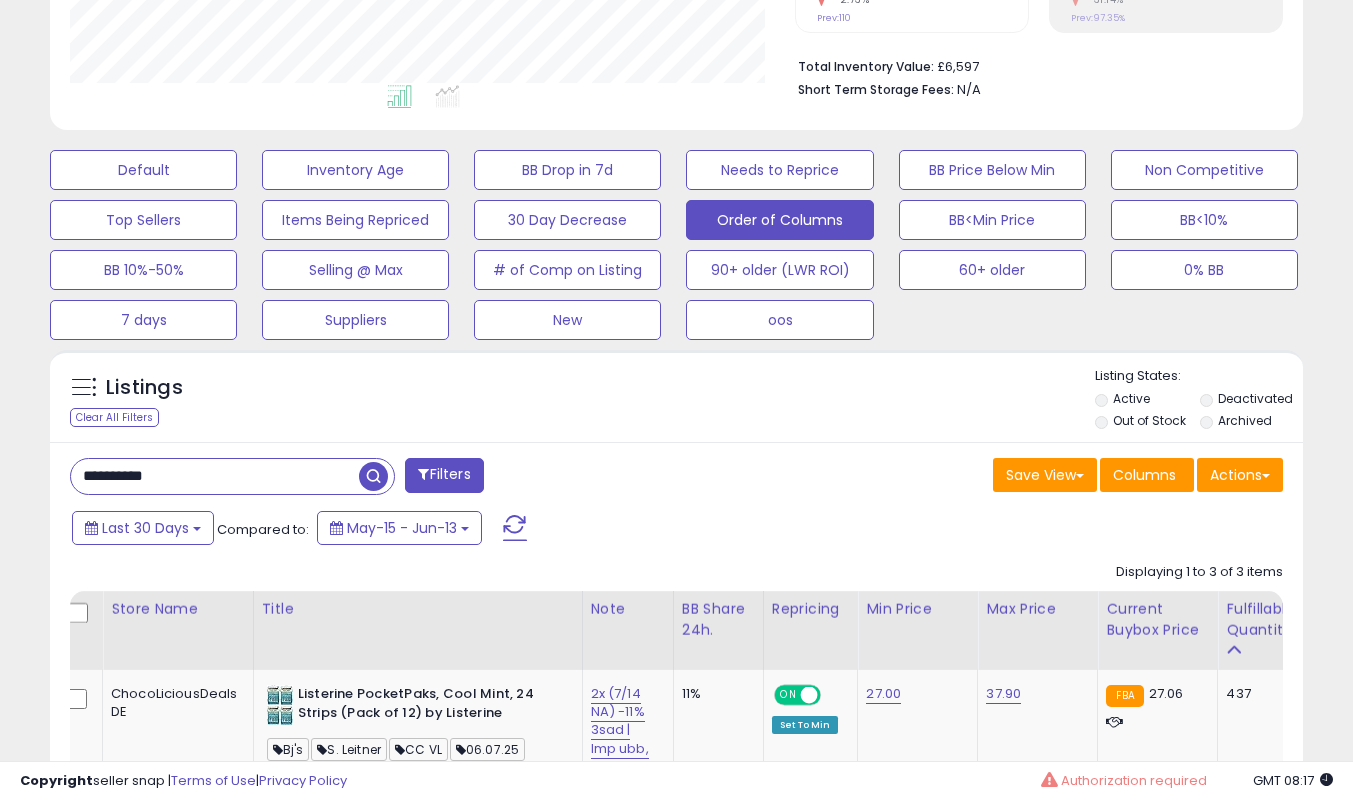 click on "**********" at bounding box center (215, 476) 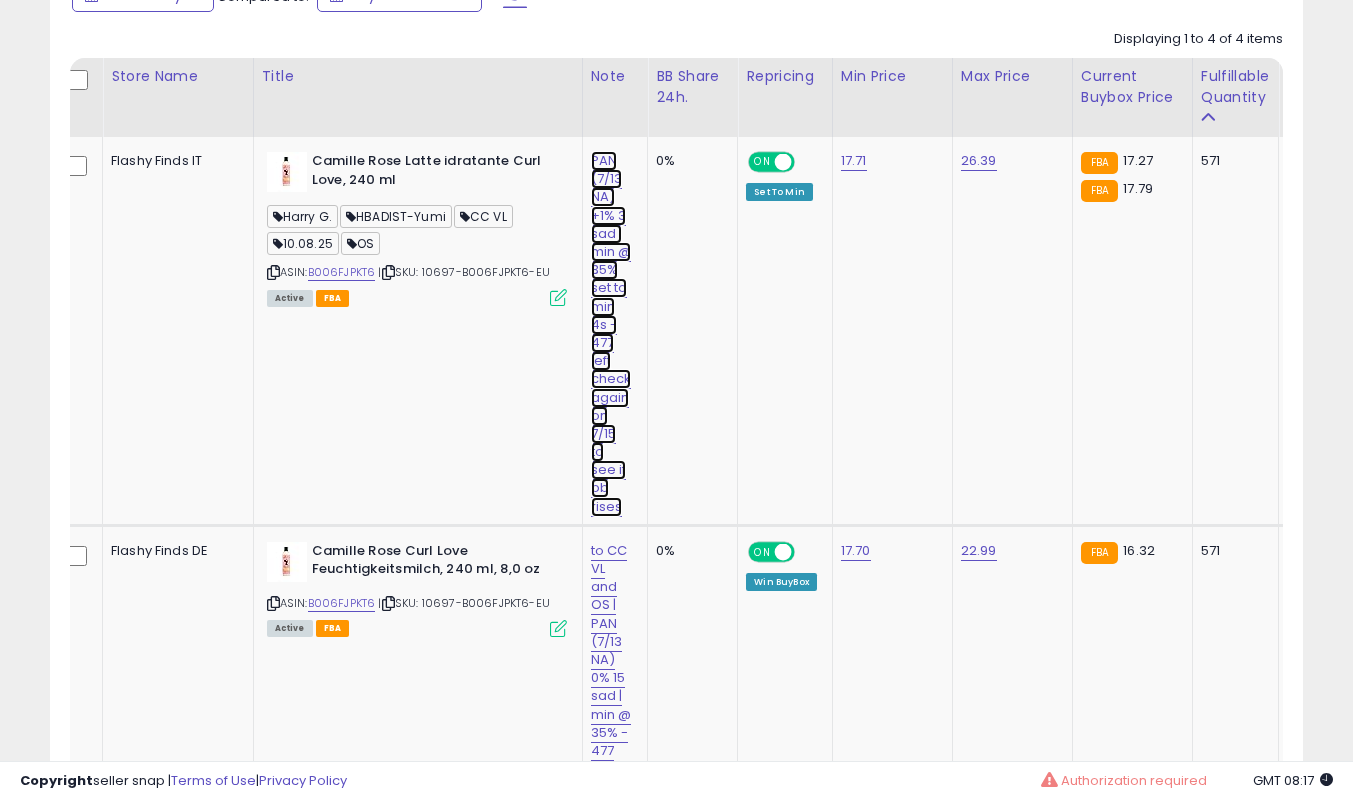 click on "PAN (7/13 NA) +1% 3 sad | min @ 35% set to min 4s - 477 left check again on 7/15 to see if bb rises" at bounding box center (611, 334) 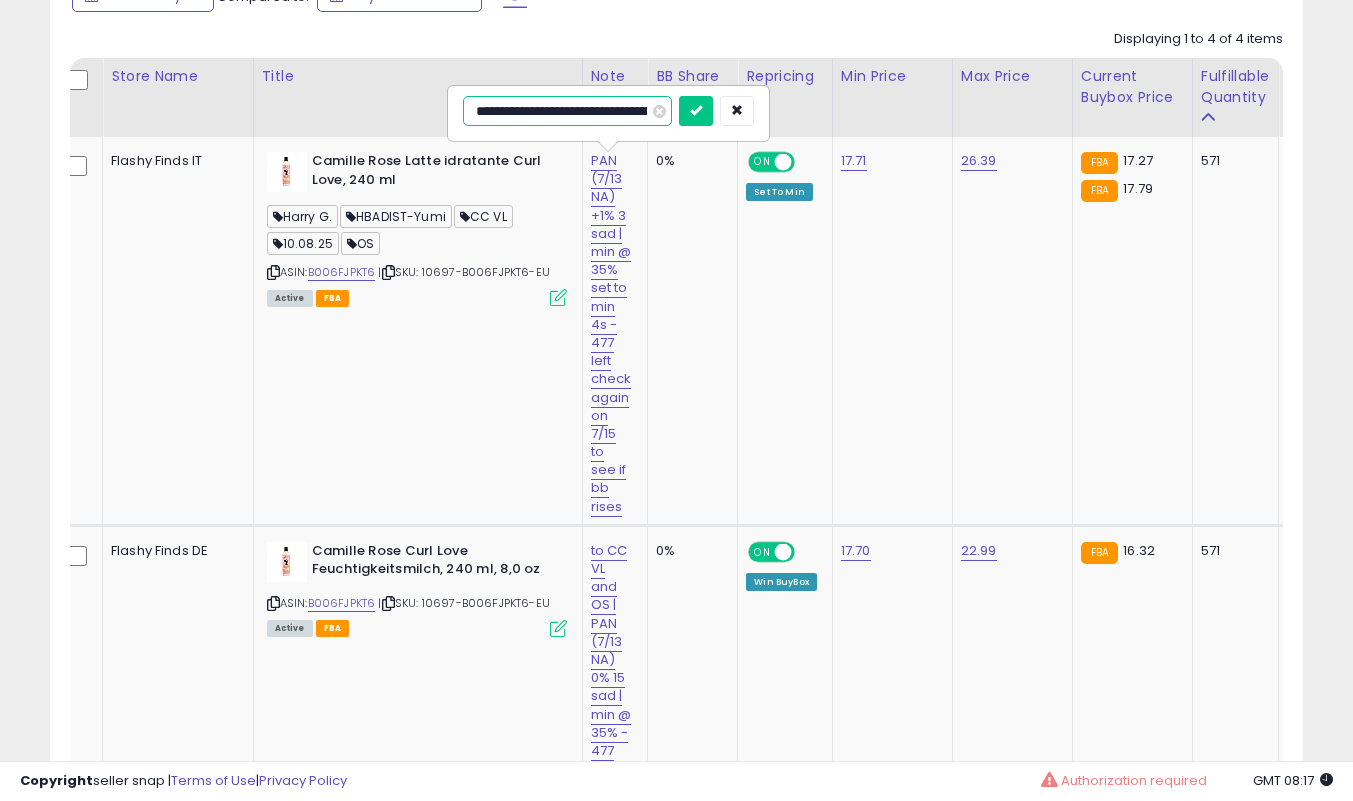 type on "**********" 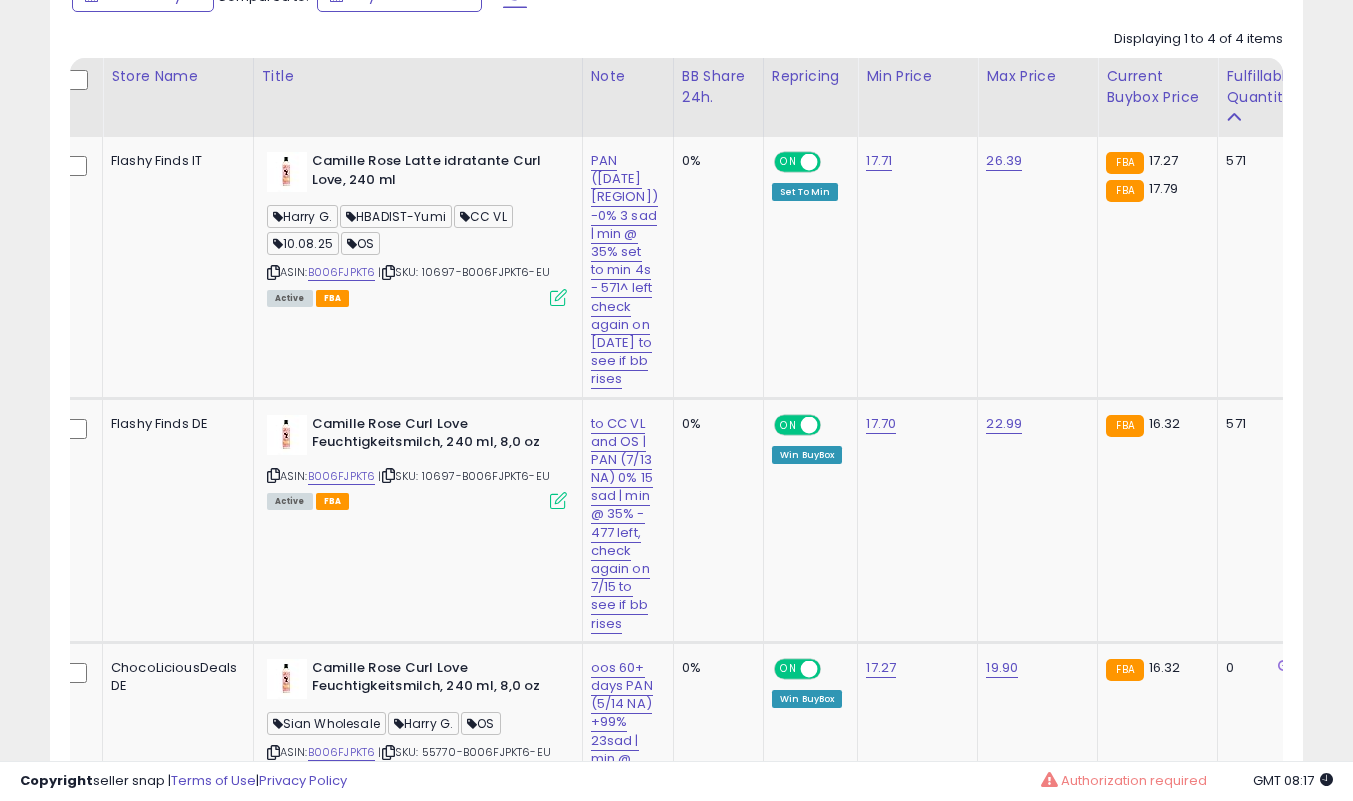 click at bounding box center [558, 297] 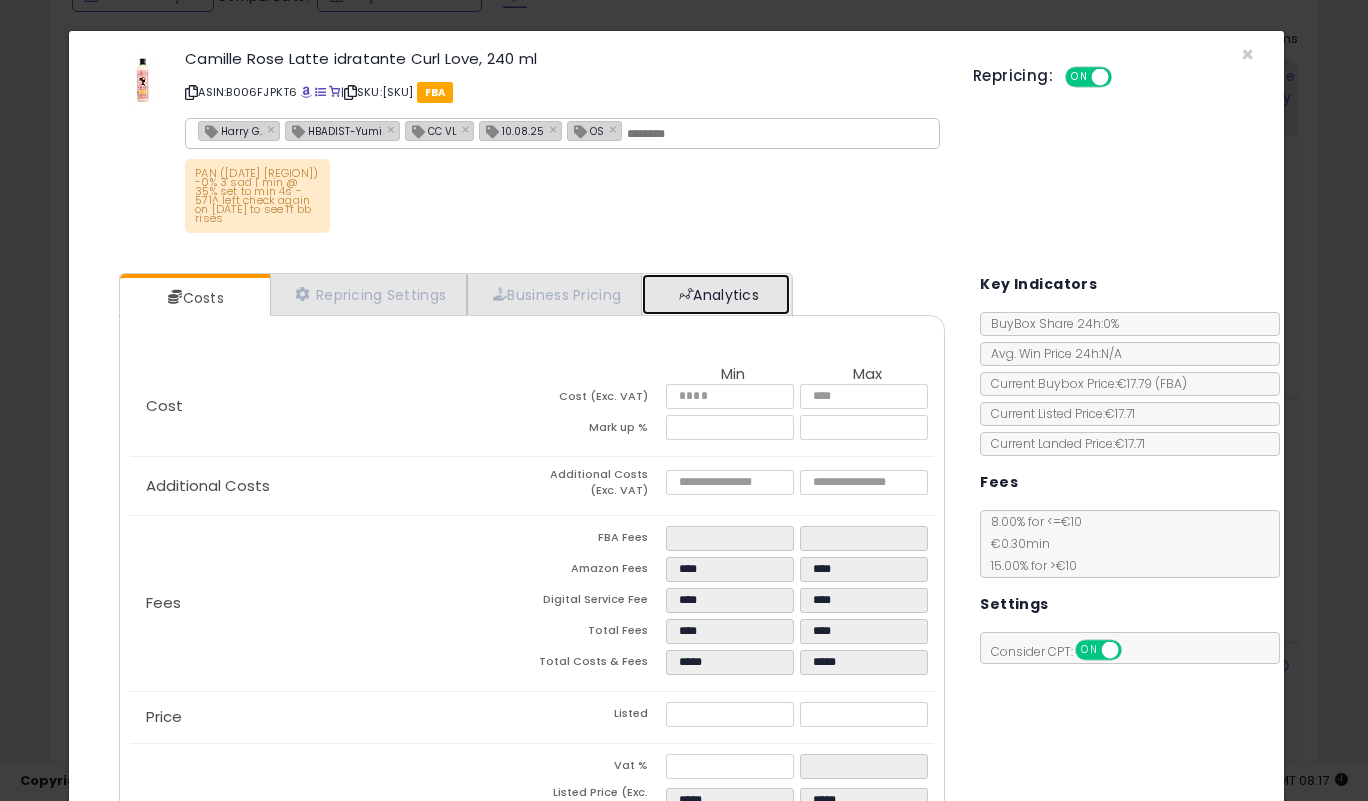 click on "Analytics" at bounding box center [716, 294] 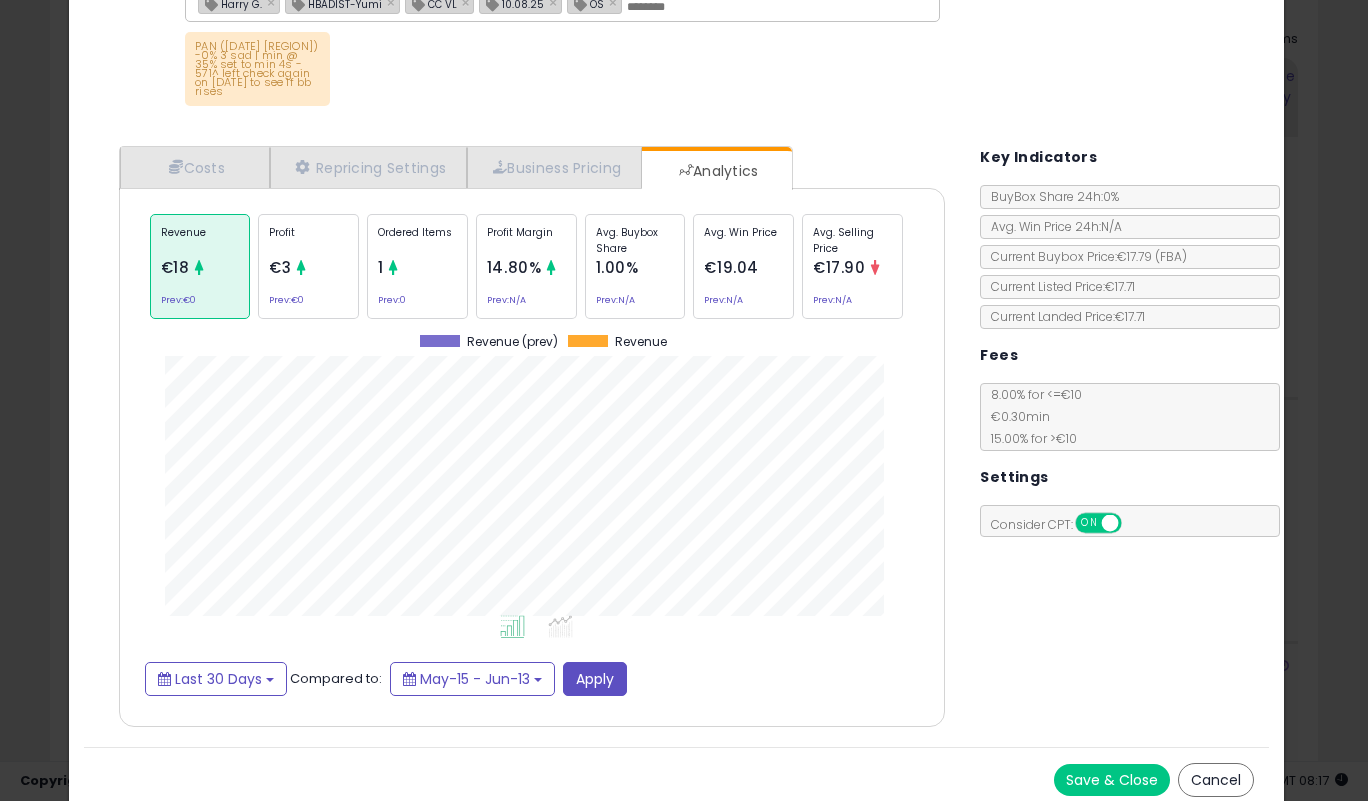 click on "Save & Close" at bounding box center [1112, 780] 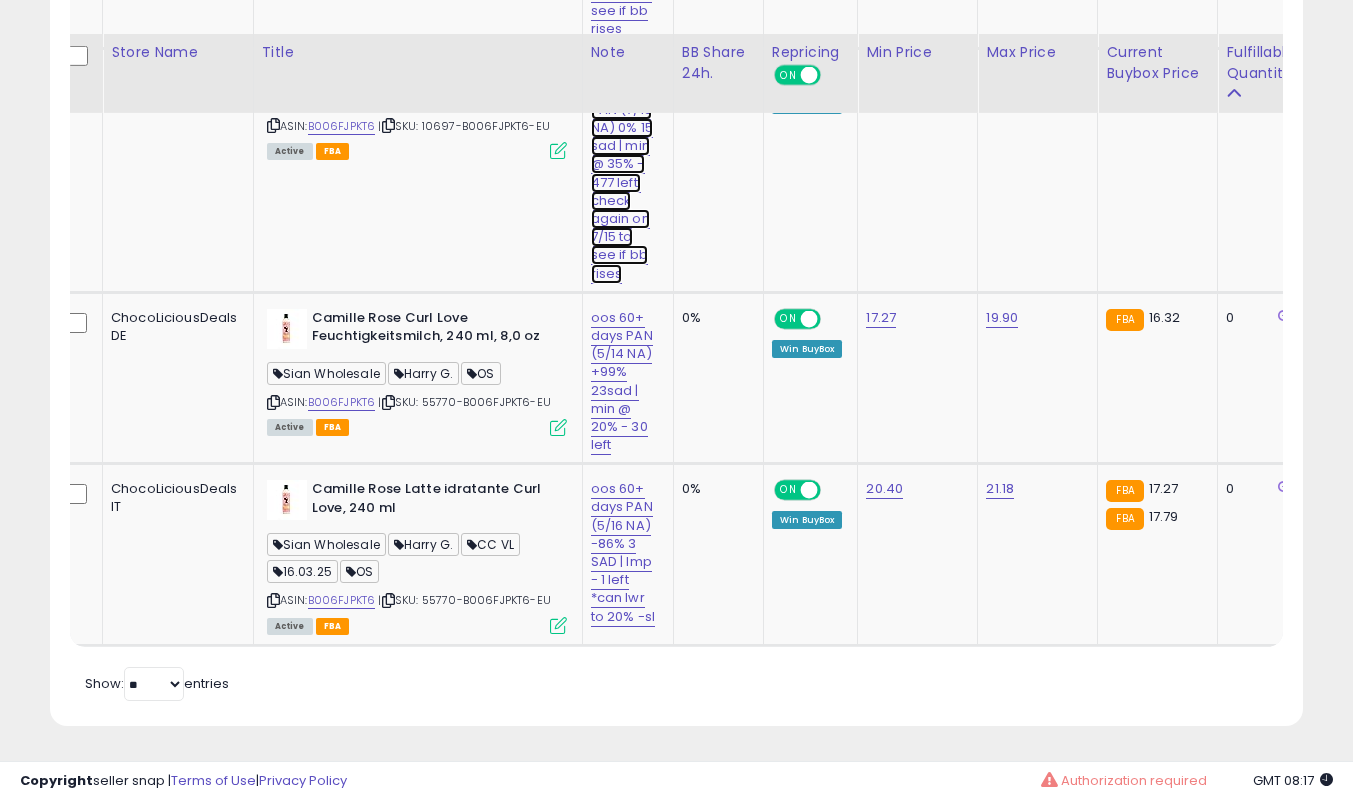 click on "to CC VL and OS | PAN (7/13 NA) 0% 15 sad | min @ 35% - 477 left, check again on 7/15 to see if bb rises" at bounding box center (624, -80) 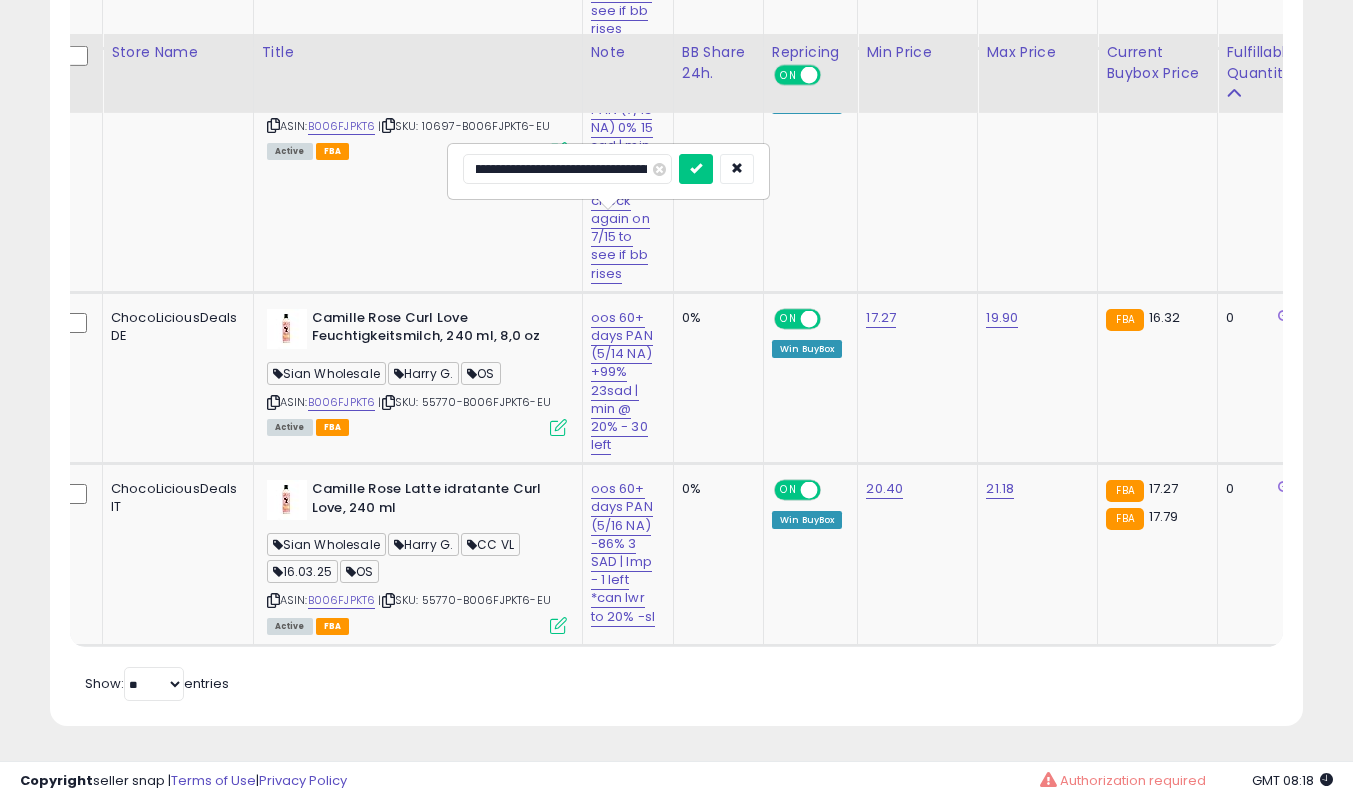 type on "**********" 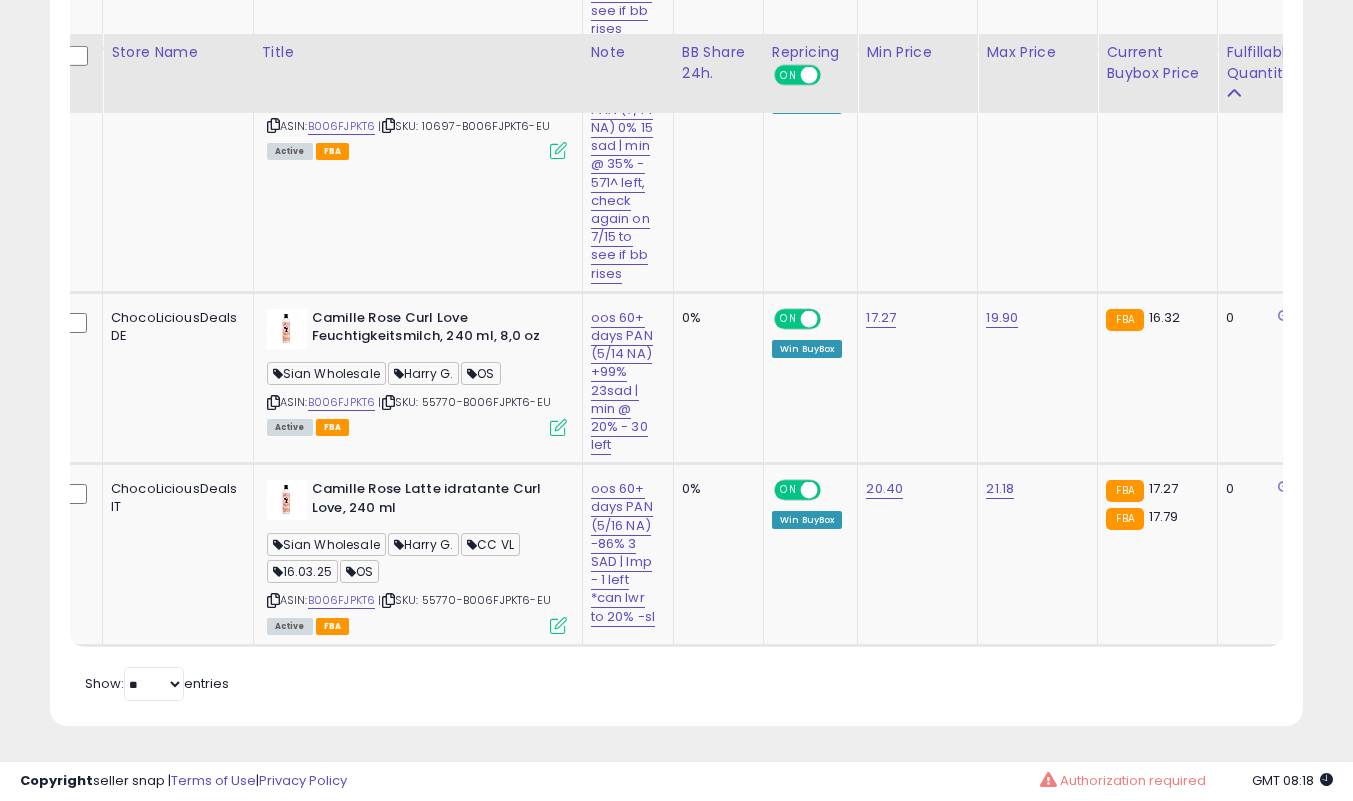 click at bounding box center [558, 150] 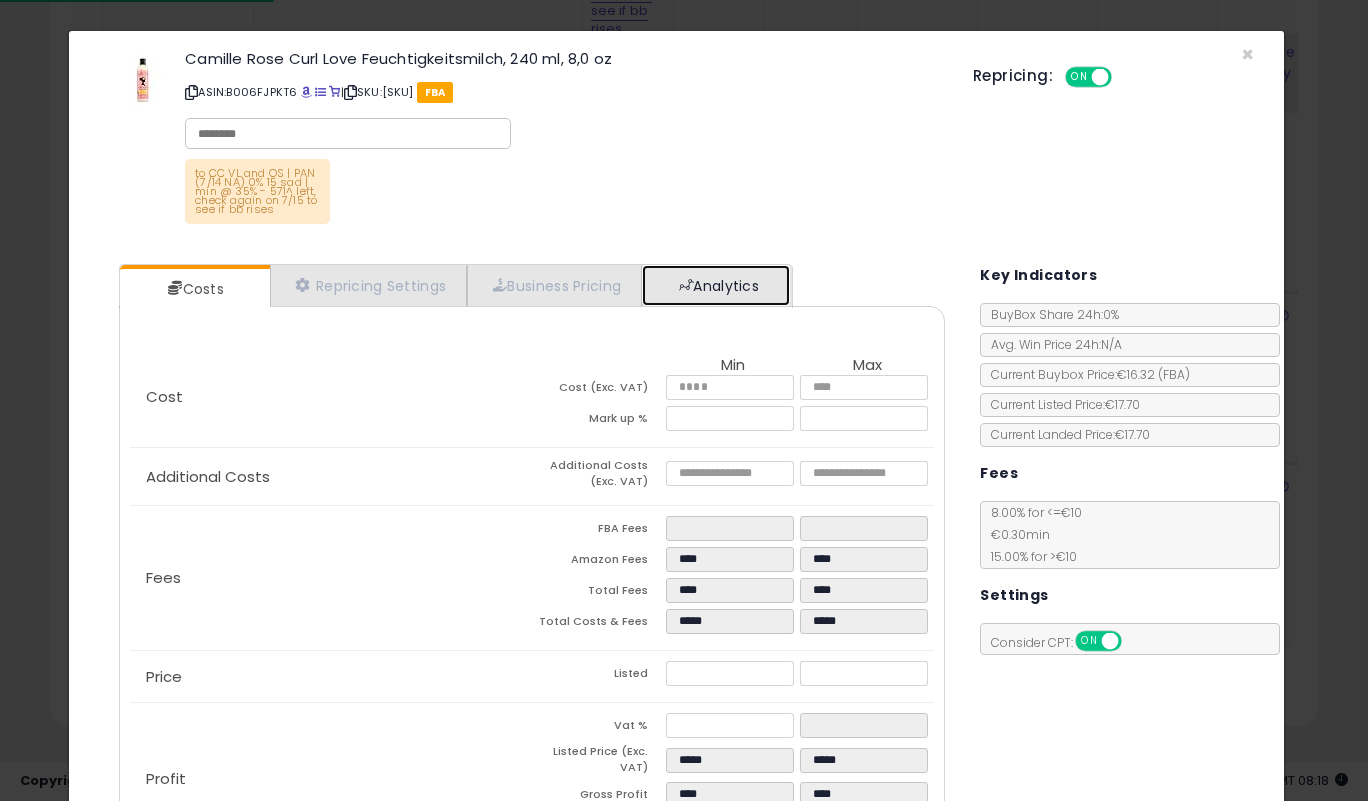 click at bounding box center [686, 285] 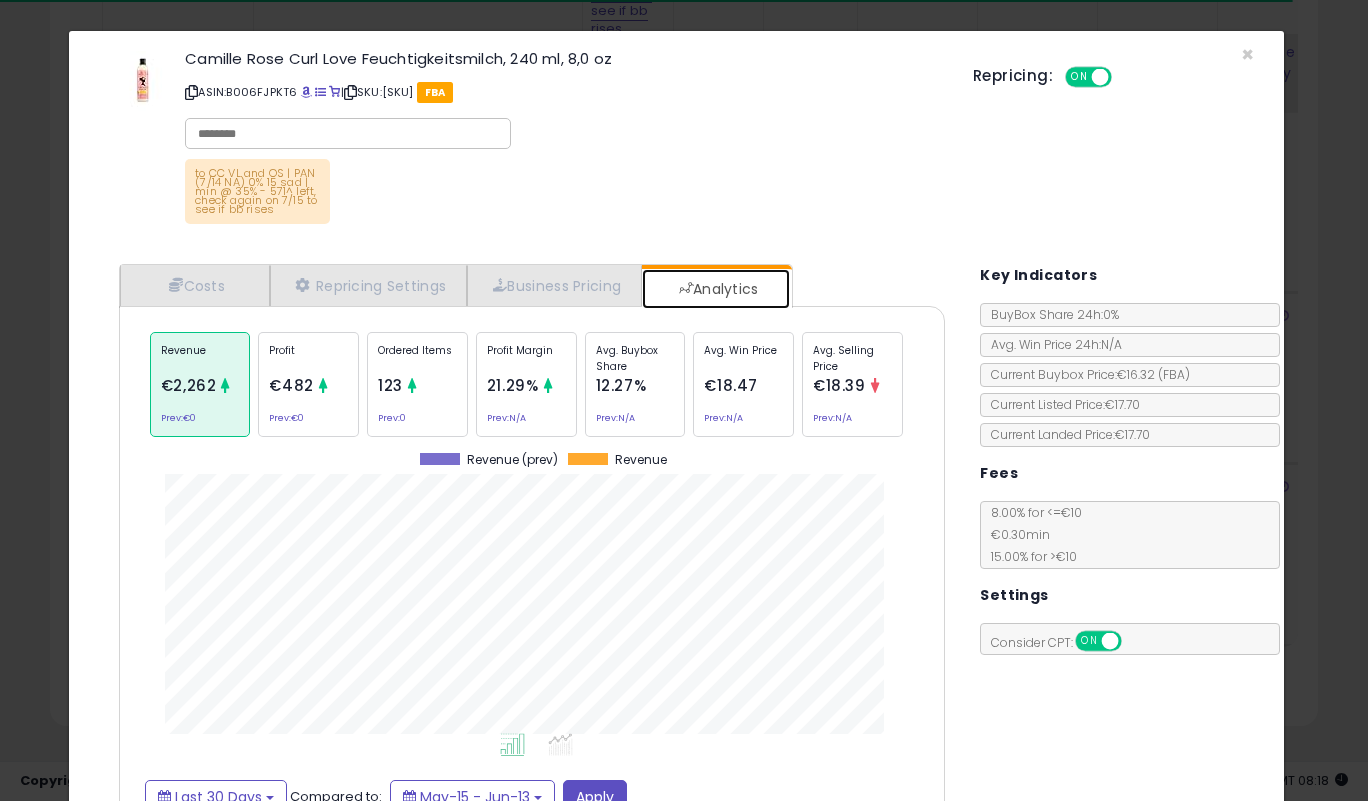 scroll, scrollTop: 999385, scrollLeft: 999143, axis: both 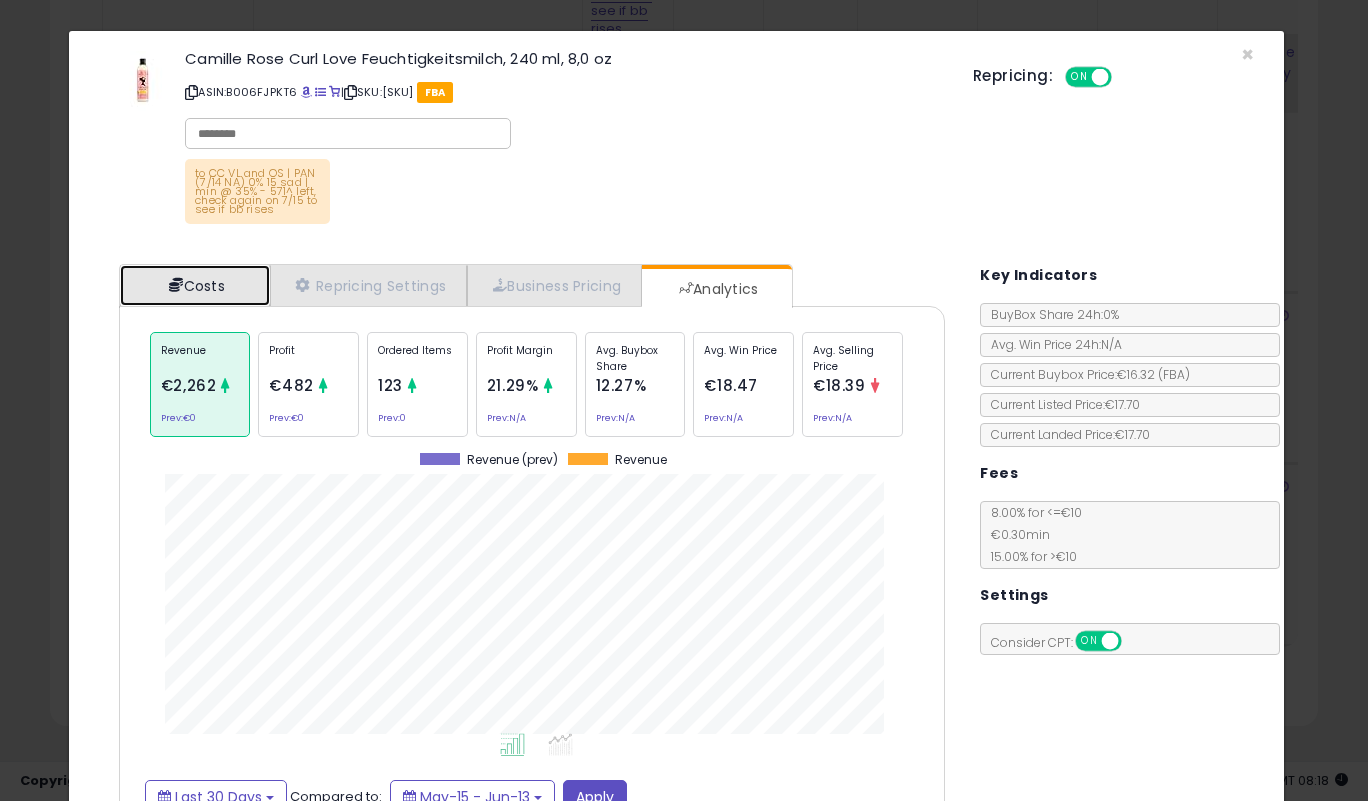 click on "Costs" at bounding box center (195, 285) 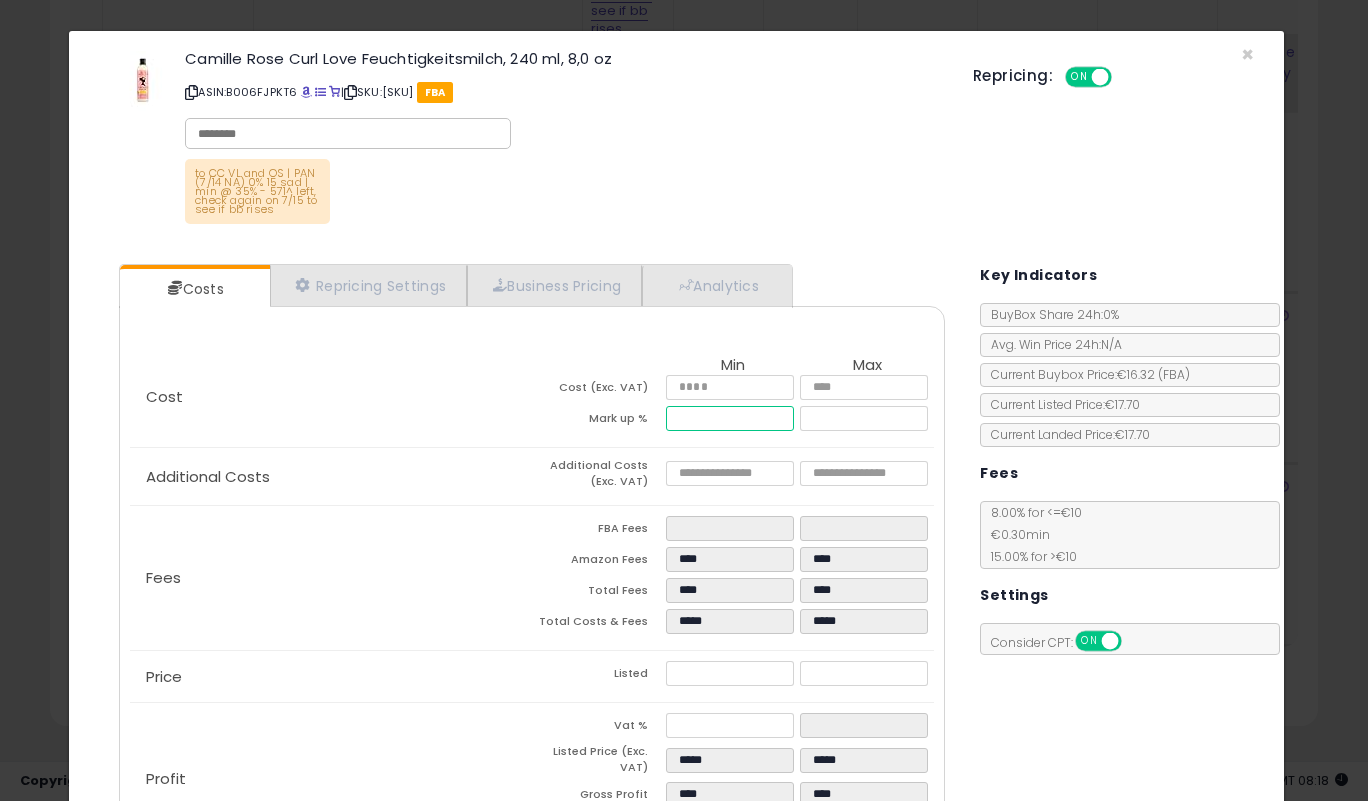 drag, startPoint x: 714, startPoint y: 422, endPoint x: 566, endPoint y: 414, distance: 148.21606 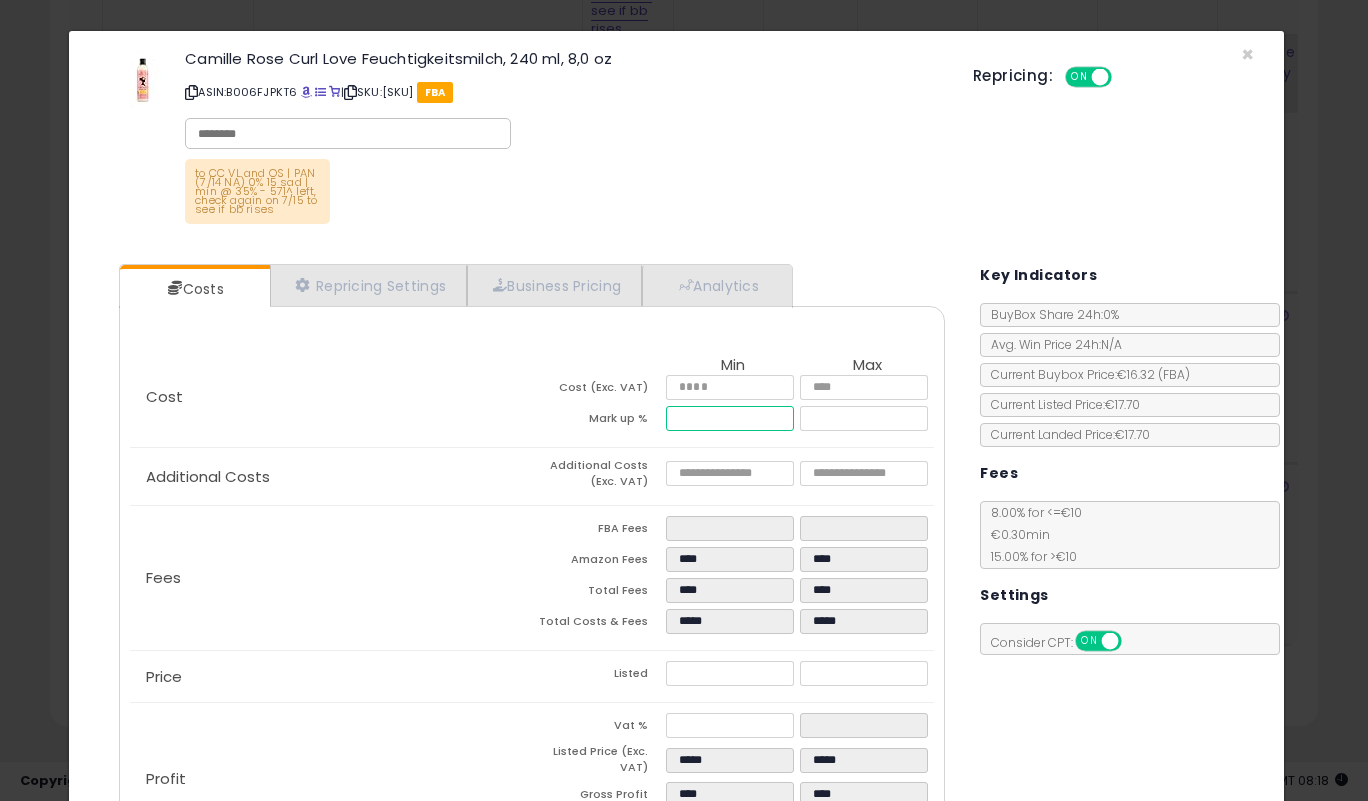 click on "Mark up %
*****
*****" at bounding box center [733, 421] 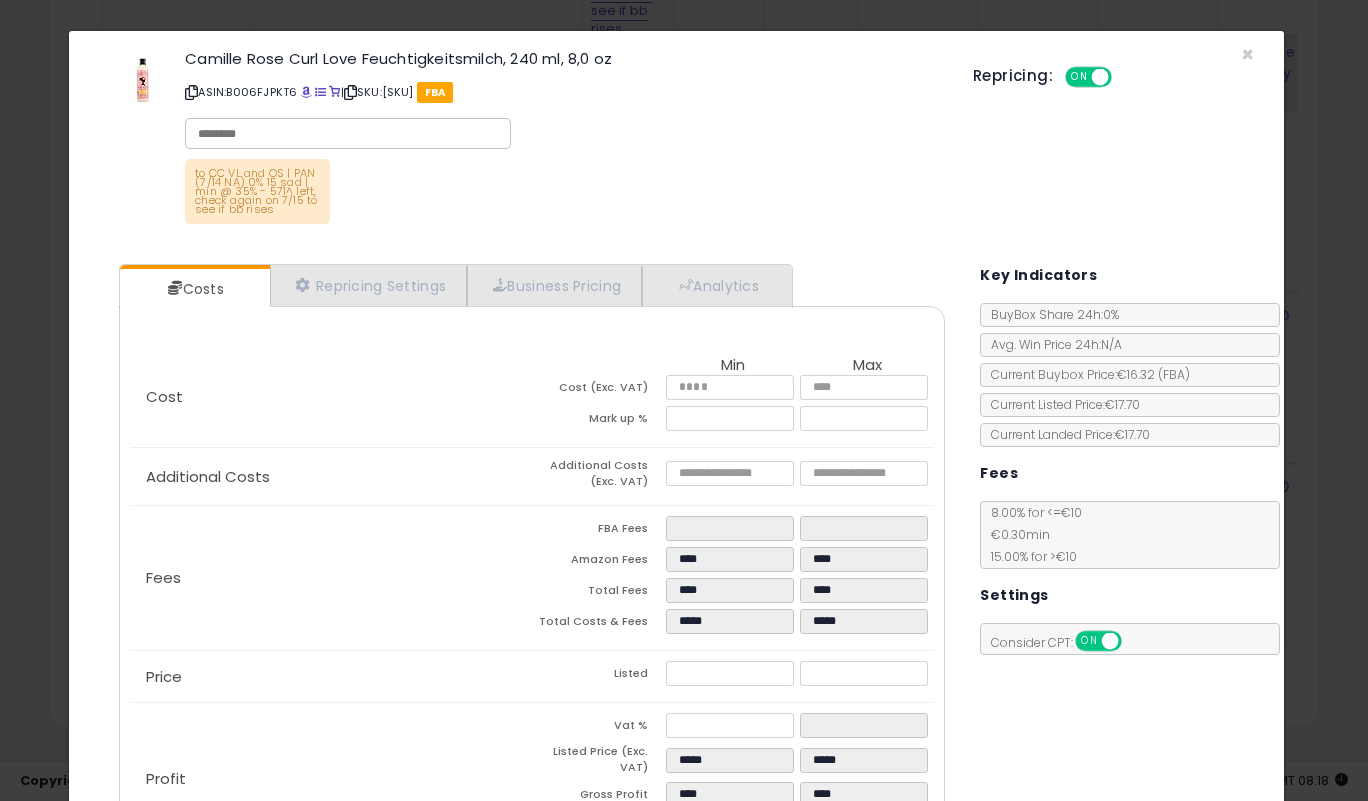 type on "*****" 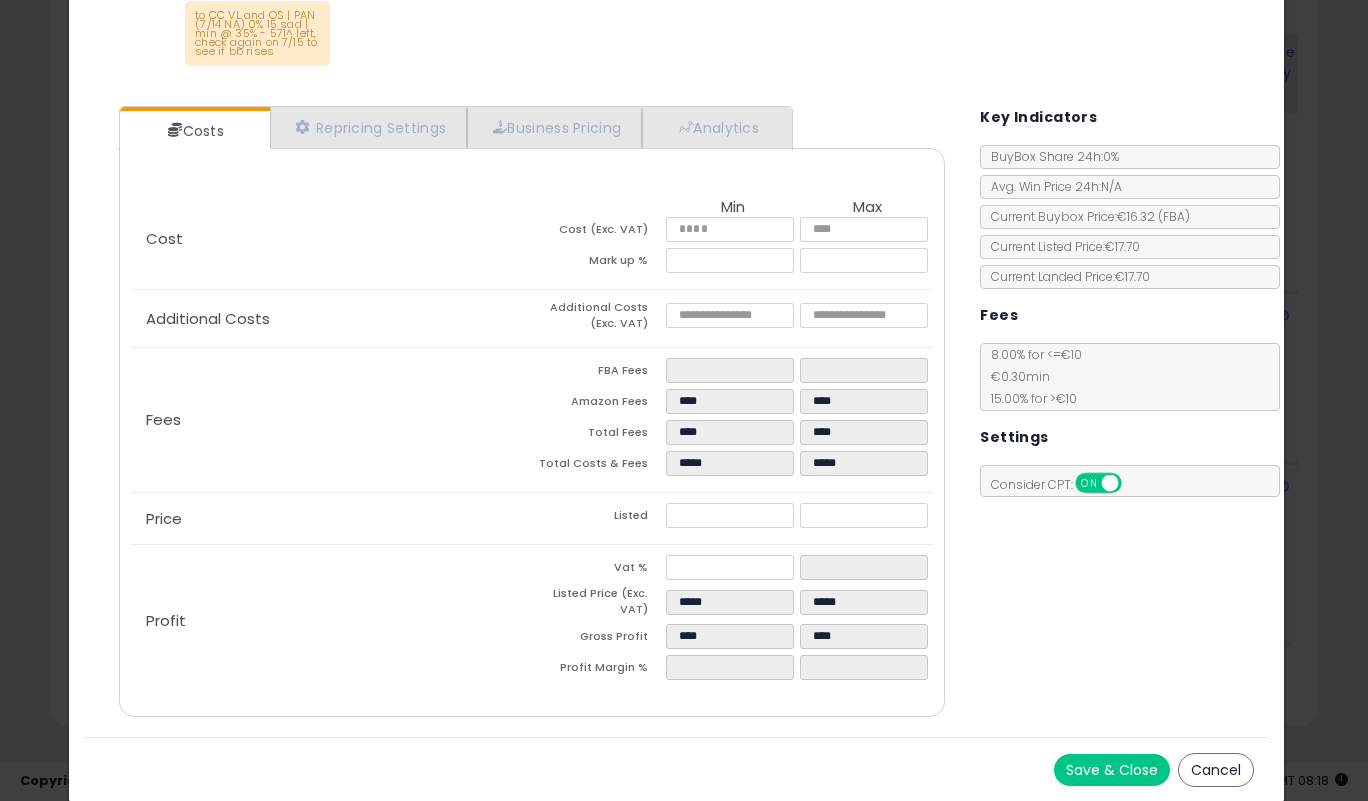 click on "Save & Close" at bounding box center (1112, 770) 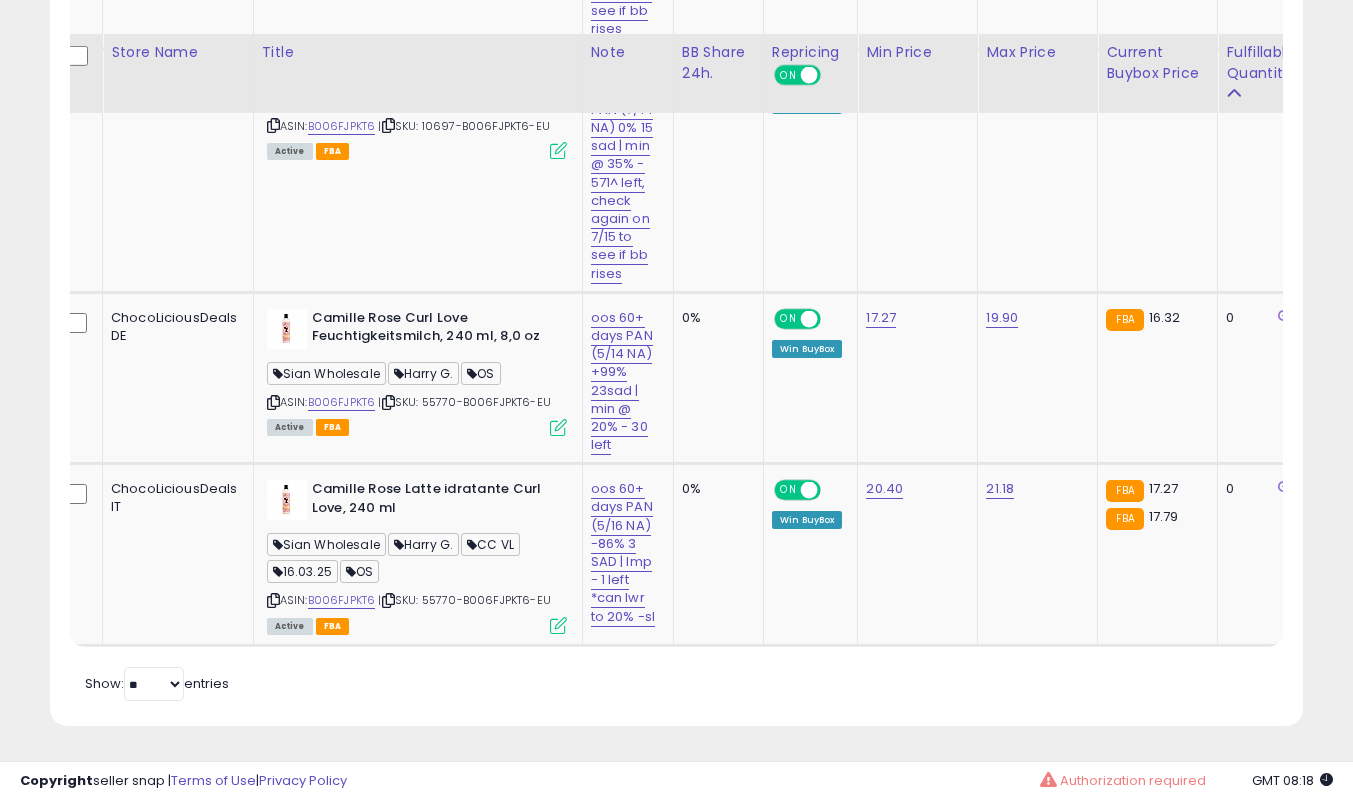click on "**********" at bounding box center (676, -249) 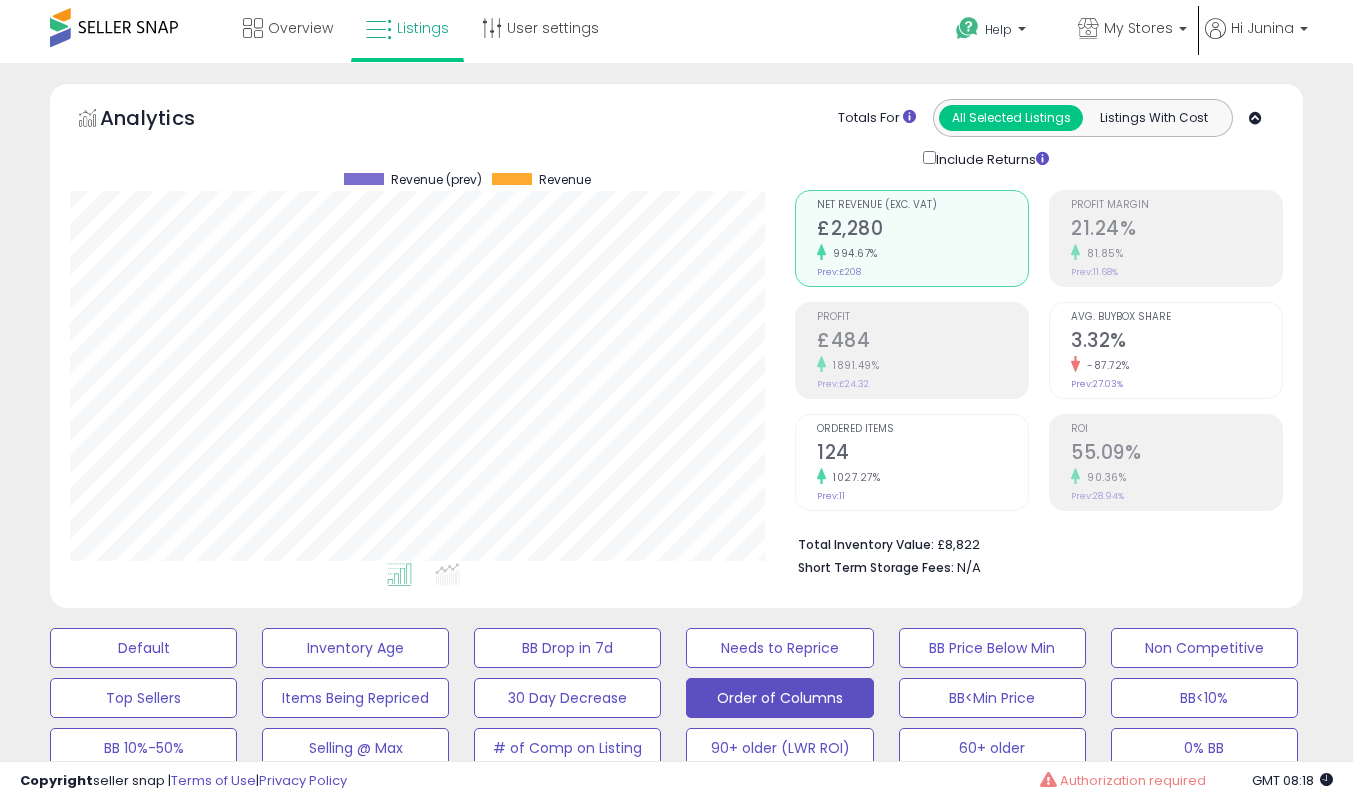 scroll, scrollTop: 0, scrollLeft: 0, axis: both 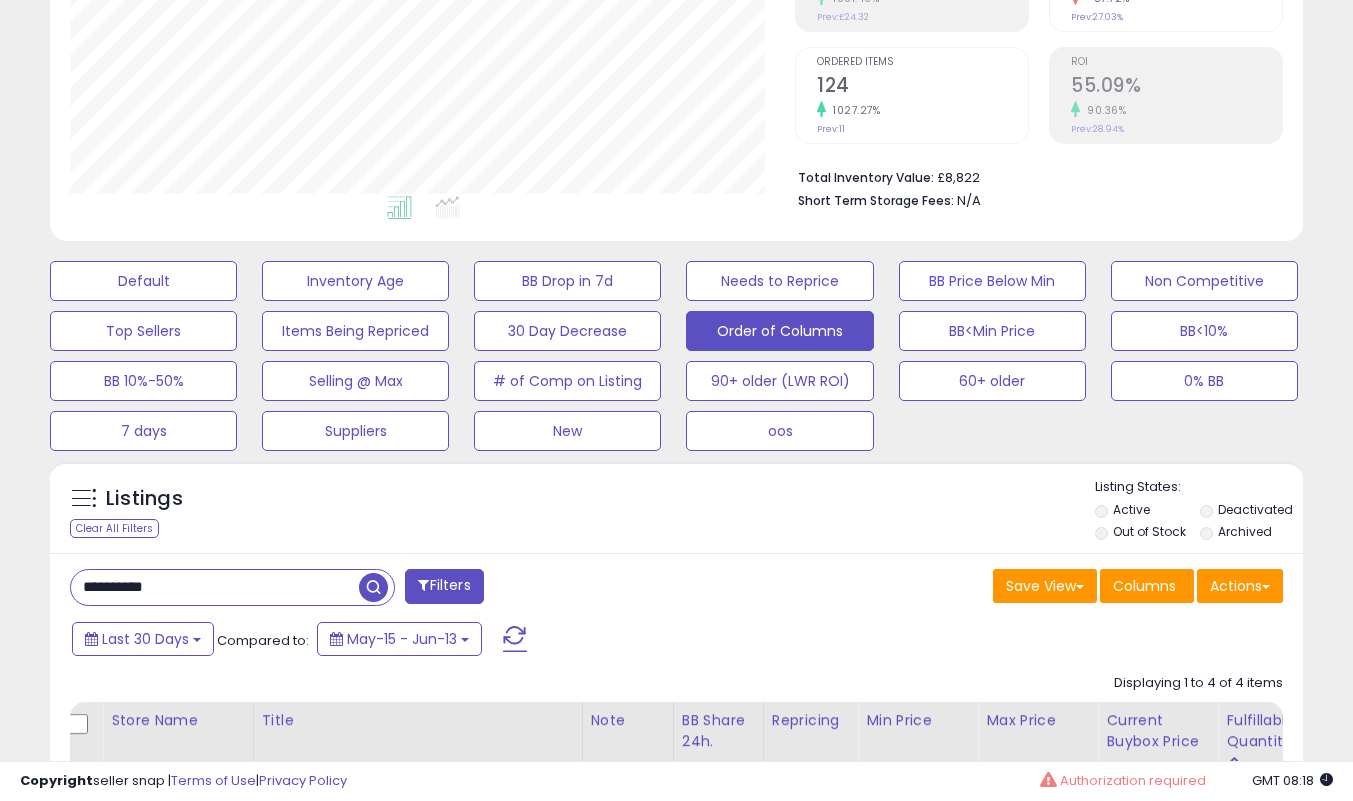 click on "**********" at bounding box center (215, 587) 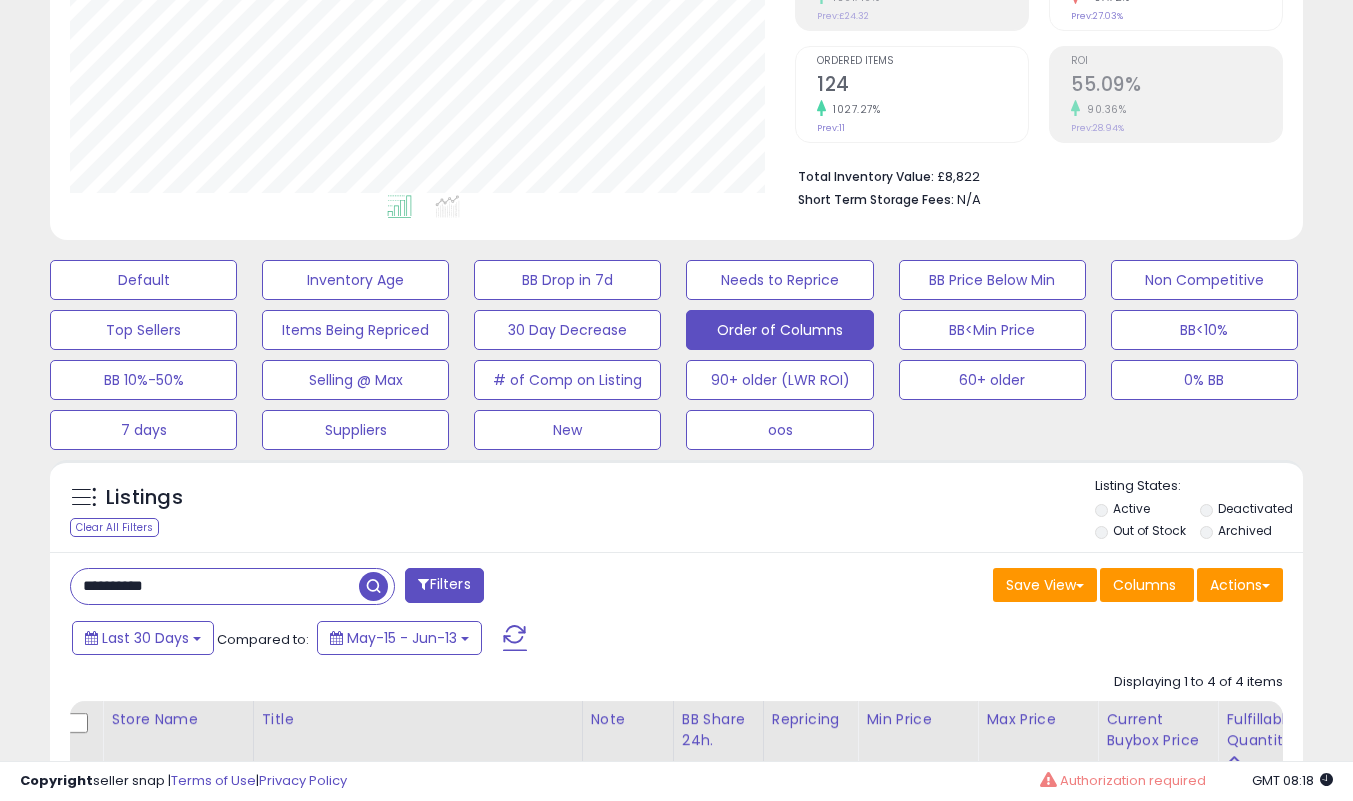 click on "**********" at bounding box center (215, 586) 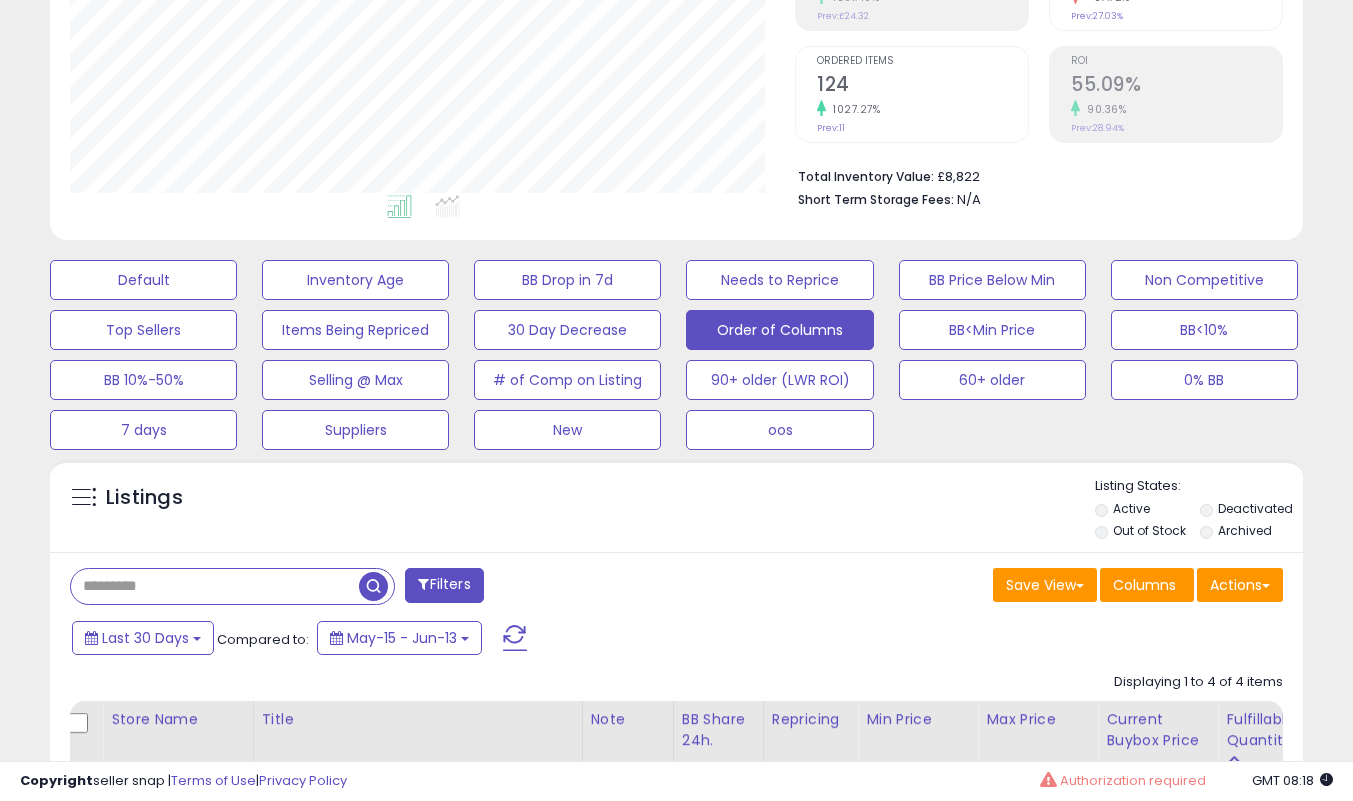 type 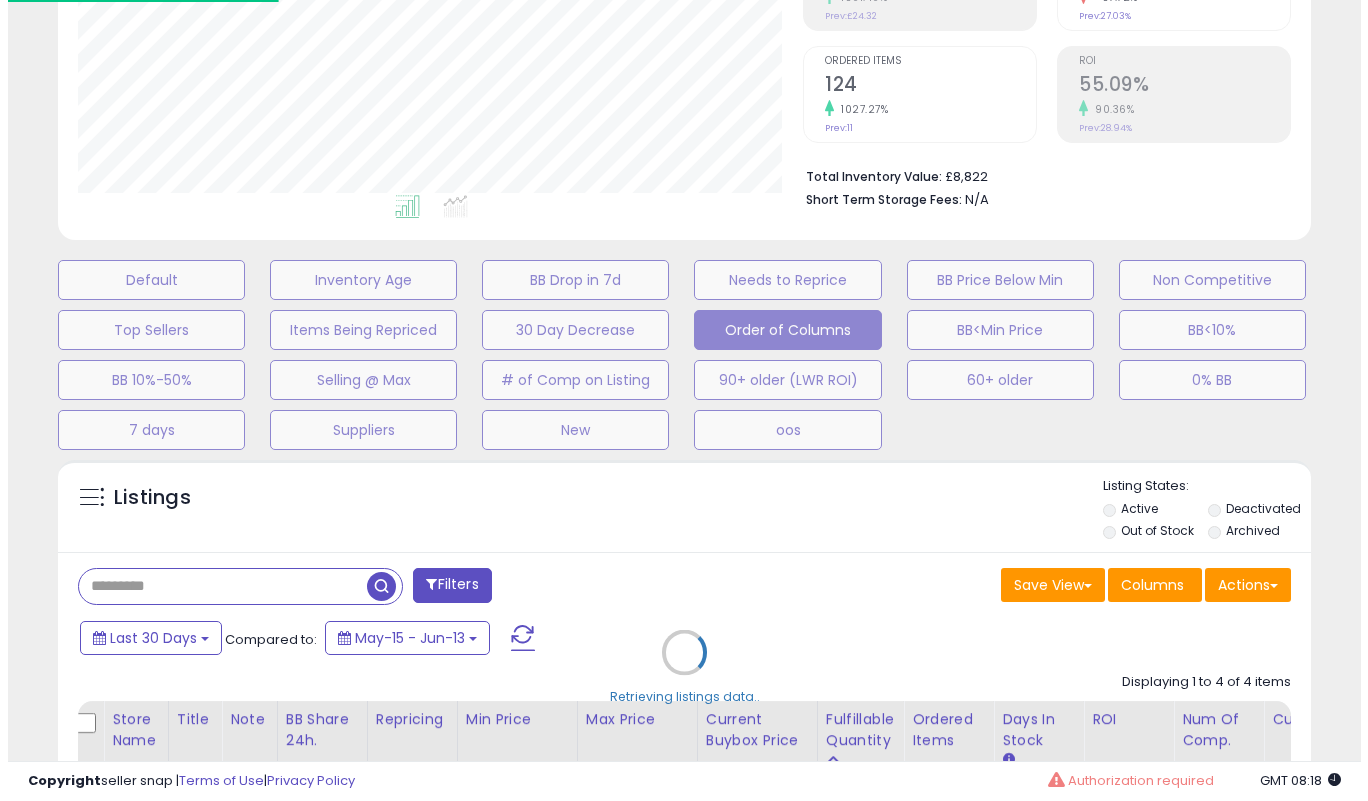 scroll, scrollTop: 999590, scrollLeft: 999266, axis: both 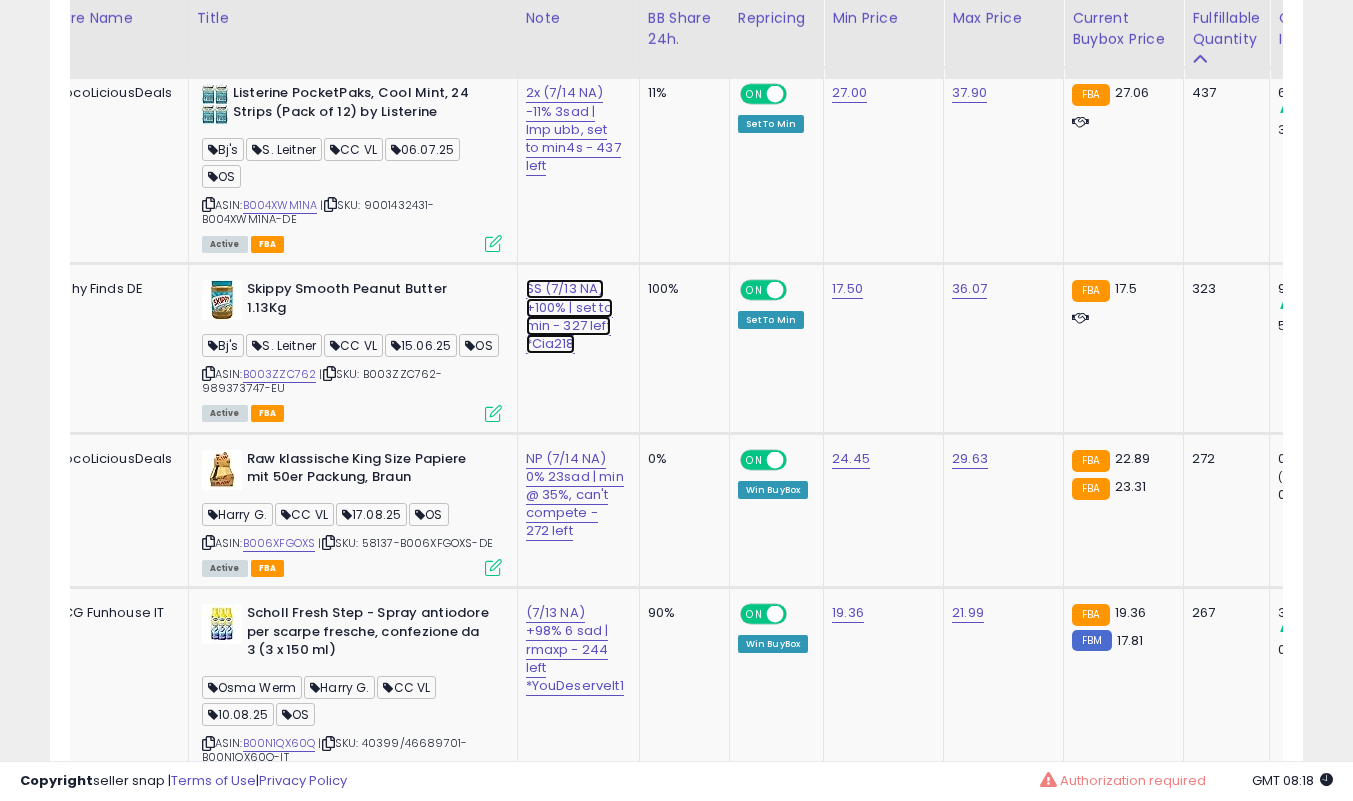 click on "SS (7/13 NA) +100% | set to min - 327 left *Cia218" at bounding box center (574, -1808) 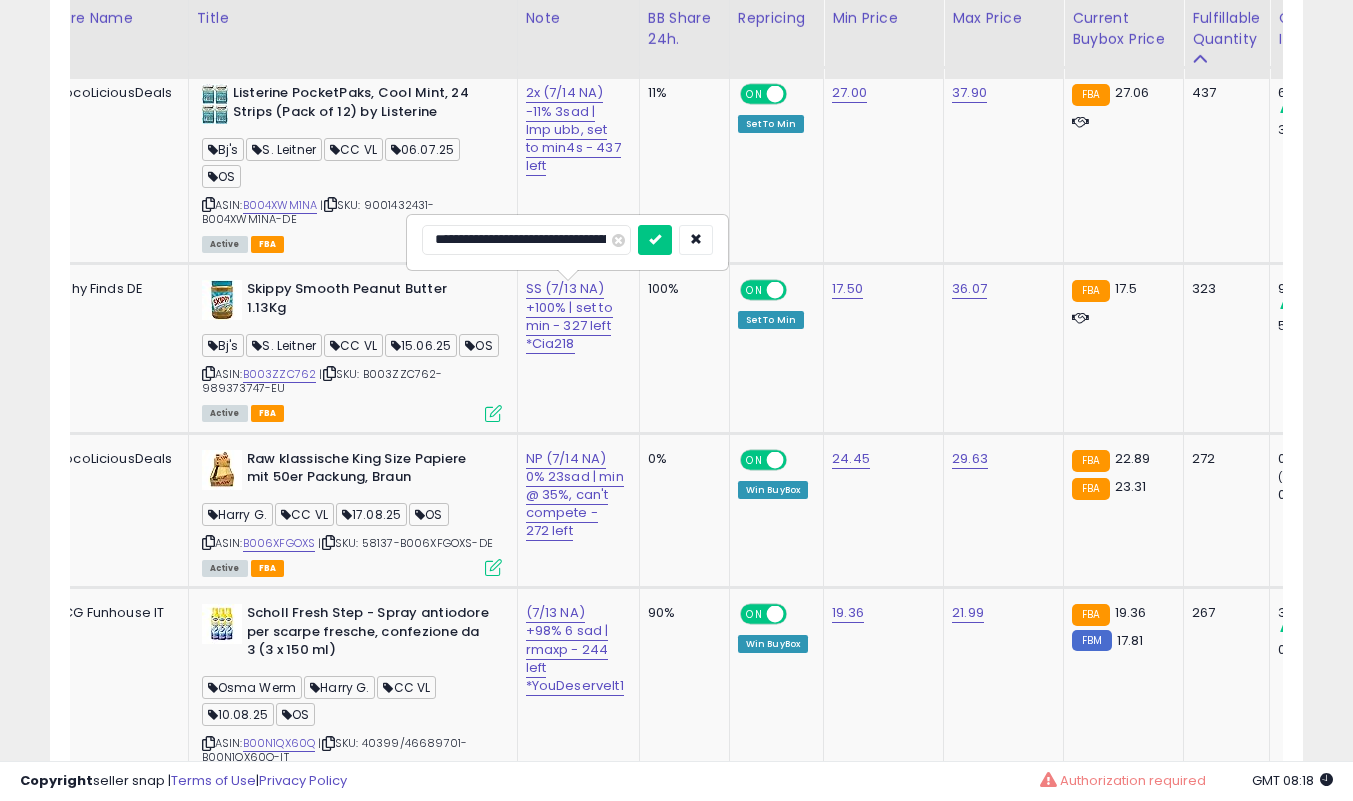 type on "**********" 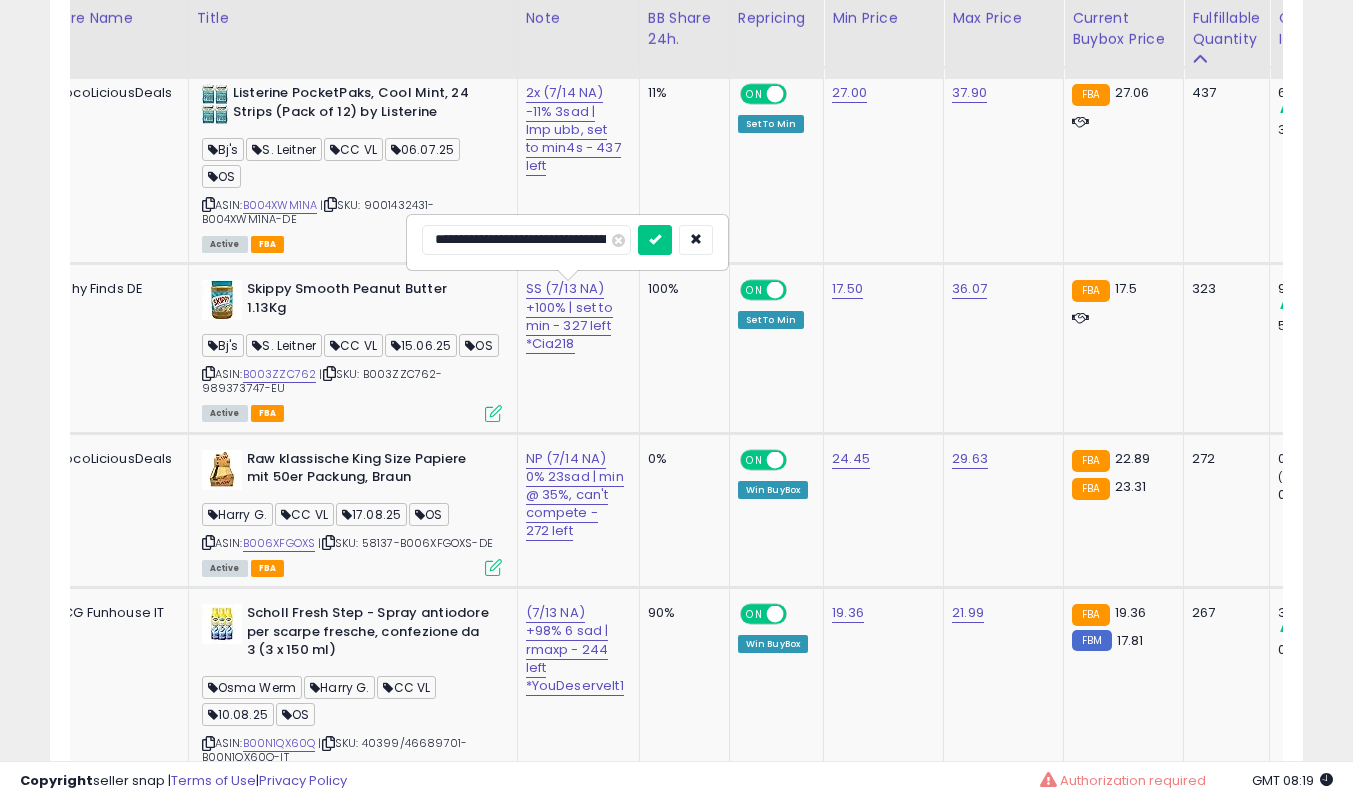 click at bounding box center [655, 240] 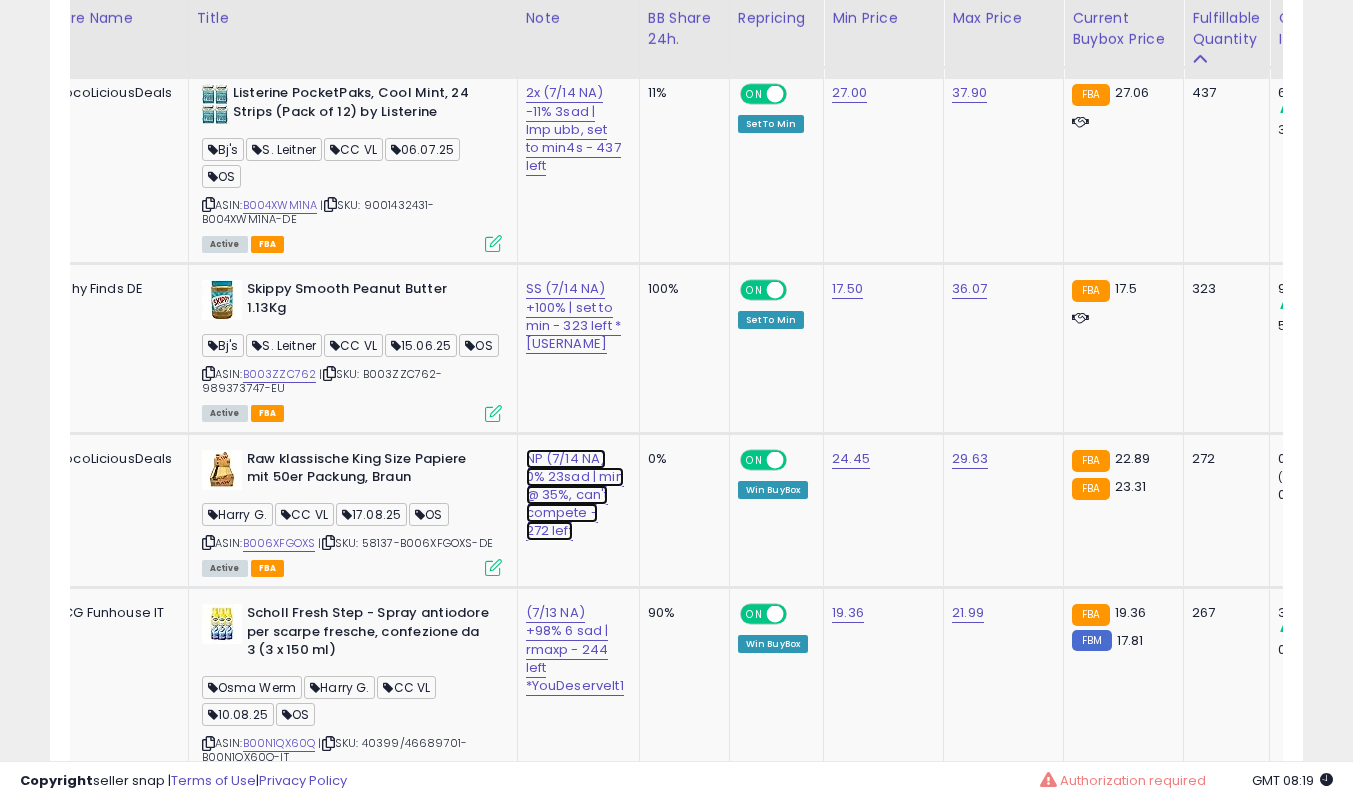 click on "NP (7/14 NA) 0% 23sad | min @ 35%, can't compete - 272 left" at bounding box center (574, -1808) 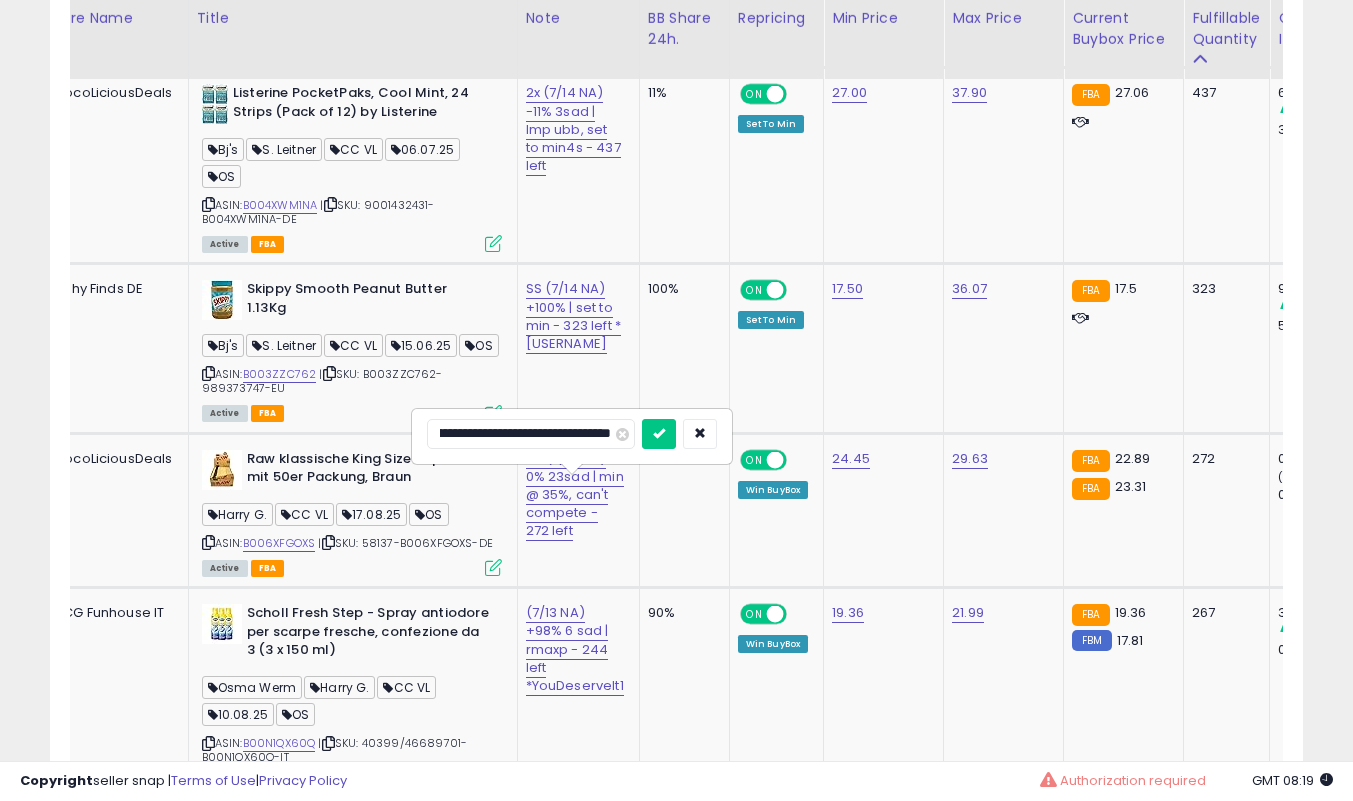 click at bounding box center [659, 434] 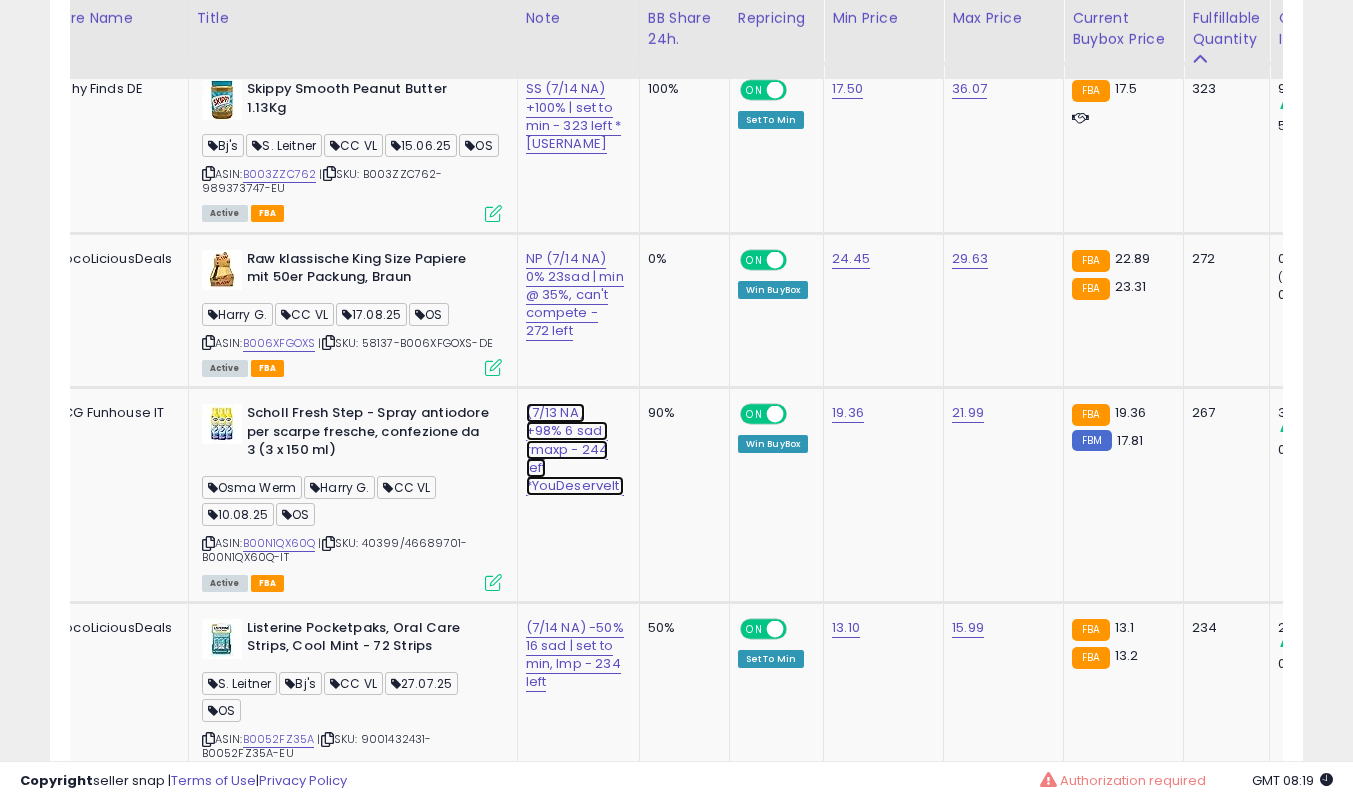 click on "(7/13 NA) +98% 6 sad | rmaxp - 244 left *YouDeserveIt1" at bounding box center (574, -2008) 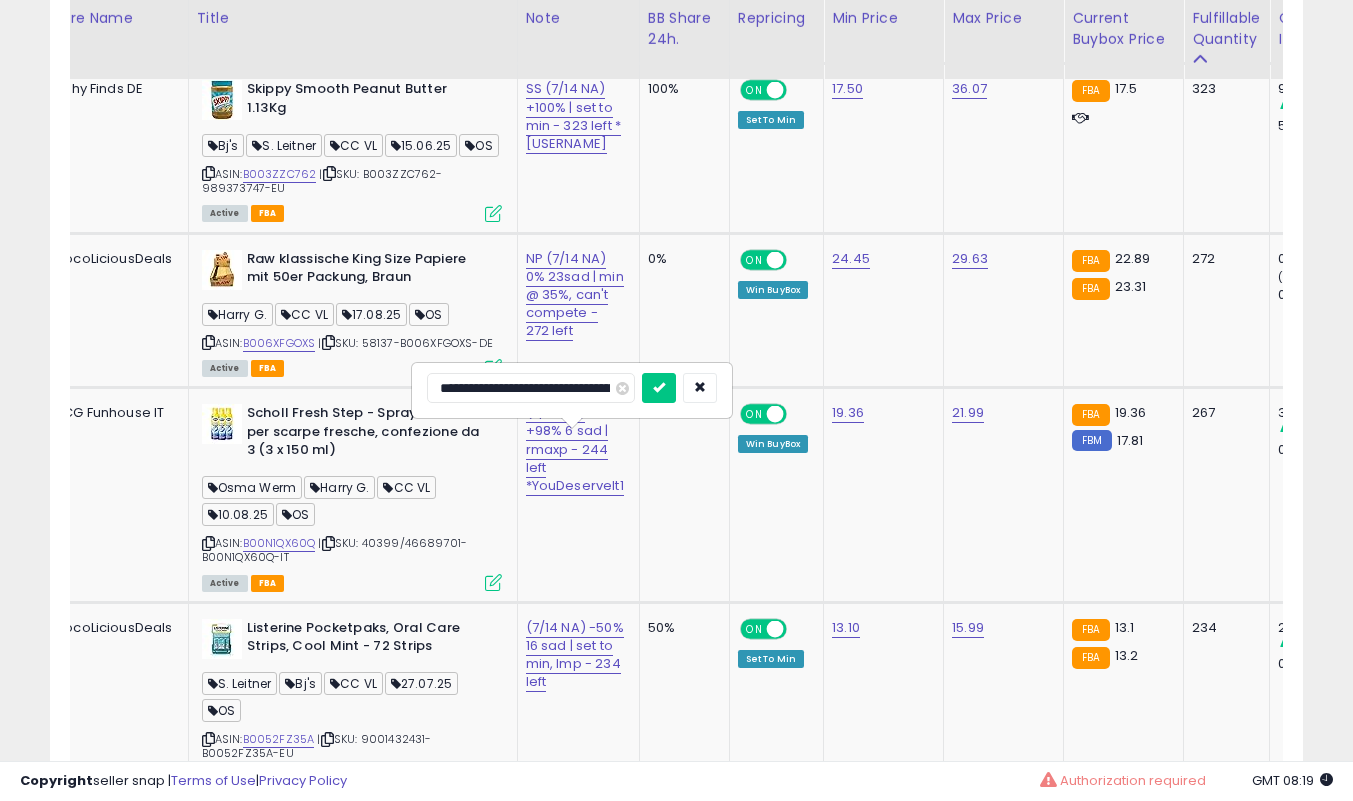 type on "**********" 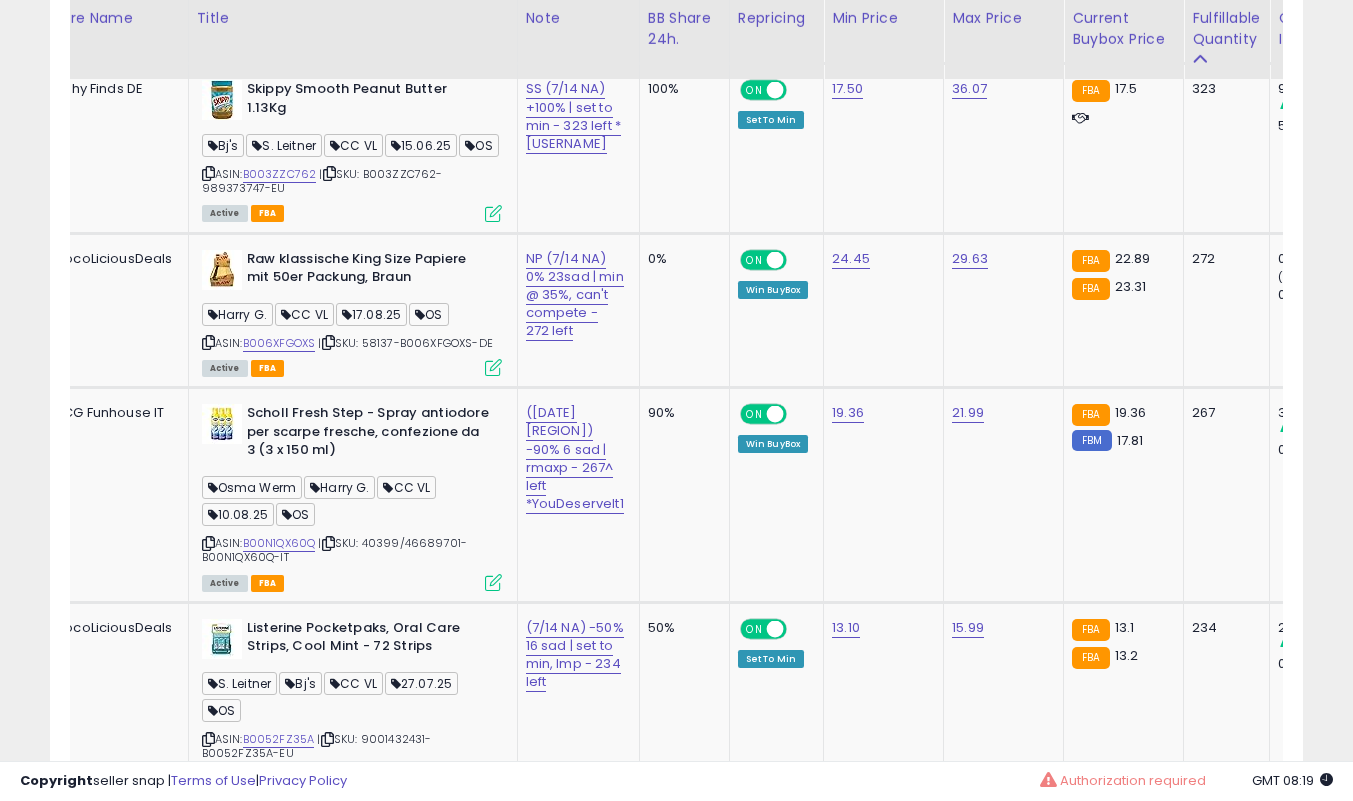 click at bounding box center [493, 582] 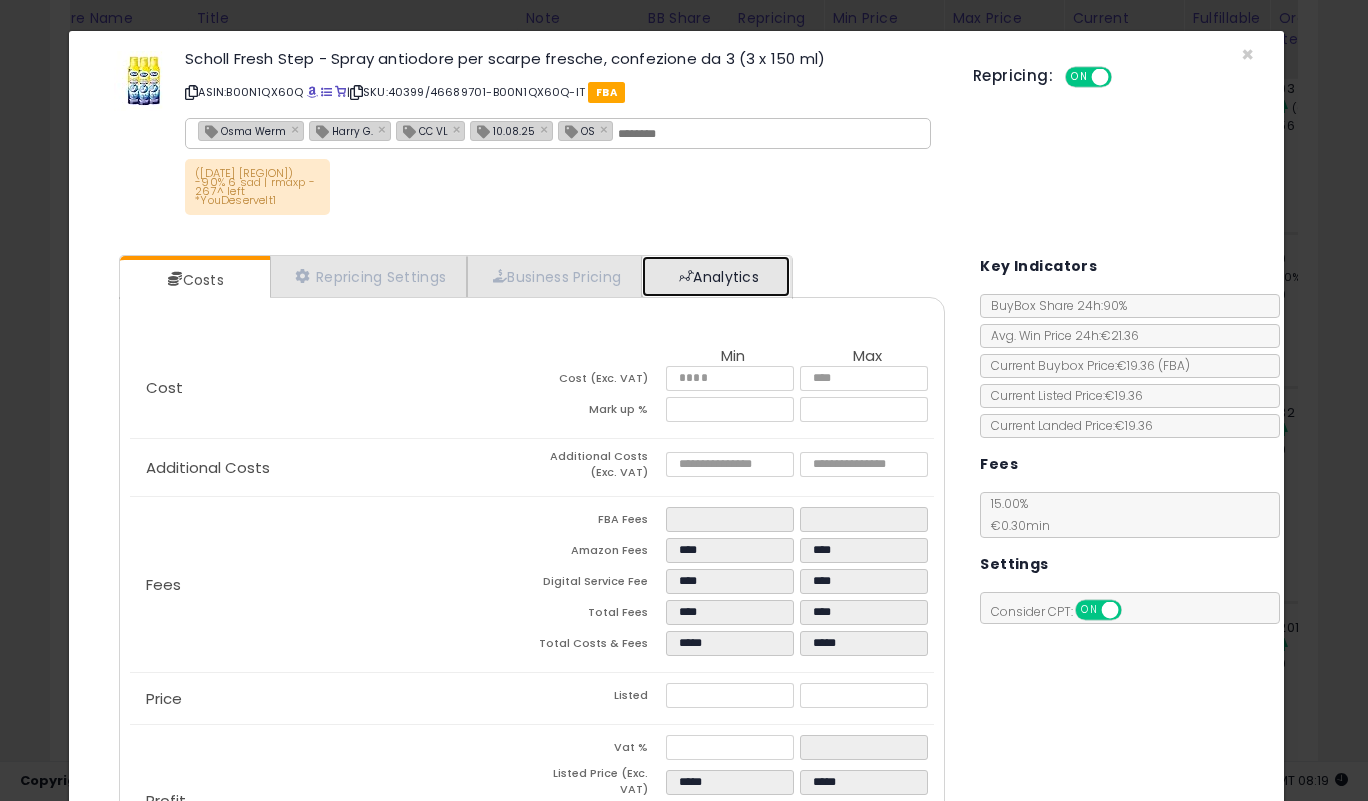 click on "Analytics" at bounding box center [716, 276] 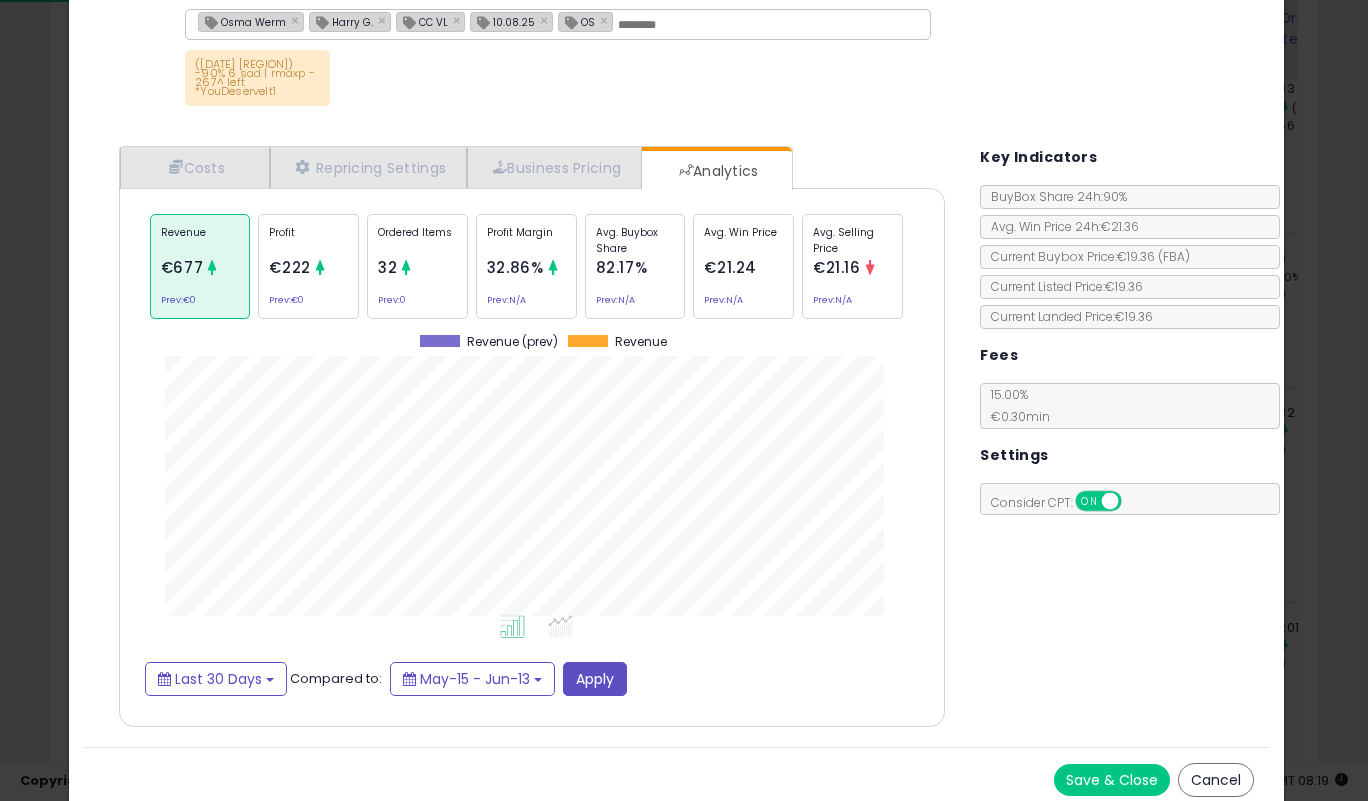 click on "Save & Close" at bounding box center (1112, 780) 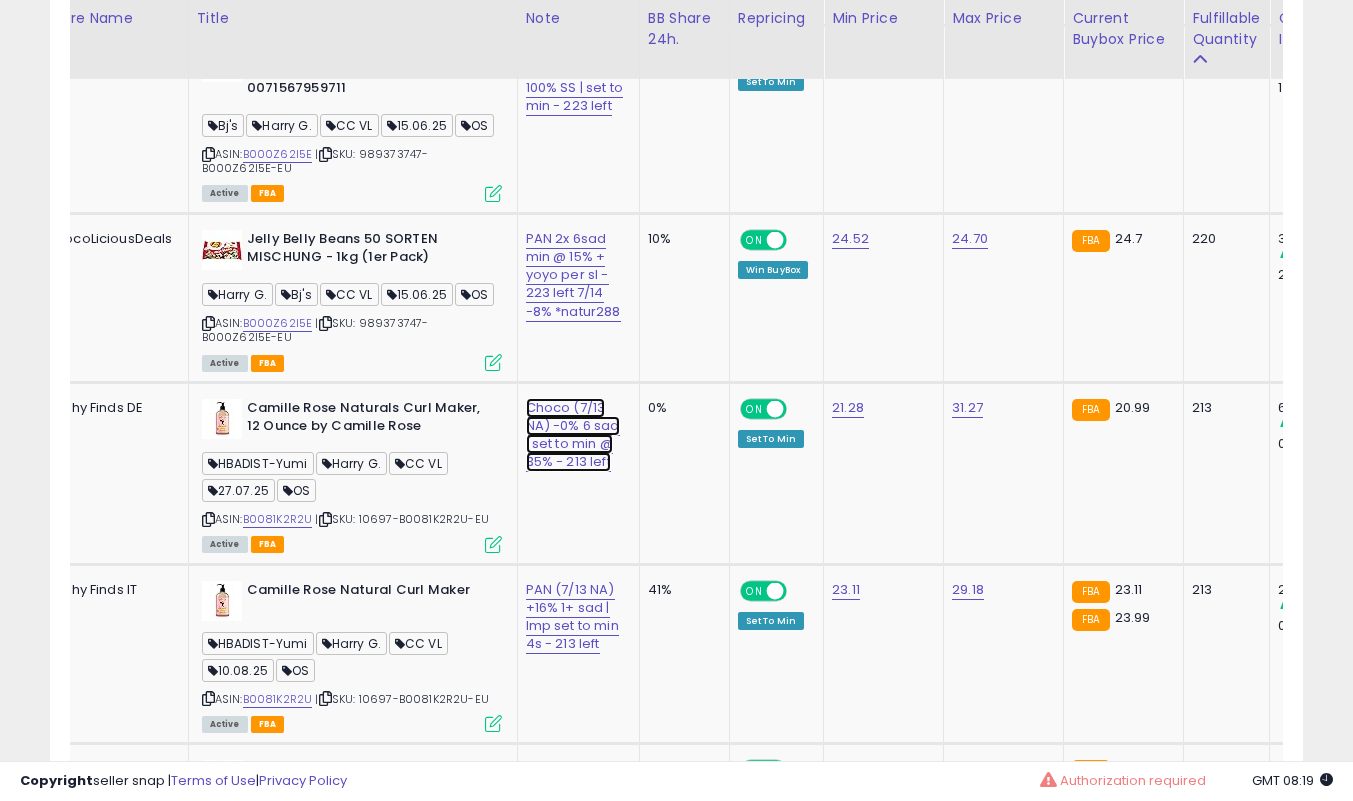 click on "Choco (7/13 NA) -0% 6 sad | set to min @ 35% - 213 left" at bounding box center (574, -3014) 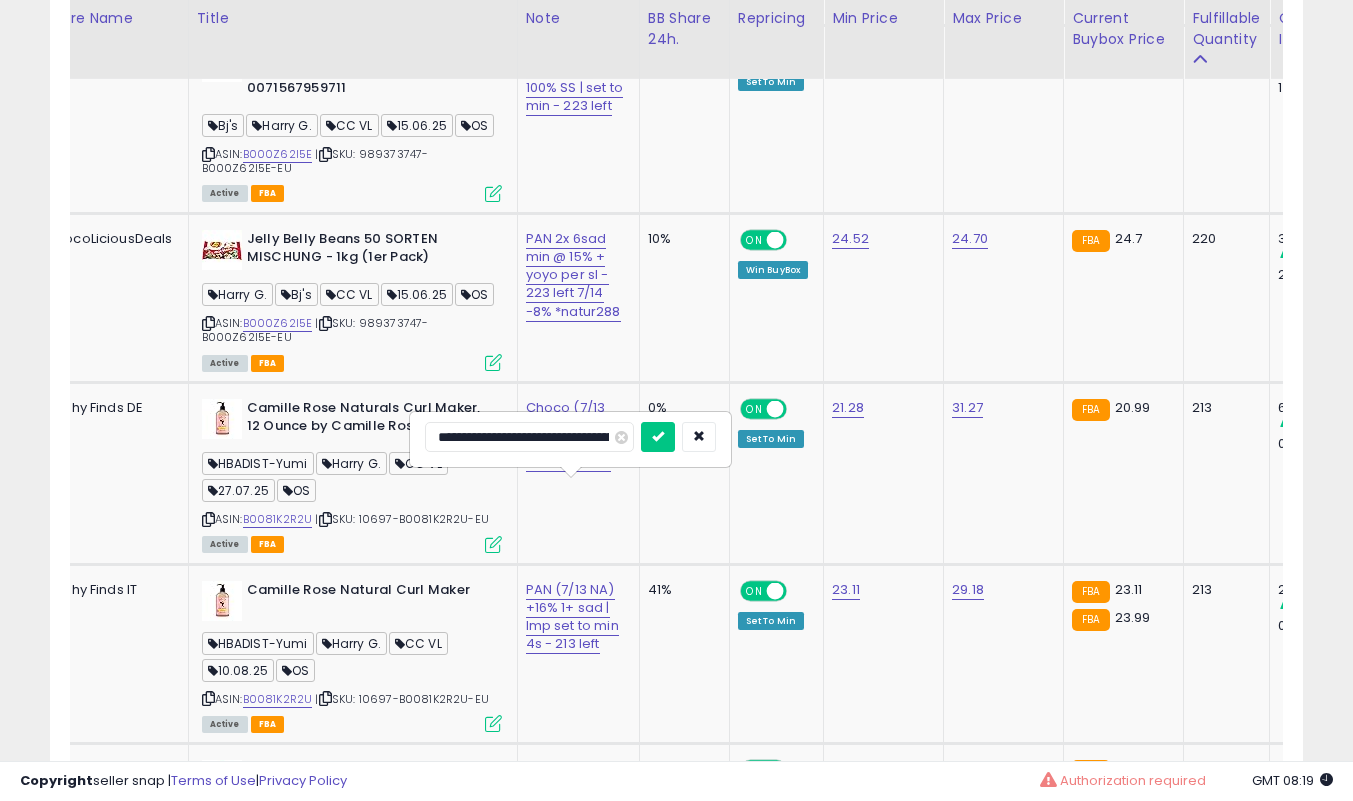 type on "**********" 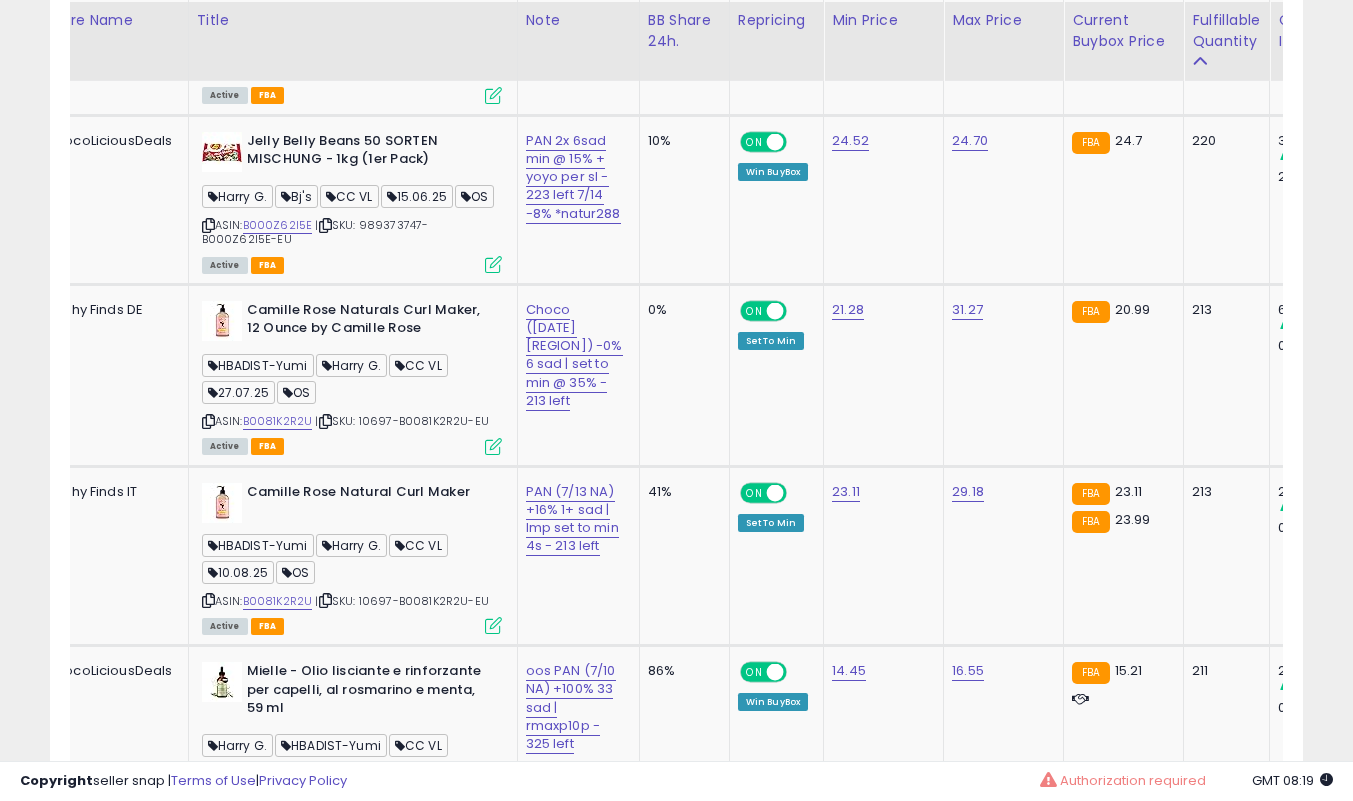 scroll, scrollTop: 4342, scrollLeft: 0, axis: vertical 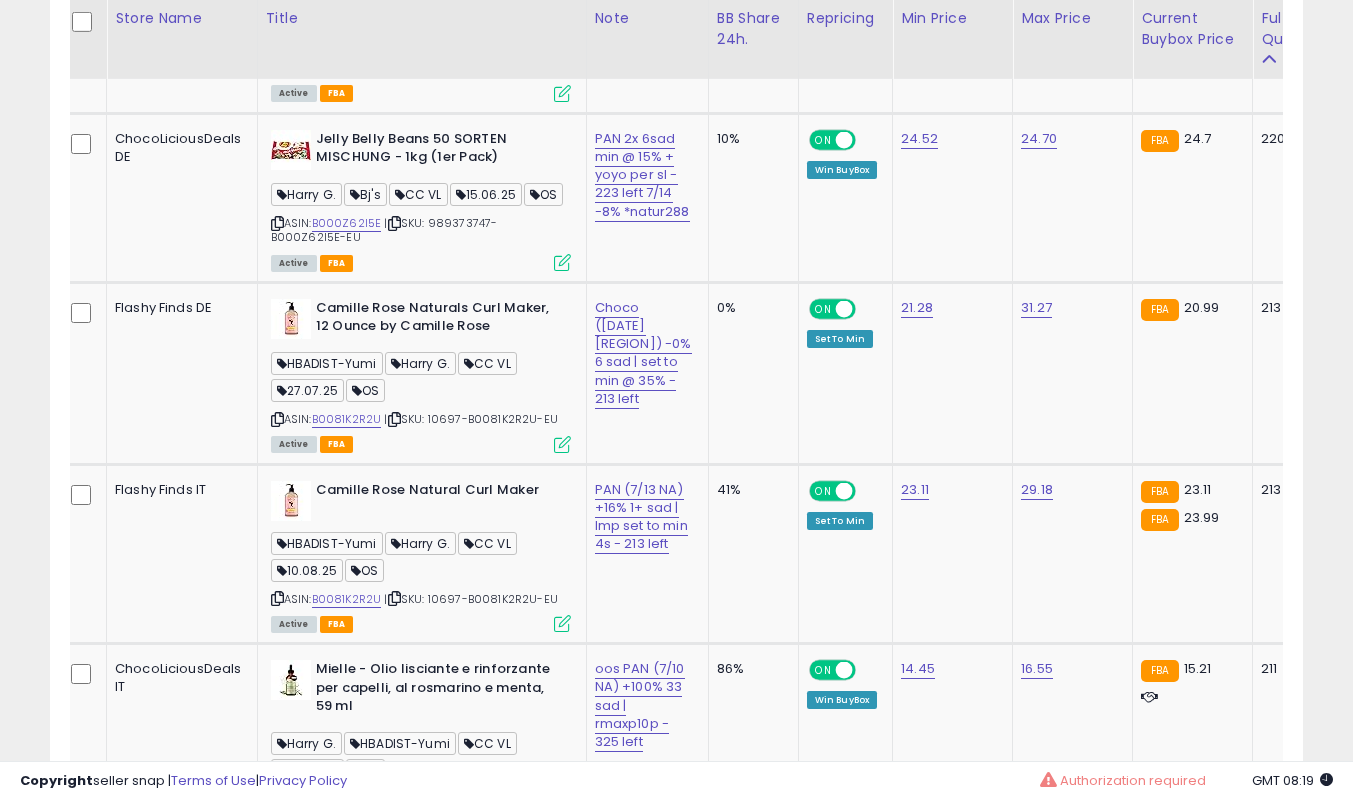 click on "**********" at bounding box center [676, 1282] 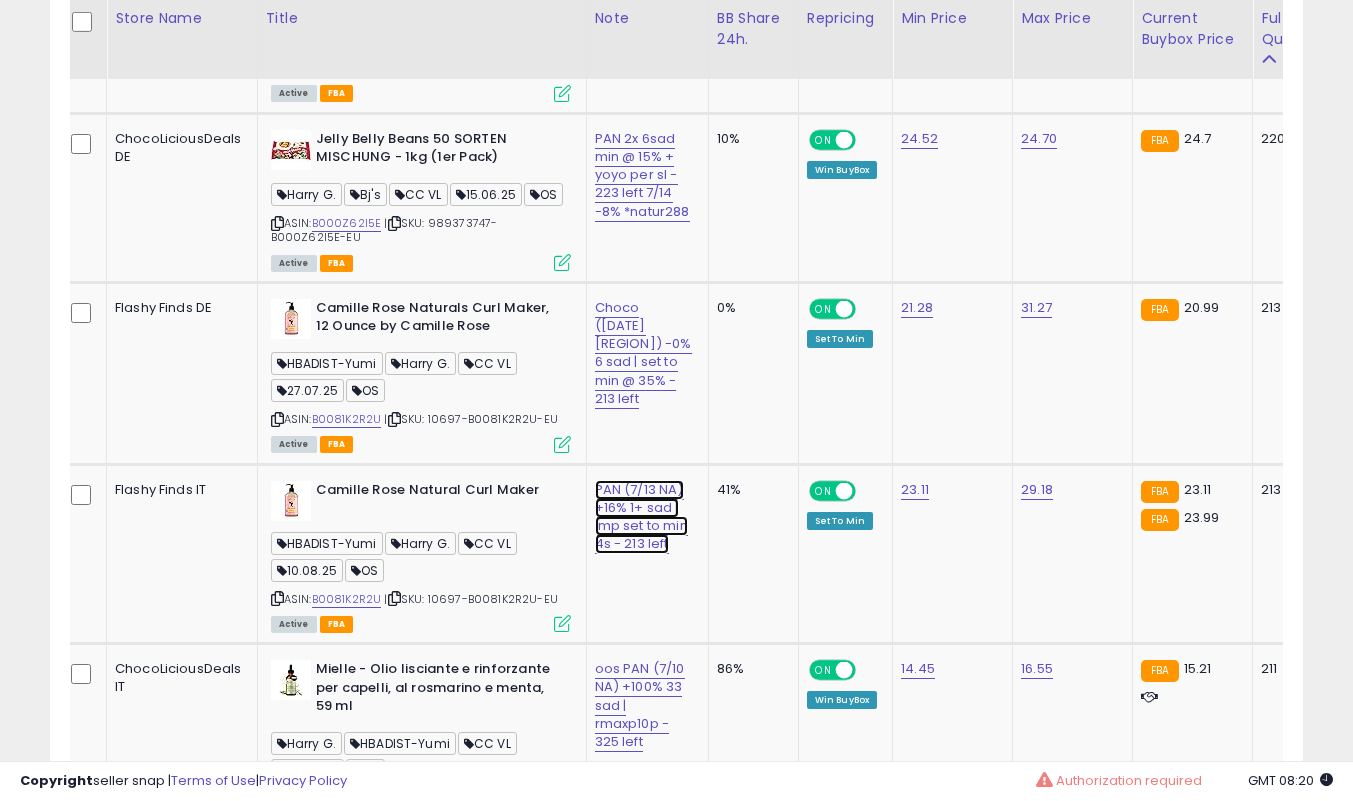 click on "PAN (7/13 NA) +16% 1+ sad | lmp set to min 4s - 213 left" at bounding box center (643, -3114) 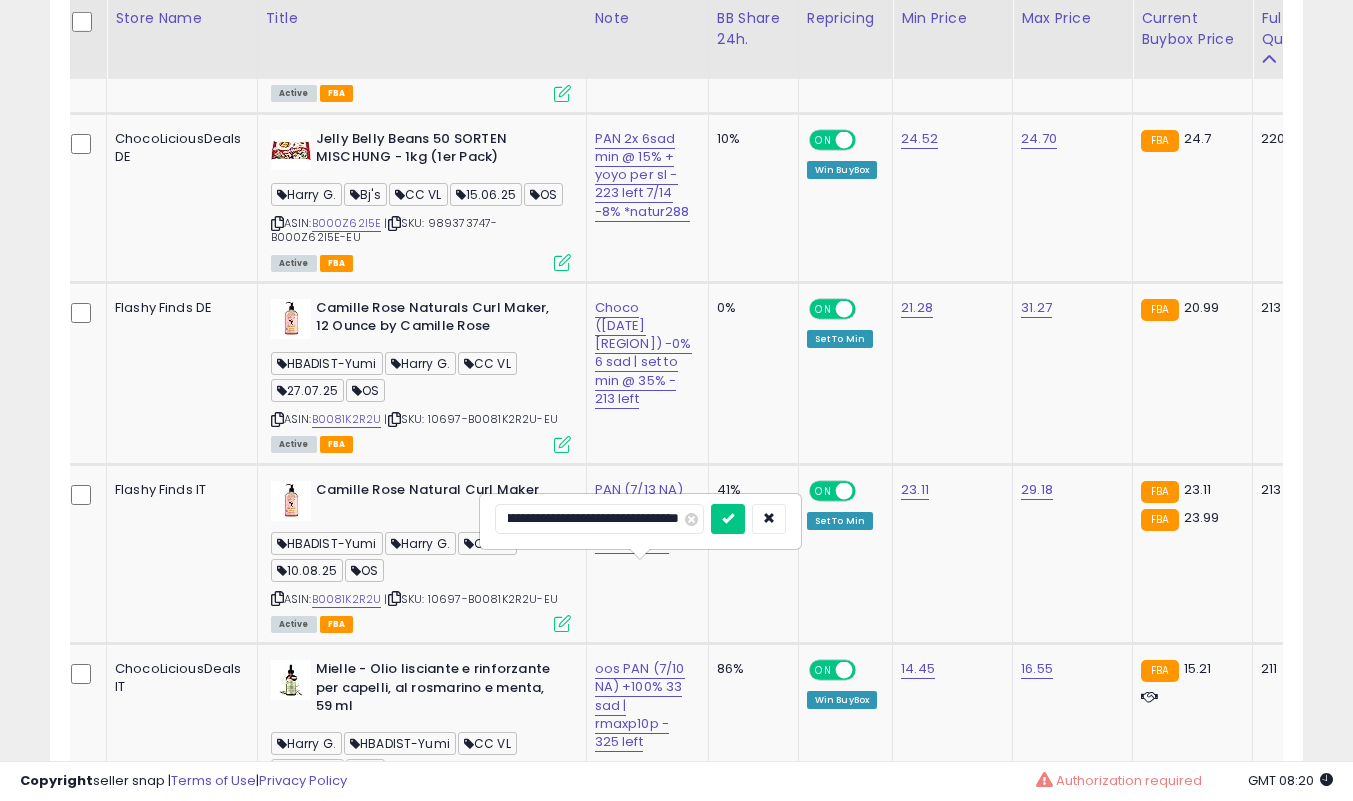 scroll, scrollTop: 0, scrollLeft: 0, axis: both 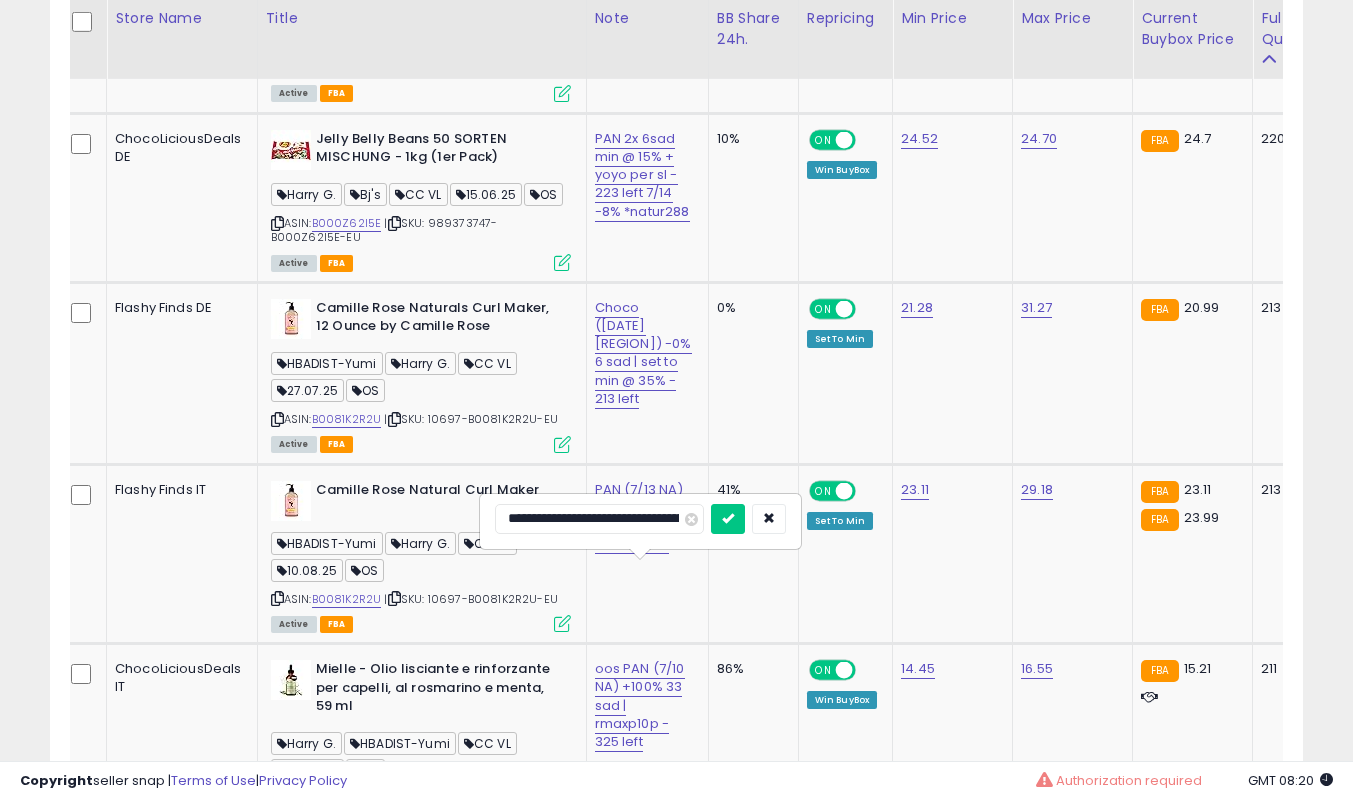 type on "**********" 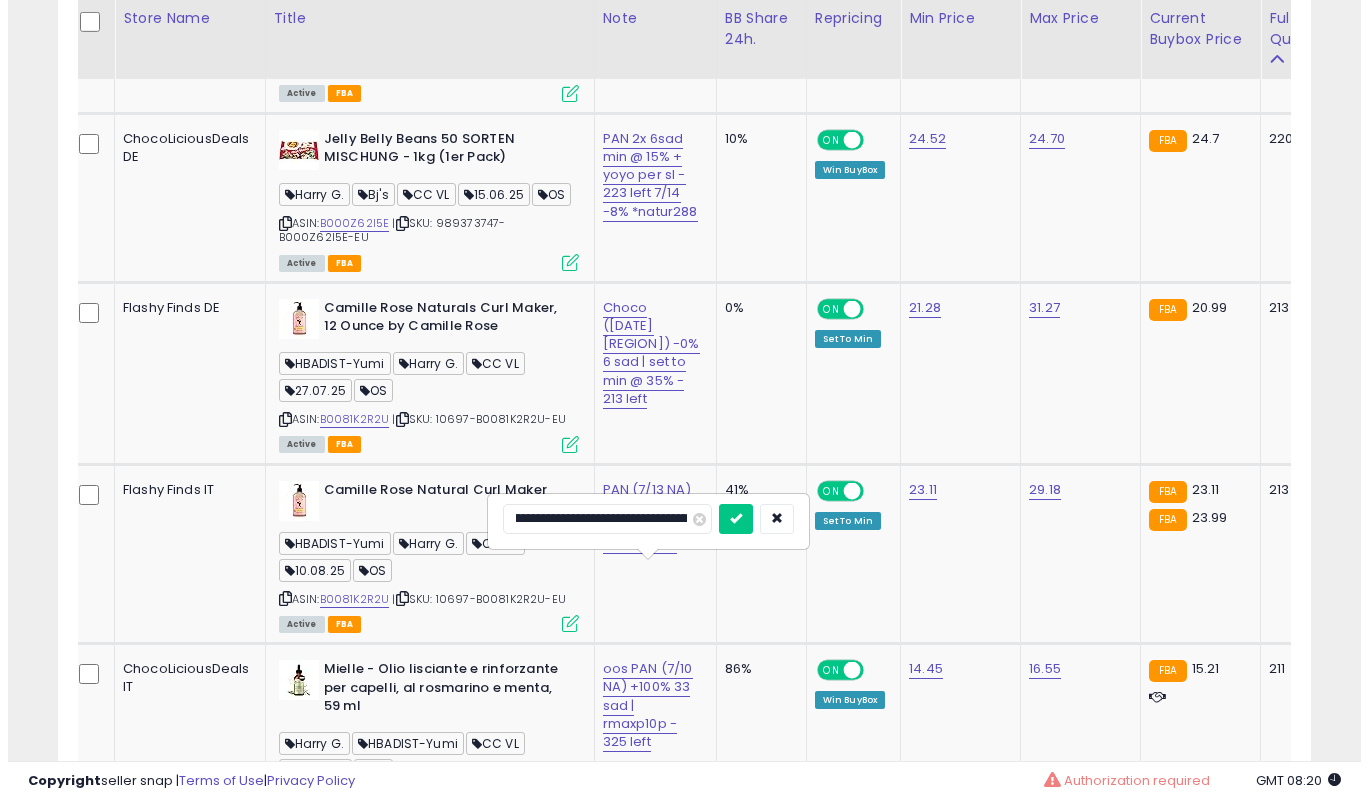 scroll, scrollTop: 0, scrollLeft: 89, axis: horizontal 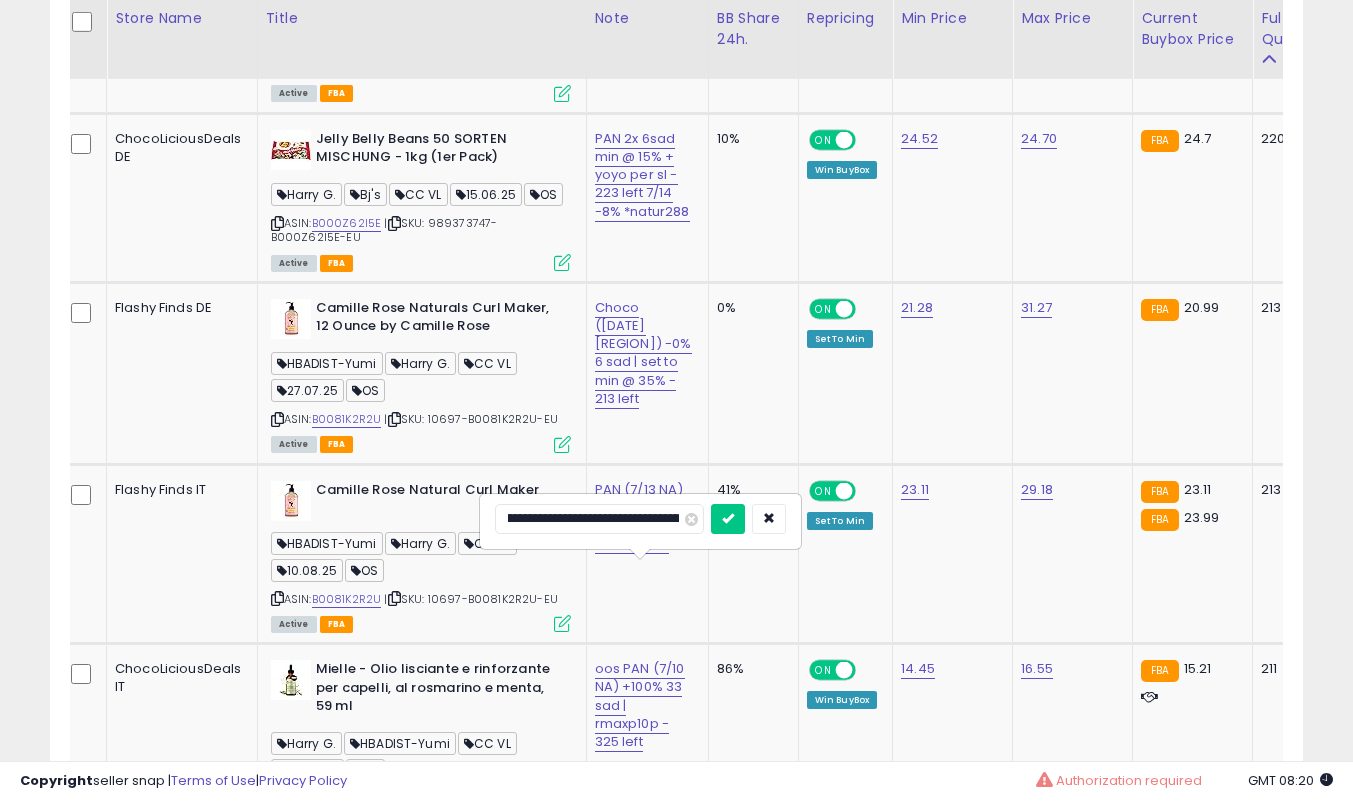 click at bounding box center (728, 519) 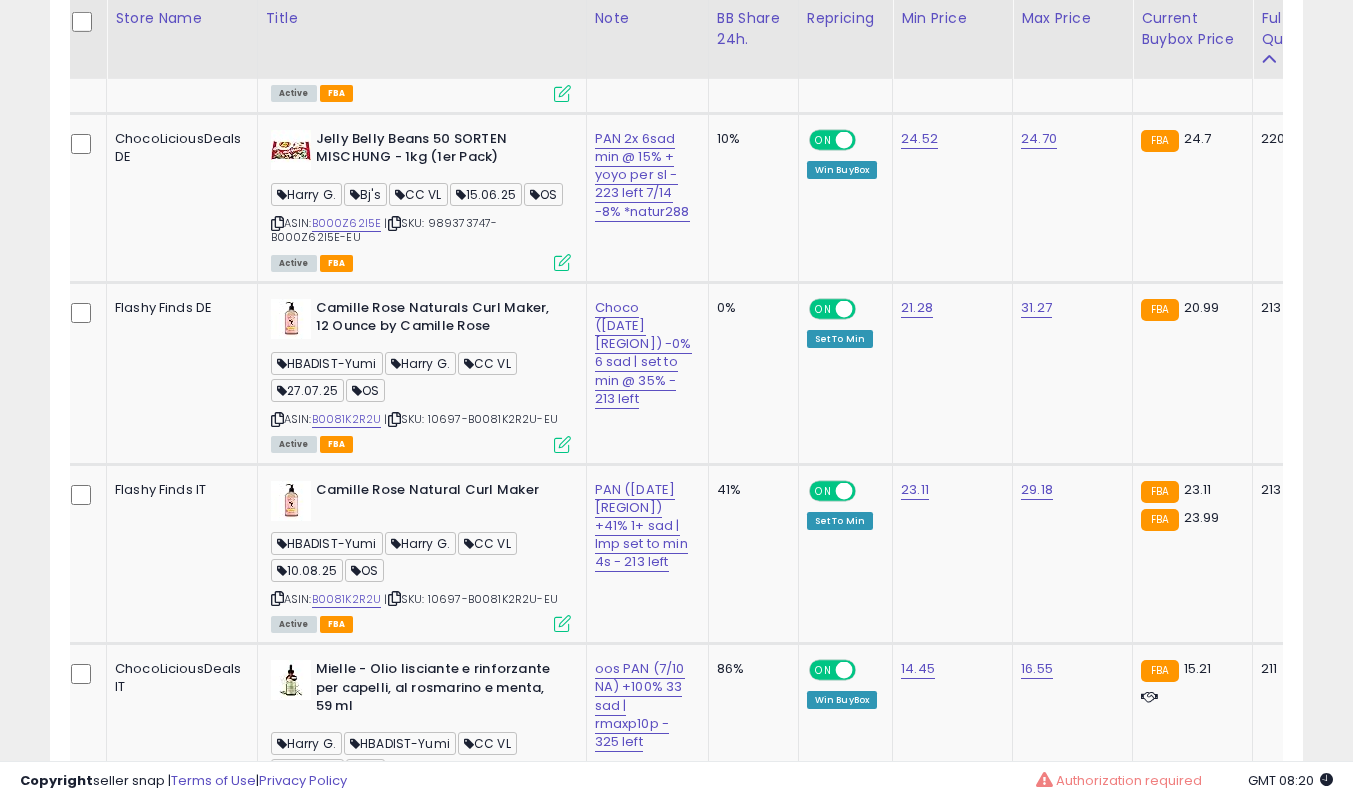 click at bounding box center (562, 623) 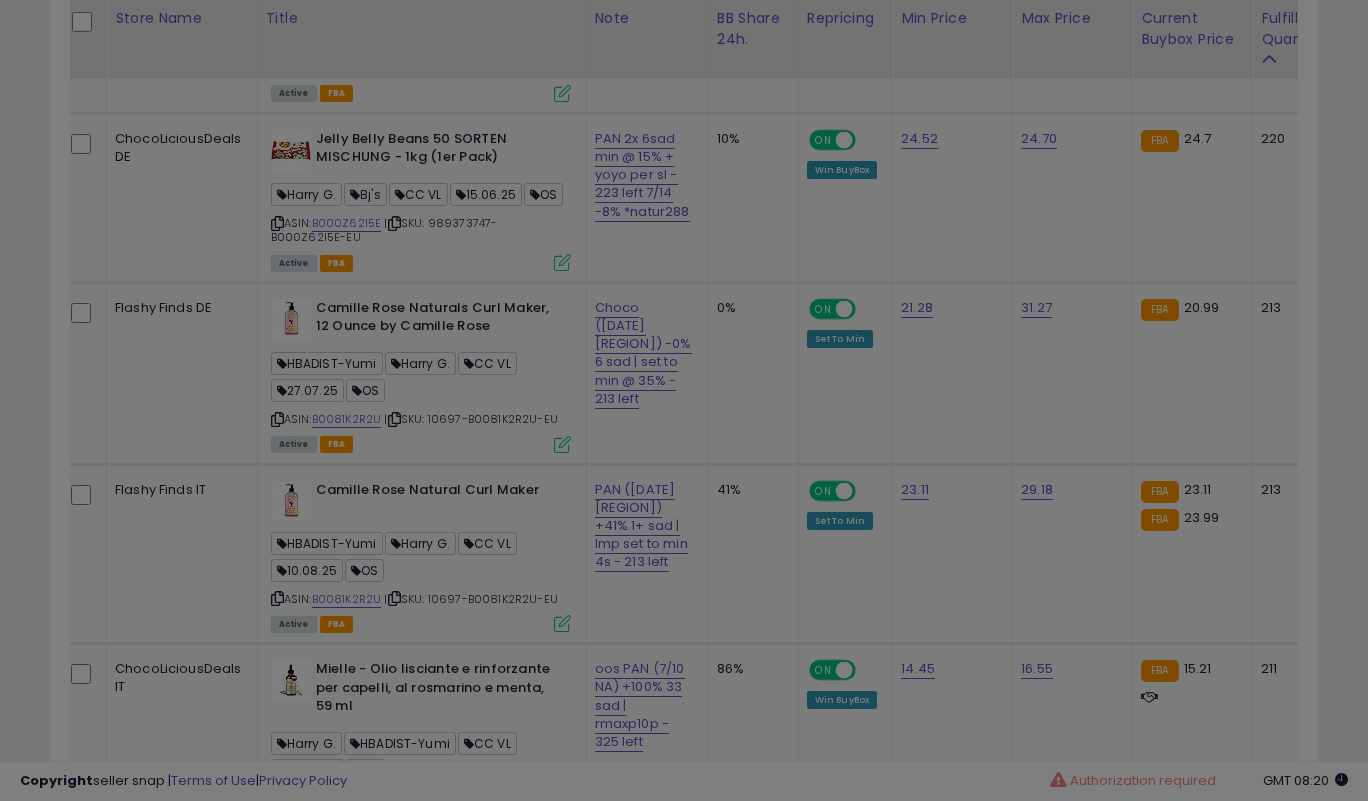 scroll, scrollTop: 999590, scrollLeft: 999266, axis: both 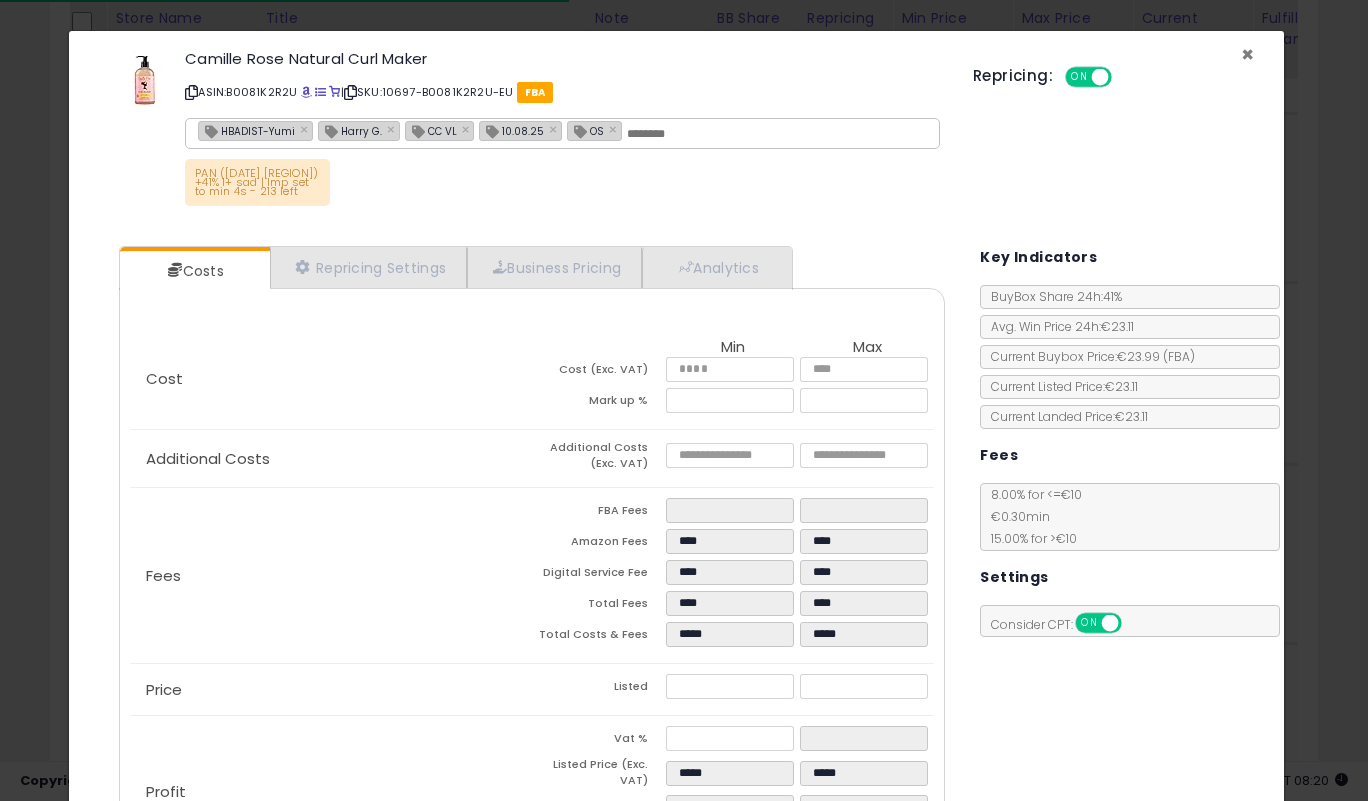 click on "×" at bounding box center [1247, 54] 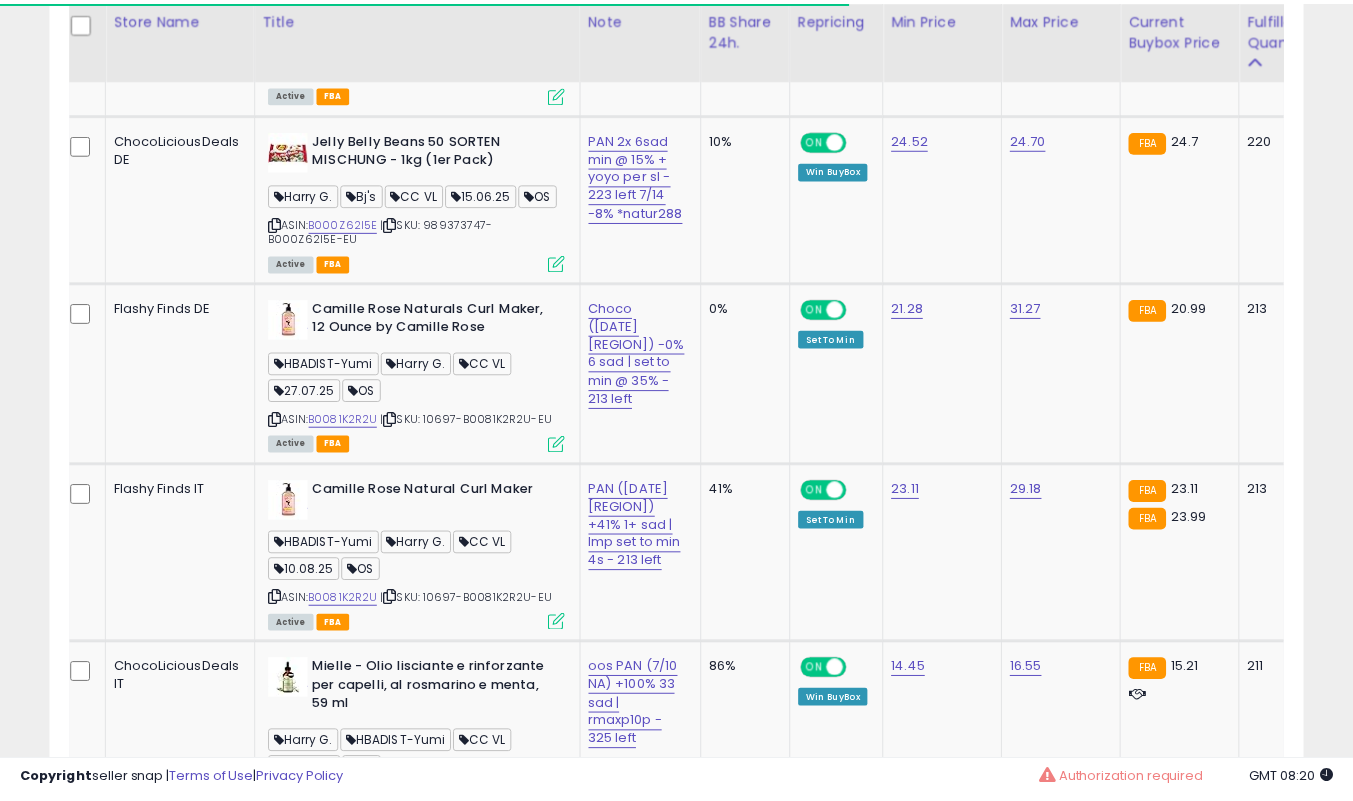 scroll, scrollTop: 410, scrollLeft: 725, axis: both 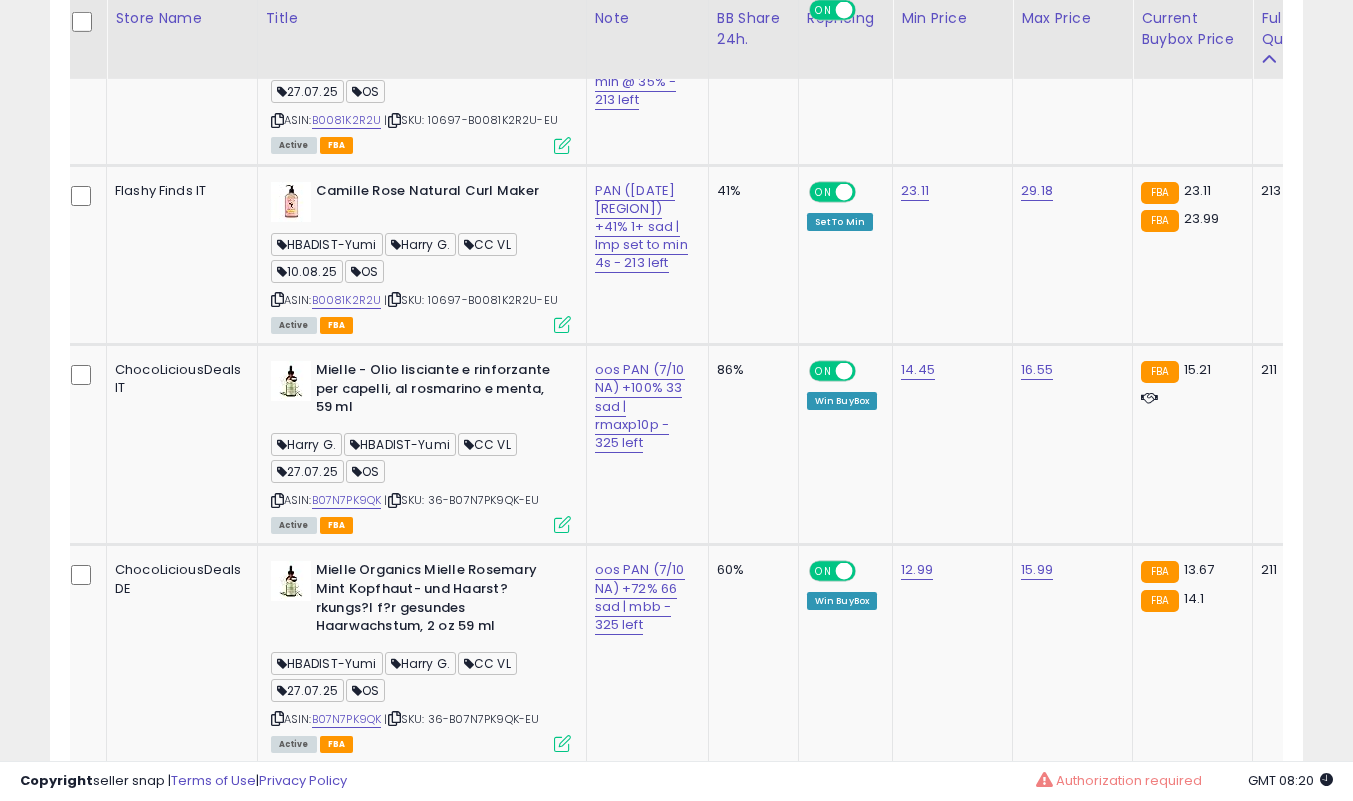 click at bounding box center (277, 500) 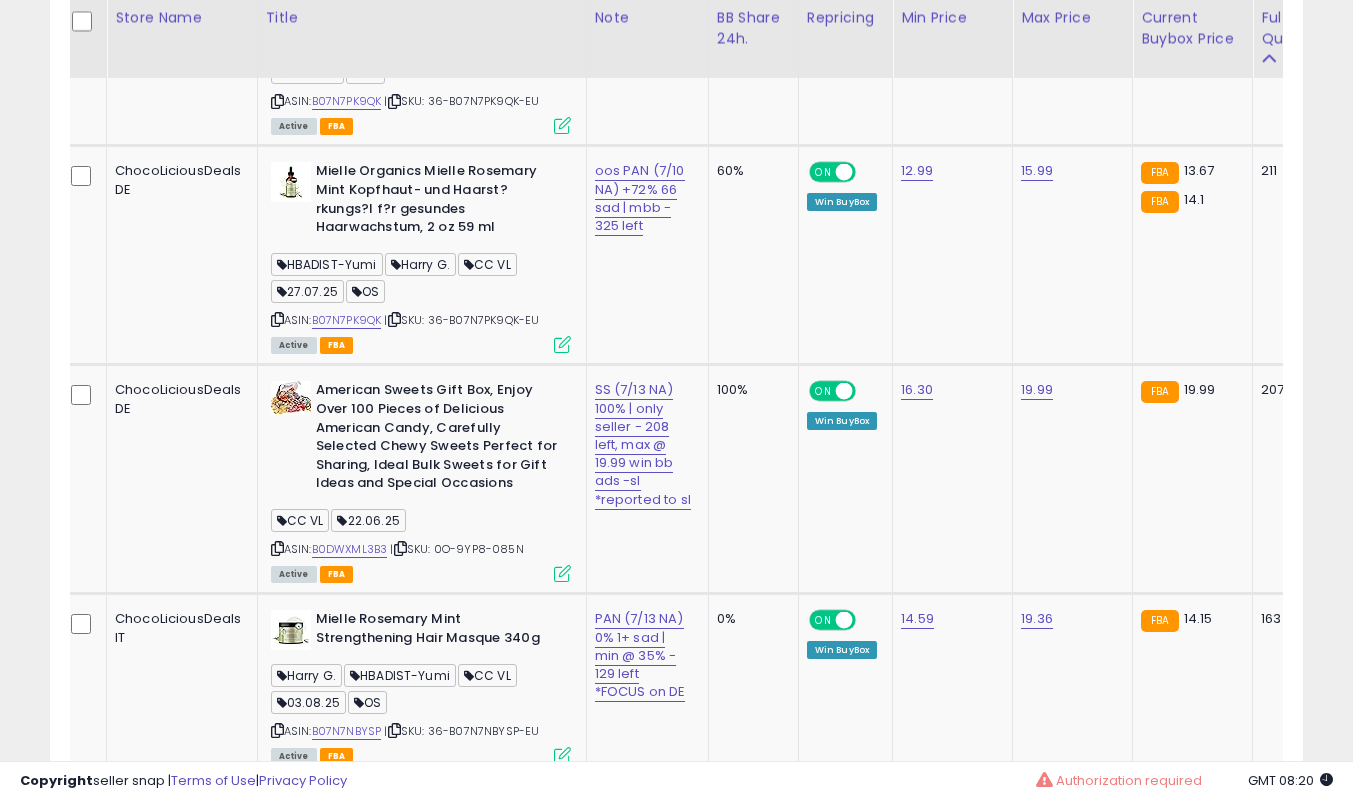 scroll, scrollTop: 5041, scrollLeft: 0, axis: vertical 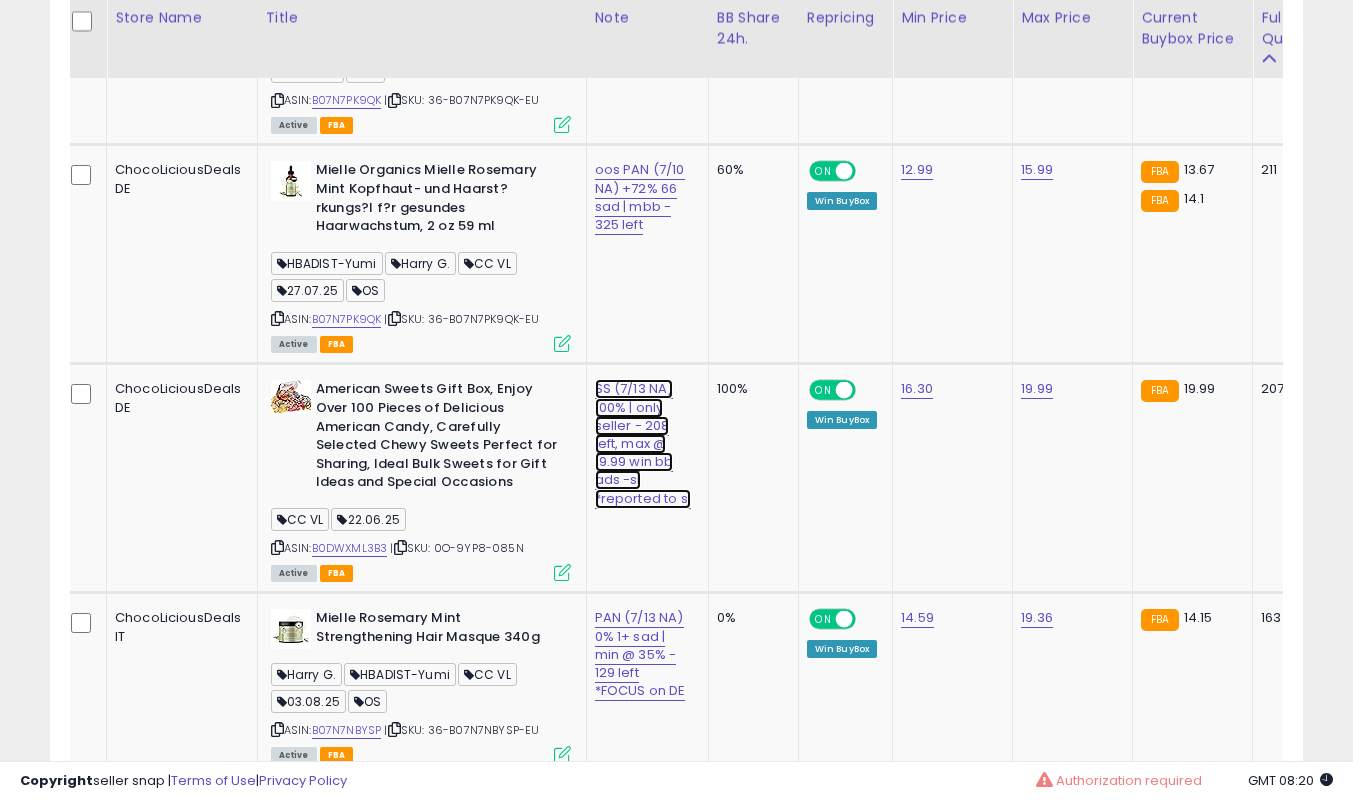 click on "SS (7/13 NA) 100% | only seller - 208 left, max @ 19.99 win bb ads -sl *reported to sl" at bounding box center [643, -3813] 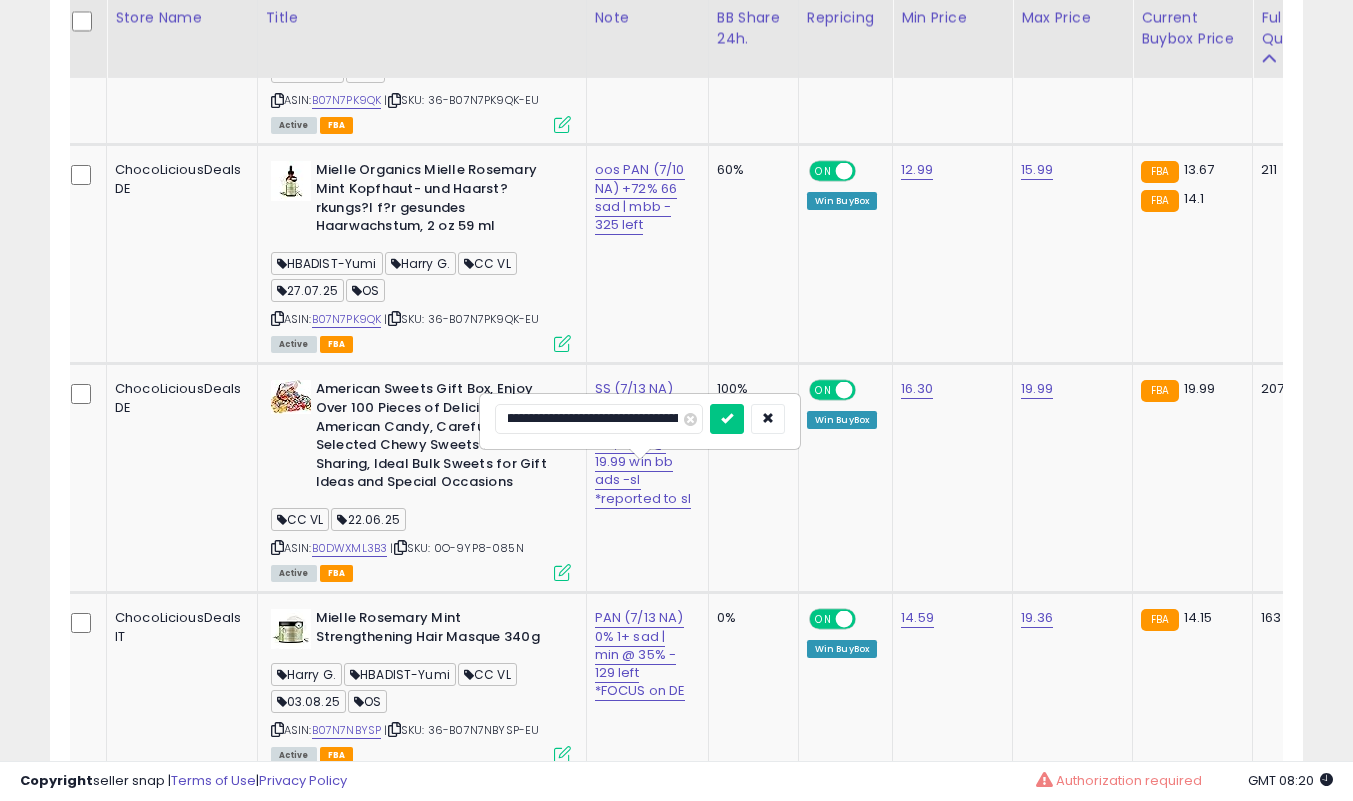 scroll, scrollTop: 0, scrollLeft: 0, axis: both 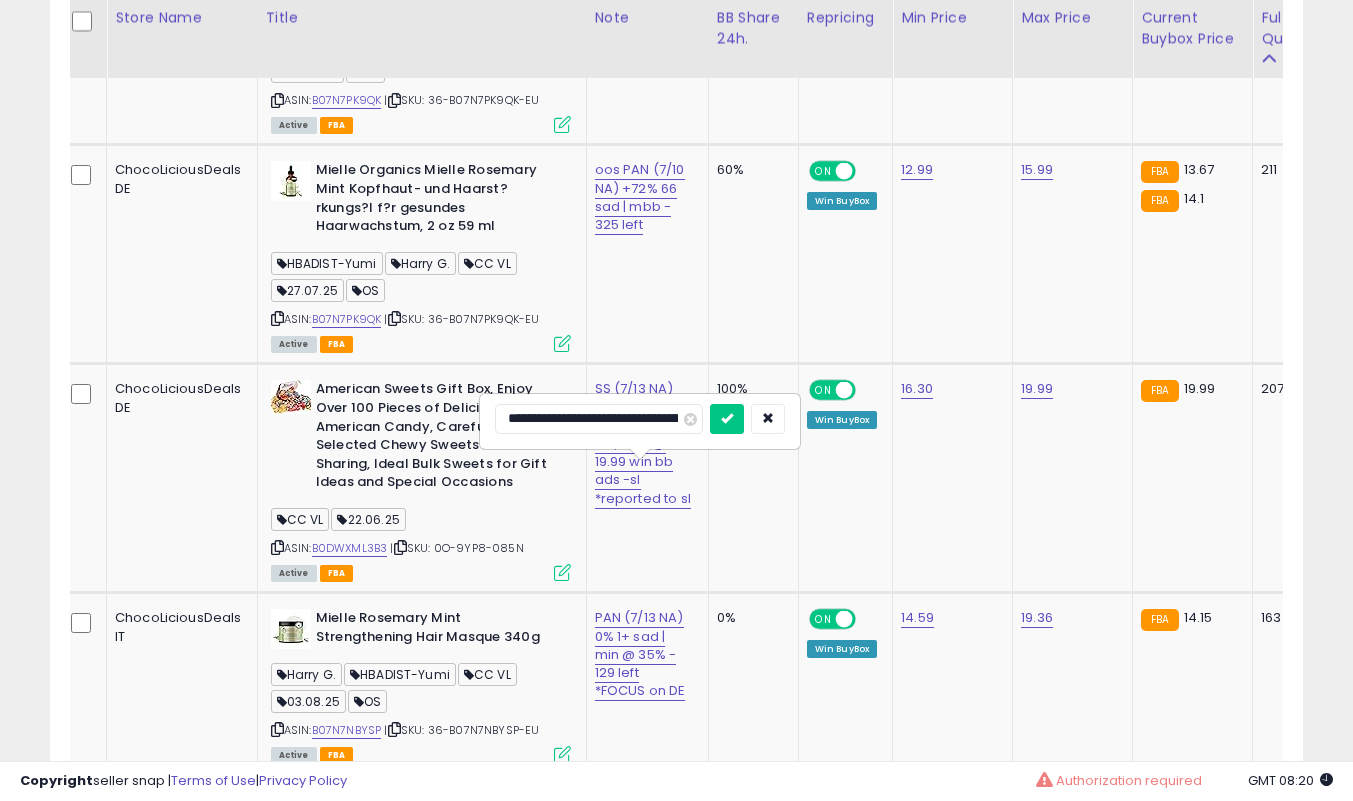 type on "**********" 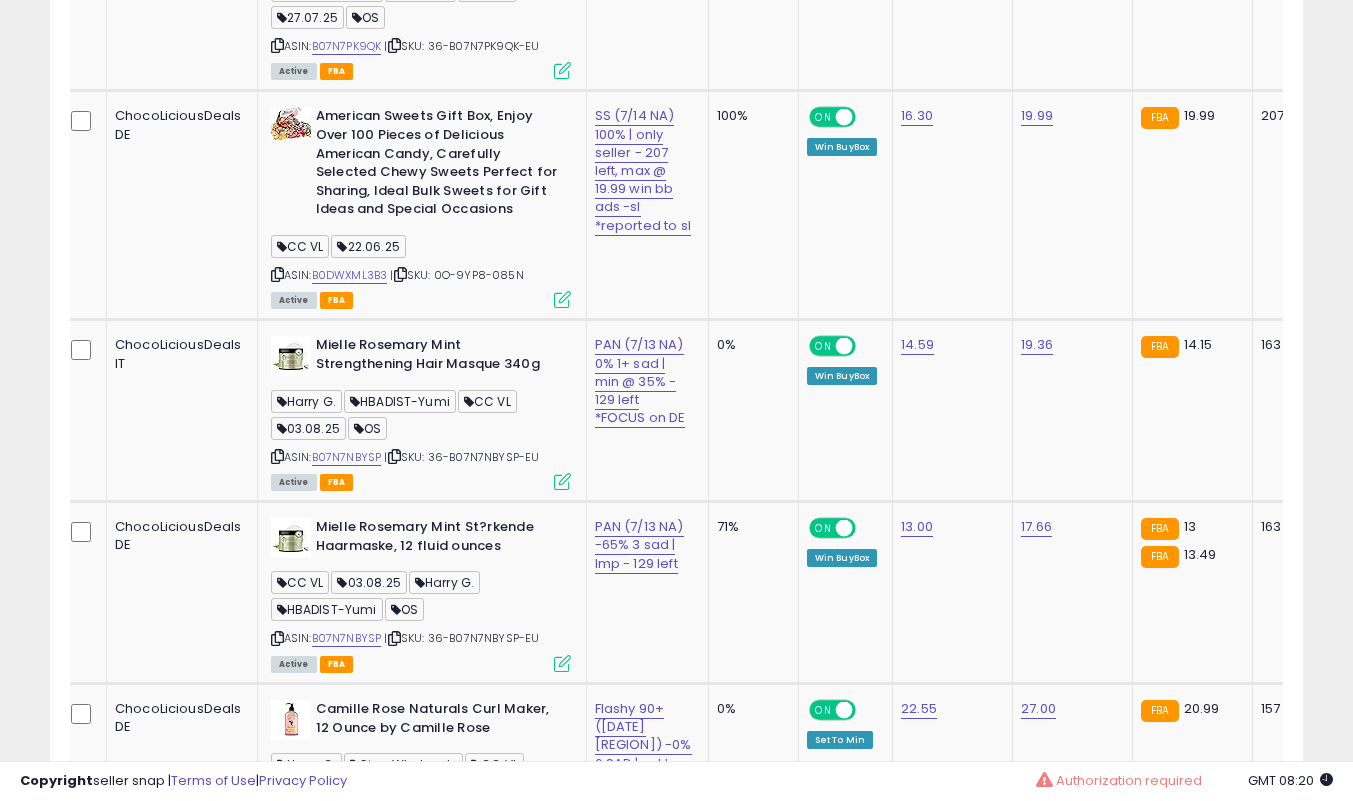 scroll, scrollTop: 5340, scrollLeft: 0, axis: vertical 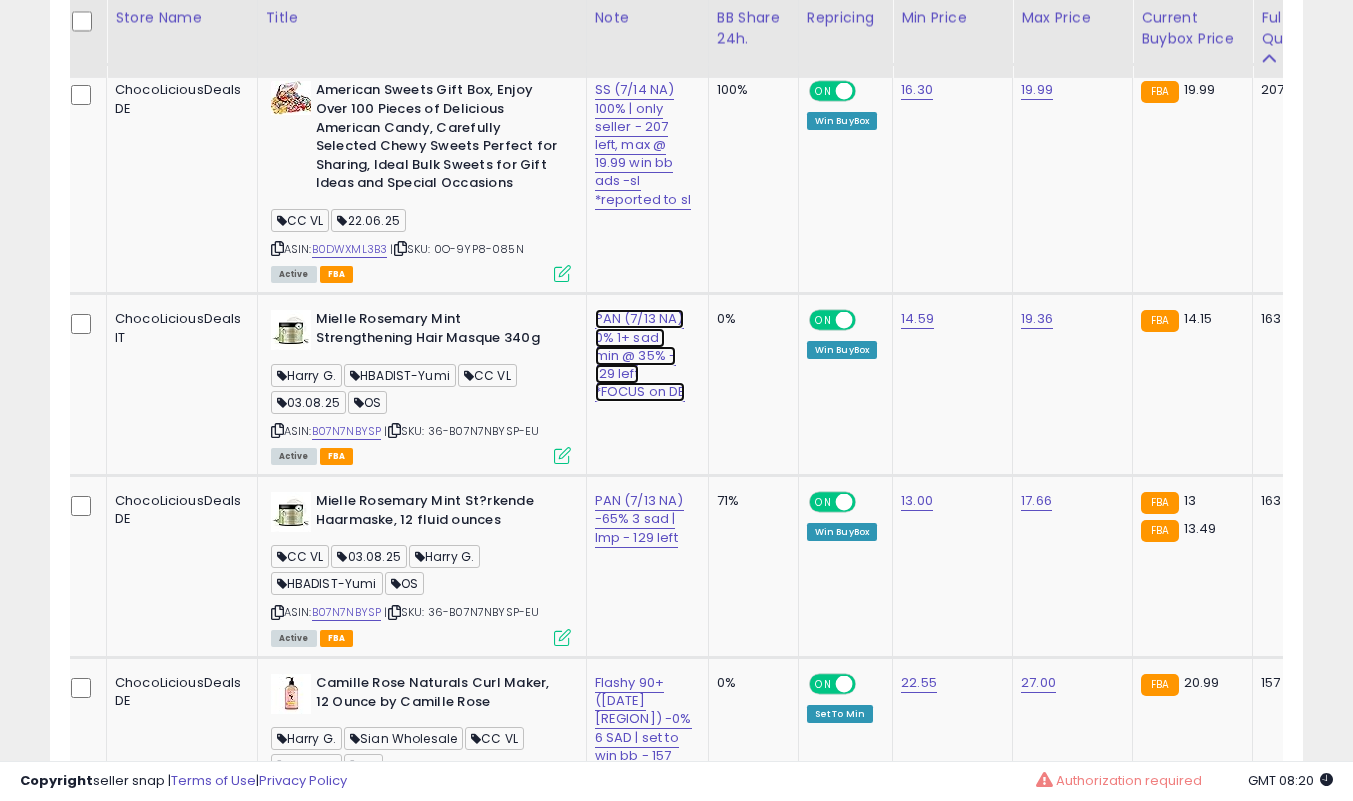click on "PAN (7/13 NA) 0% 1+ sad | min @ 35% - 129 left *FOCUS on DE" at bounding box center (643, -4112) 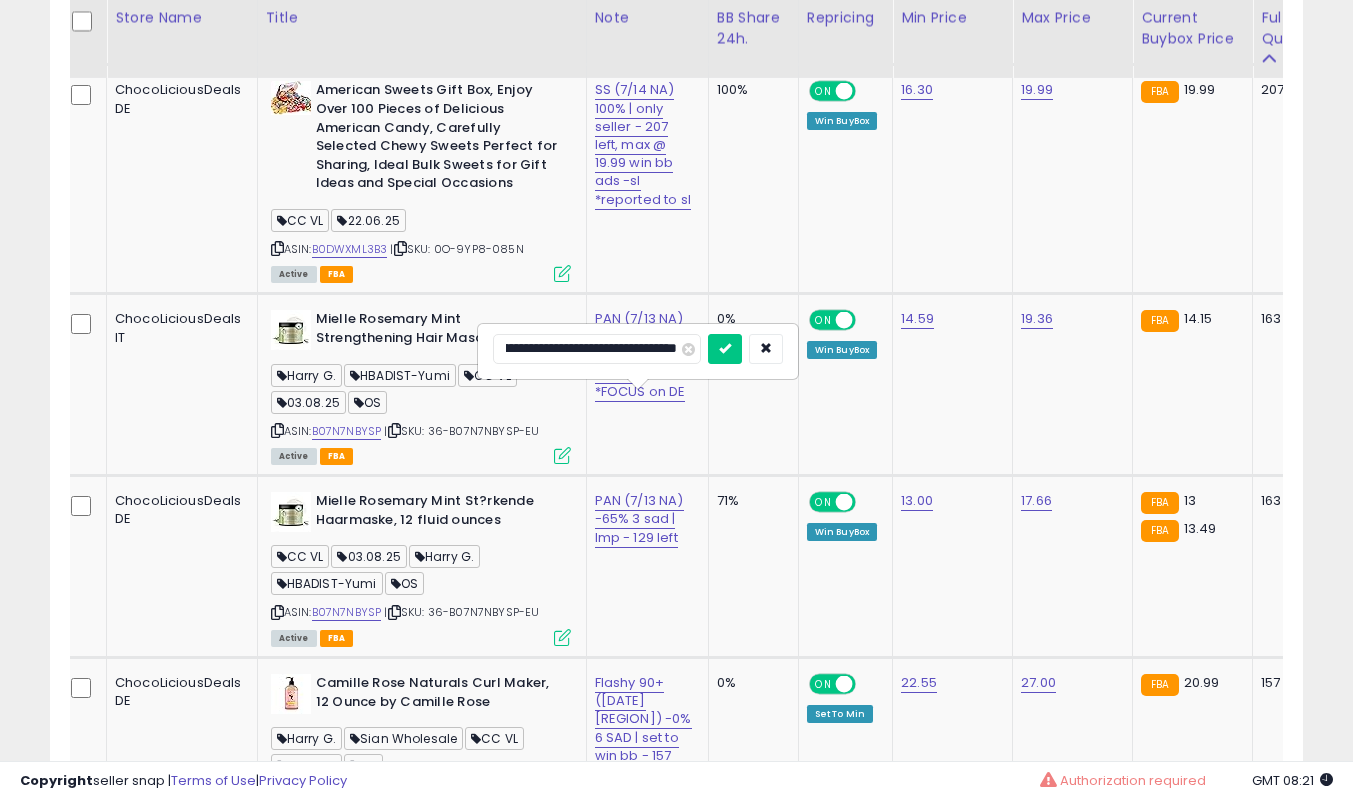 scroll, scrollTop: 0, scrollLeft: 0, axis: both 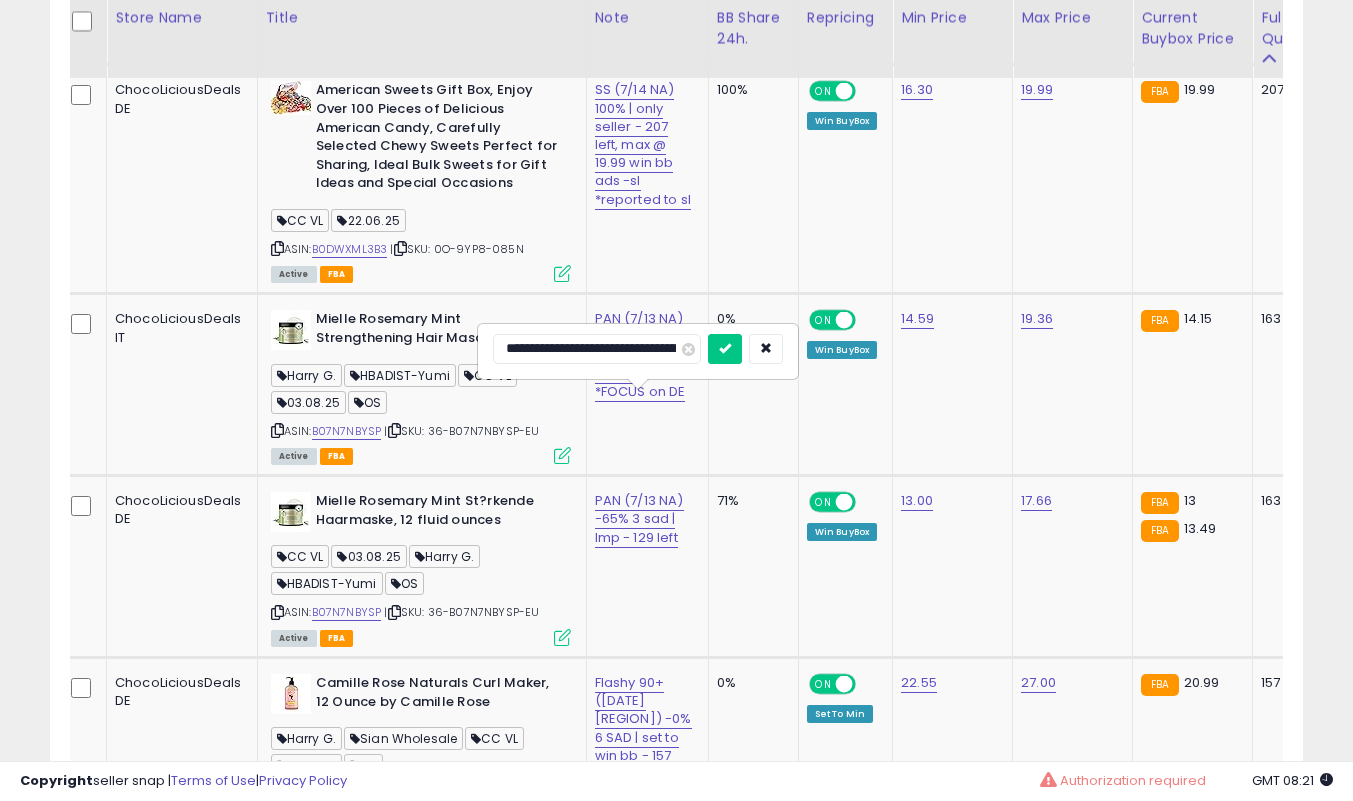 type on "**********" 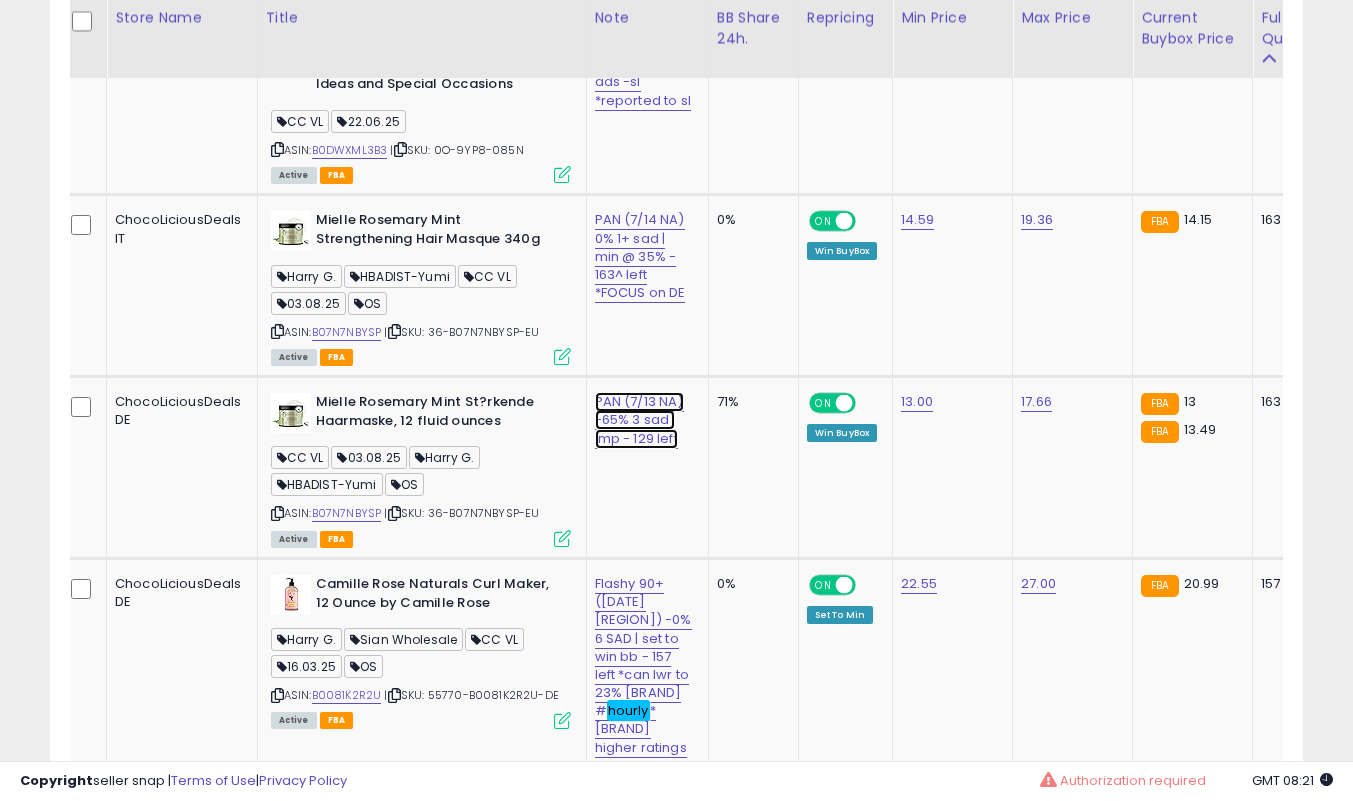 scroll, scrollTop: 5440, scrollLeft: 0, axis: vertical 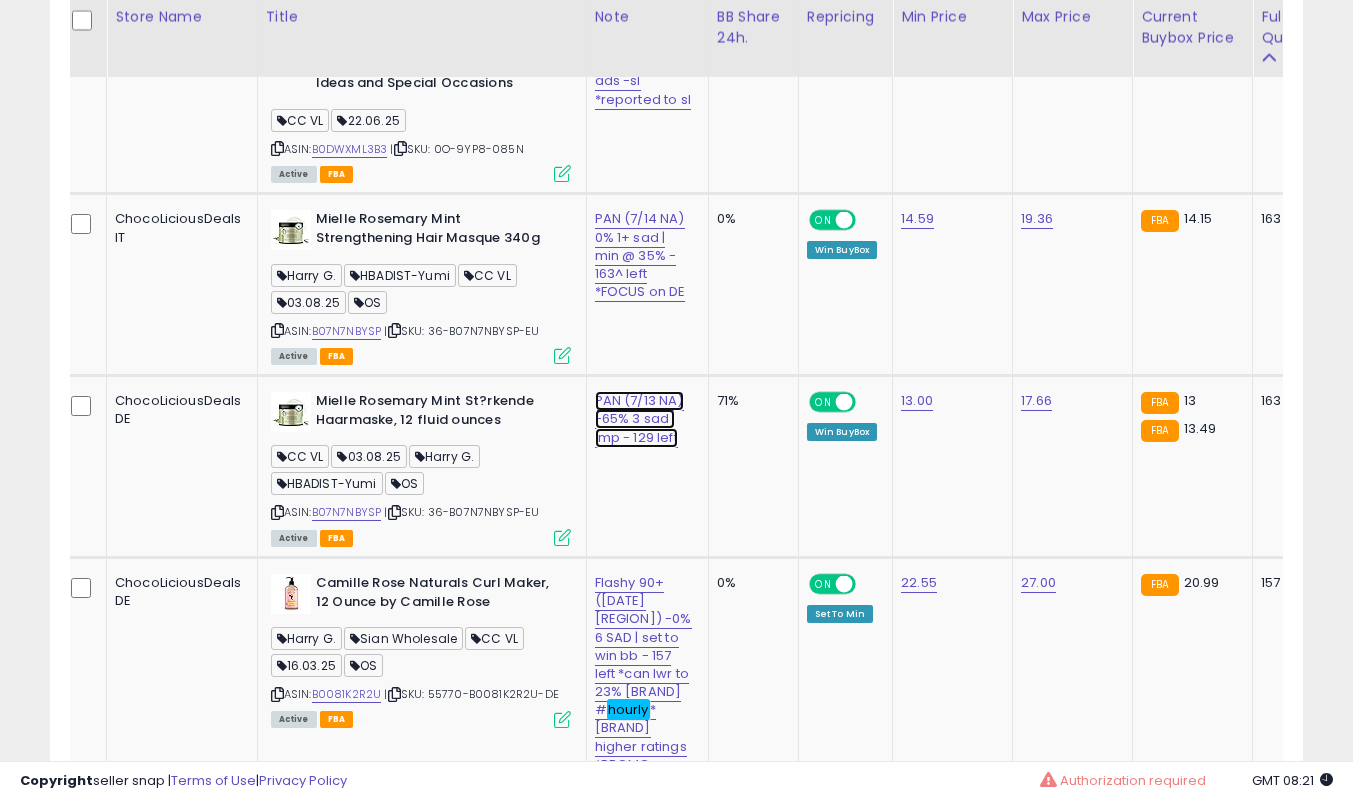 click on "PAN (7/13 NA) -65% 3 sad | lmp - 129 left" at bounding box center [643, -4212] 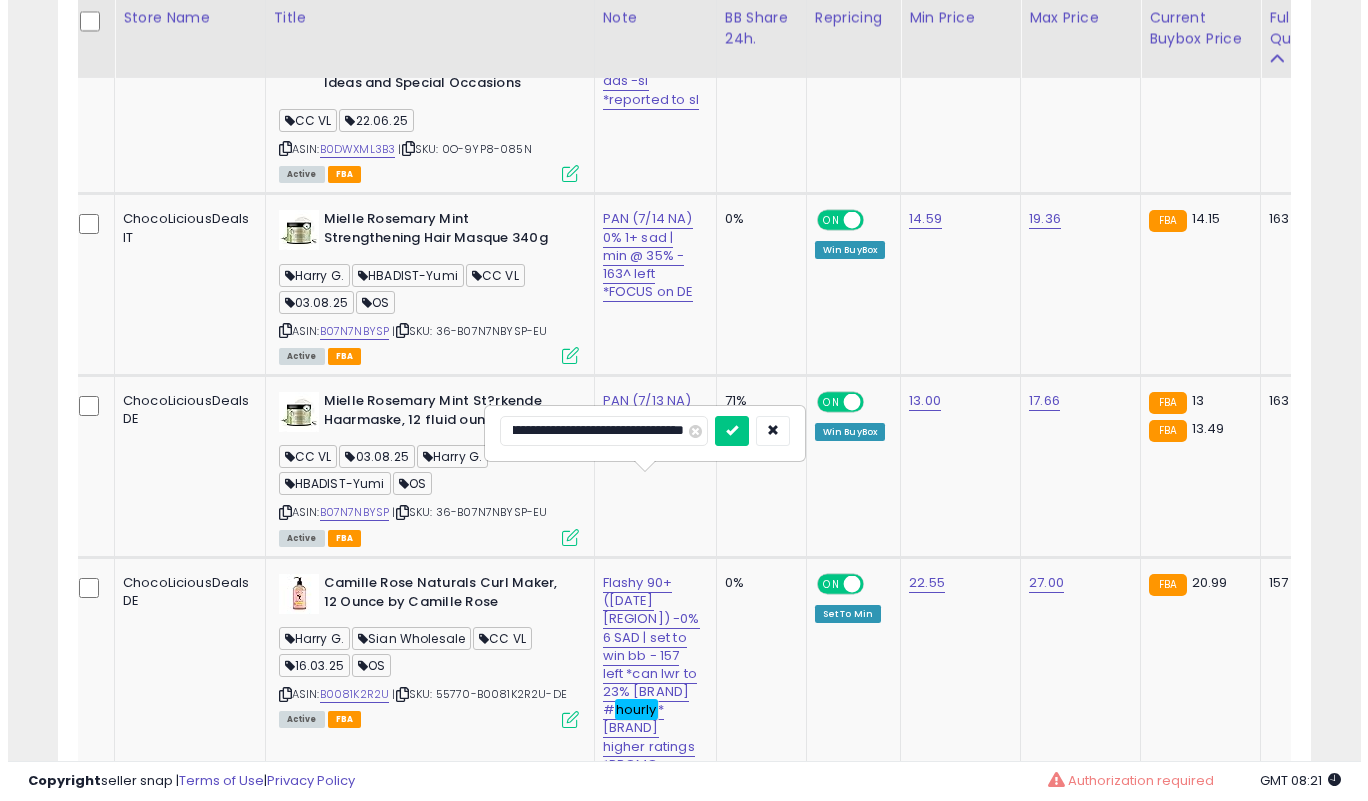 scroll, scrollTop: 0, scrollLeft: 0, axis: both 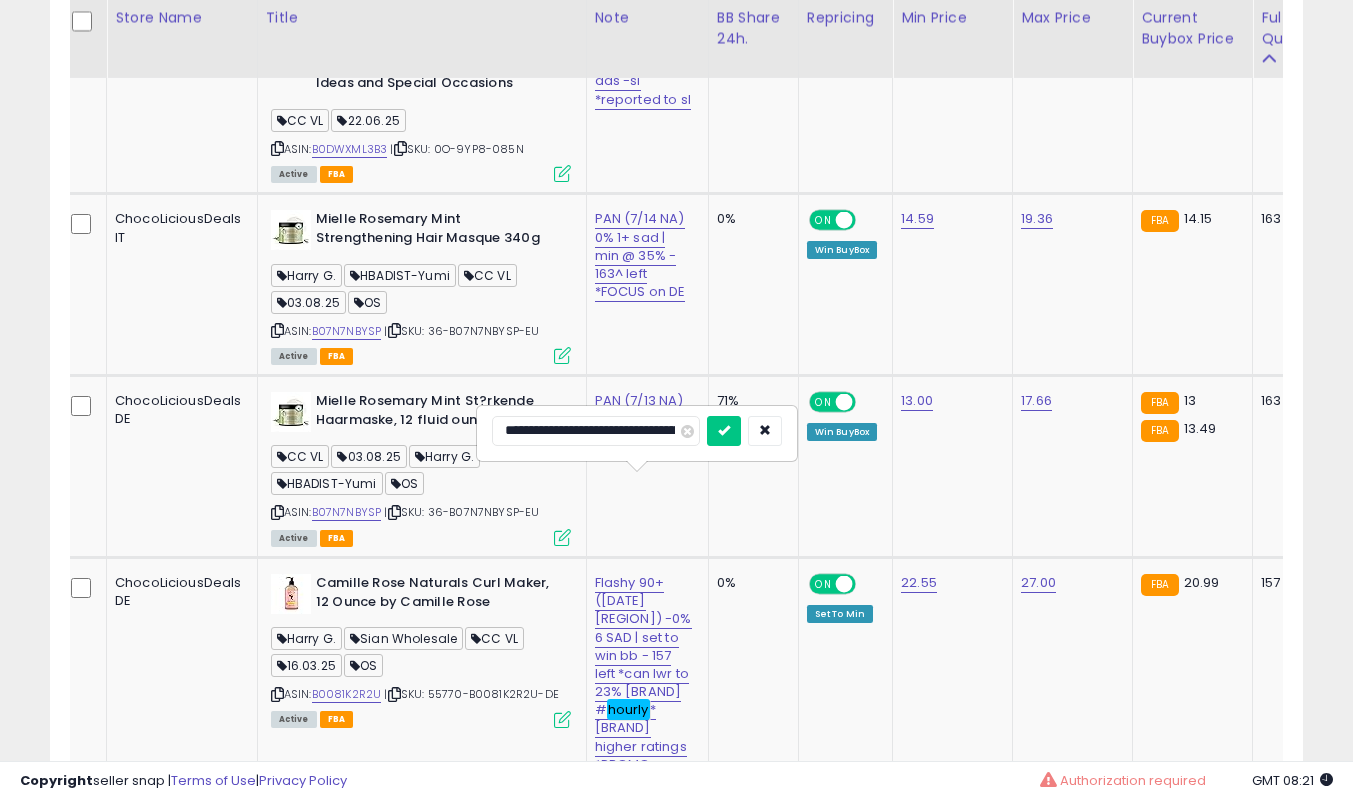 type on "**********" 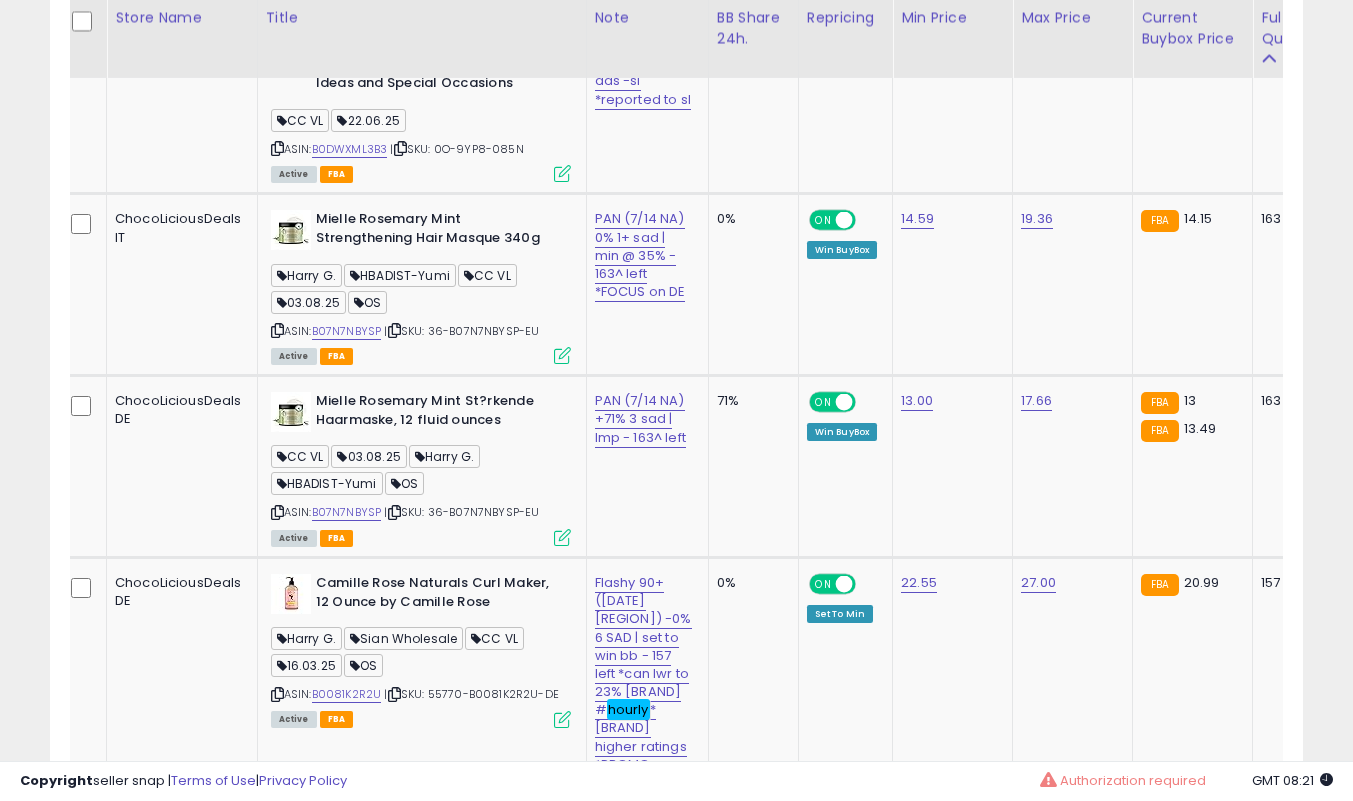 click at bounding box center (562, 537) 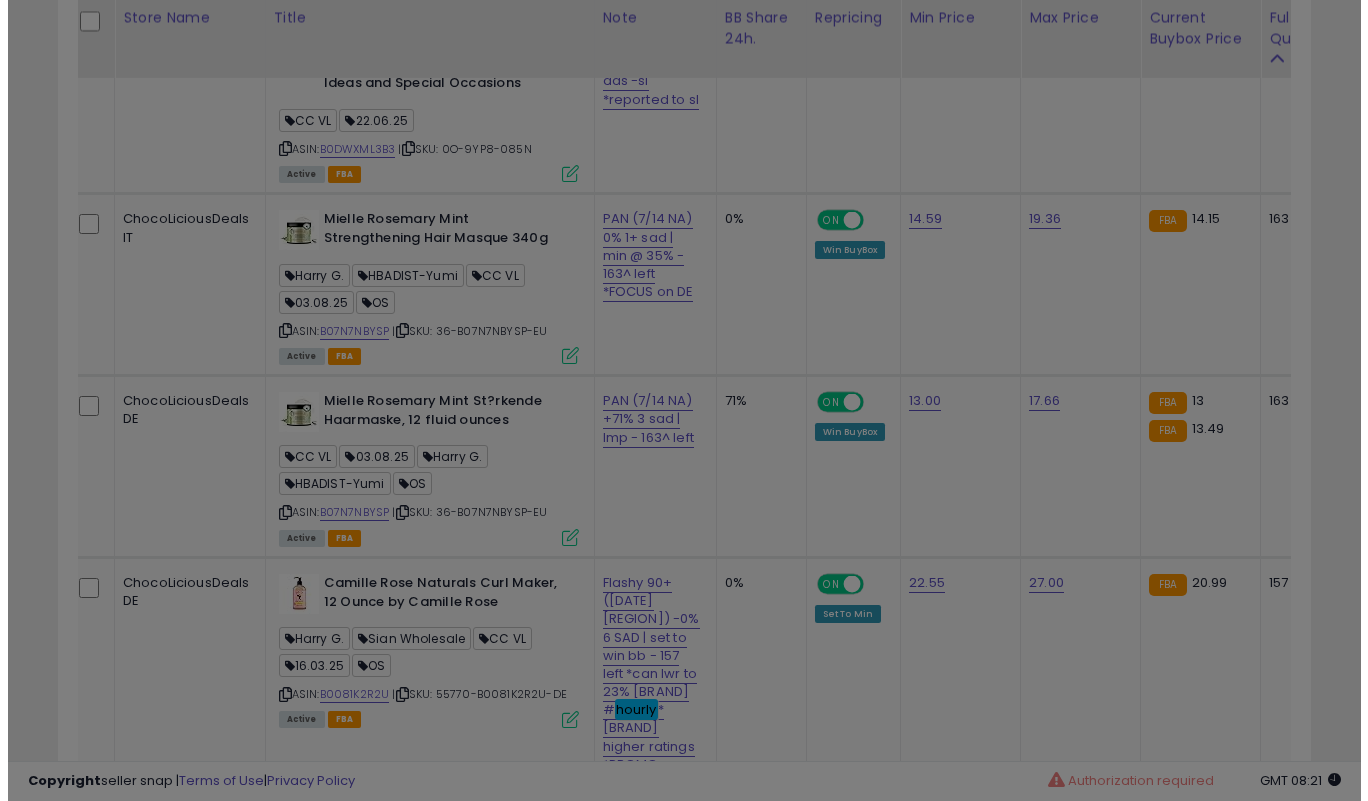 scroll, scrollTop: 999590, scrollLeft: 999266, axis: both 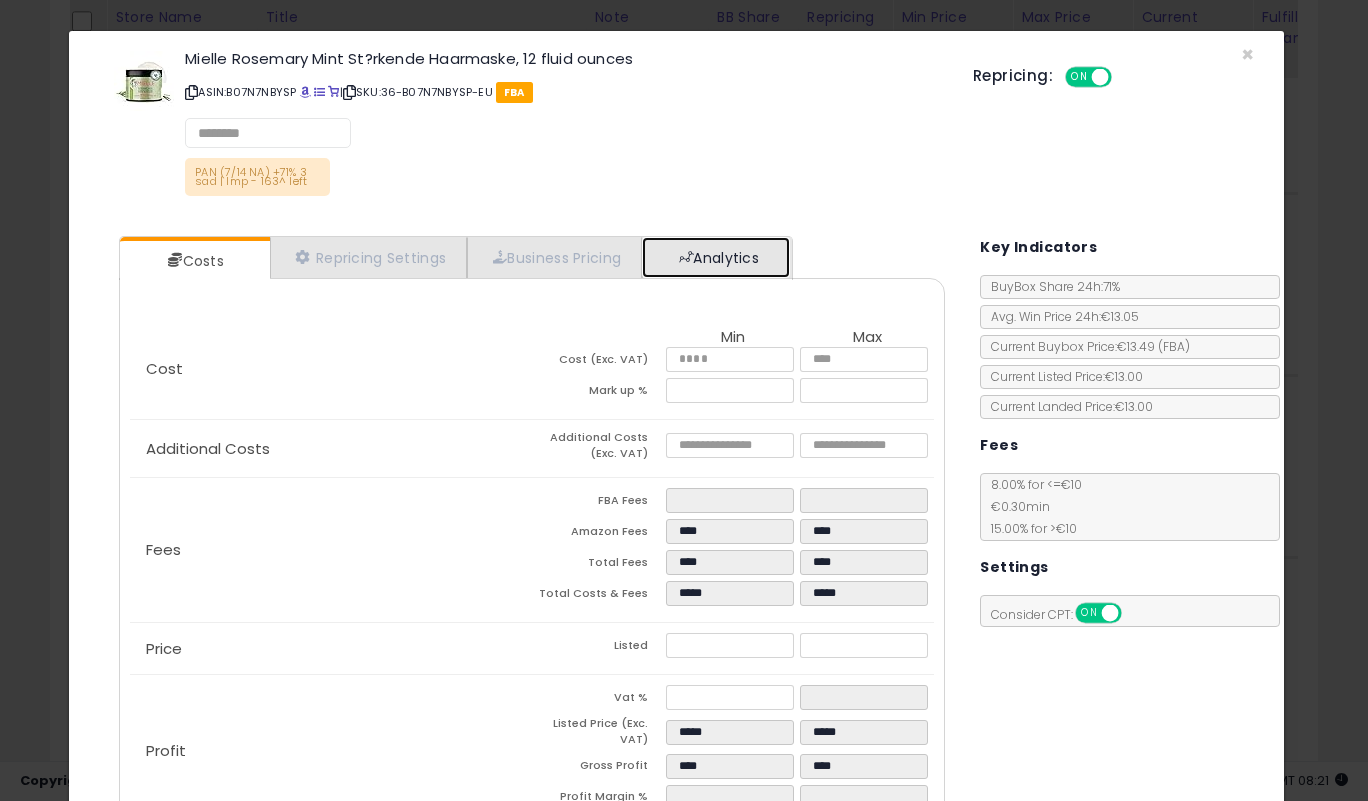 click on "Analytics" at bounding box center (716, 257) 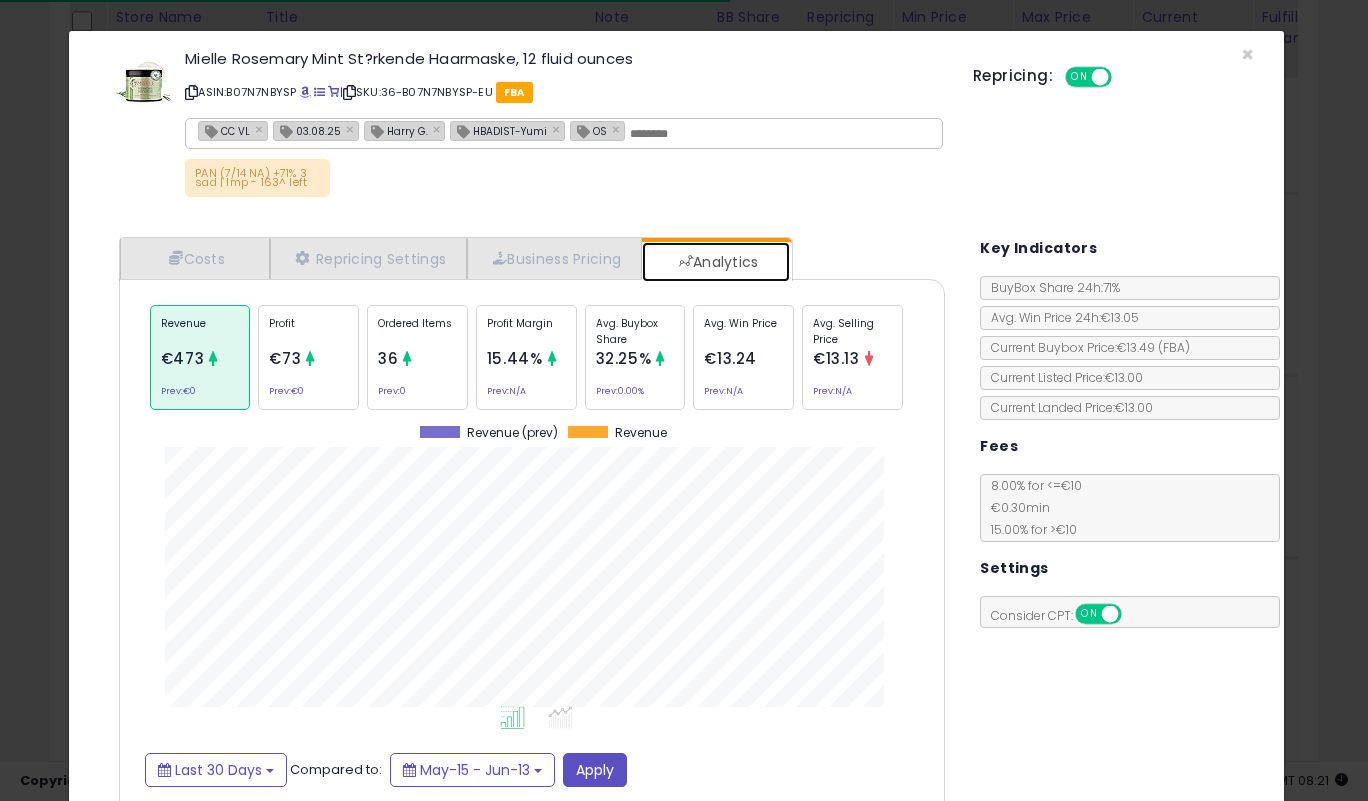 scroll, scrollTop: 999385, scrollLeft: 999143, axis: both 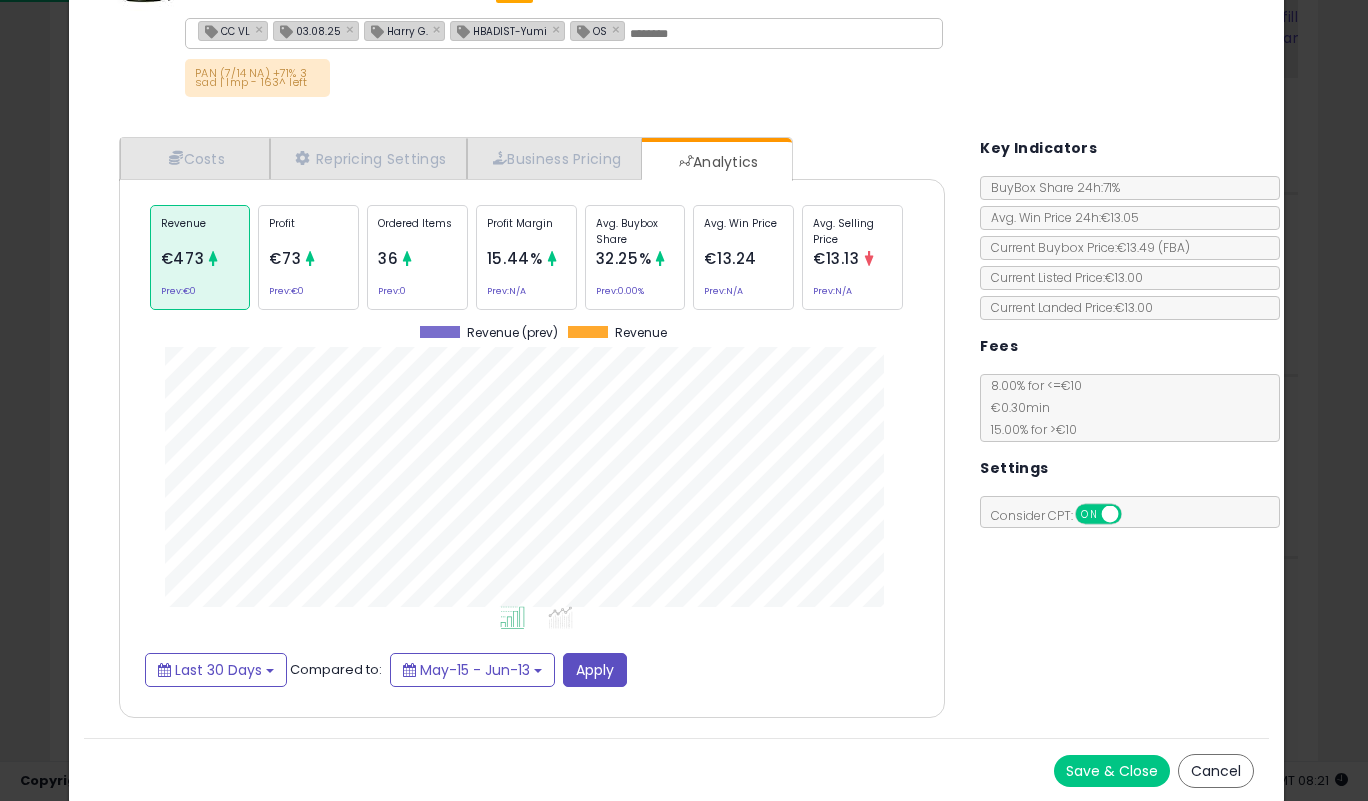 click on "Save & Close" at bounding box center (1112, 771) 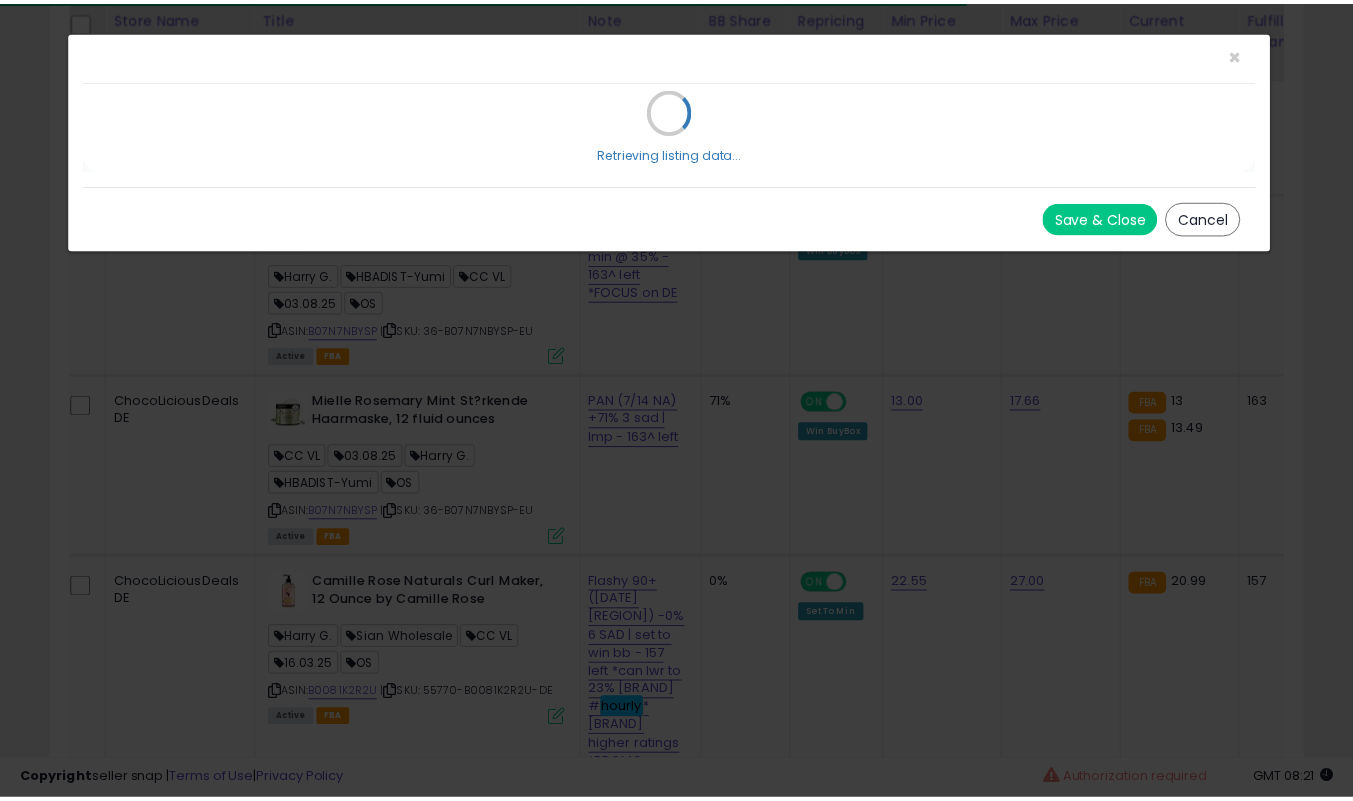 scroll, scrollTop: 0, scrollLeft: 0, axis: both 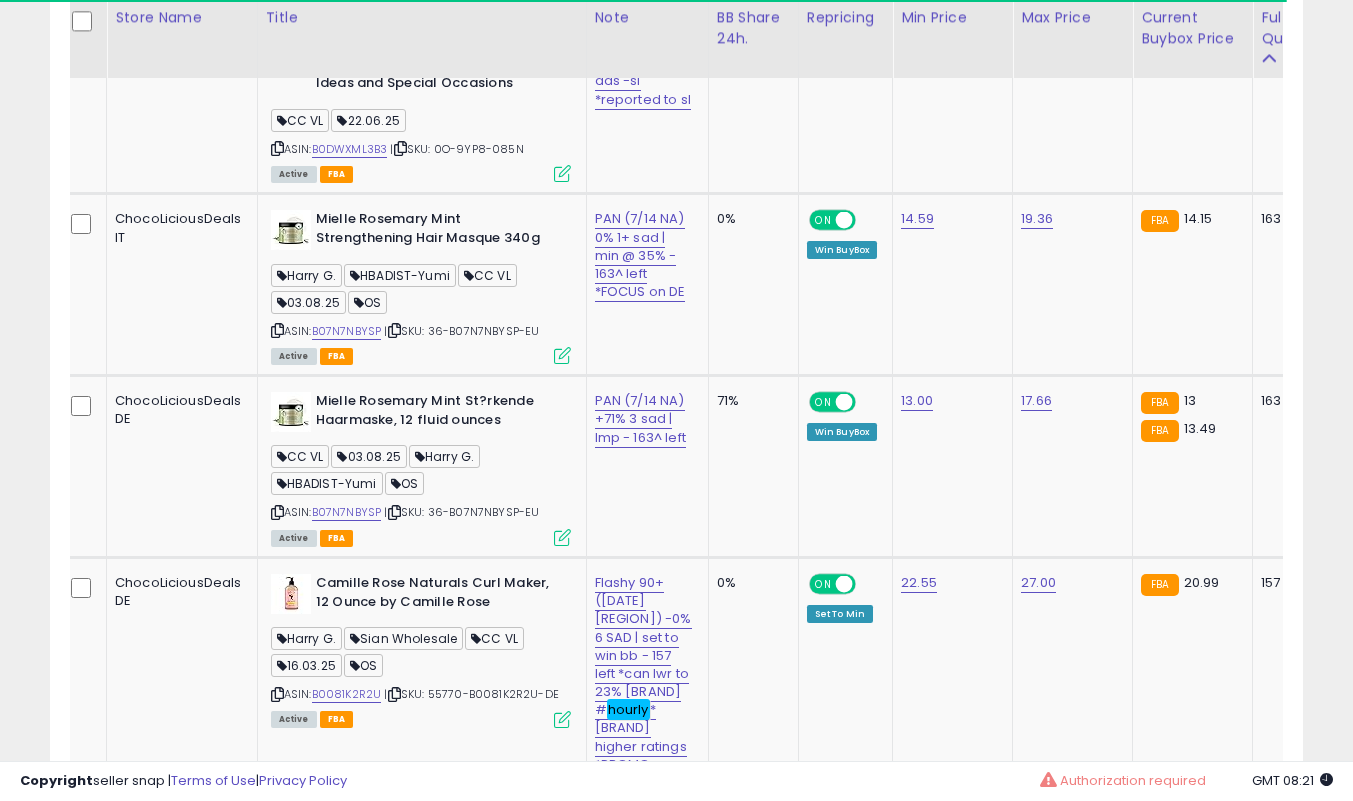 click at bounding box center (562, 537) 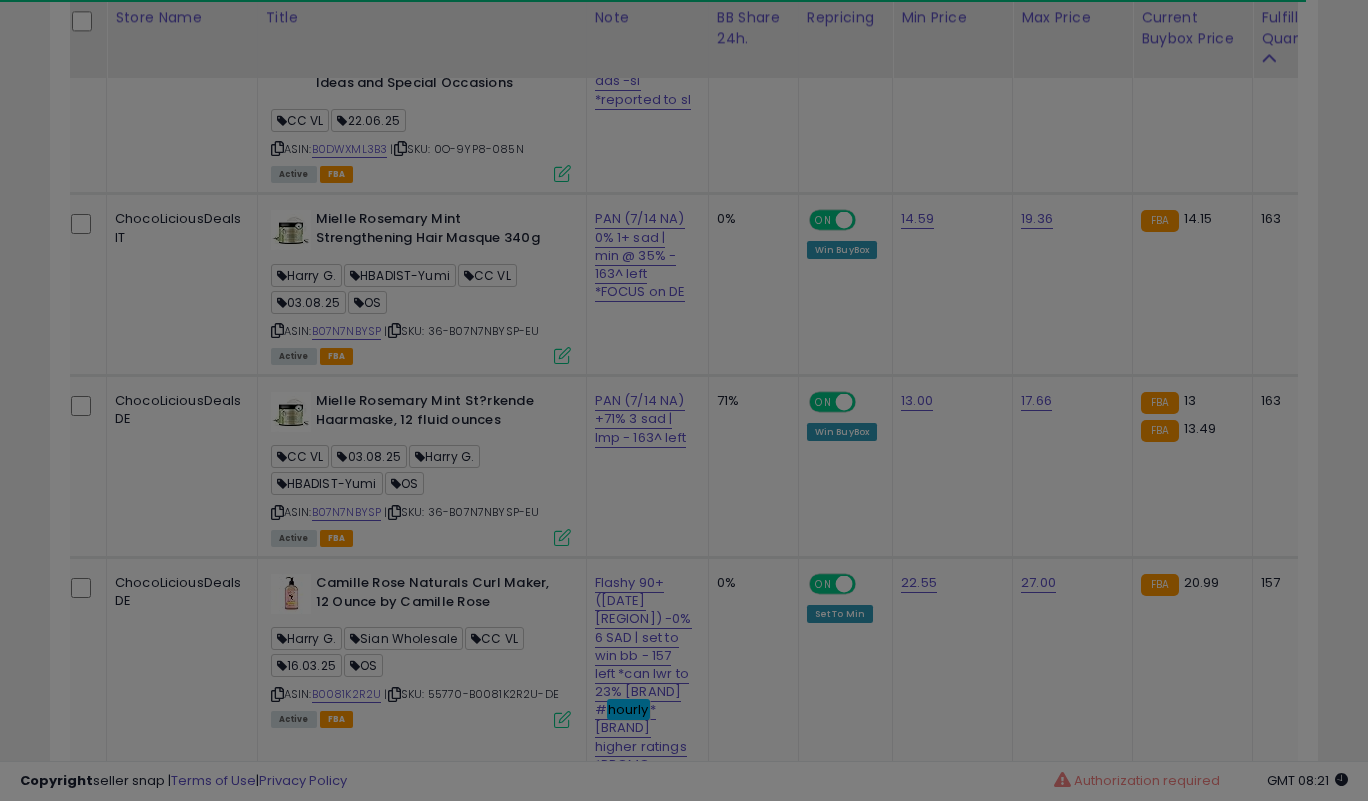 scroll, scrollTop: 999590, scrollLeft: 999266, axis: both 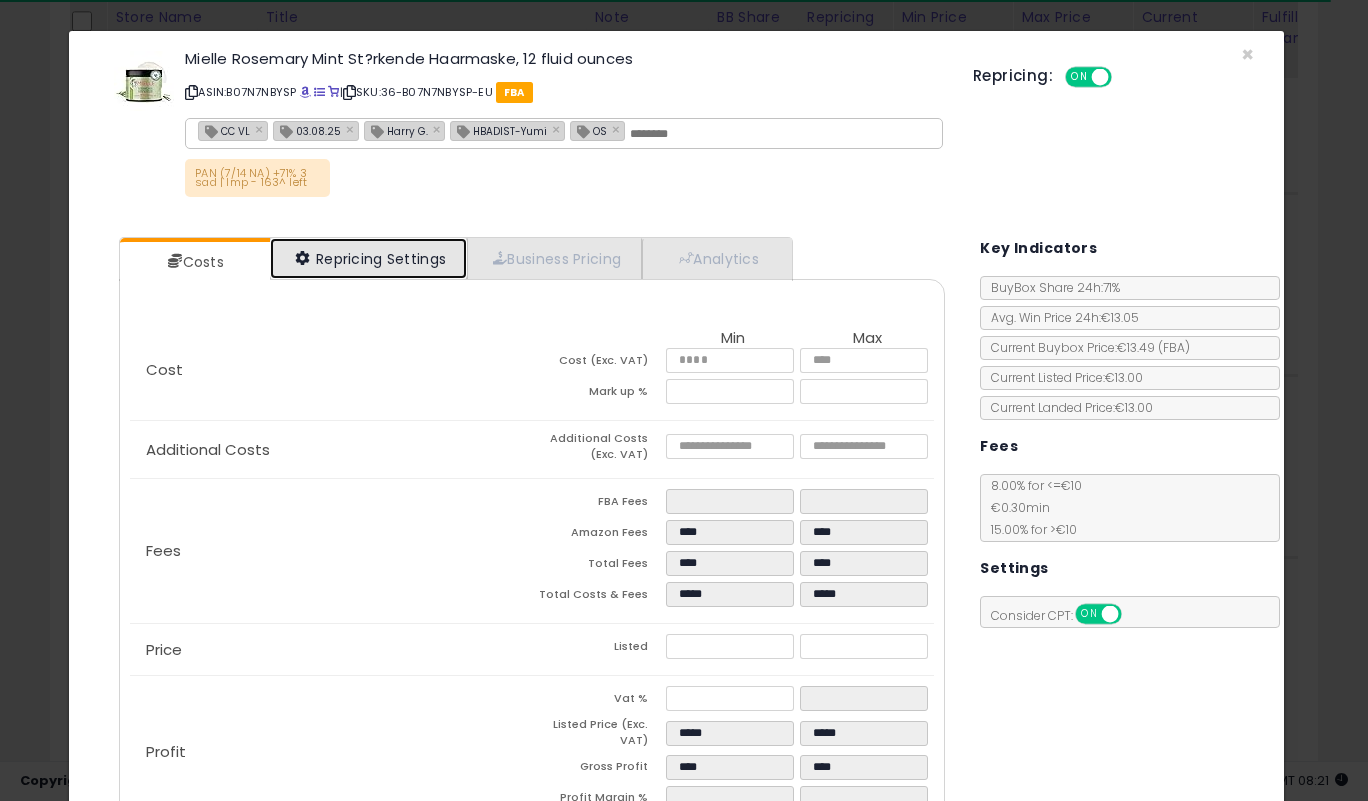 click on "Repricing Settings" at bounding box center [369, 258] 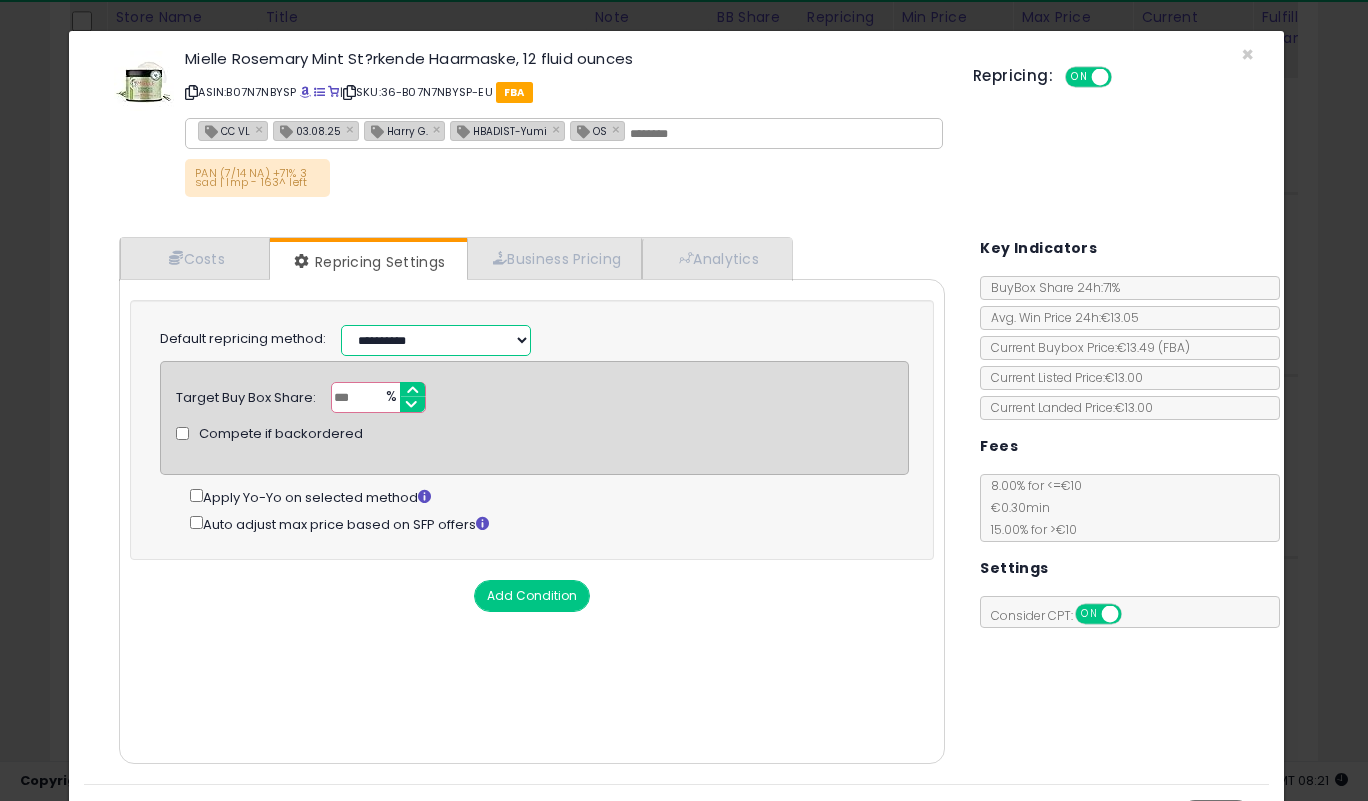 drag, startPoint x: 421, startPoint y: 336, endPoint x: 422, endPoint y: 351, distance: 15.033297 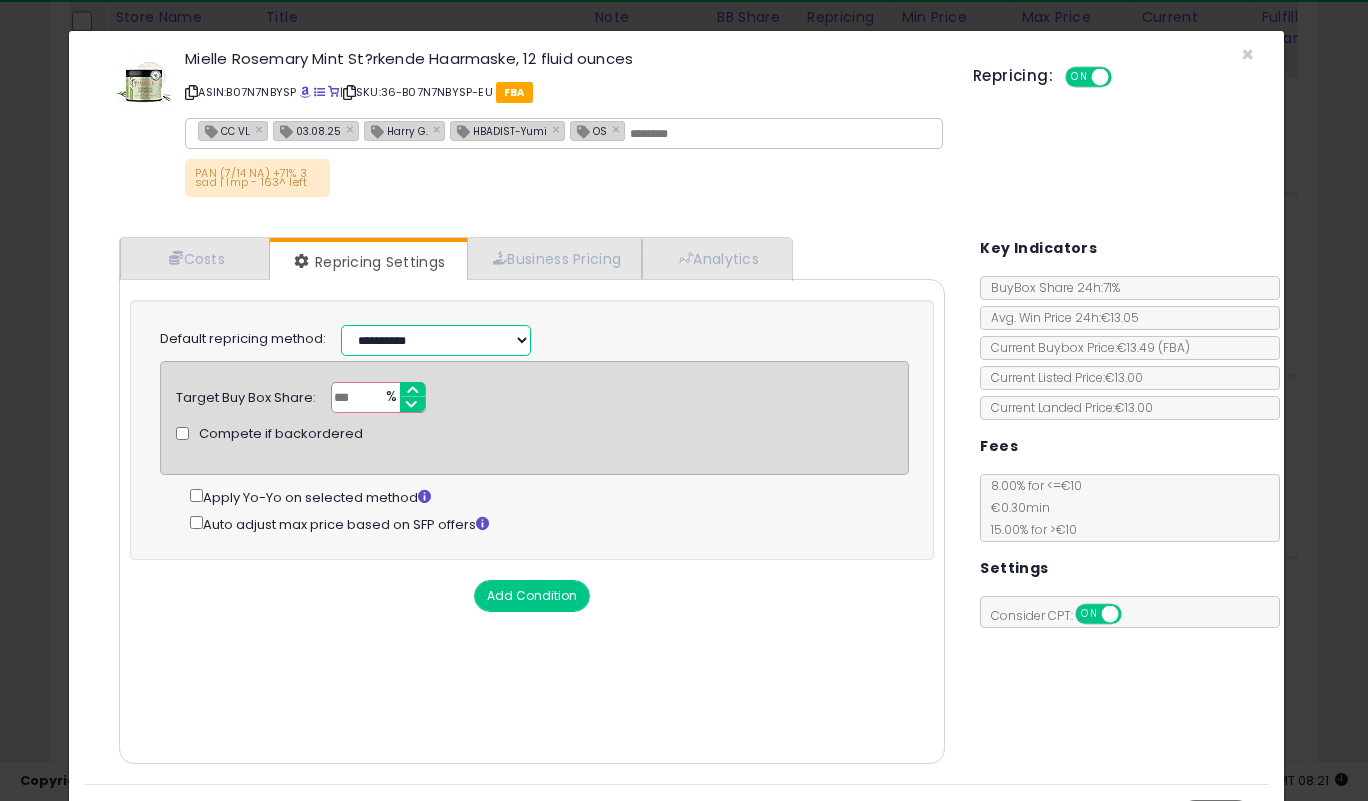 click on "**********" at bounding box center (436, 340) 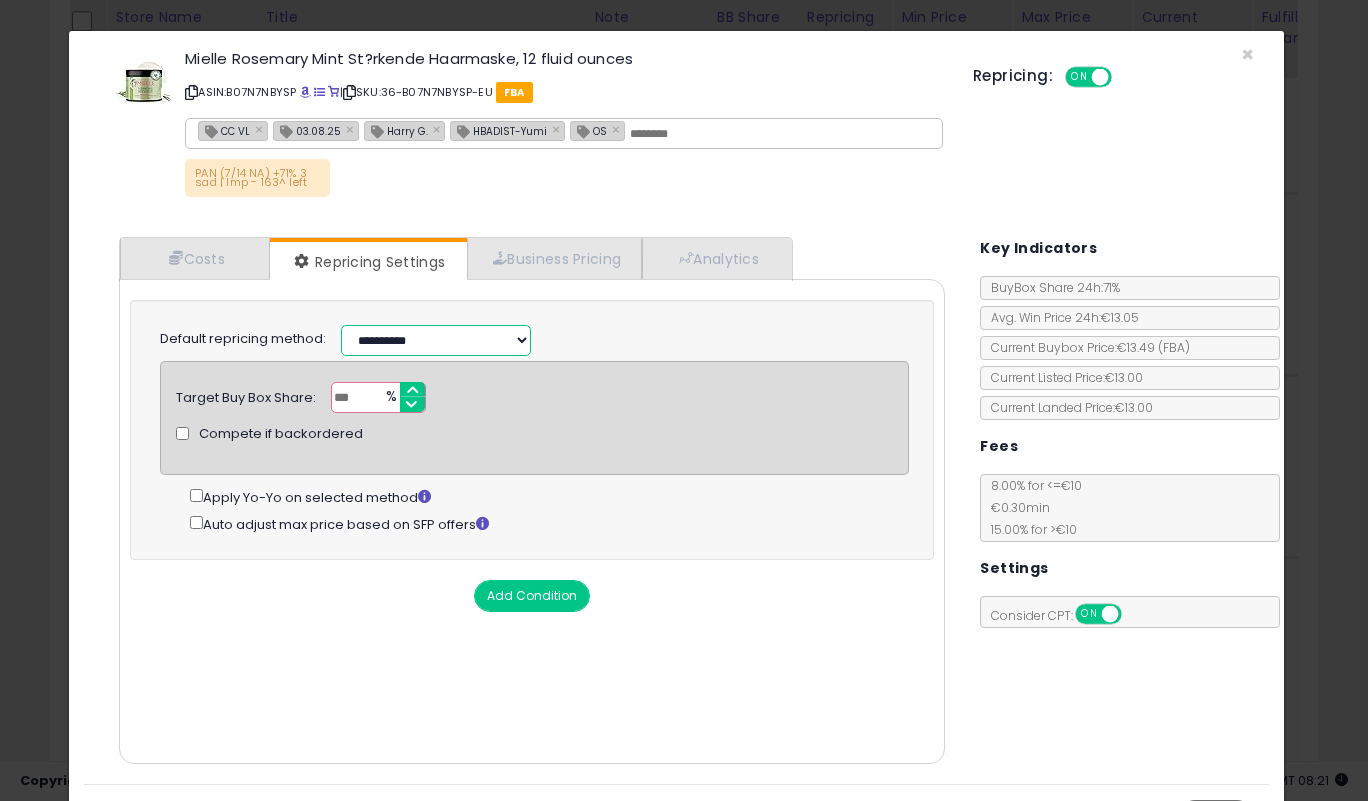 select on "**********" 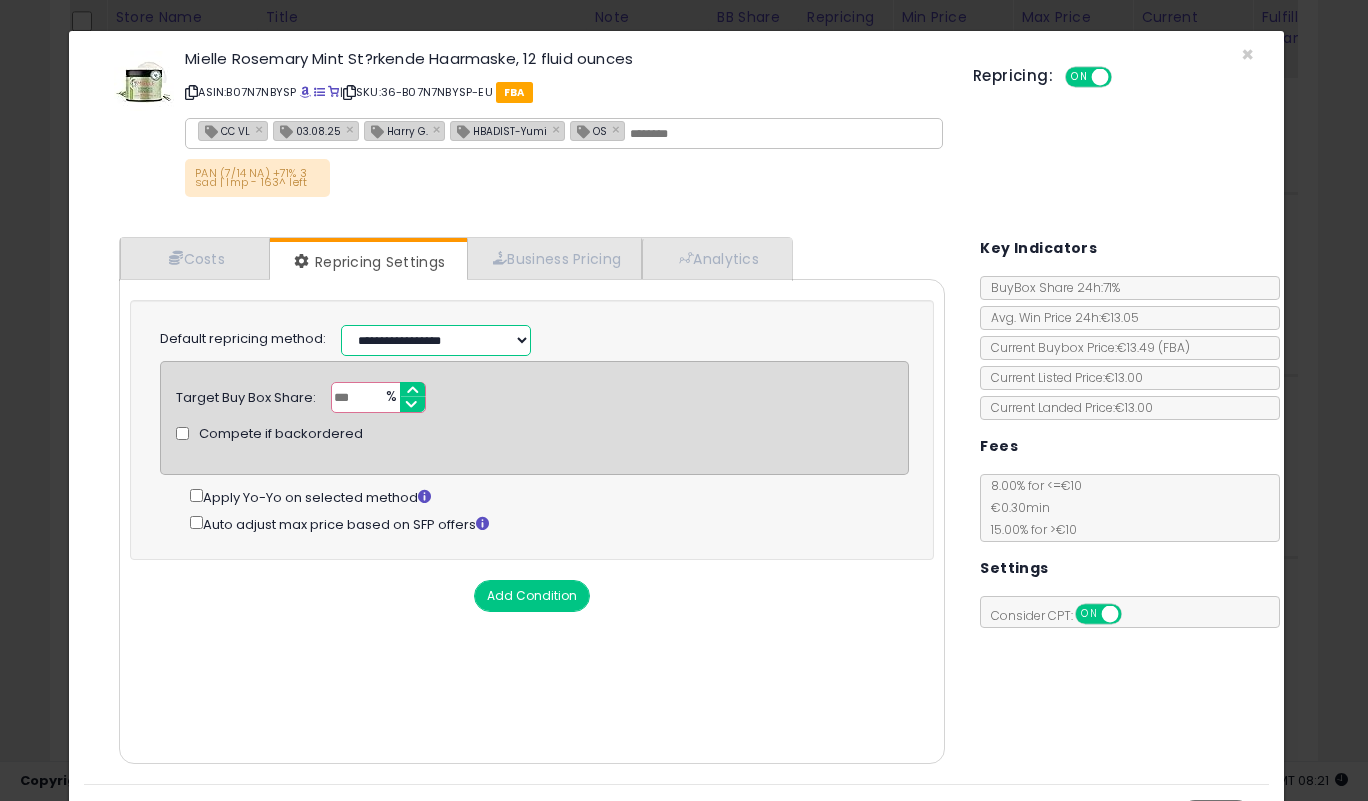 click on "**********" at bounding box center [436, 340] 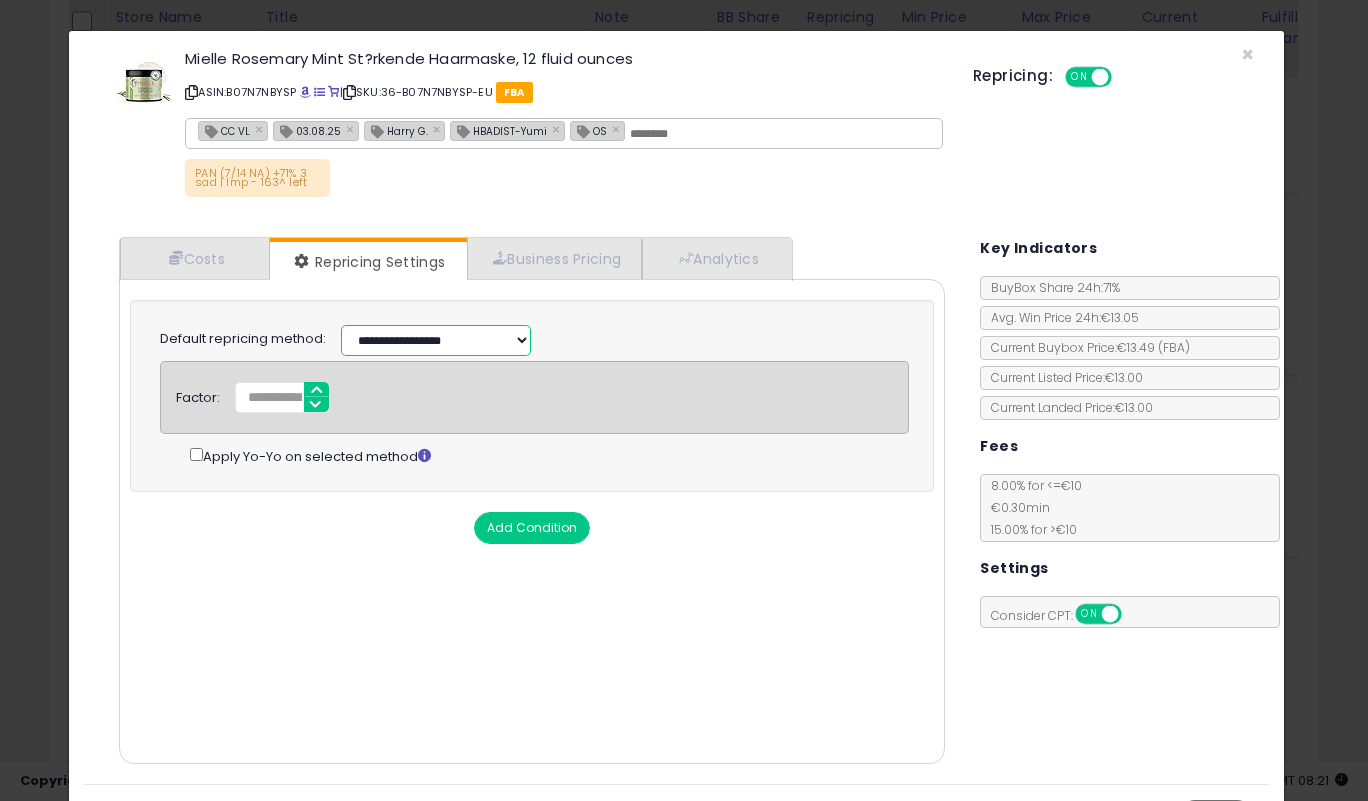 scroll, scrollTop: 47, scrollLeft: 0, axis: vertical 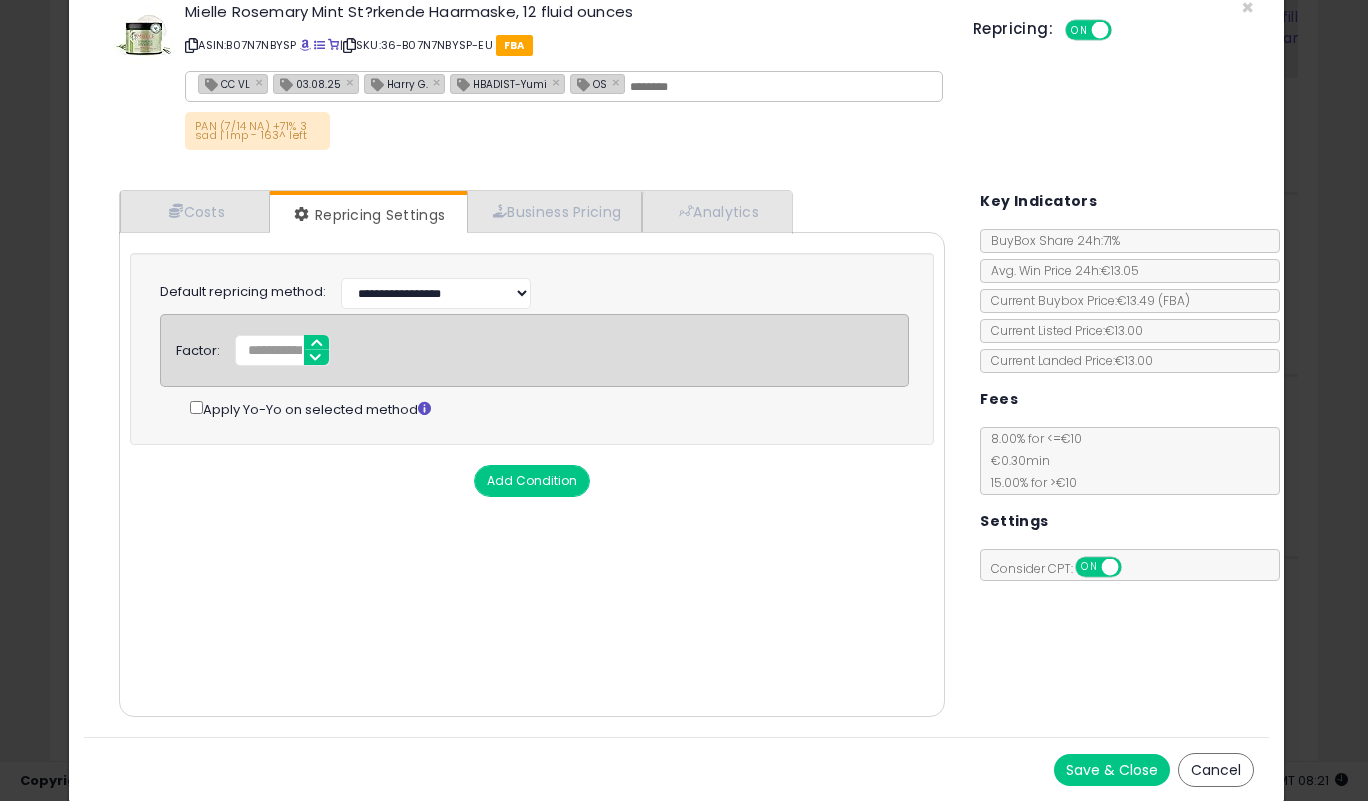 click on "Save & Close" at bounding box center [1112, 770] 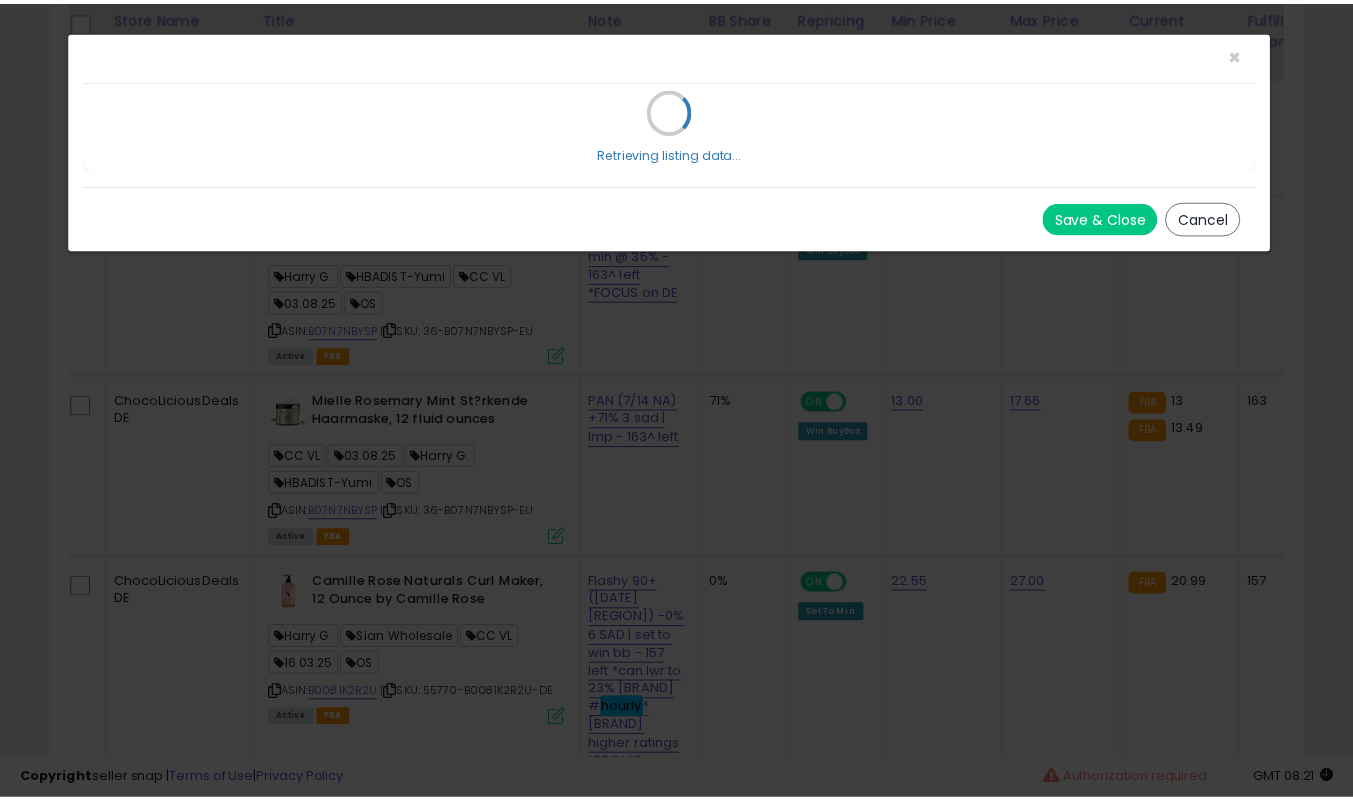 scroll, scrollTop: 0, scrollLeft: 0, axis: both 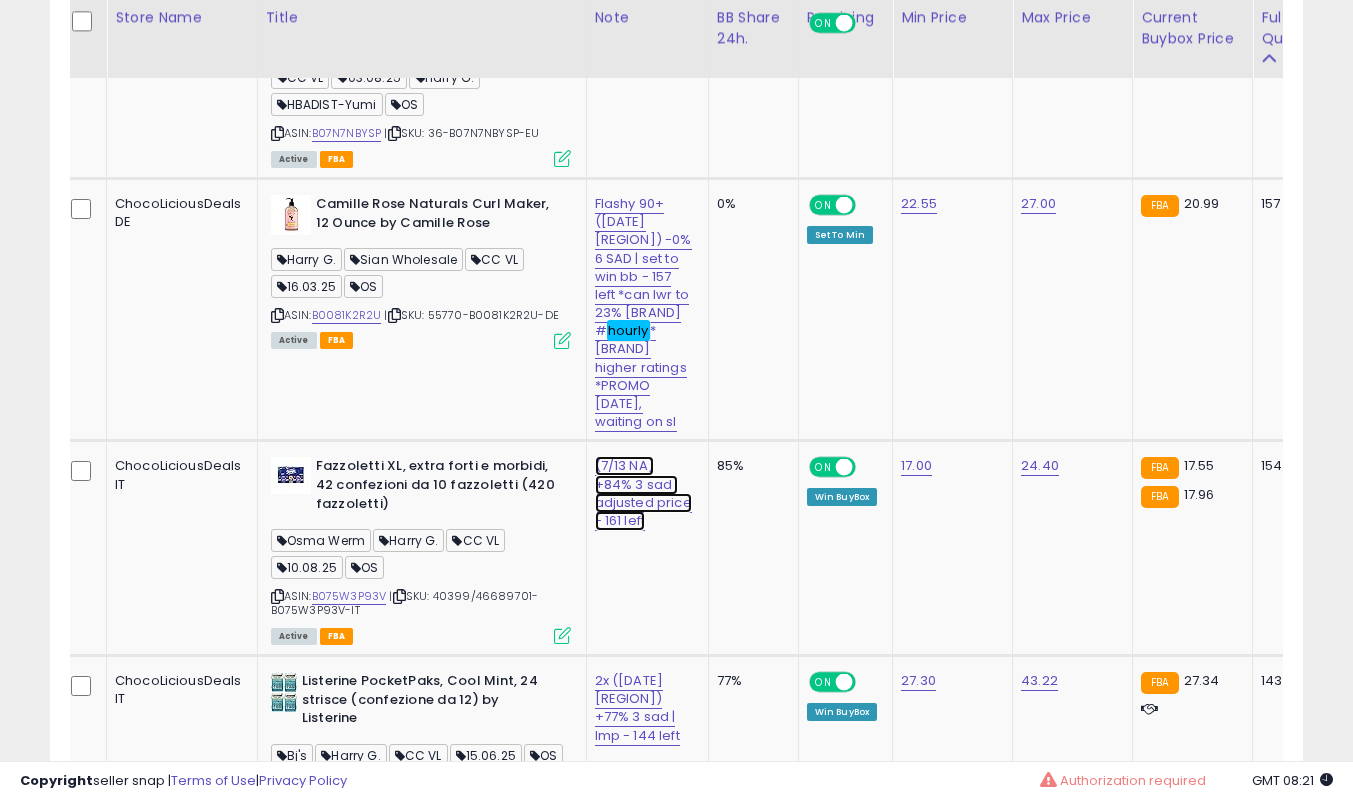 click on "(7/13 NA) +84% 3 sad | adjusted price - 161 left" at bounding box center (643, -4591) 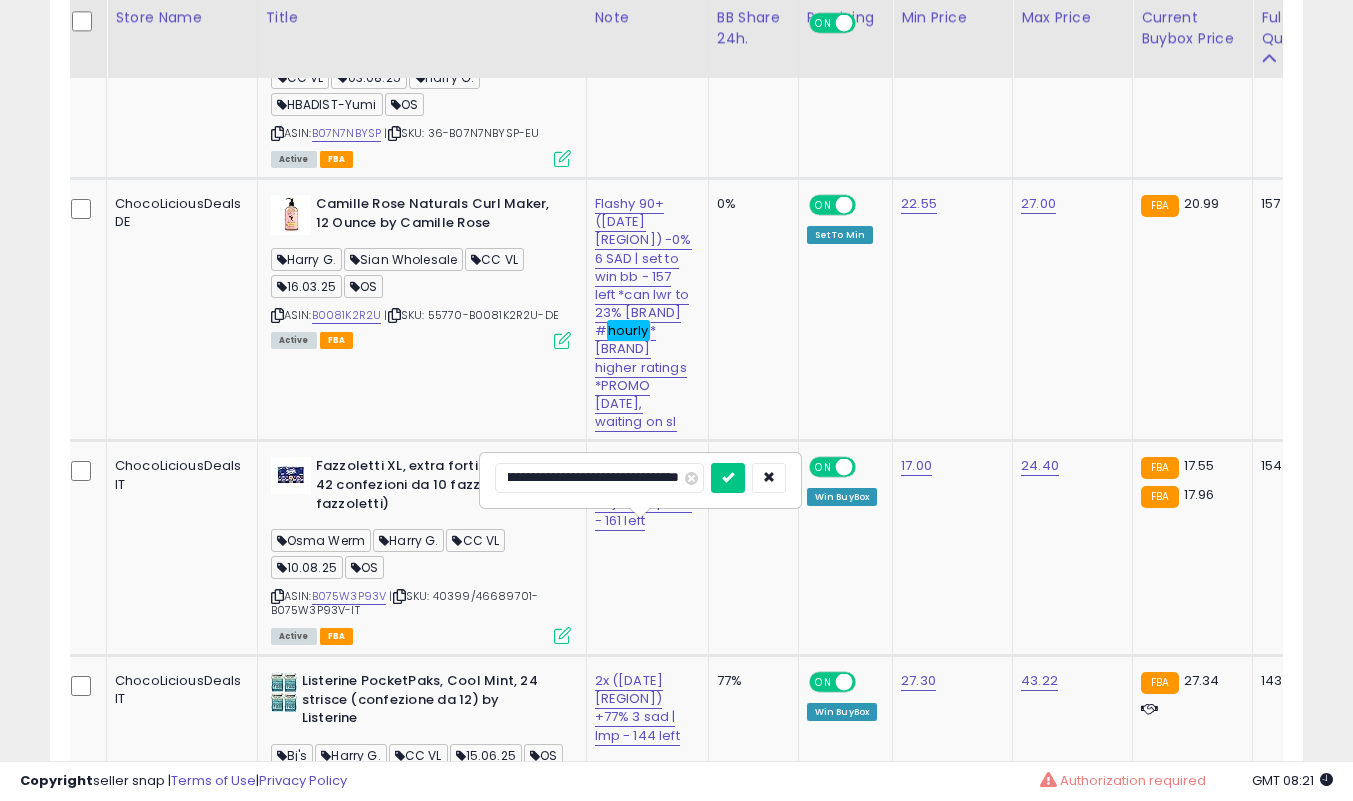 scroll, scrollTop: 0, scrollLeft: 0, axis: both 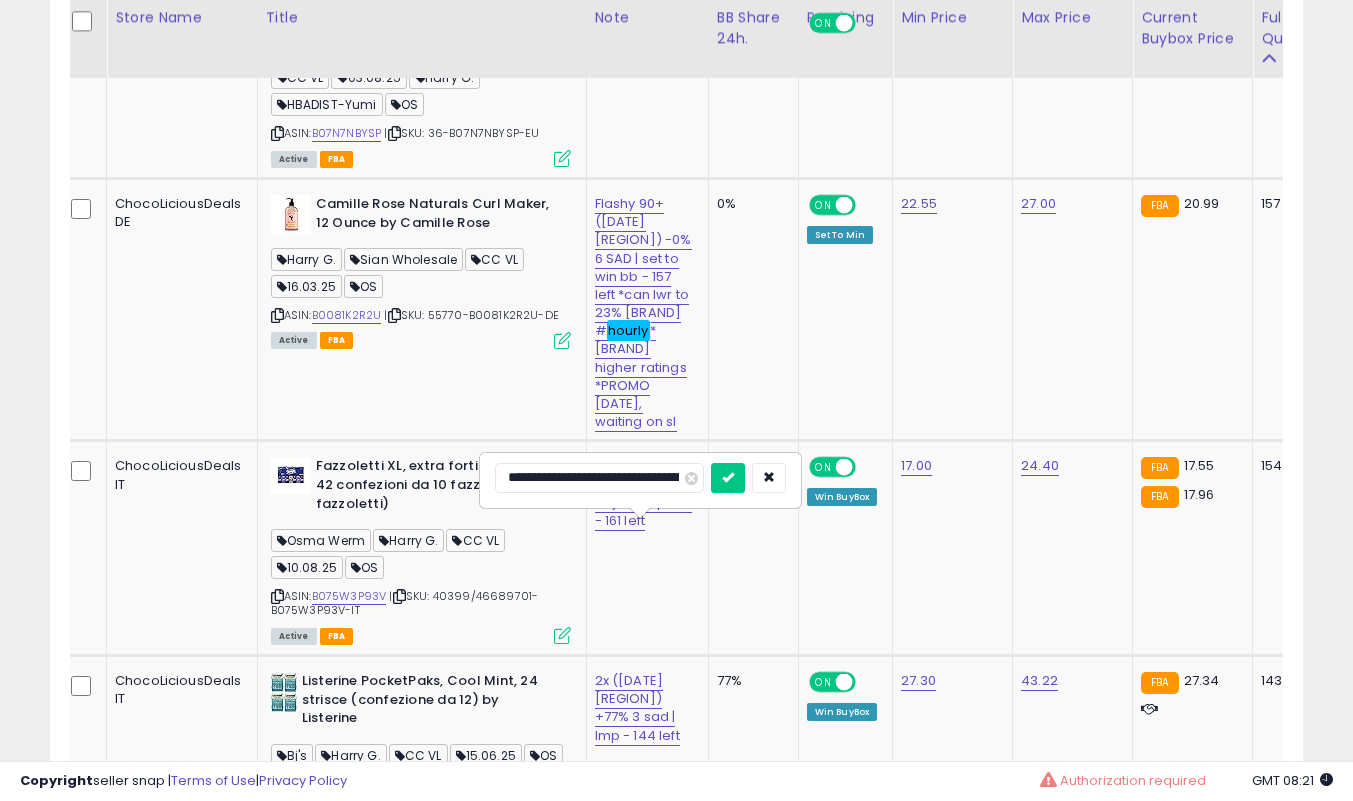 type on "**********" 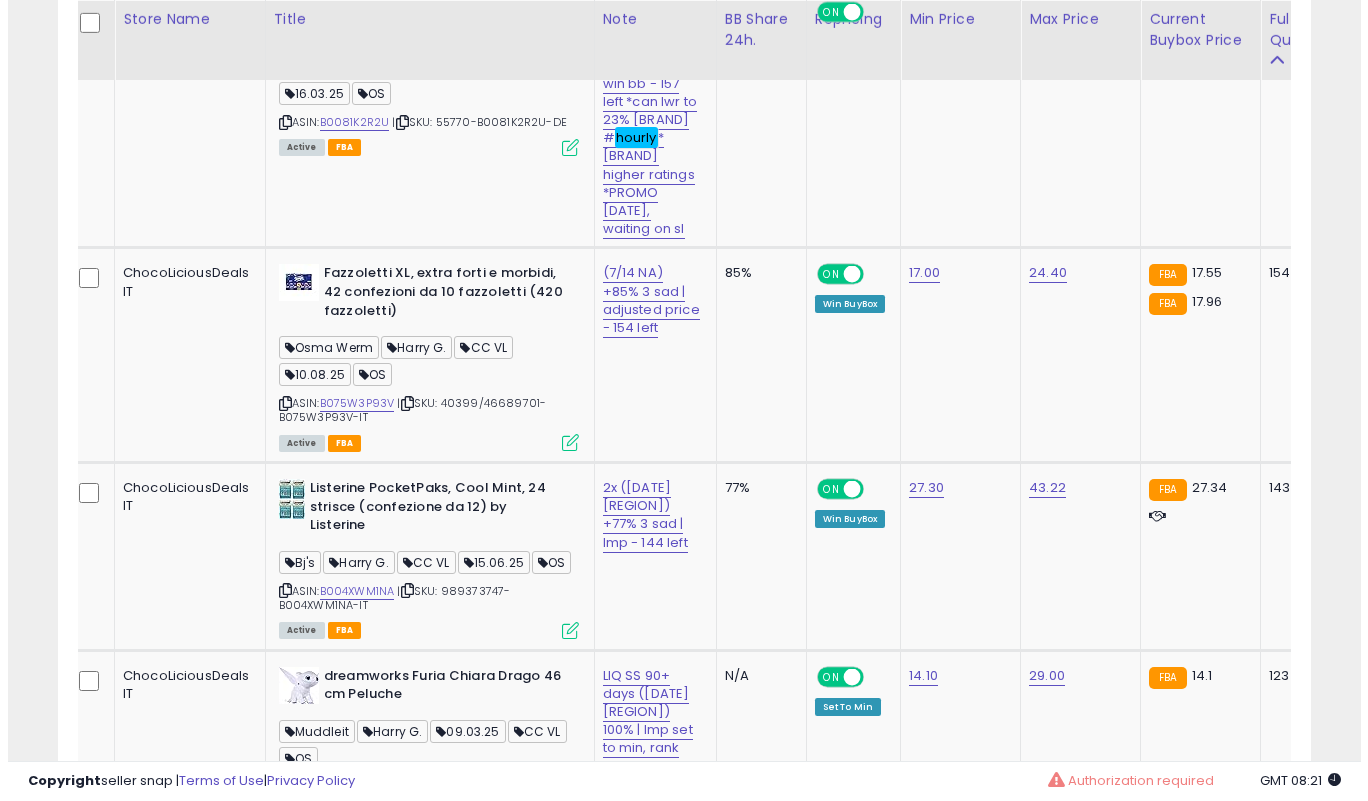scroll, scrollTop: 6013, scrollLeft: 0, axis: vertical 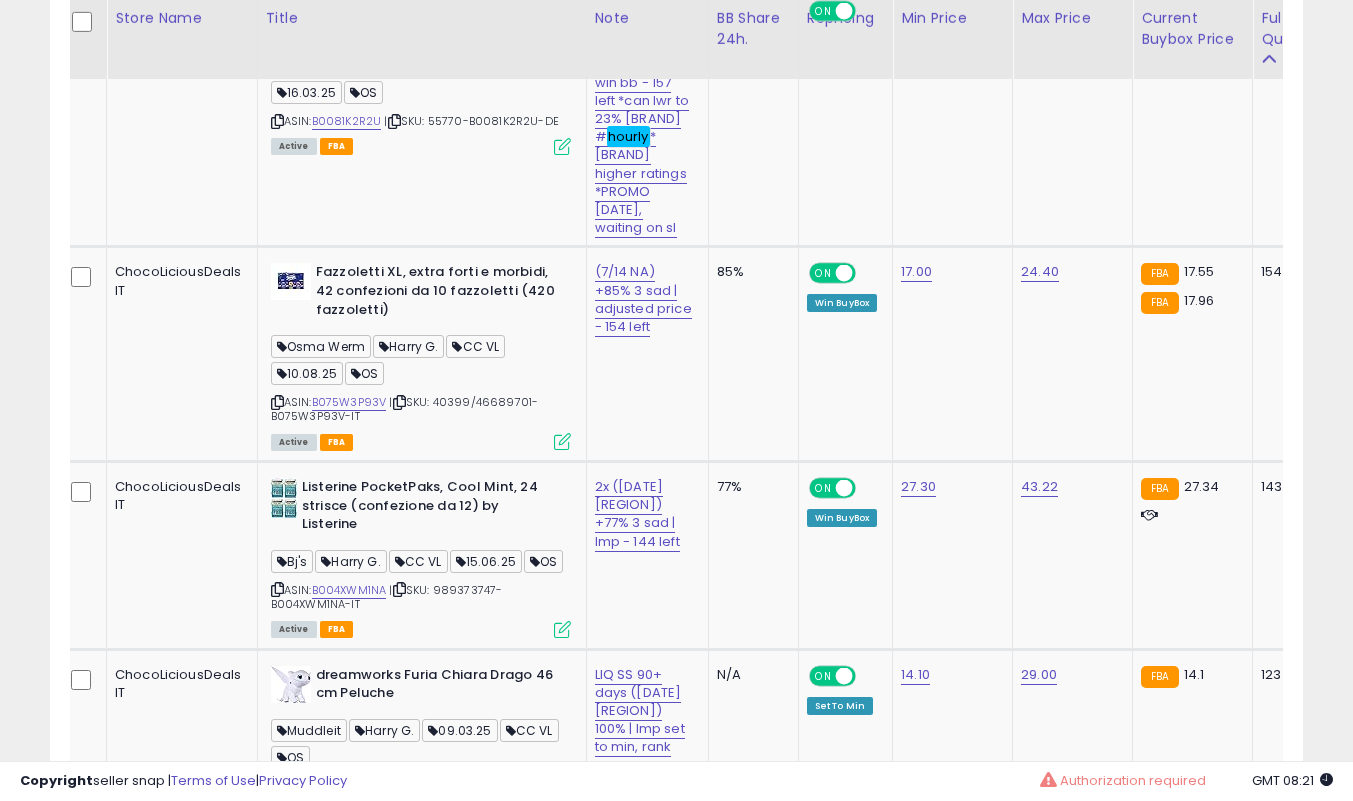 click at bounding box center (562, 441) 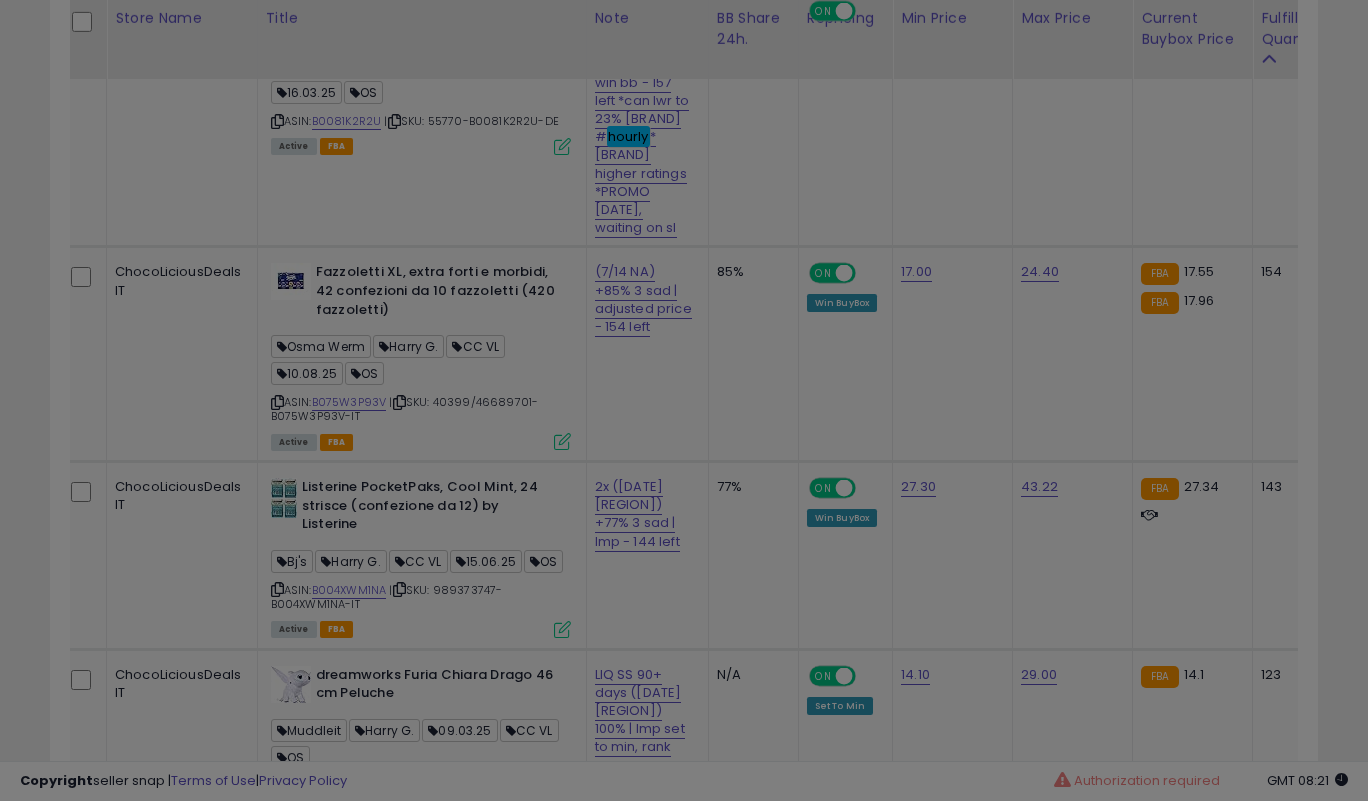 scroll, scrollTop: 999590, scrollLeft: 999266, axis: both 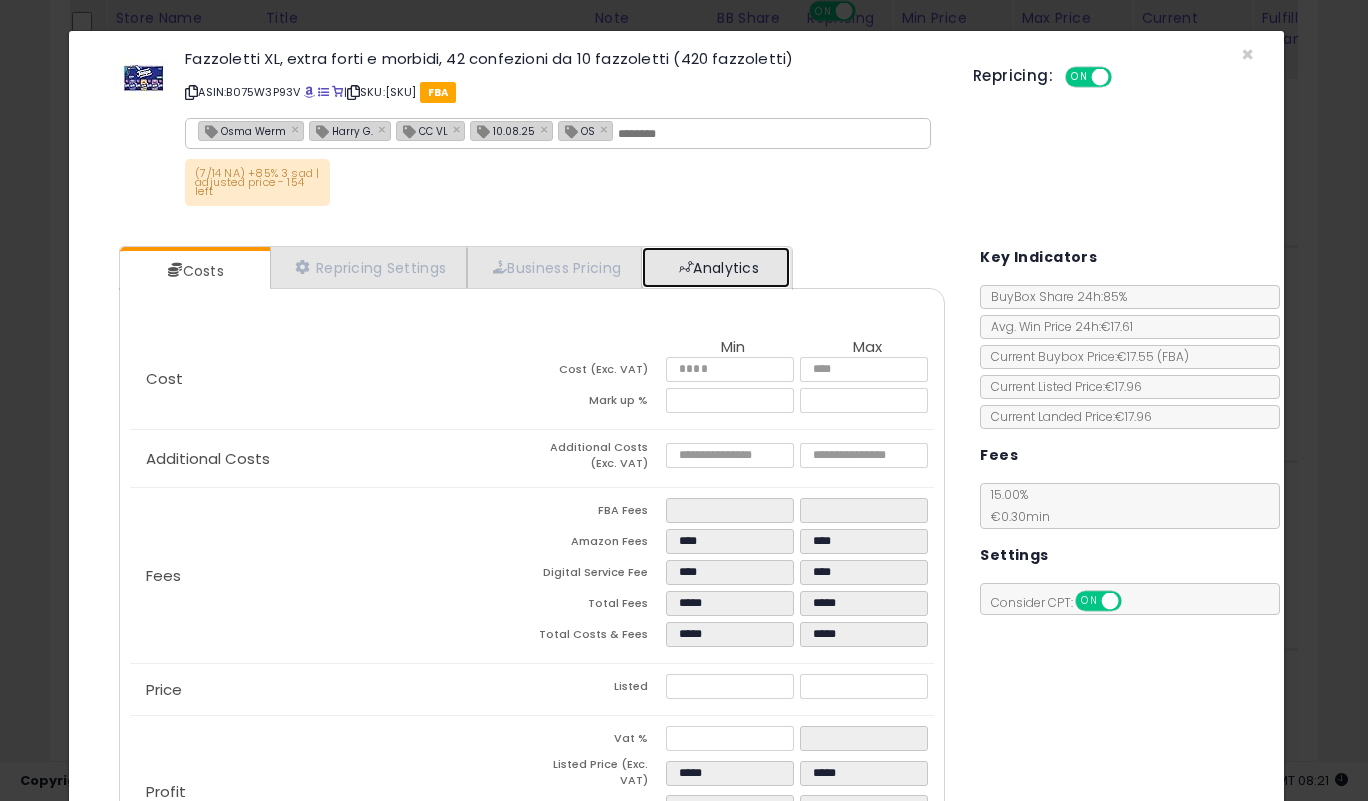 click on "Analytics" at bounding box center [716, 267] 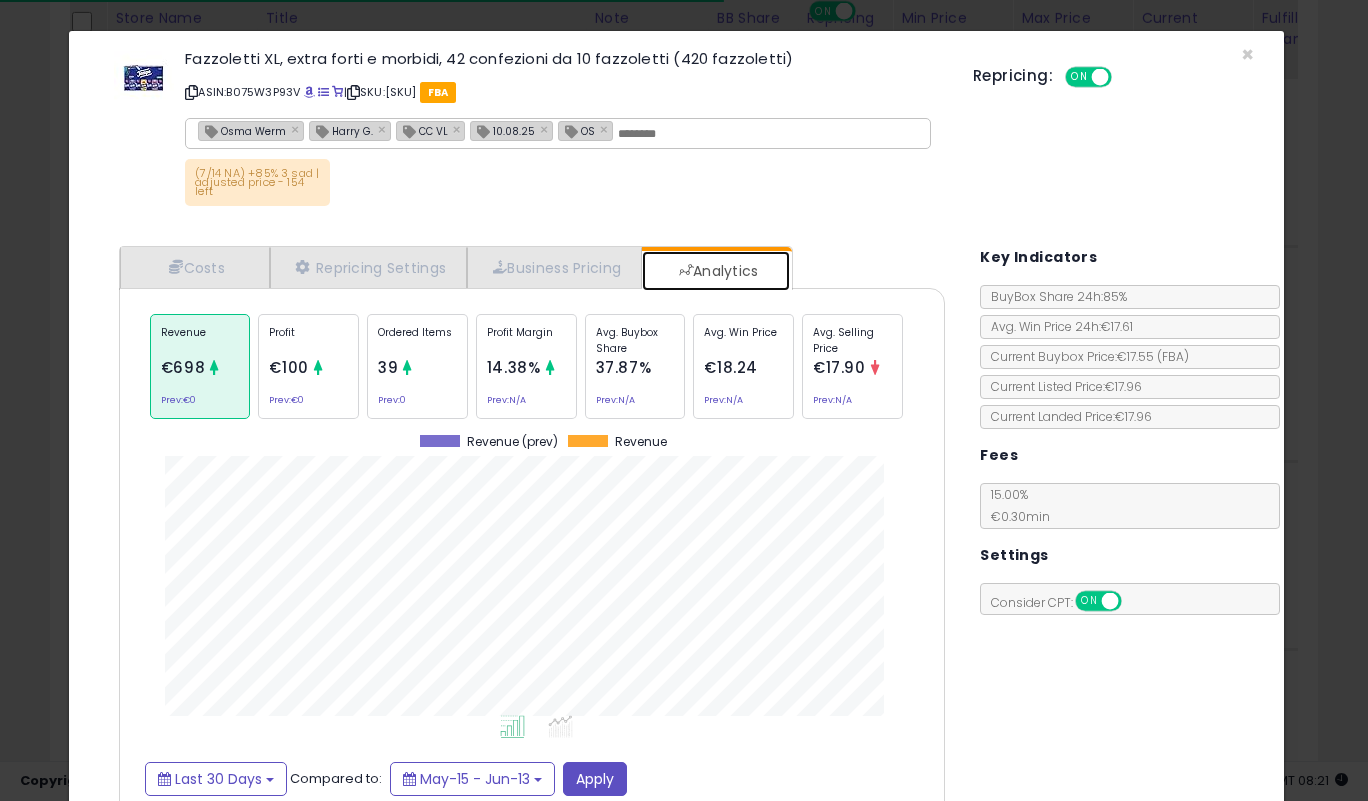 scroll, scrollTop: 999385, scrollLeft: 999143, axis: both 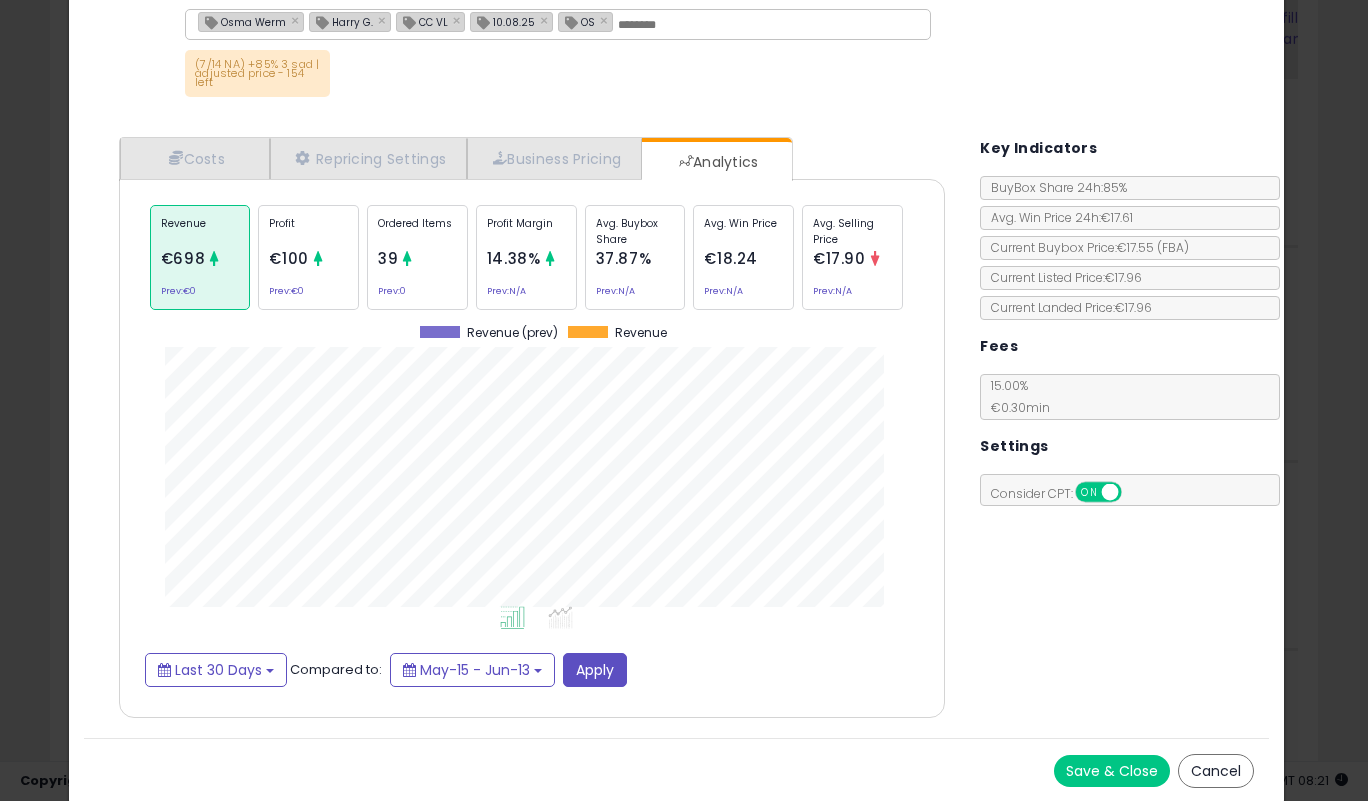 click on "Save & Close" at bounding box center [1112, 771] 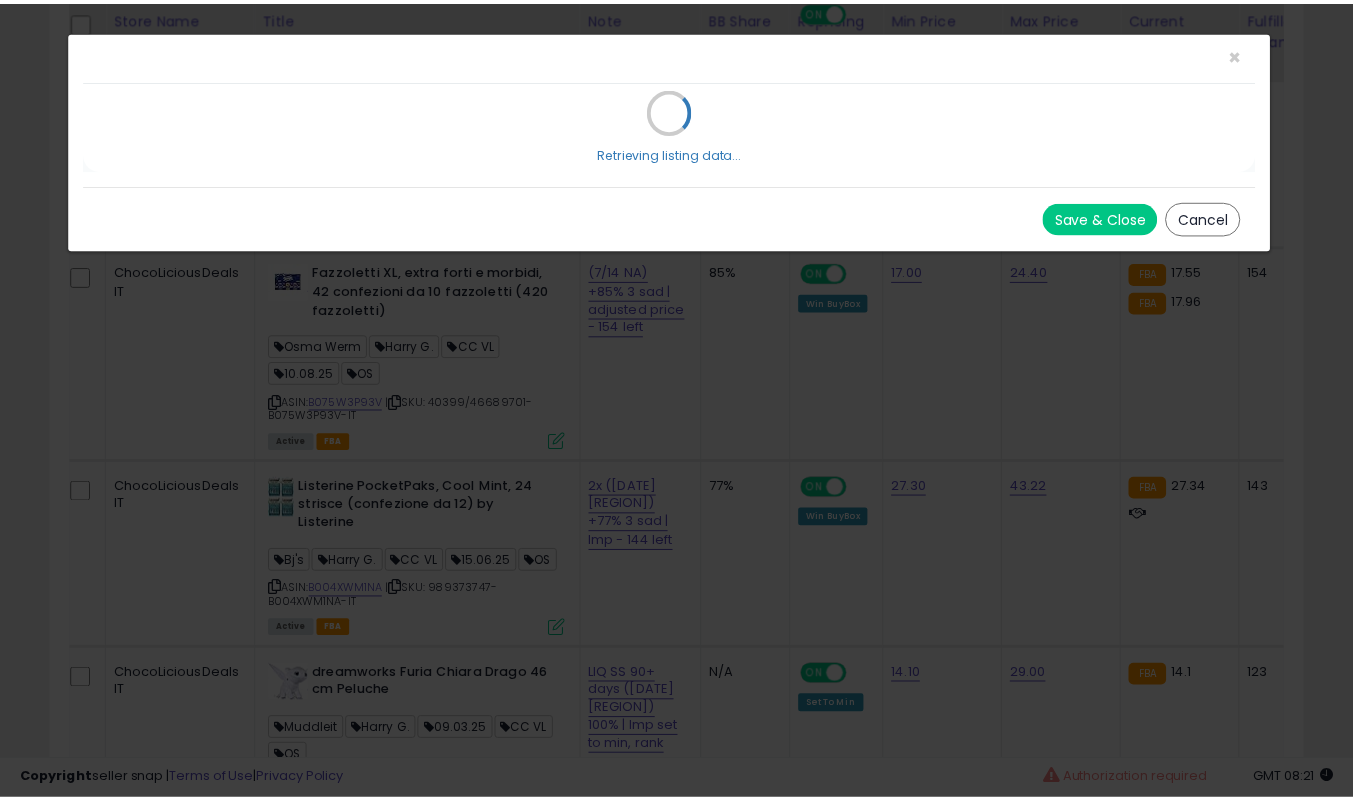 scroll, scrollTop: 0, scrollLeft: 0, axis: both 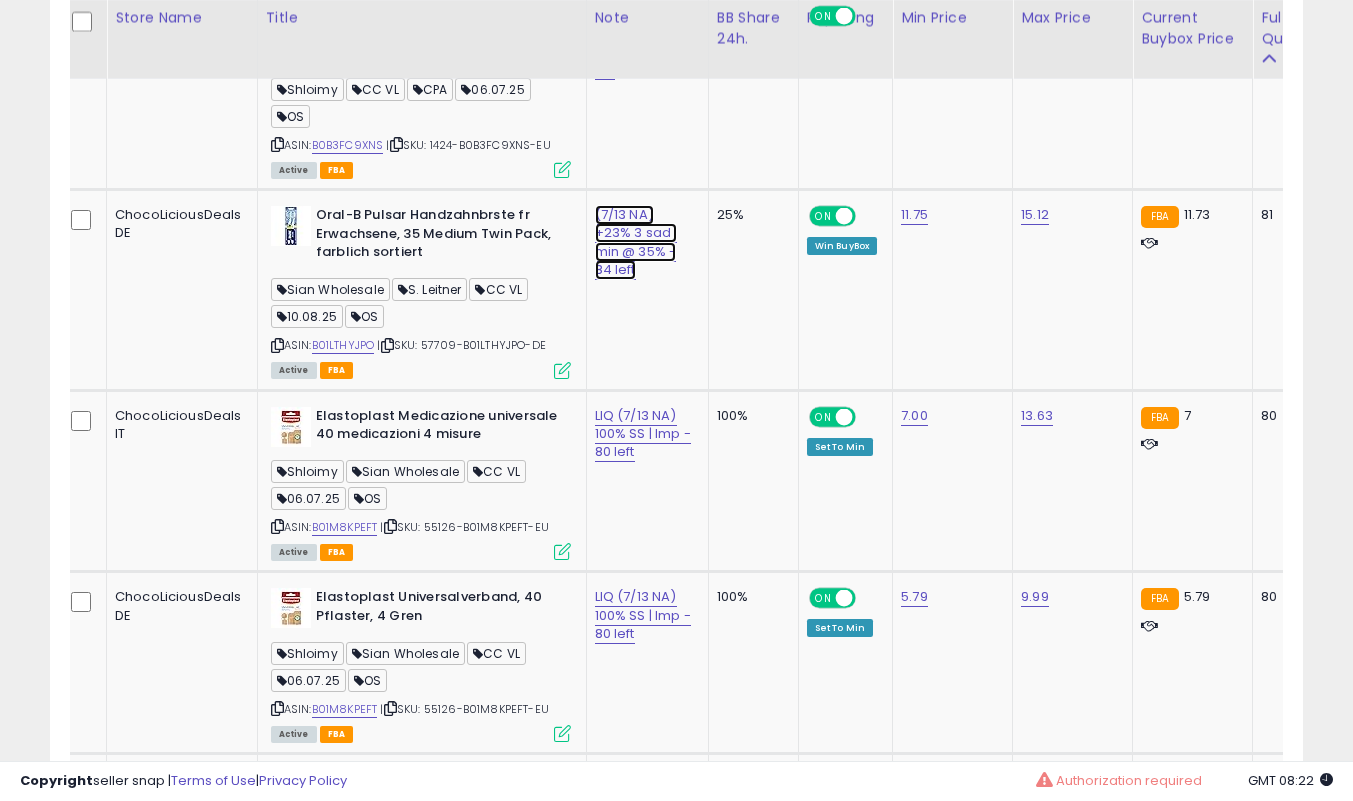 click on "(7/13 NA) +23% 3 sad | min @ 35% - 84 left" at bounding box center [643, -6803] 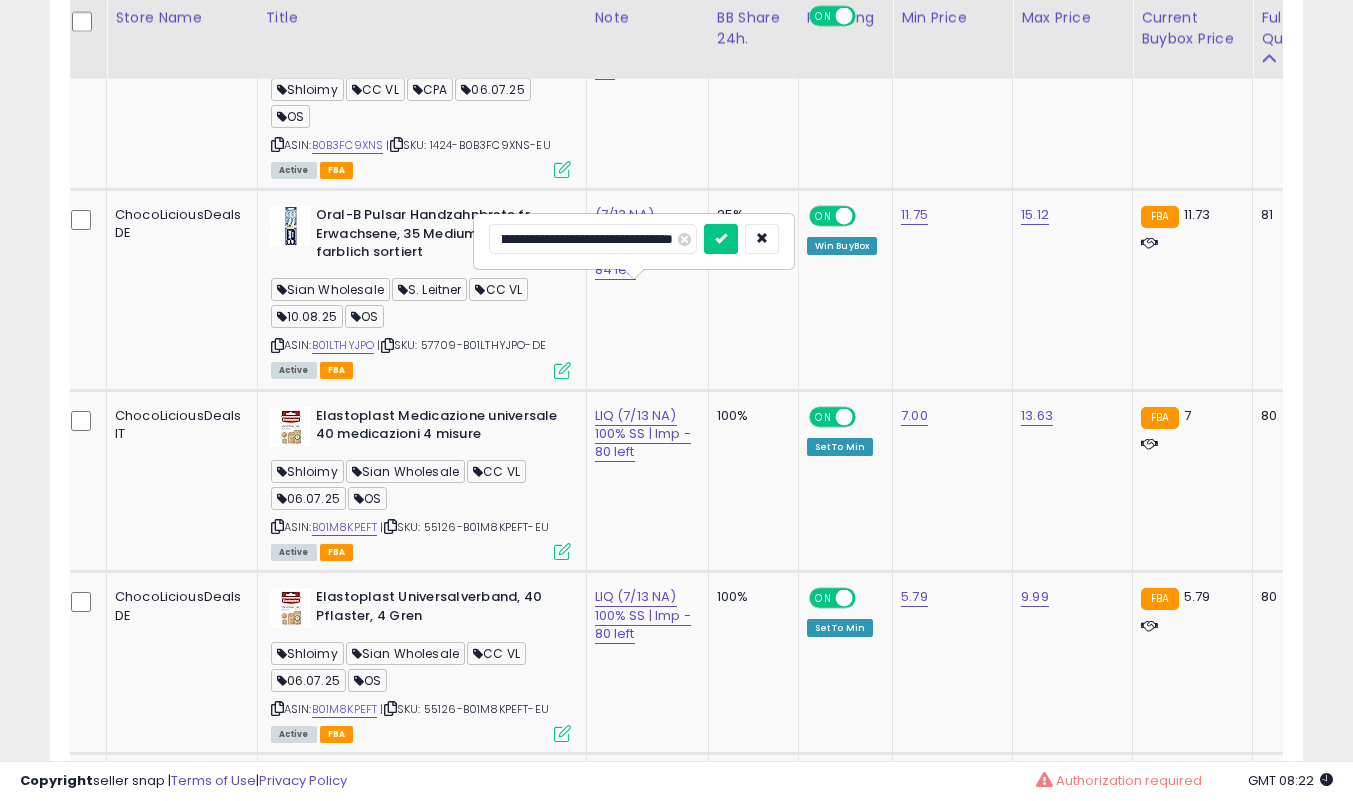 scroll, scrollTop: 0, scrollLeft: 104, axis: horizontal 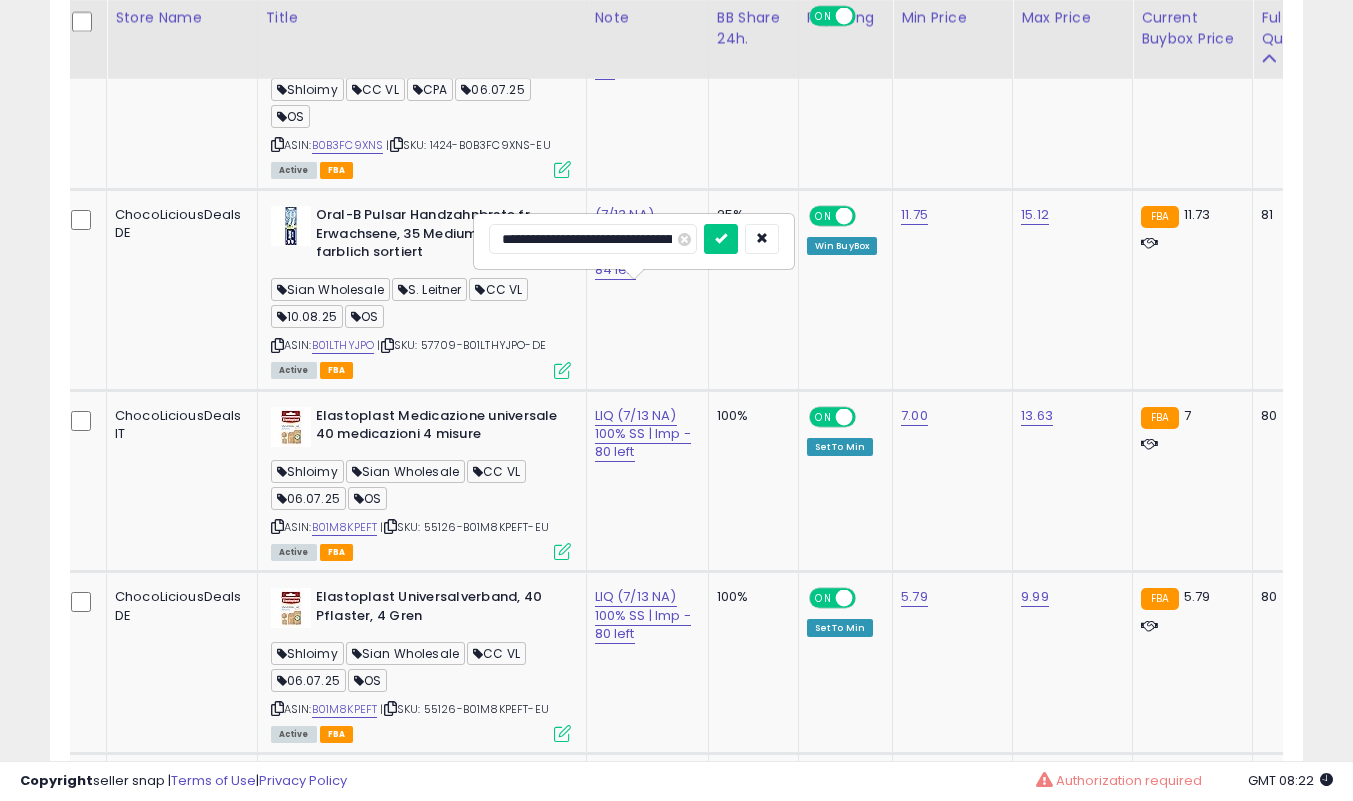 type on "**********" 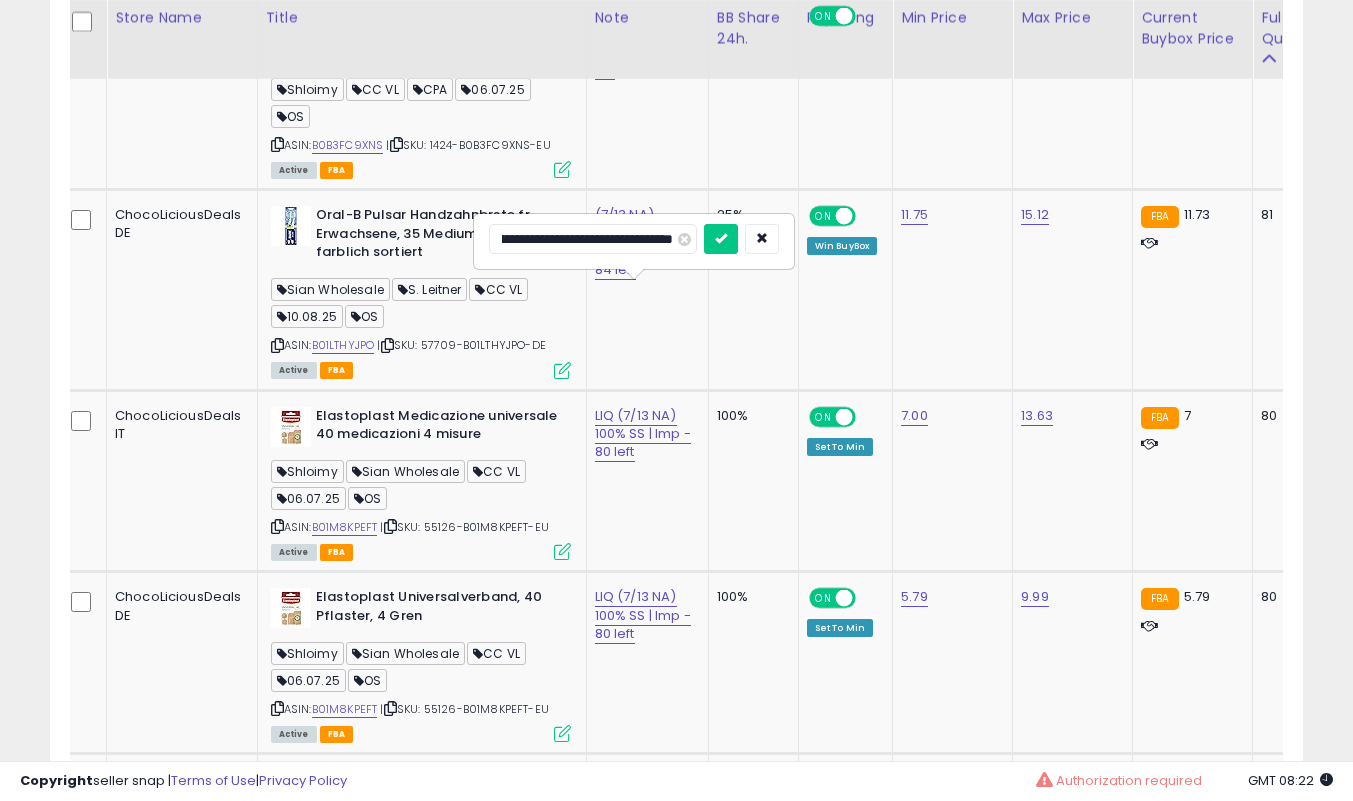 click at bounding box center [721, 239] 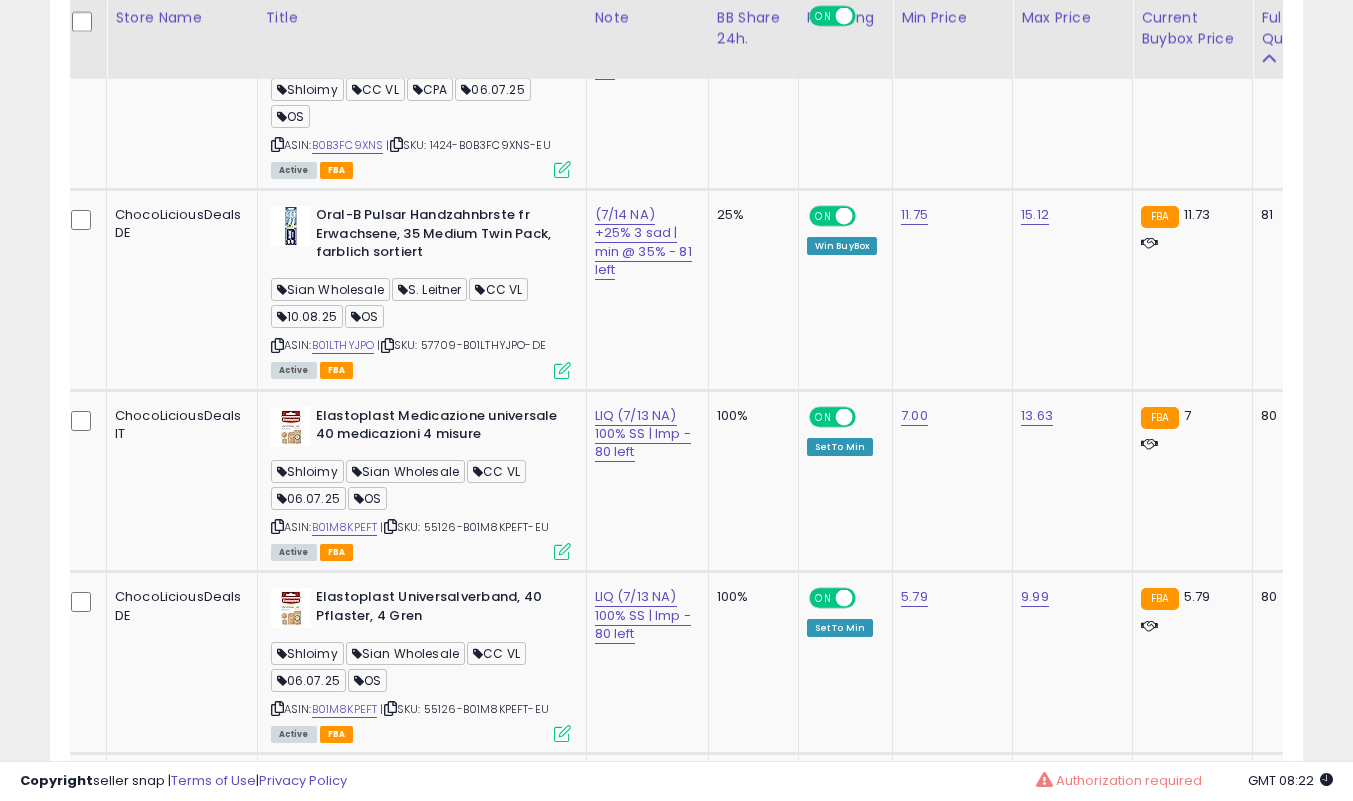 click at bounding box center [562, 370] 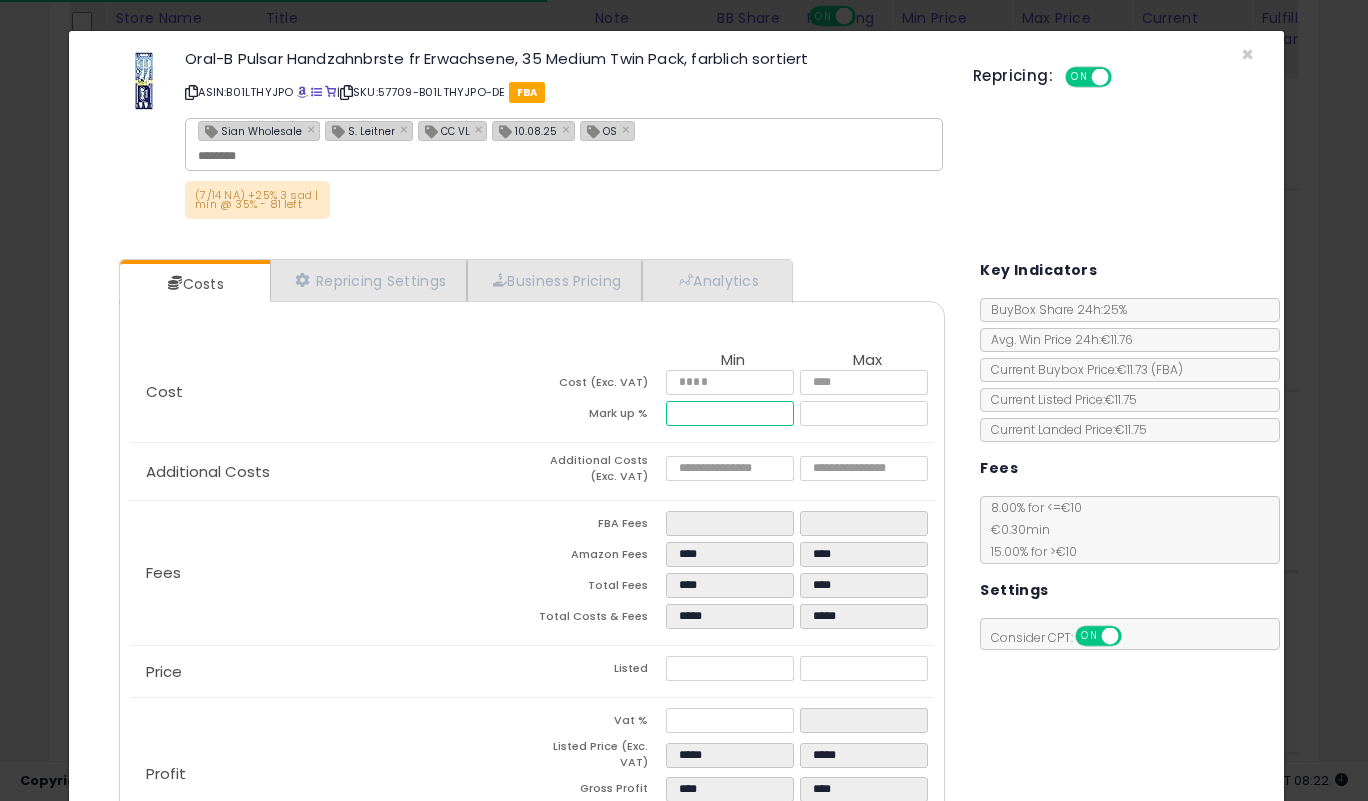 drag, startPoint x: 709, startPoint y: 413, endPoint x: 628, endPoint y: 418, distance: 81.154175 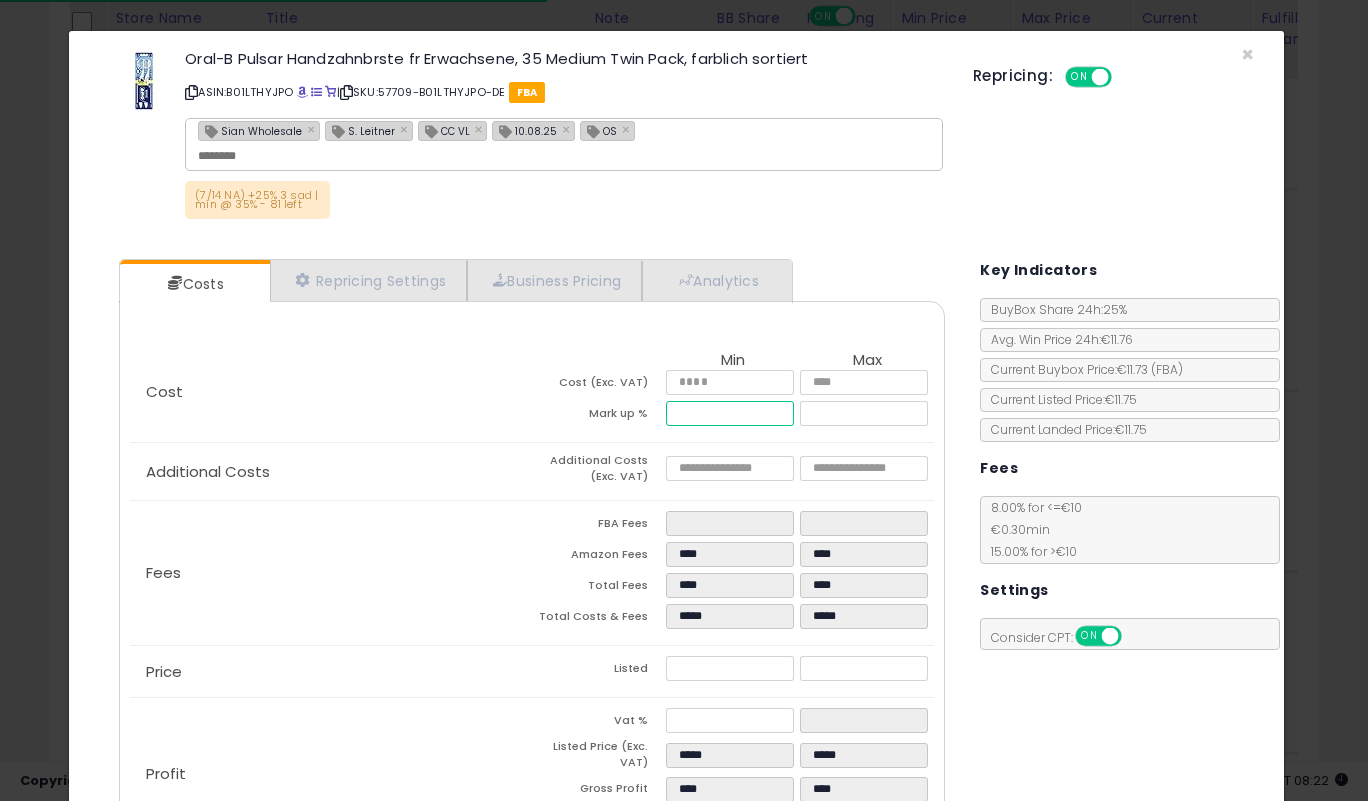 click on "Mark up %
*****
******" at bounding box center (733, 416) 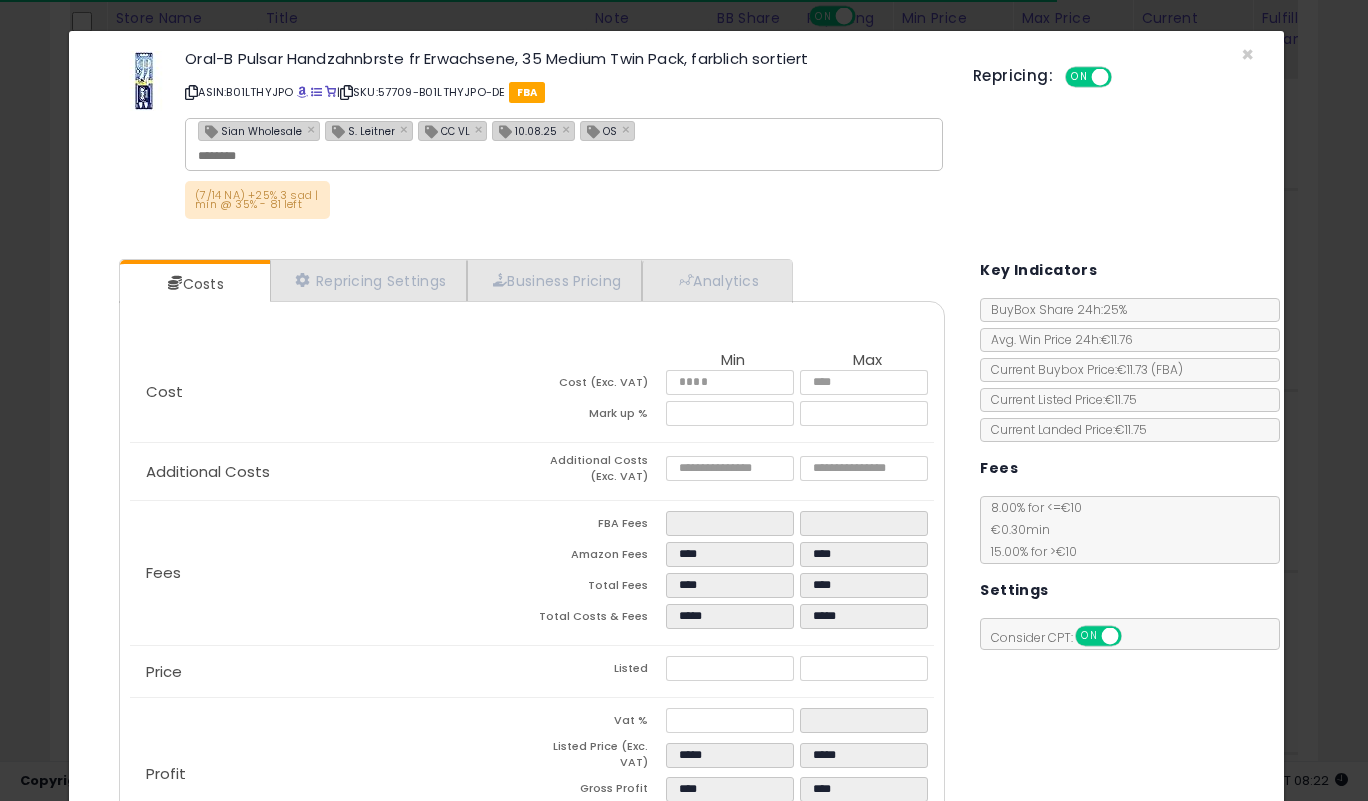 type on "*****" 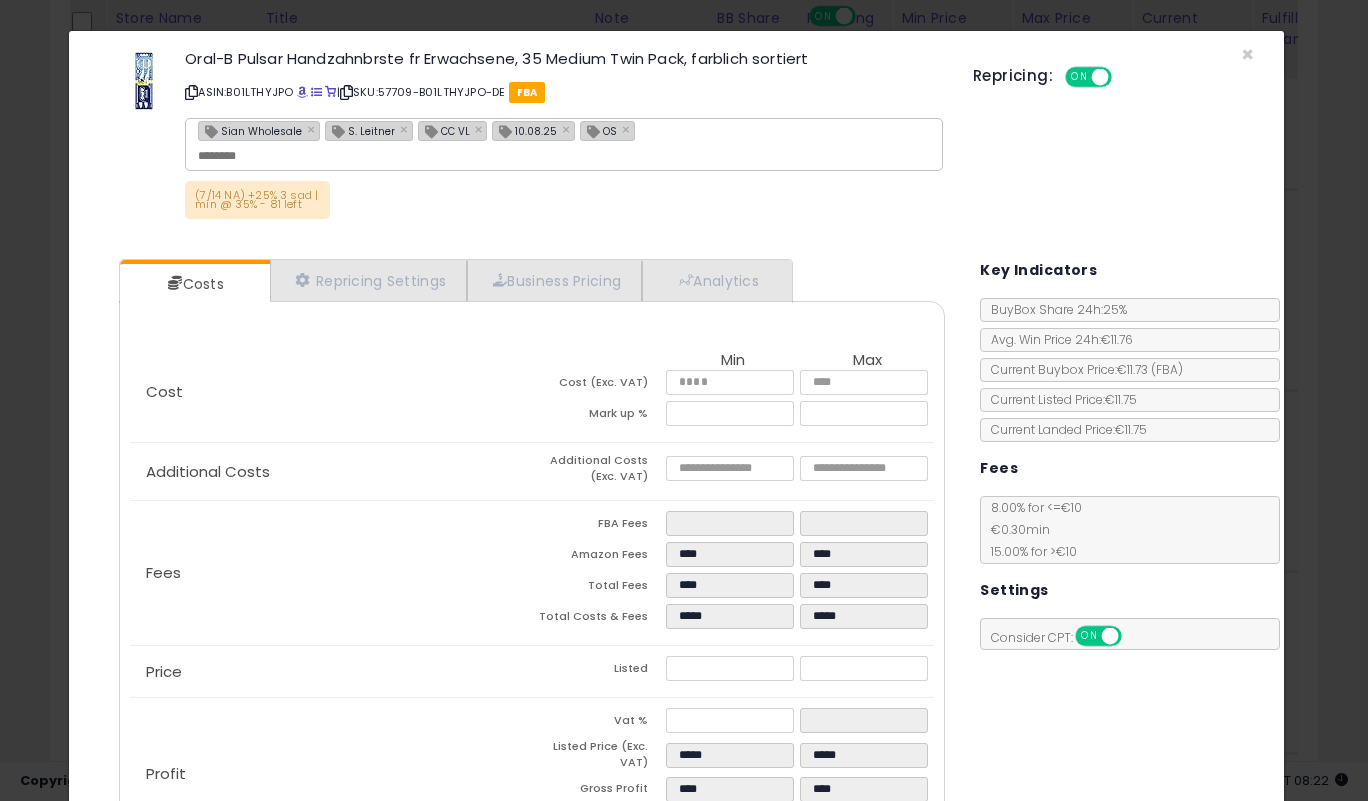 scroll, scrollTop: 152, scrollLeft: 0, axis: vertical 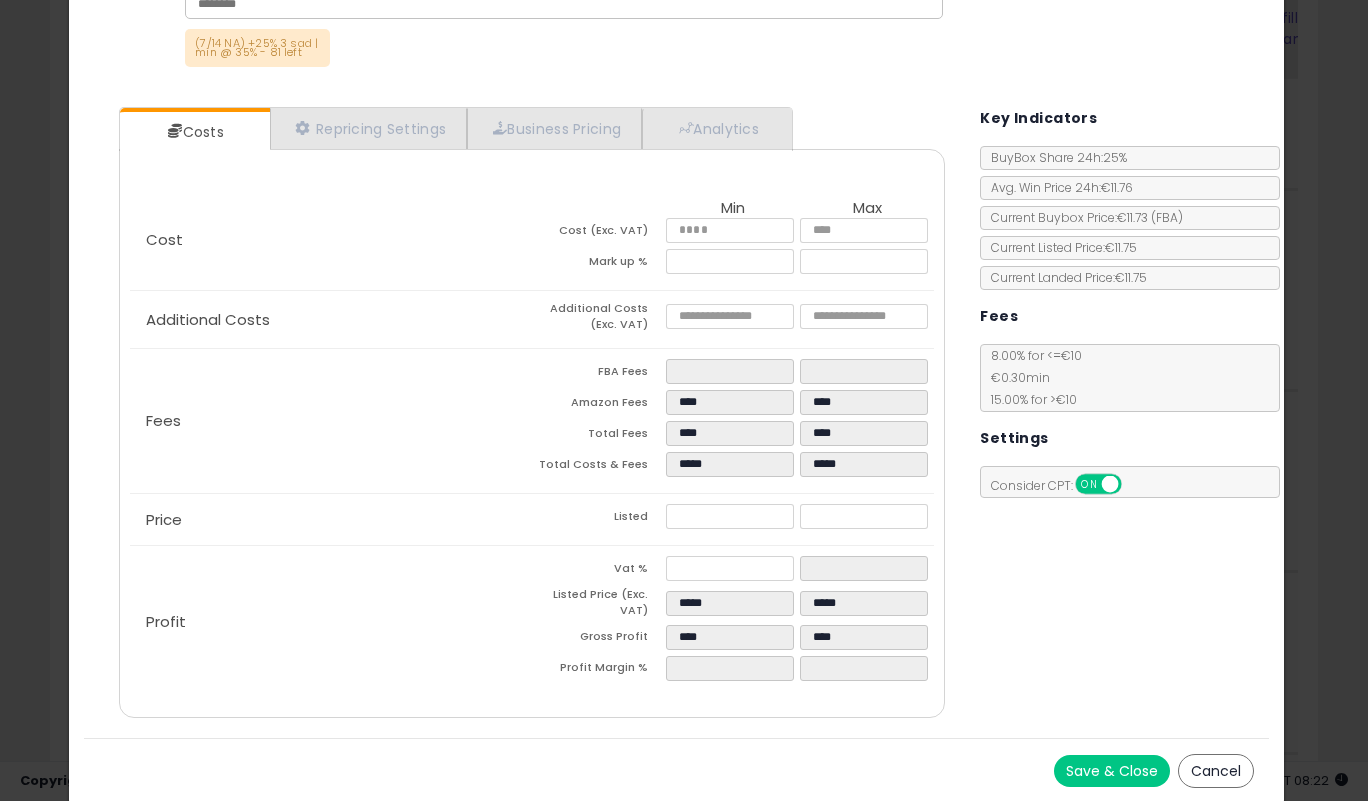 drag, startPoint x: 1099, startPoint y: 767, endPoint x: 1073, endPoint y: 753, distance: 29.529646 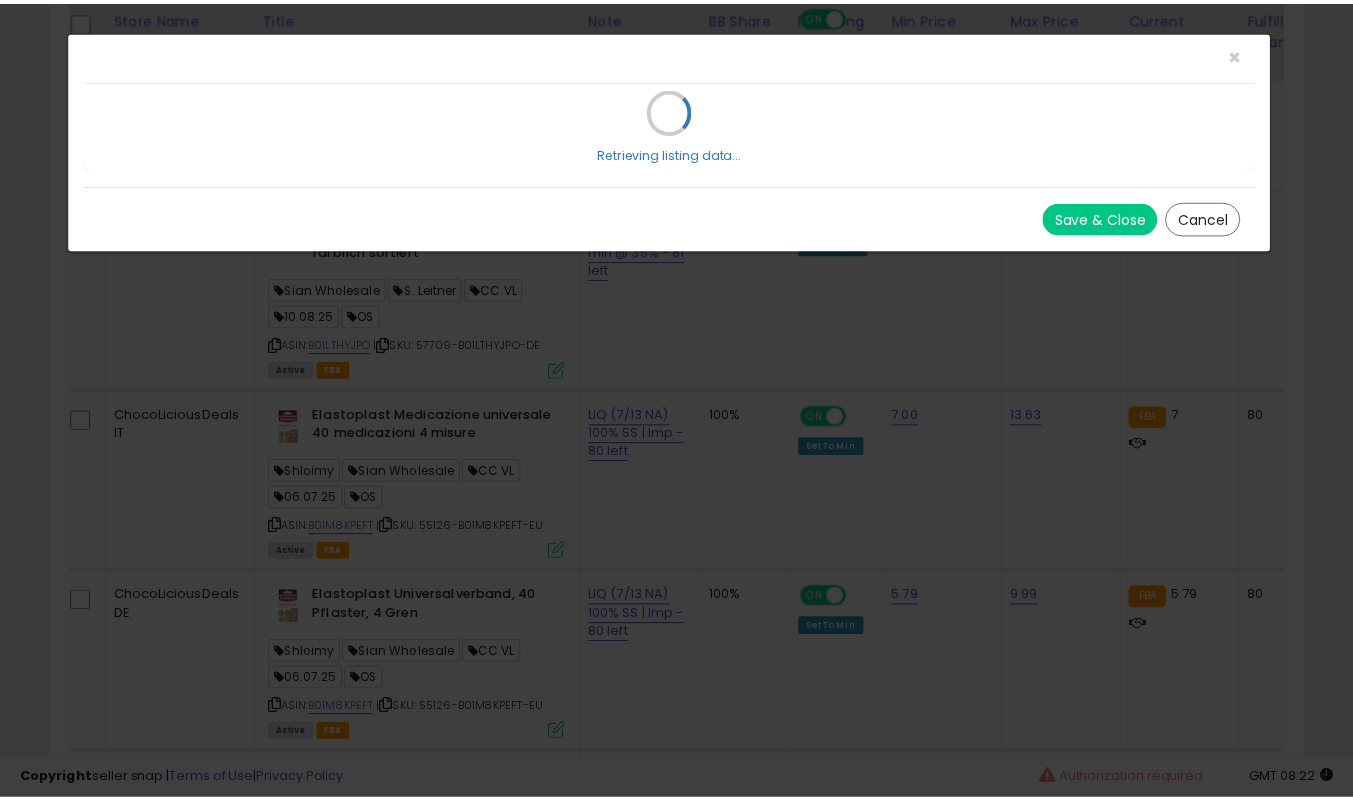 scroll, scrollTop: 0, scrollLeft: 0, axis: both 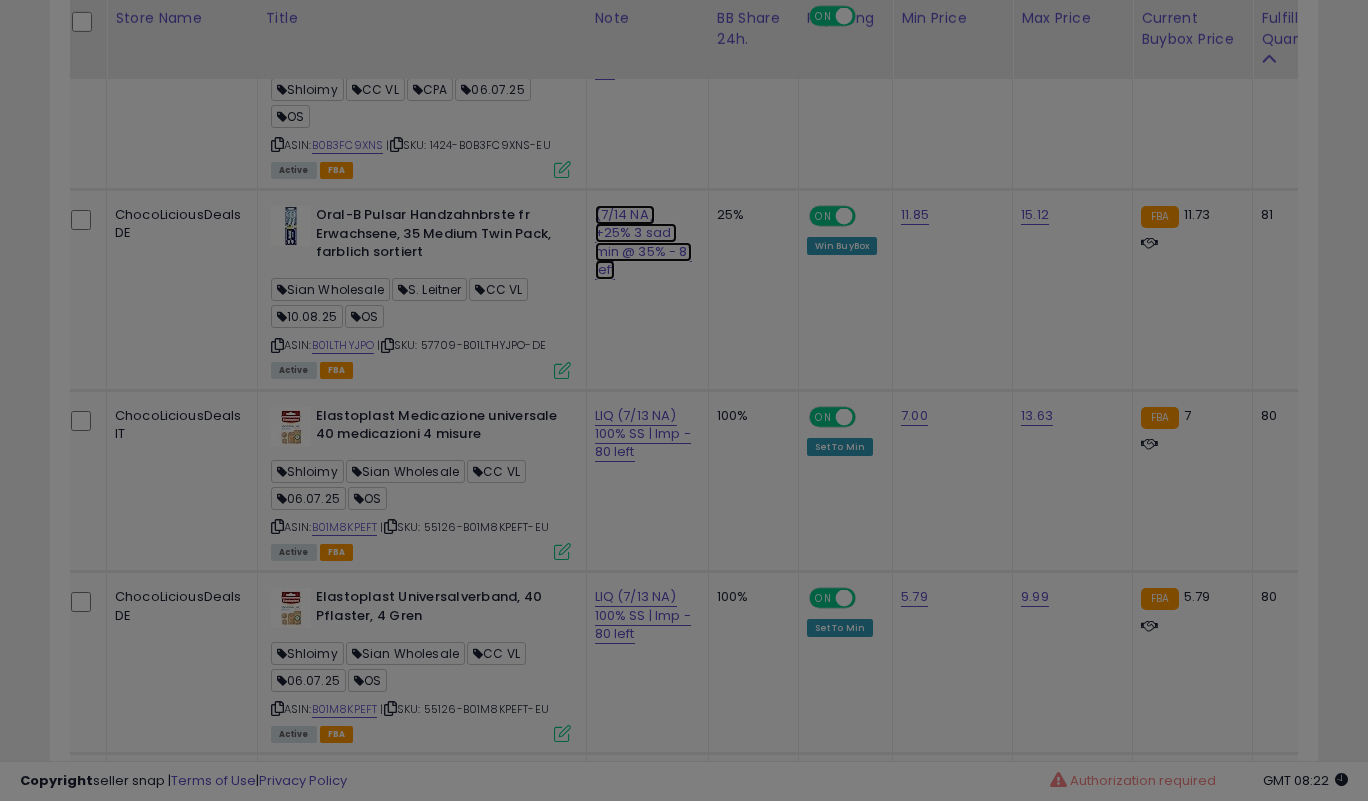 click on "(7/14 NA) +25% 3 sad | min @ 35% - 81 left" at bounding box center [643, -6803] 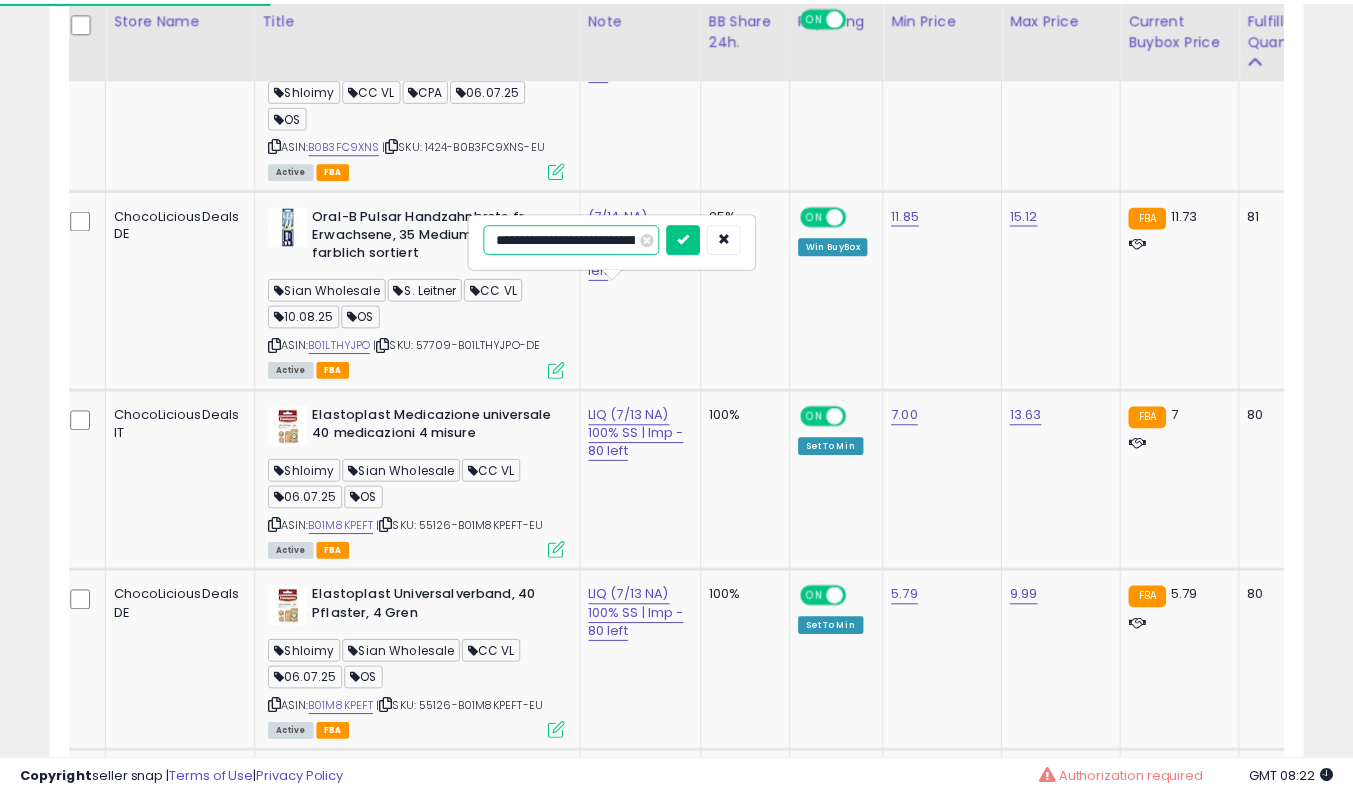 scroll, scrollTop: 410, scrollLeft: 725, axis: both 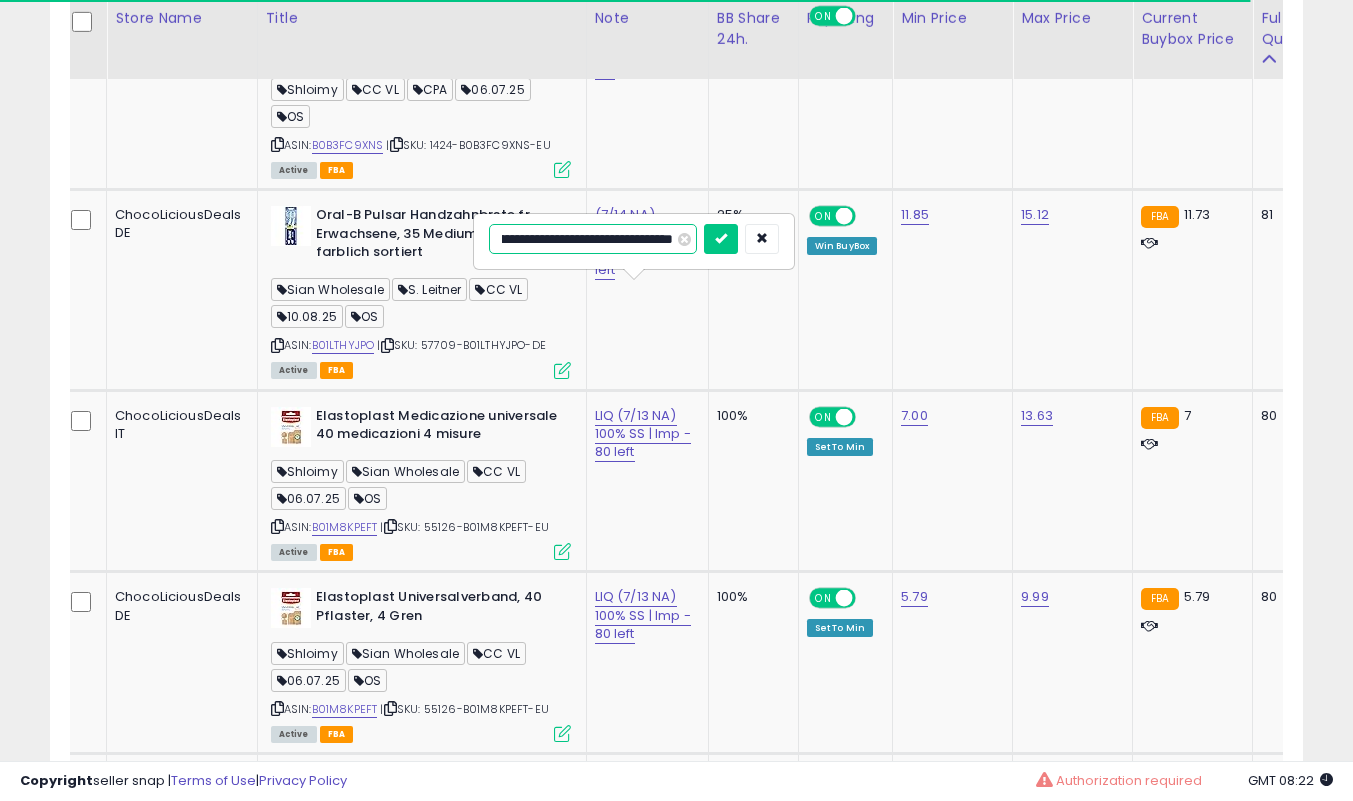 type on "**********" 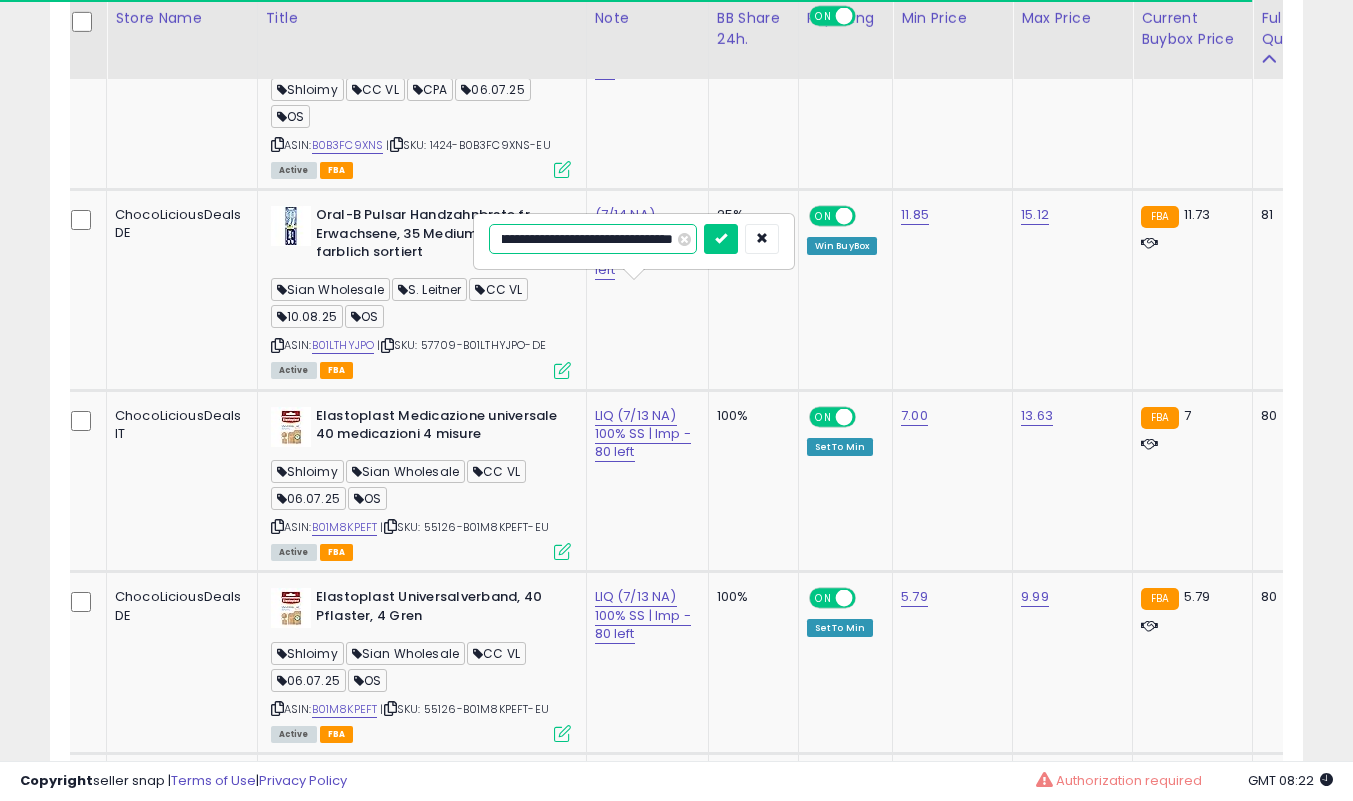 scroll, scrollTop: 0, scrollLeft: 137, axis: horizontal 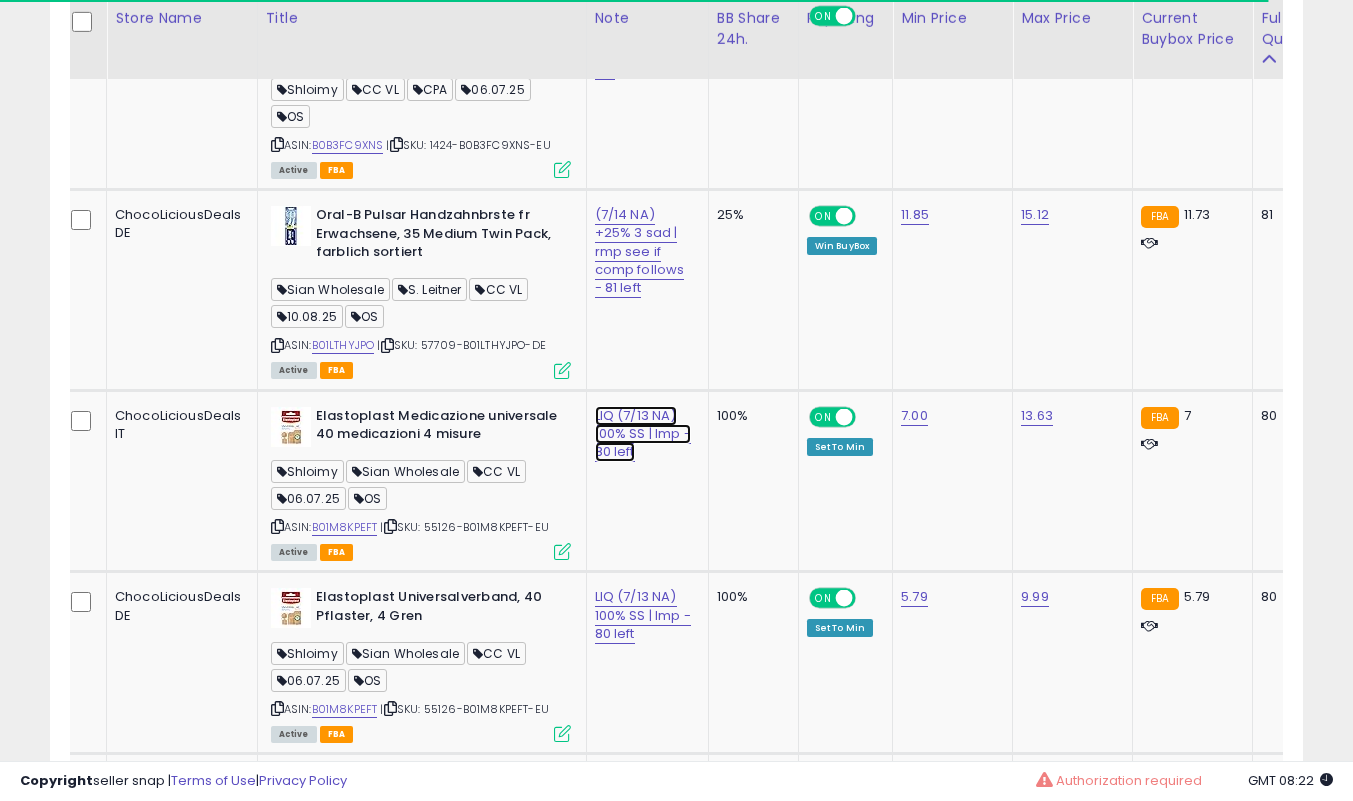 click on "LIQ (7/13 NA) 100% SS | lmp - 80 left" at bounding box center [643, -6803] 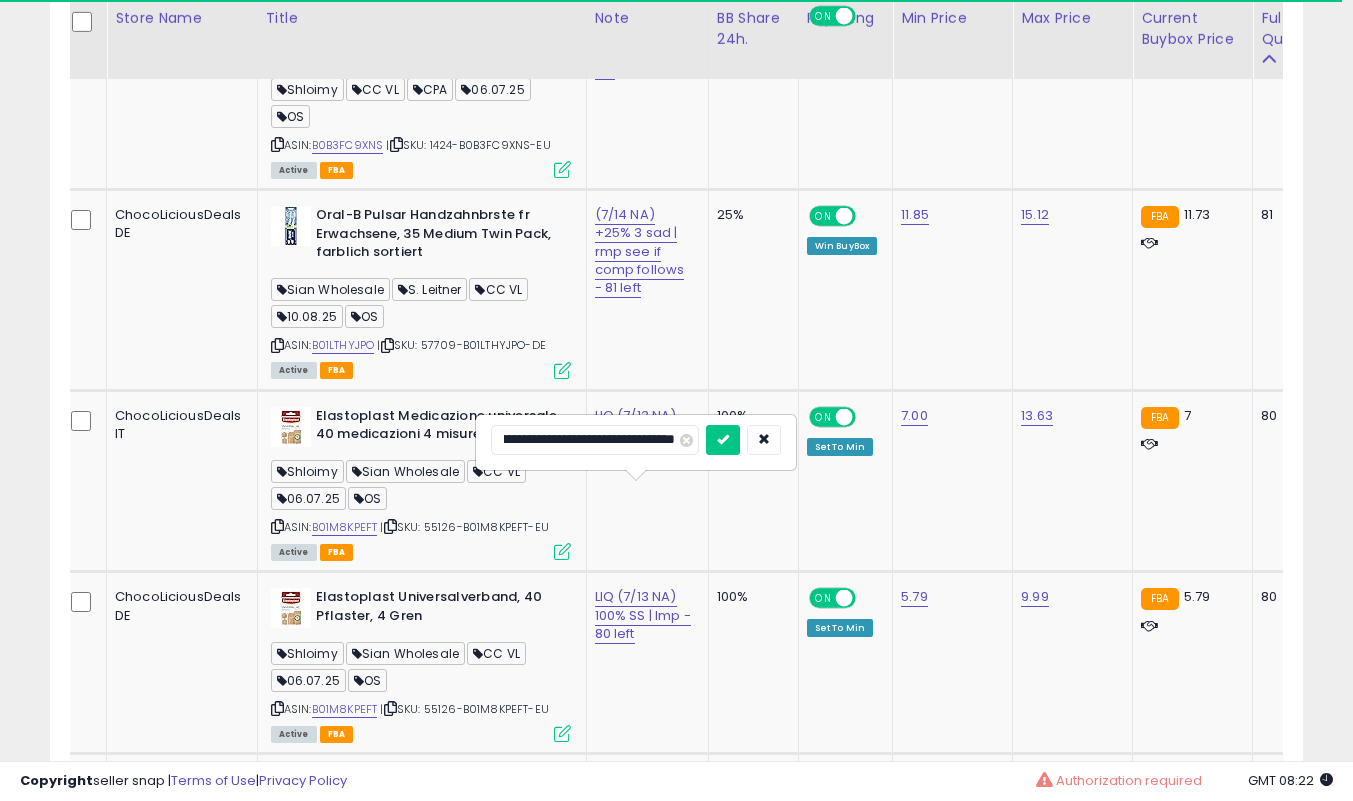 scroll, scrollTop: 0, scrollLeft: 0, axis: both 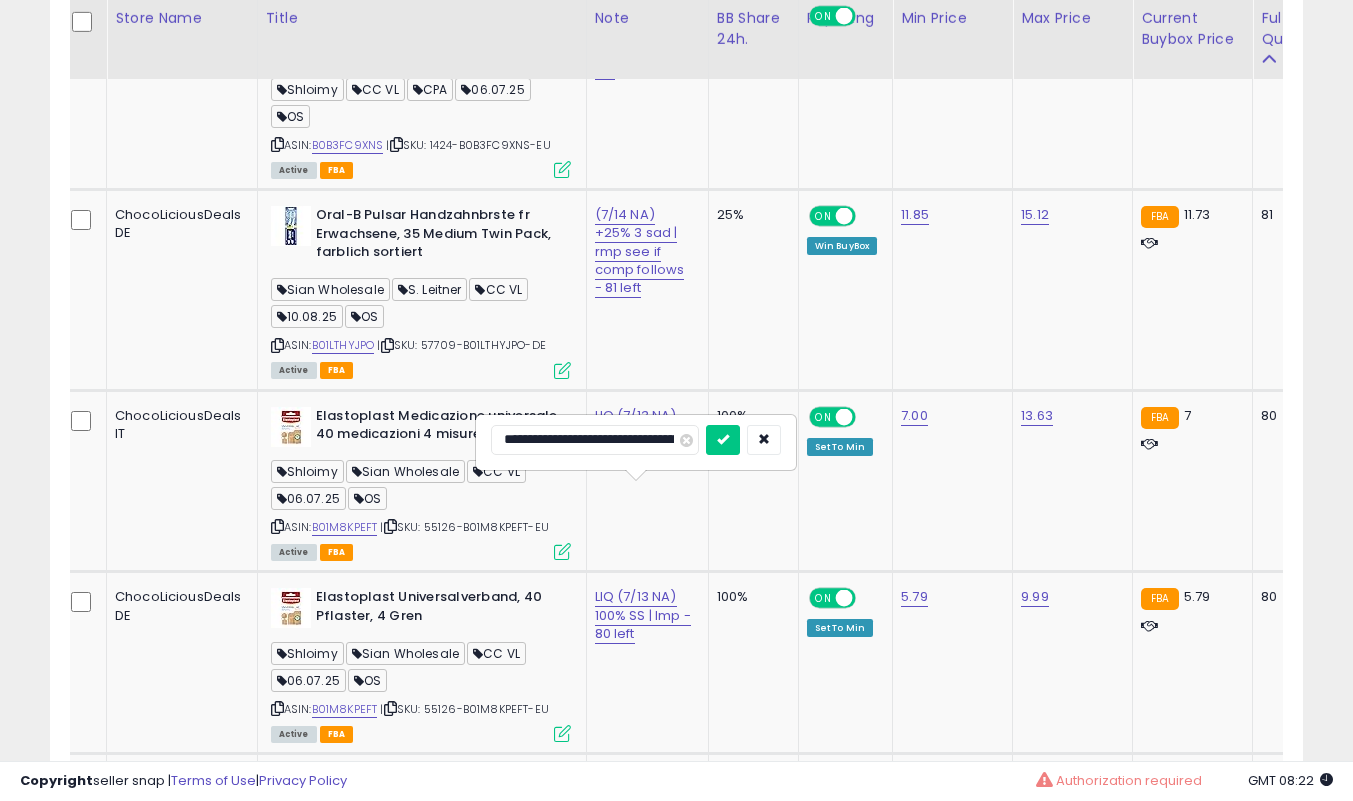 type on "**********" 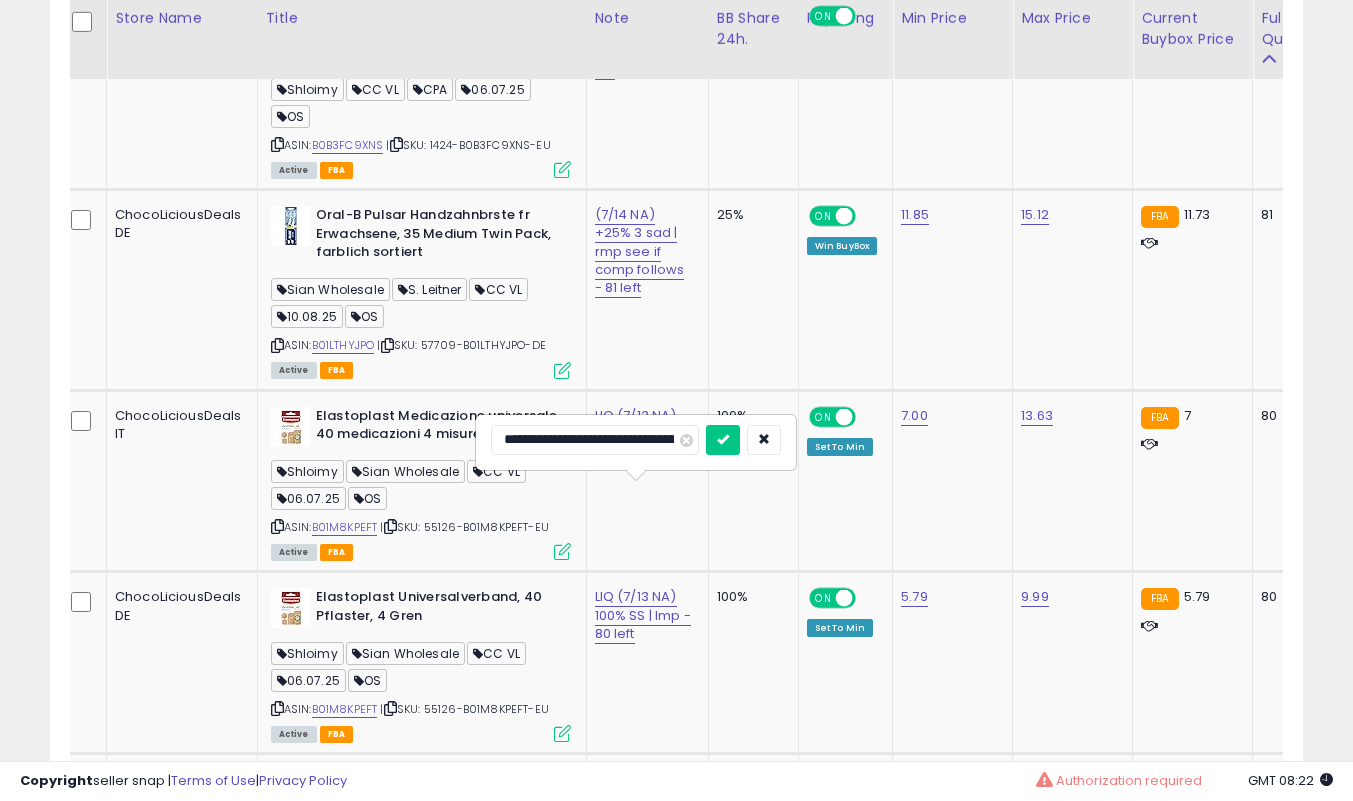 click at bounding box center [723, 440] 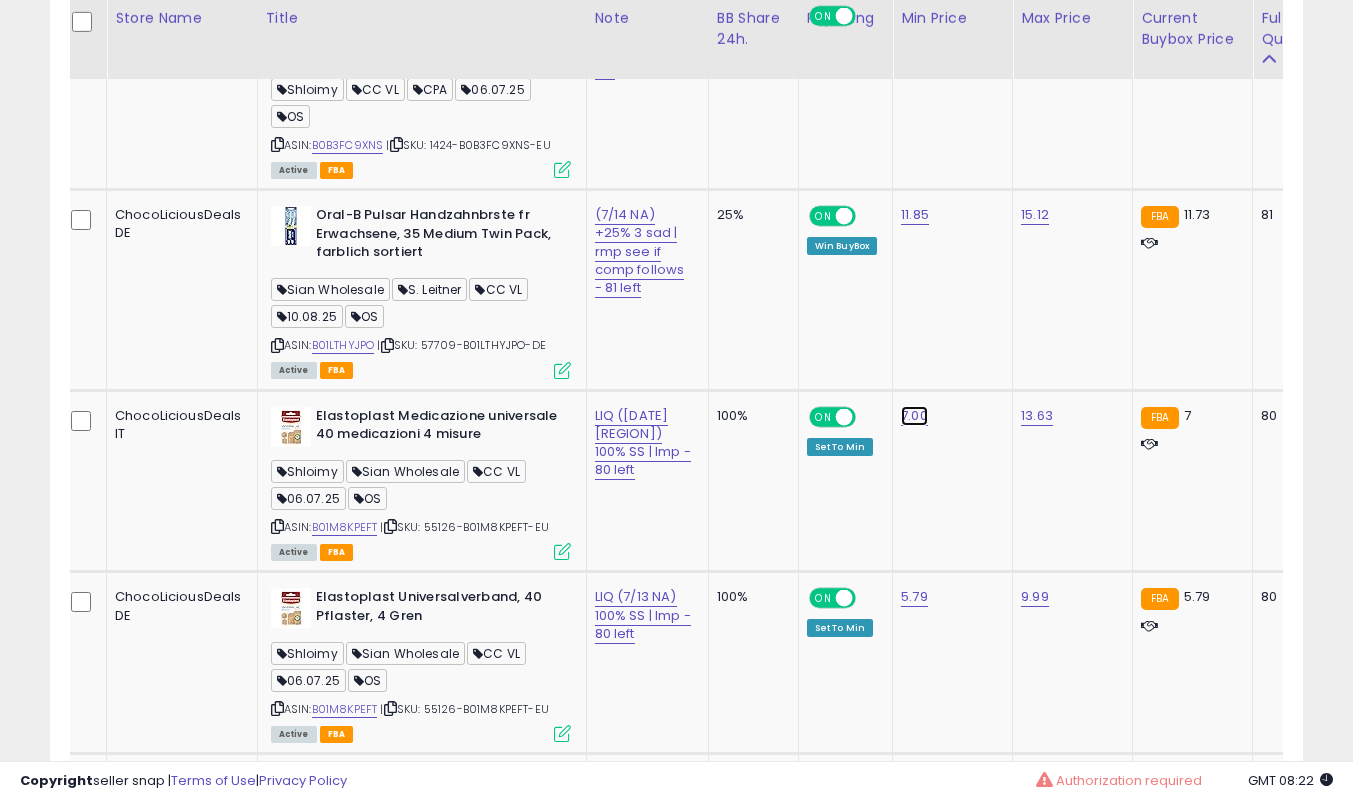 click on "7.00" at bounding box center [917, -6857] 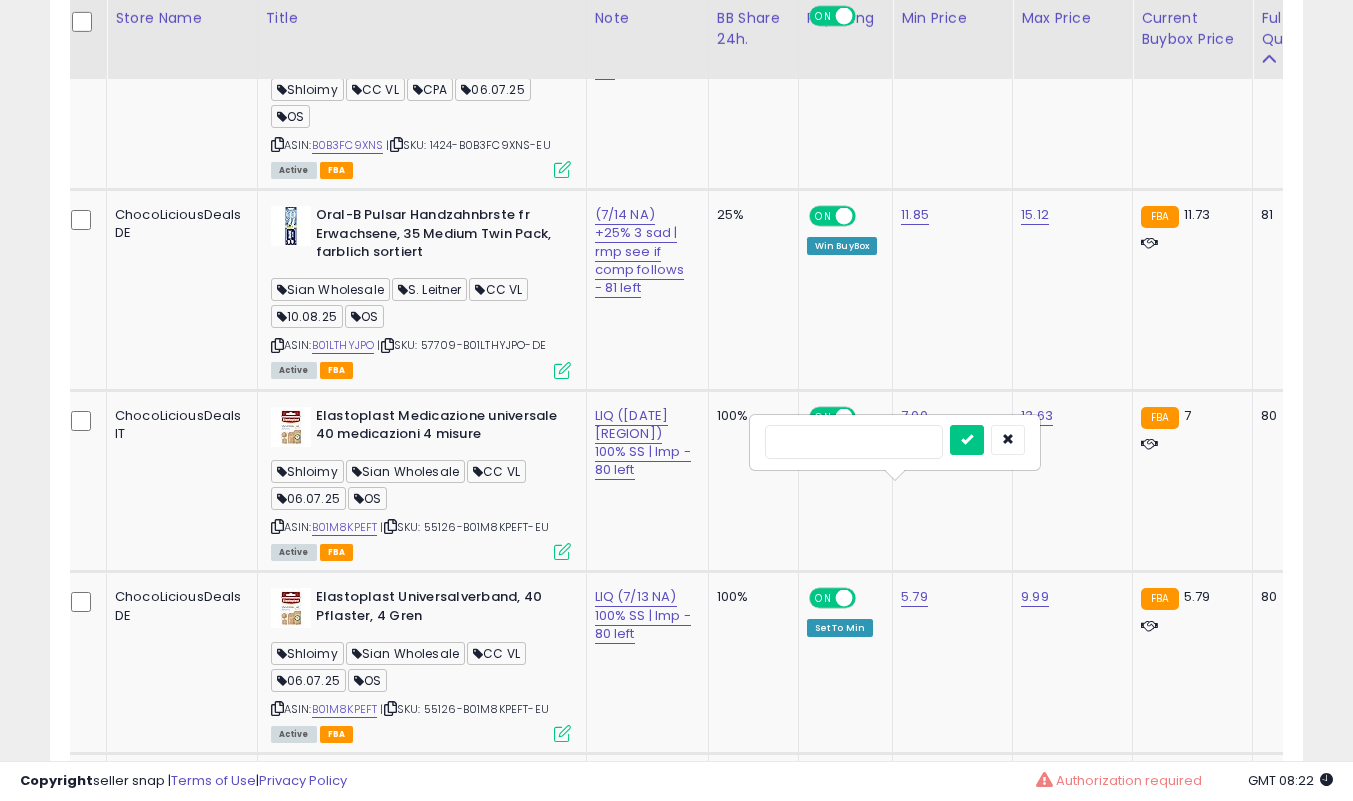 type on "*" 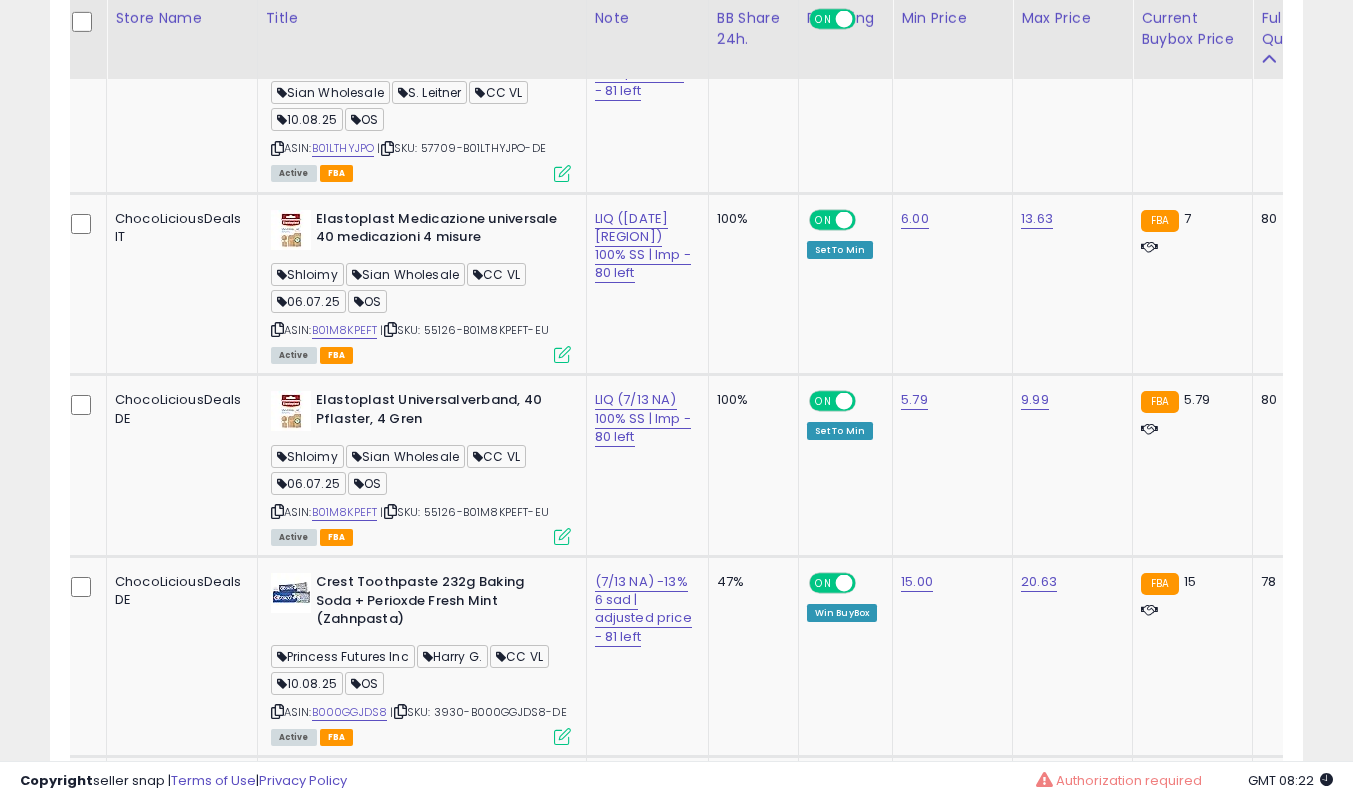 scroll, scrollTop: 8229, scrollLeft: 0, axis: vertical 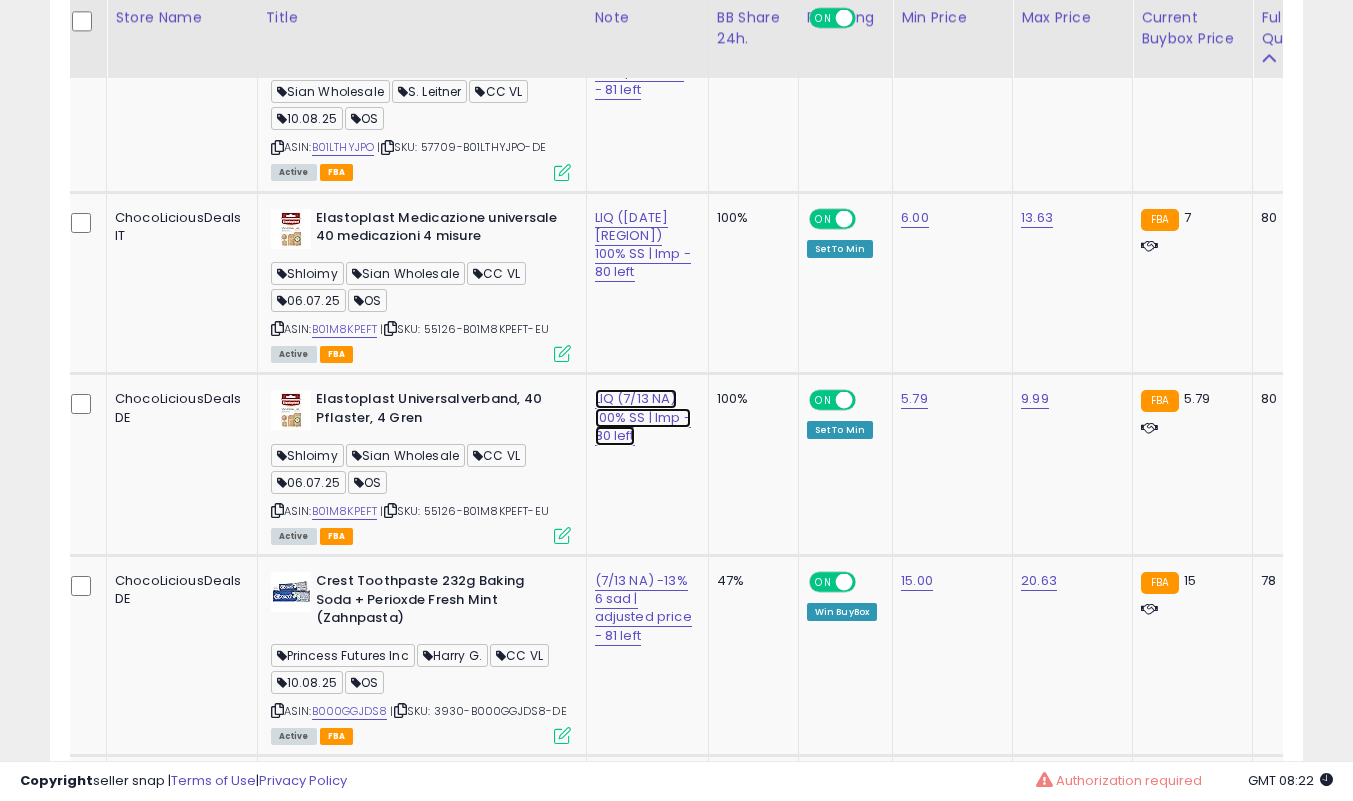 click on "LIQ (7/13 NA) 100% SS | lmp - 80 left" at bounding box center (643, -7001) 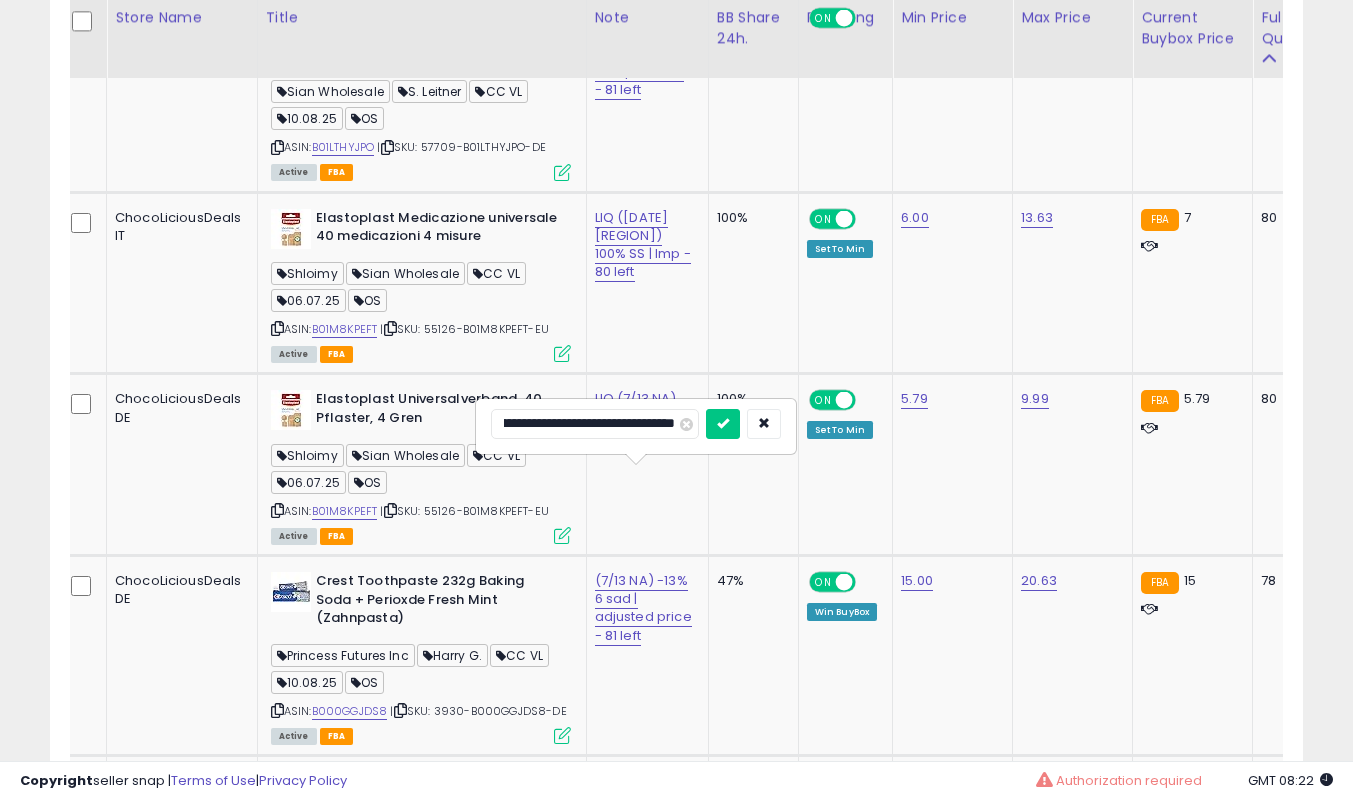 scroll, scrollTop: 0, scrollLeft: 0, axis: both 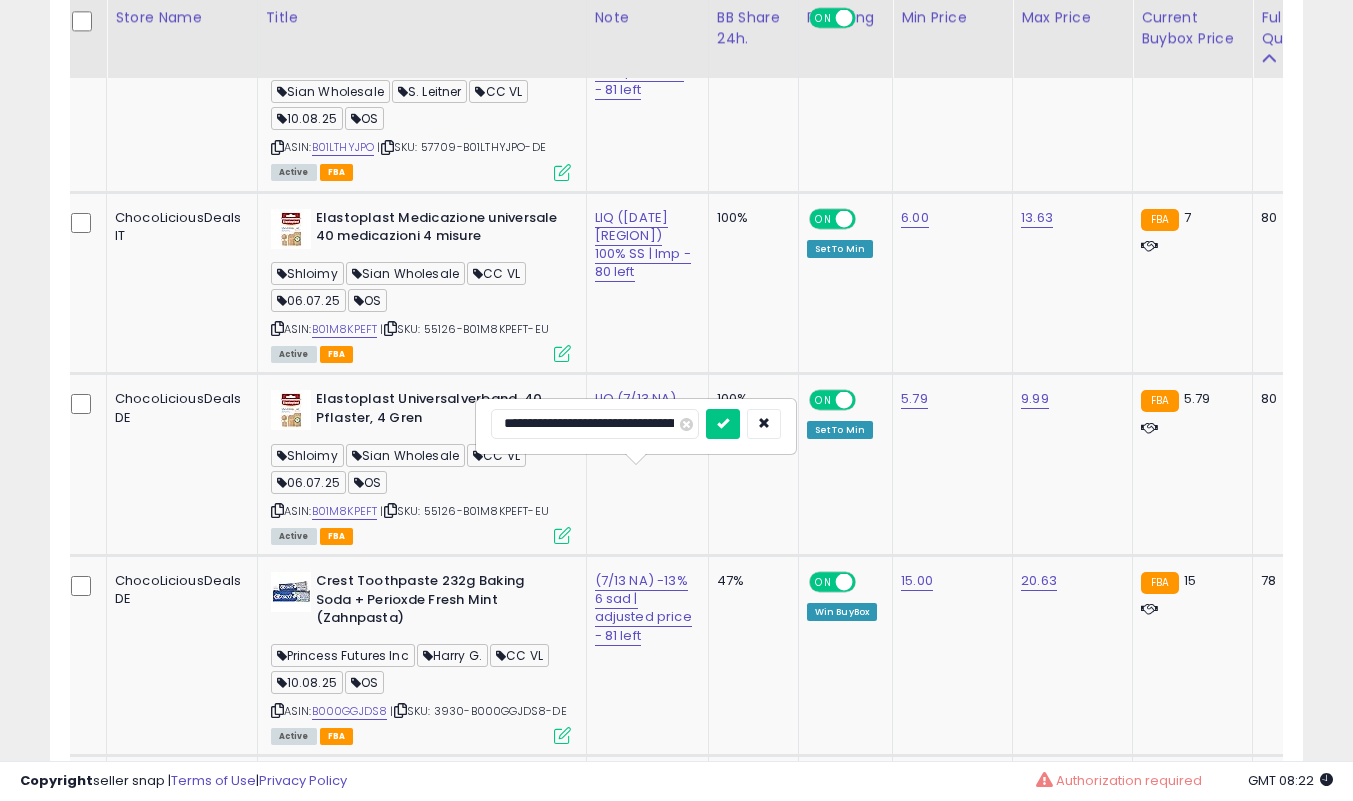 type on "**********" 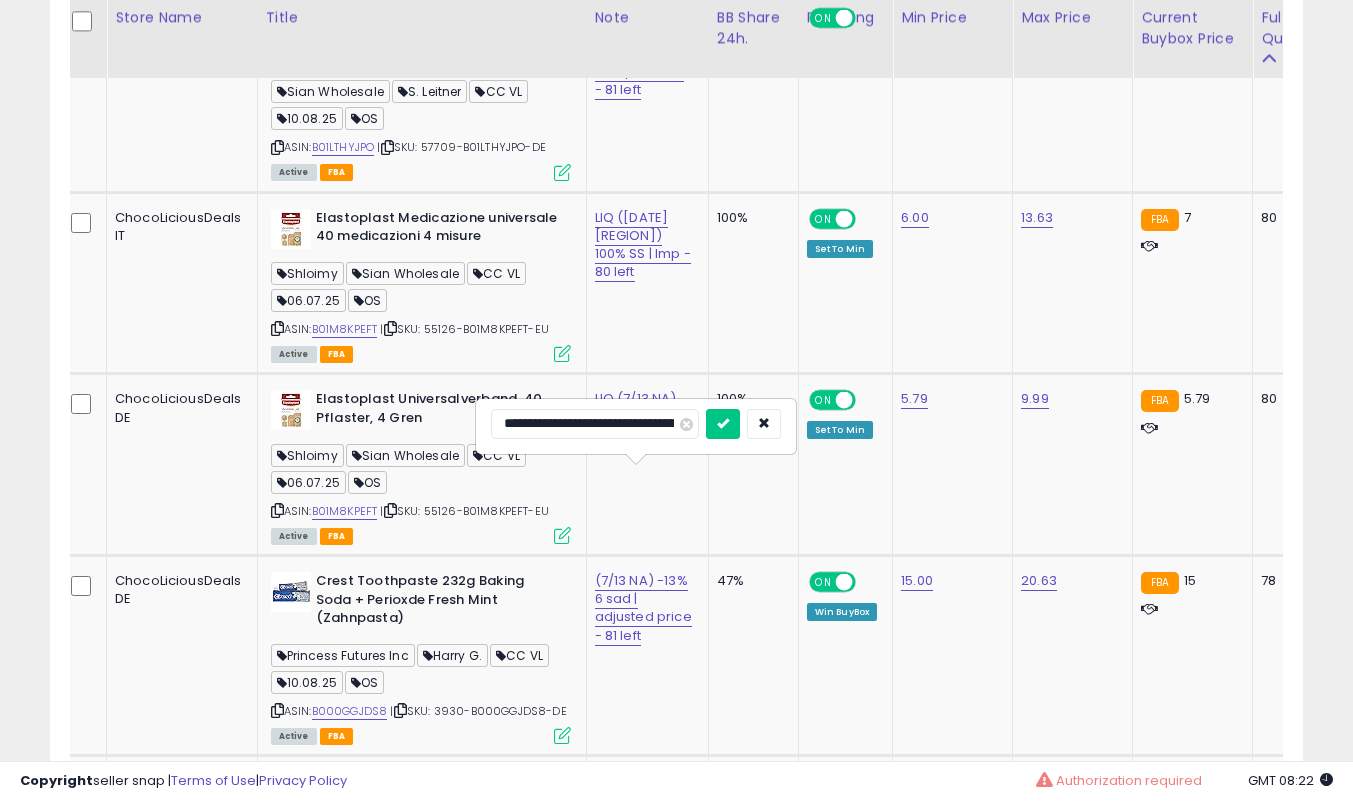 click at bounding box center (723, 424) 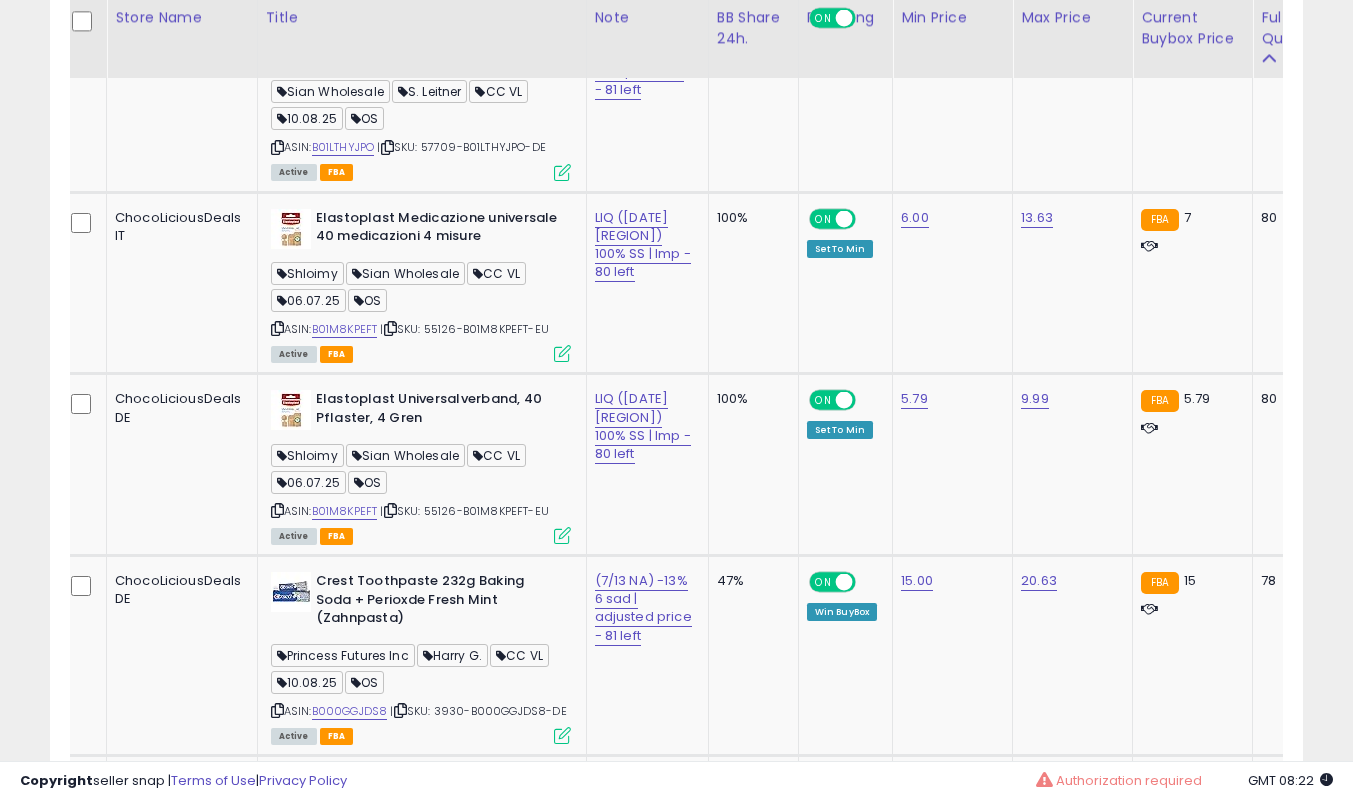 scroll, scrollTop: 0, scrollLeft: 79, axis: horizontal 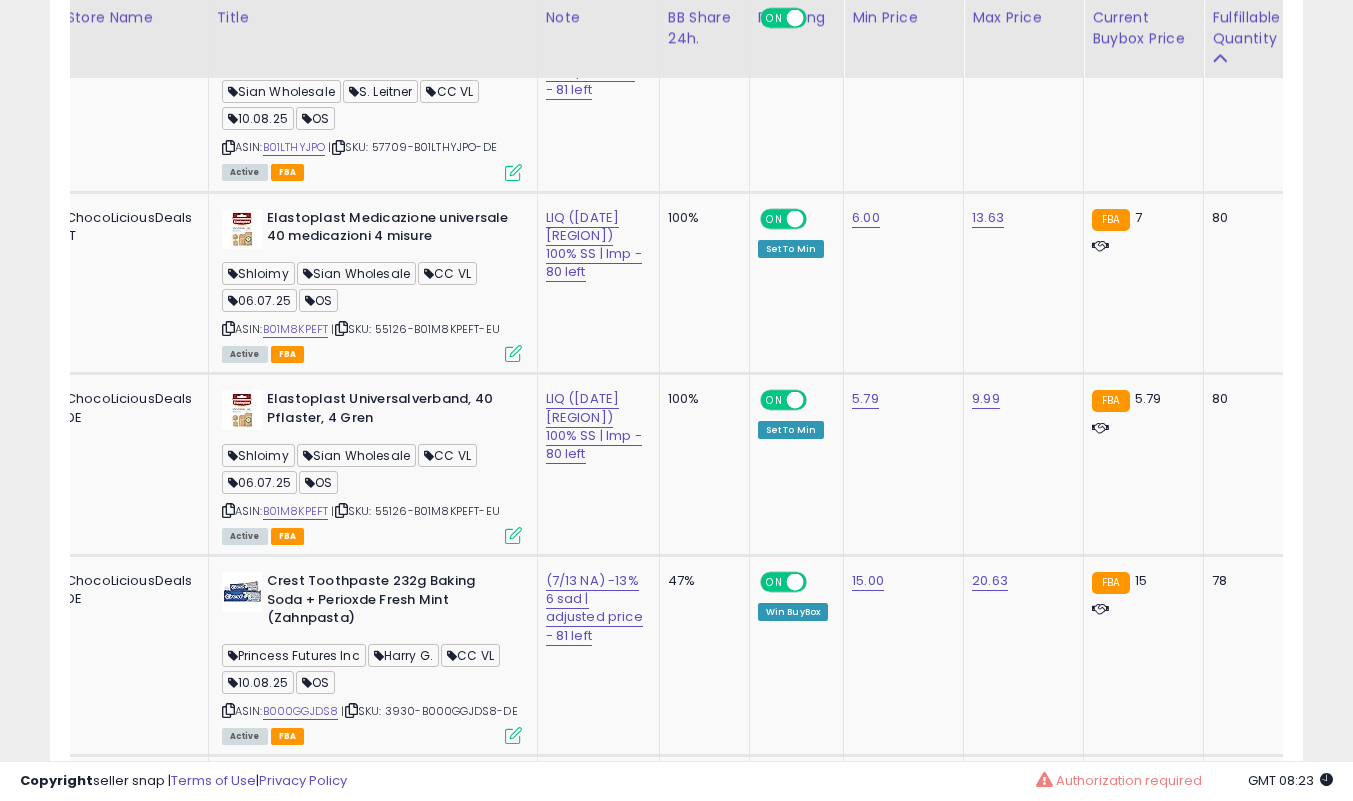 click on "5.79" 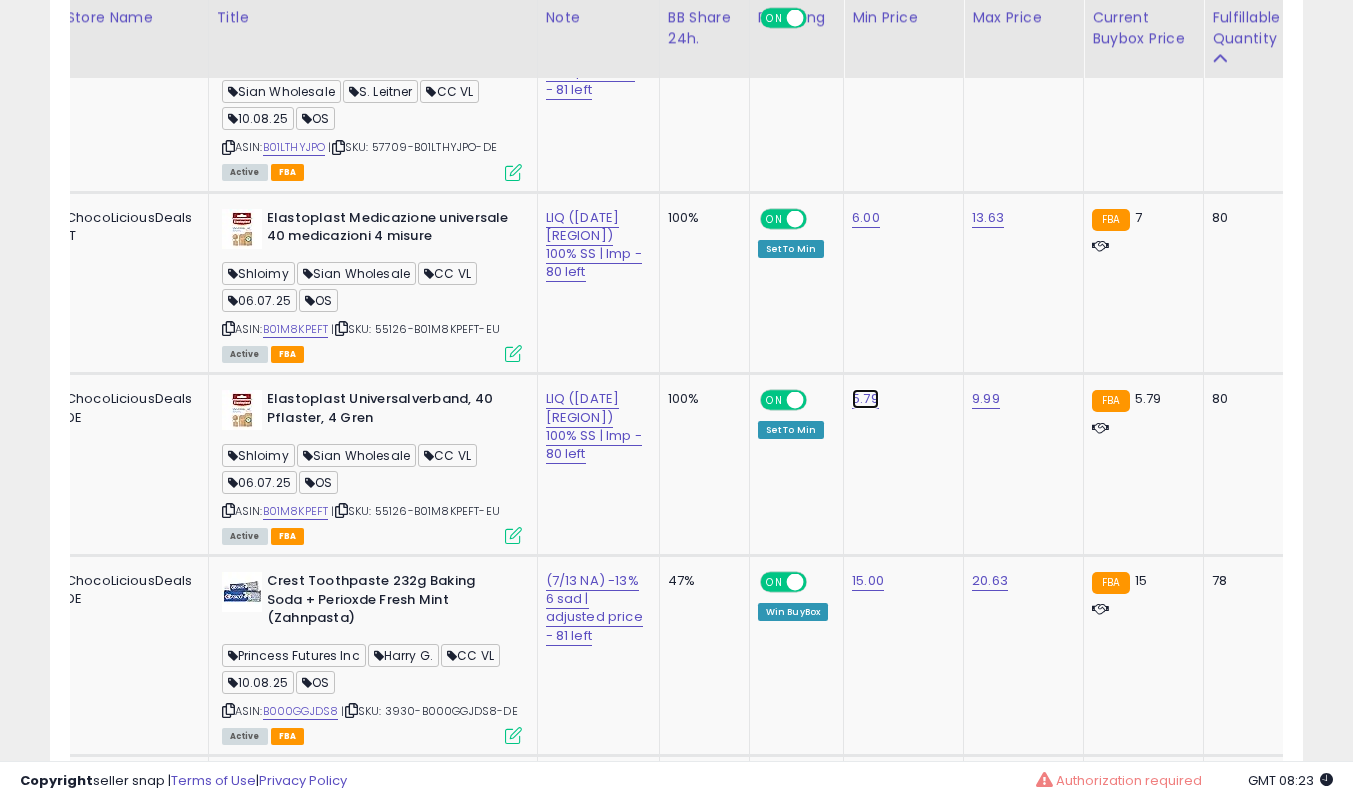 click on "5.79" at bounding box center [868, -7055] 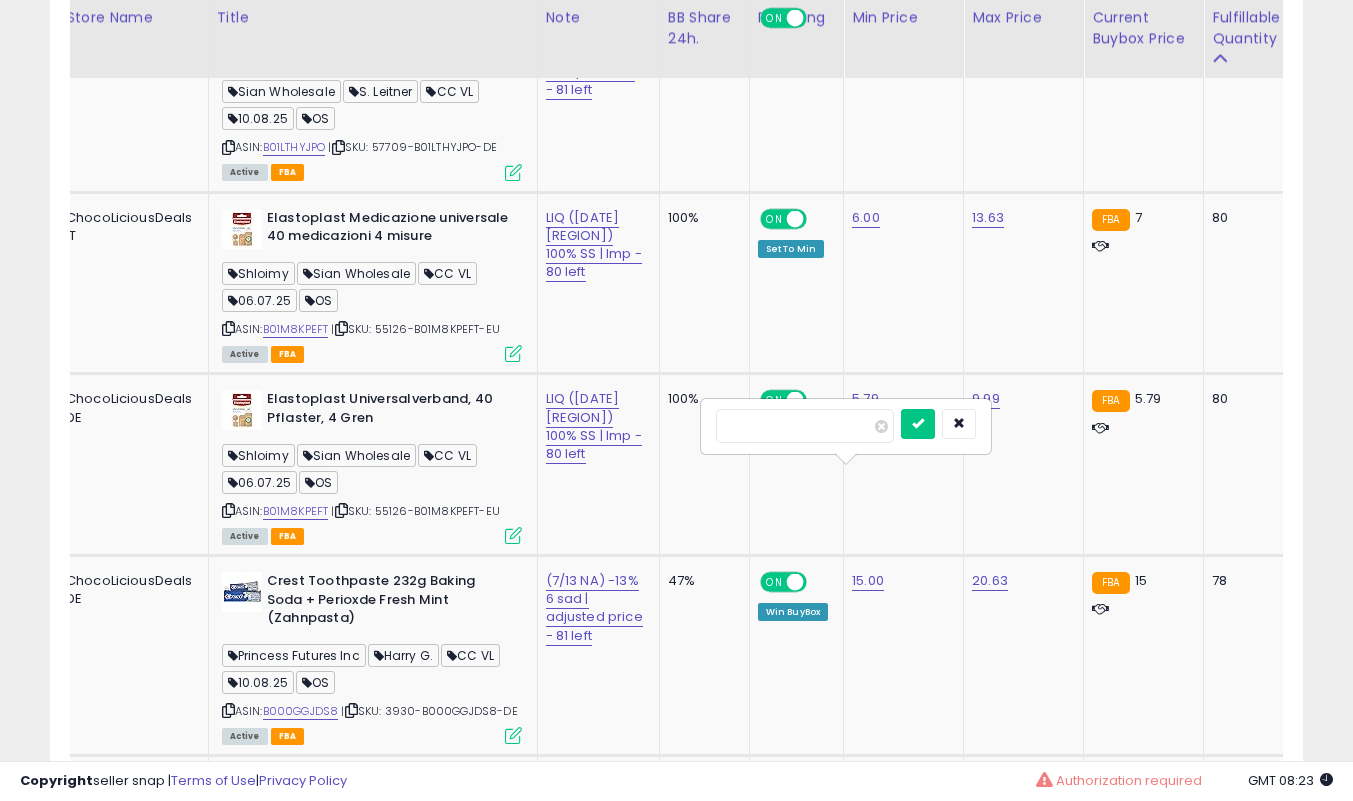 type on "****" 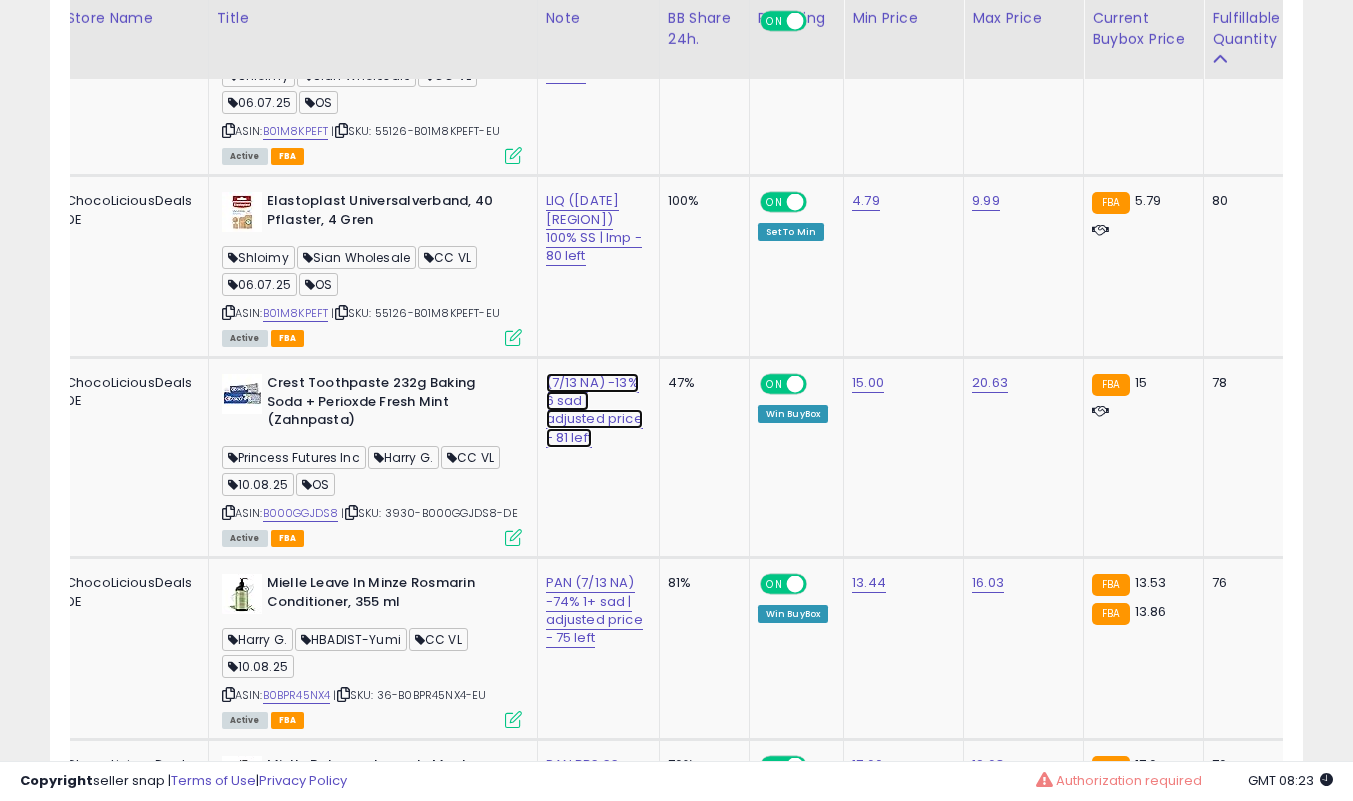 click on "(7/13 NA) -13% 6 sad | adjusted price - 81 left" at bounding box center [594, -7199] 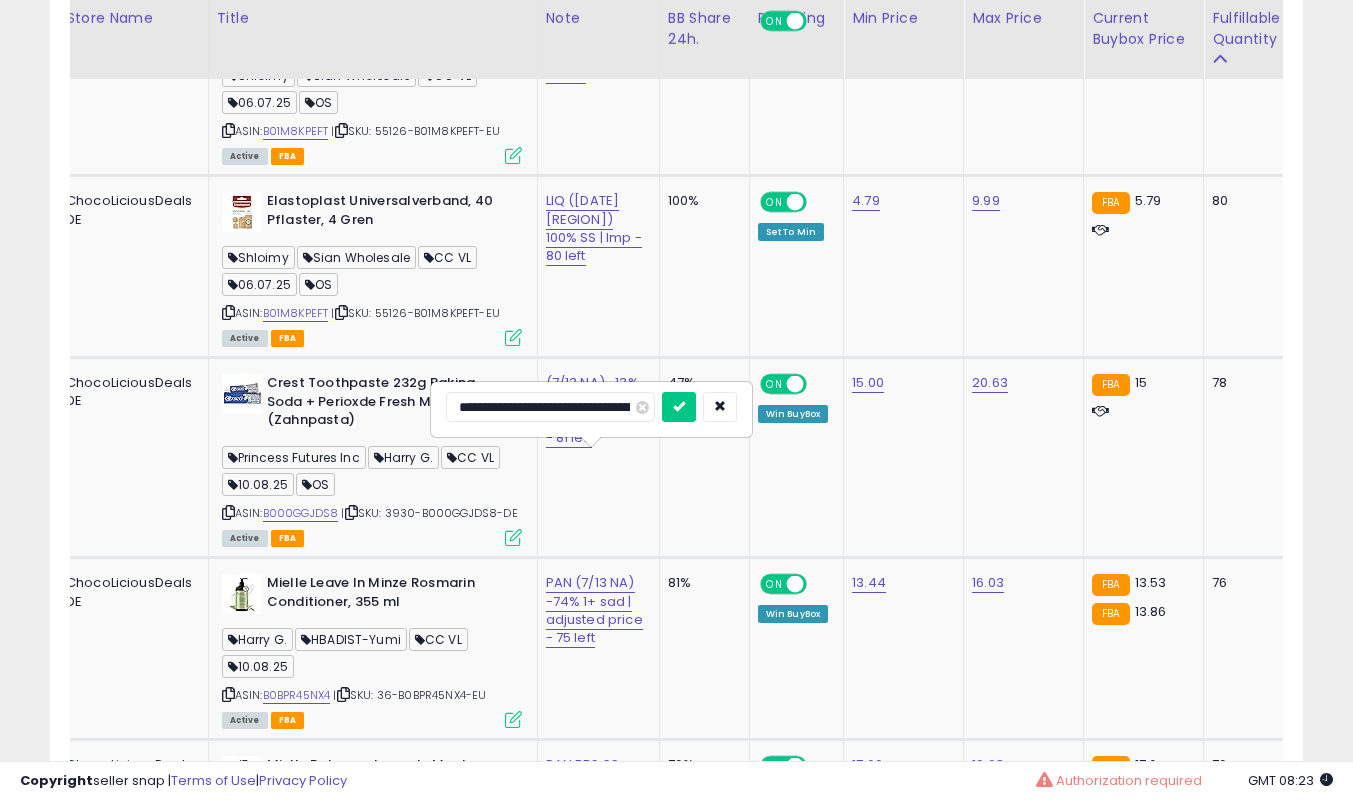 type on "**********" 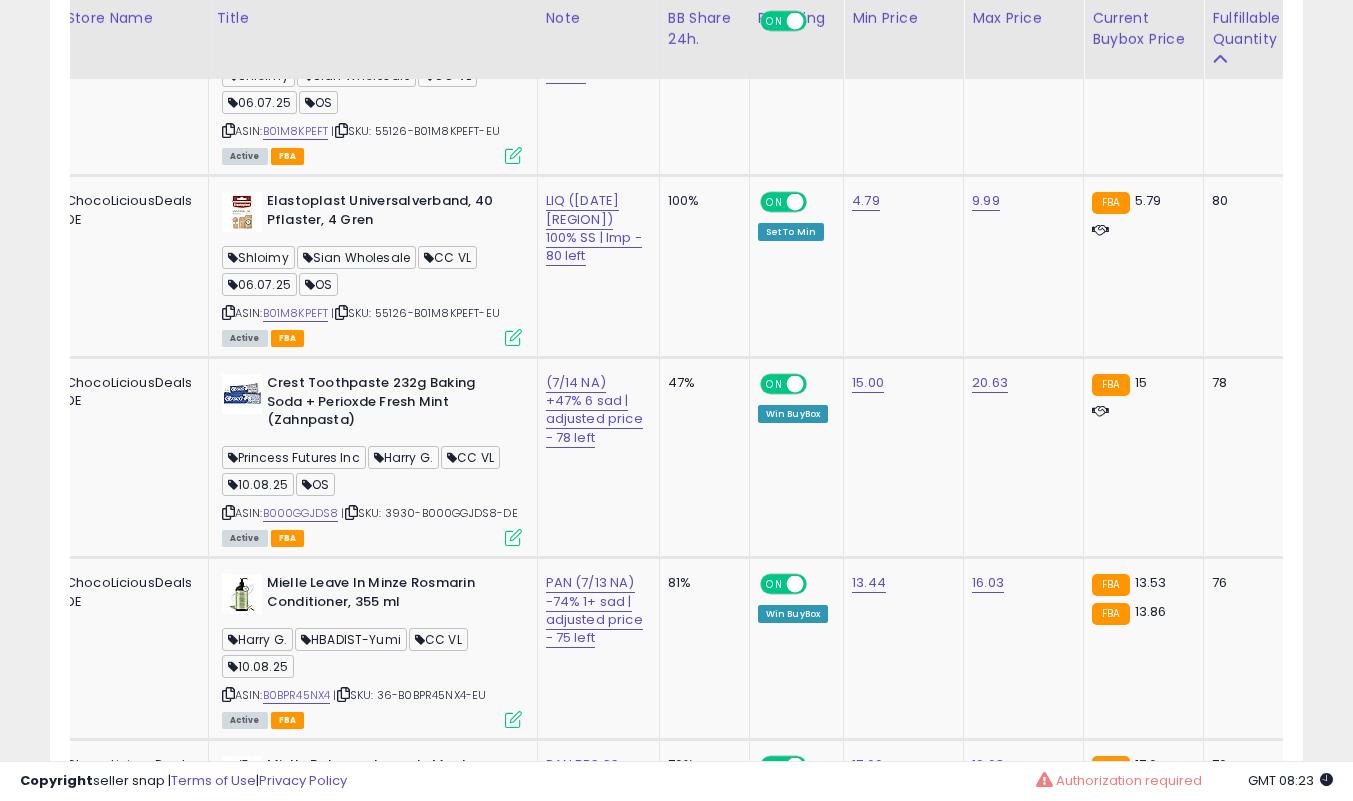 click at bounding box center (513, 537) 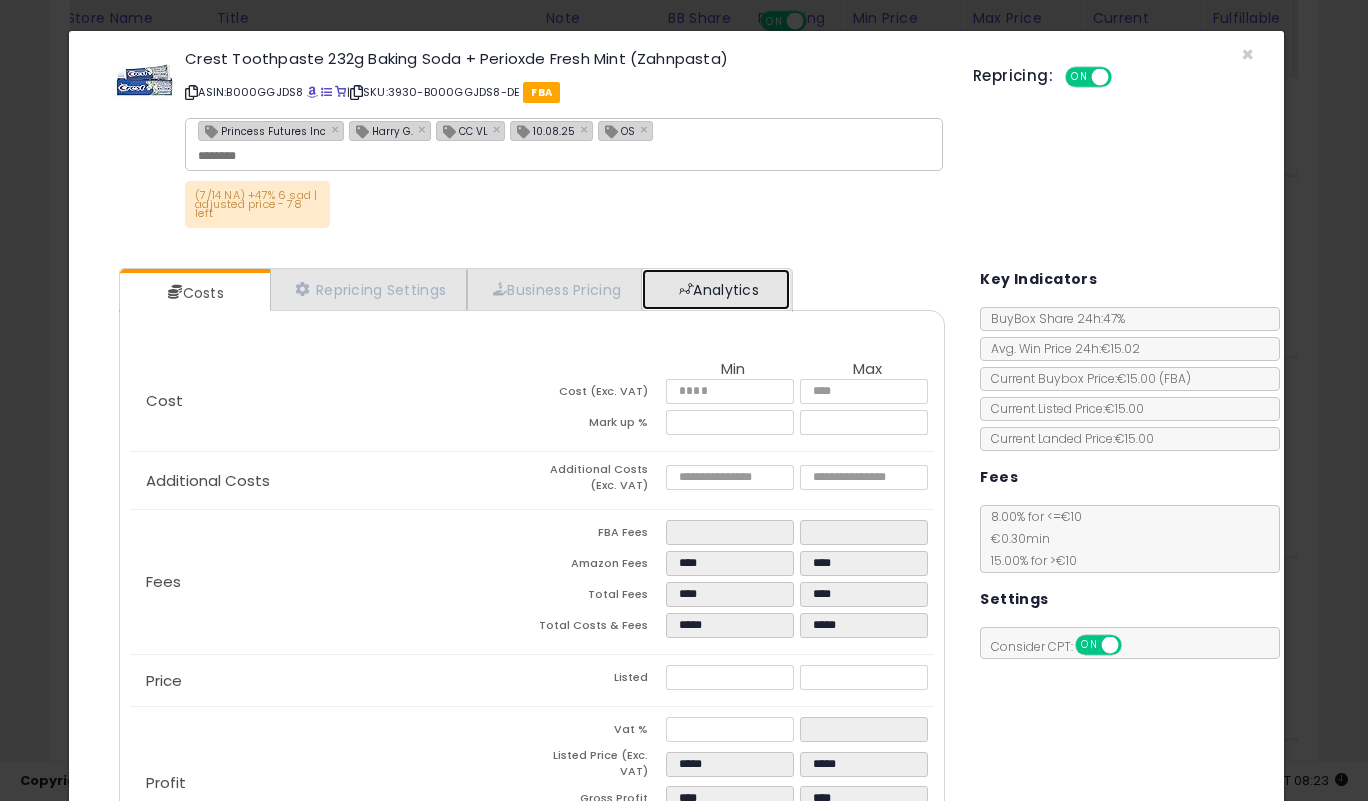 click on "Analytics" at bounding box center (716, 289) 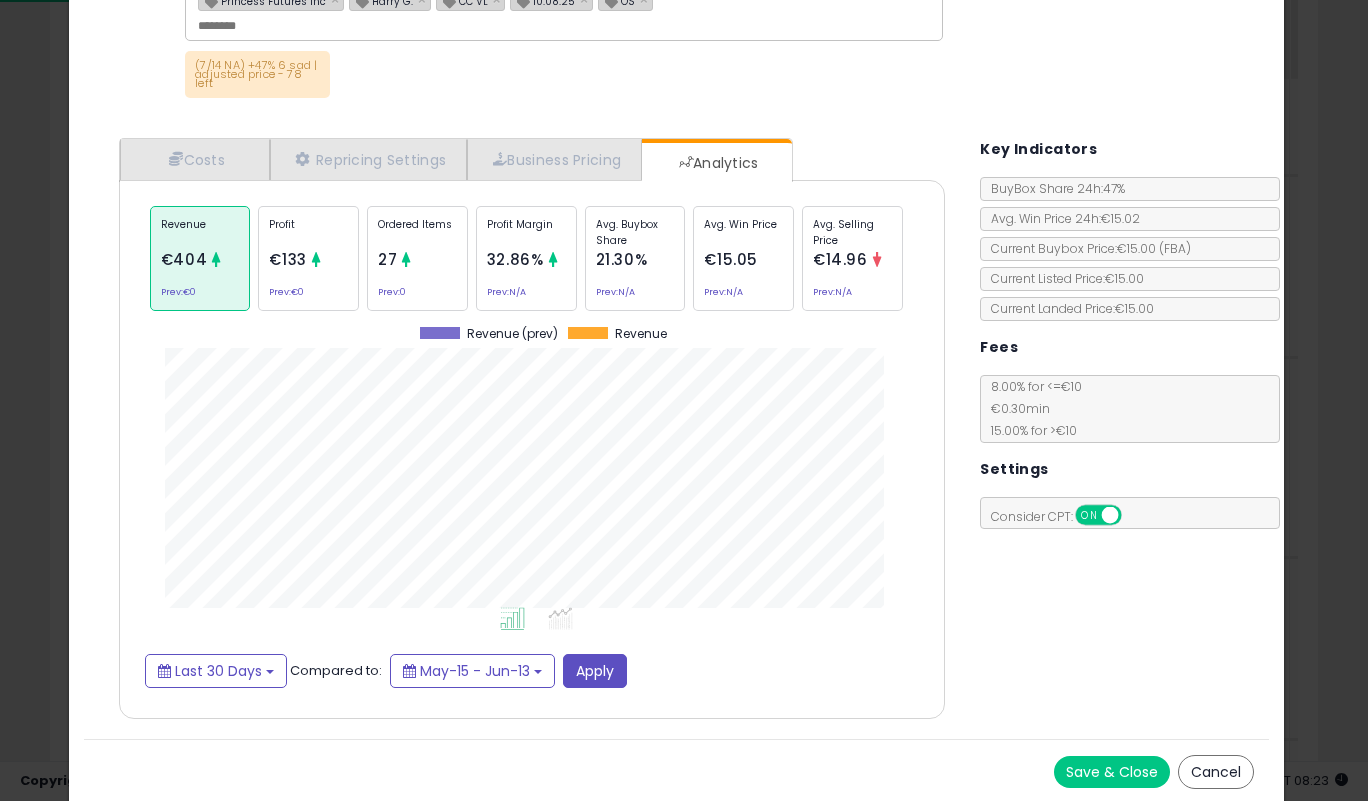click on "Save & Close" at bounding box center (1112, 772) 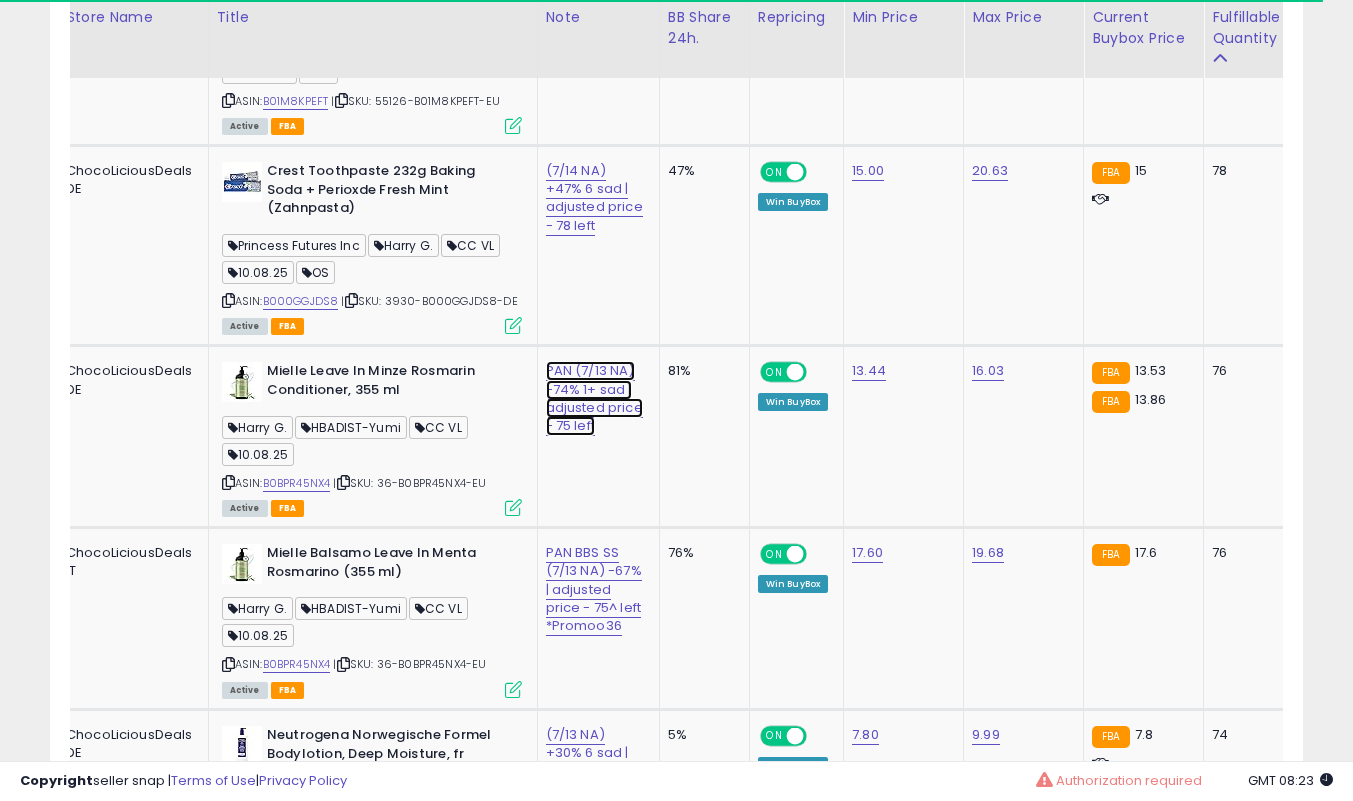 click on "PAN (7/13 NA) -74% 1+ sad | adjusted price - 75 left" at bounding box center [594, -7411] 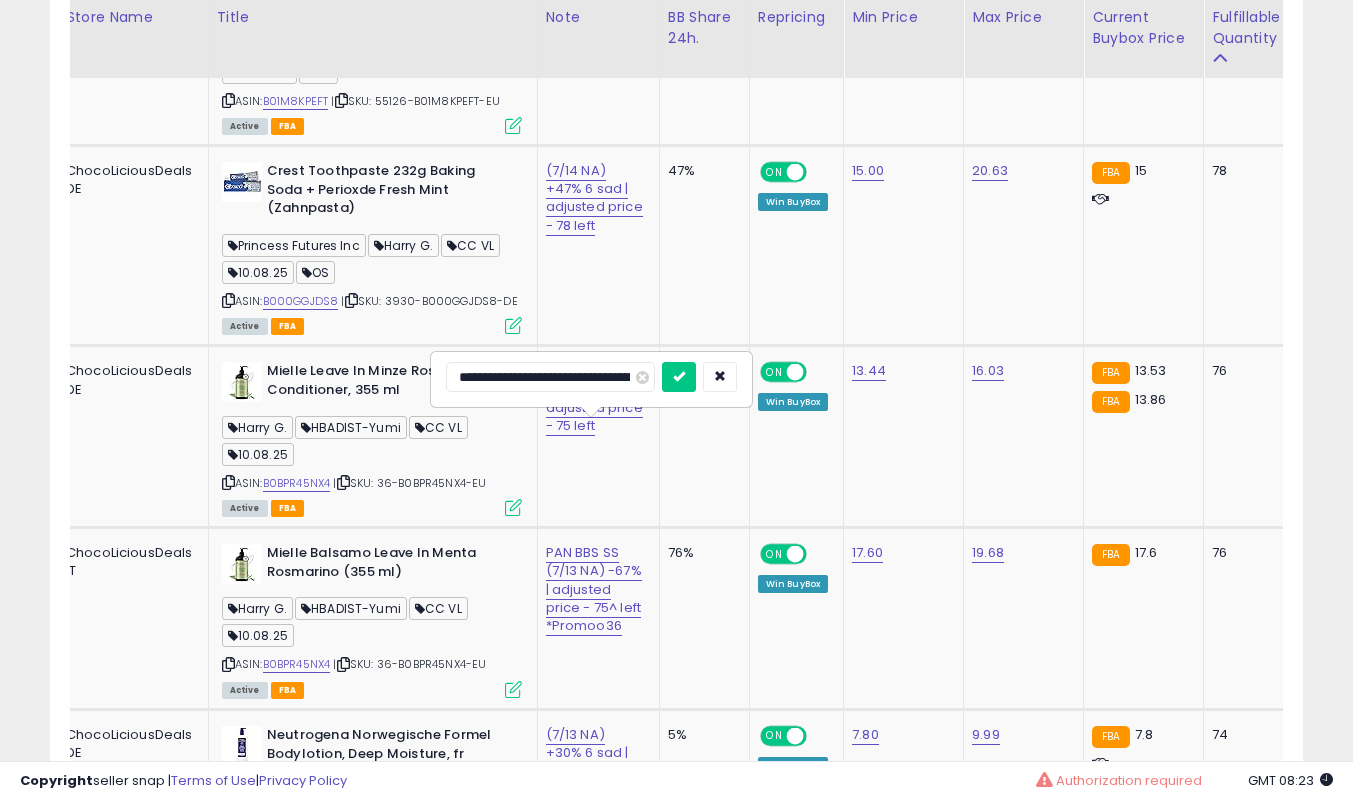 type on "**********" 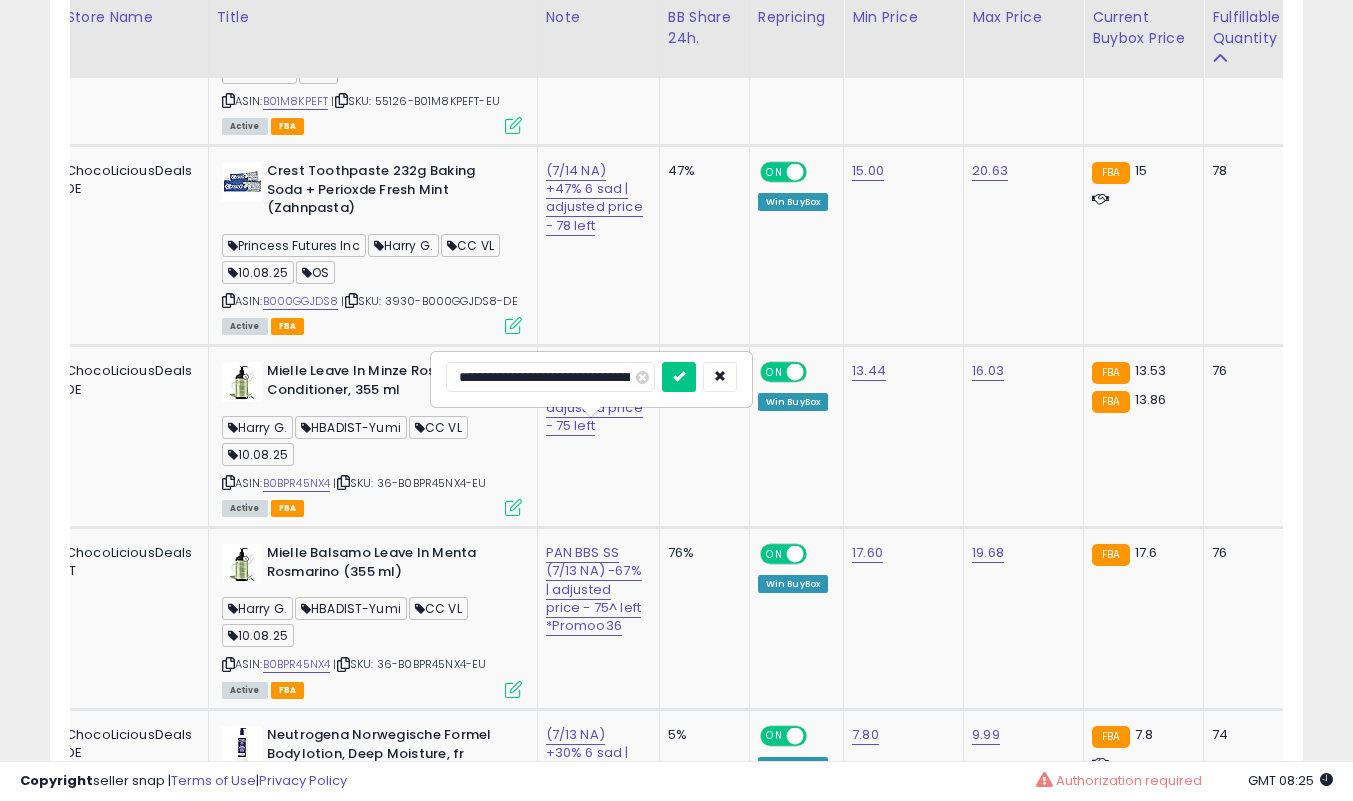 click at bounding box center [679, 377] 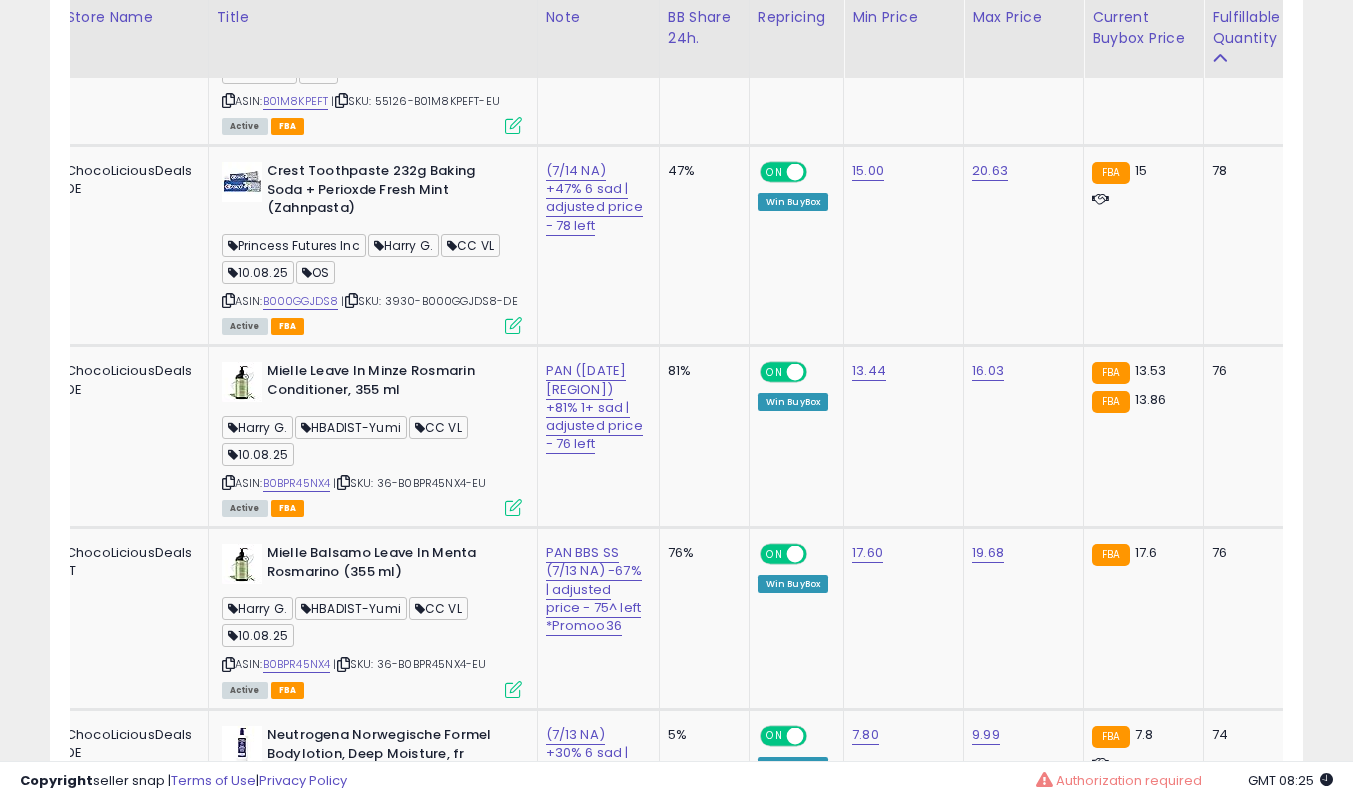 click at bounding box center [513, 507] 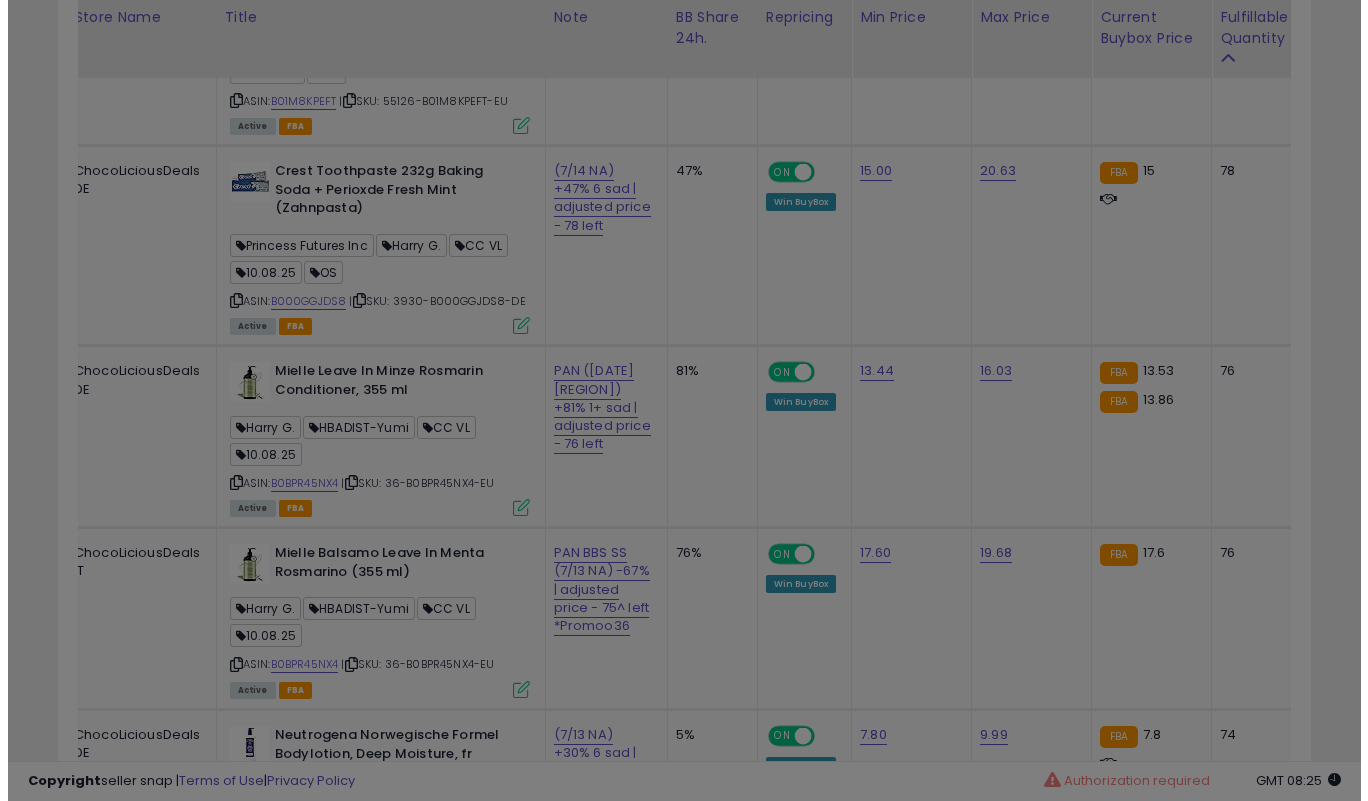 scroll, scrollTop: 999590, scrollLeft: 999266, axis: both 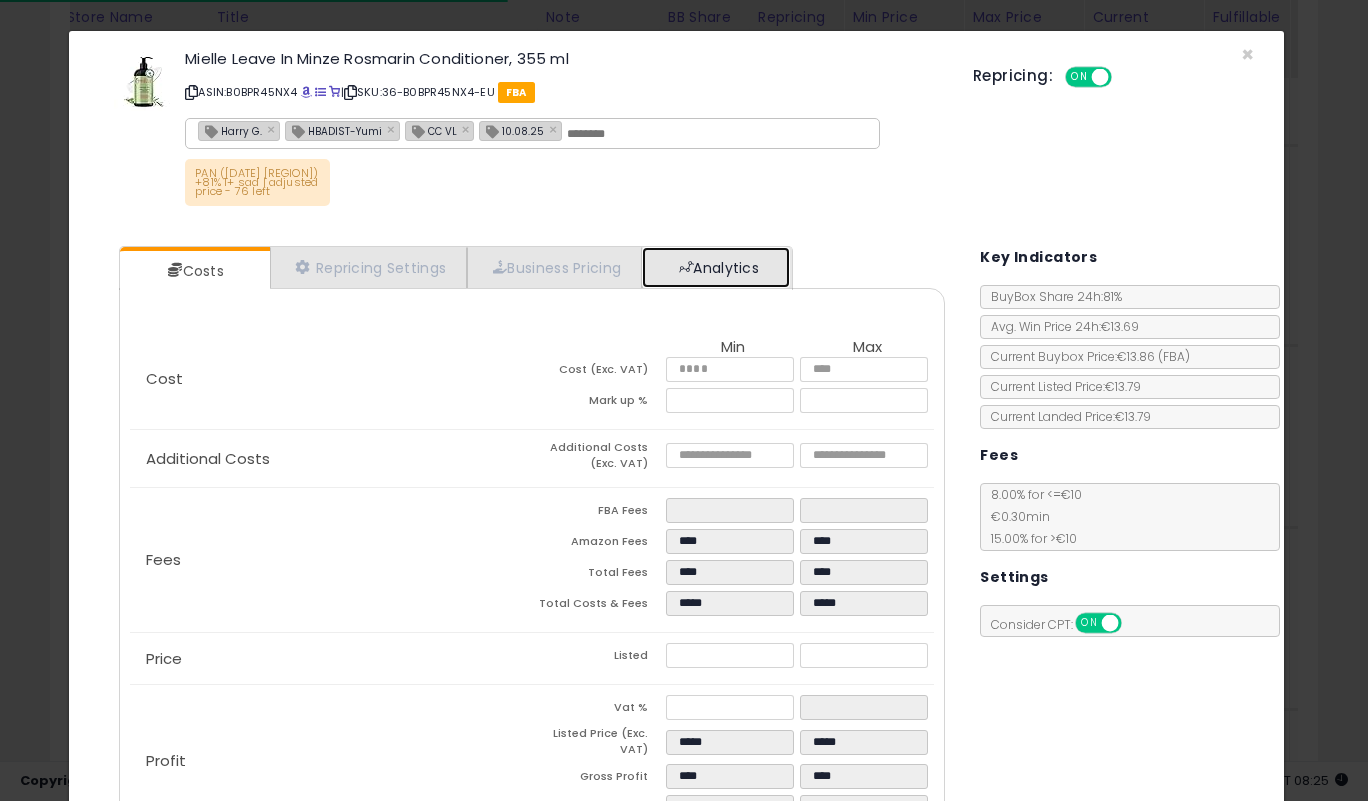 click on "Analytics" at bounding box center [716, 267] 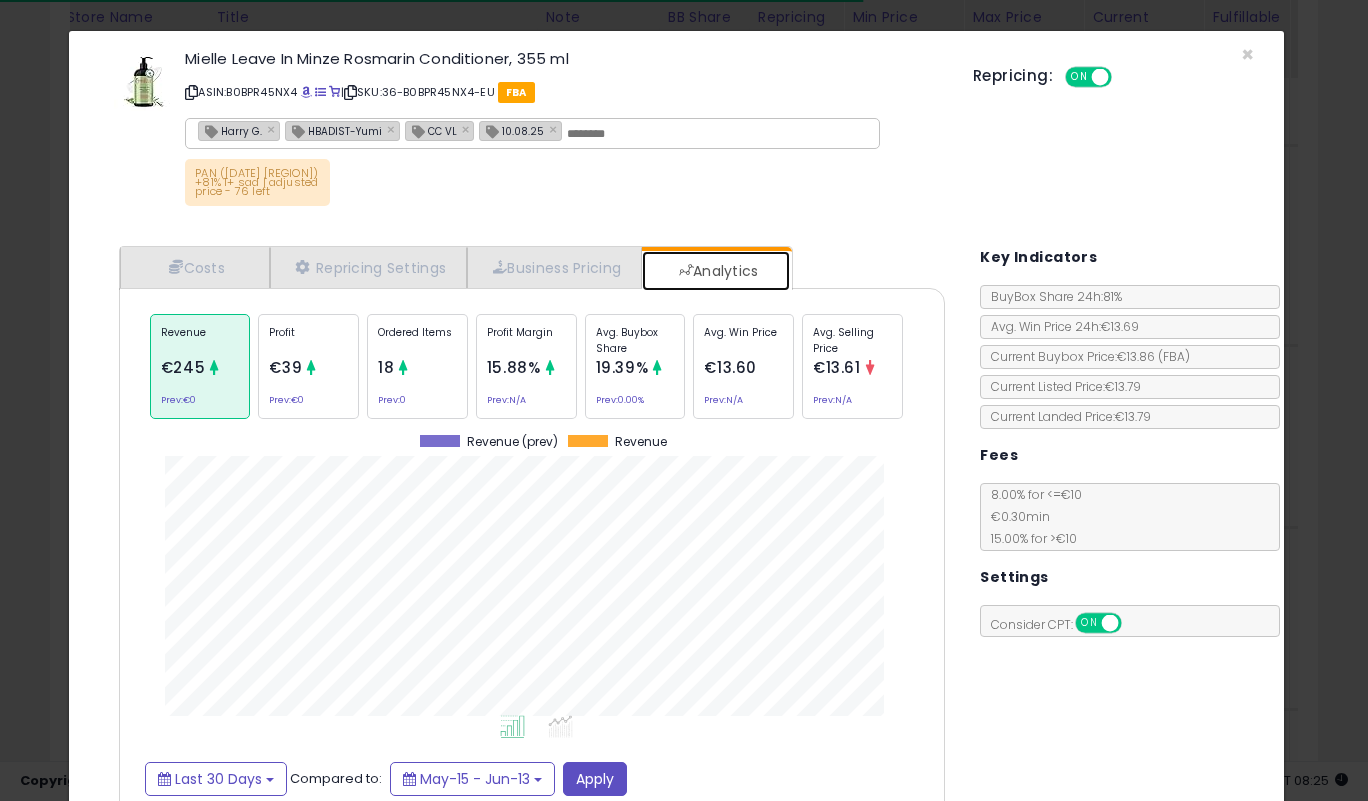 scroll, scrollTop: 999385, scrollLeft: 999143, axis: both 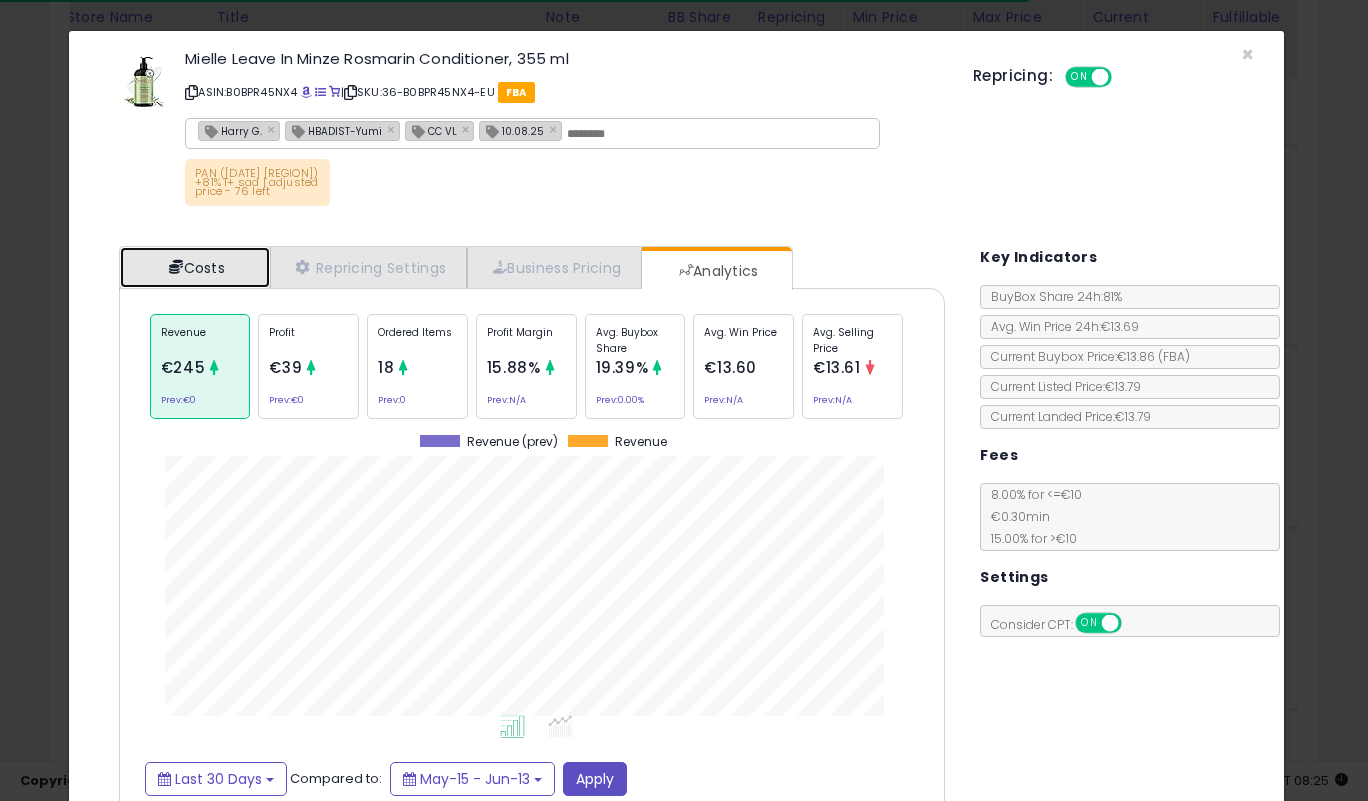 click on "Costs" at bounding box center [195, 267] 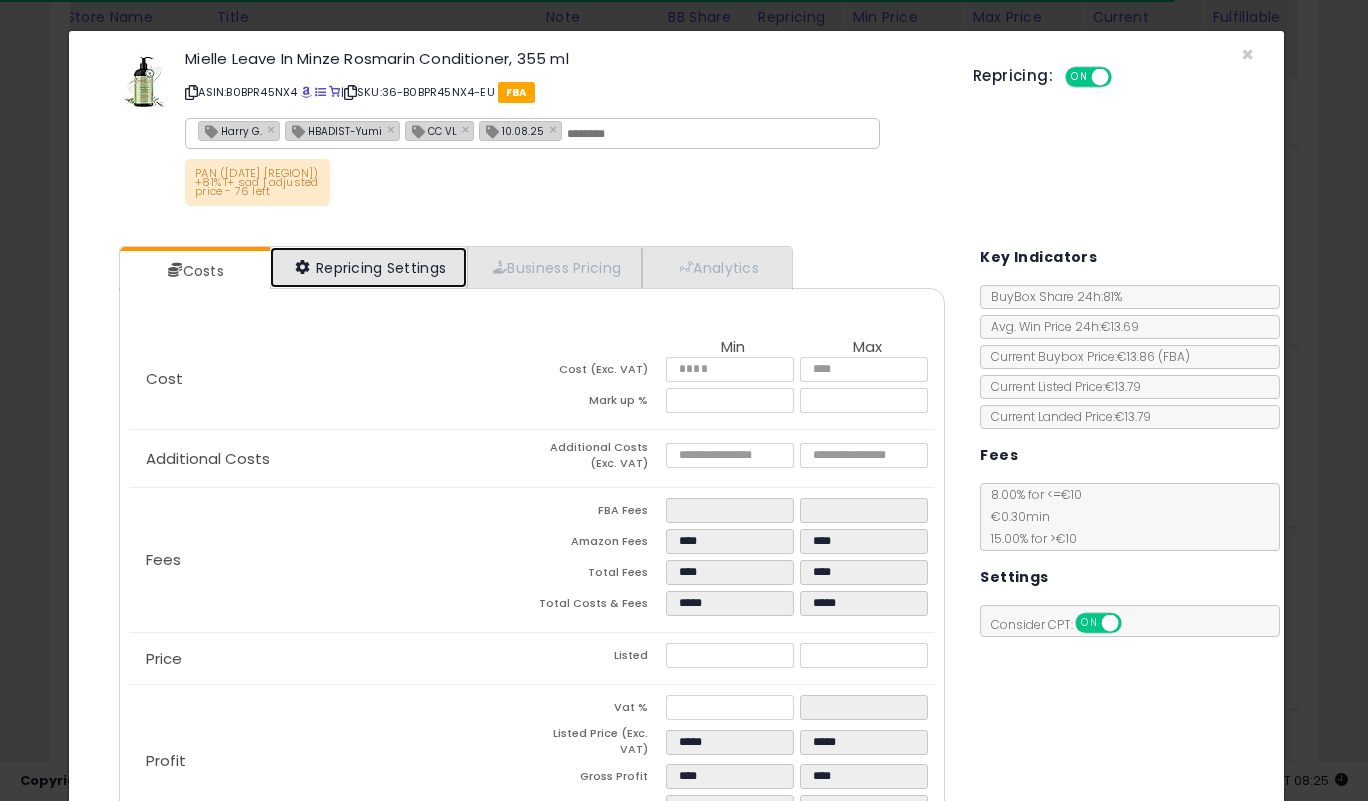 click on "Repricing Settings" at bounding box center [369, 267] 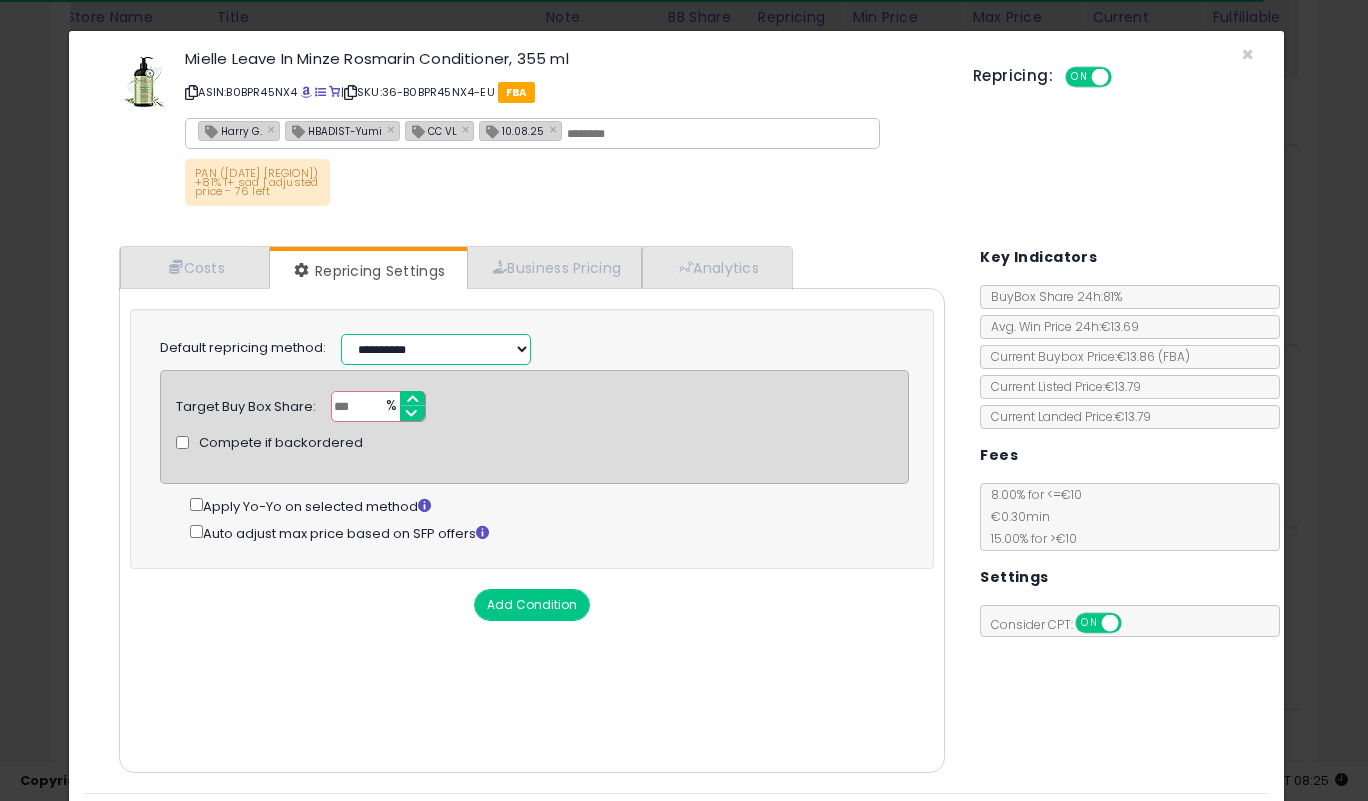 click on "**********" at bounding box center (436, 349) 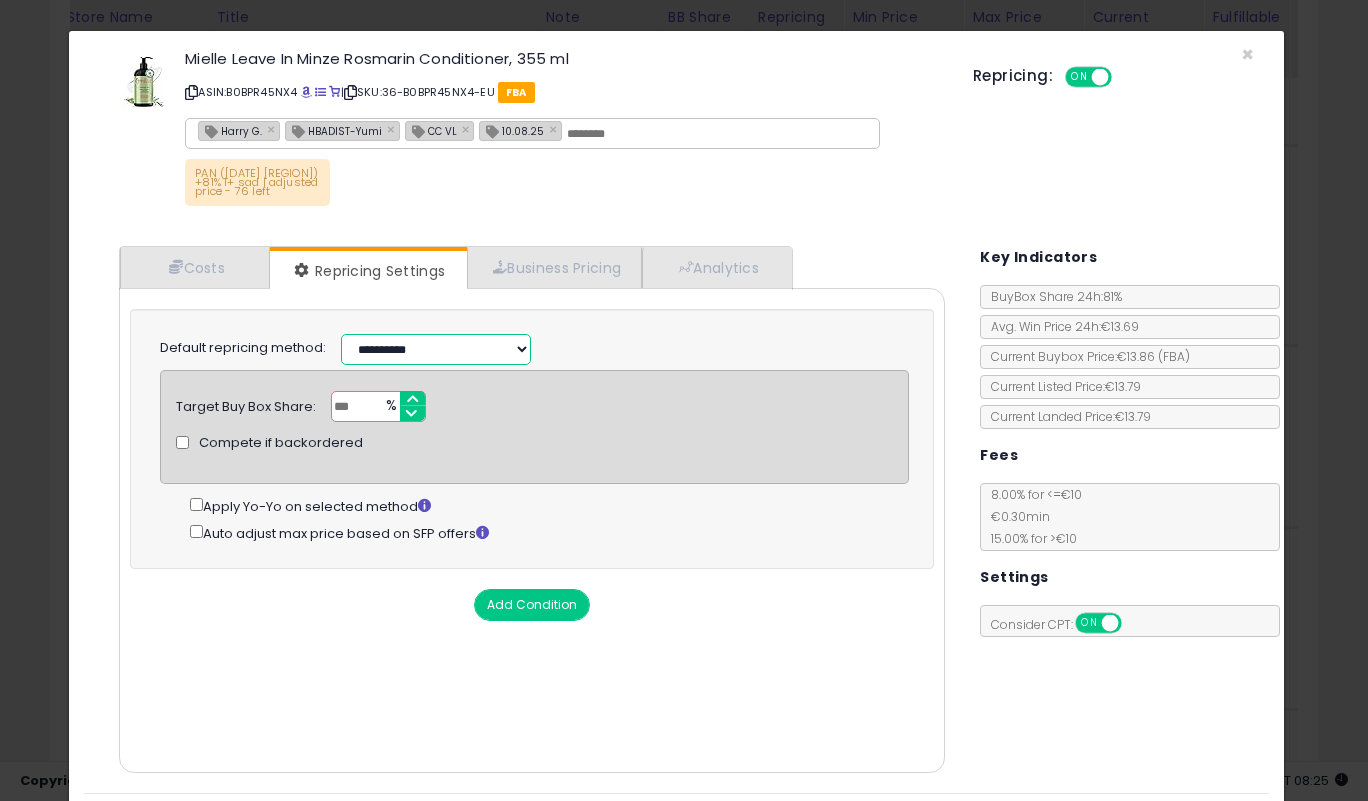 select on "**********" 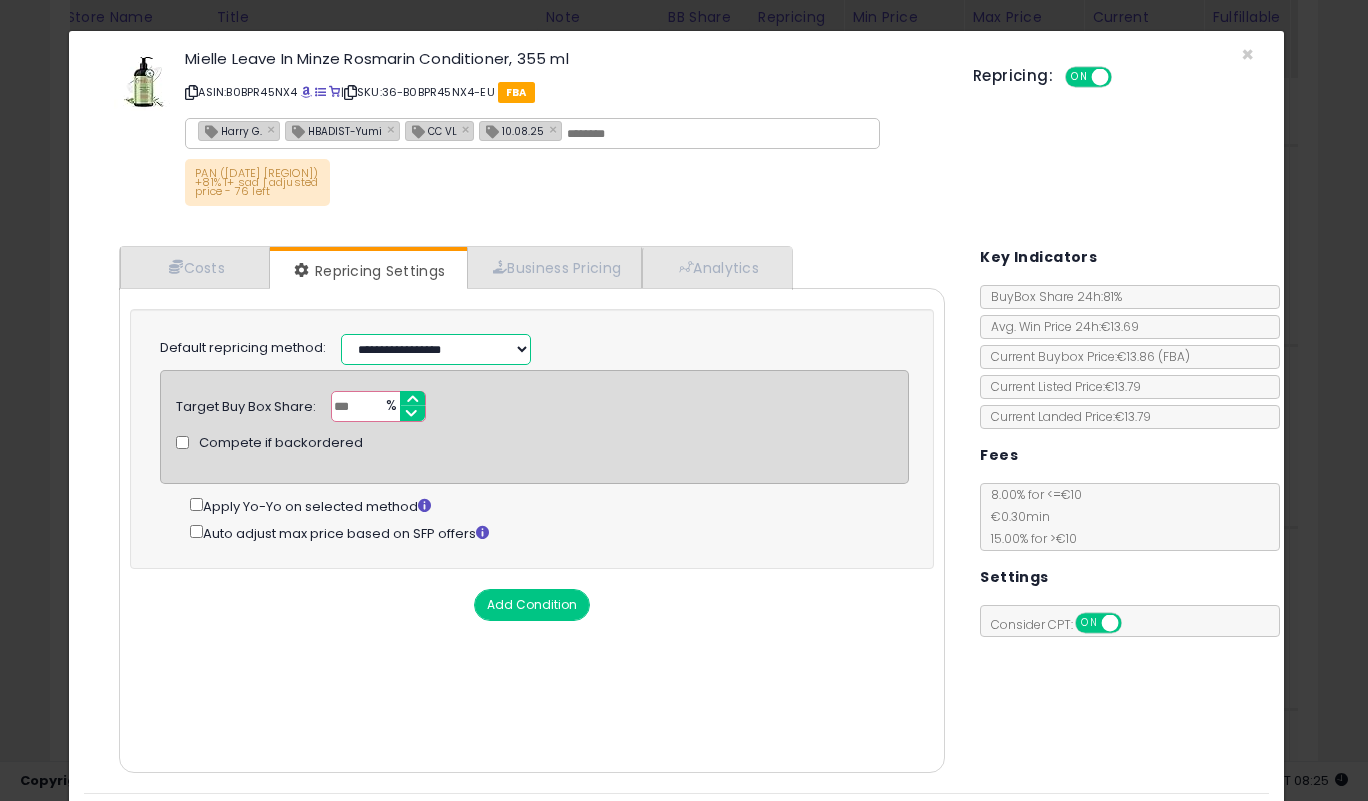click on "**********" at bounding box center [436, 349] 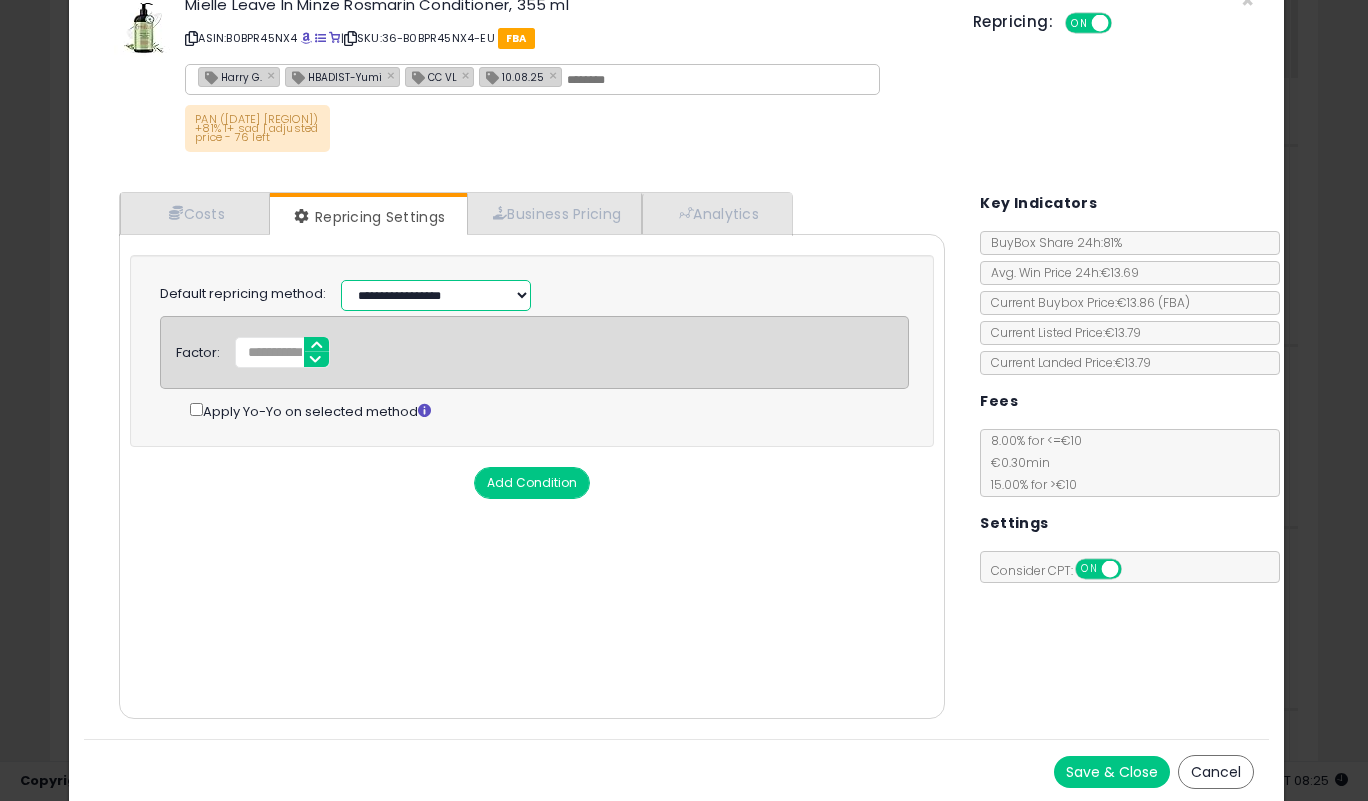 scroll, scrollTop: 56, scrollLeft: 0, axis: vertical 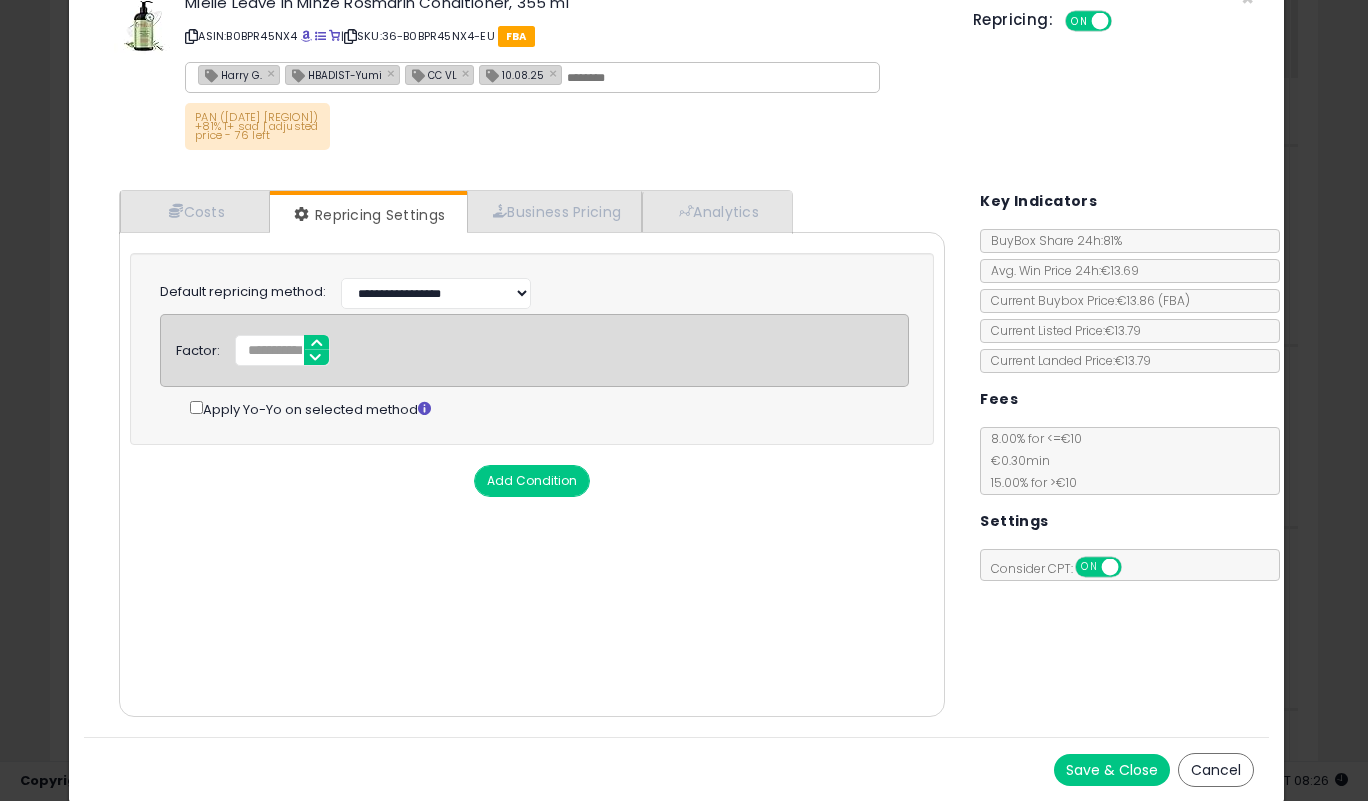 click on "Costs
Repricing Settings
Business Pricing
Analytics
Cost" at bounding box center [677, 456] 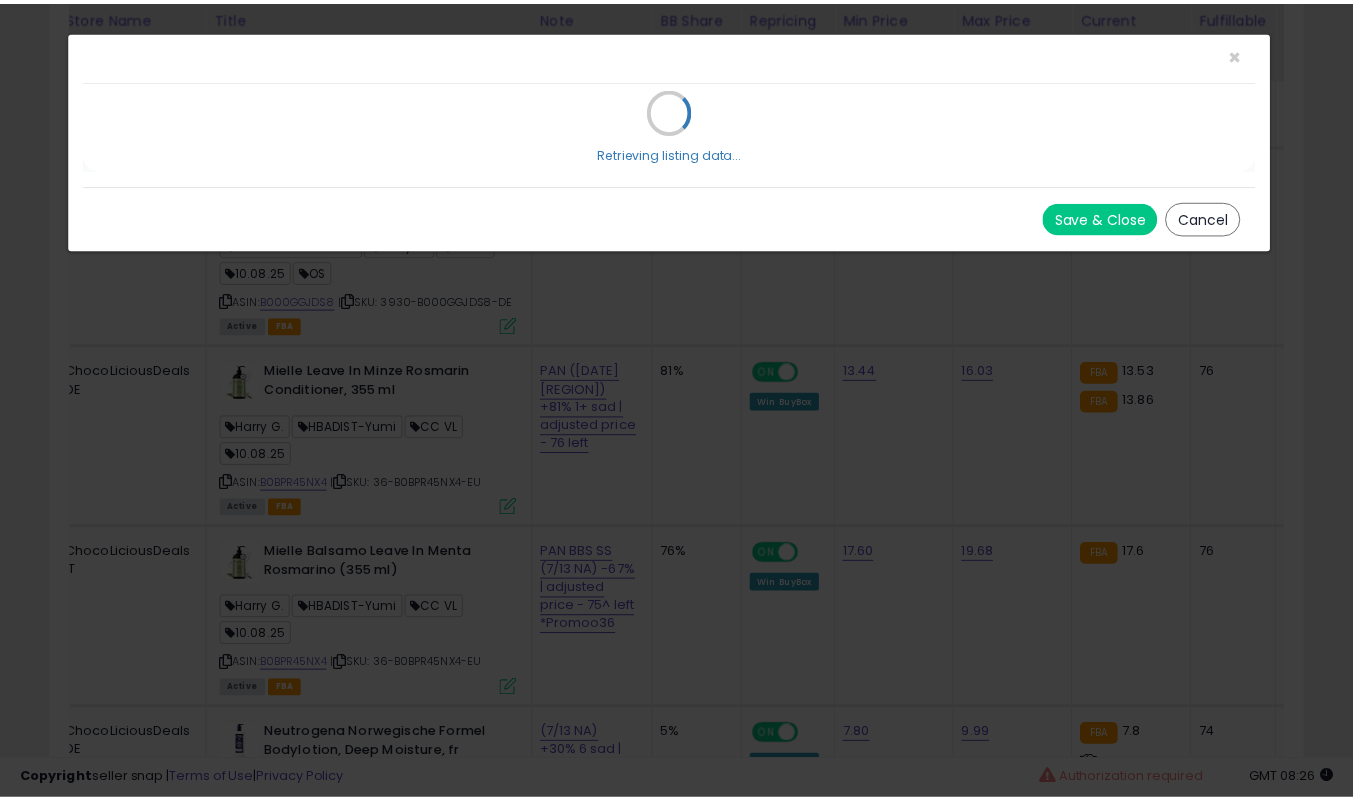 scroll, scrollTop: 0, scrollLeft: 0, axis: both 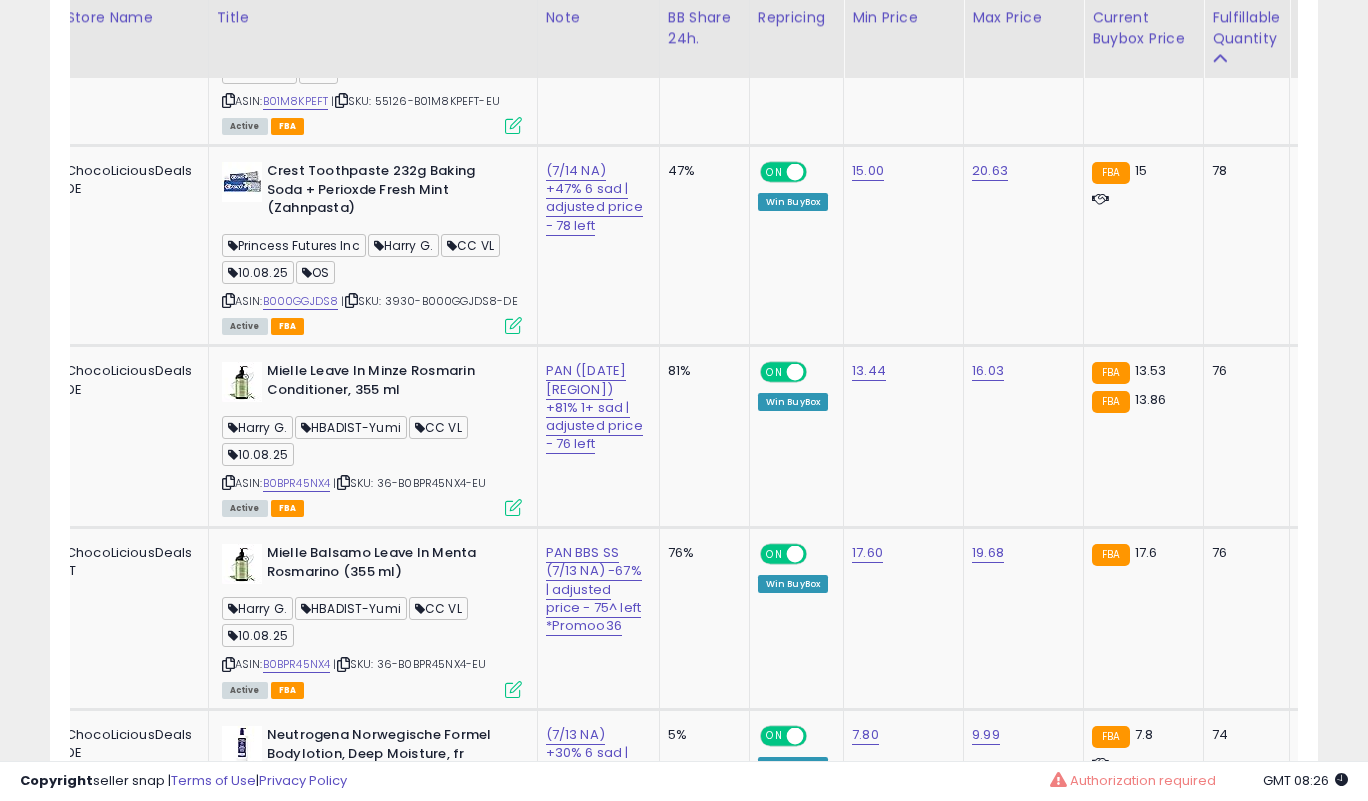 click at bounding box center (684, 400) 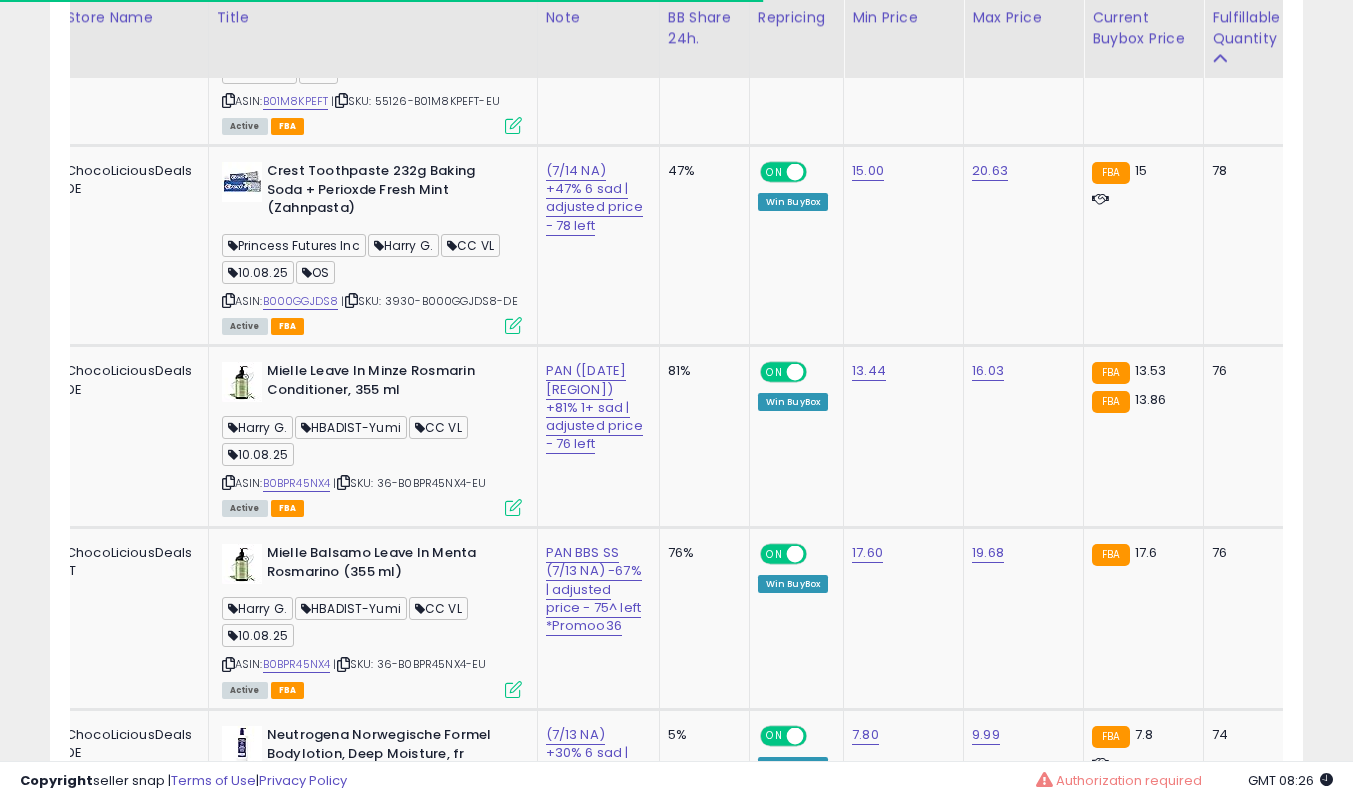 scroll, scrollTop: 410, scrollLeft: 725, axis: both 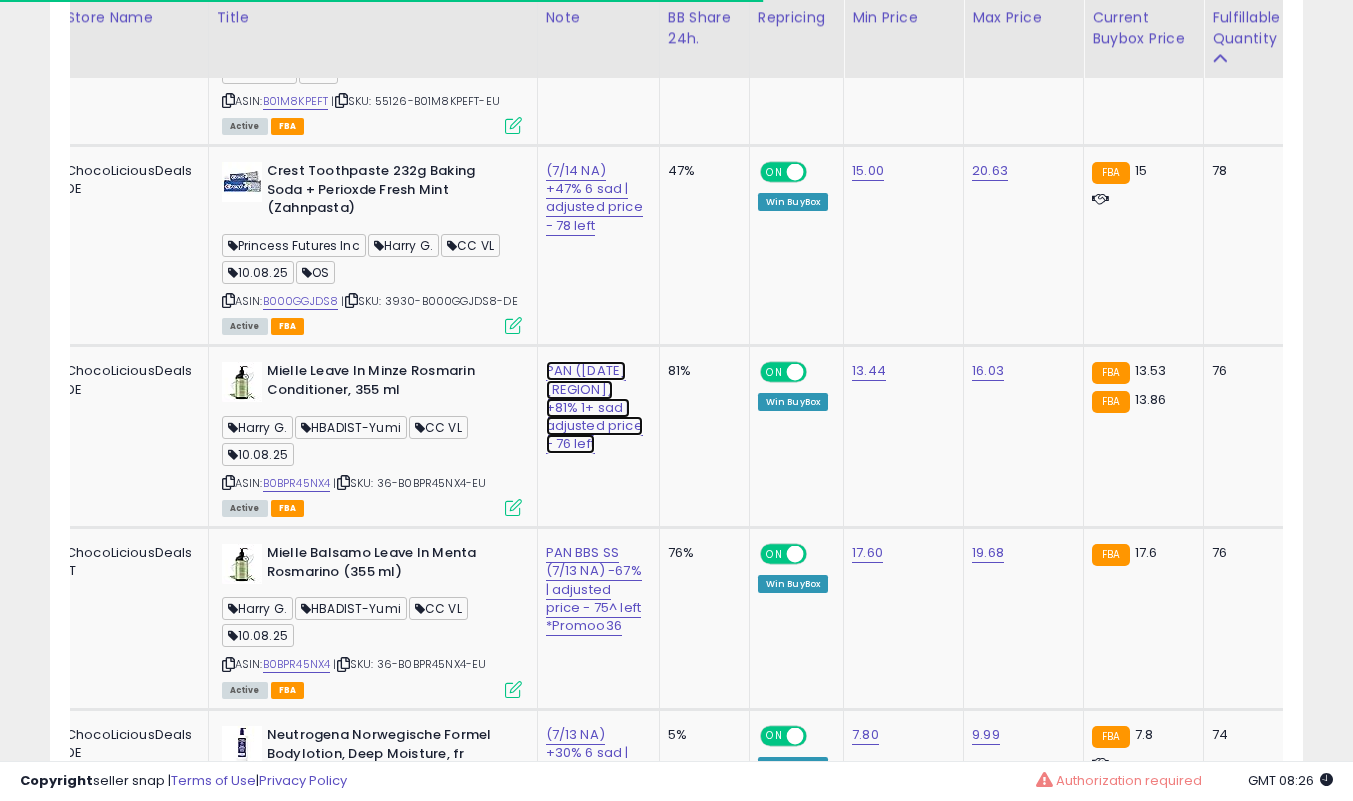 click on "PAN ([DATE] [REGION]) +81% 1+ sad | adjusted price - 76 left" at bounding box center [594, -7411] 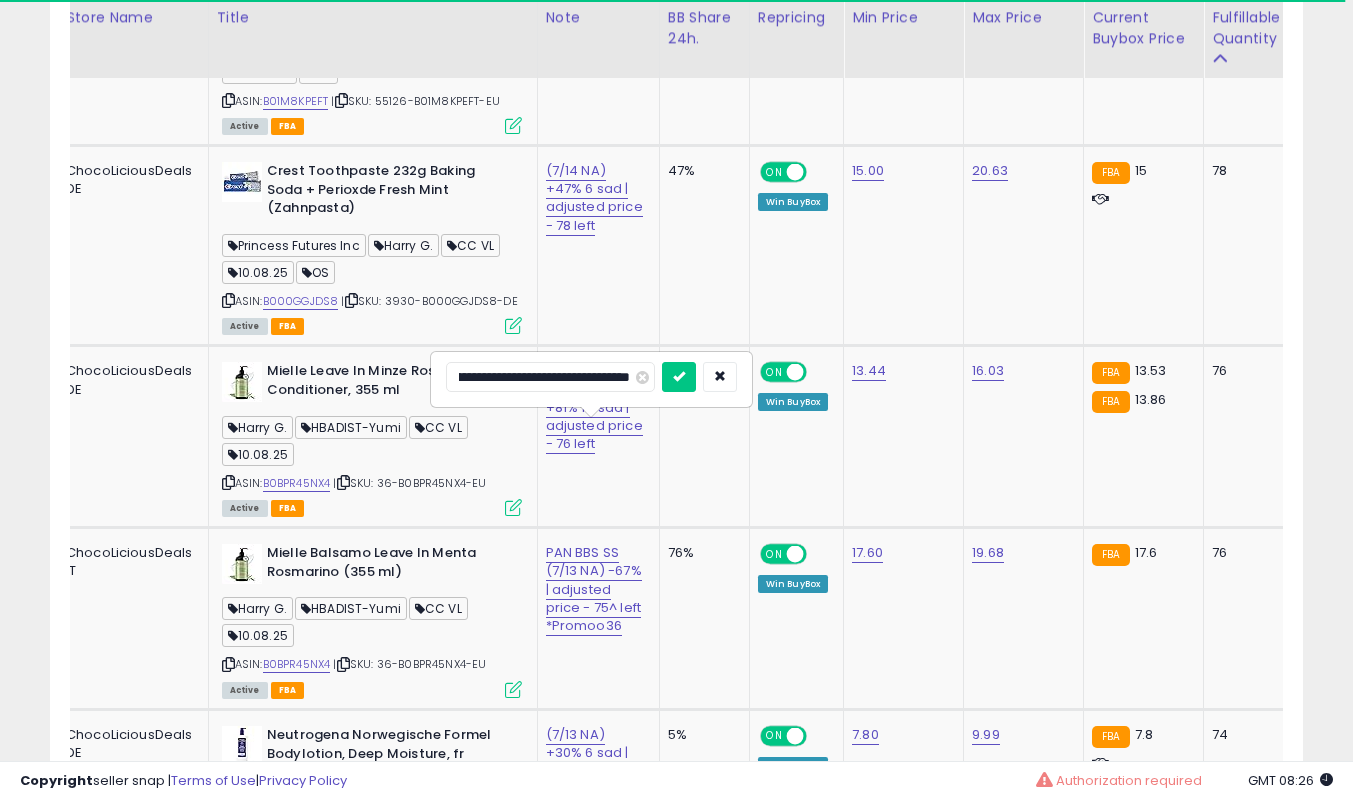 scroll, scrollTop: 0, scrollLeft: 79, axis: horizontal 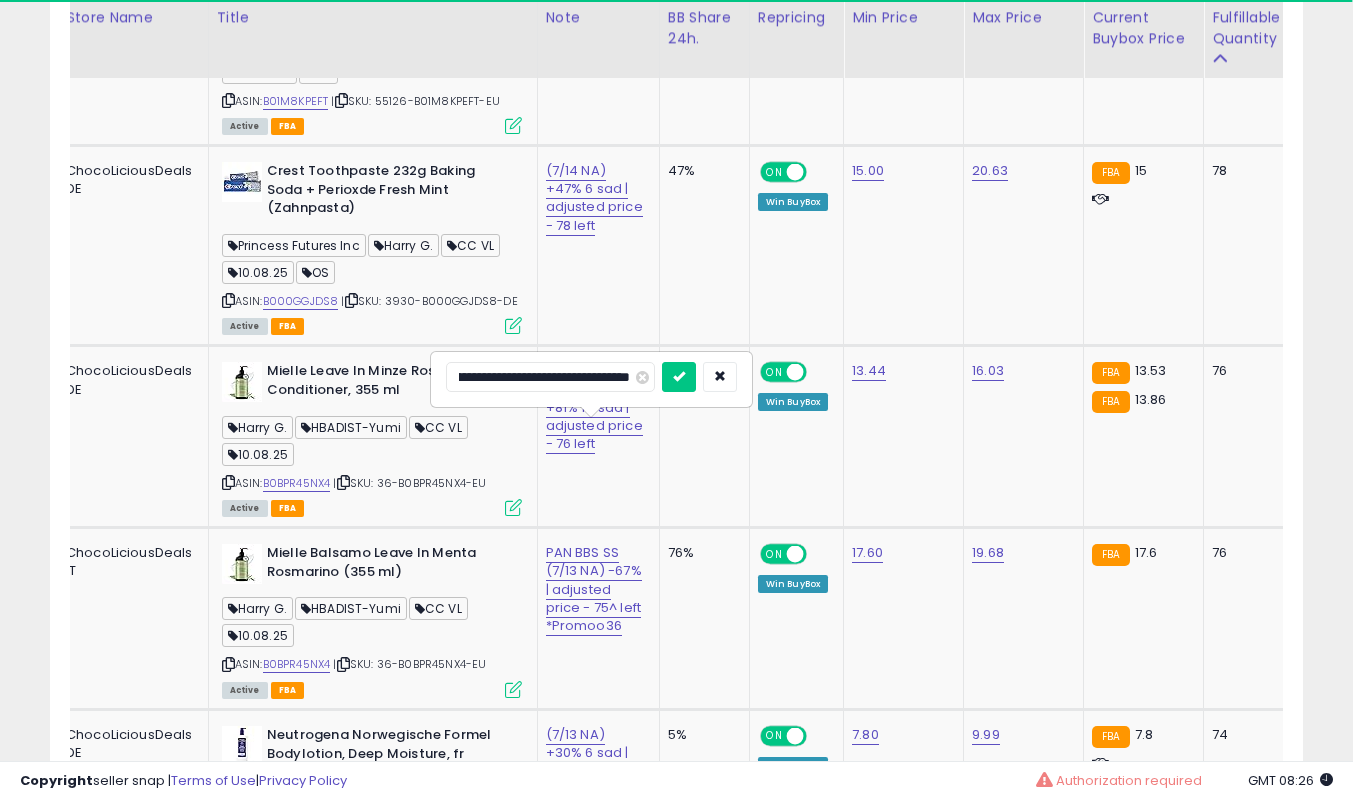 type on "**********" 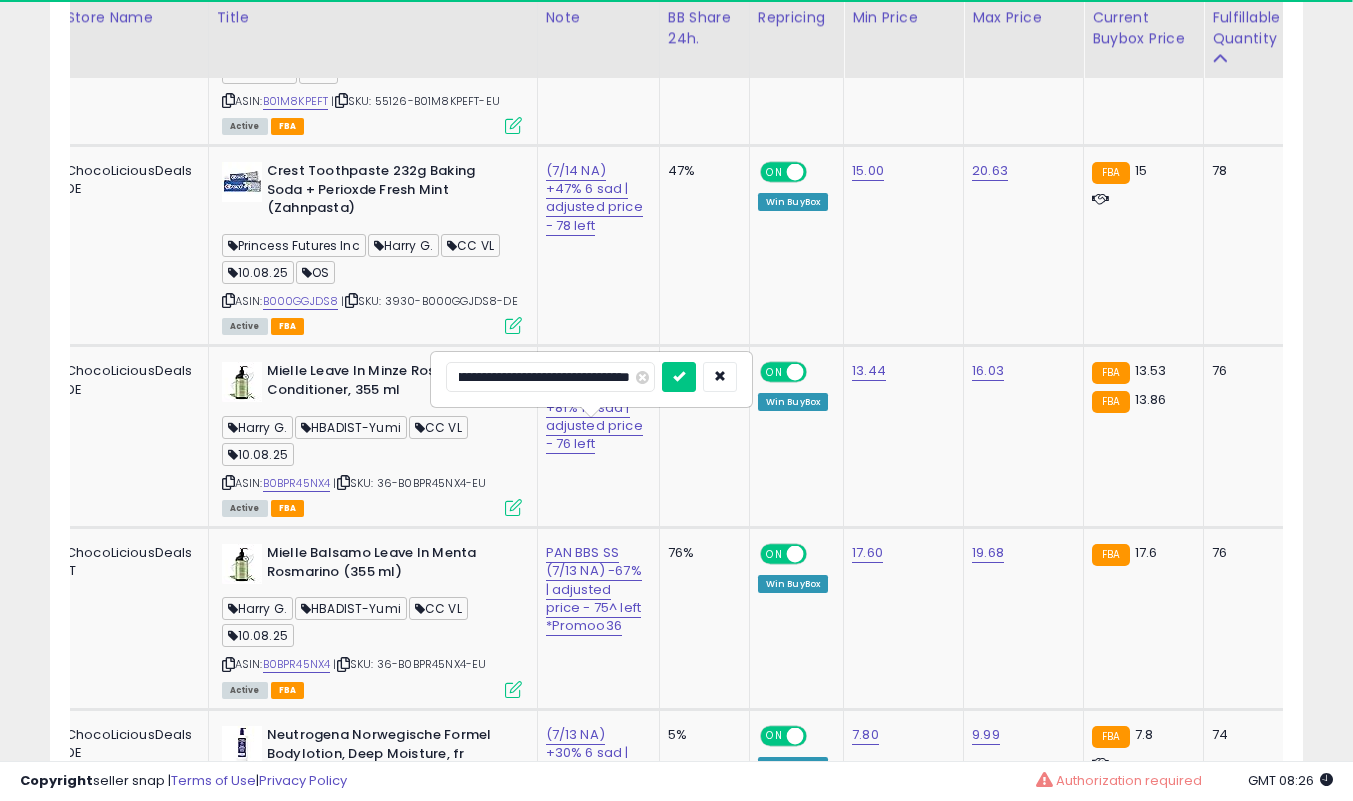 click at bounding box center [679, 377] 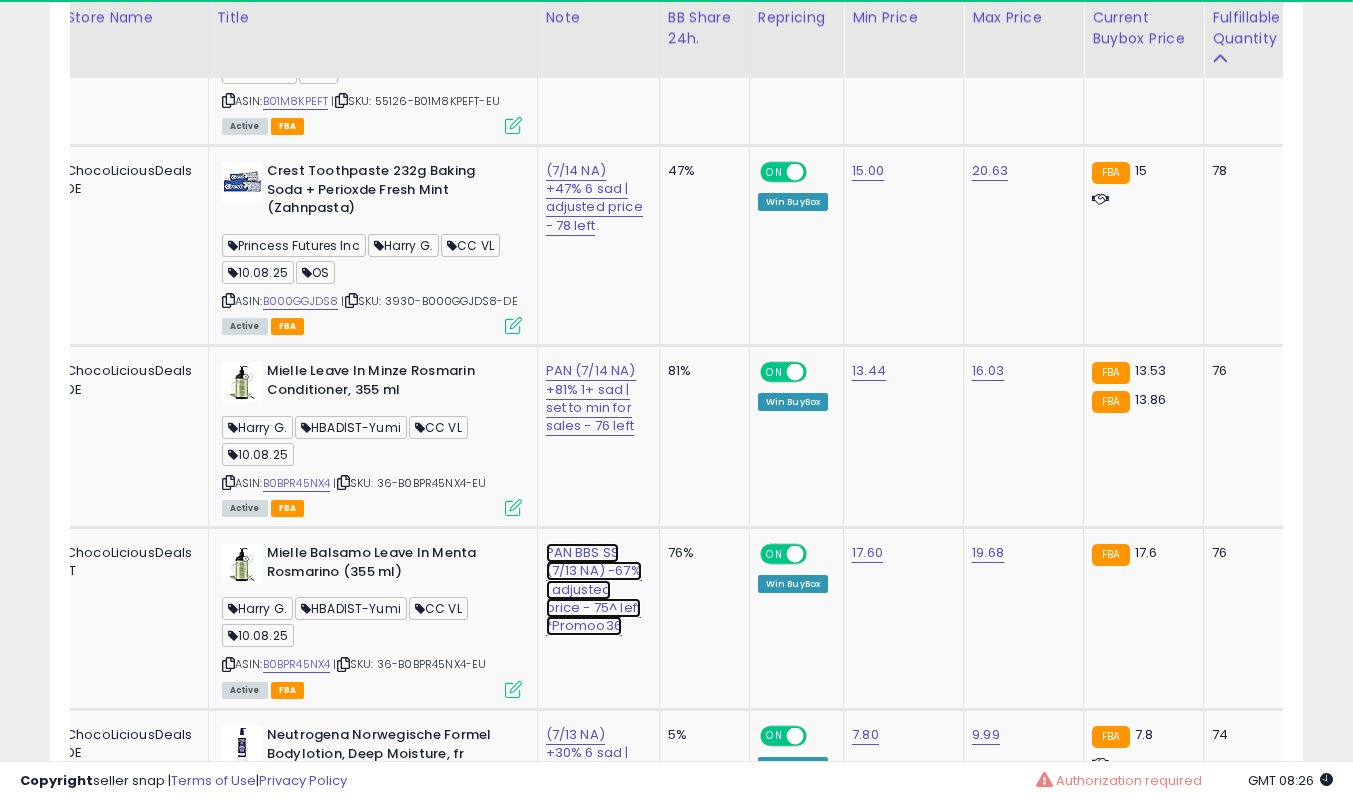 click on "PAN BBS SS (7/13 NA) -67% | adjusted price - 75^ left *Promoo36" at bounding box center [594, -7411] 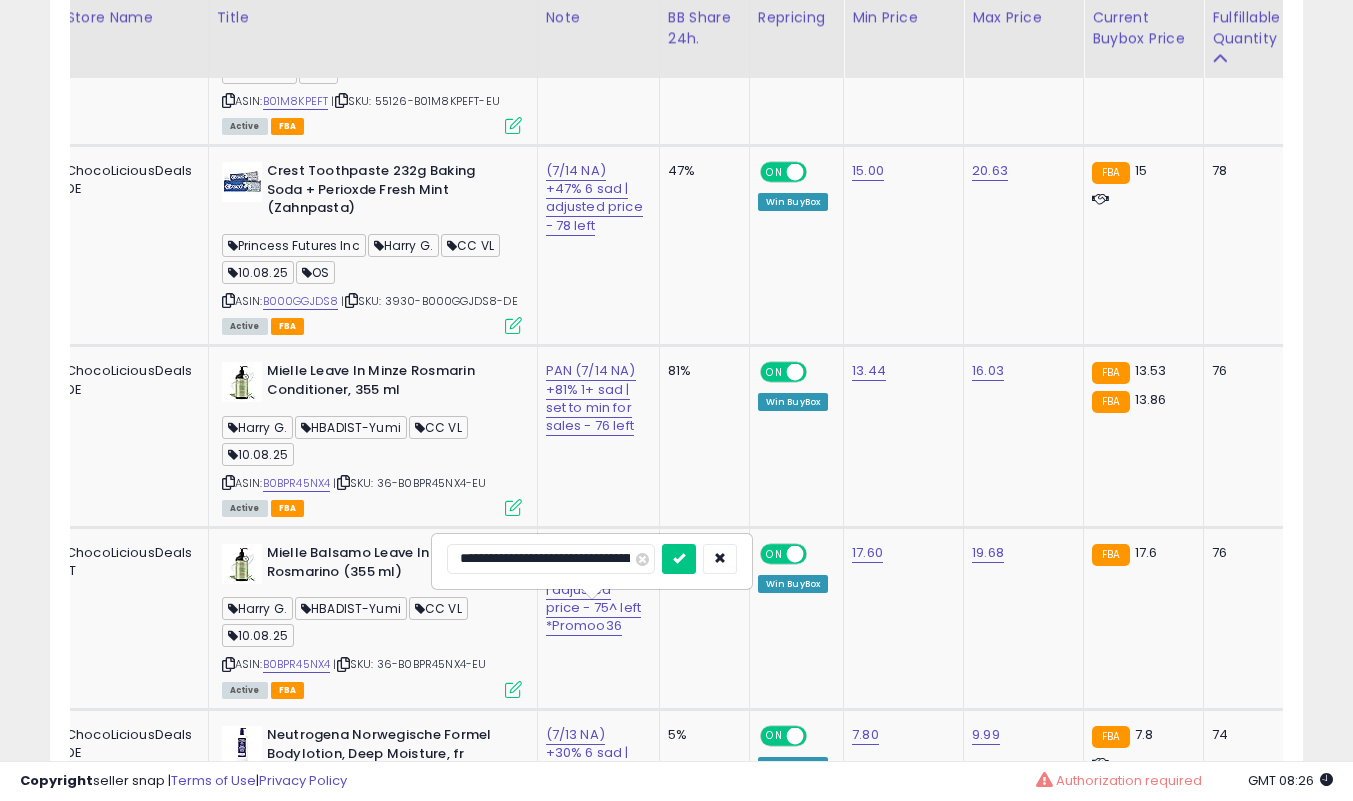 scroll, scrollTop: 0, scrollLeft: 19, axis: horizontal 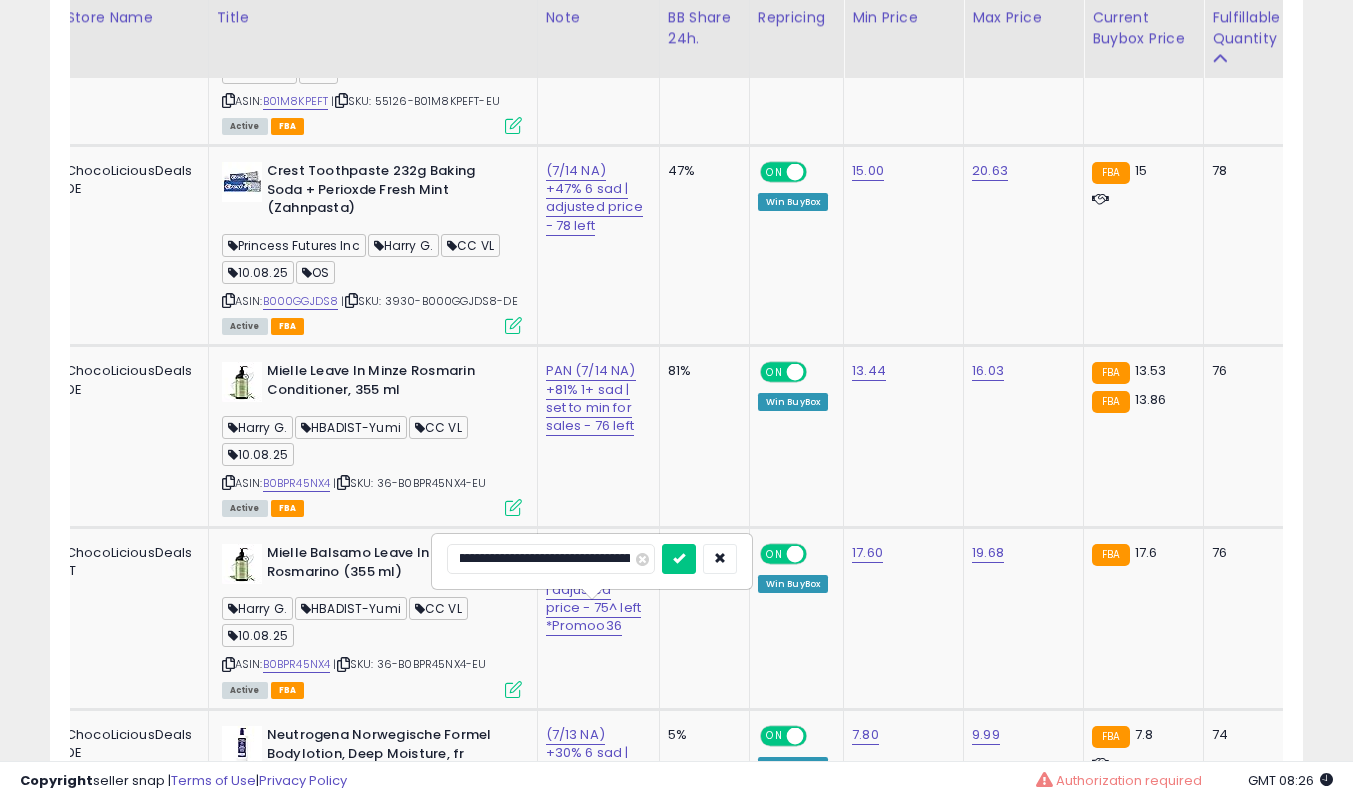 type on "**********" 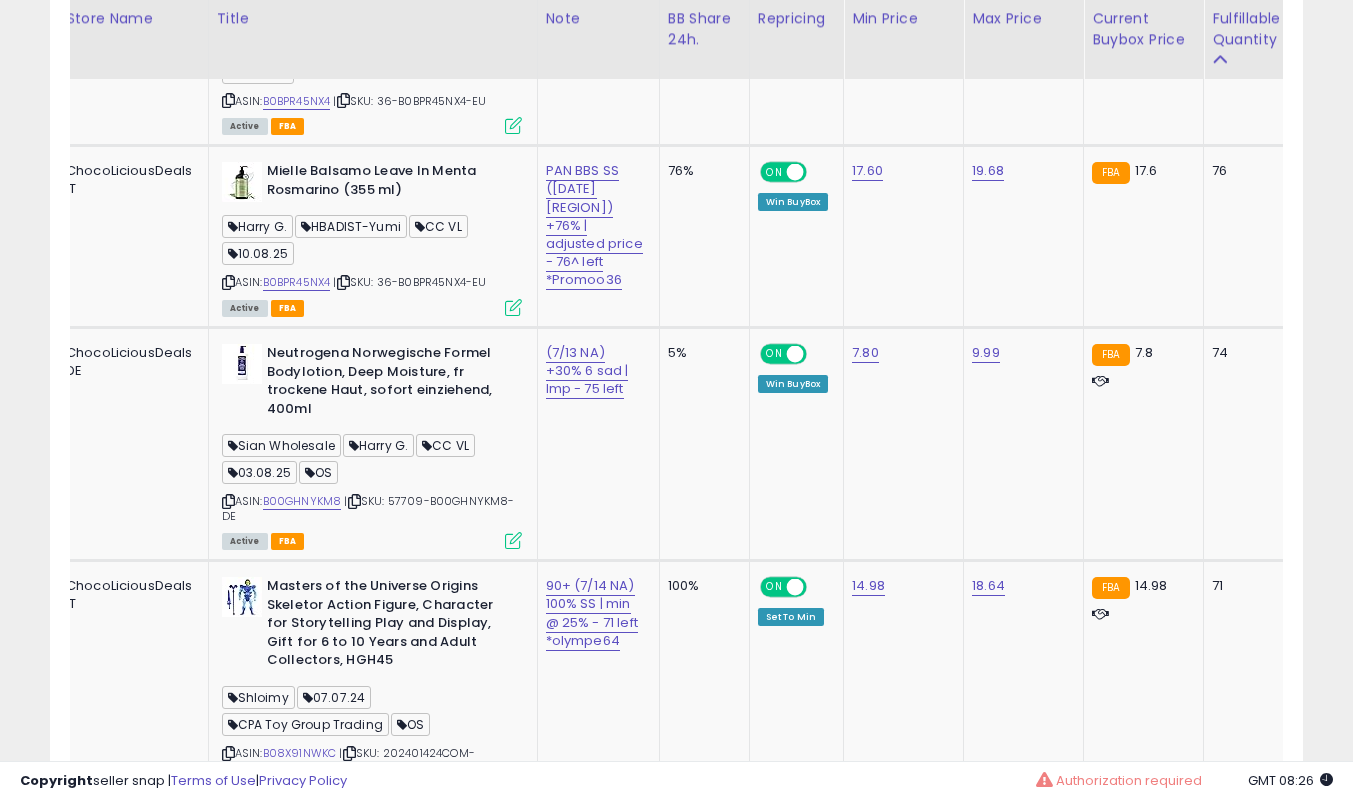 scroll, scrollTop: 9022, scrollLeft: 0, axis: vertical 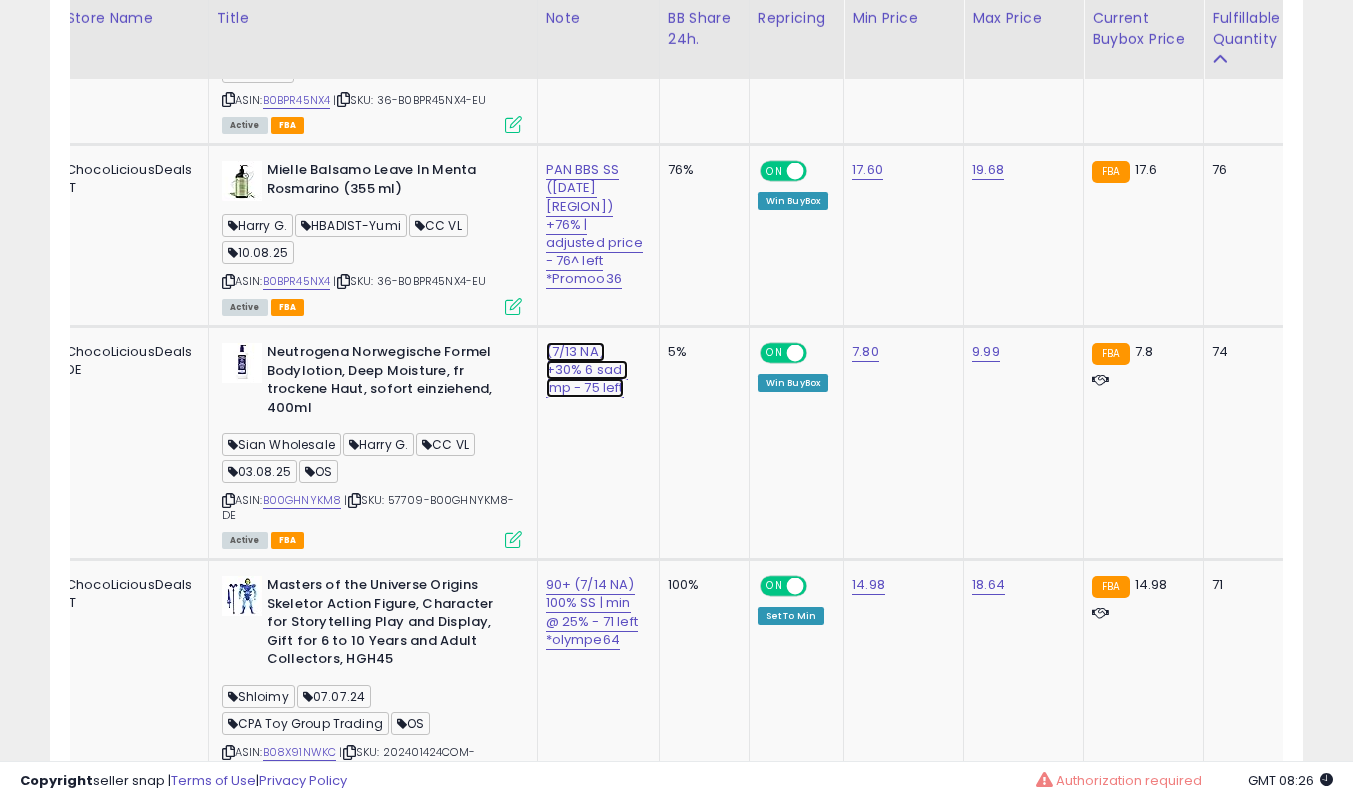 click on "(7/13 NA) +30% 6 sad | lmp - 75 left" at bounding box center [594, -7794] 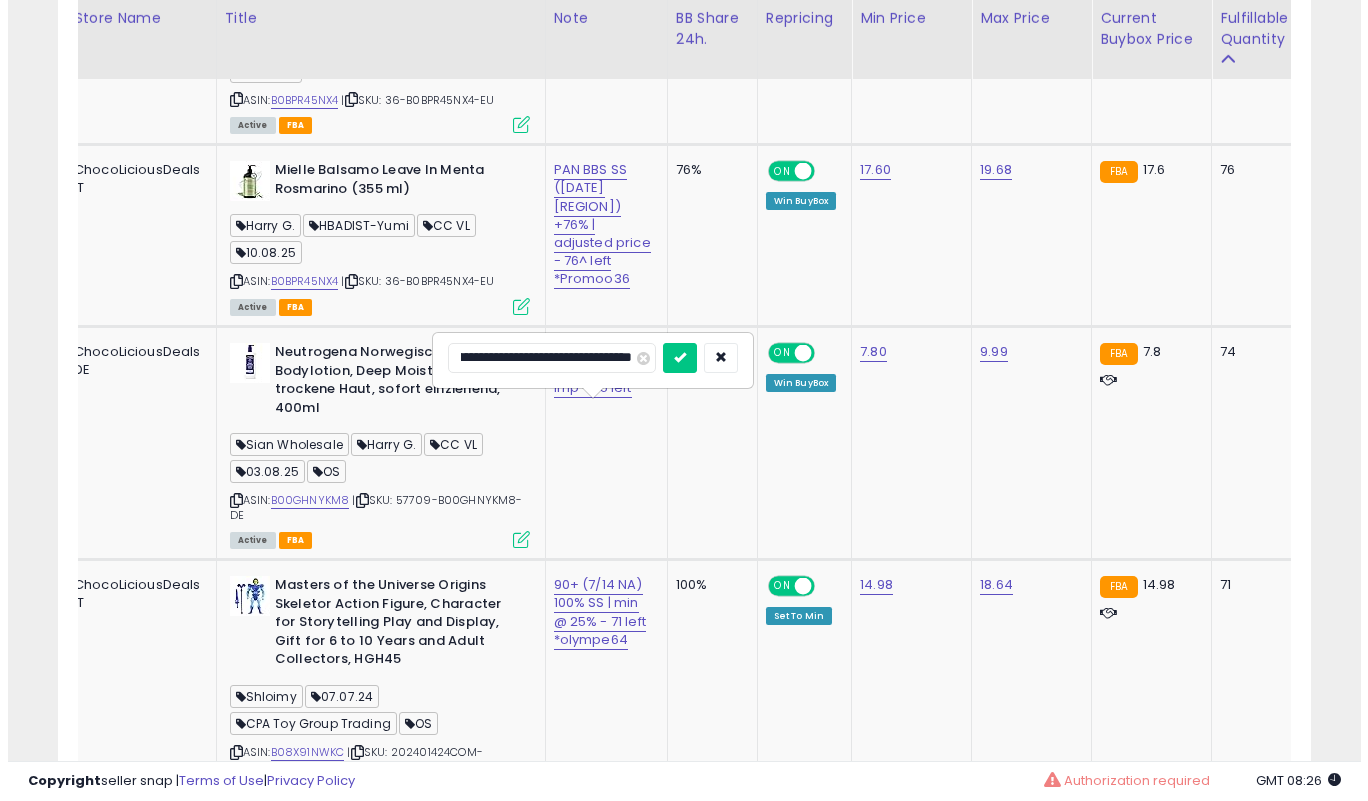scroll, scrollTop: 0, scrollLeft: 0, axis: both 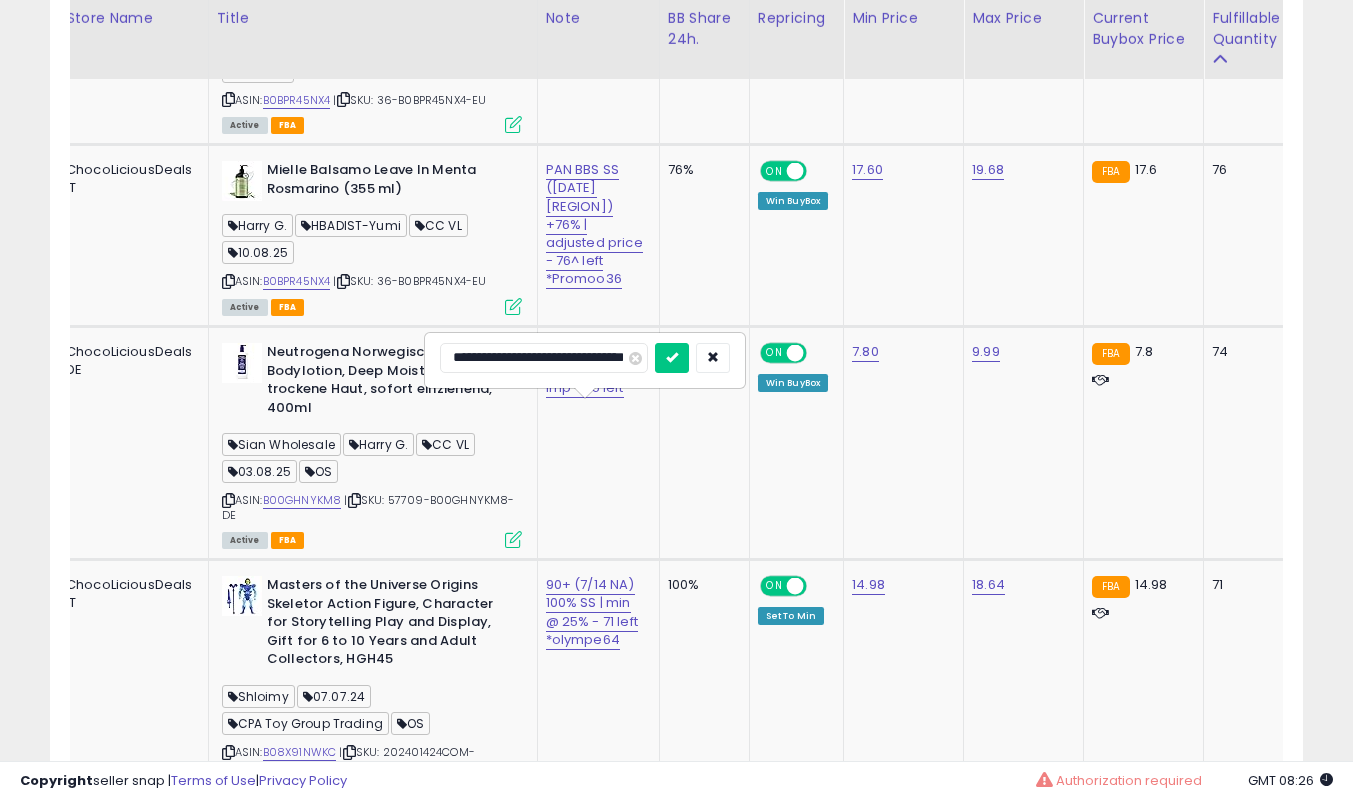 type on "**********" 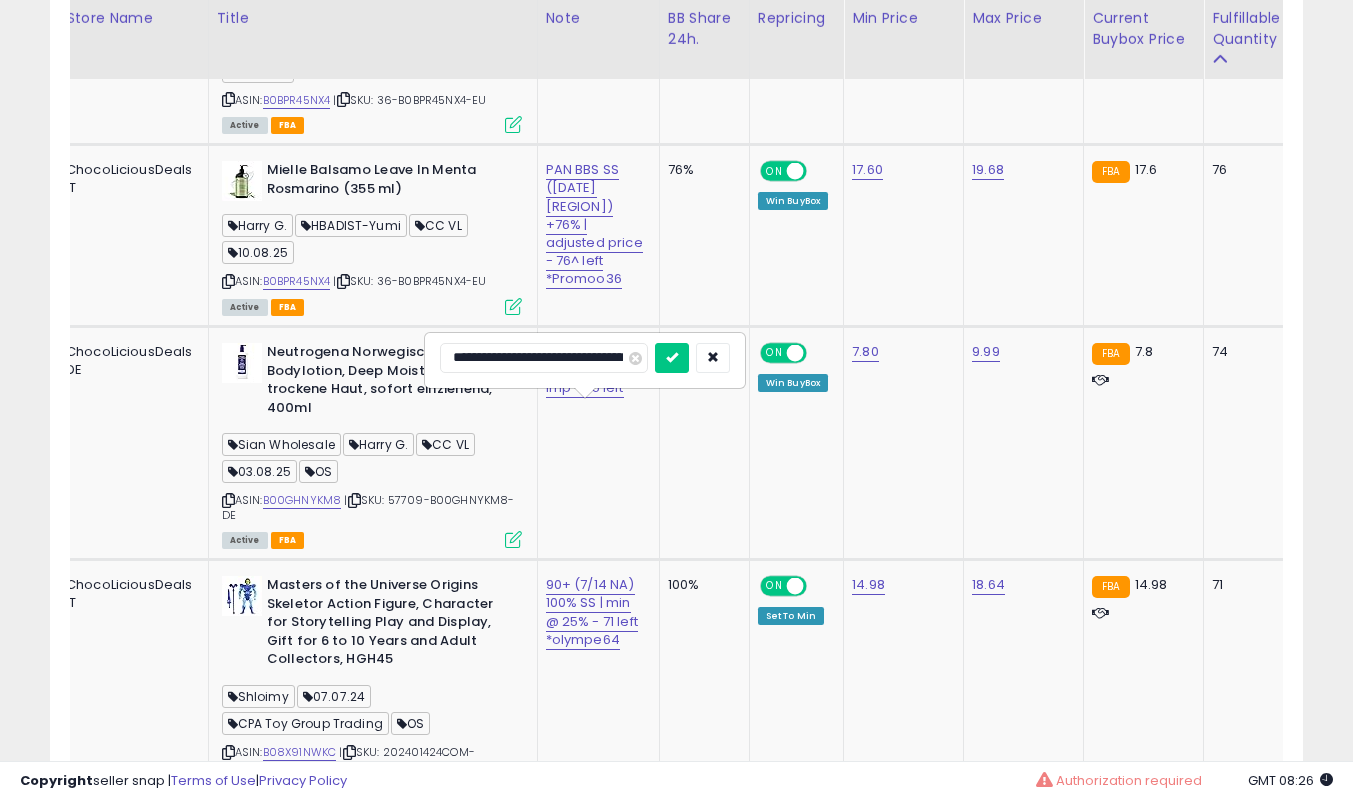 click at bounding box center [672, 358] 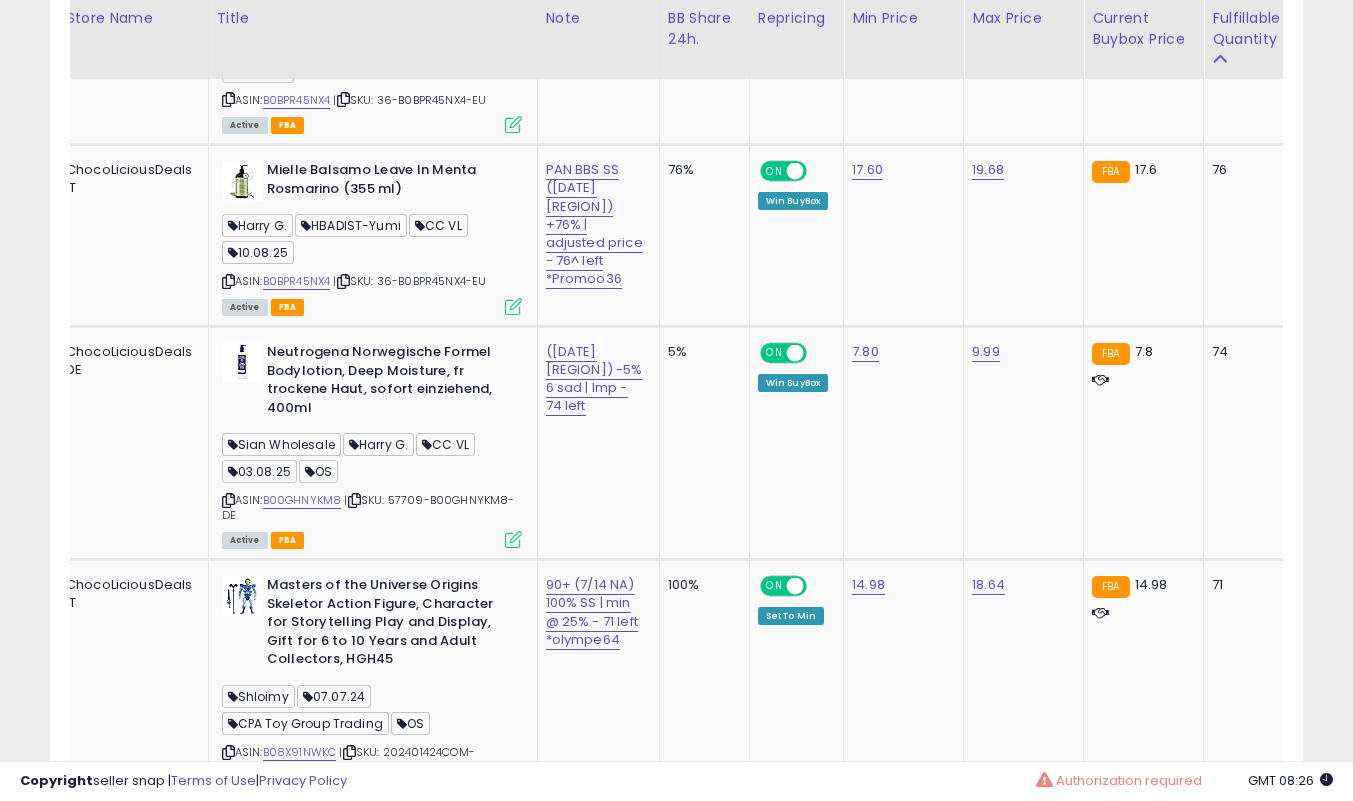 click at bounding box center [513, 539] 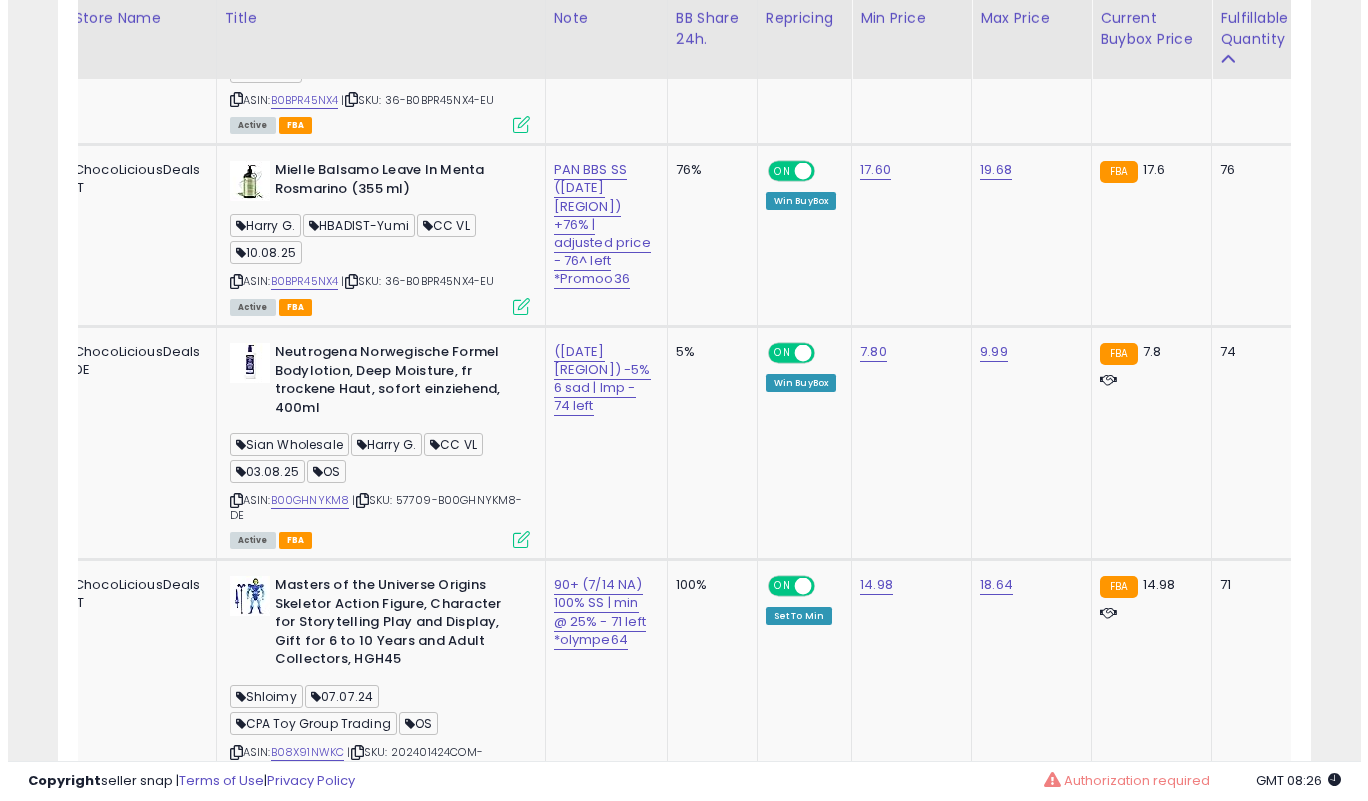 scroll, scrollTop: 999590, scrollLeft: 999266, axis: both 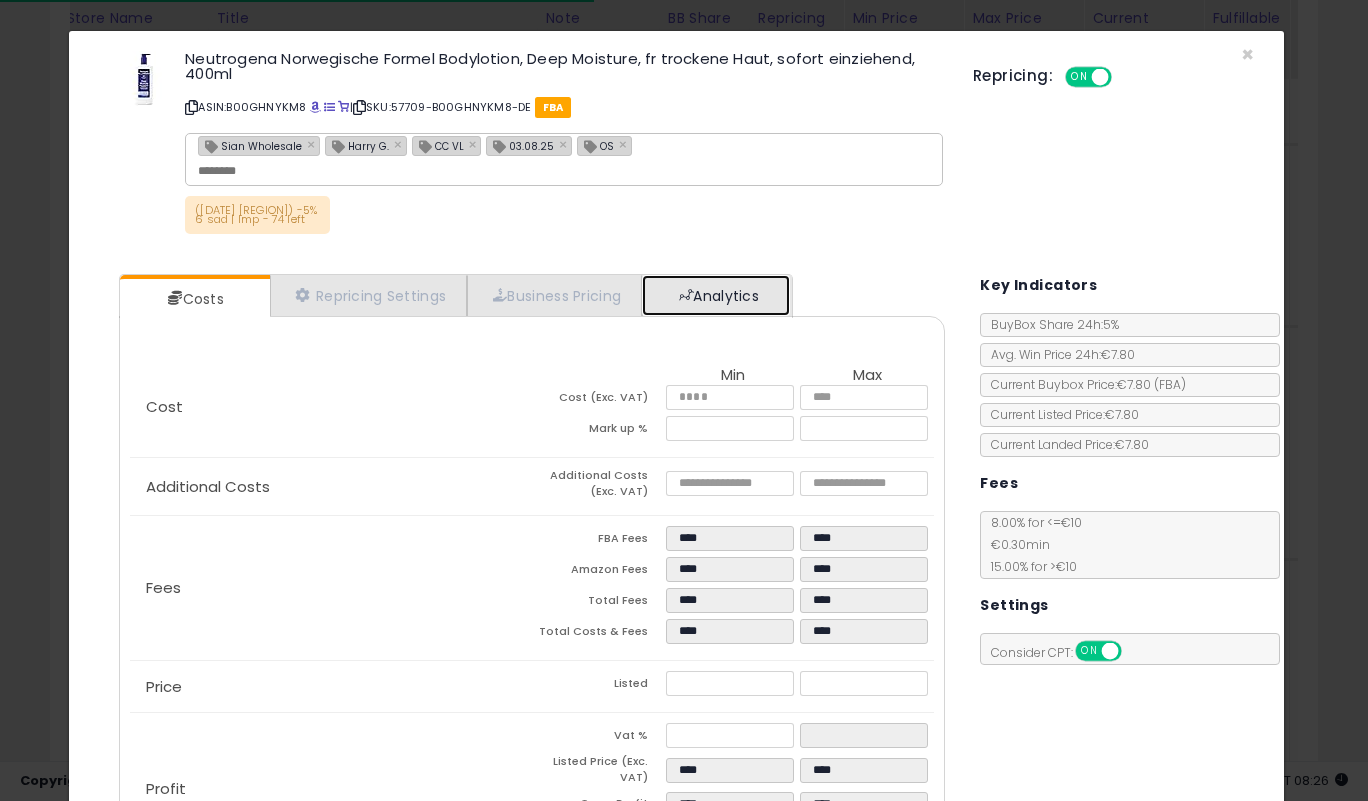 click on "Analytics" at bounding box center [716, 295] 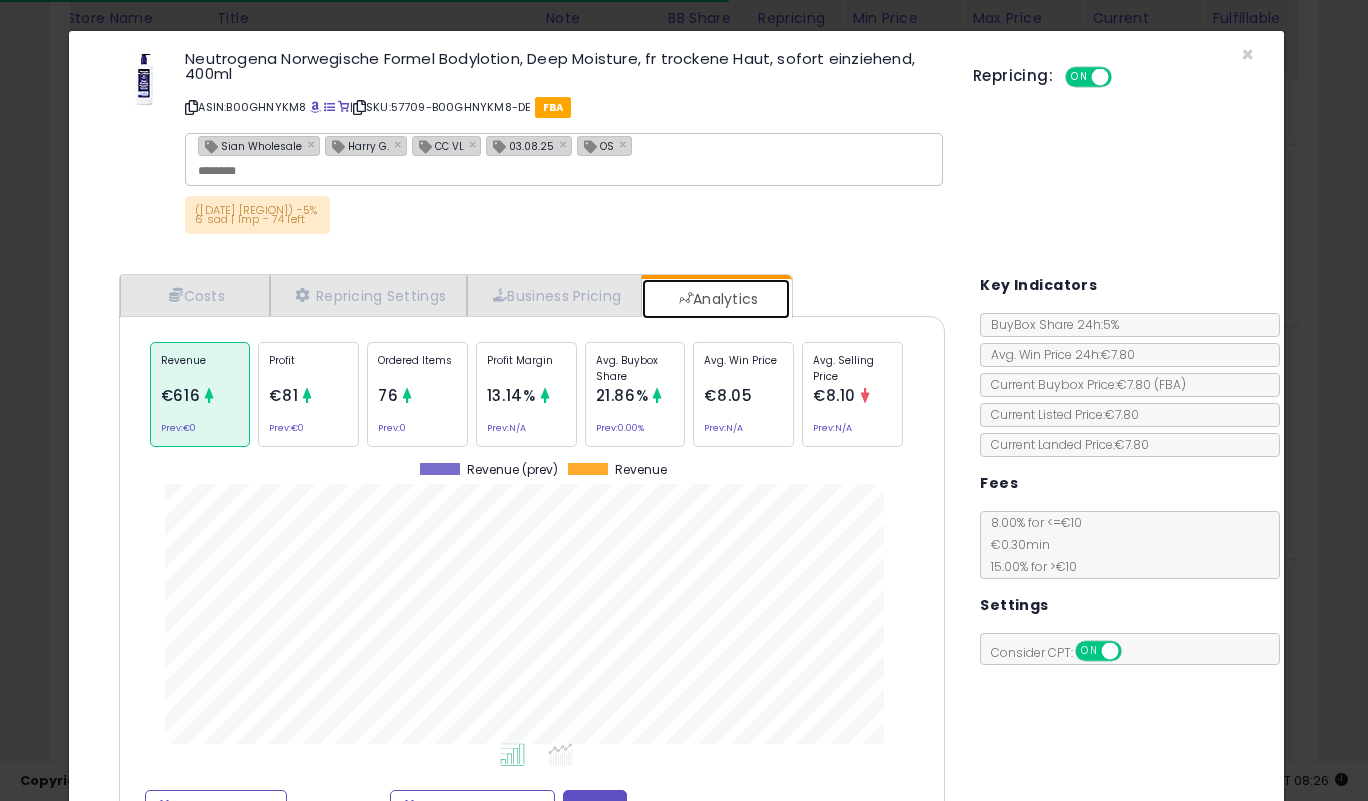 scroll, scrollTop: 999385, scrollLeft: 999143, axis: both 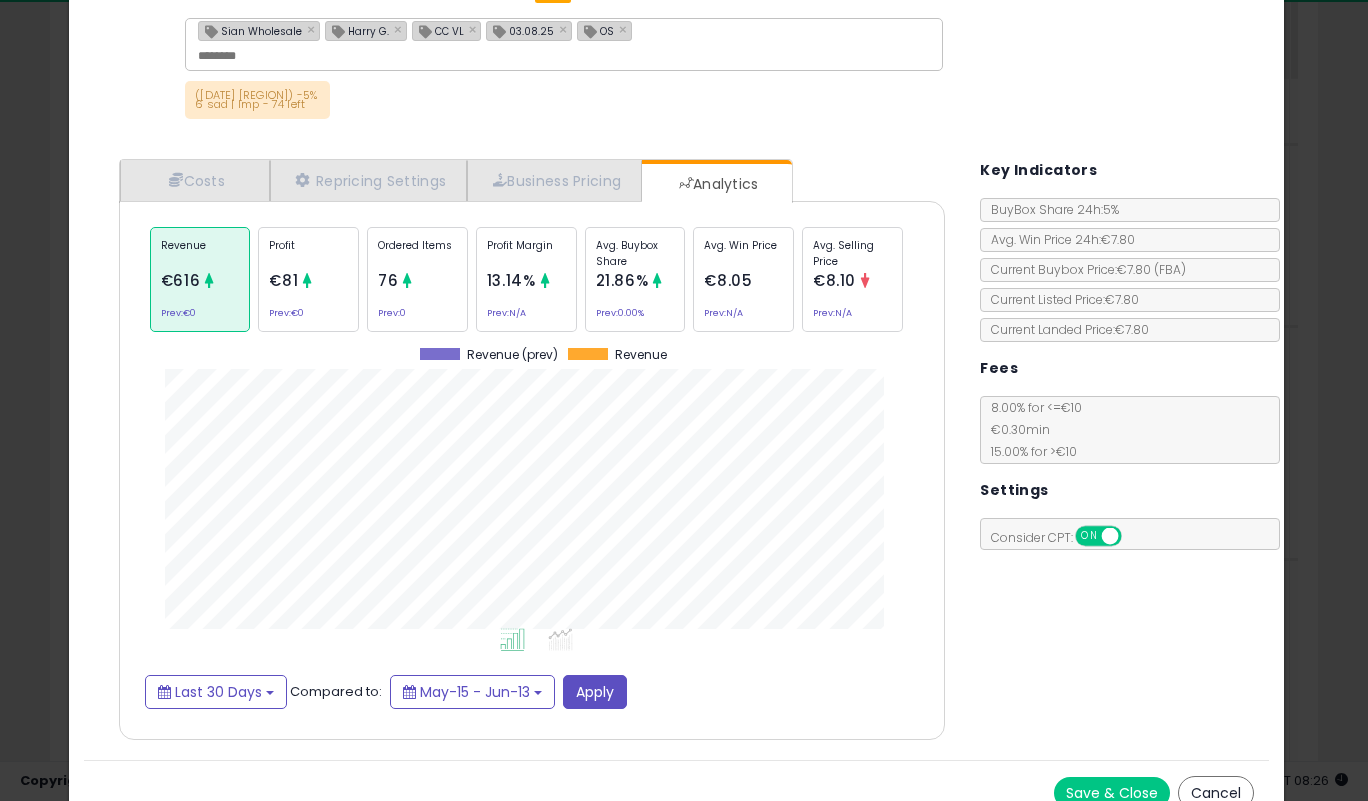 click on "Save & Close" at bounding box center [1112, 793] 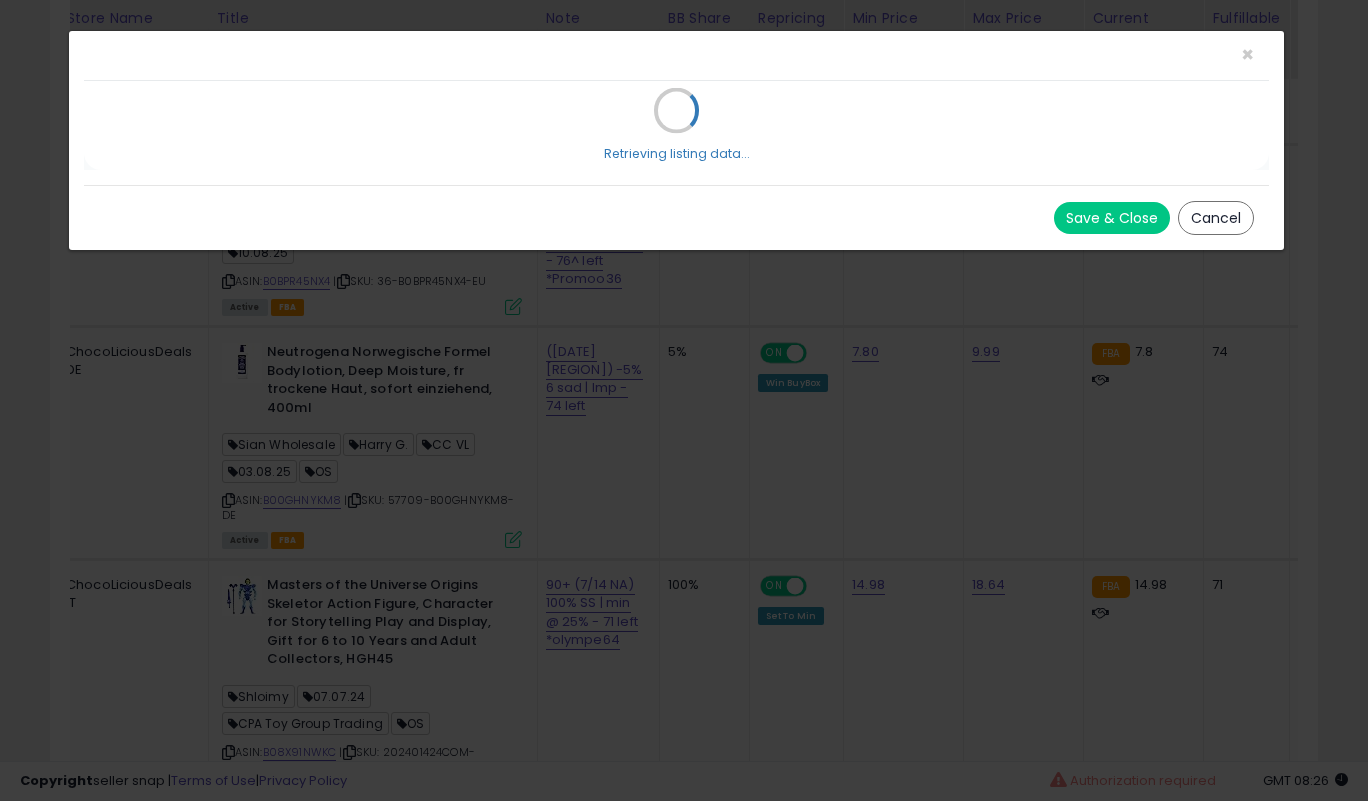 scroll, scrollTop: 0, scrollLeft: 0, axis: both 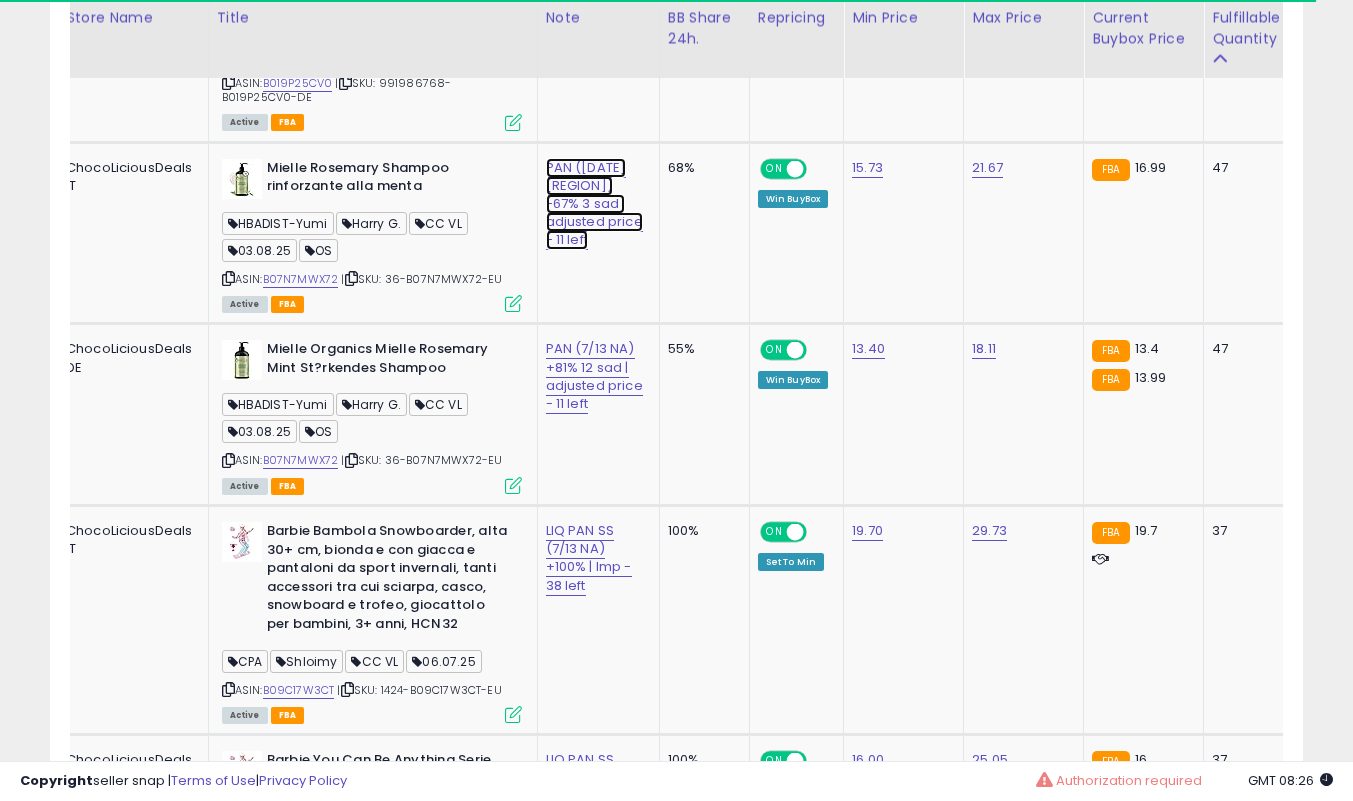 click on "PAN ([DATE] [REGION]) -67% 3 sad | adjusted price - 11 left" at bounding box center [594, -8847] 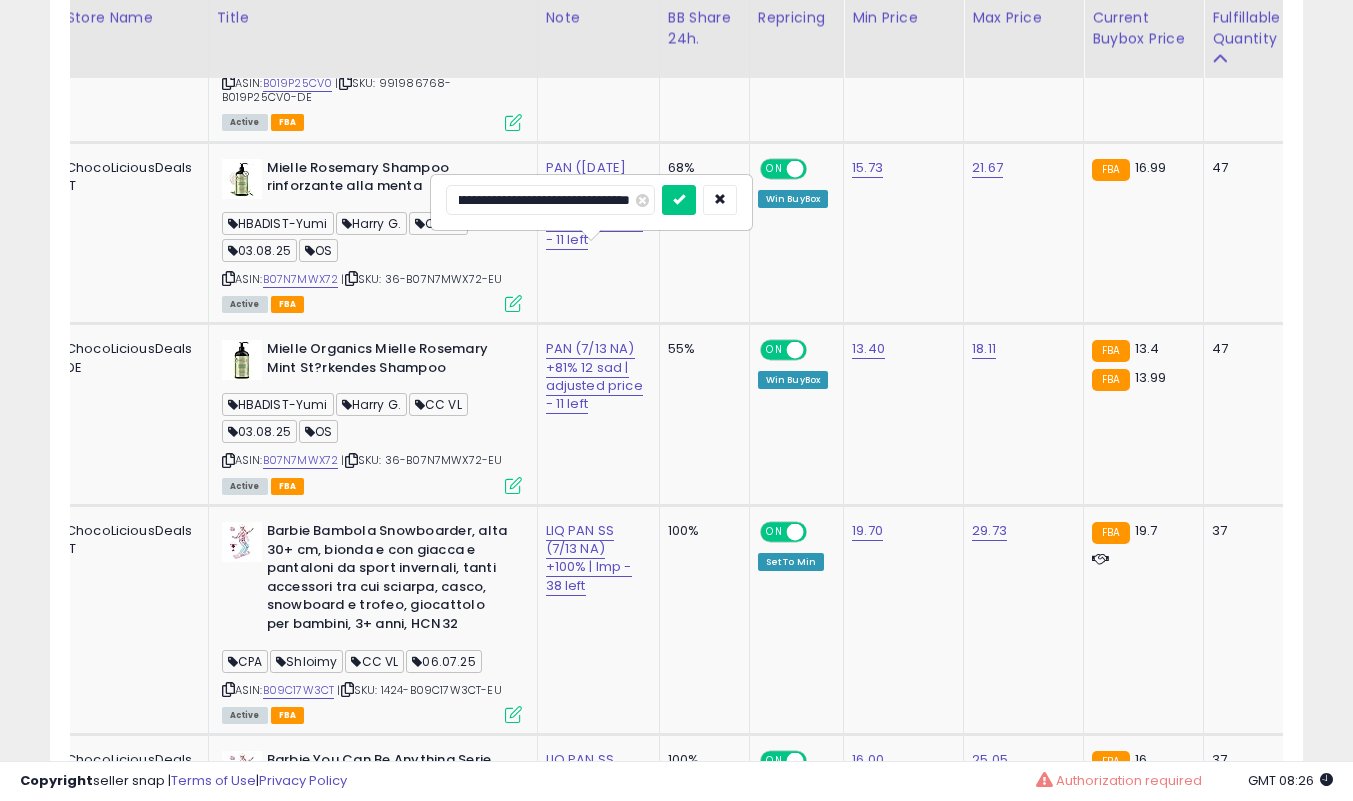 scroll, scrollTop: 0, scrollLeft: 0, axis: both 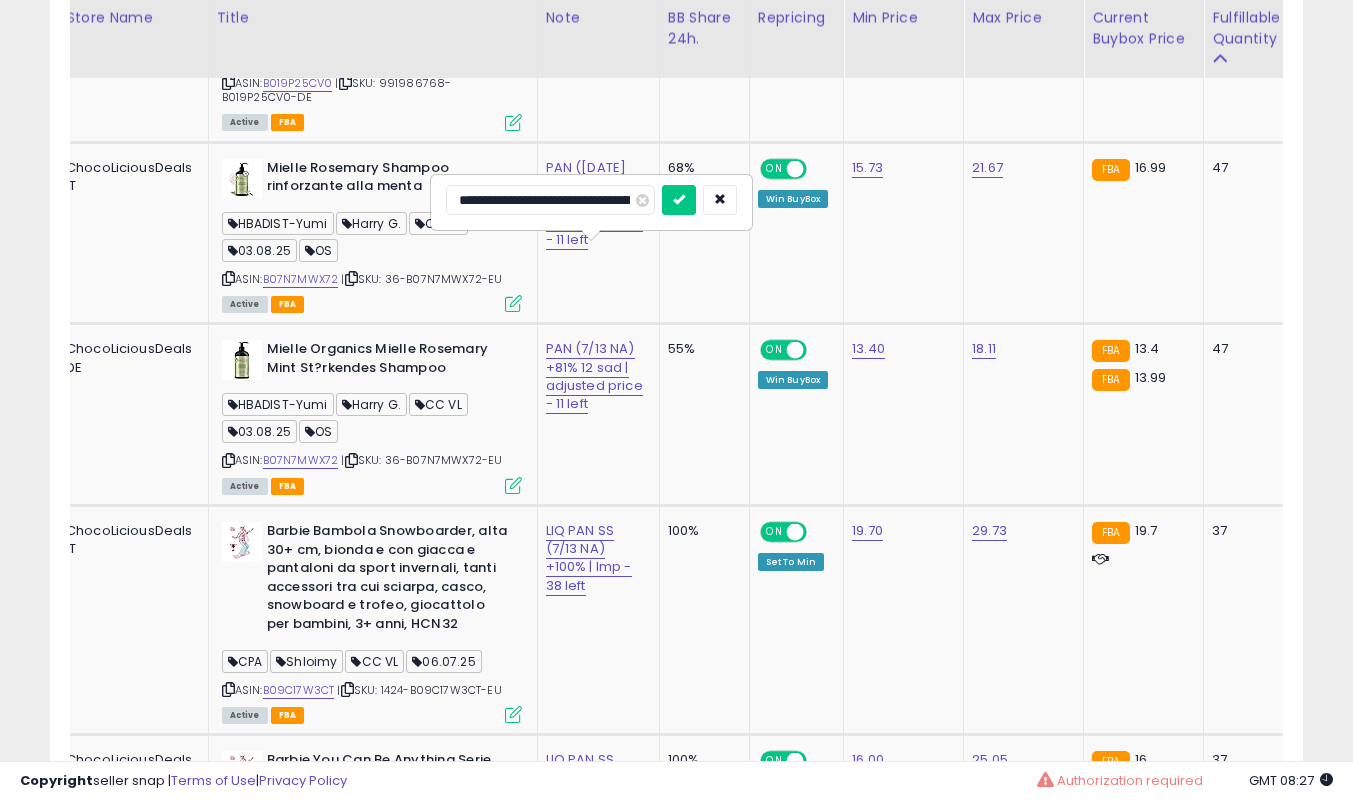 type on "**********" 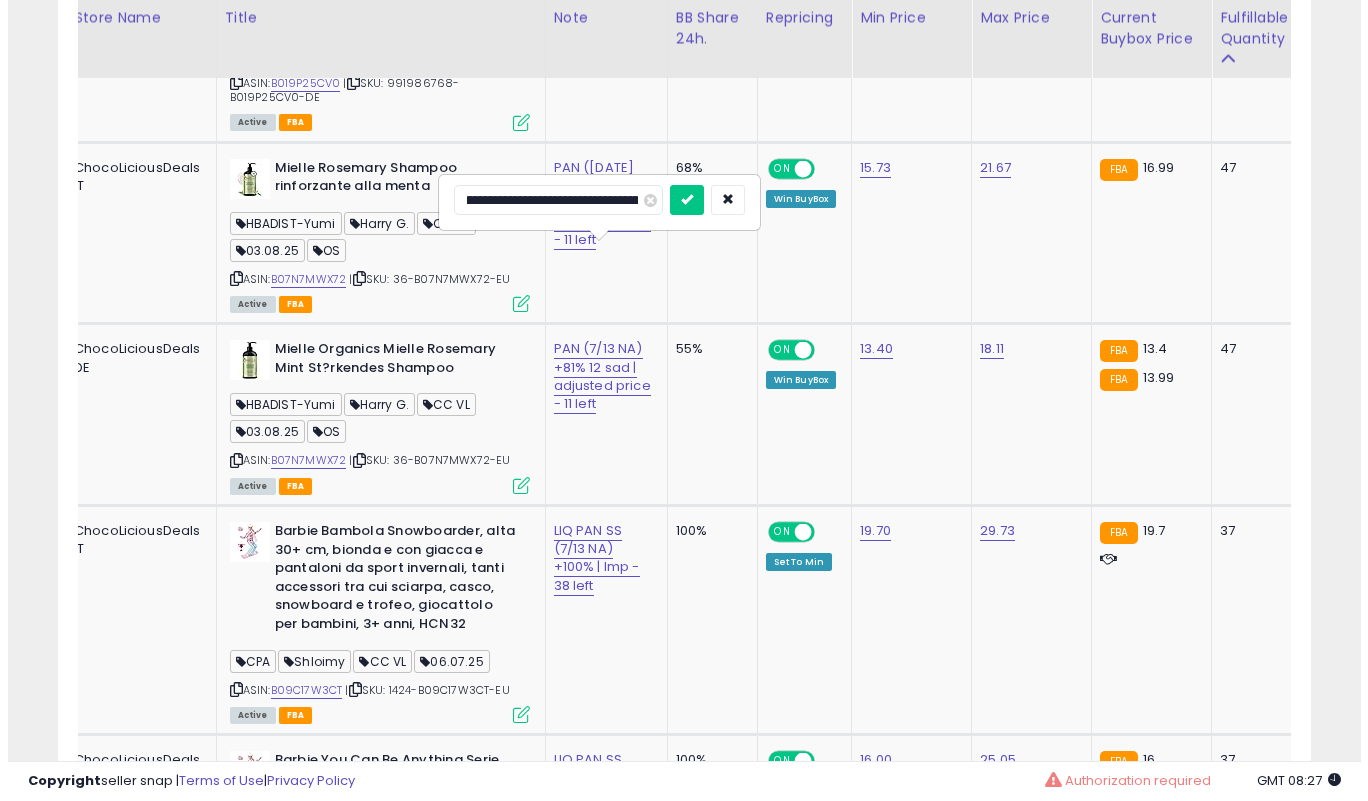 scroll, scrollTop: 0, scrollLeft: 85, axis: horizontal 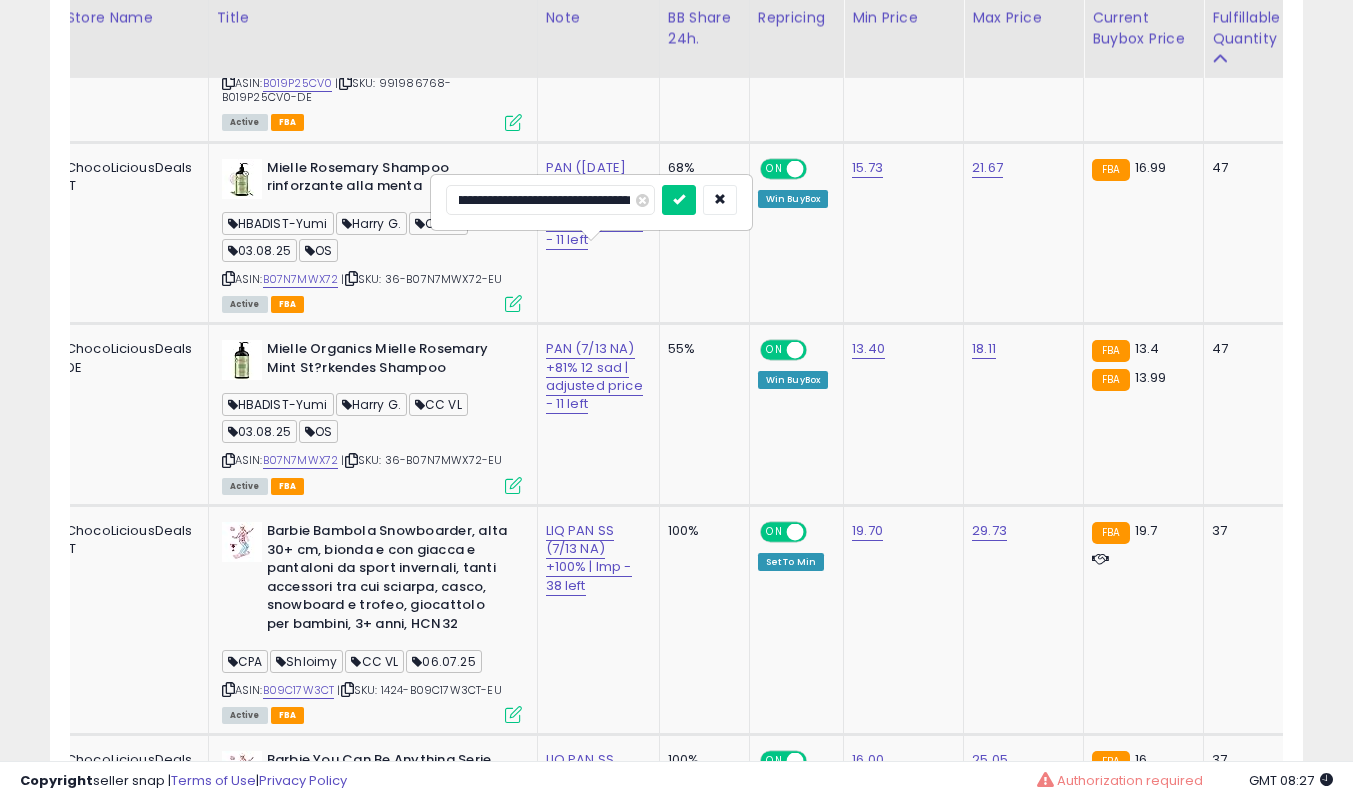 click at bounding box center (679, 200) 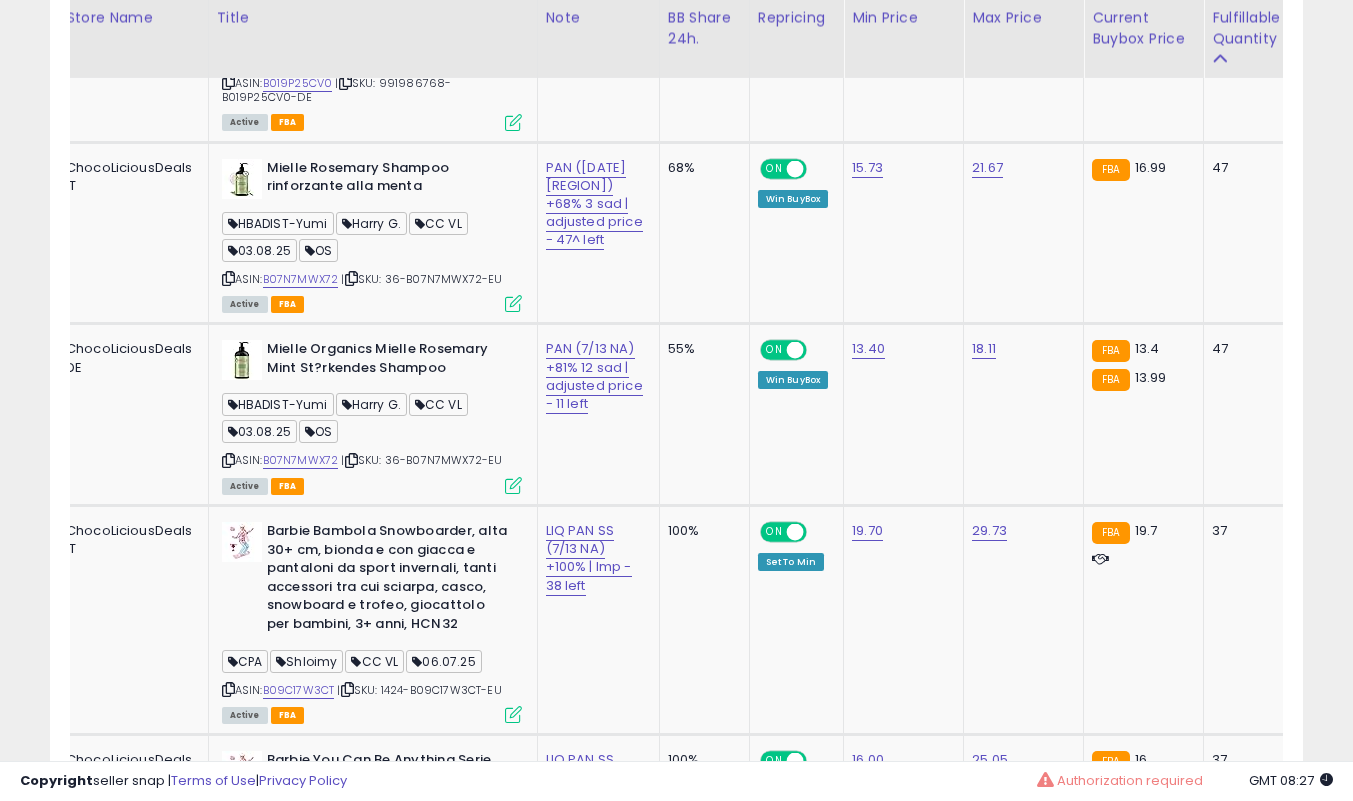 click at bounding box center (513, 303) 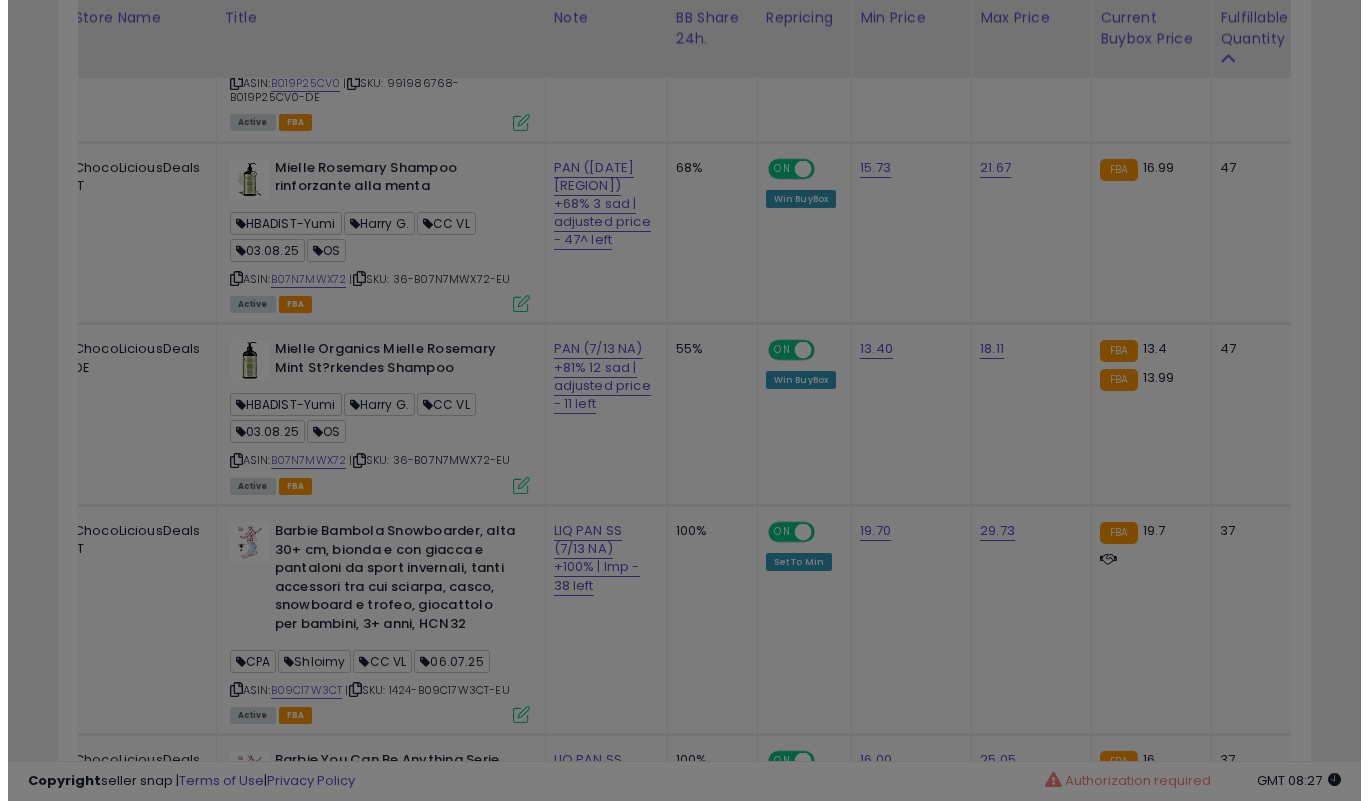 scroll, scrollTop: 999590, scrollLeft: 999266, axis: both 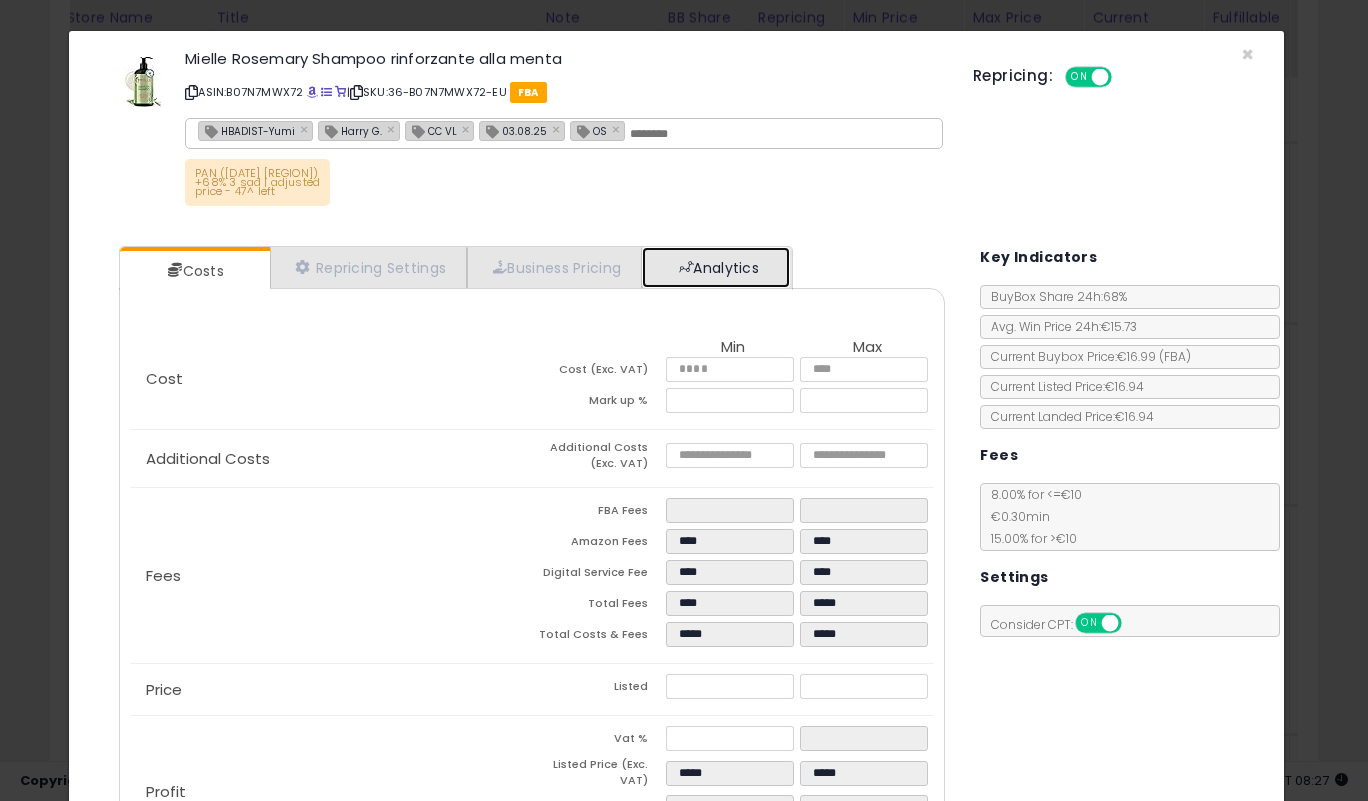 click on "Analytics" at bounding box center [716, 267] 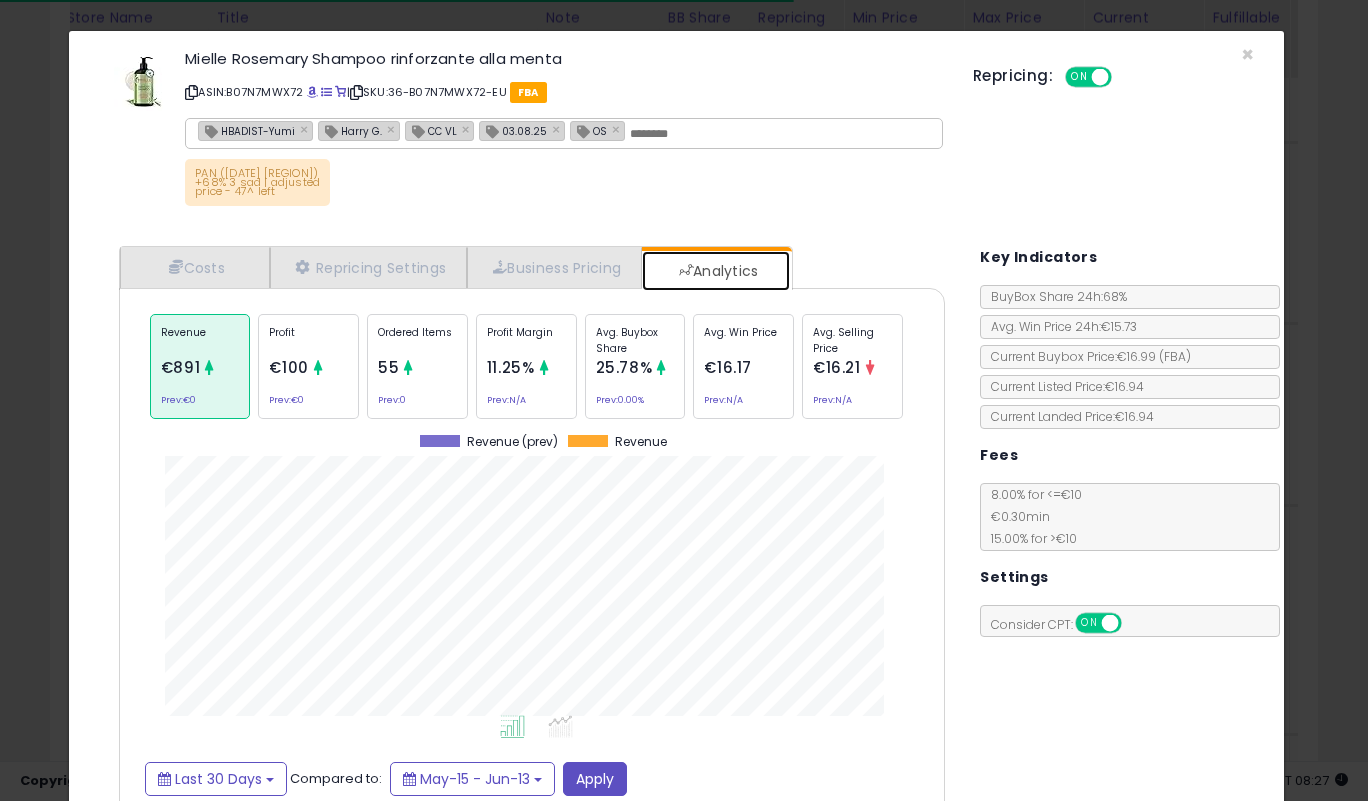 scroll, scrollTop: 999385, scrollLeft: 999143, axis: both 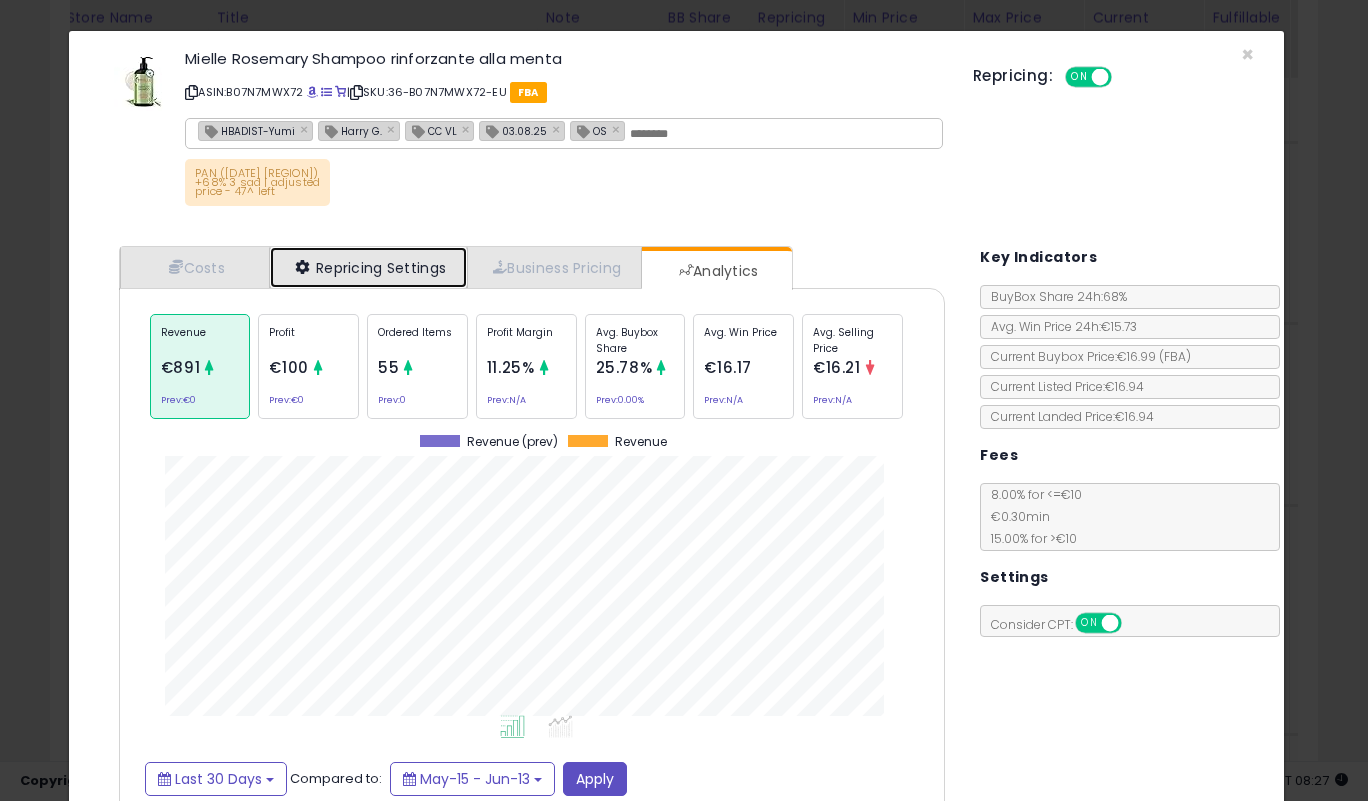 click on "Repricing Settings" at bounding box center [369, 267] 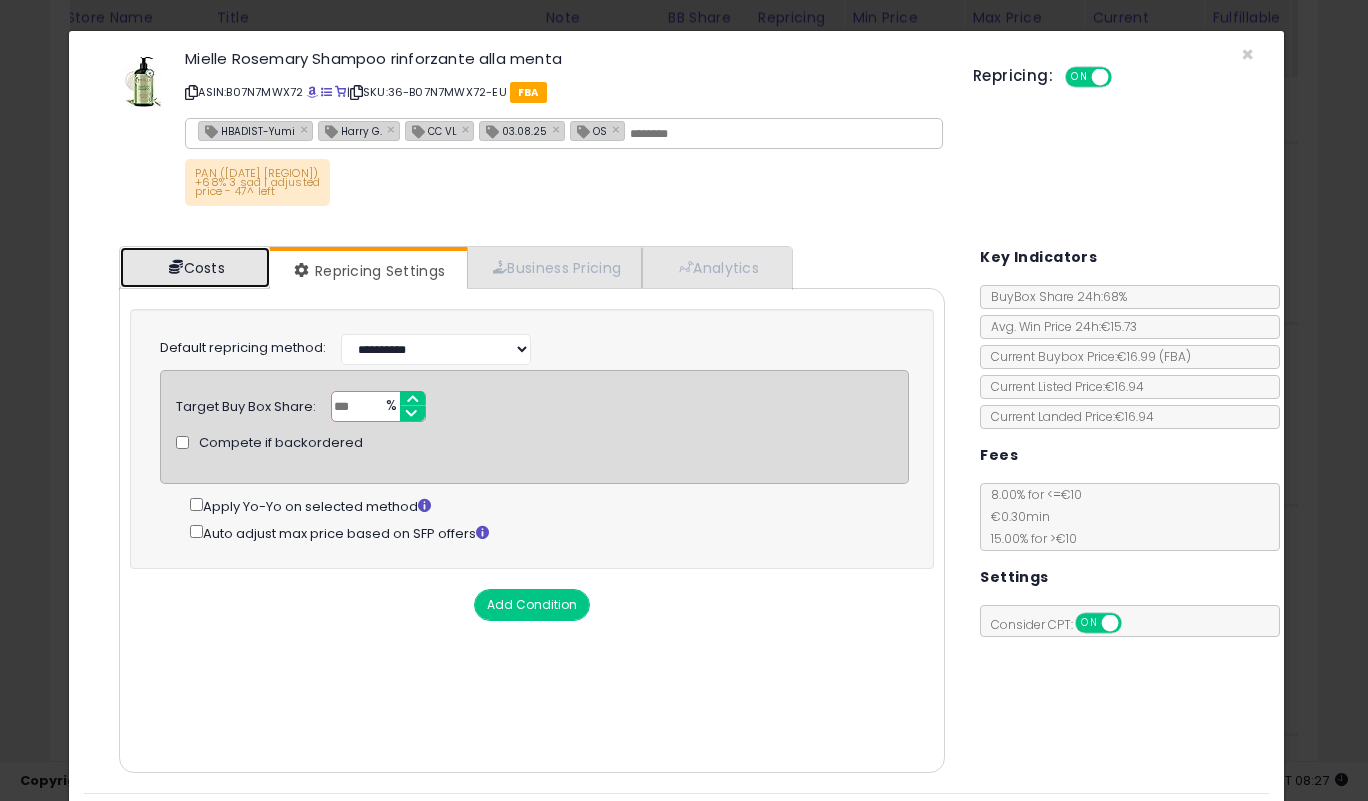 click on "Costs" at bounding box center [195, 267] 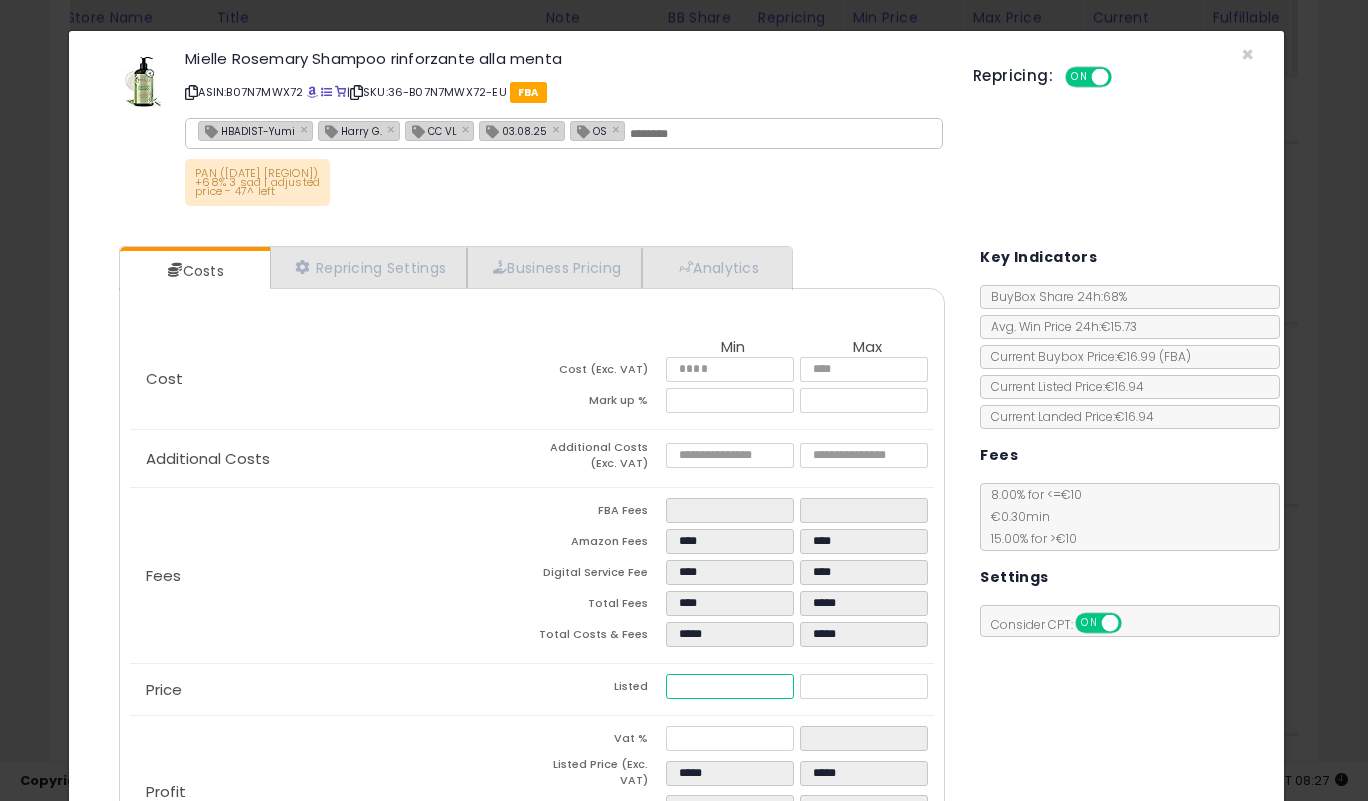 drag, startPoint x: 688, startPoint y: 685, endPoint x: 598, endPoint y: 678, distance: 90.27181 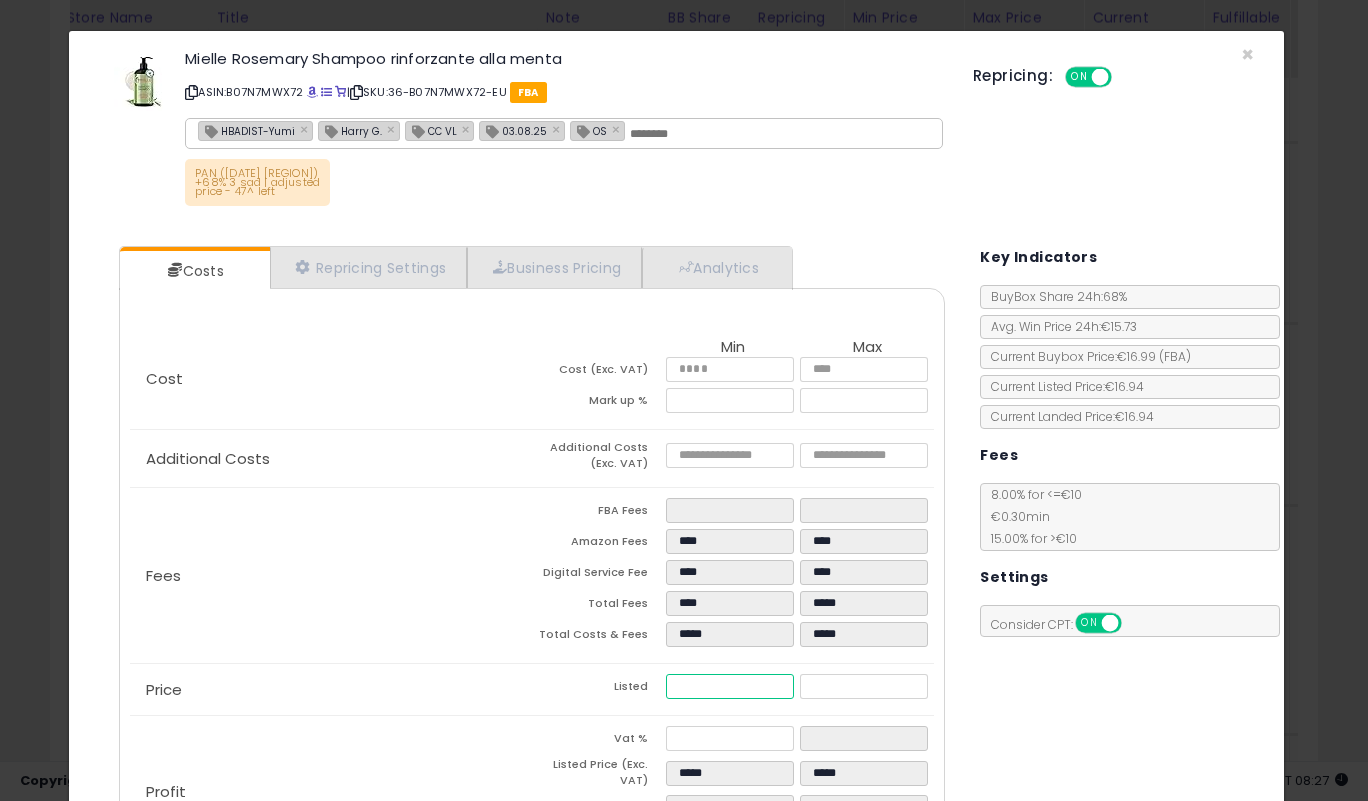 type on "****" 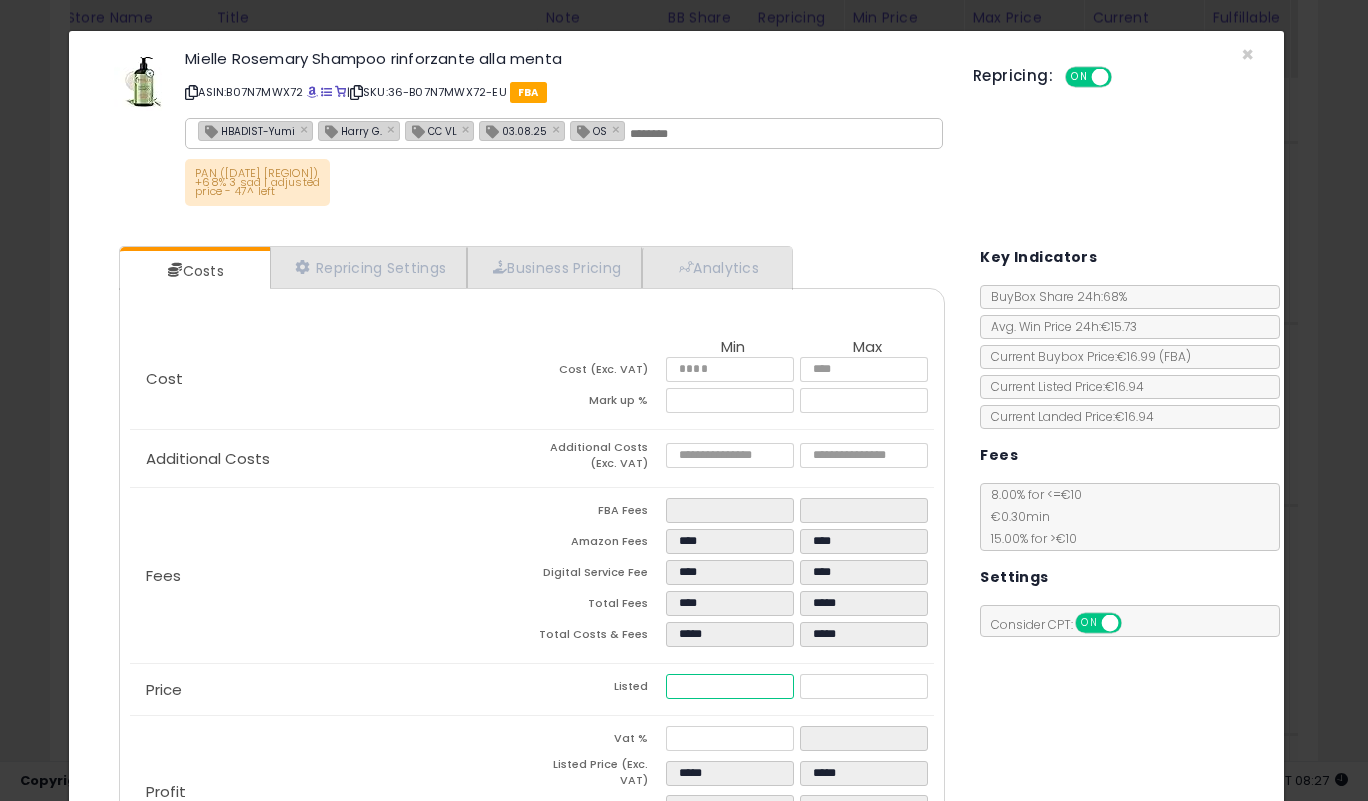 type on "****" 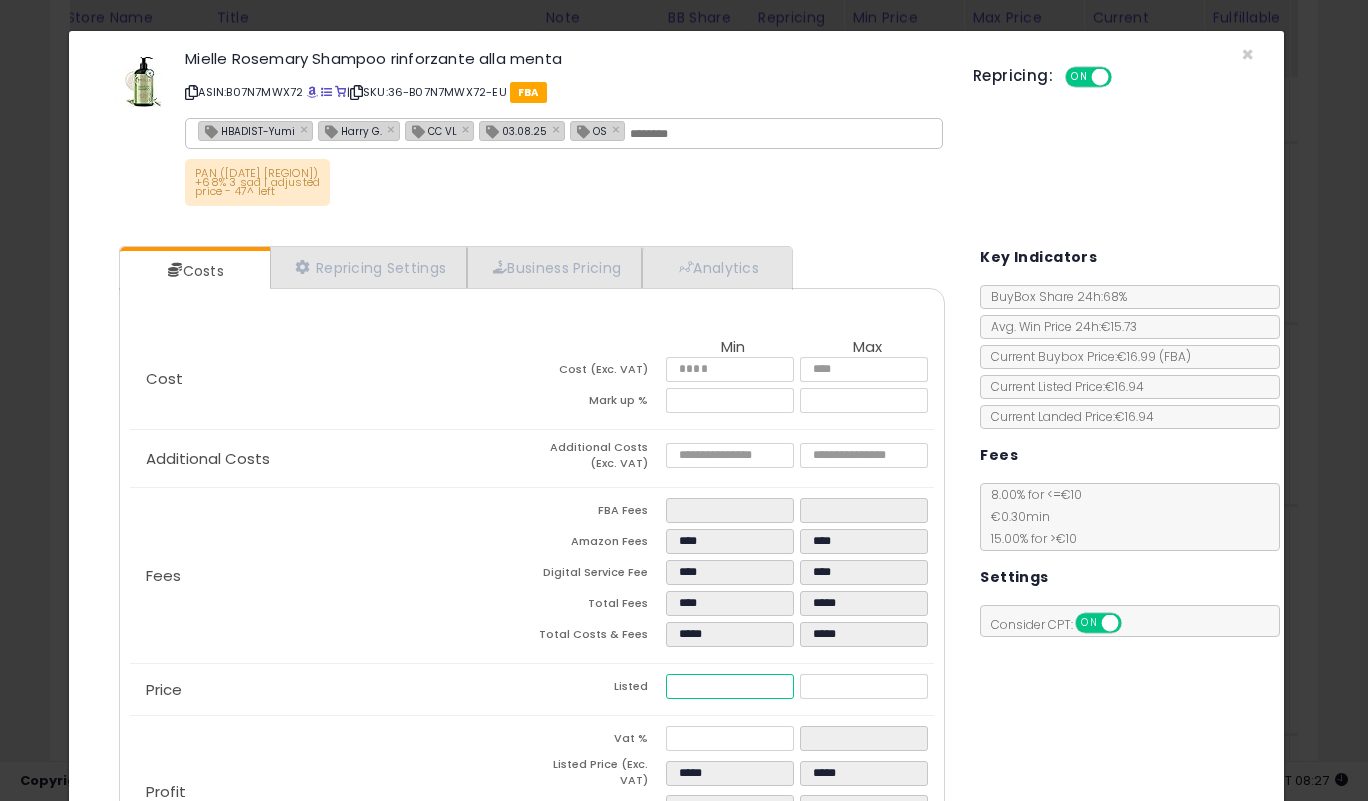 type on "****" 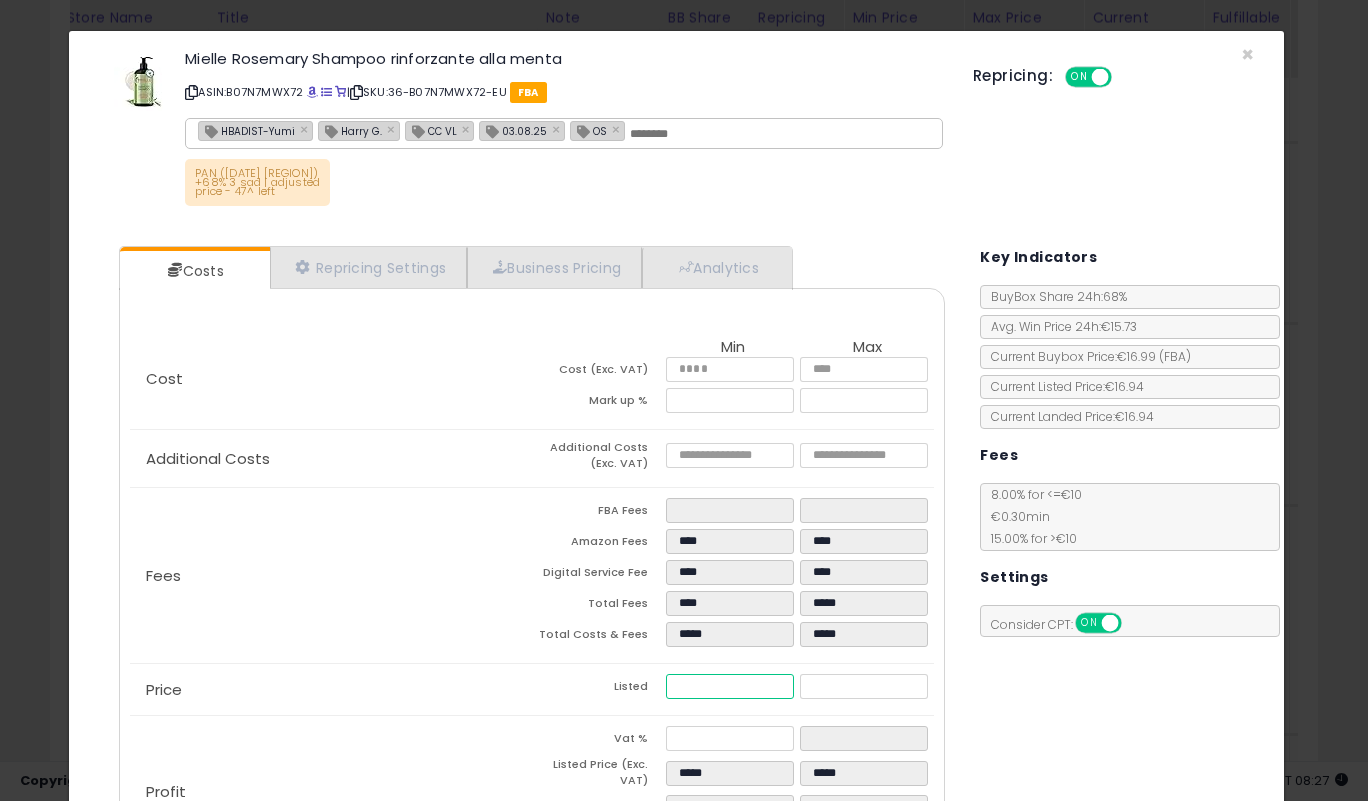 type on "****" 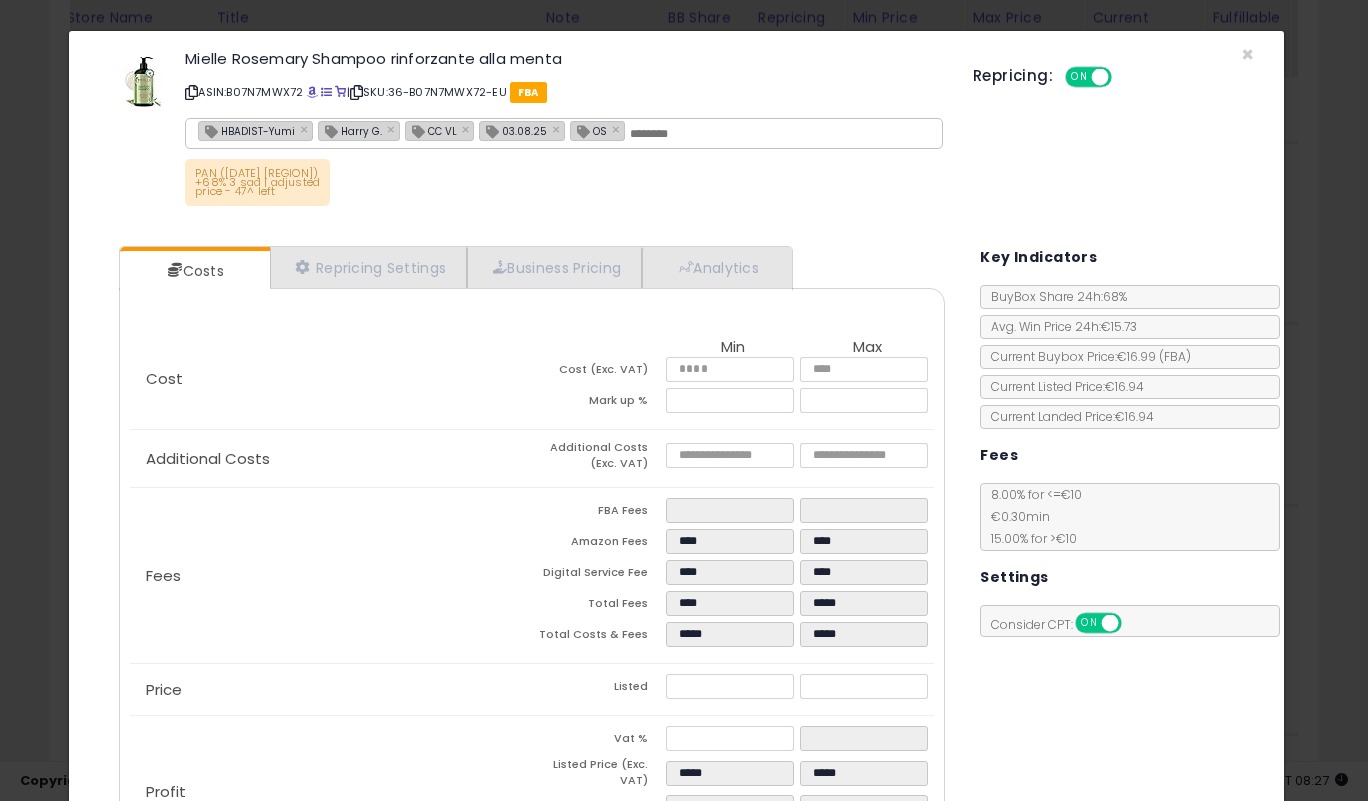 type on "*****" 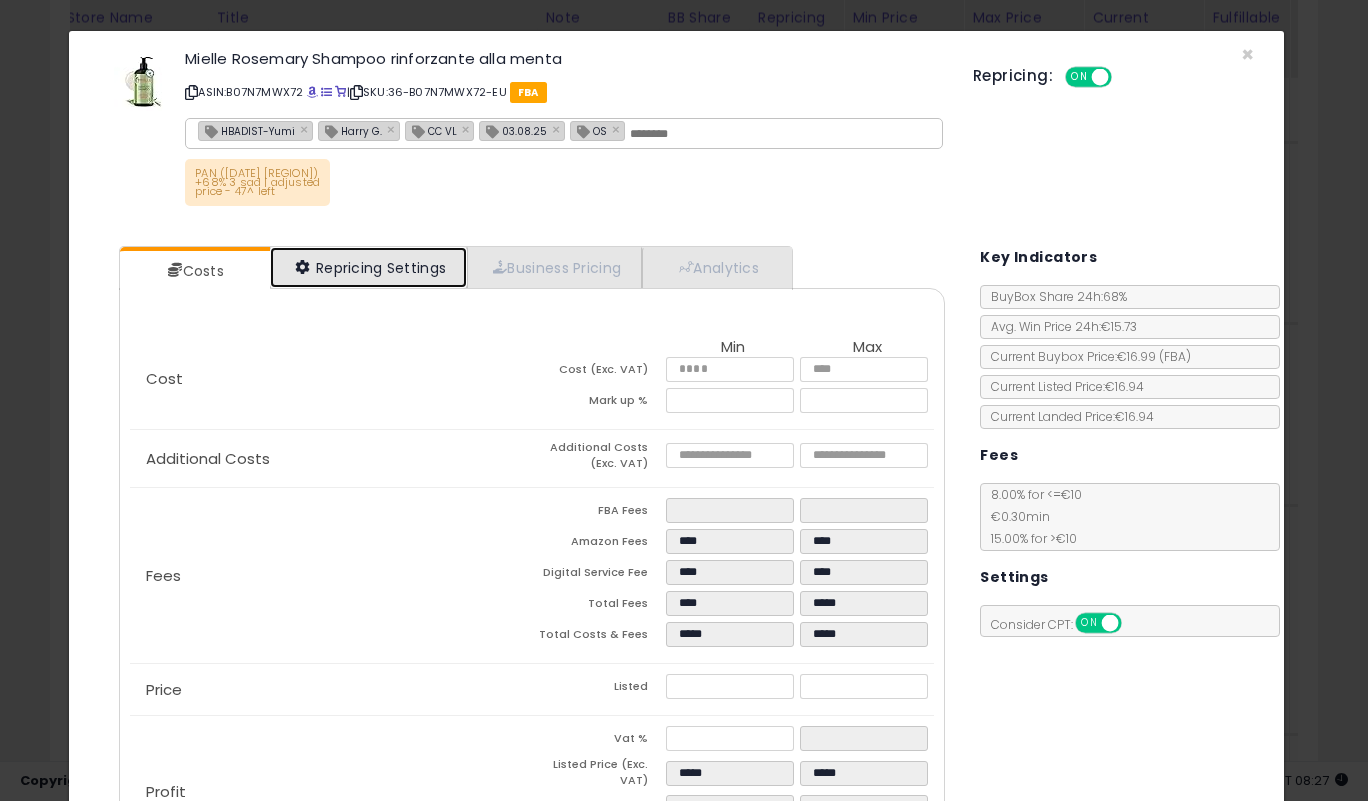 click on "Repricing Settings" at bounding box center [369, 267] 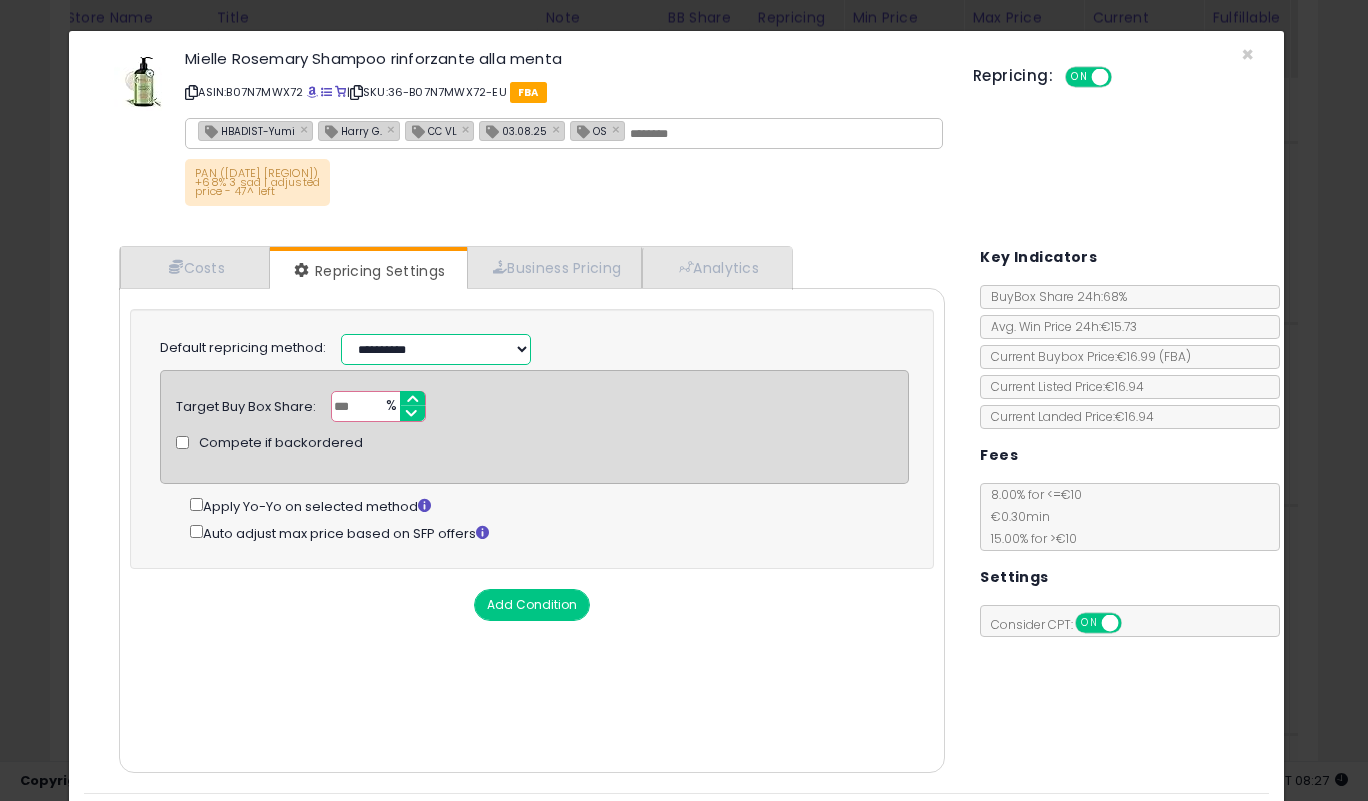 click on "**********" at bounding box center [436, 349] 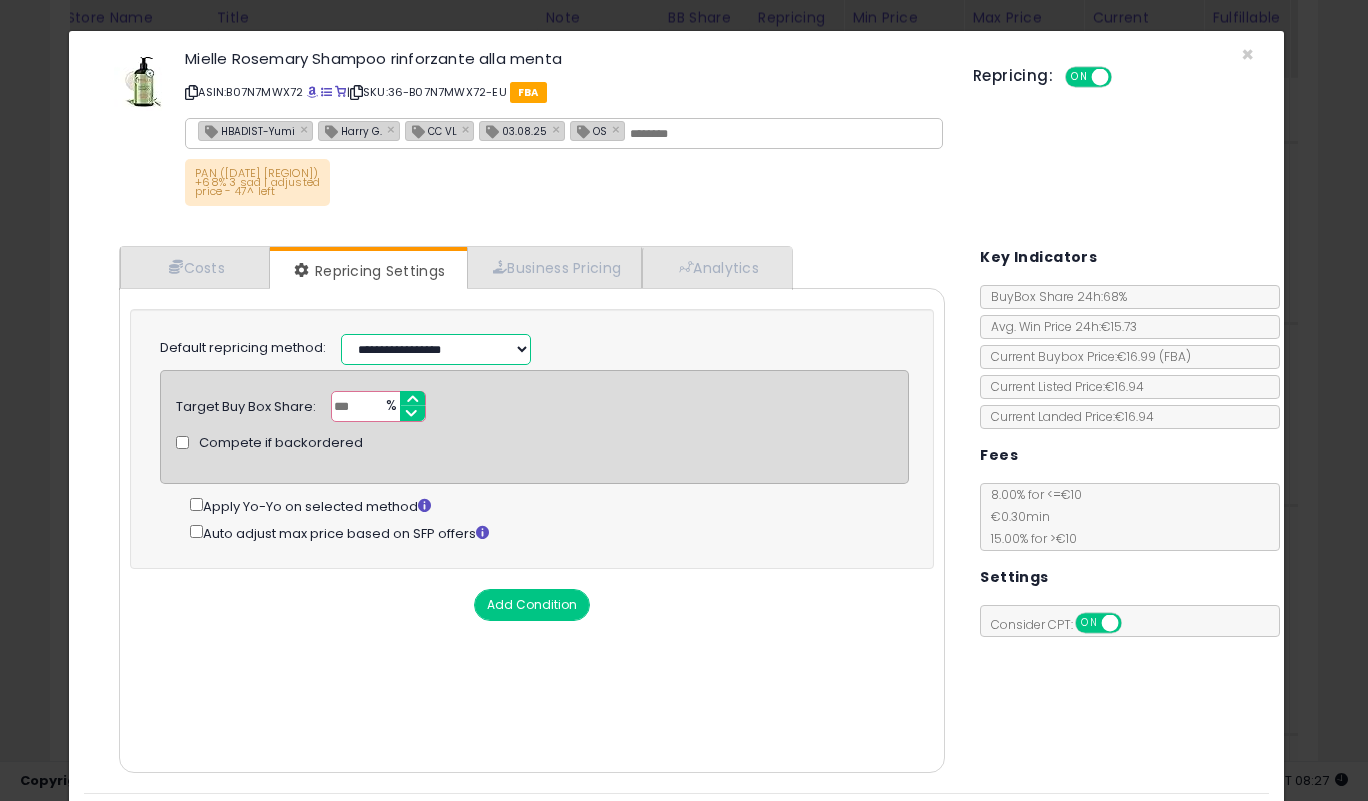 click on "**********" at bounding box center [436, 349] 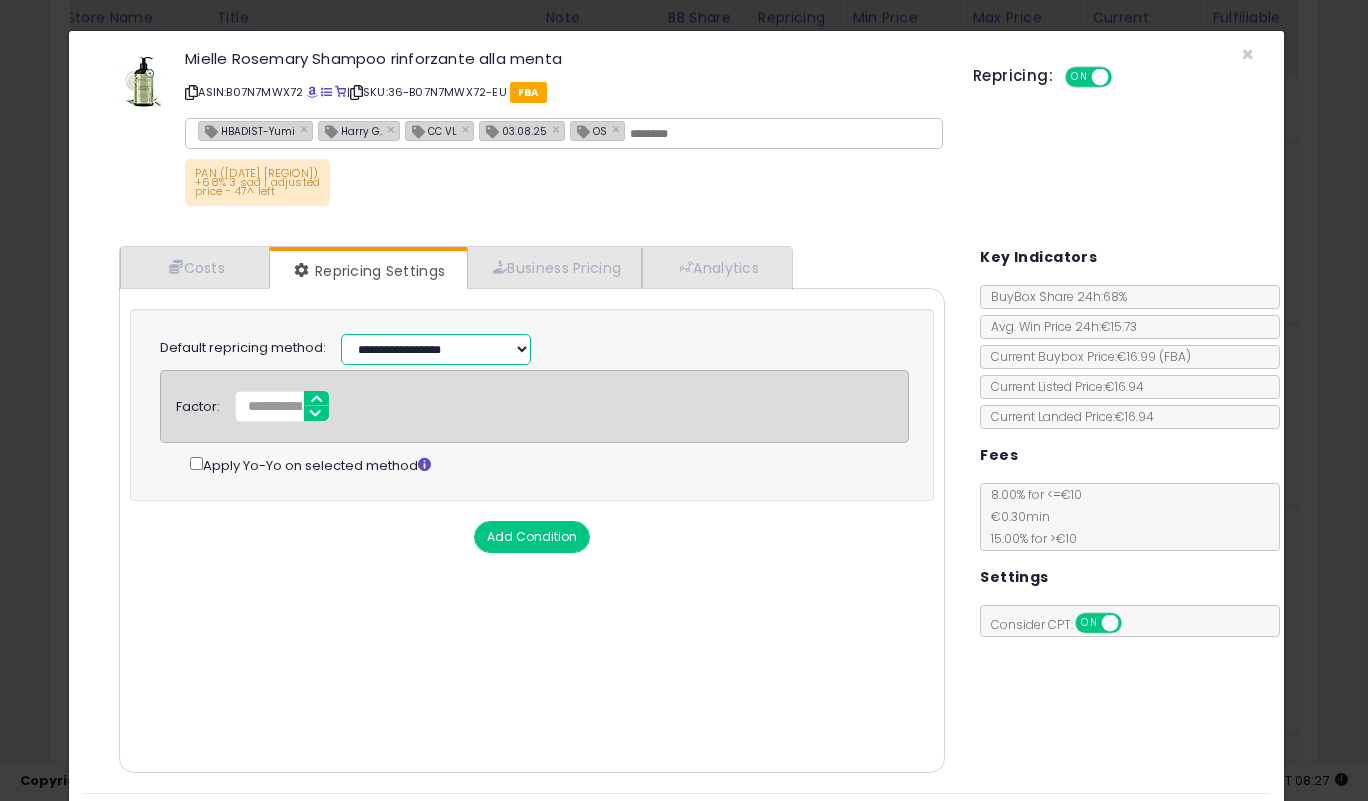 scroll, scrollTop: 56, scrollLeft: 0, axis: vertical 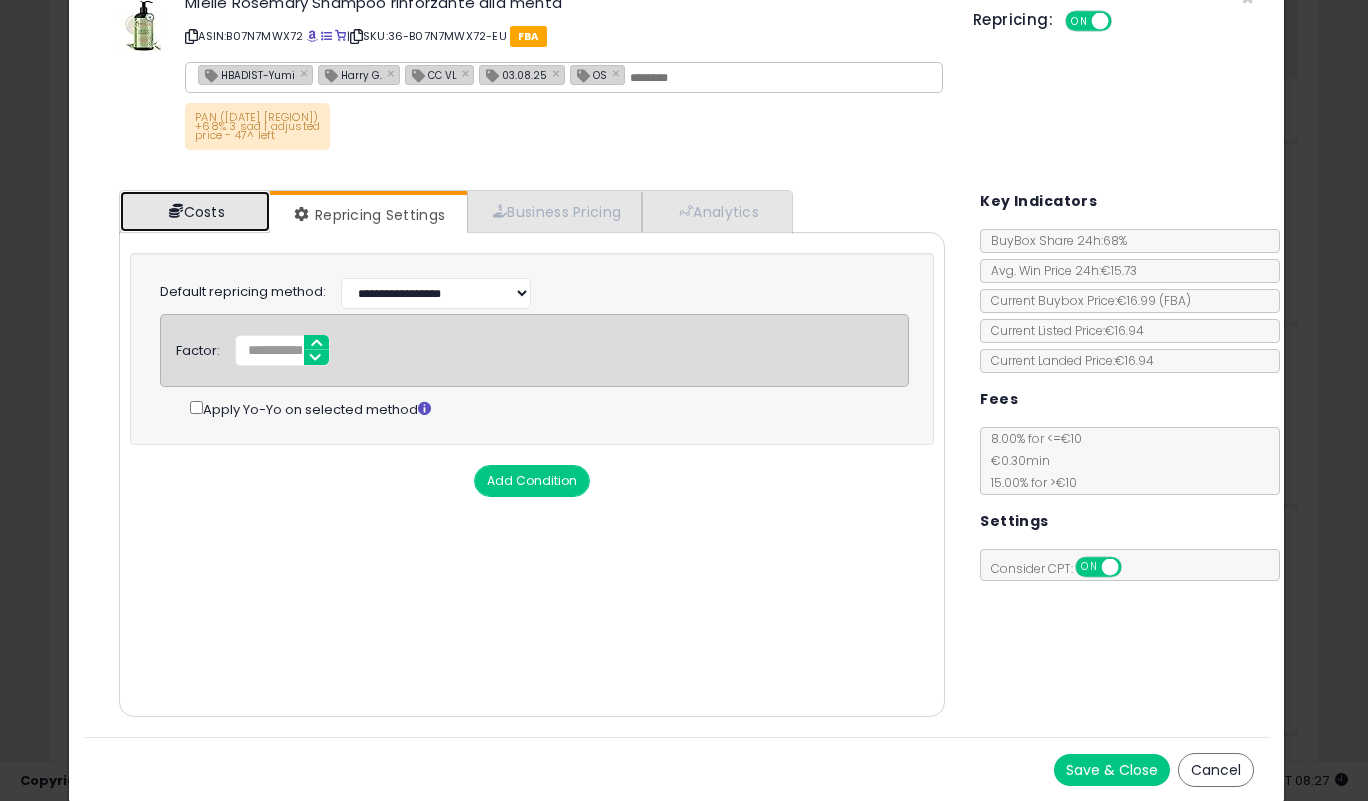 click on "Costs" at bounding box center (195, 211) 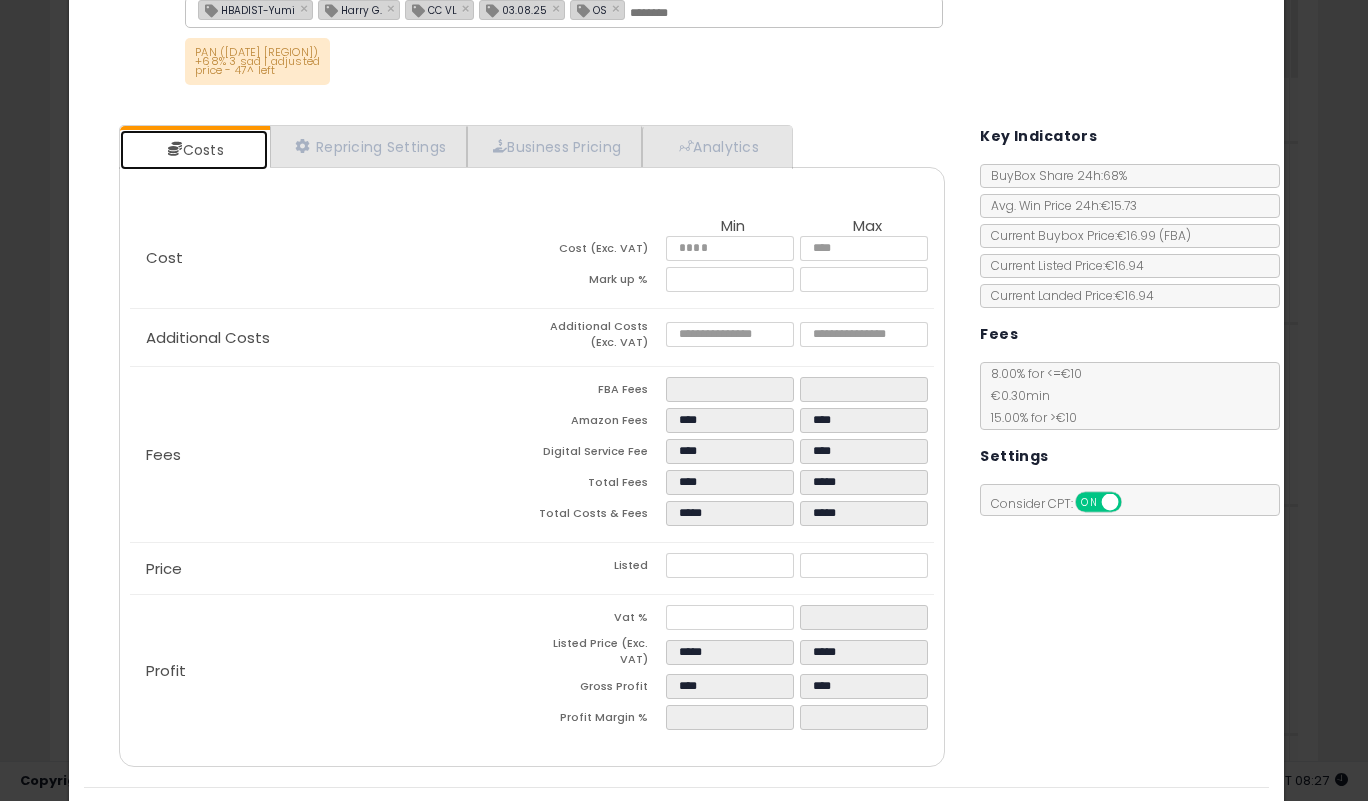 scroll, scrollTop: 171, scrollLeft: 0, axis: vertical 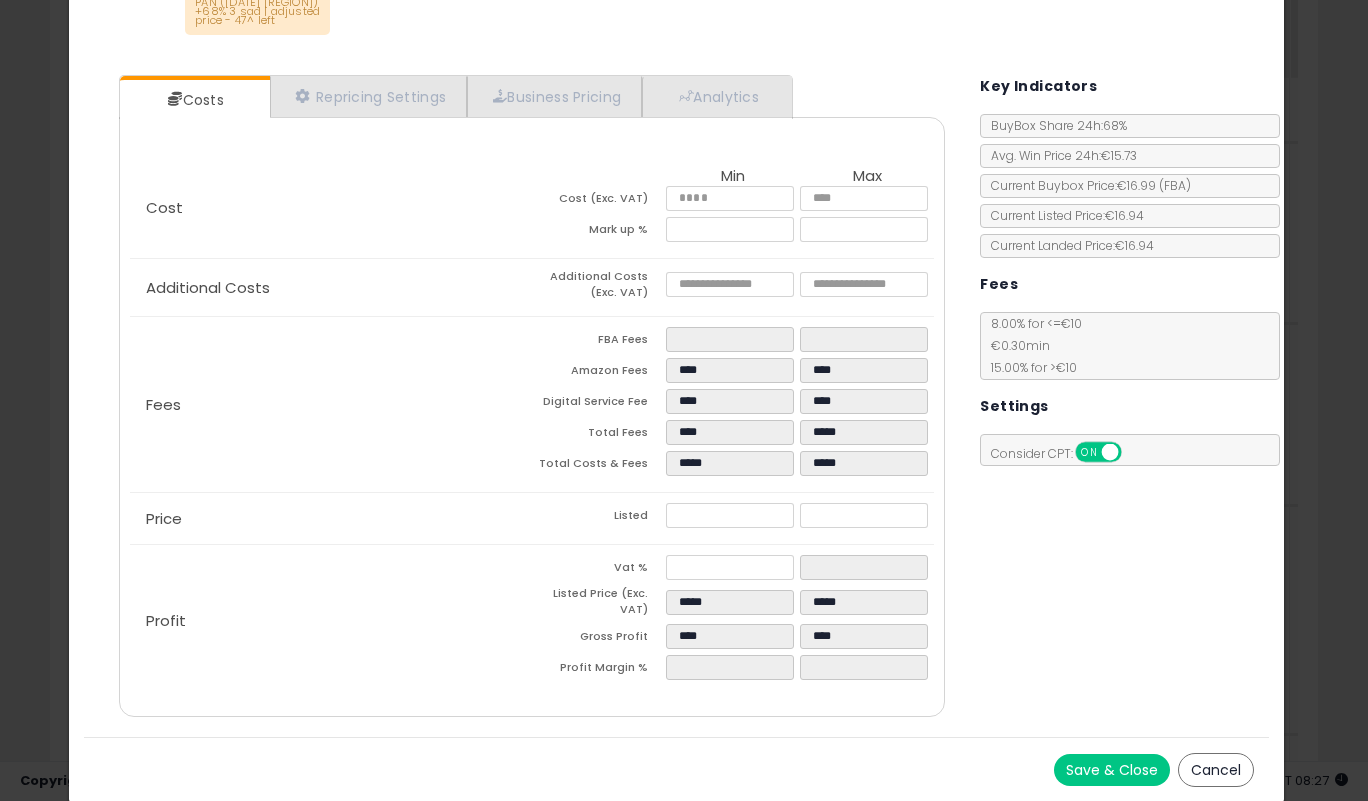click on "Save & Close" at bounding box center (1112, 770) 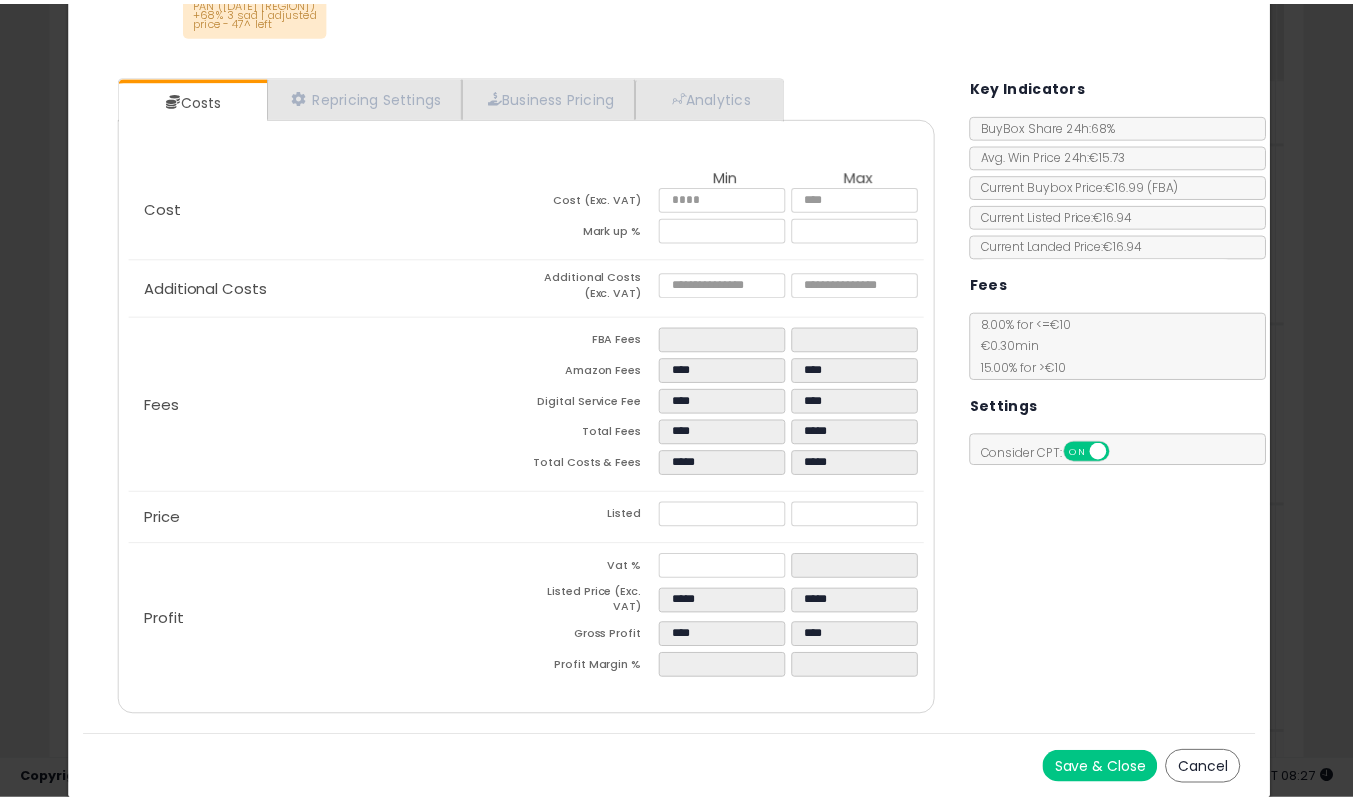 scroll, scrollTop: 0, scrollLeft: 0, axis: both 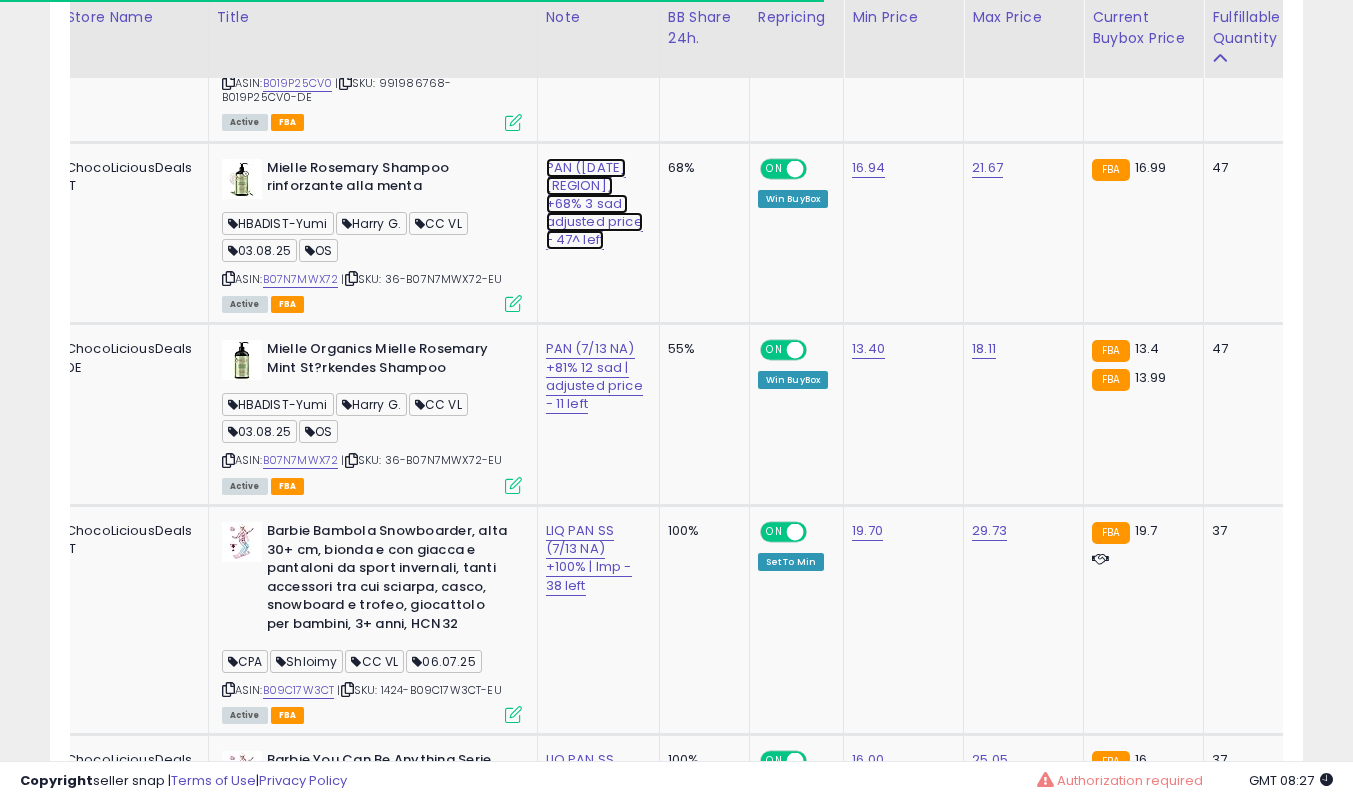 click on "PAN ([DATE] [REGION]) +68% 3 sad | adjusted price - 47^ left" at bounding box center [594, -8847] 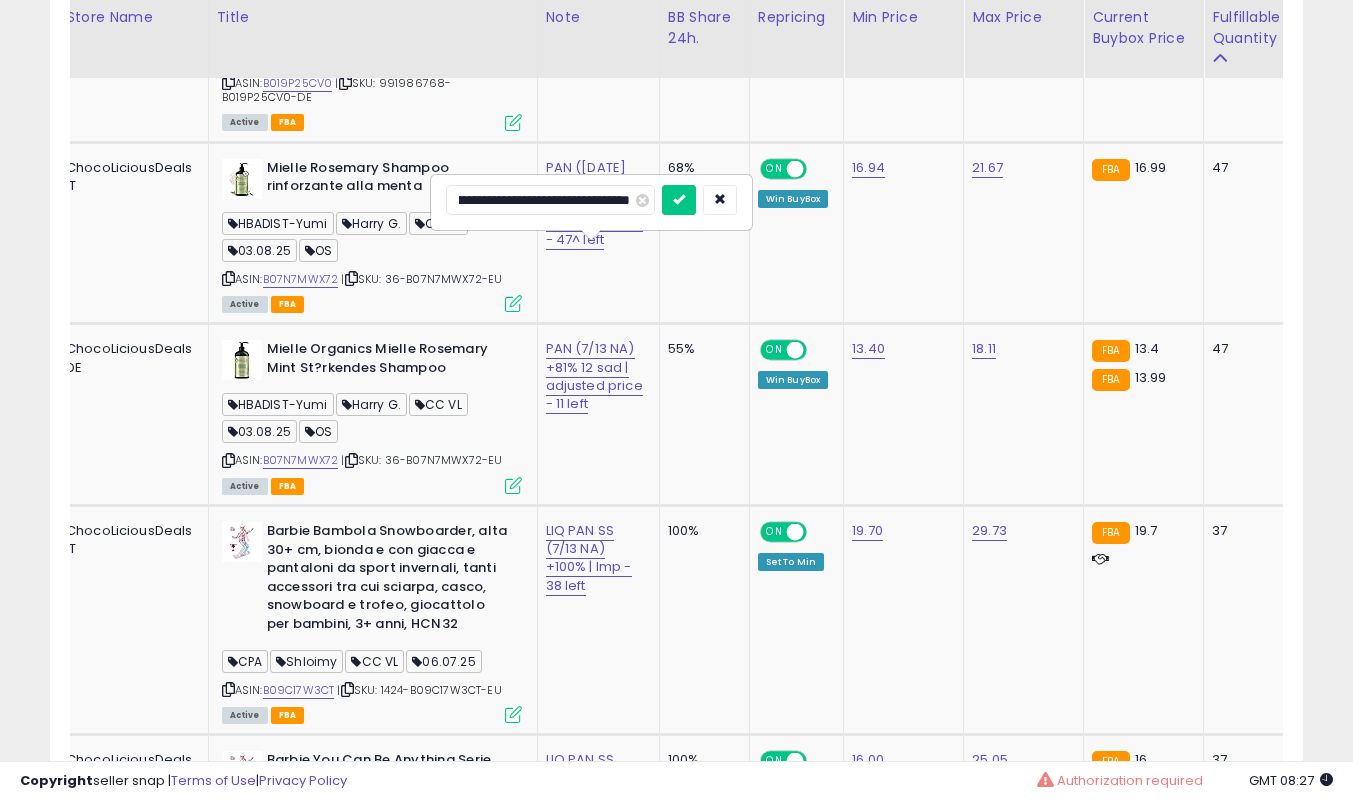 scroll, scrollTop: 0, scrollLeft: 158, axis: horizontal 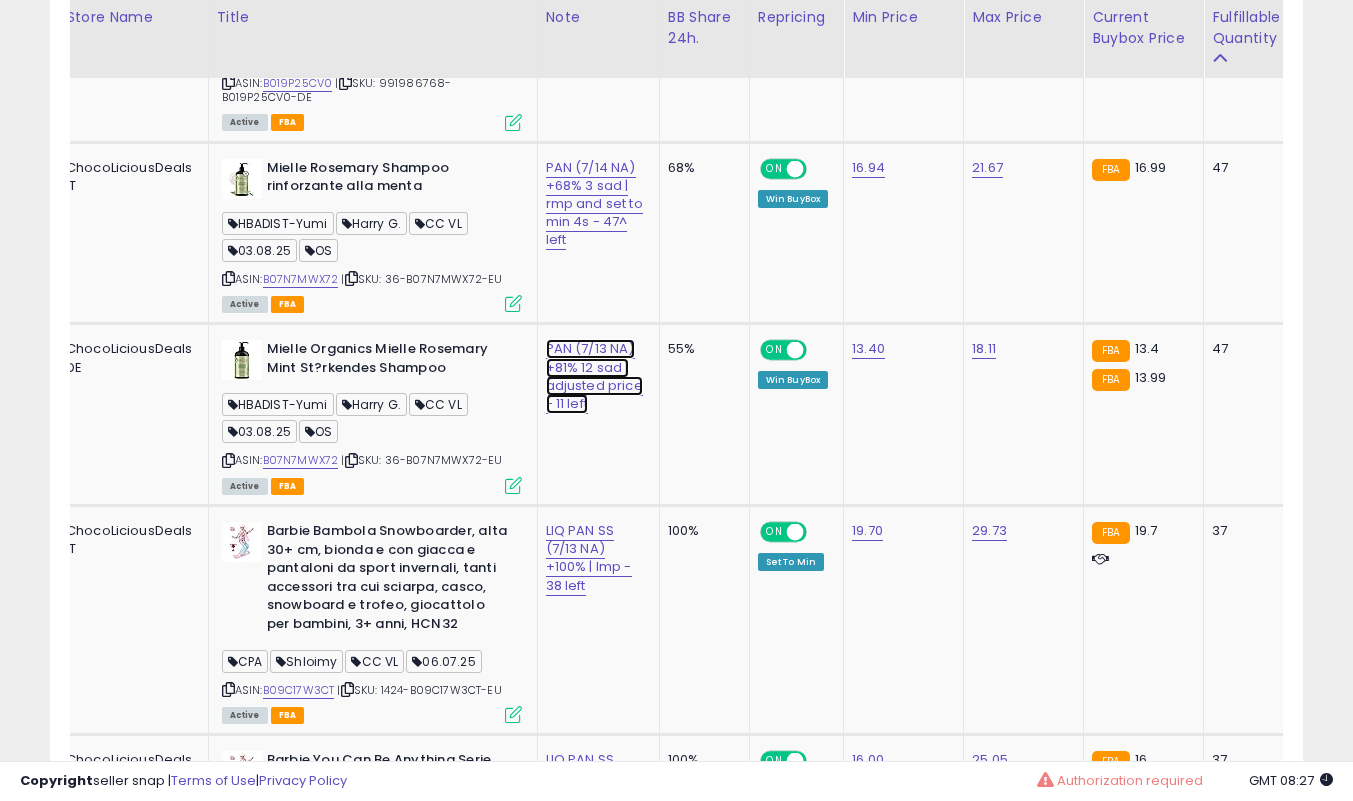 click on "PAN (7/13 NA) +81% 12 sad | adjusted price - 11 left" at bounding box center (594, -8847) 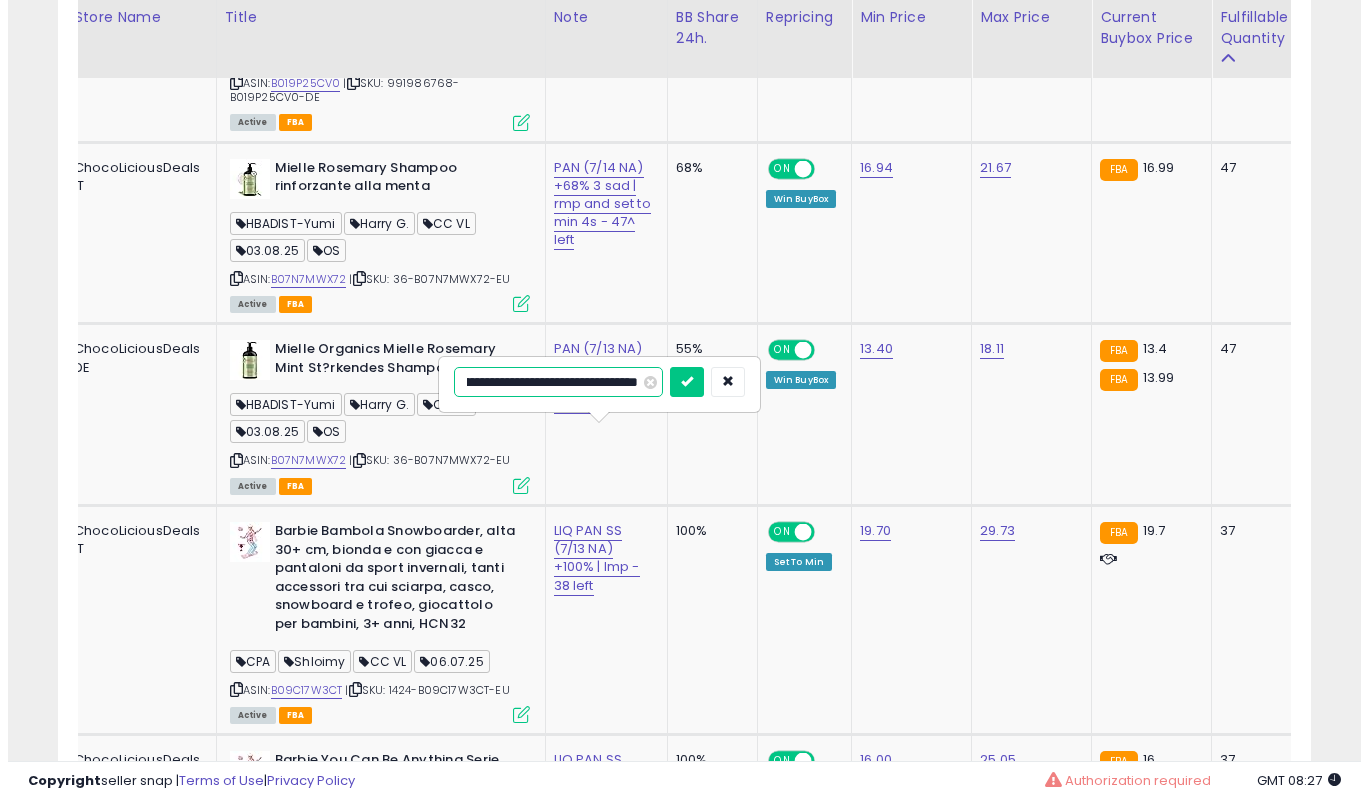 scroll, scrollTop: 0, scrollLeft: 0, axis: both 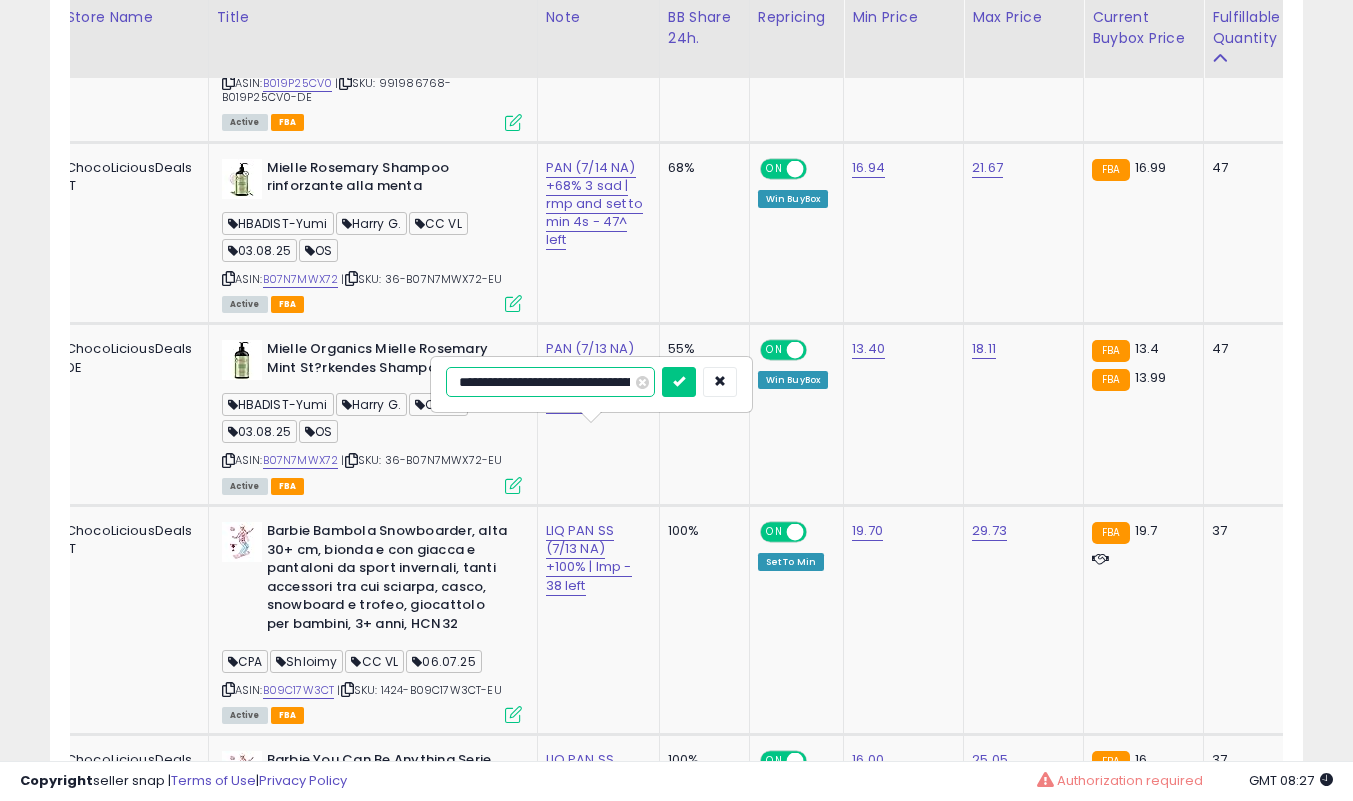 click at bounding box center (679, 382) 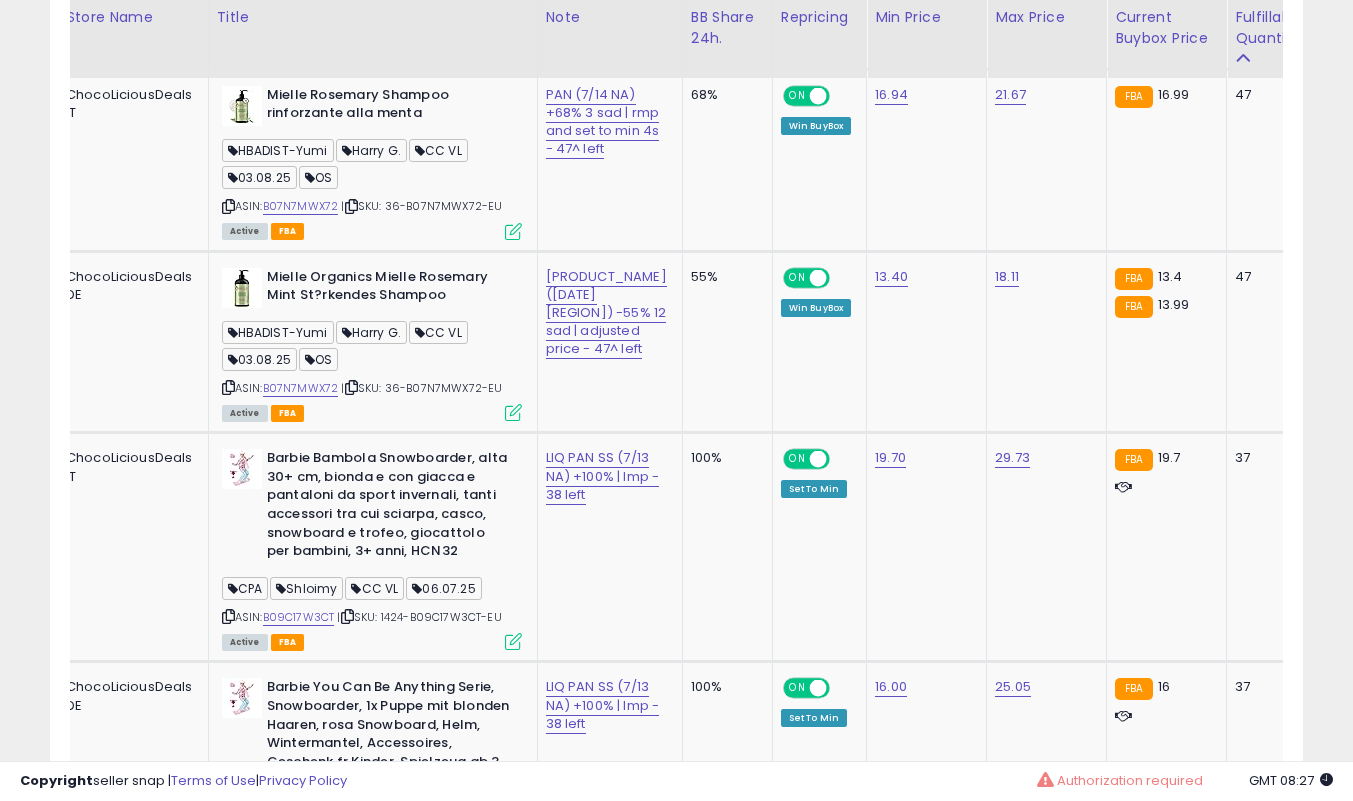 click at bounding box center (513, 412) 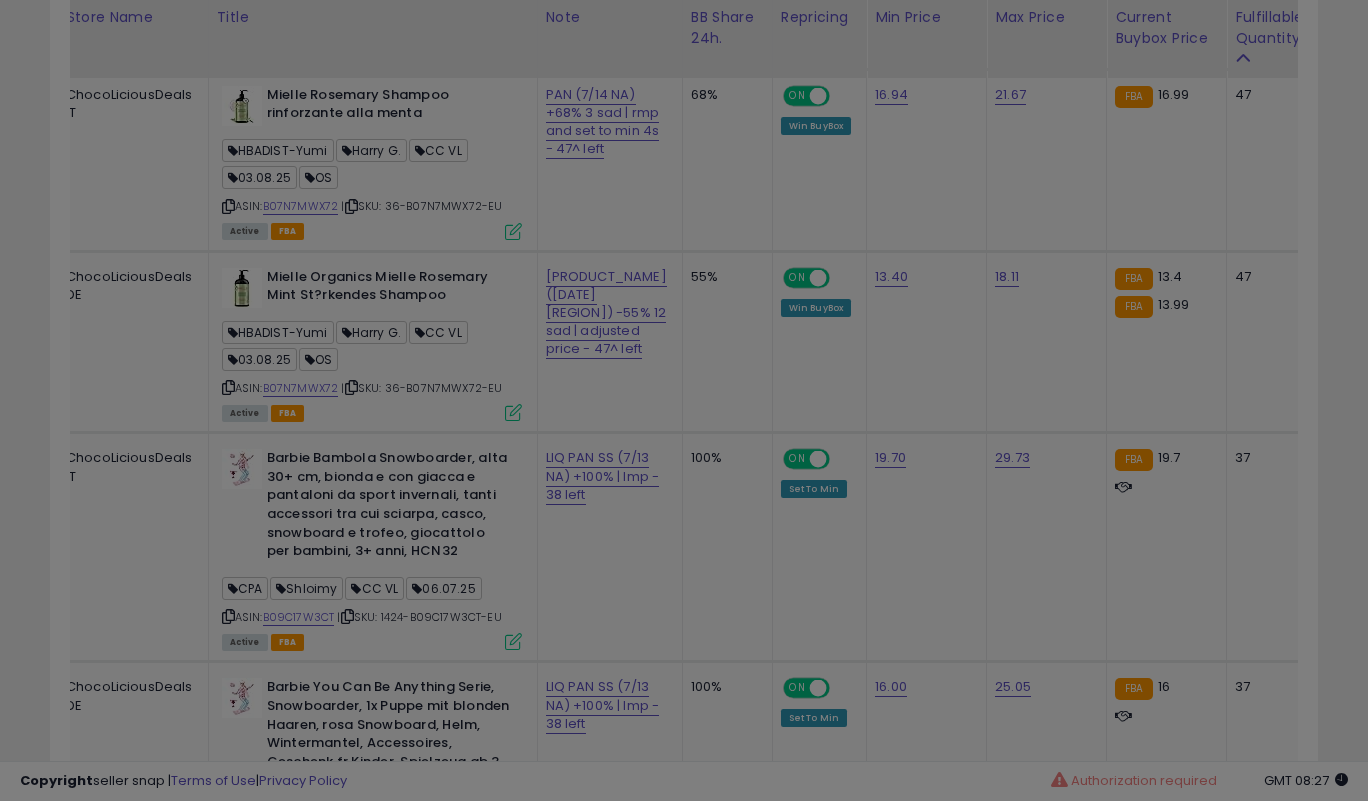 scroll, scrollTop: 999590, scrollLeft: 999266, axis: both 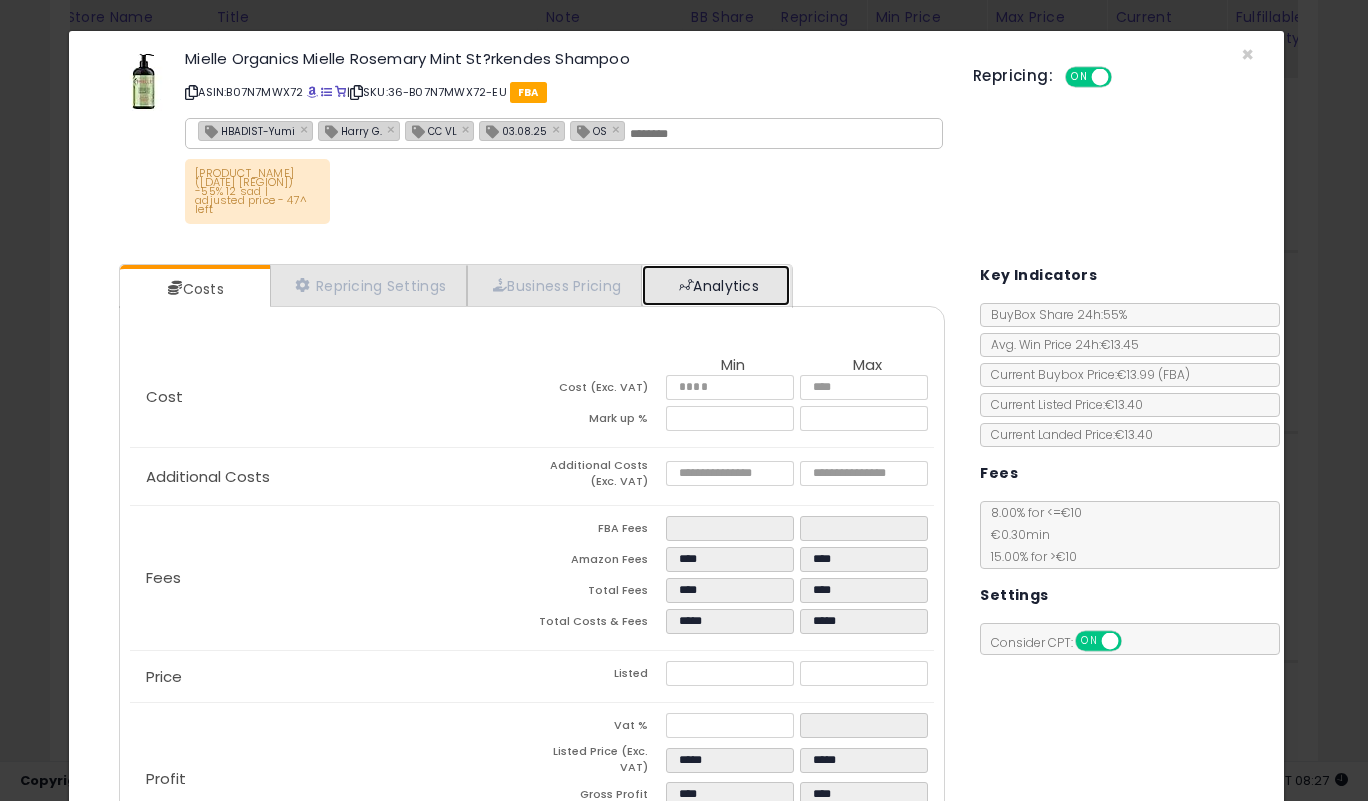 click on "Analytics" at bounding box center [716, 285] 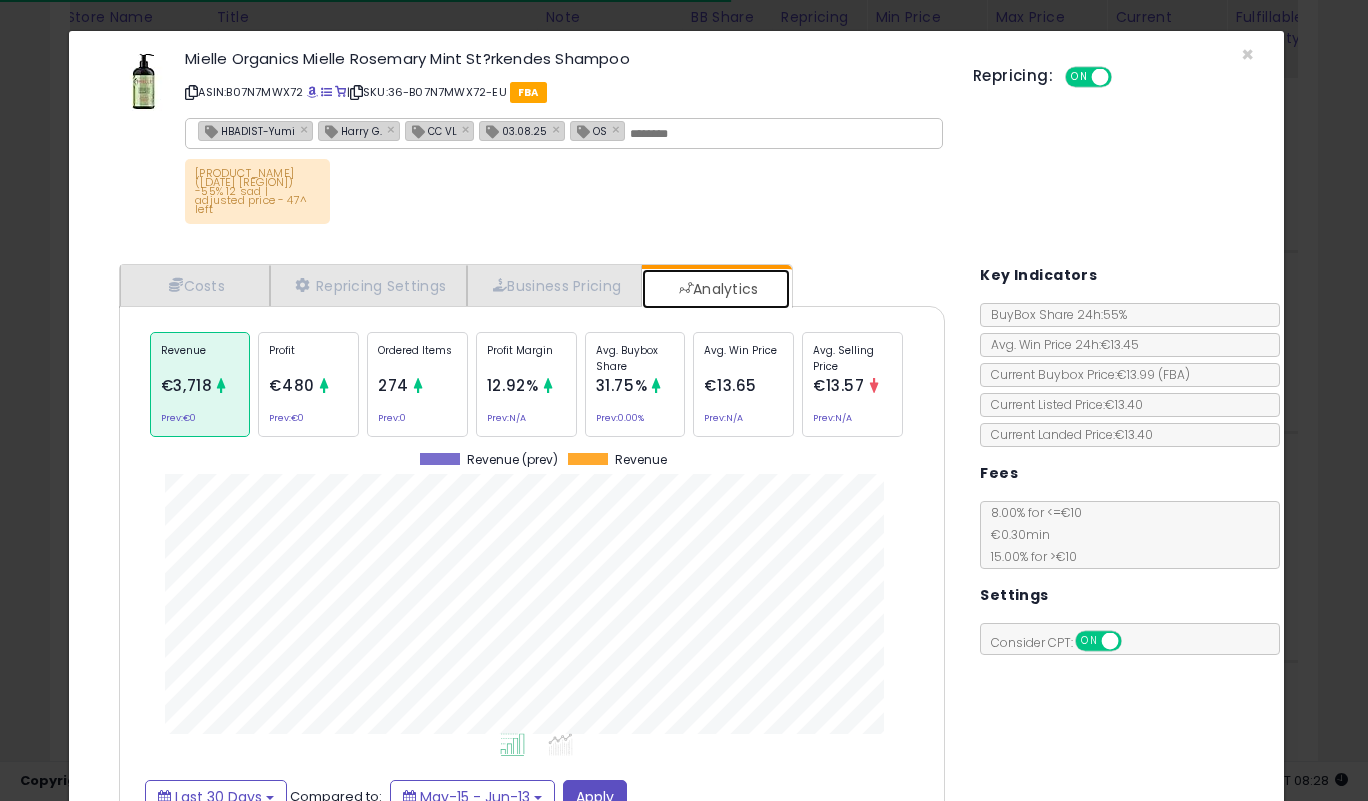 scroll, scrollTop: 999385, scrollLeft: 999143, axis: both 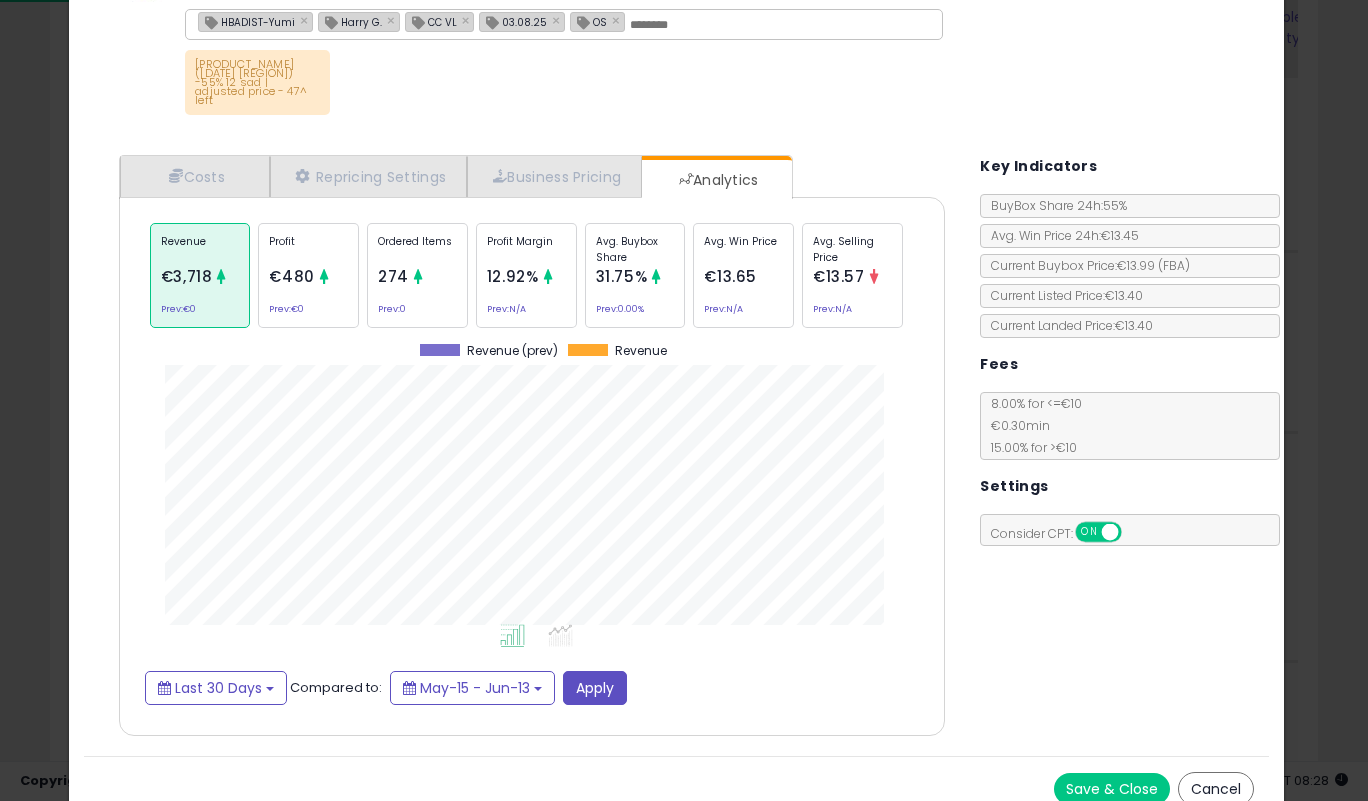 click on "Save & Close" at bounding box center [1112, 789] 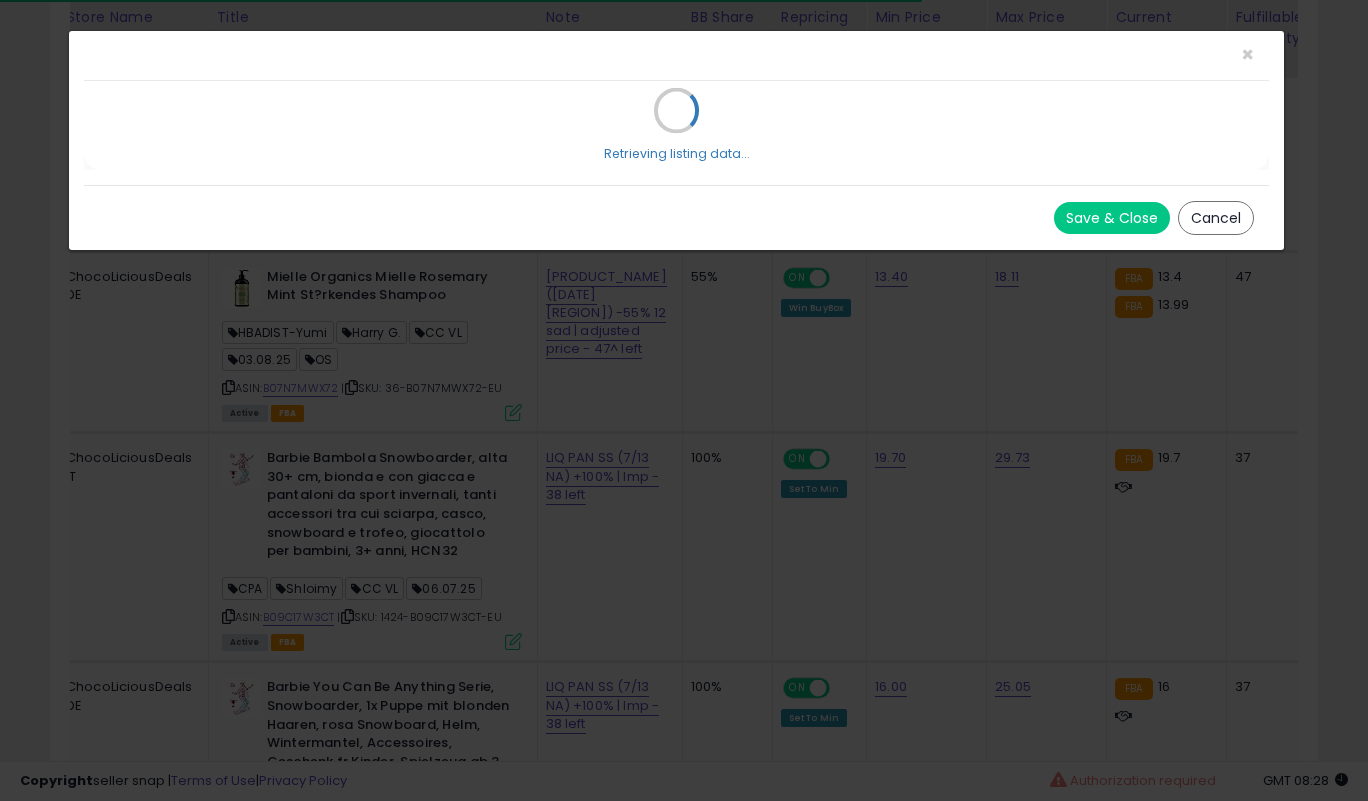 scroll, scrollTop: 0, scrollLeft: 0, axis: both 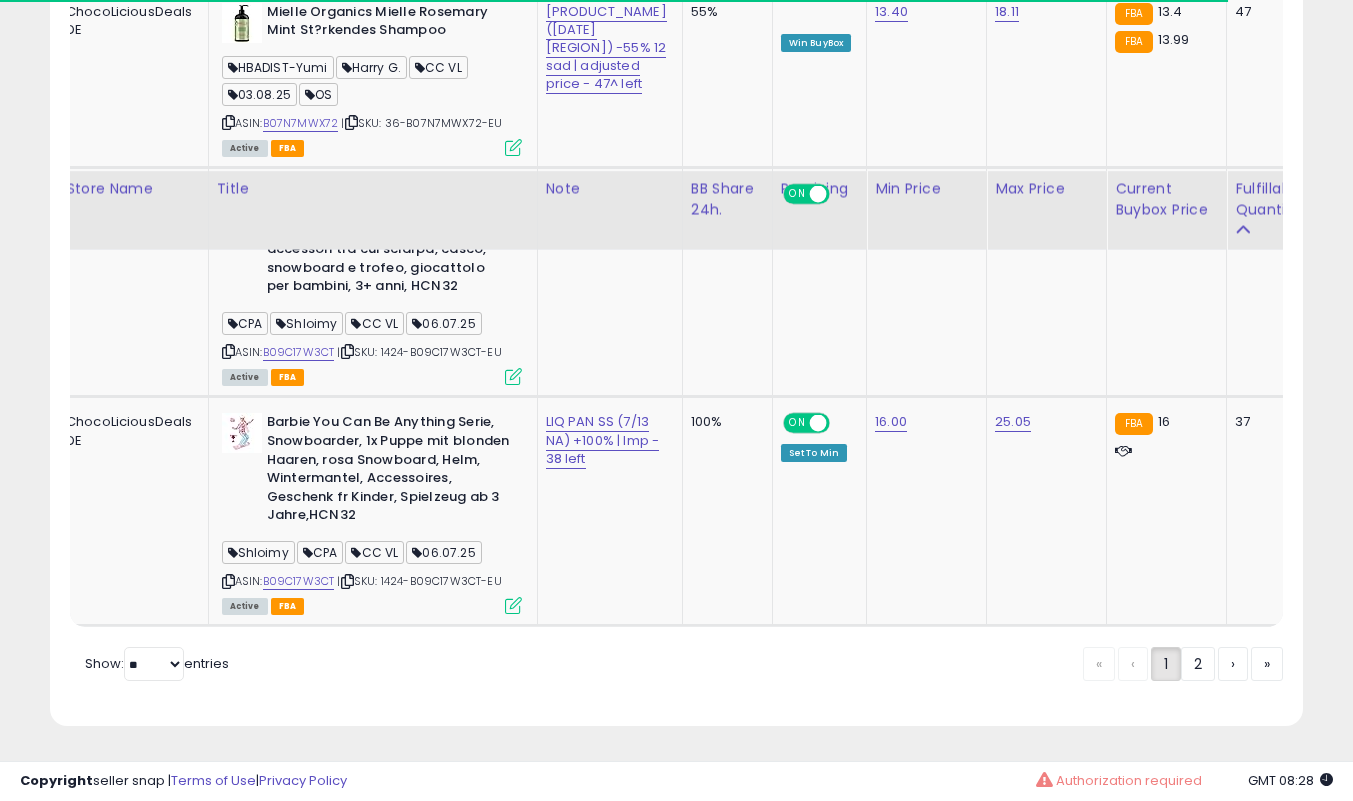 click on "LIQ PAN SS (7/13 NA) +100% | lmp - 38 left" at bounding box center [605, -9121] 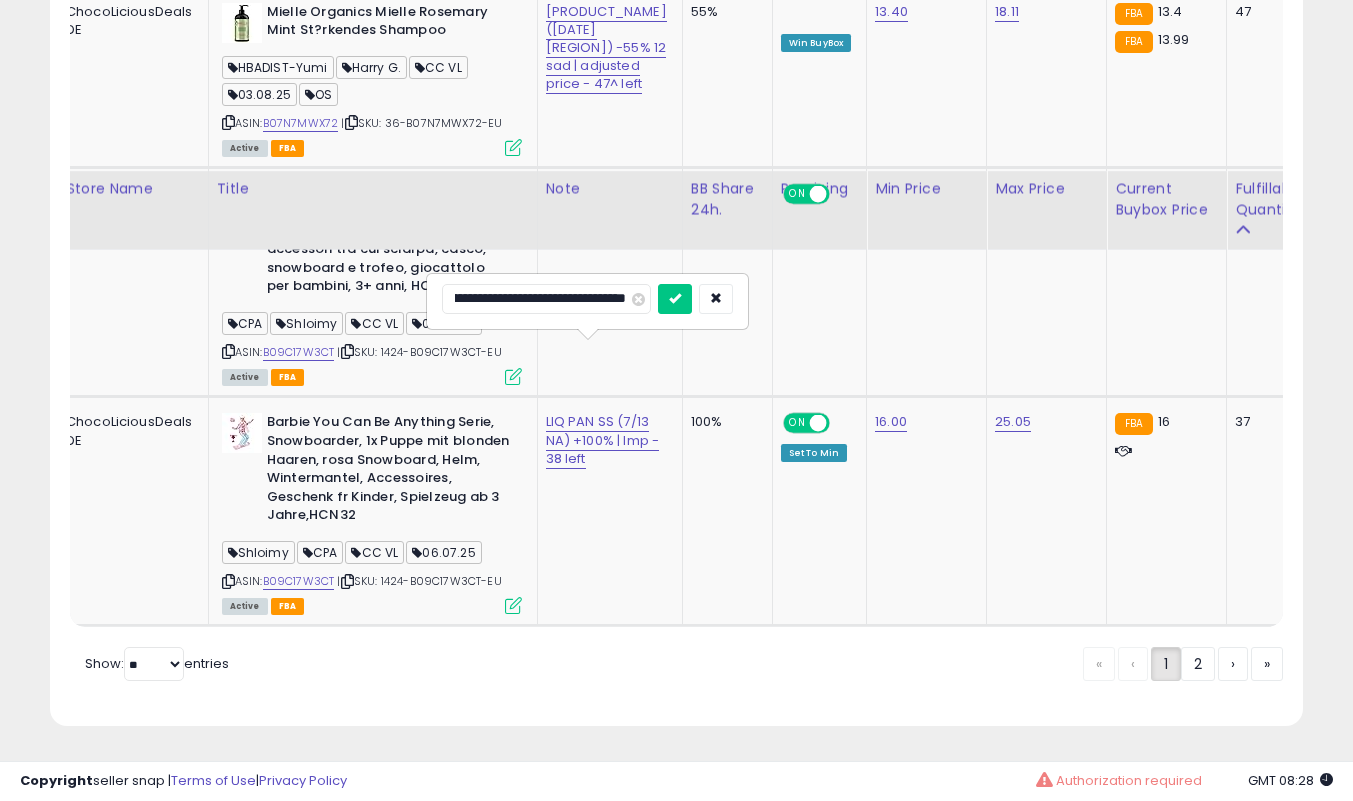 scroll, scrollTop: 0, scrollLeft: 0, axis: both 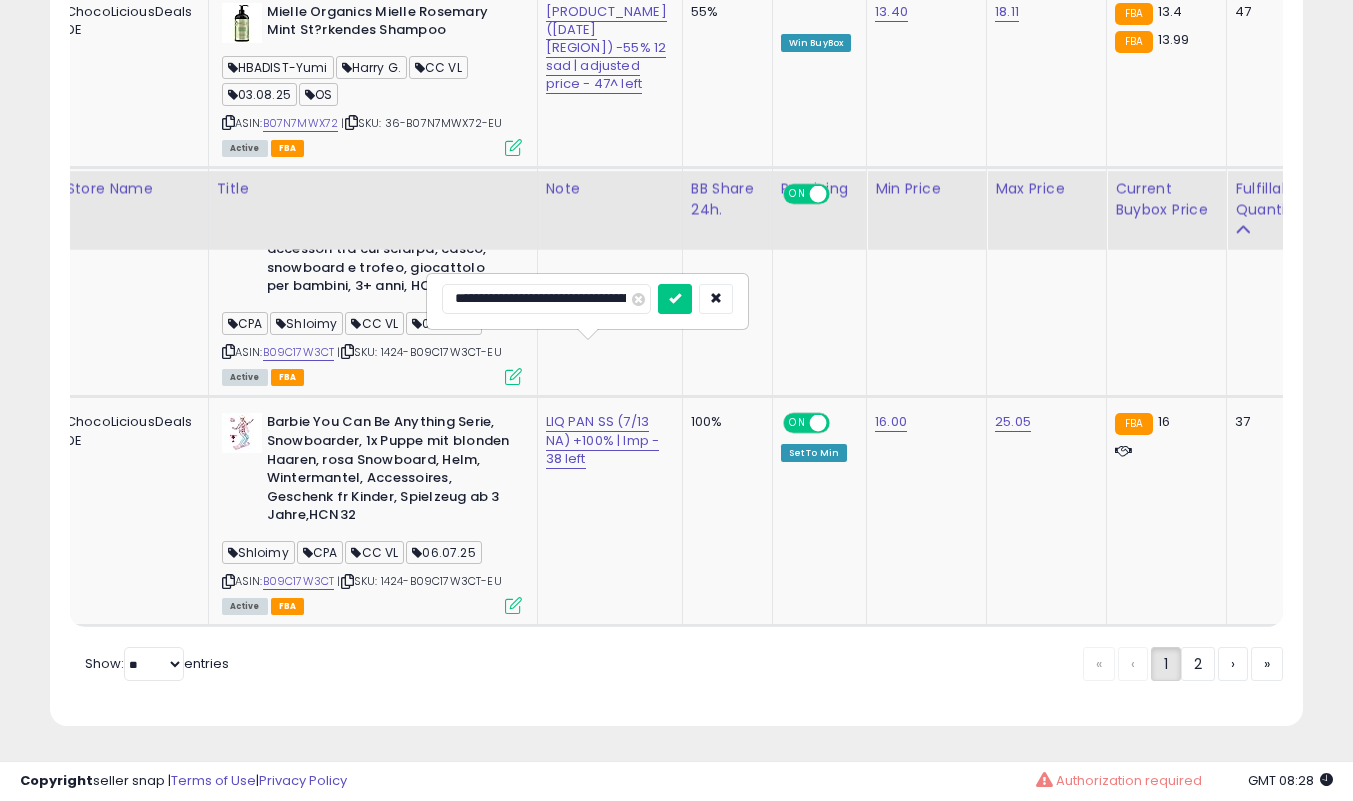 click at bounding box center [675, 299] 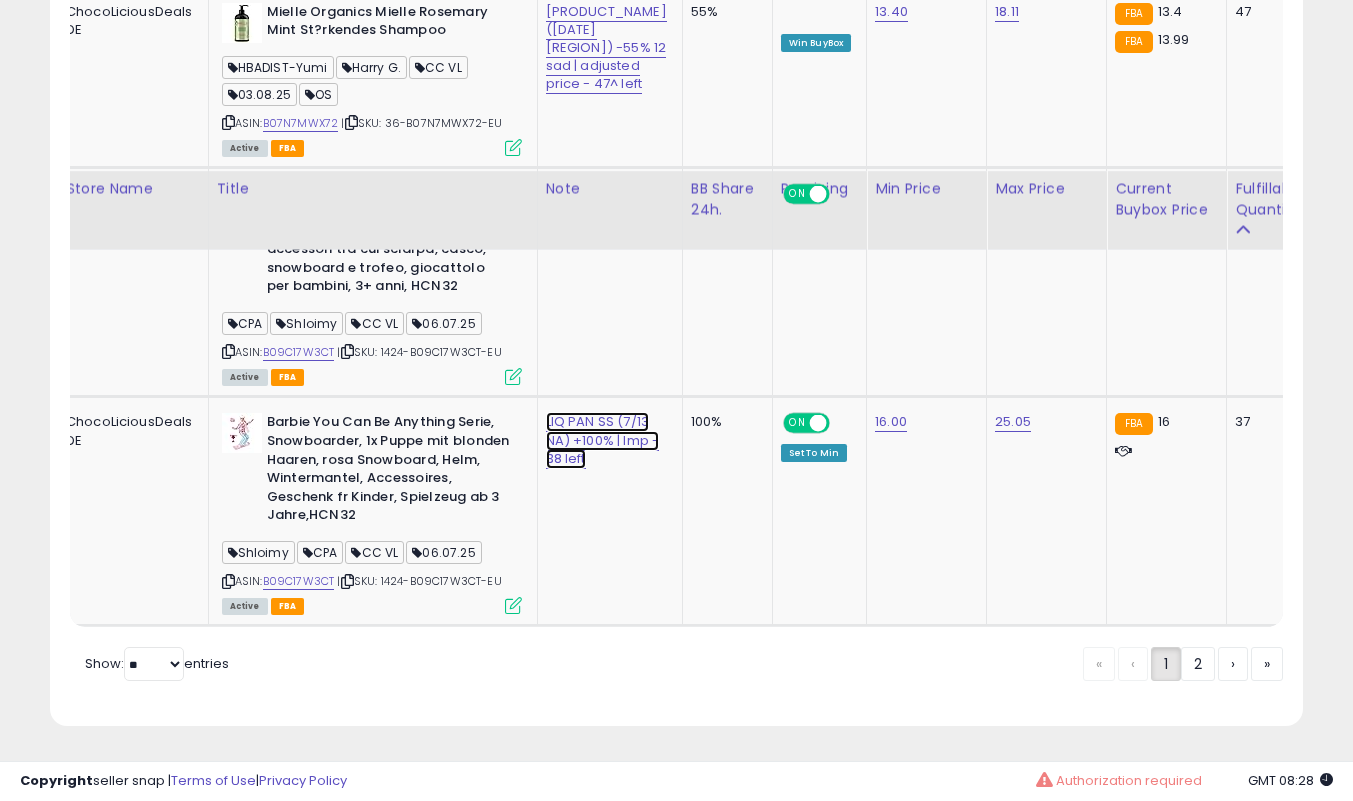 click on "LIQ PAN SS (7/13 NA) +100% | lmp - 38 left" at bounding box center (605, -9121) 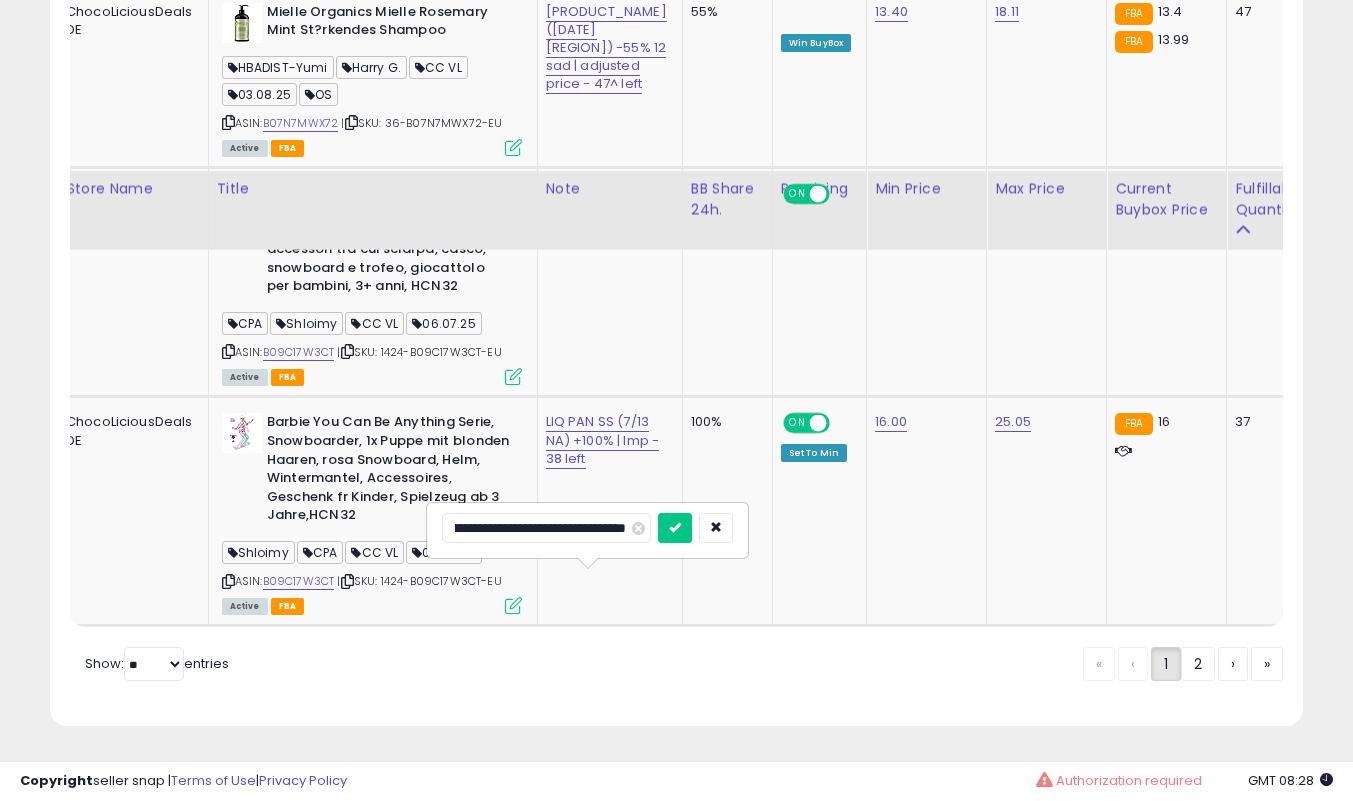 scroll, scrollTop: 0, scrollLeft: 0, axis: both 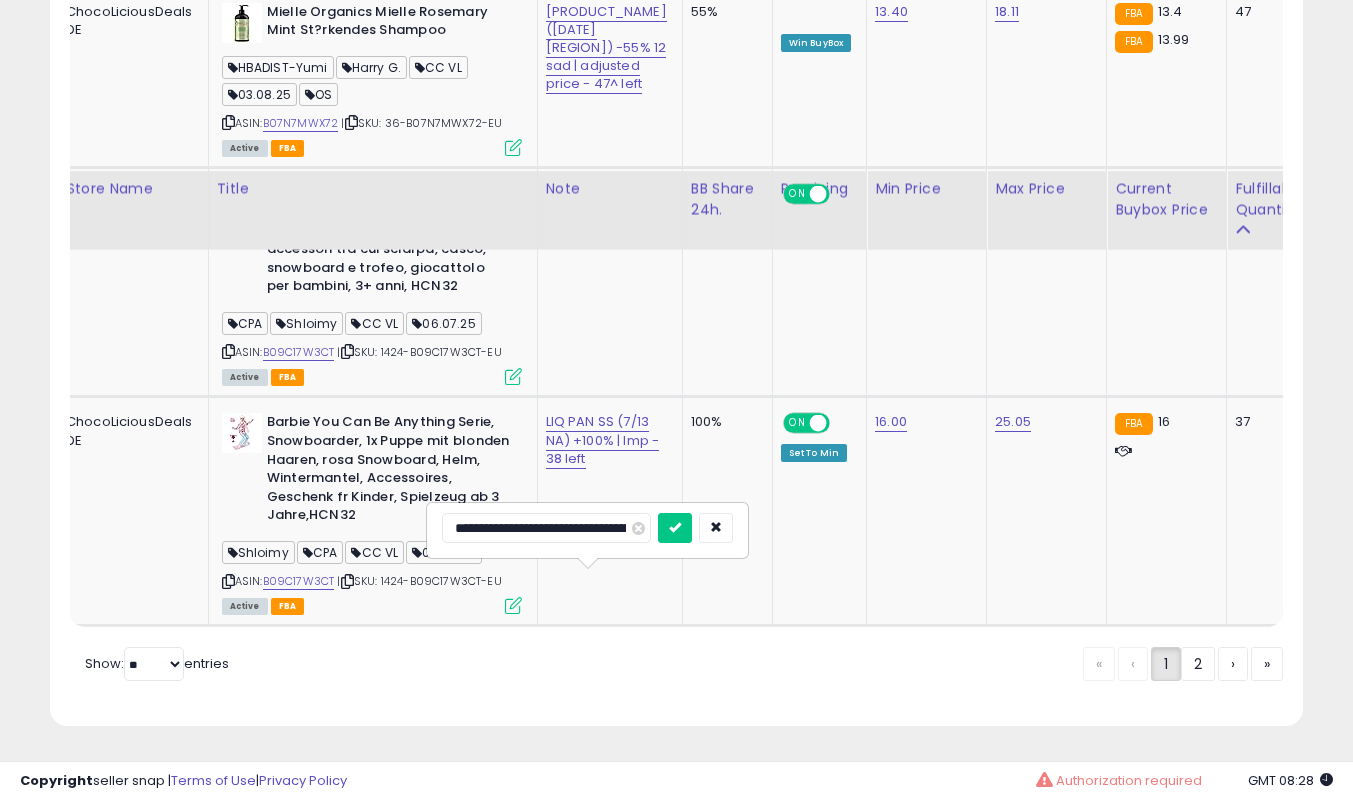 click at bounding box center (675, 528) 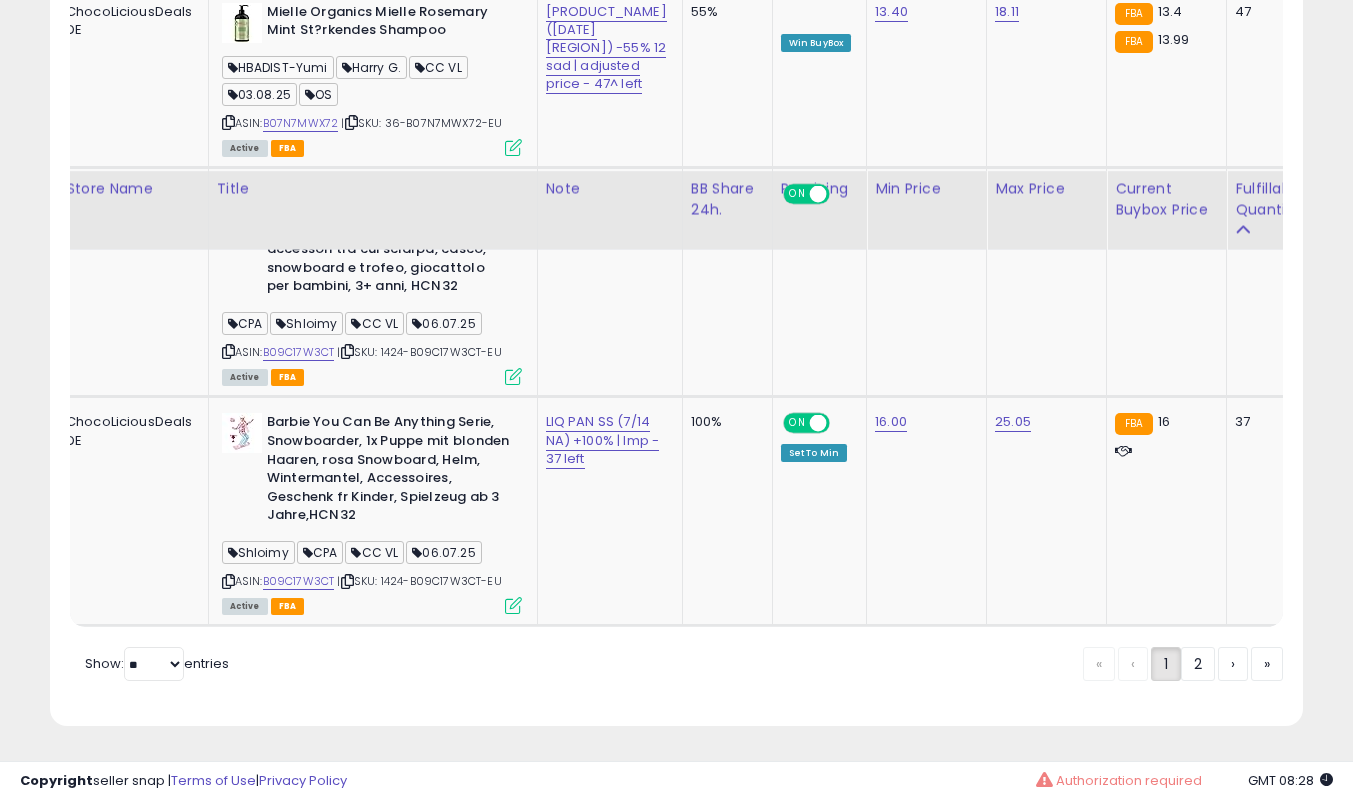 click on "2" 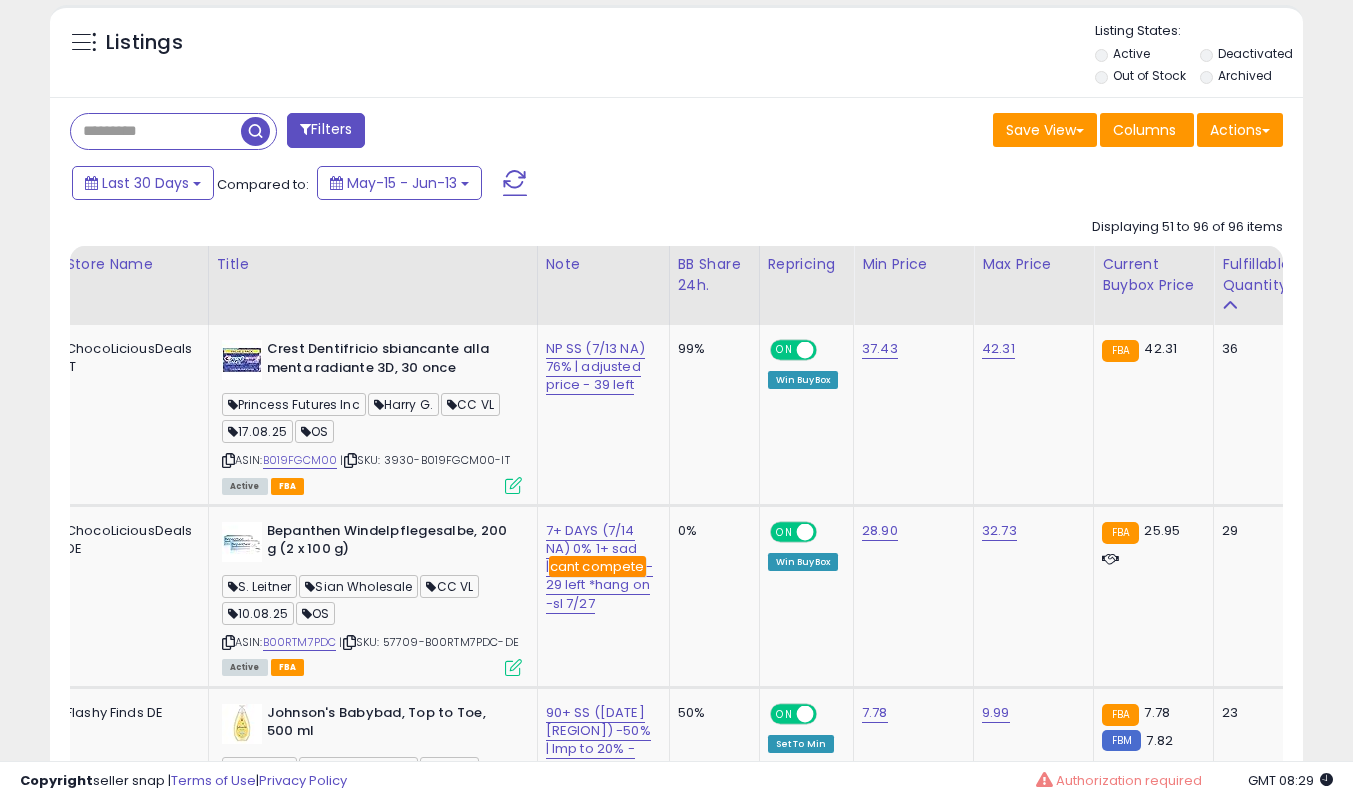 scroll, scrollTop: 827, scrollLeft: 0, axis: vertical 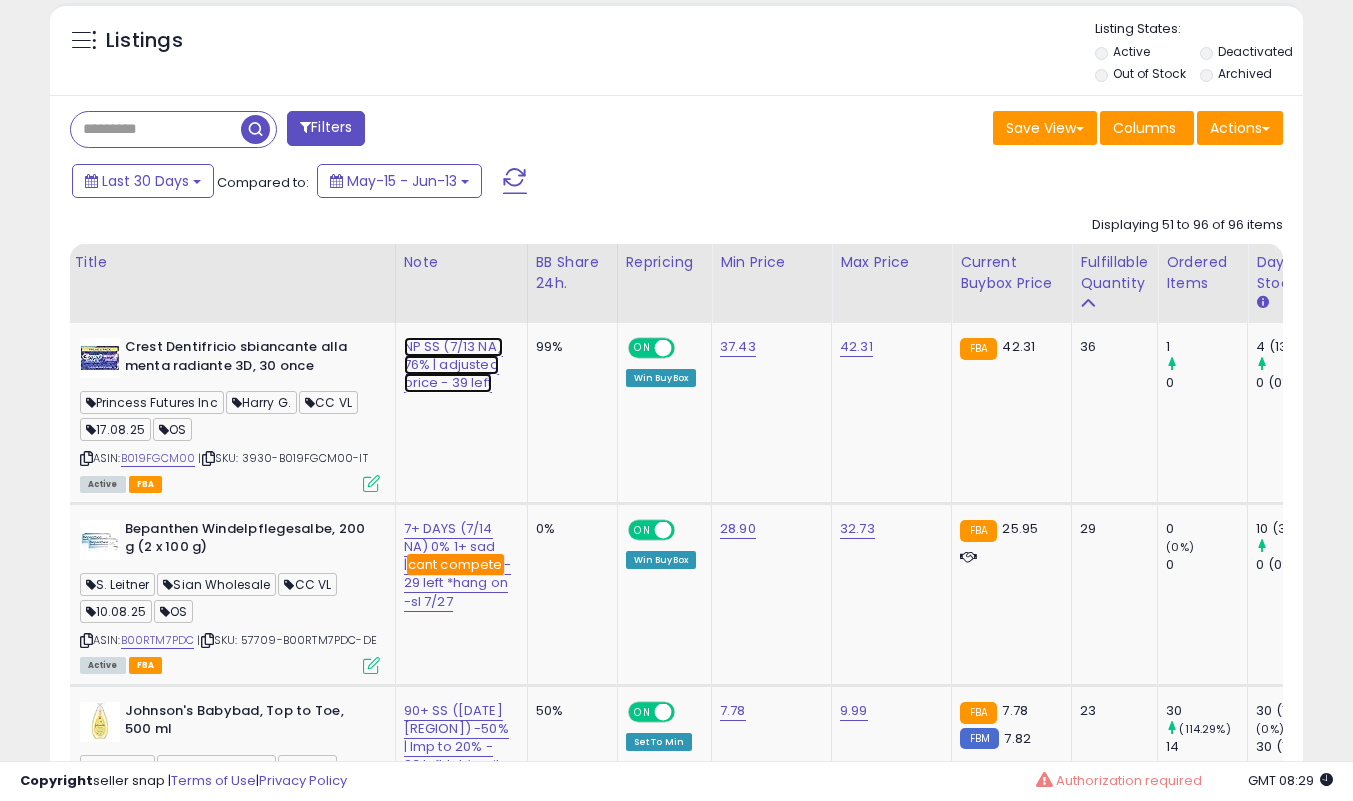 click on "NP SS (7/13 NA) 76% | adjusted price - 39 left" at bounding box center [453, 365] 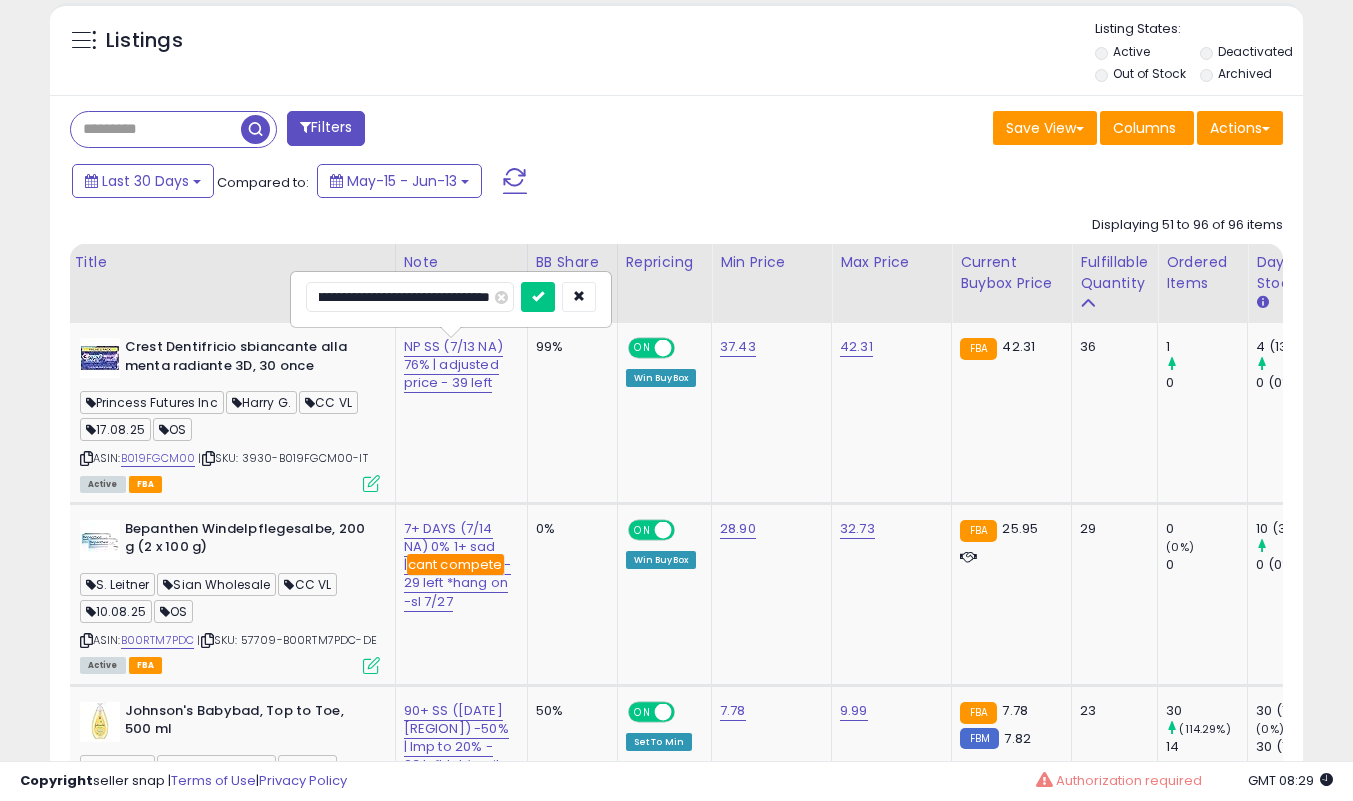 scroll, scrollTop: 0, scrollLeft: 0, axis: both 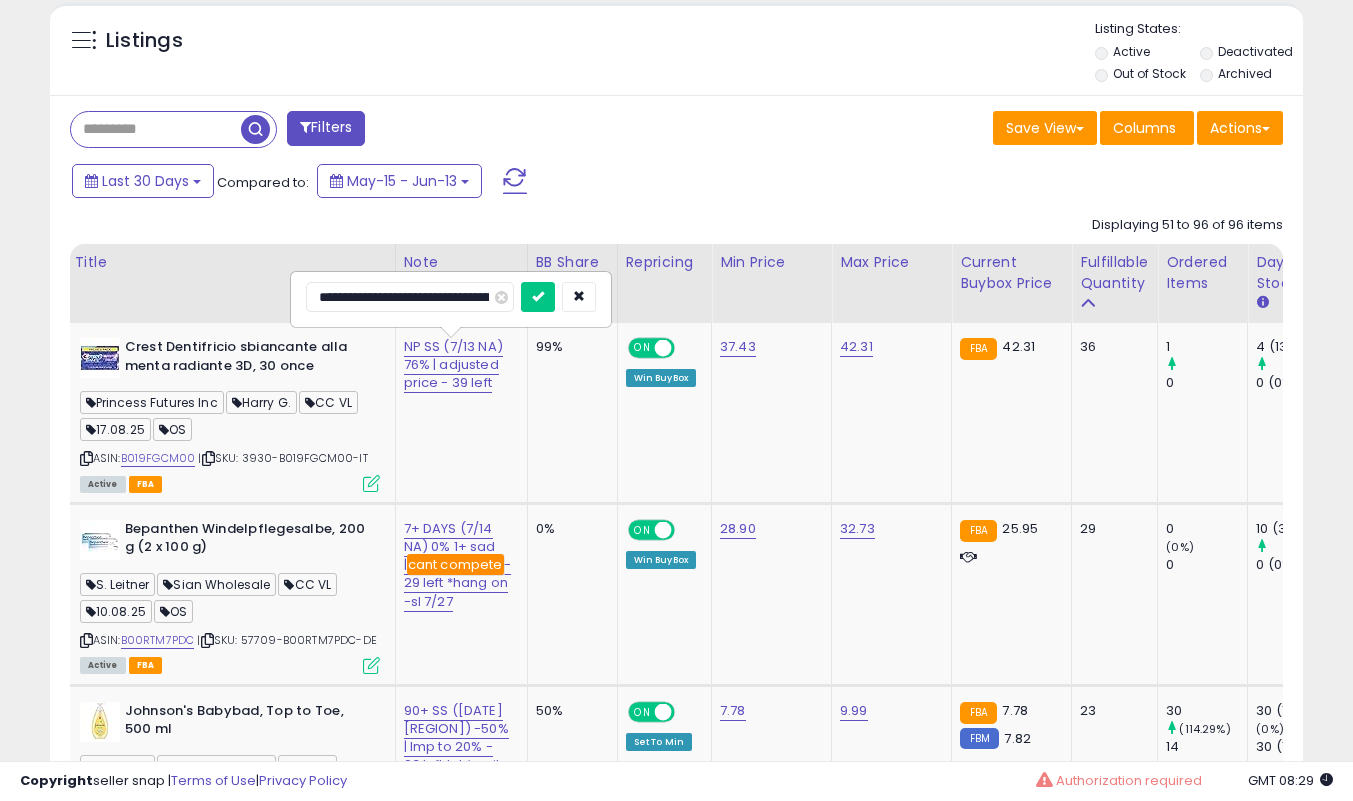 click at bounding box center (538, 297) 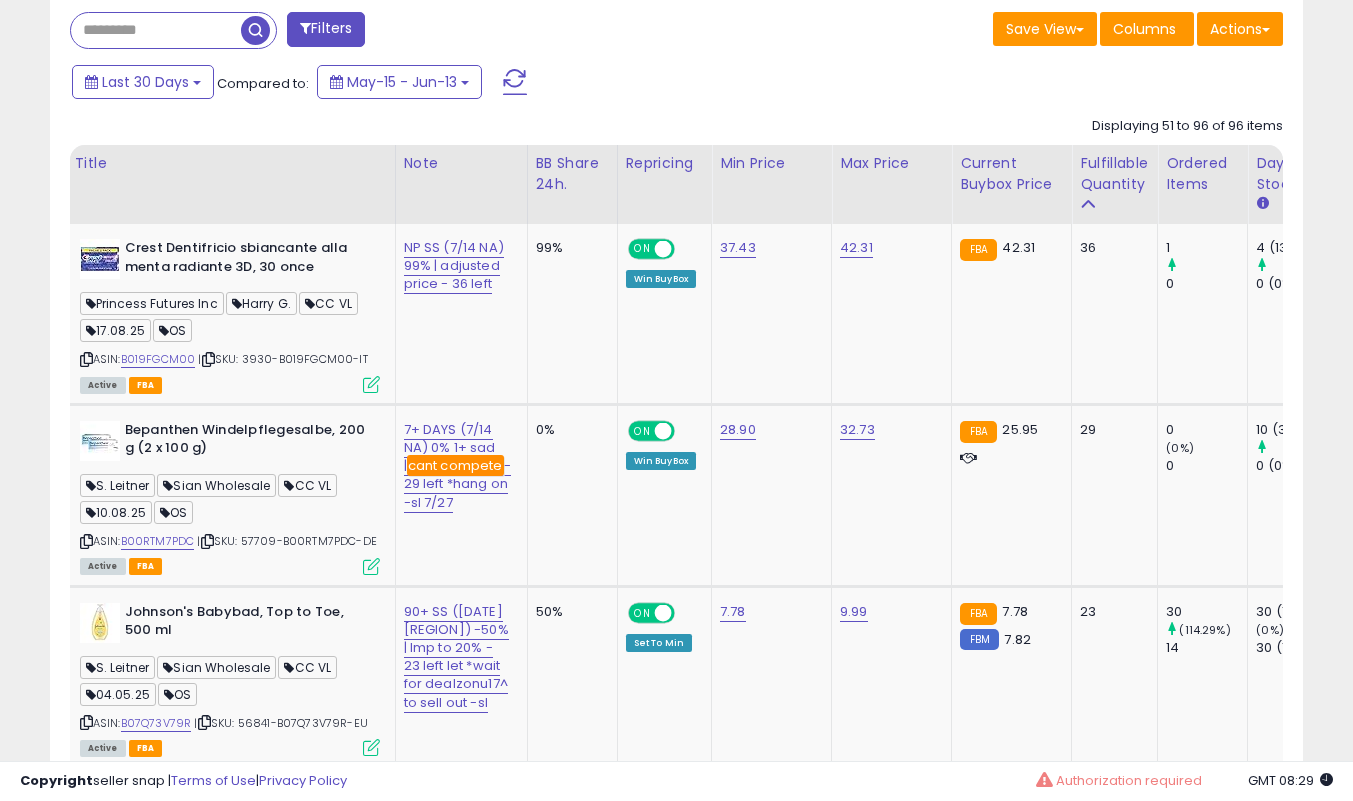 scroll, scrollTop: 927, scrollLeft: 0, axis: vertical 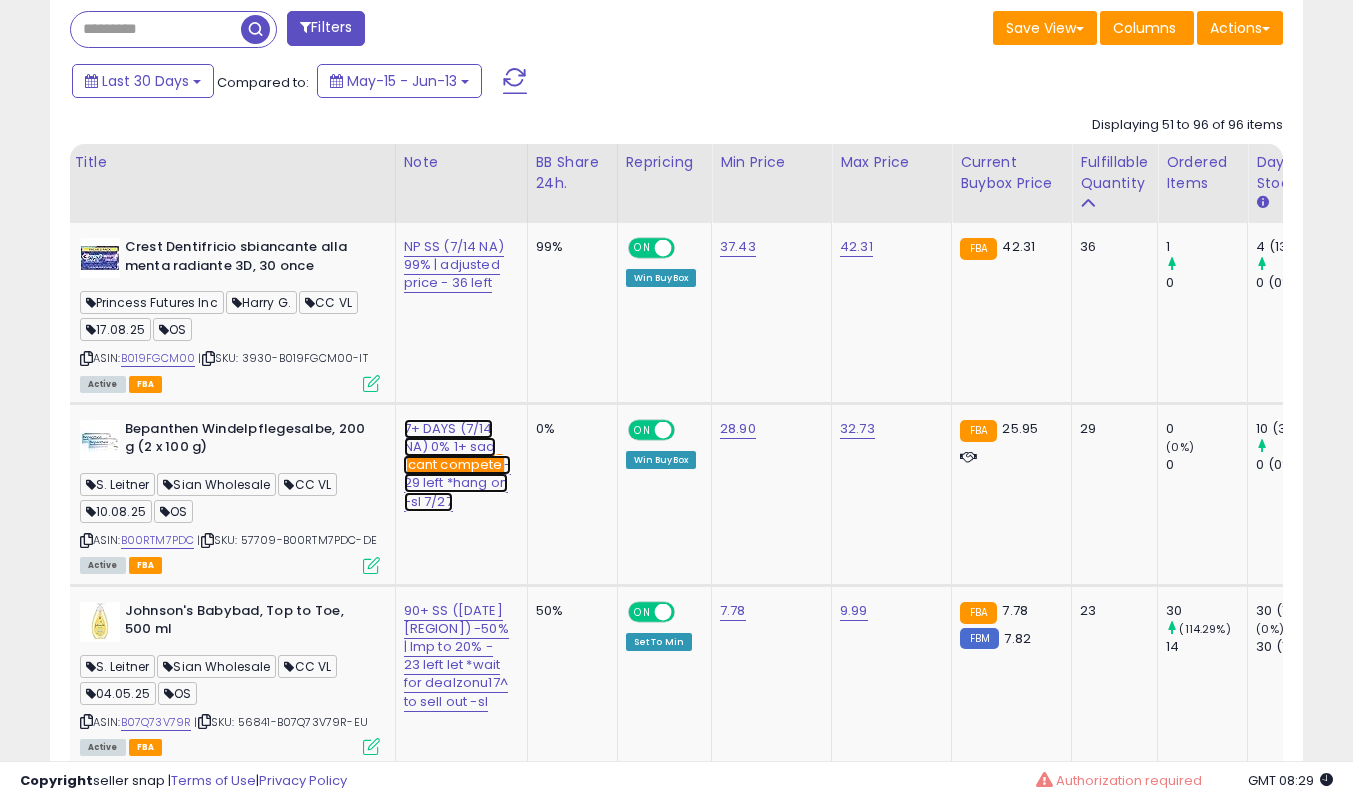 click on "7+ DAYS (7/14 NA) 0% 1+ sad |  cant compete  -29 left *hang on -sl 7/27" at bounding box center (454, 265) 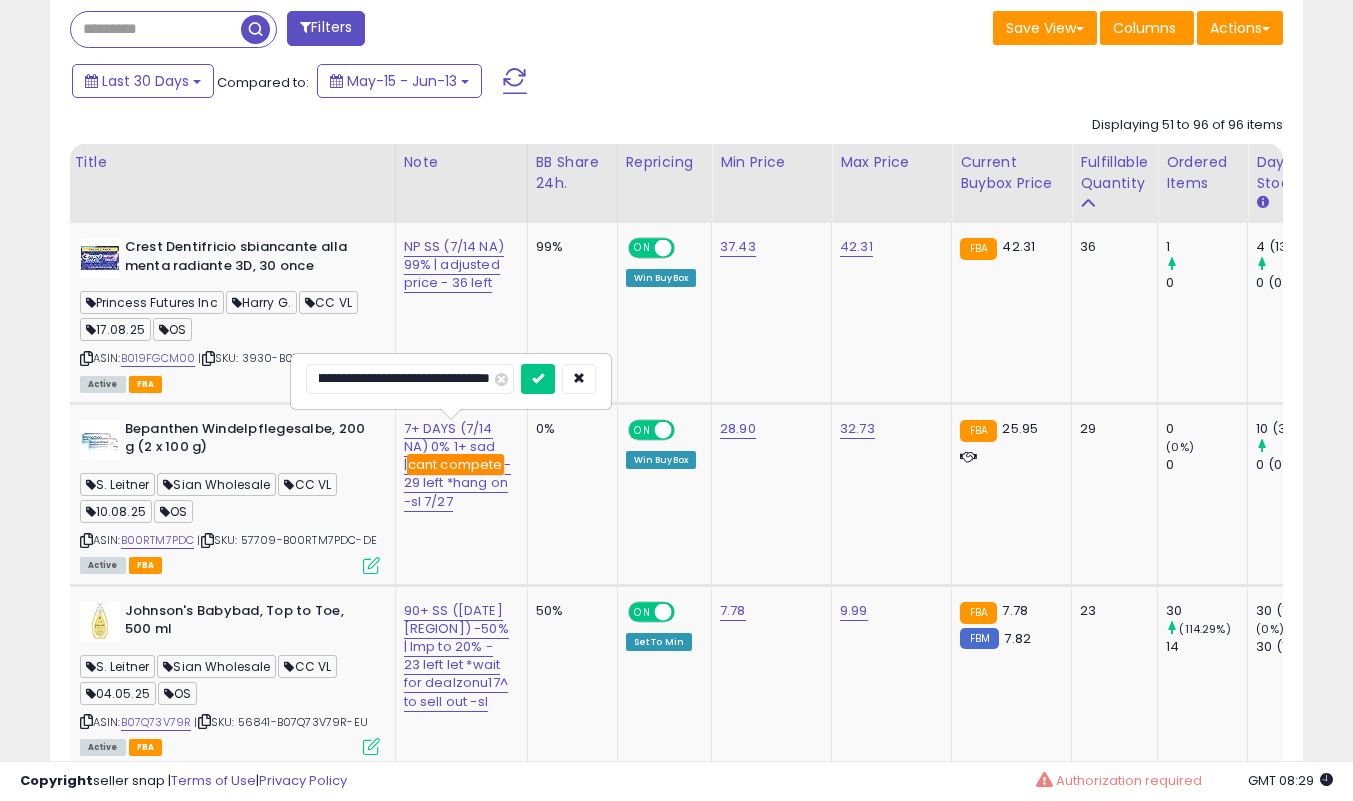 scroll, scrollTop: 0, scrollLeft: 0, axis: both 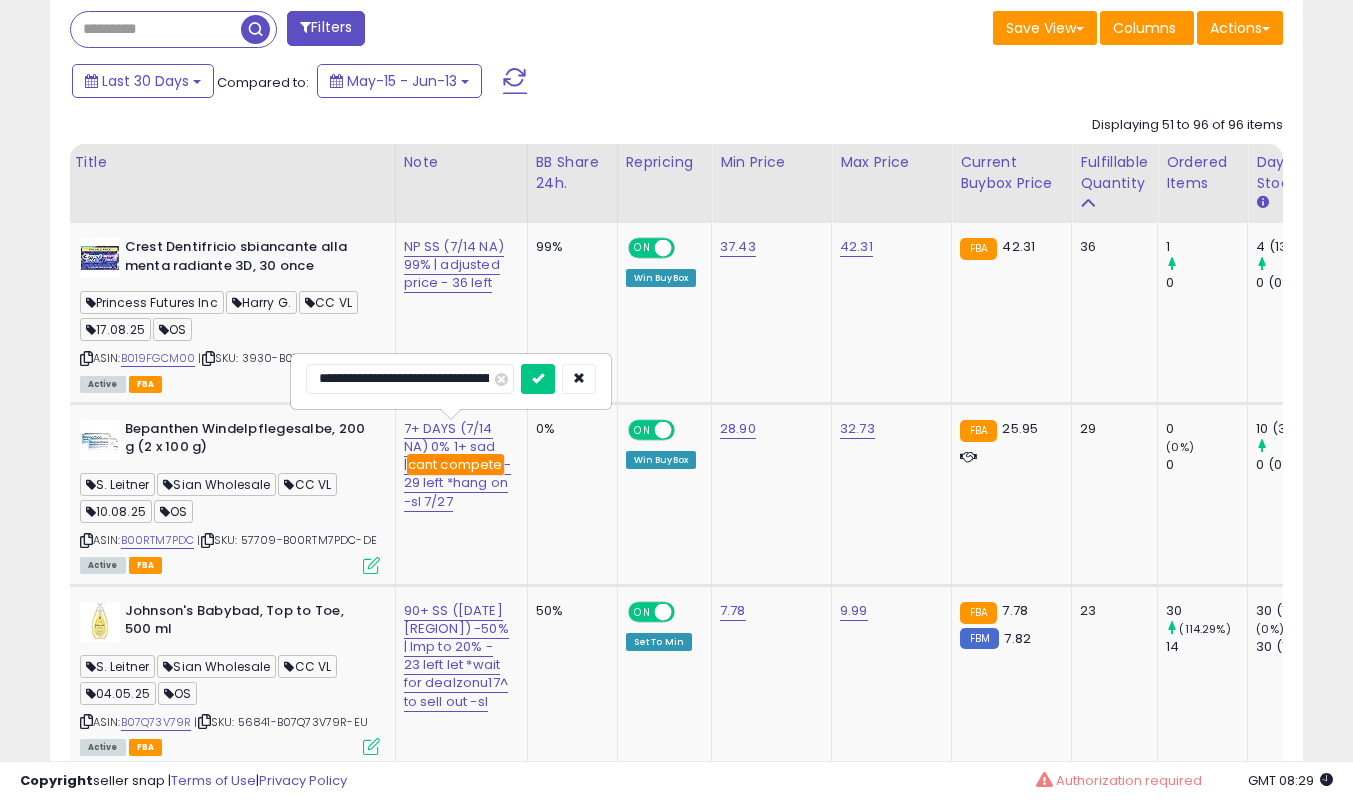 click at bounding box center (538, 379) 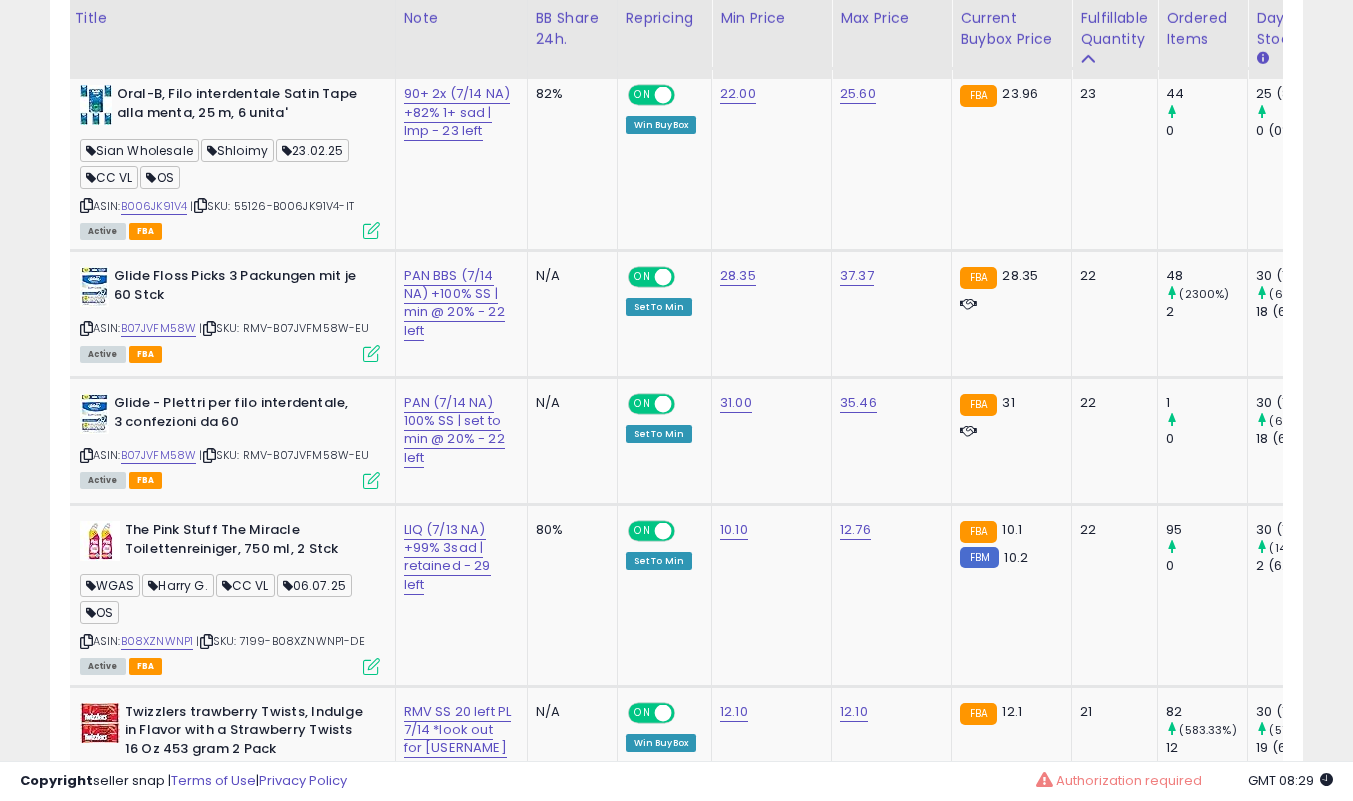 scroll, scrollTop: 1625, scrollLeft: 0, axis: vertical 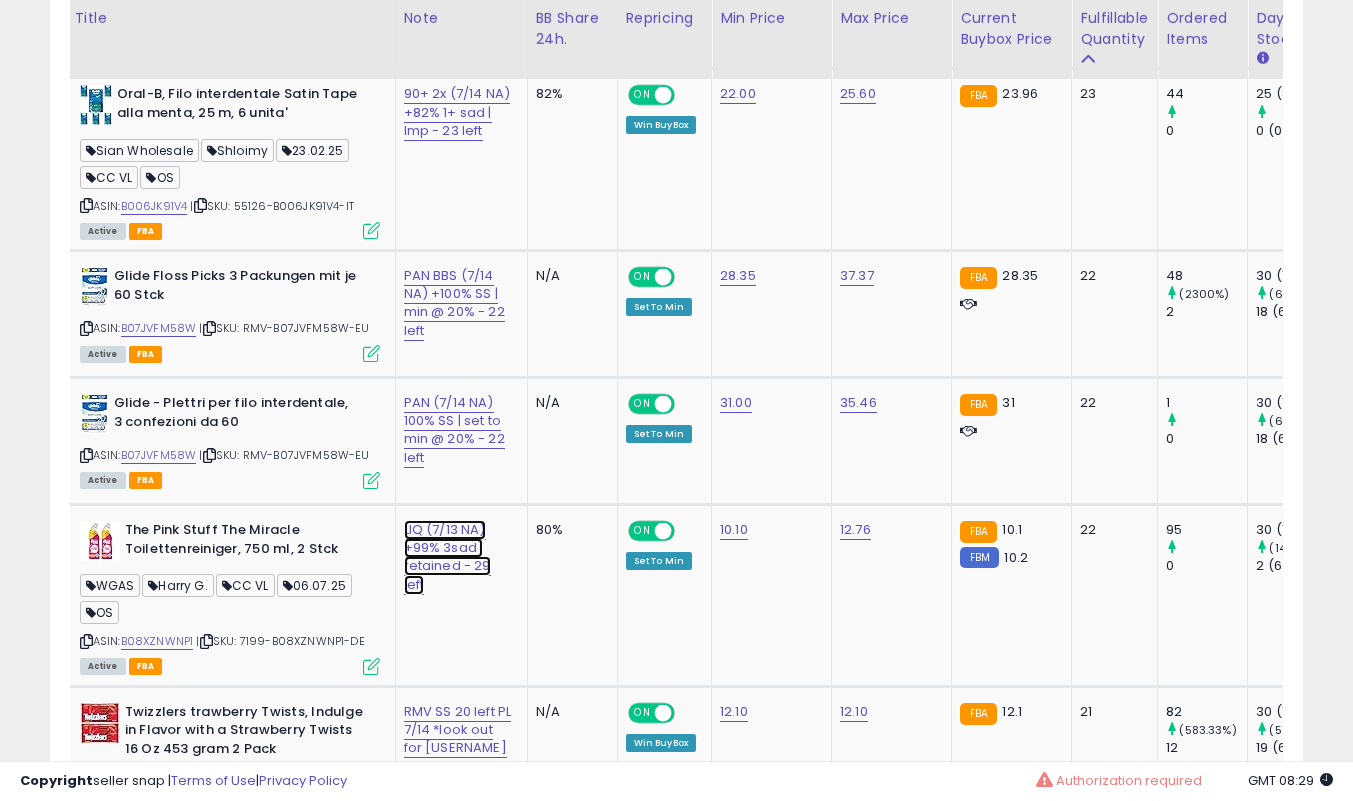 click on "LIQ (7/13 NA) +99% 3sad | retained - 29 left" at bounding box center [454, -433] 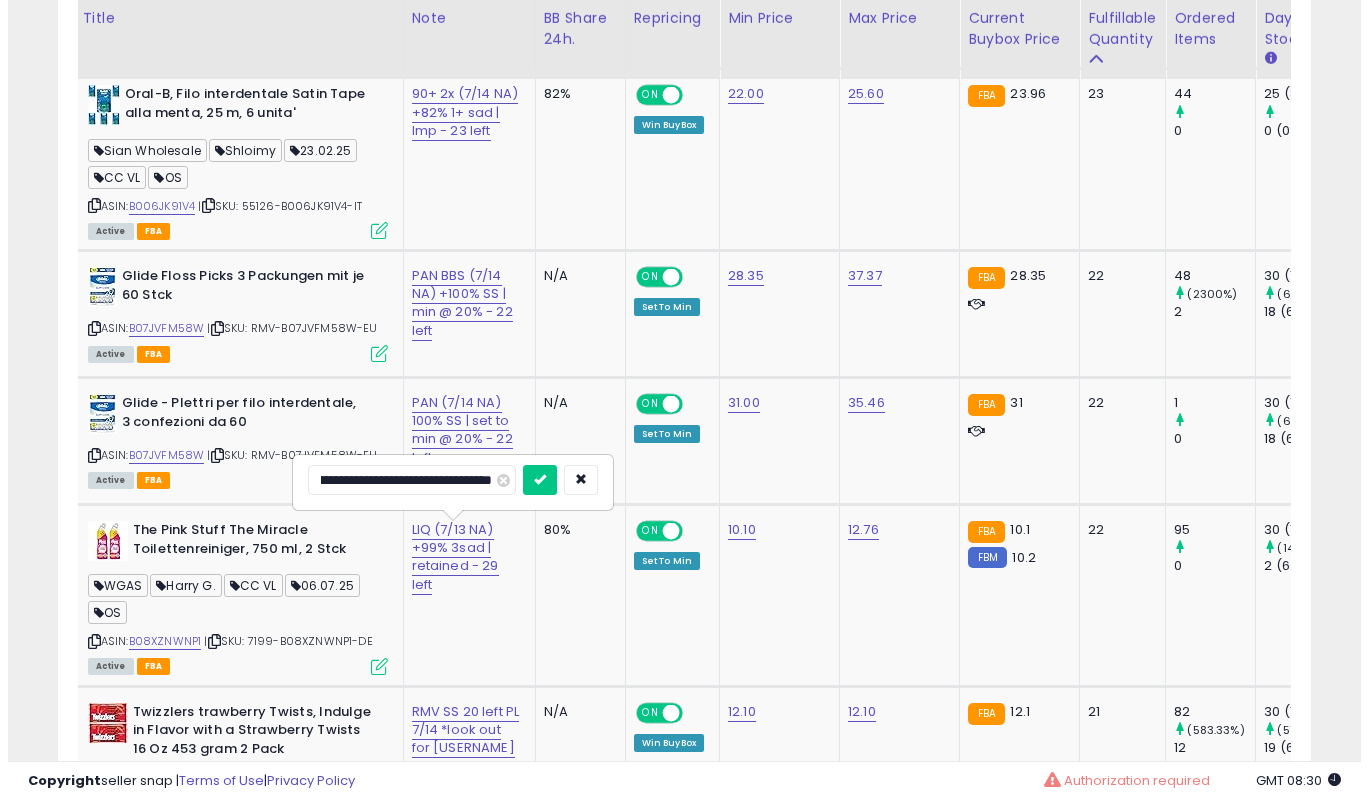 scroll, scrollTop: 0, scrollLeft: 0, axis: both 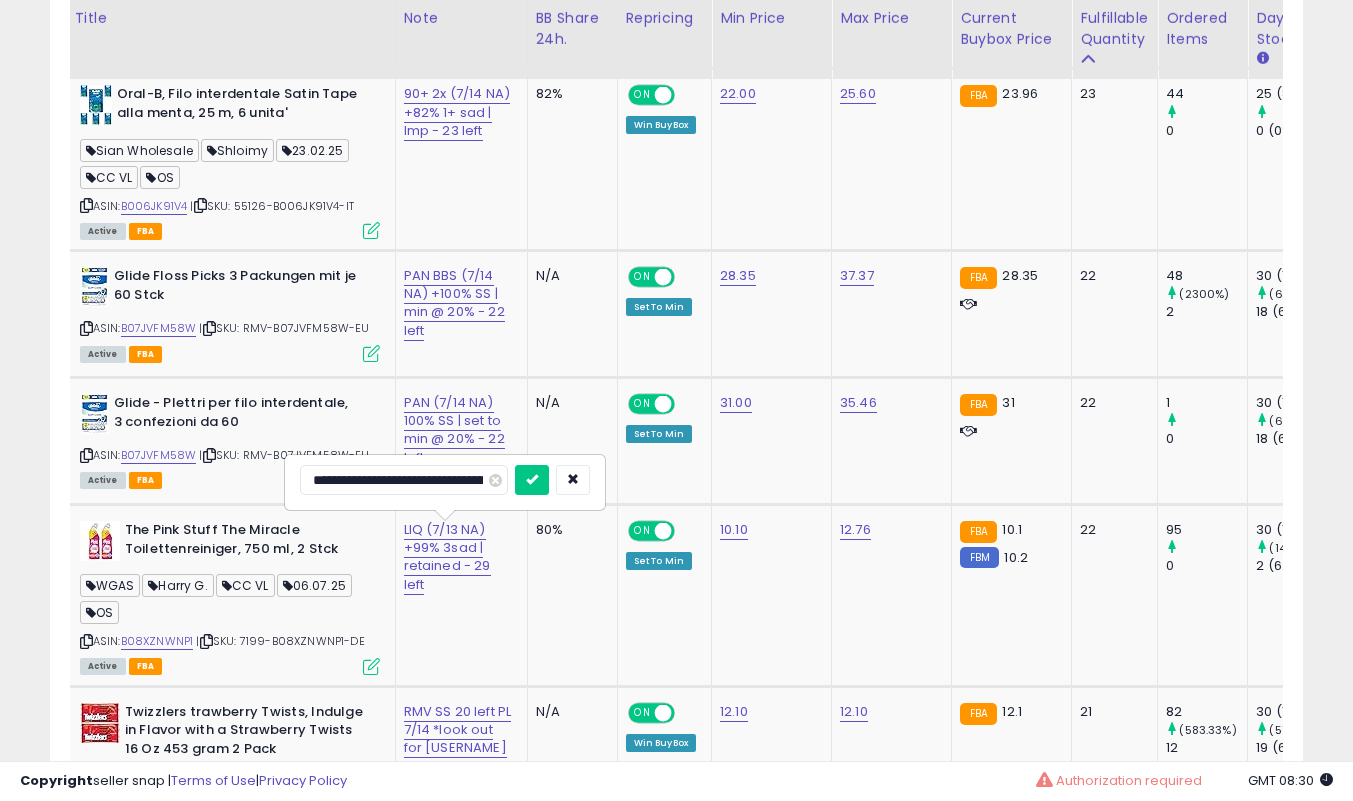 click at bounding box center [532, 480] 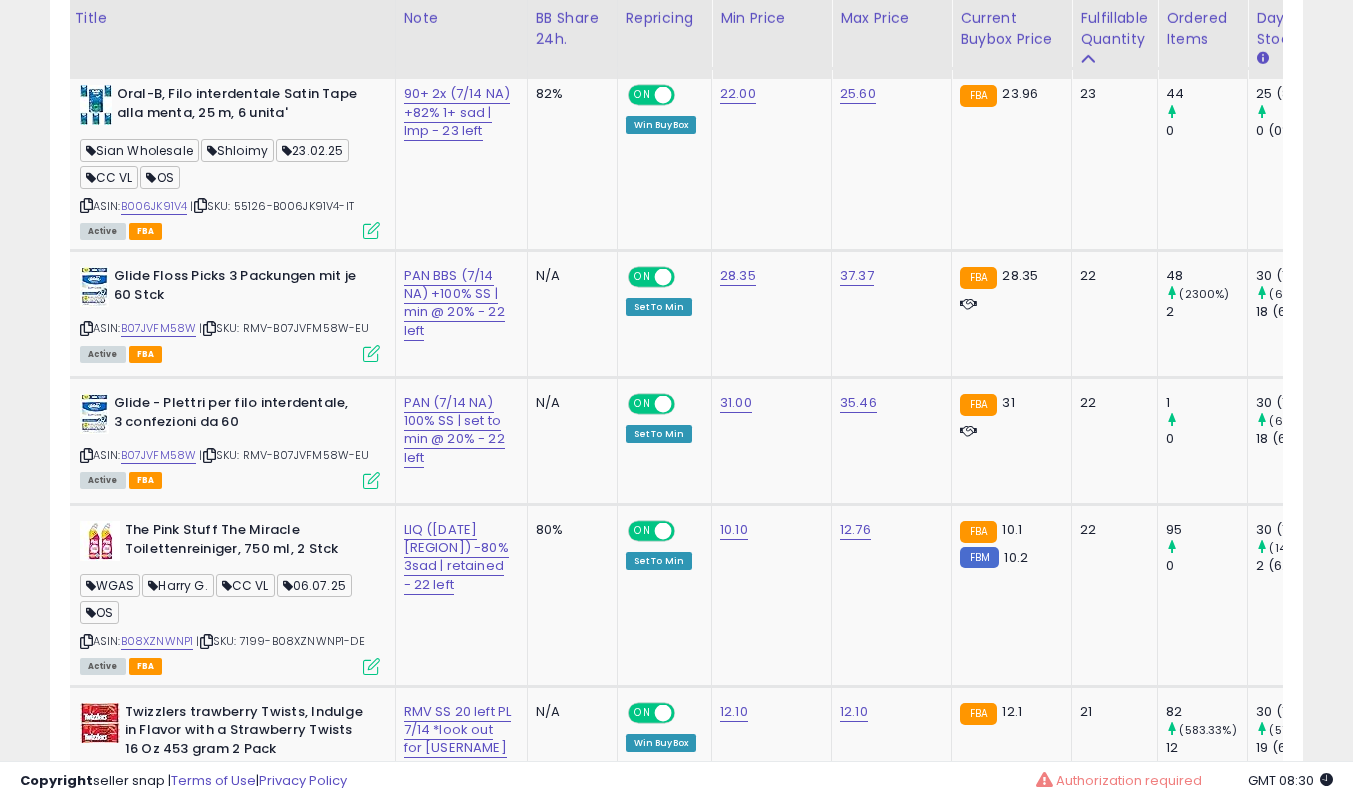 click at bounding box center [371, 666] 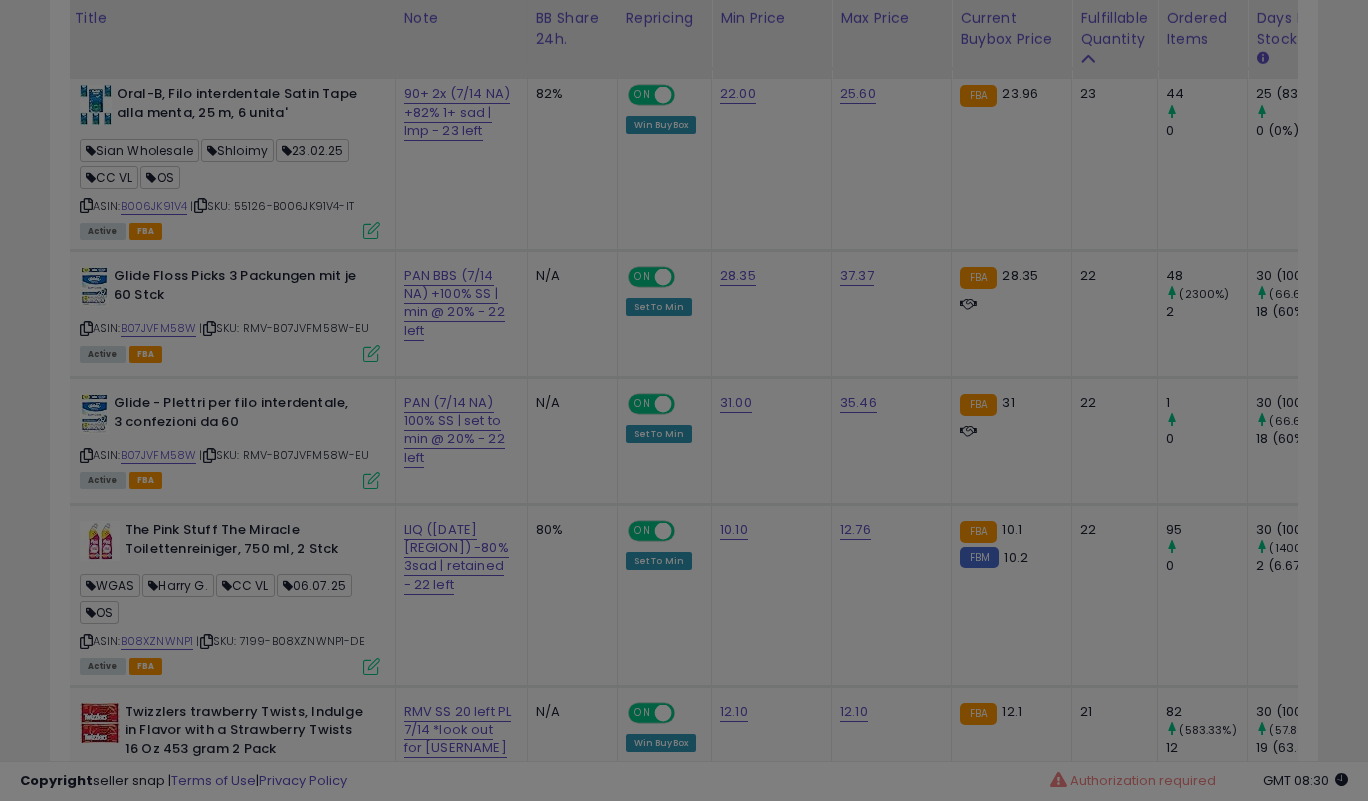 scroll, scrollTop: 999590, scrollLeft: 999266, axis: both 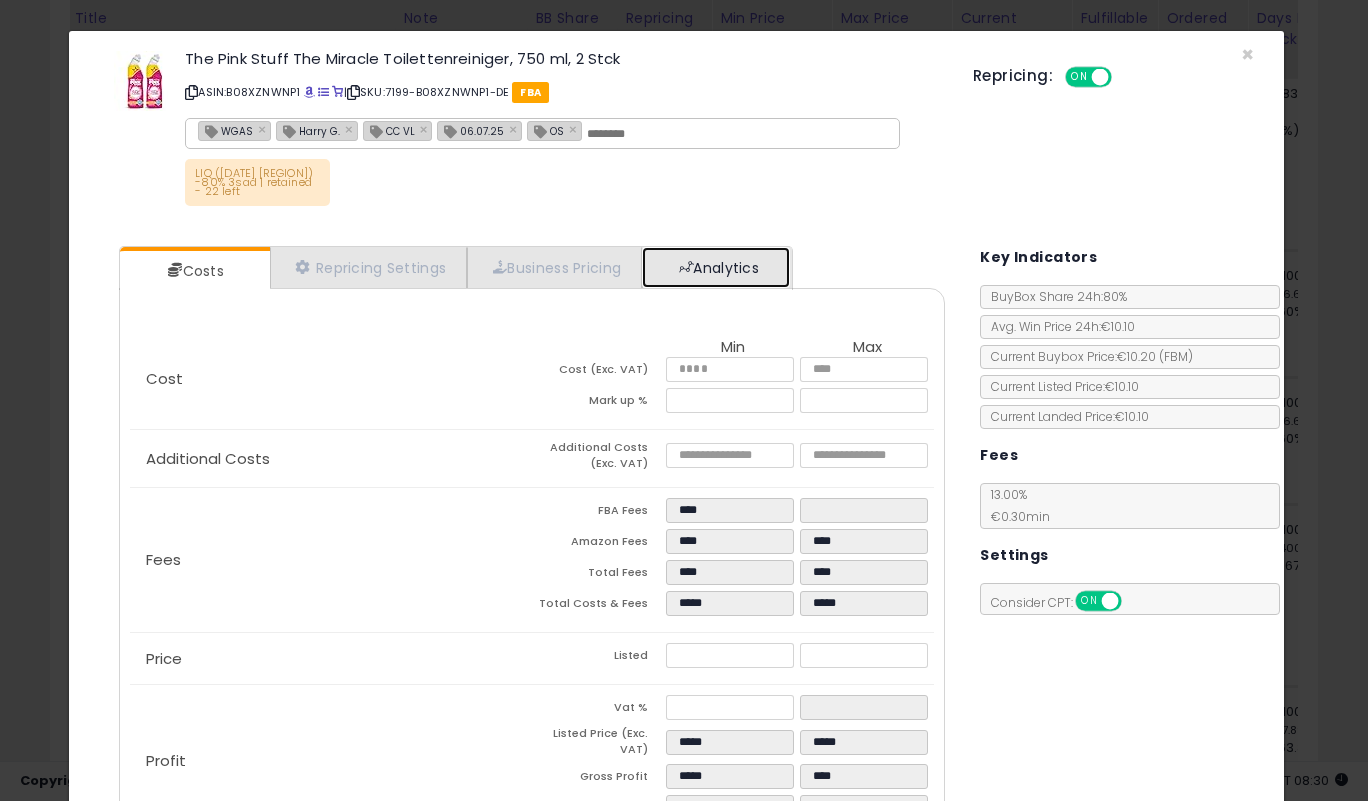 click on "Analytics" at bounding box center (716, 267) 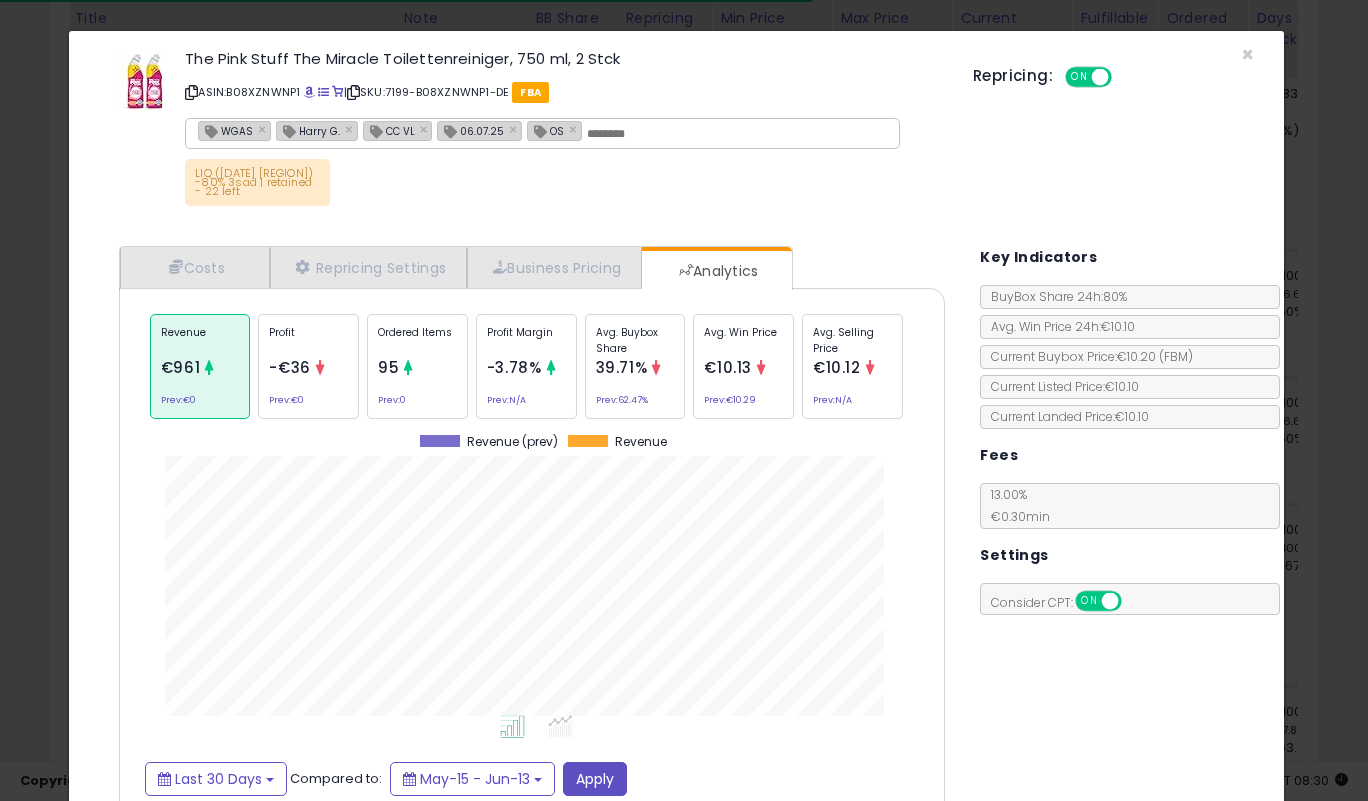 click on "Save & Close" at bounding box center (1112, 880) 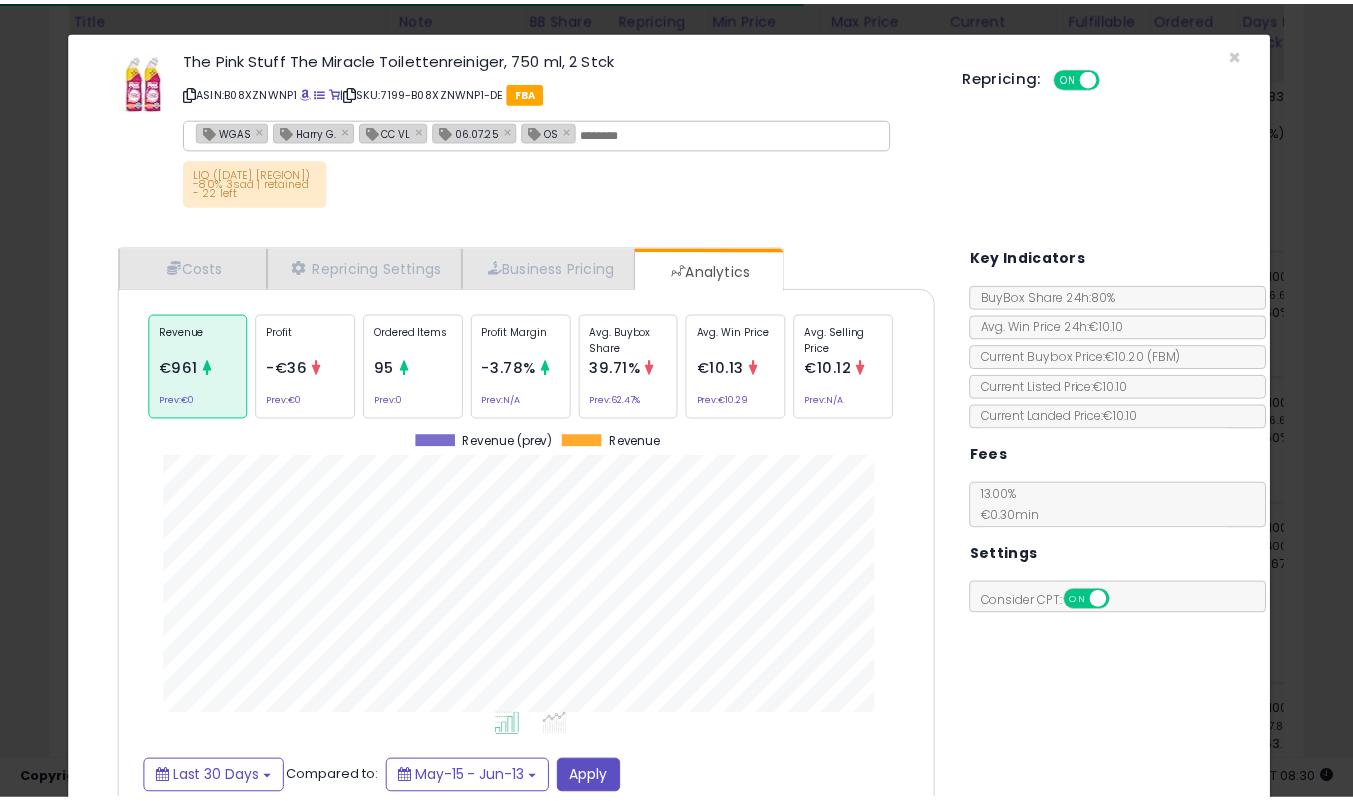 scroll, scrollTop: 0, scrollLeft: 0, axis: both 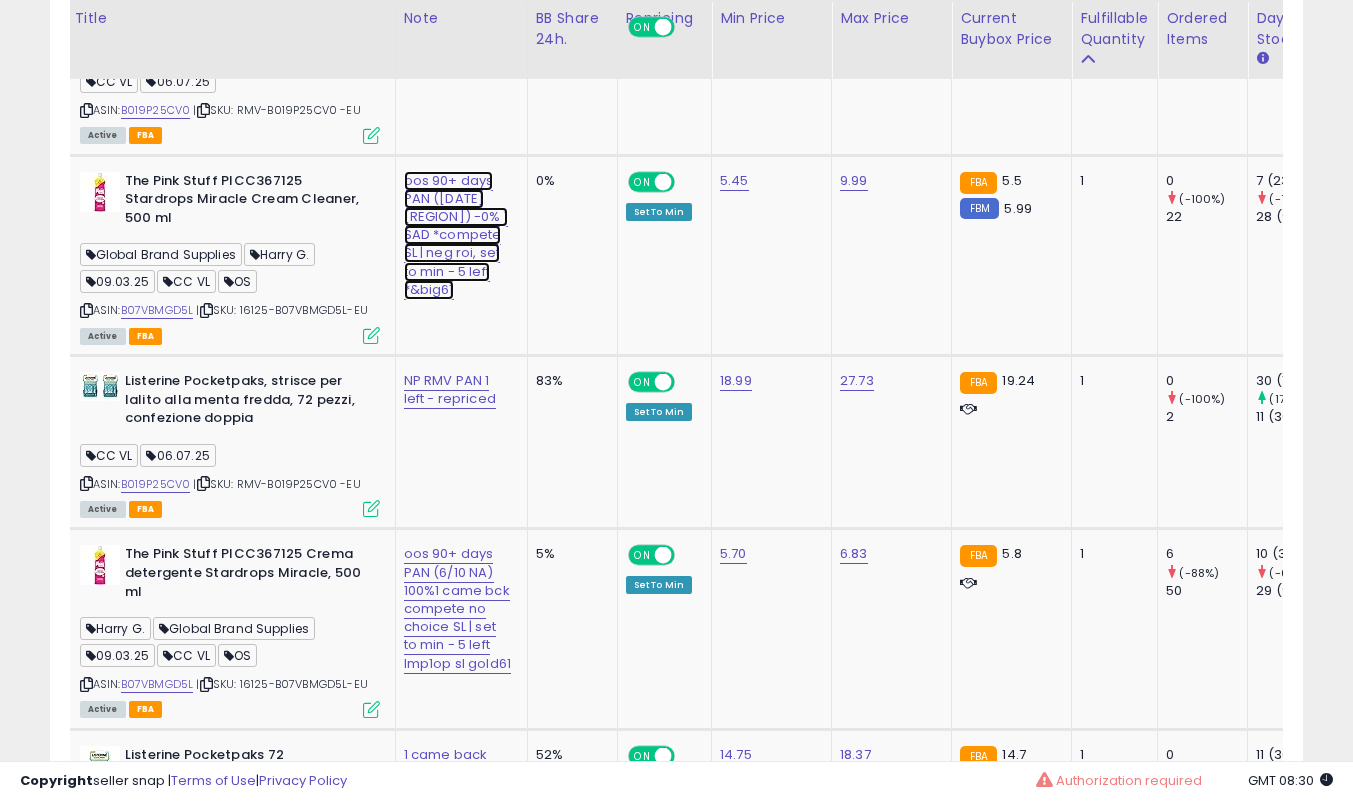 click on "oos 90+ days PAN ([DATE] [REGION]) -0% 1 SAD *compete SL | neg roi, set to min - 5 left *&big61" at bounding box center (454, -3856) 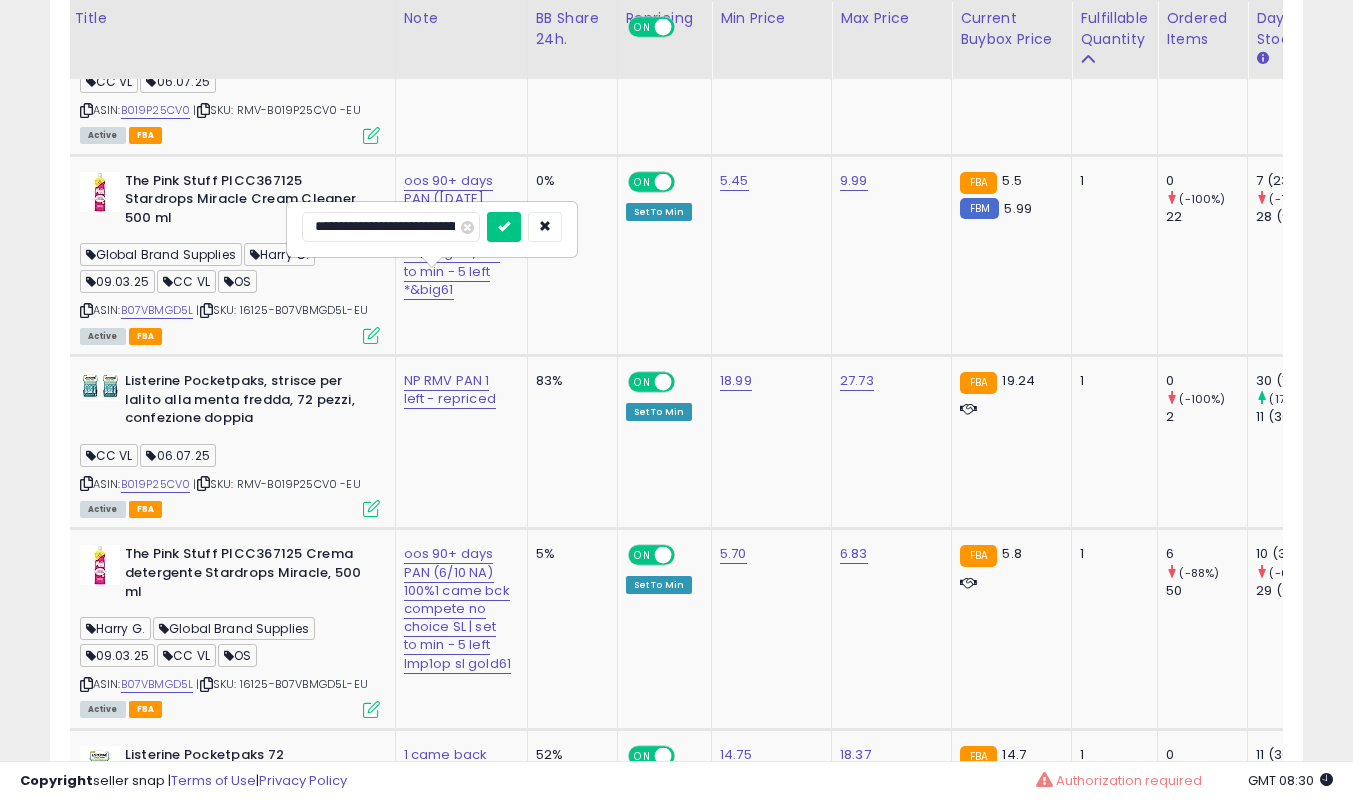 scroll, scrollTop: 0, scrollLeft: 405, axis: horizontal 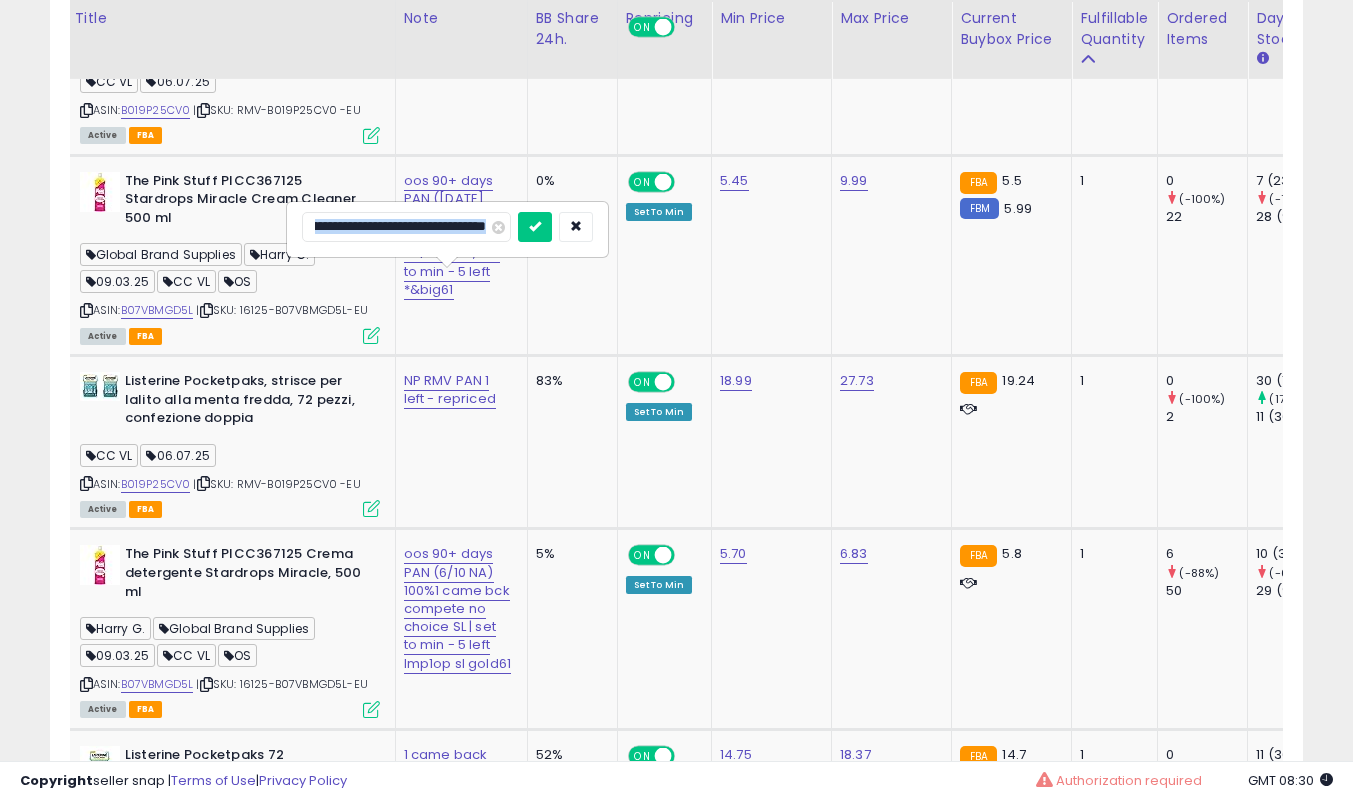 click on "**********" at bounding box center [447, 229] 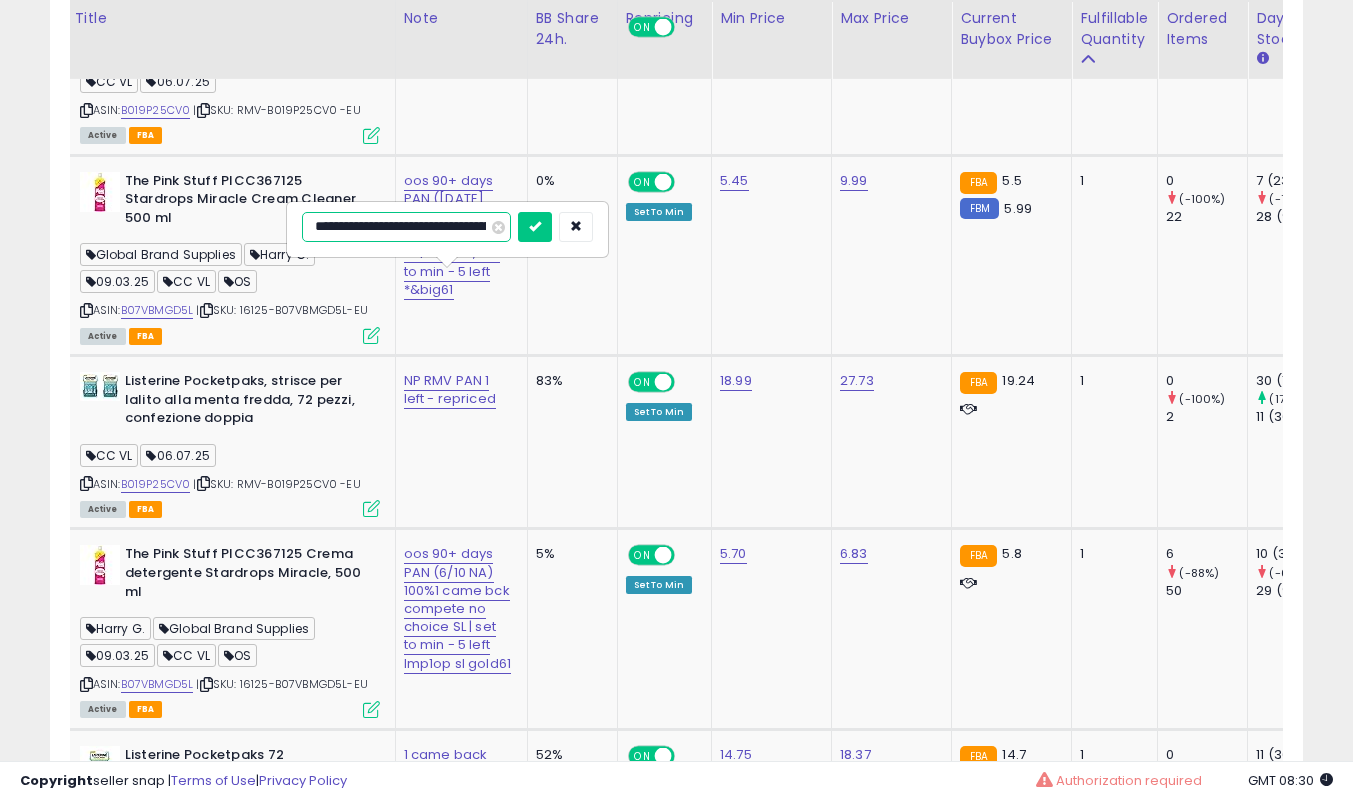 drag, startPoint x: 344, startPoint y: 228, endPoint x: 0, endPoint y: 231, distance: 344.0131 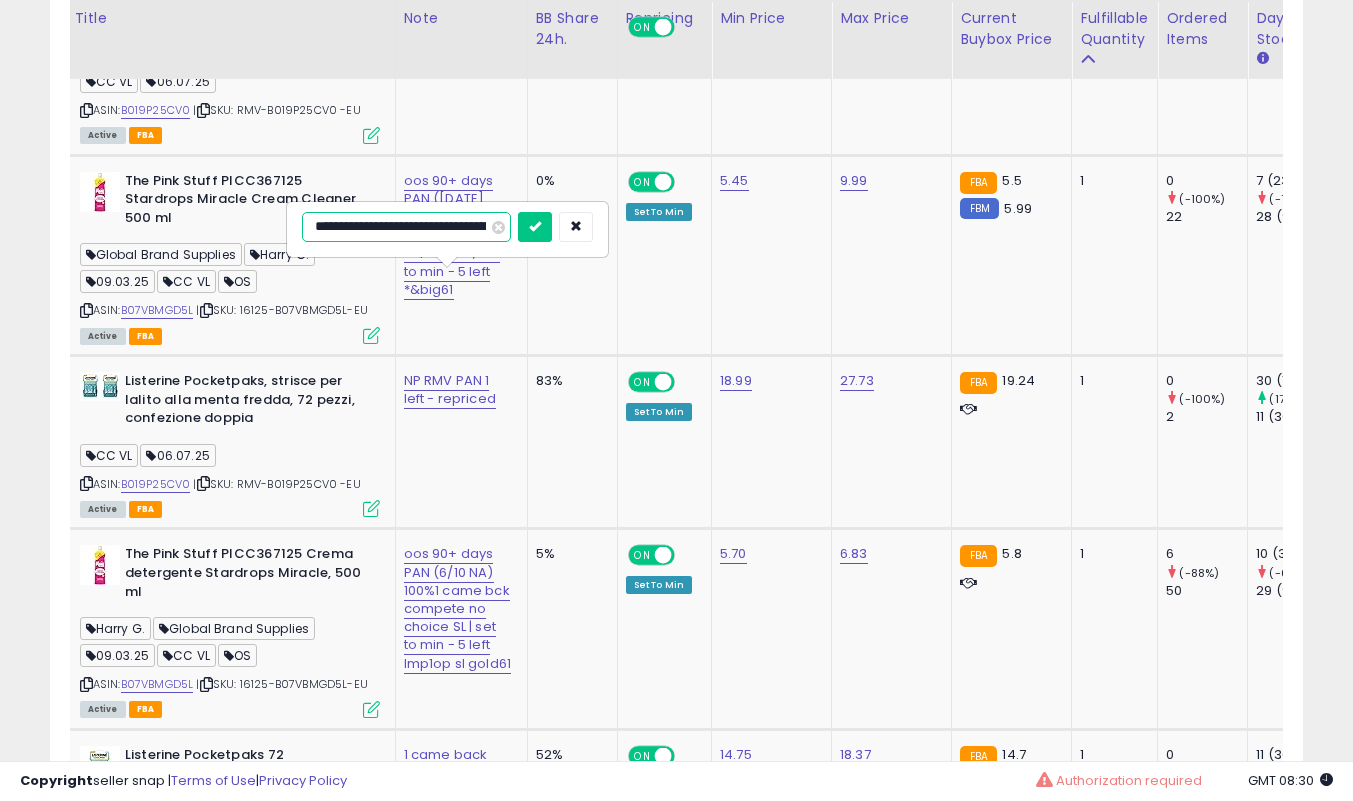 click on "**********" at bounding box center (676, -117) 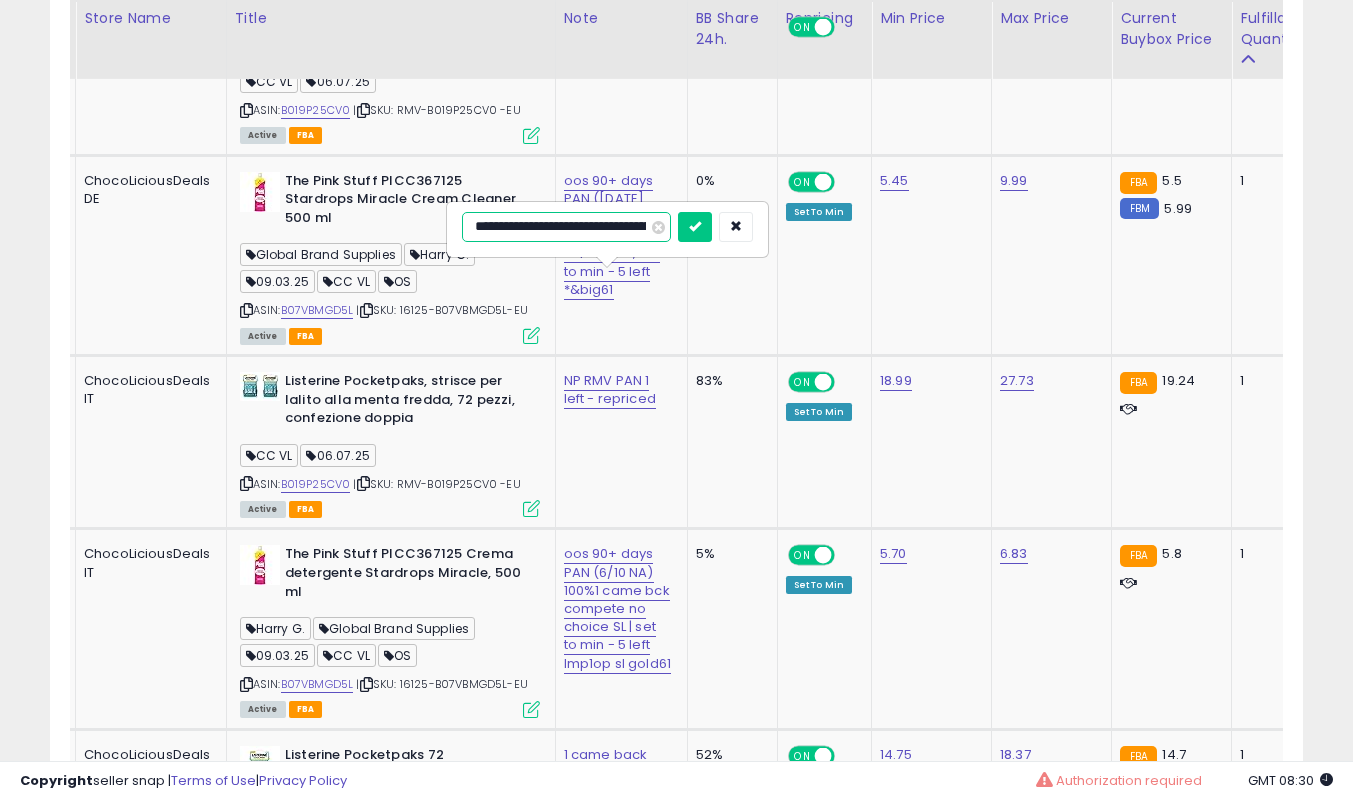 scroll, scrollTop: 0, scrollLeft: 39, axis: horizontal 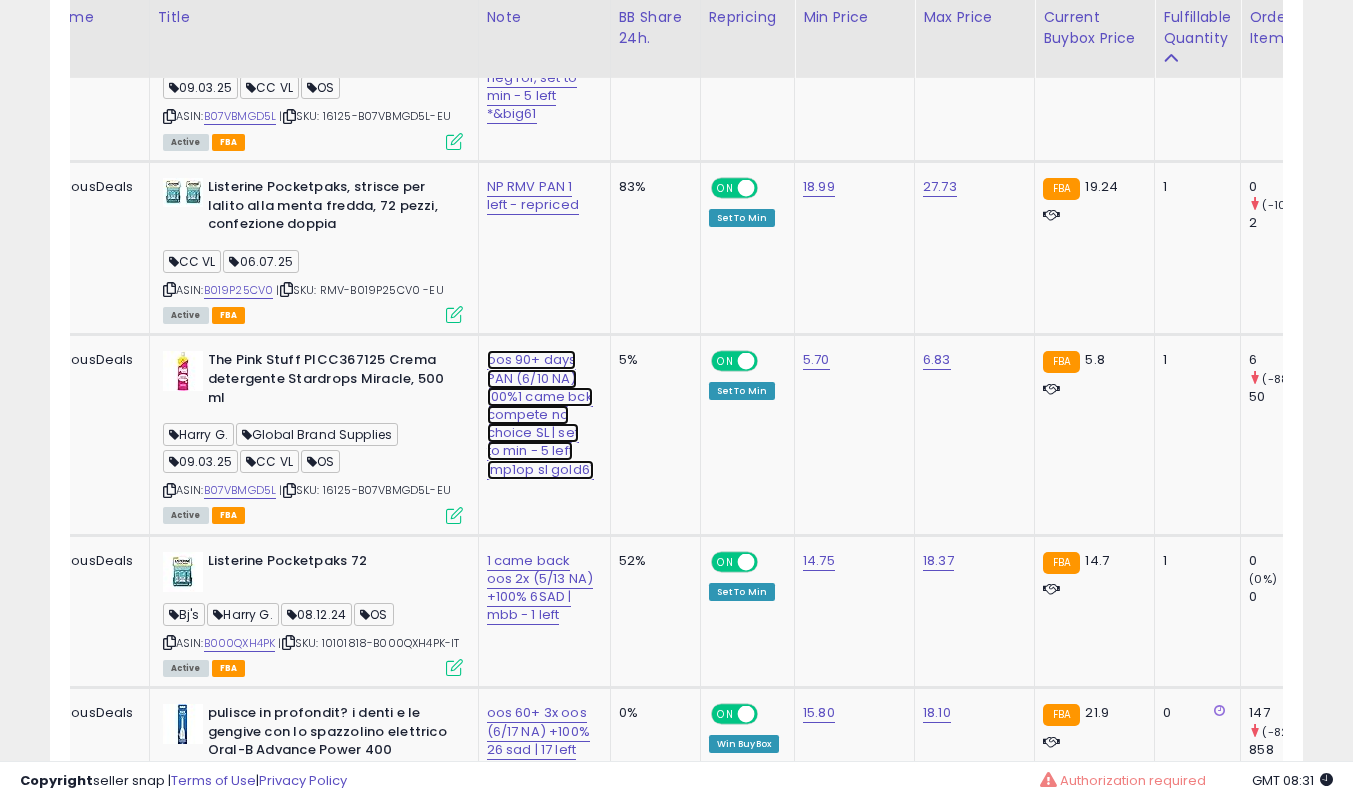 click on "oos 90+ days PAN (6/10 NA) 100%1 came bck compete no choice SL | set to min - 5 left lmp1op sl gold61" at bounding box center [537, -4050] 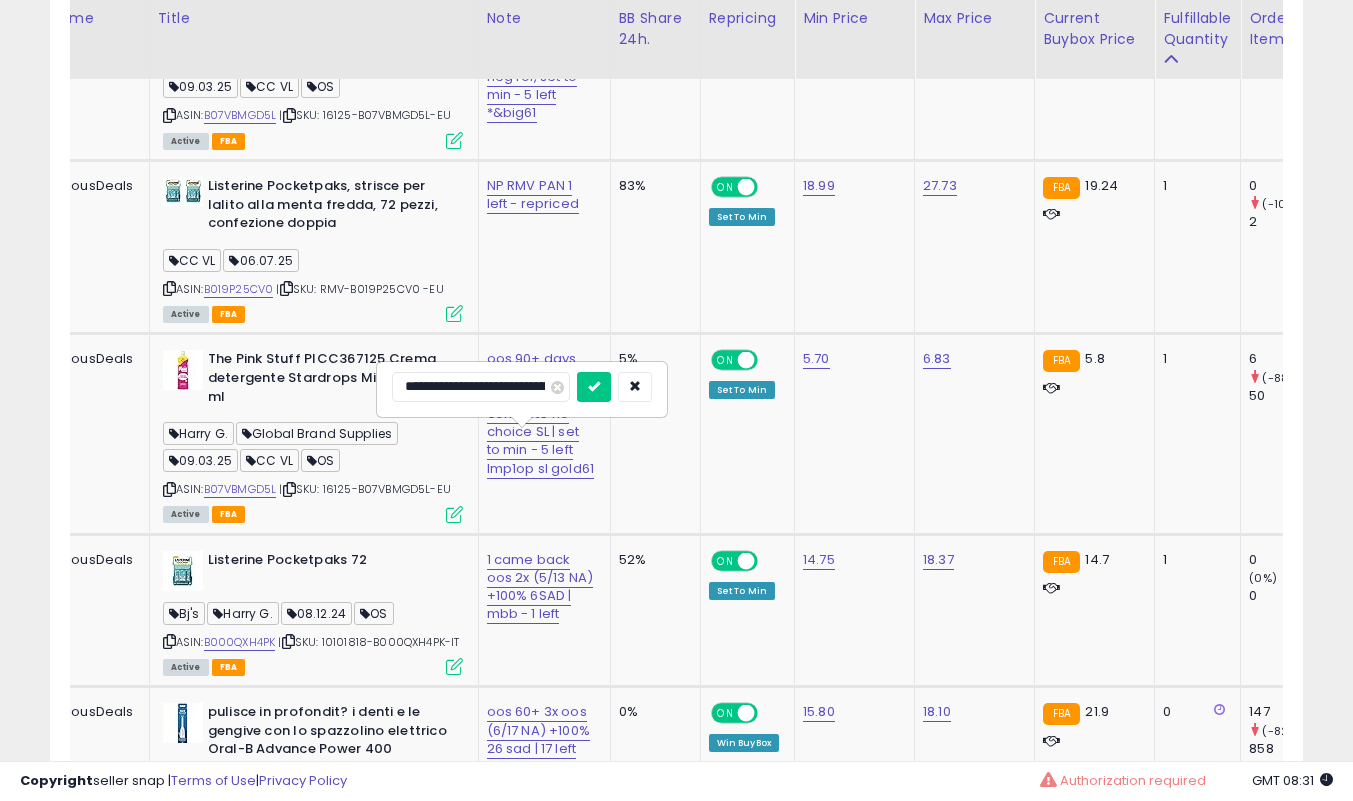 scroll, scrollTop: 0, scrollLeft: 511, axis: horizontal 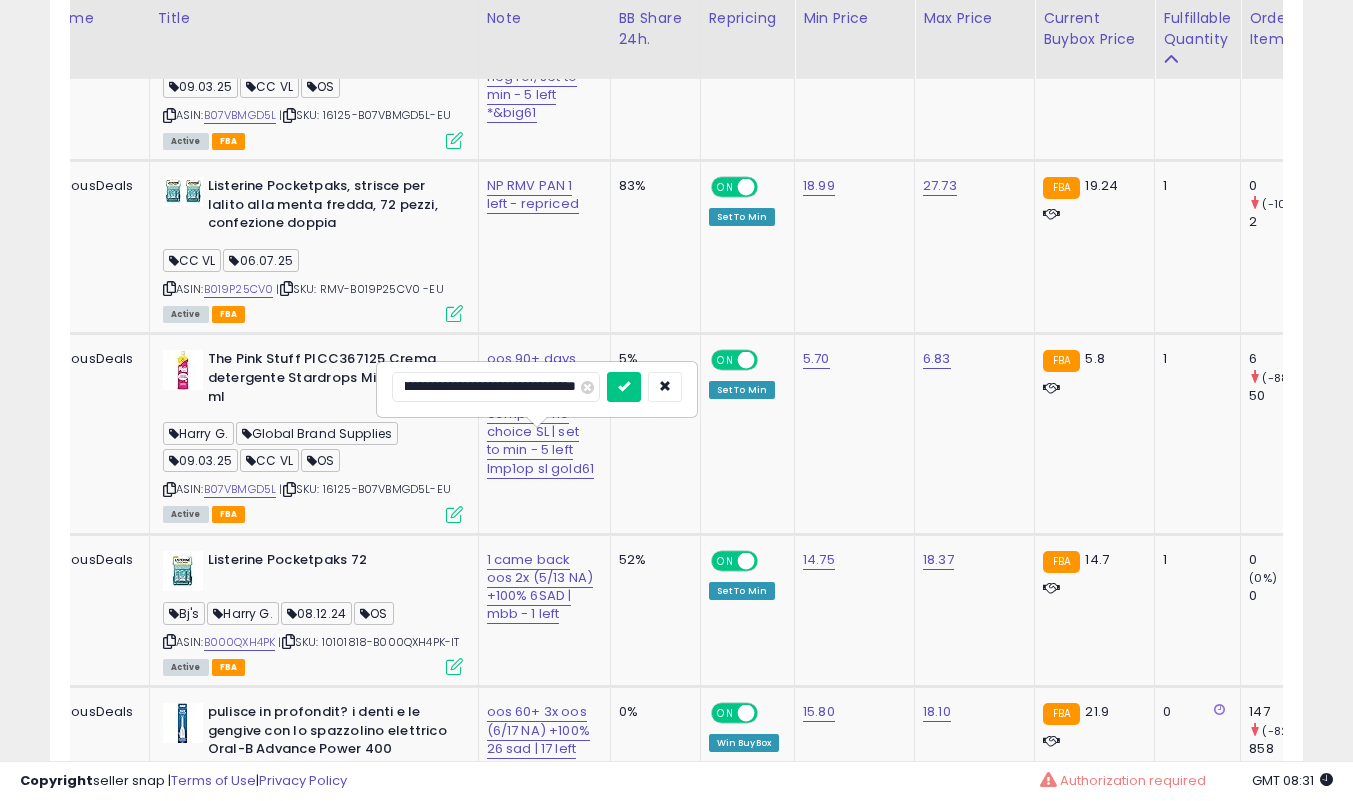 drag, startPoint x: 481, startPoint y: 391, endPoint x: 287, endPoint y: 399, distance: 194.16487 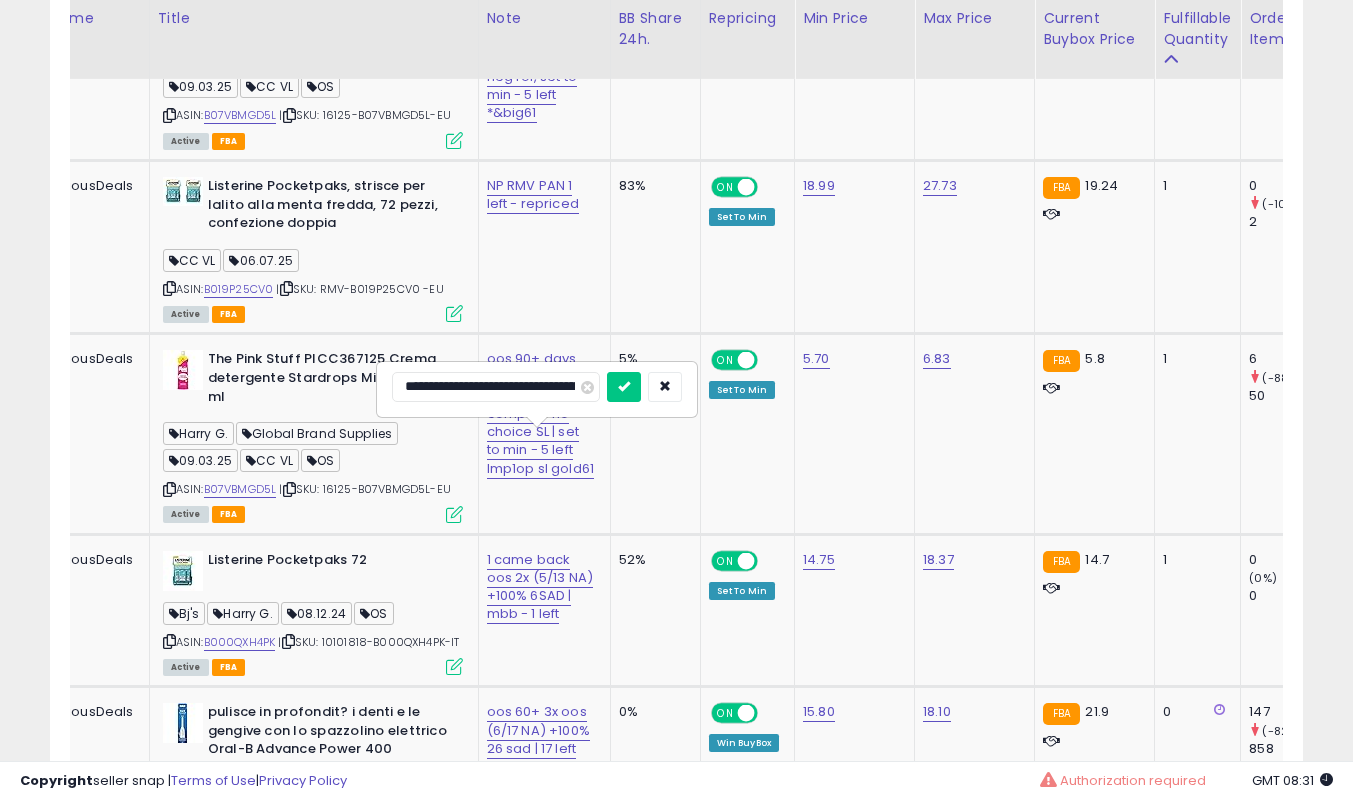 click at bounding box center [624, 387] 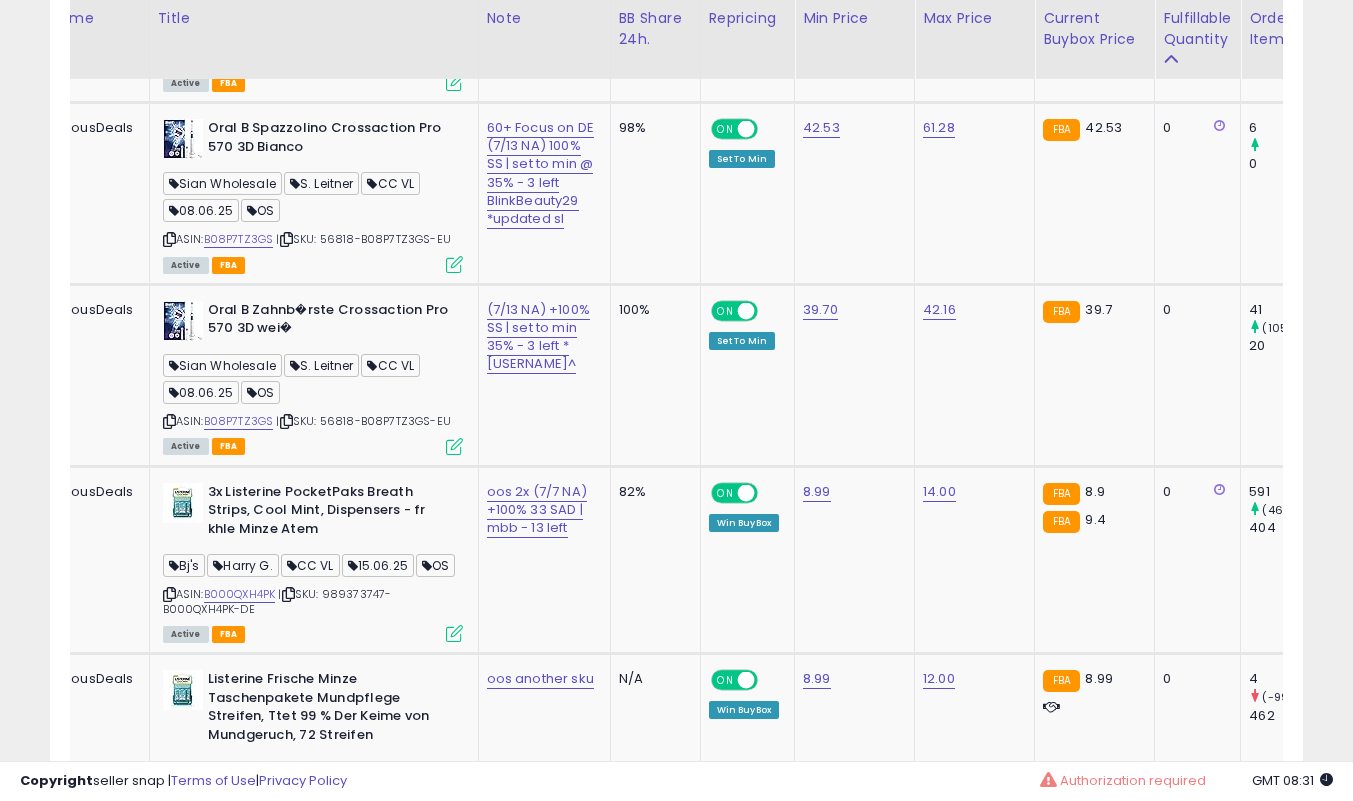 scroll, scrollTop: 8433, scrollLeft: 0, axis: vertical 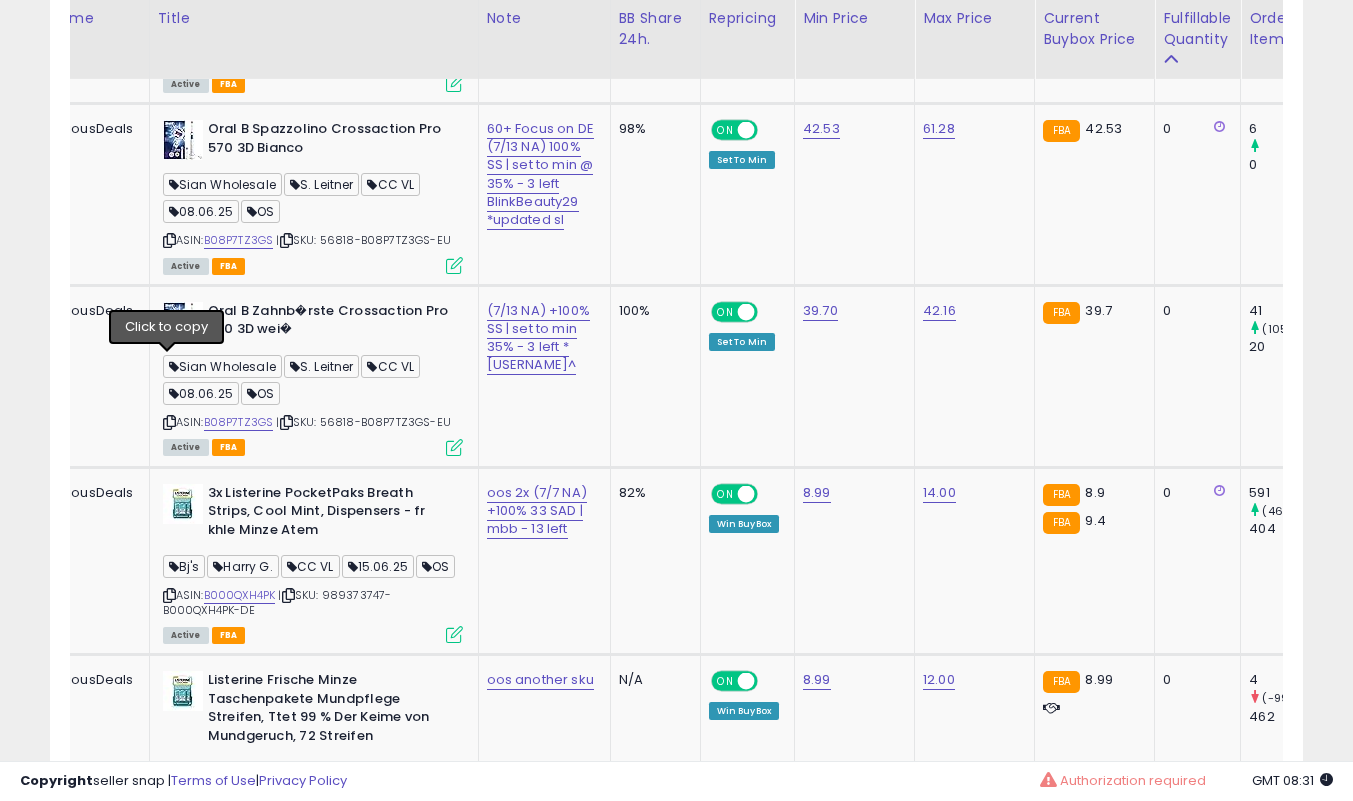 click at bounding box center (169, 240) 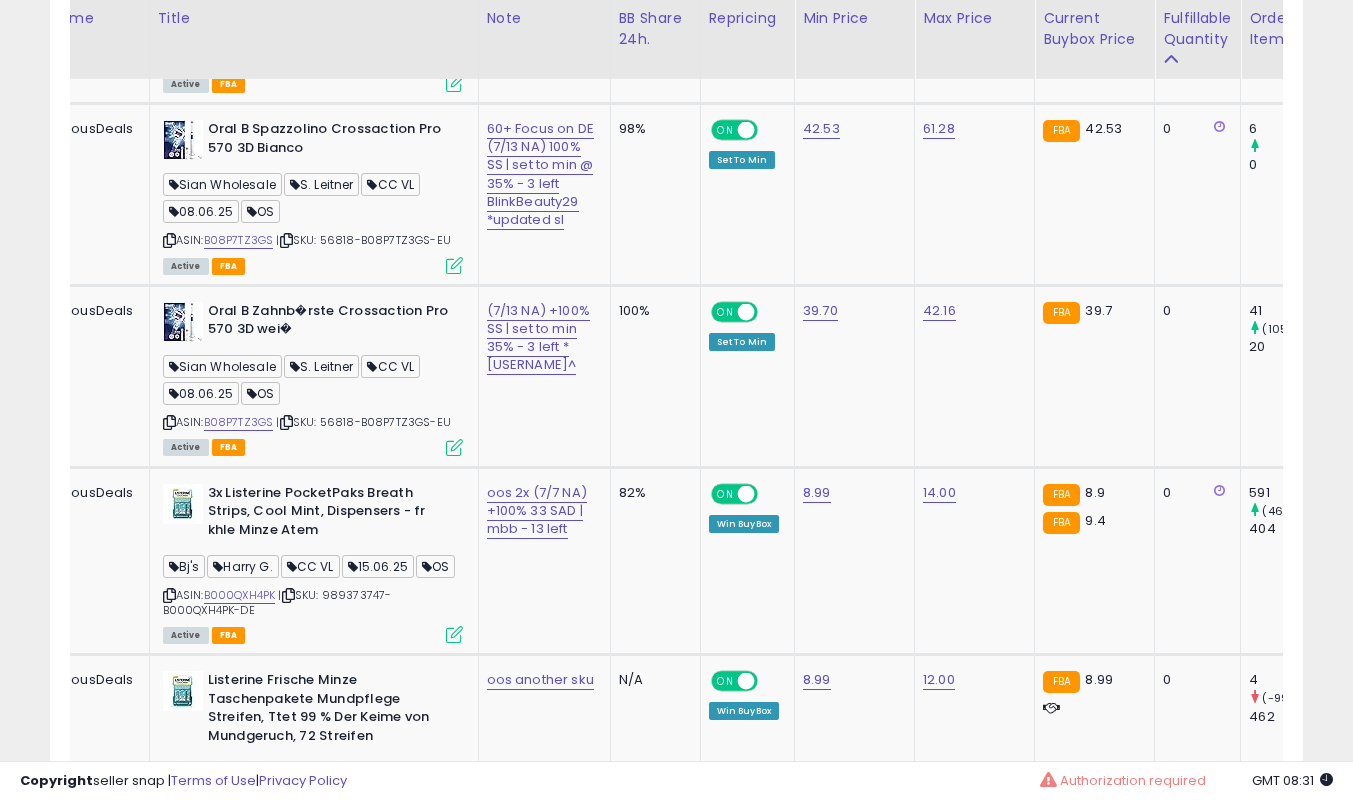 drag, startPoint x: 0, startPoint y: 581, endPoint x: 452, endPoint y: 545, distance: 453.43137 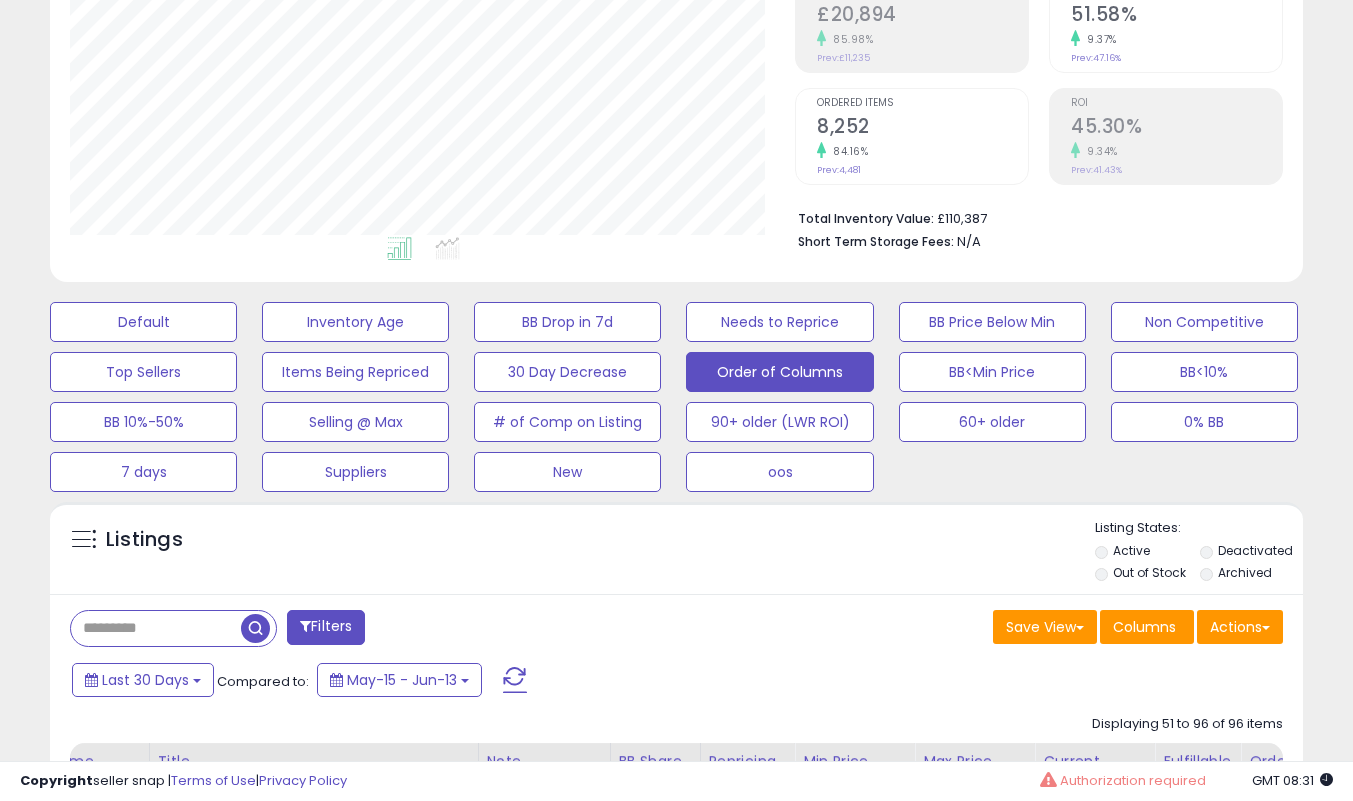 scroll, scrollTop: 361, scrollLeft: 0, axis: vertical 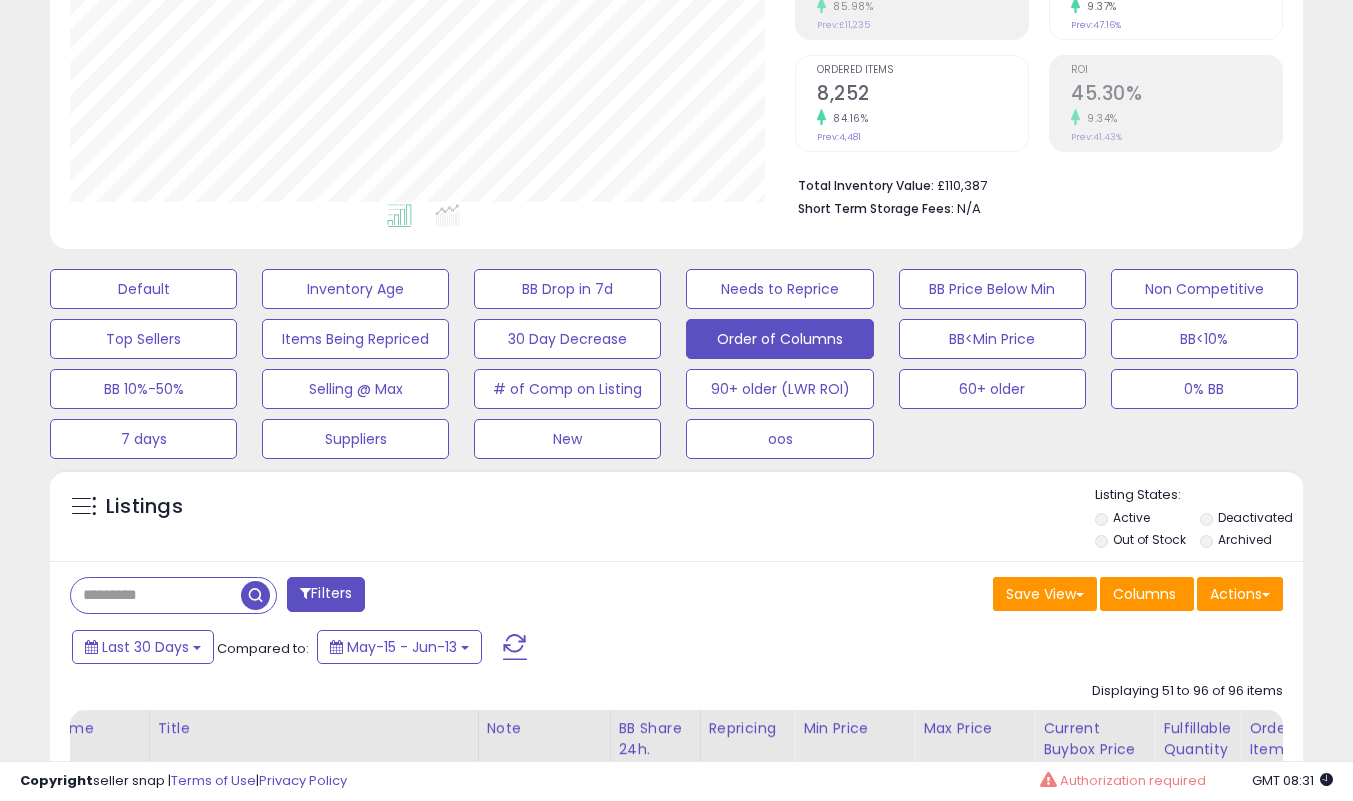 click at bounding box center [156, 595] 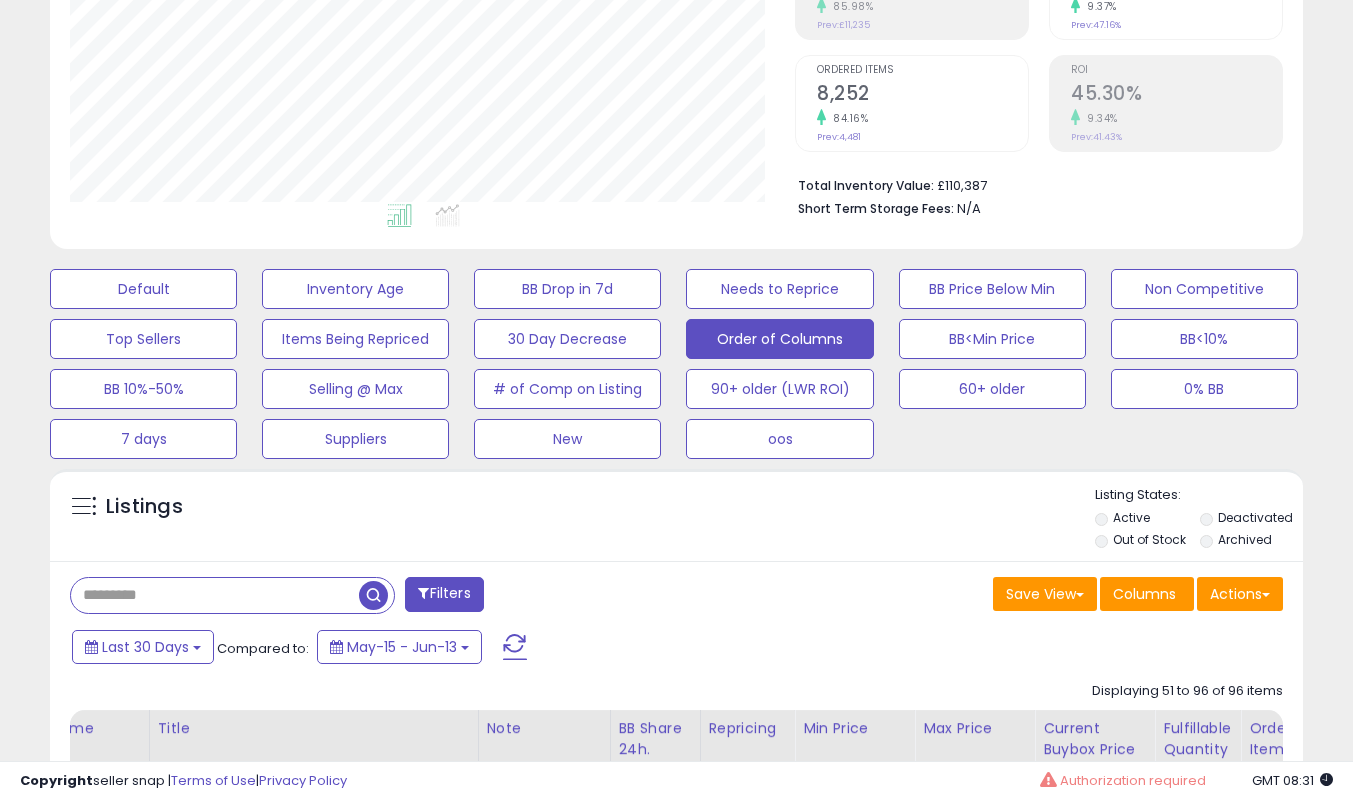 paste on "**********" 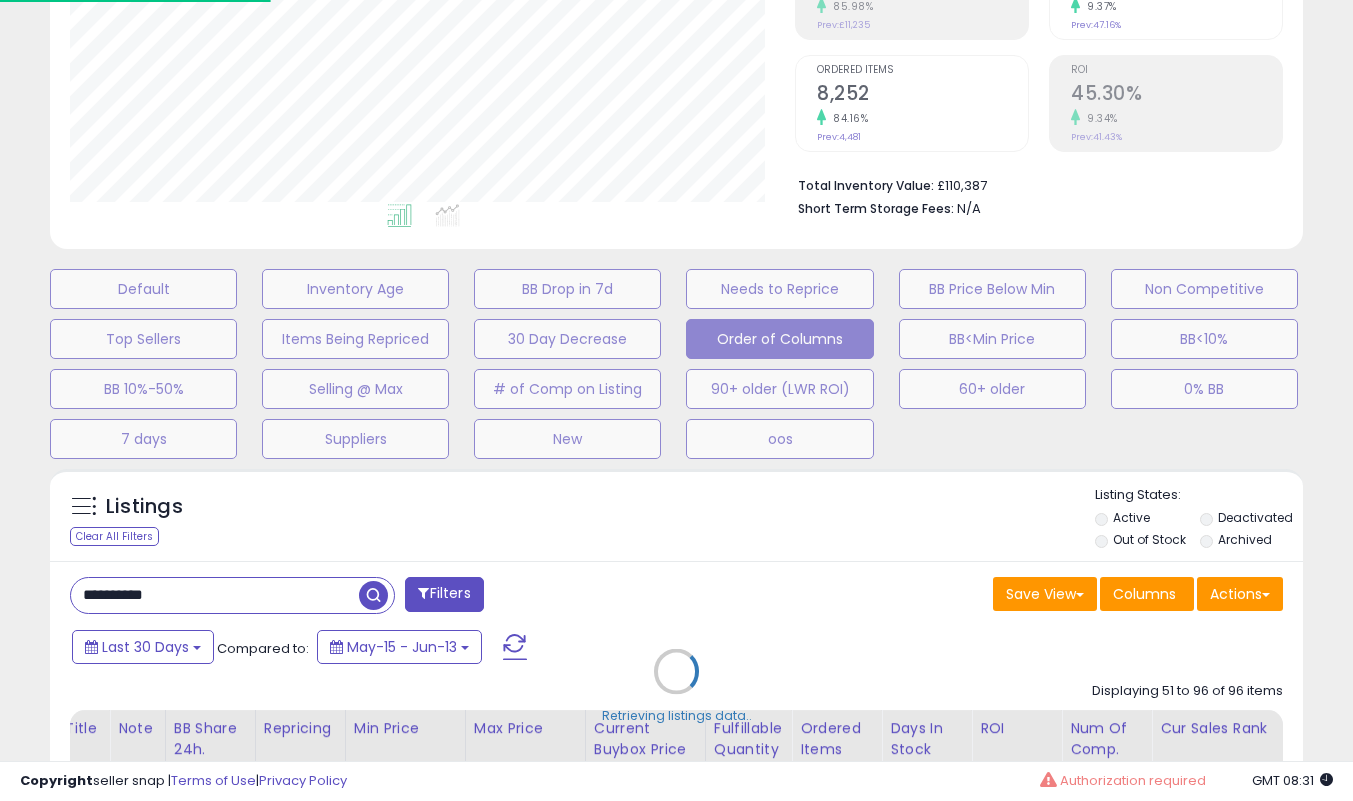 scroll, scrollTop: 999590, scrollLeft: 999266, axis: both 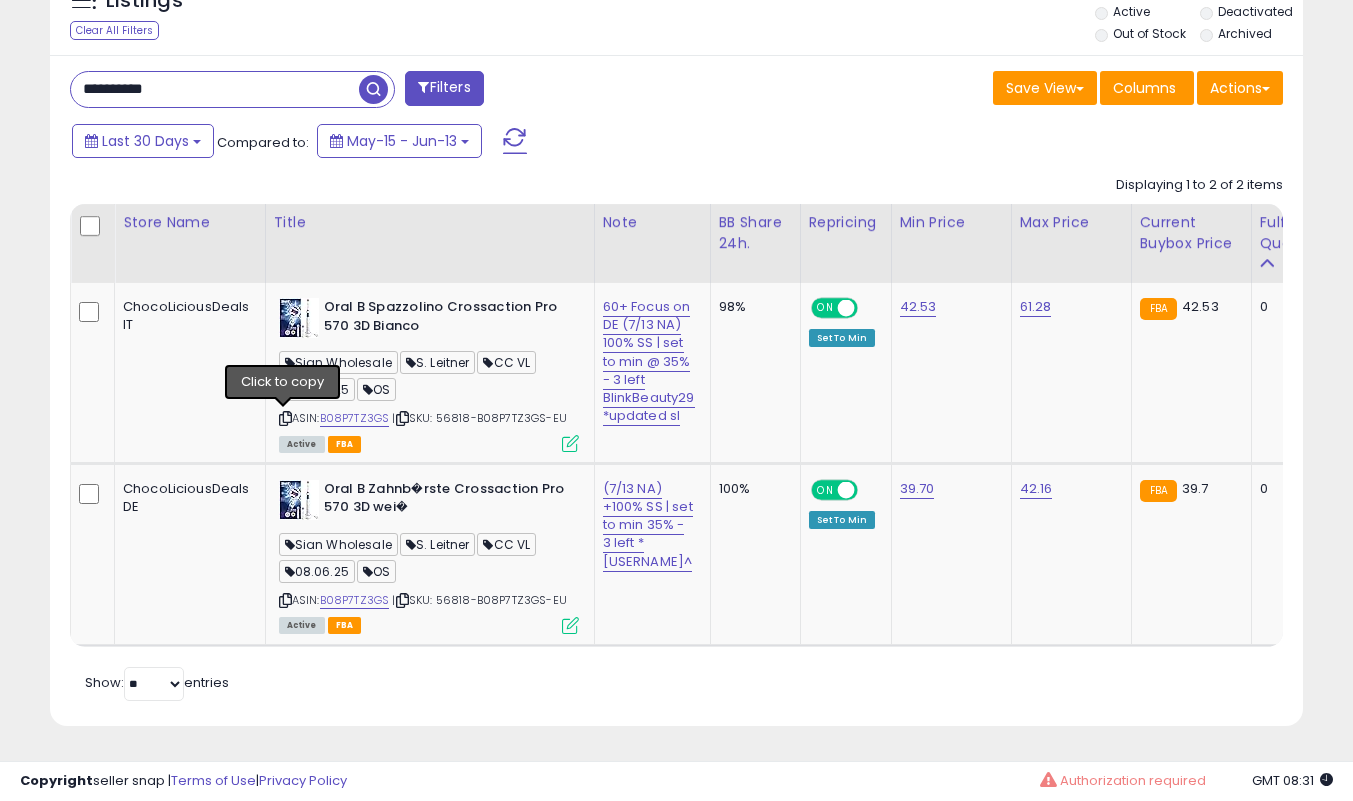 click at bounding box center [285, 418] 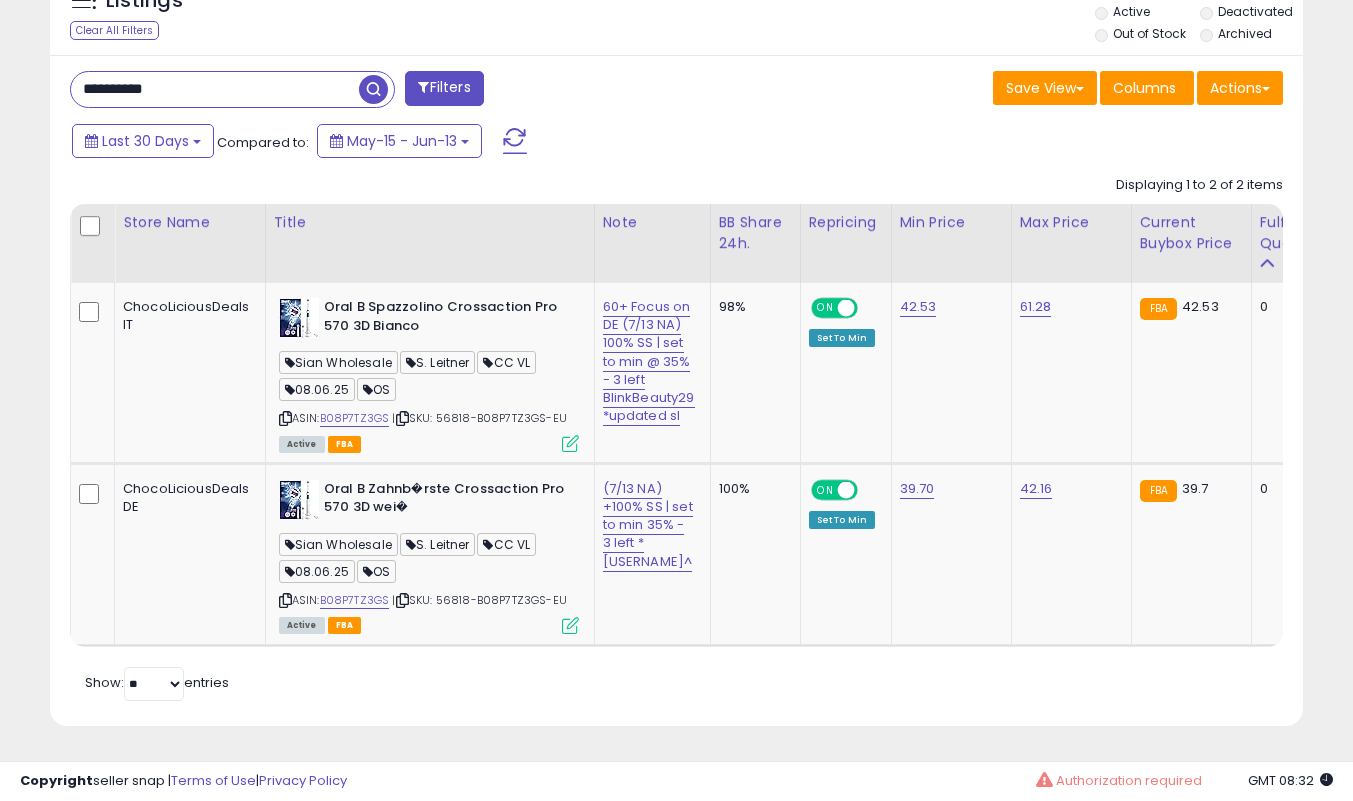 scroll, scrollTop: 0, scrollLeft: 82, axis: horizontal 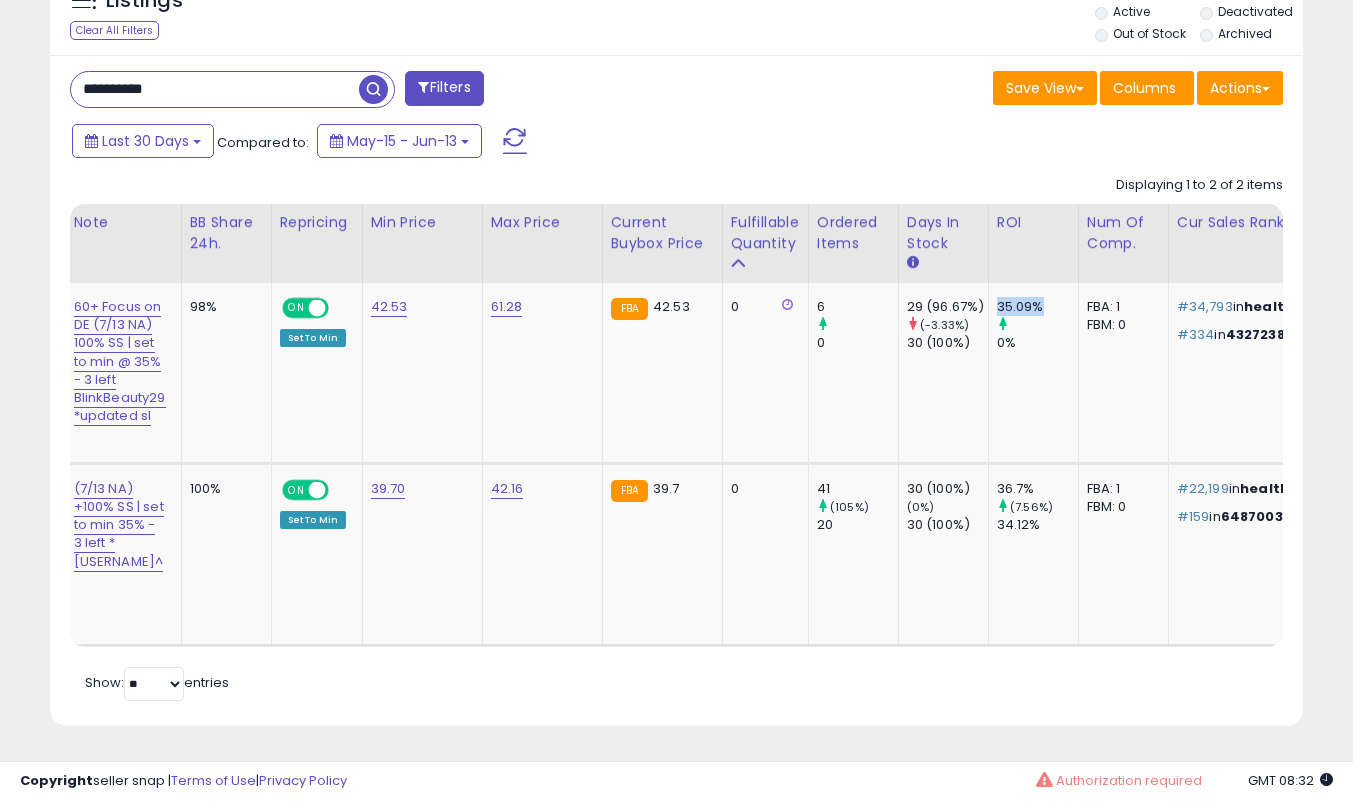 drag, startPoint x: 1035, startPoint y: 291, endPoint x: 1002, endPoint y: 291, distance: 33 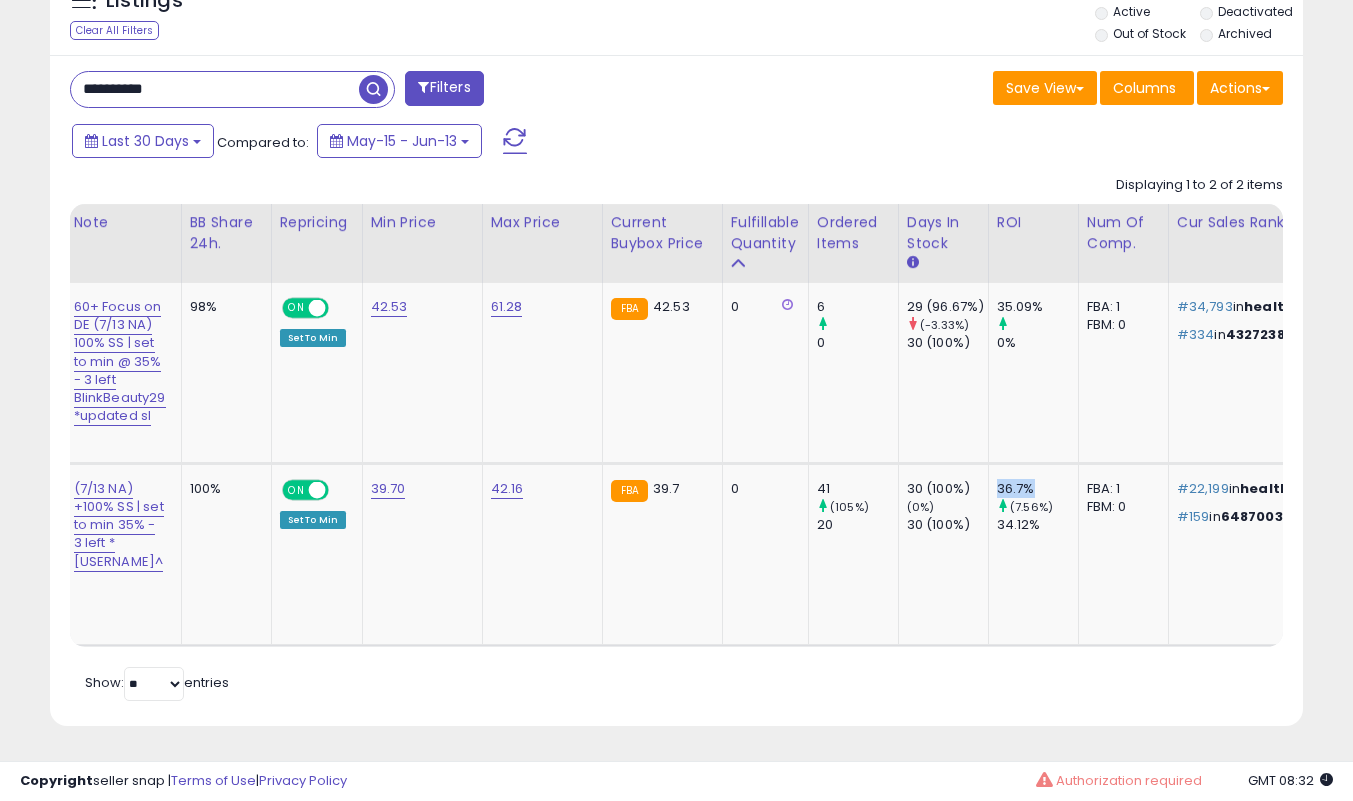 drag, startPoint x: 1049, startPoint y: 466, endPoint x: 1007, endPoint y: 472, distance: 42.426407 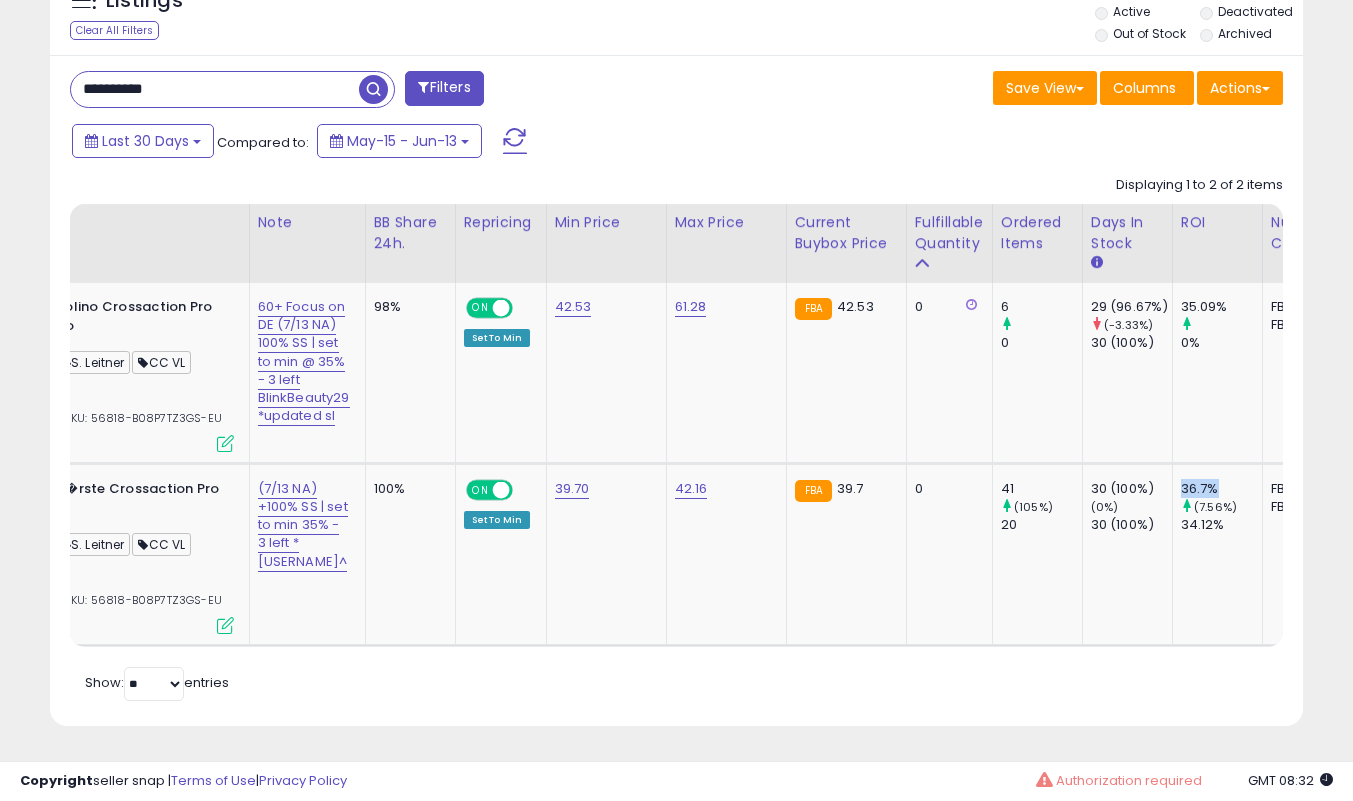 scroll, scrollTop: 0, scrollLeft: 128, axis: horizontal 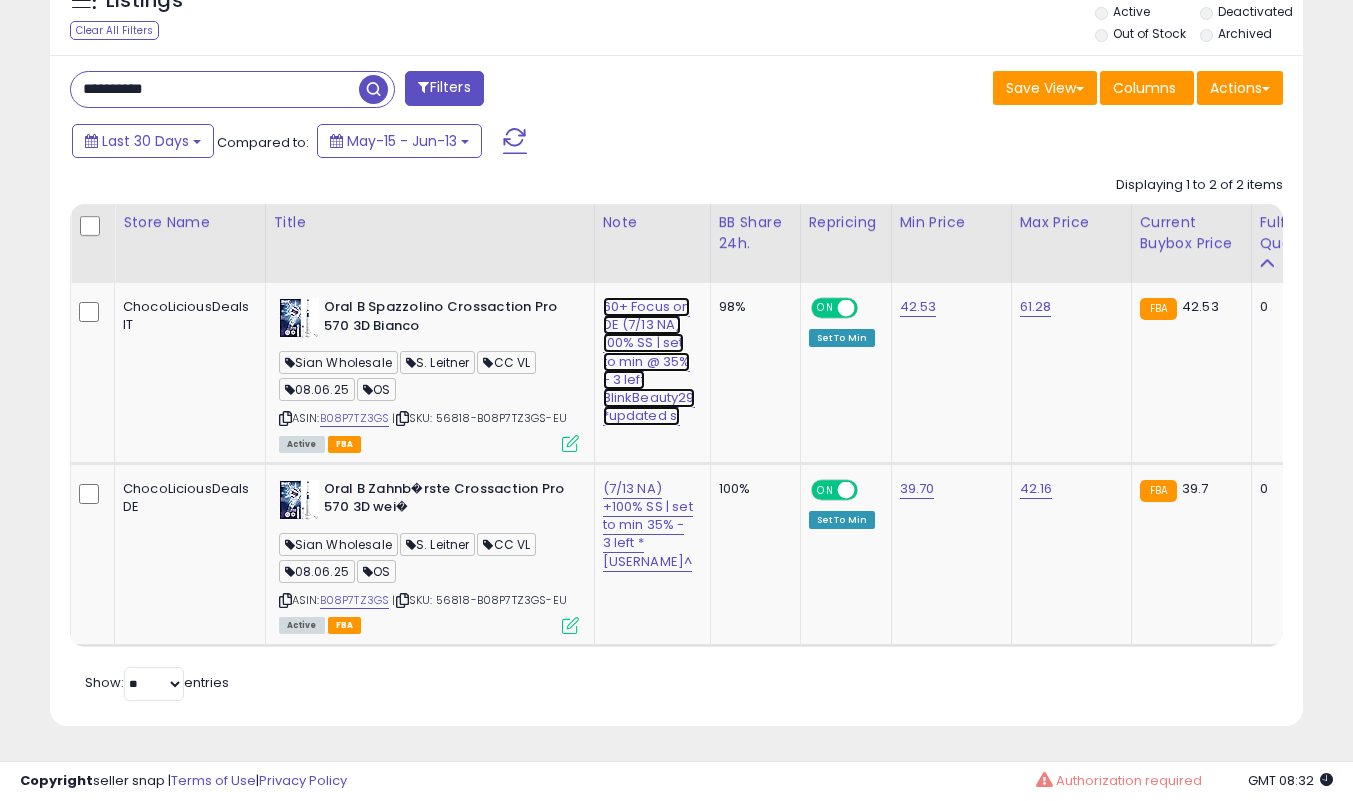click on "60+ Focus on DE (7/13 NA) 100% SS | set to min @ 35% - 3 left BlinkBeauty29 *updated sl" at bounding box center (649, 361) 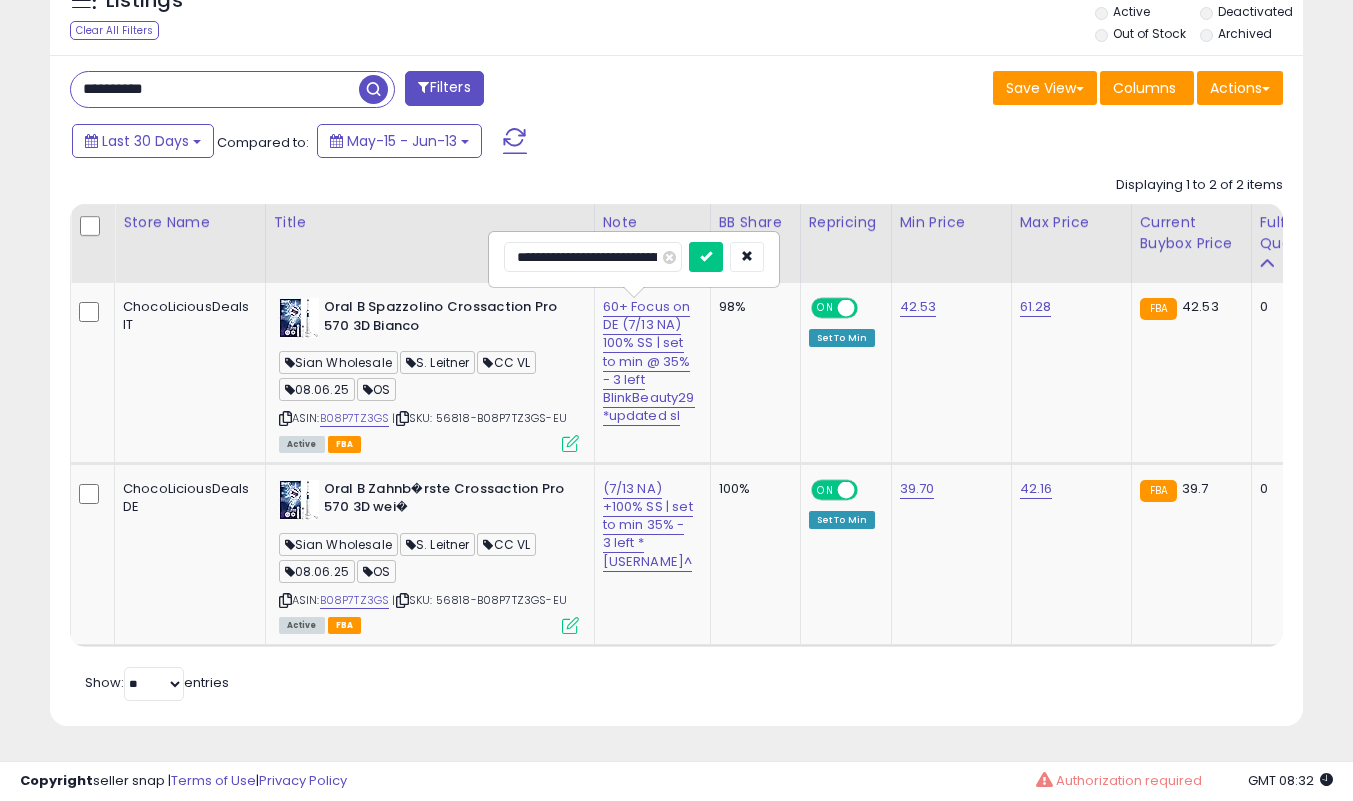 scroll, scrollTop: 0, scrollLeft: 418, axis: horizontal 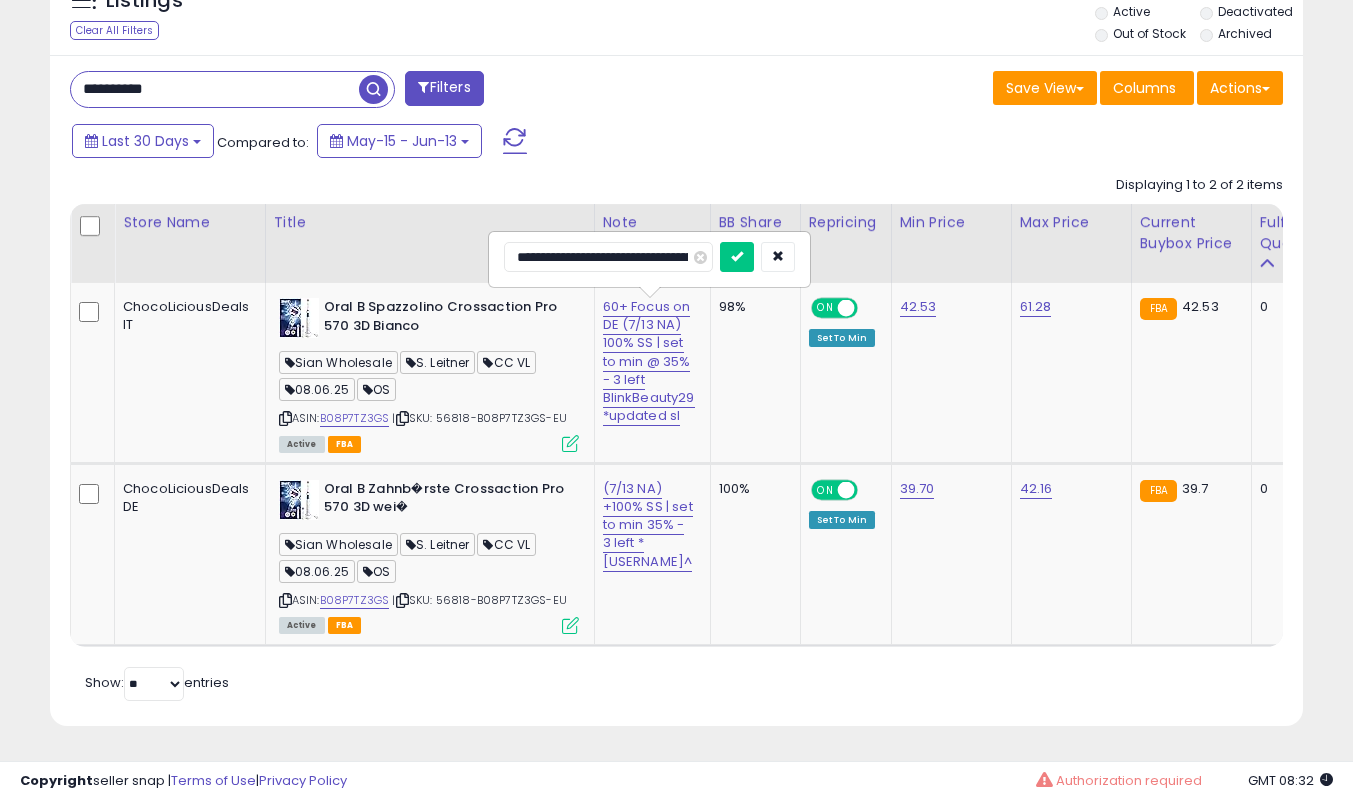 drag, startPoint x: 592, startPoint y: 237, endPoint x: 78, endPoint y: 235, distance: 514.0039 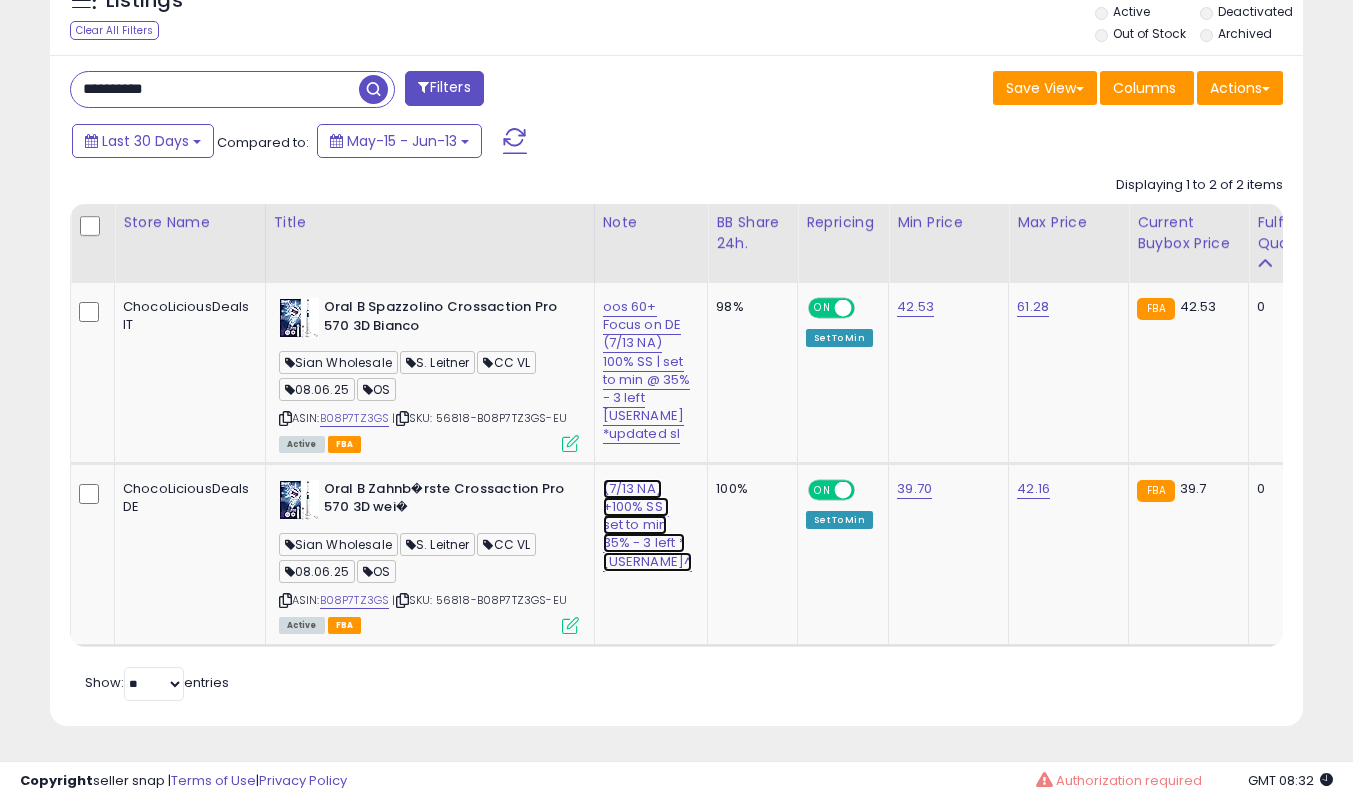 click on "(7/13 NA) +100% SS | set to min 35% - 3 left *[USERNAME]^" at bounding box center [647, 370] 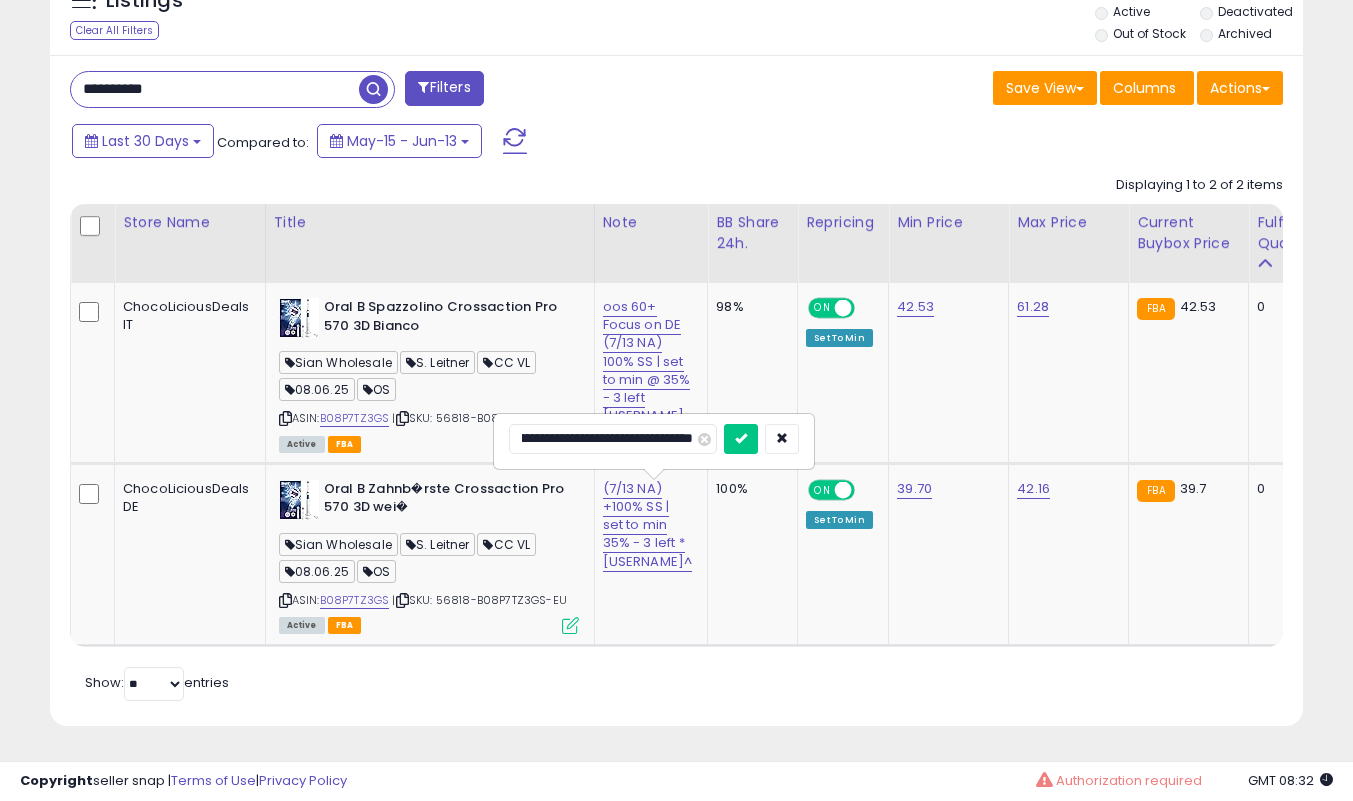 scroll, scrollTop: 0, scrollLeft: 0, axis: both 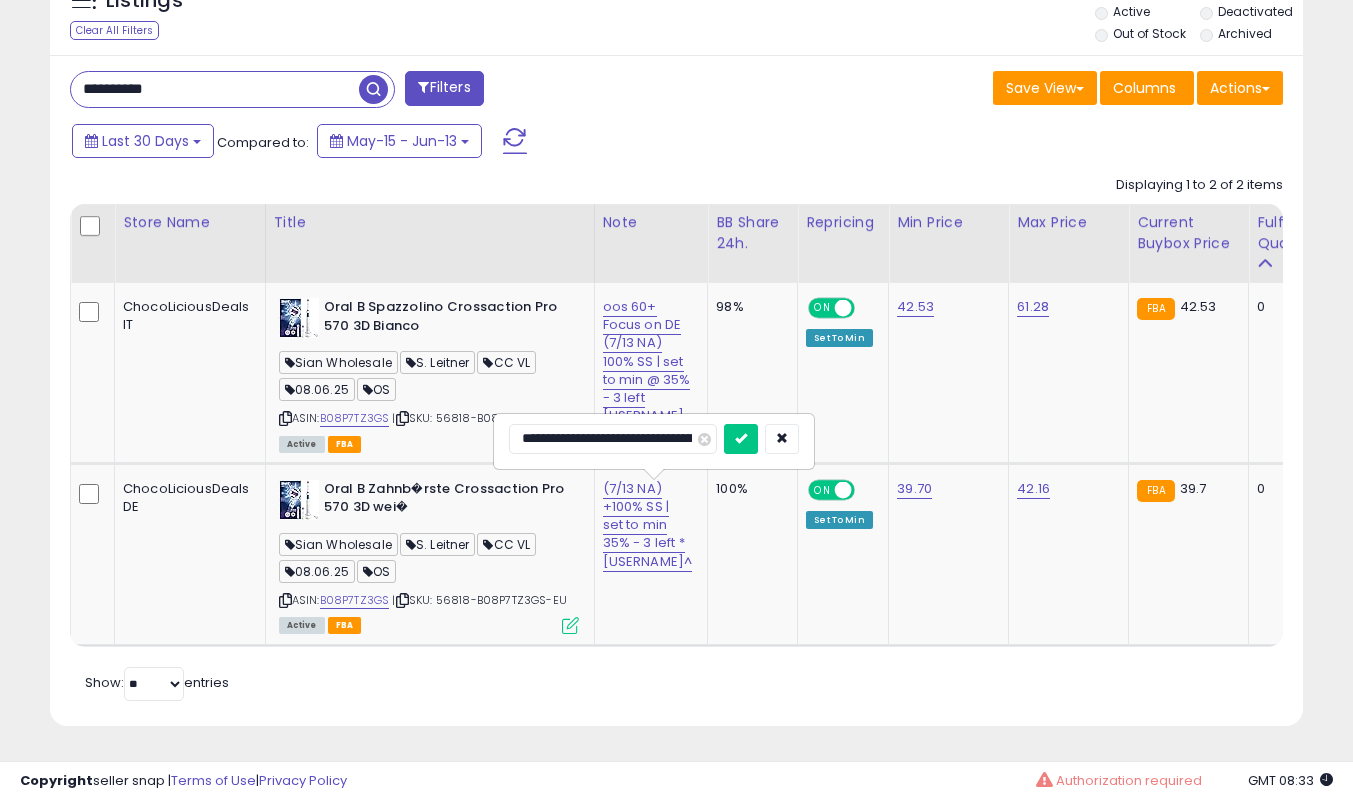 click at bounding box center [741, 439] 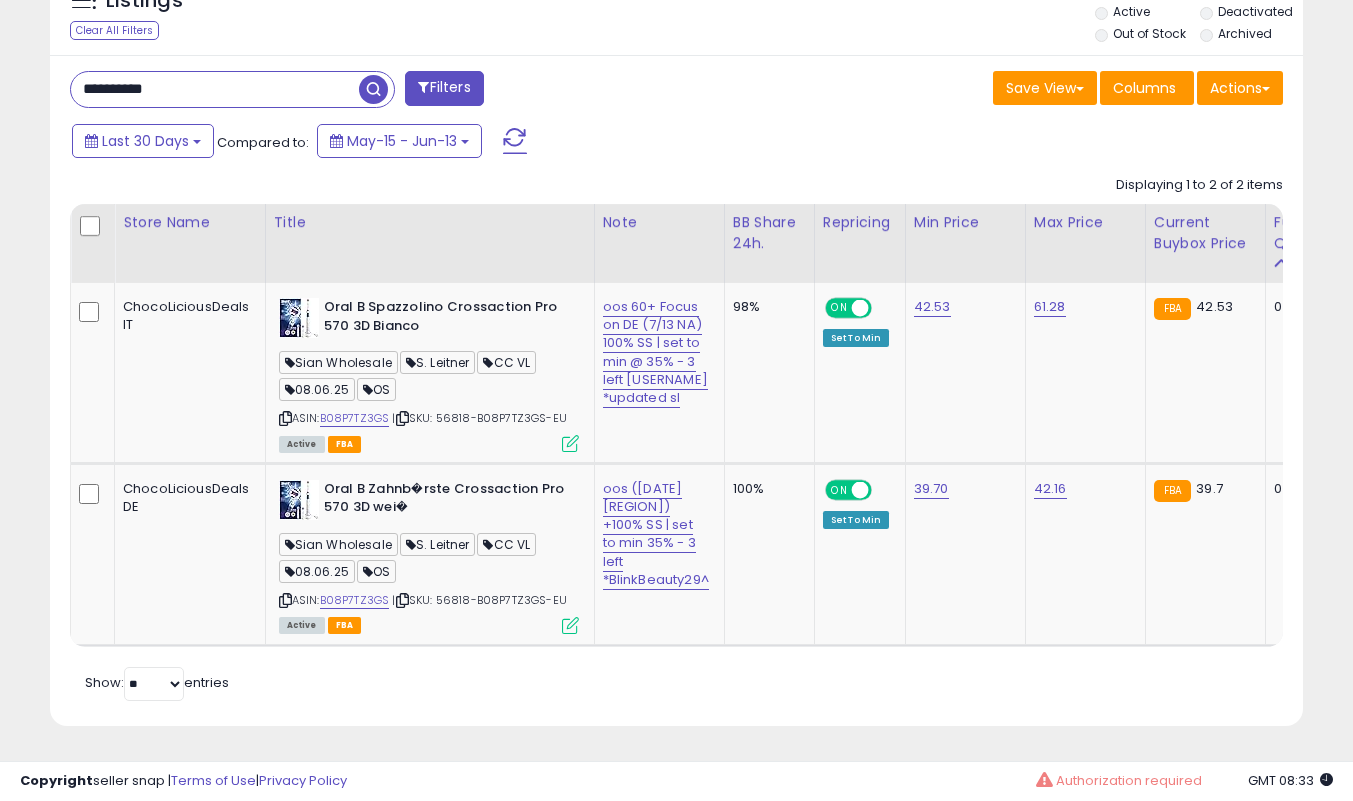 click on "**********" at bounding box center [215, 89] 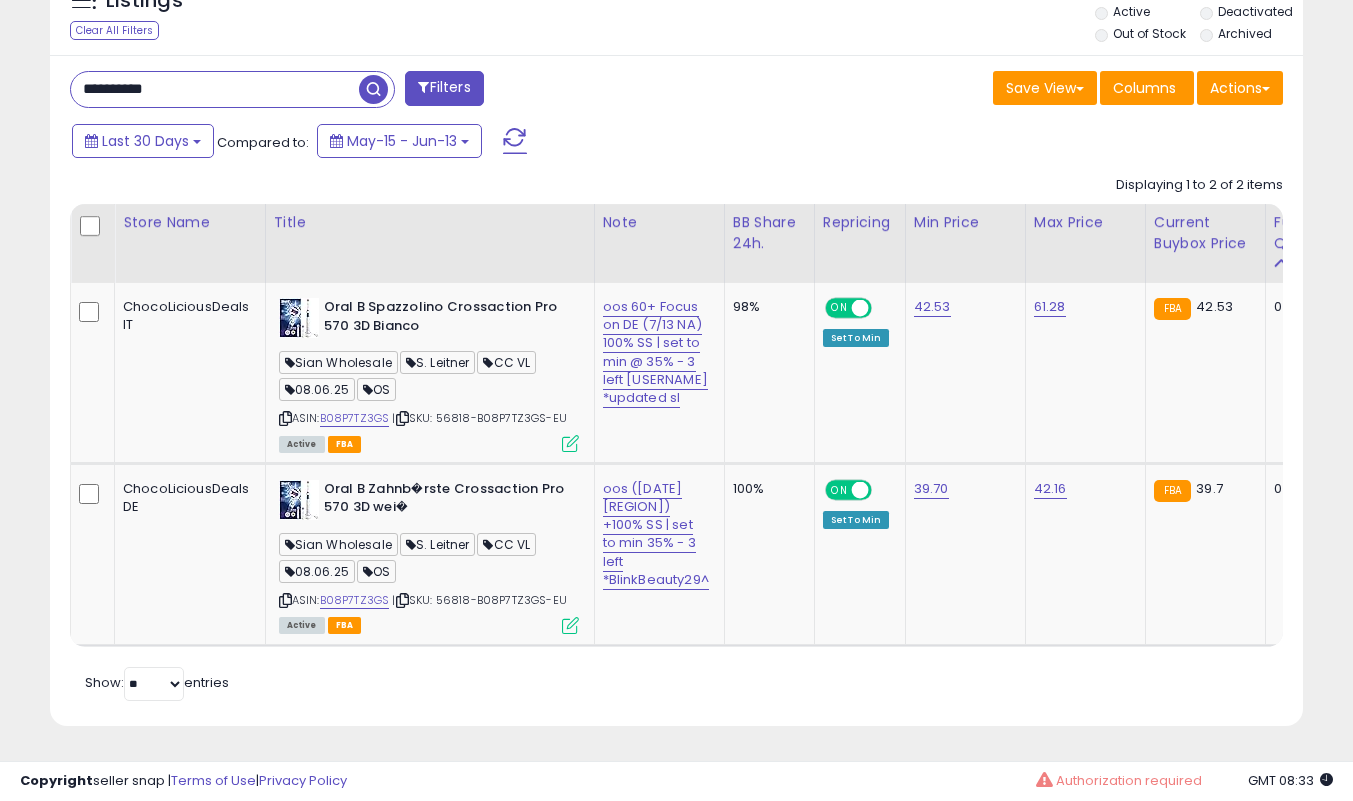 paste 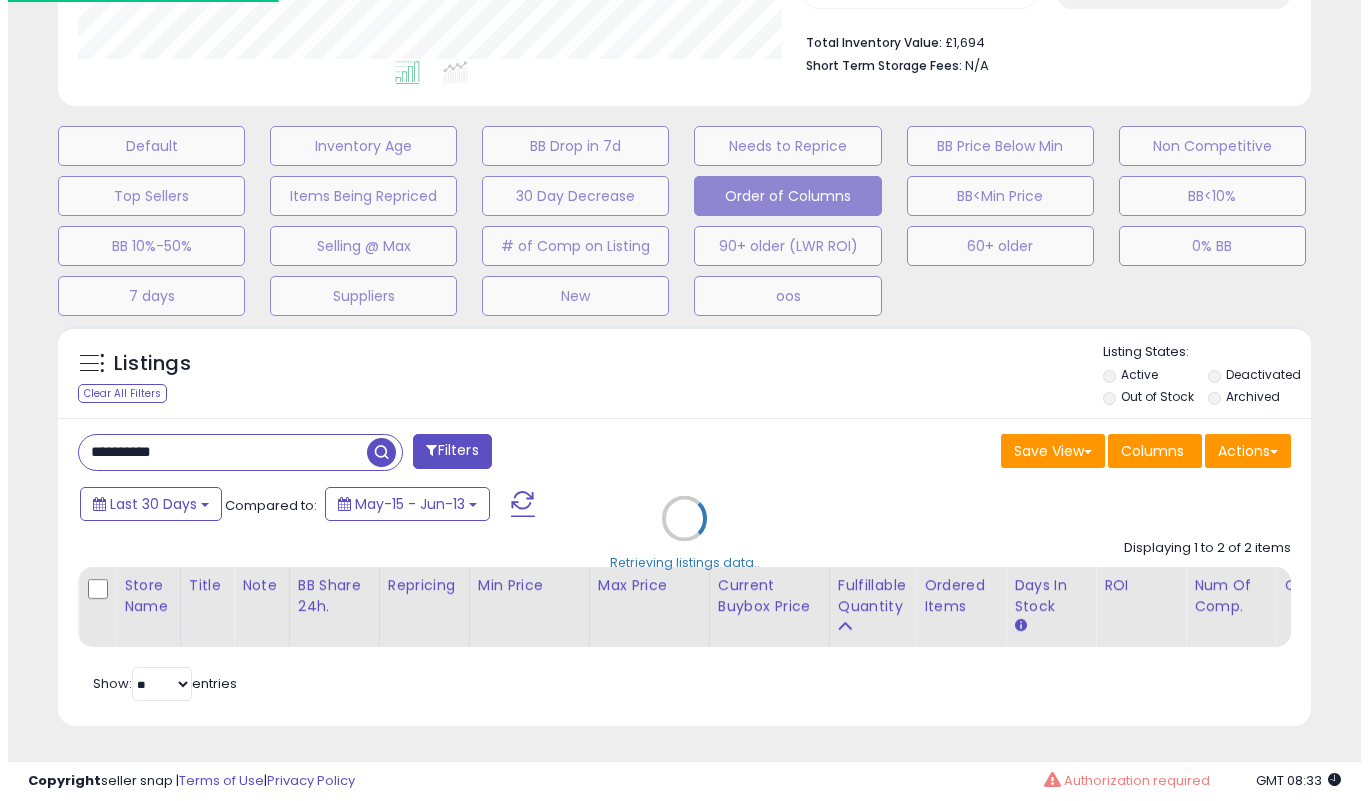 scroll, scrollTop: 519, scrollLeft: 0, axis: vertical 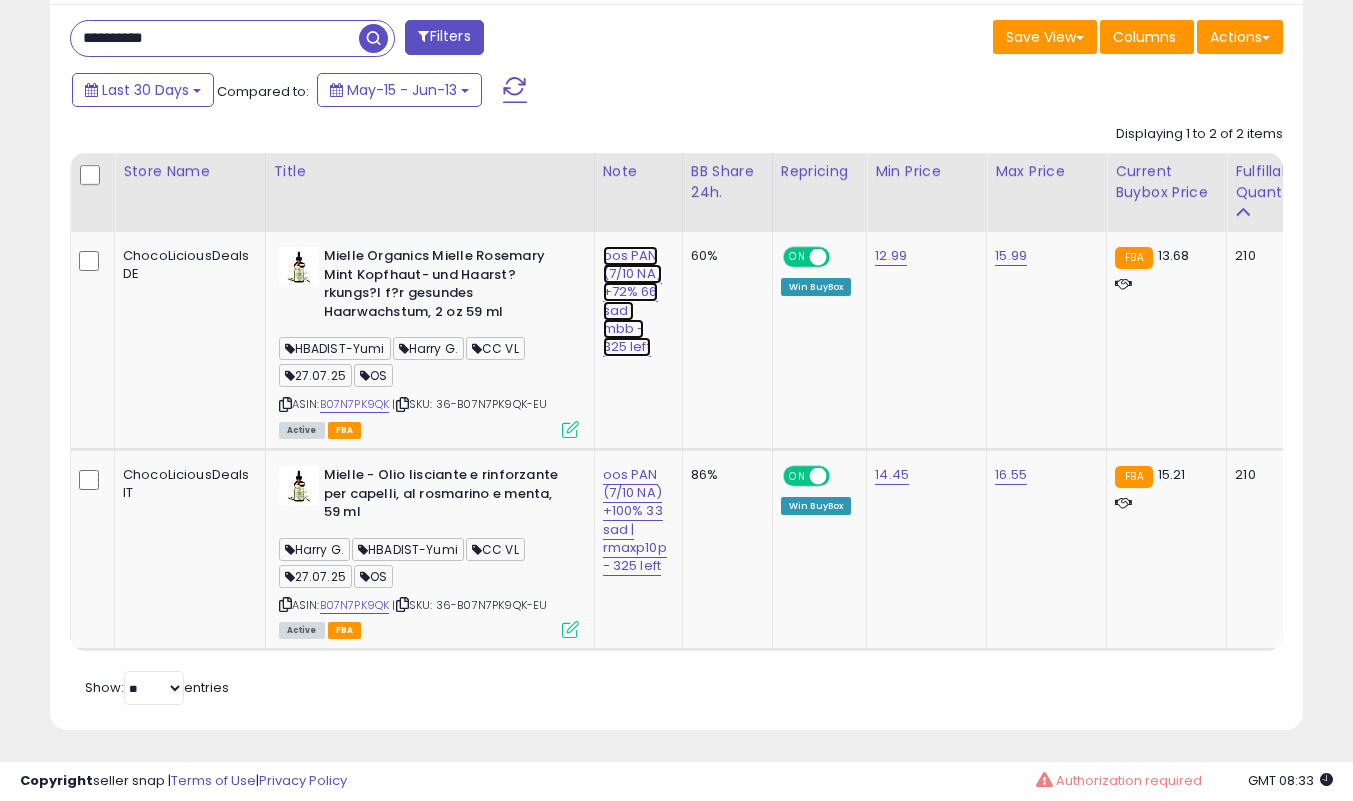 click on "oos PAN (7/10 NA) +72% 66 sad | mbb - 325 left" at bounding box center (632, 301) 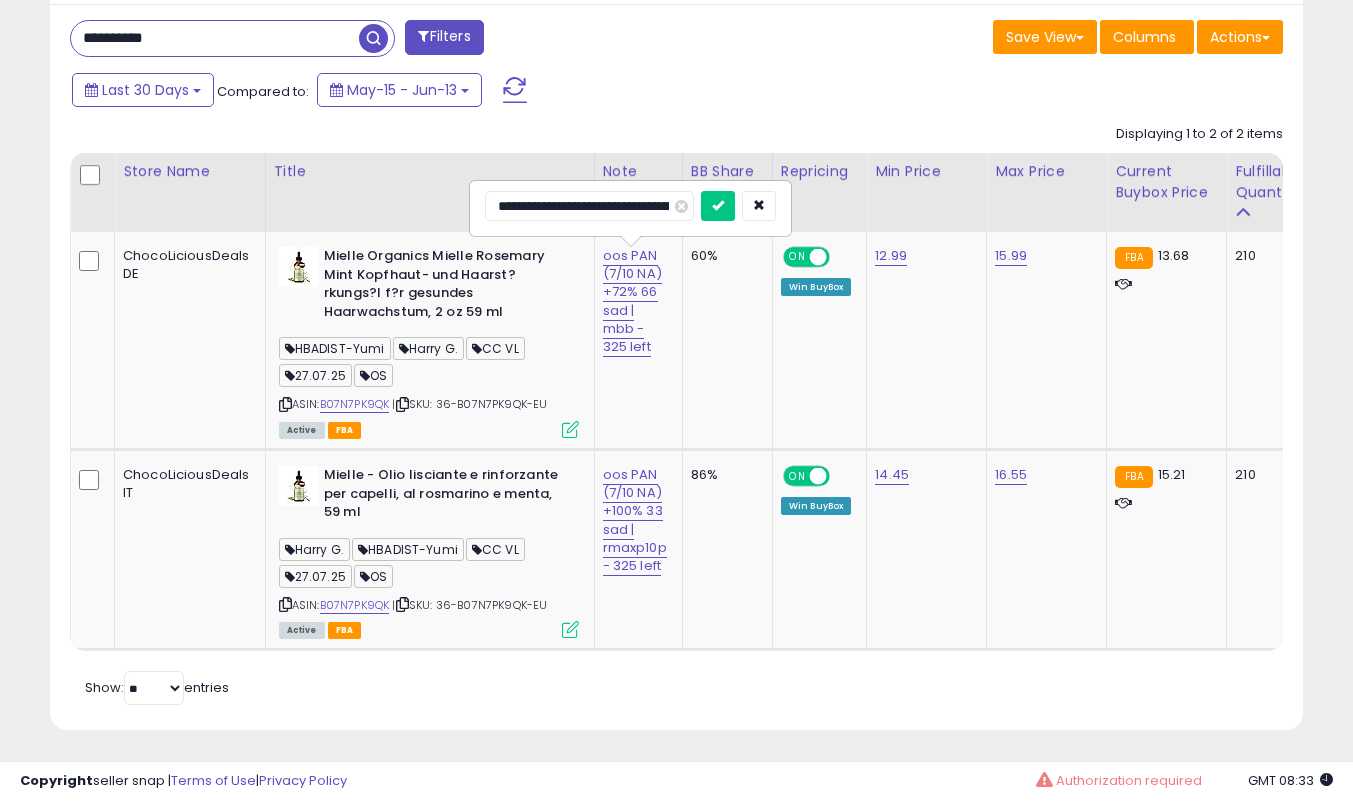 drag, startPoint x: 573, startPoint y: 208, endPoint x: 412, endPoint y: 222, distance: 161.60754 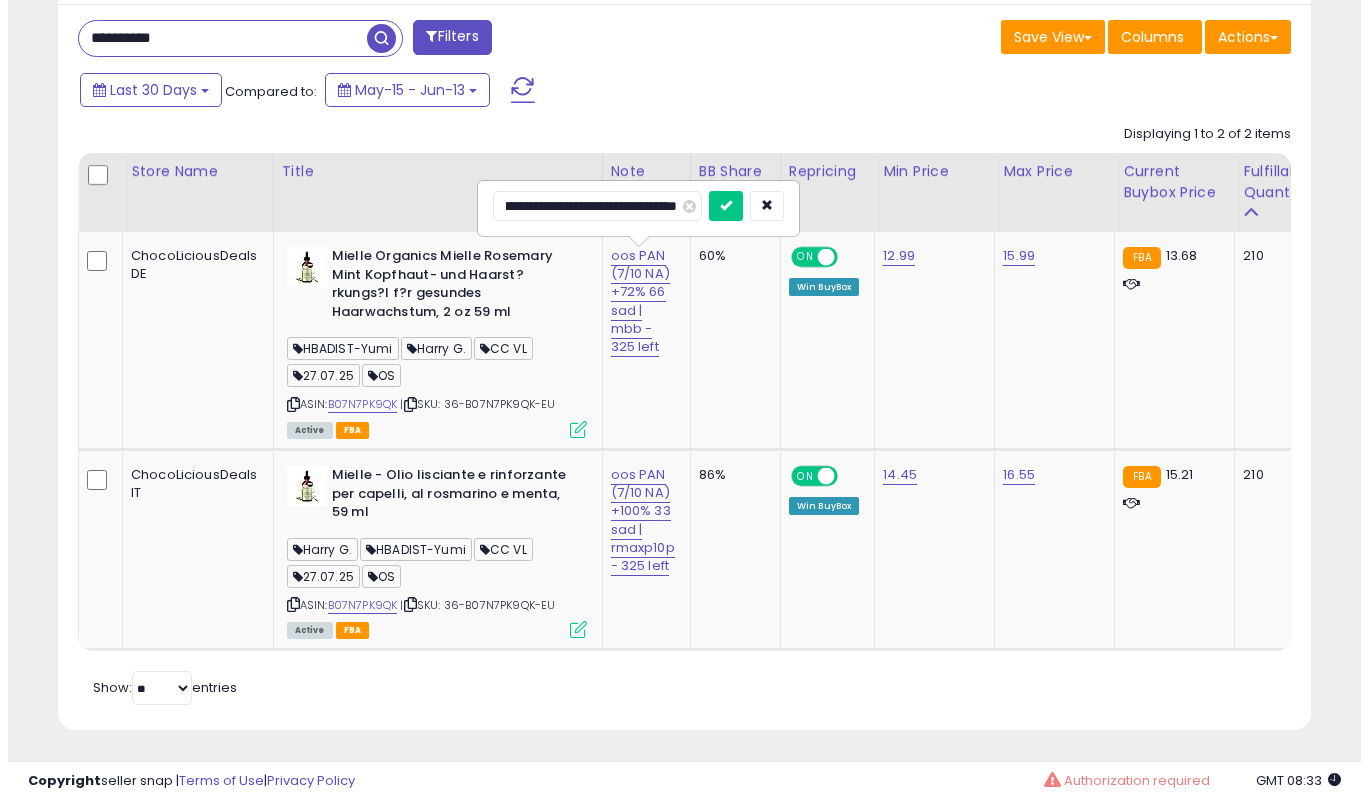 scroll, scrollTop: 0, scrollLeft: 87, axis: horizontal 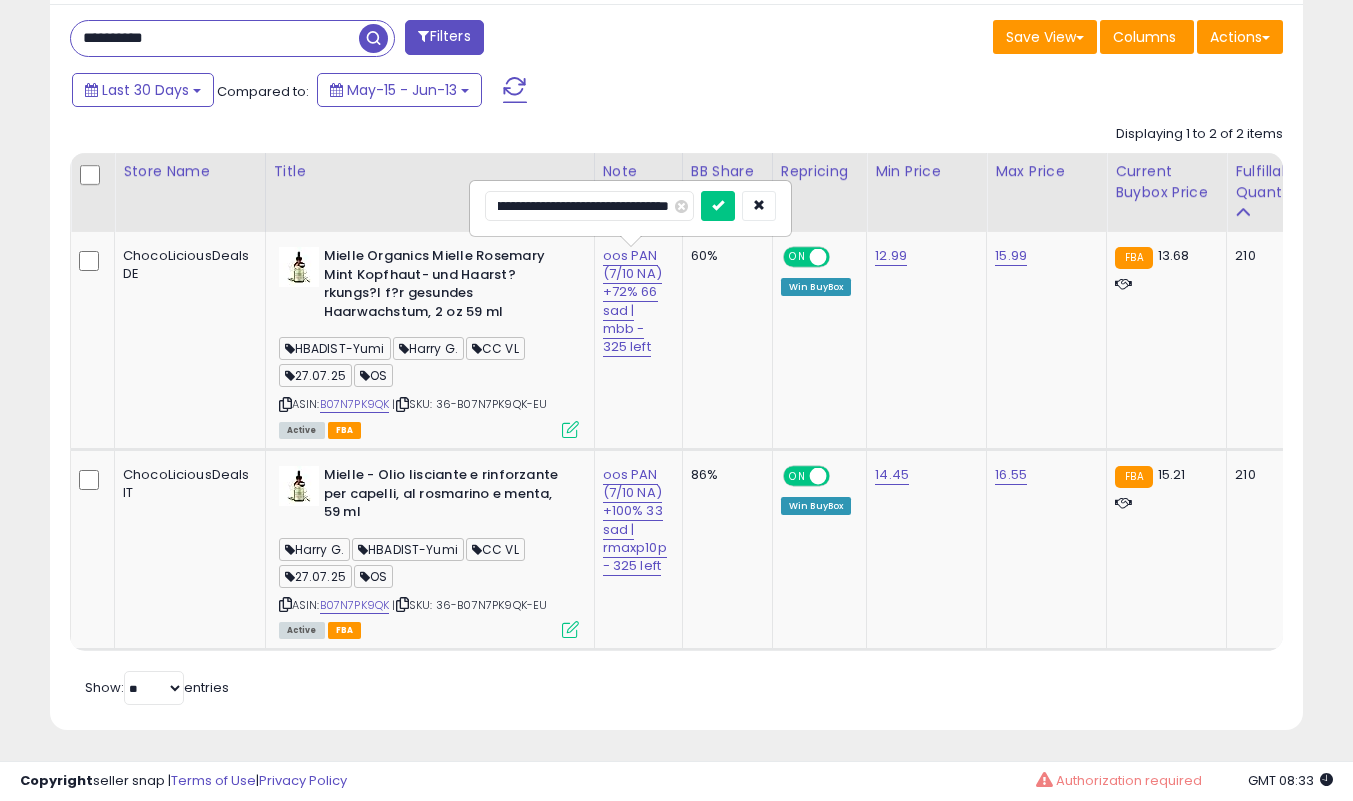 click at bounding box center (718, 206) 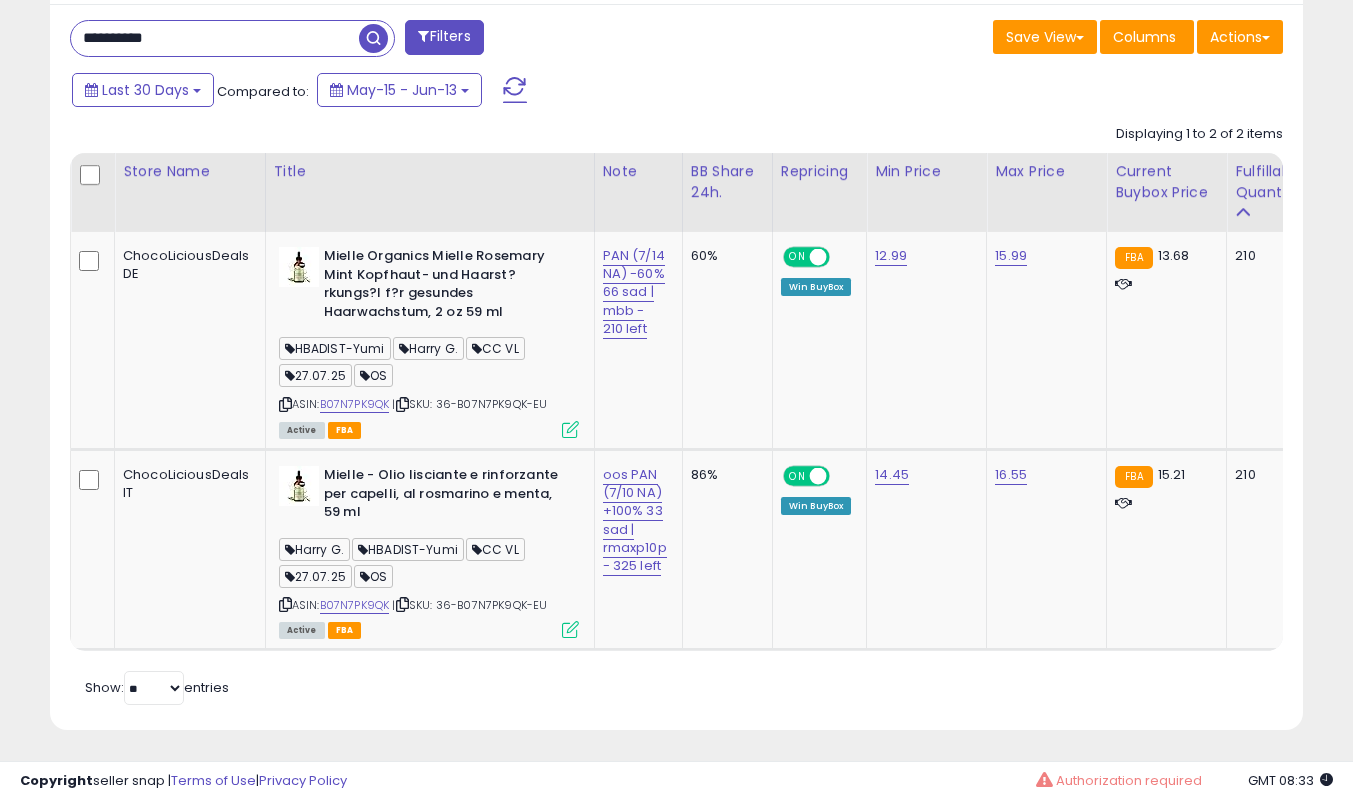click at bounding box center [570, 429] 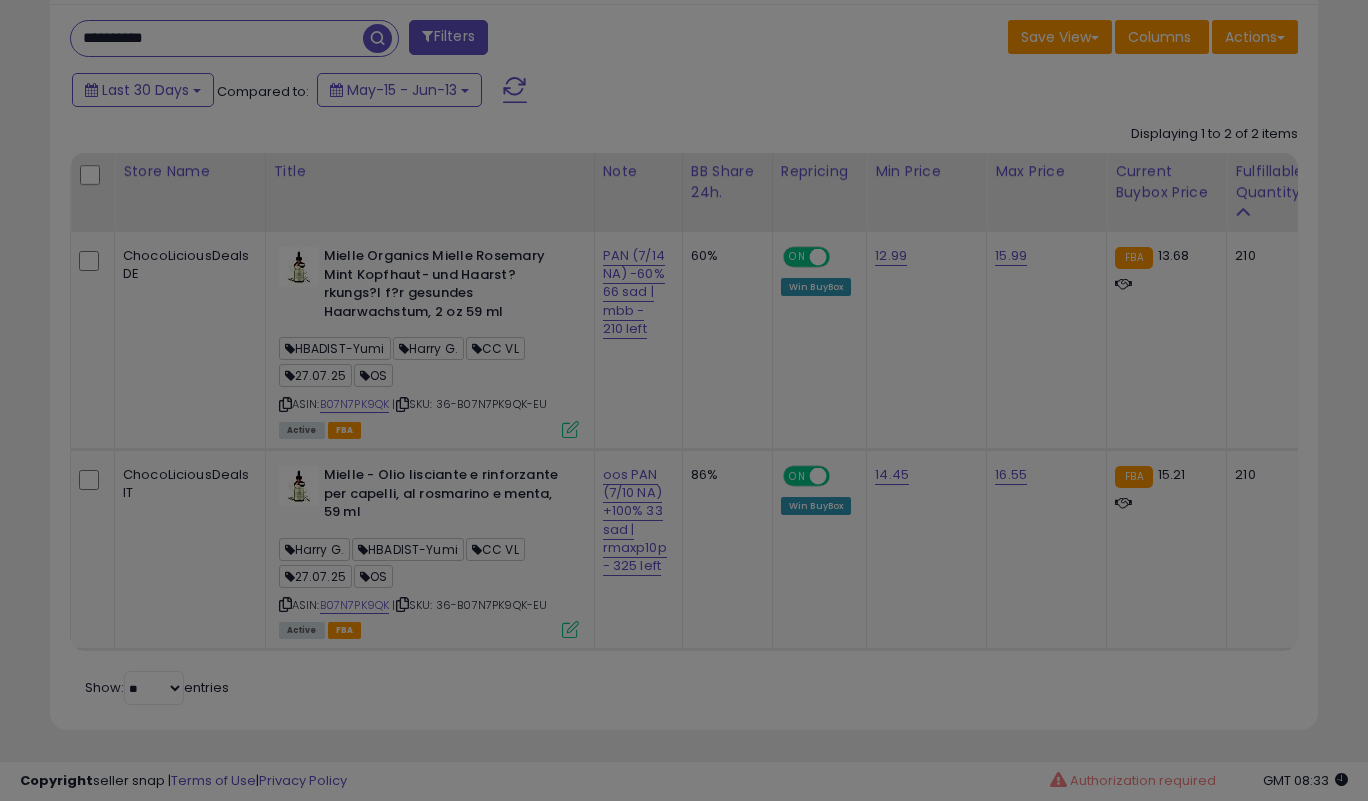 scroll, scrollTop: 999590, scrollLeft: 999266, axis: both 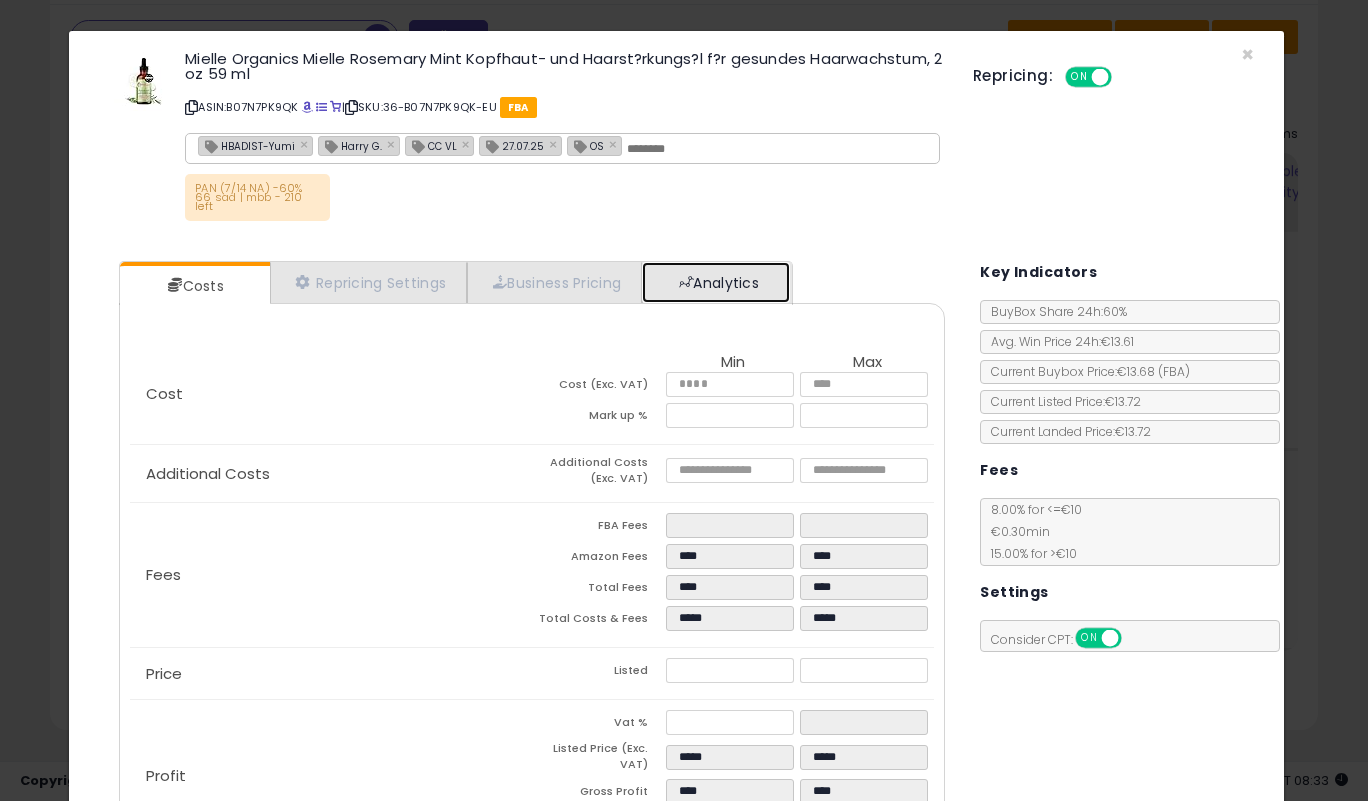 click on "Analytics" at bounding box center (716, 282) 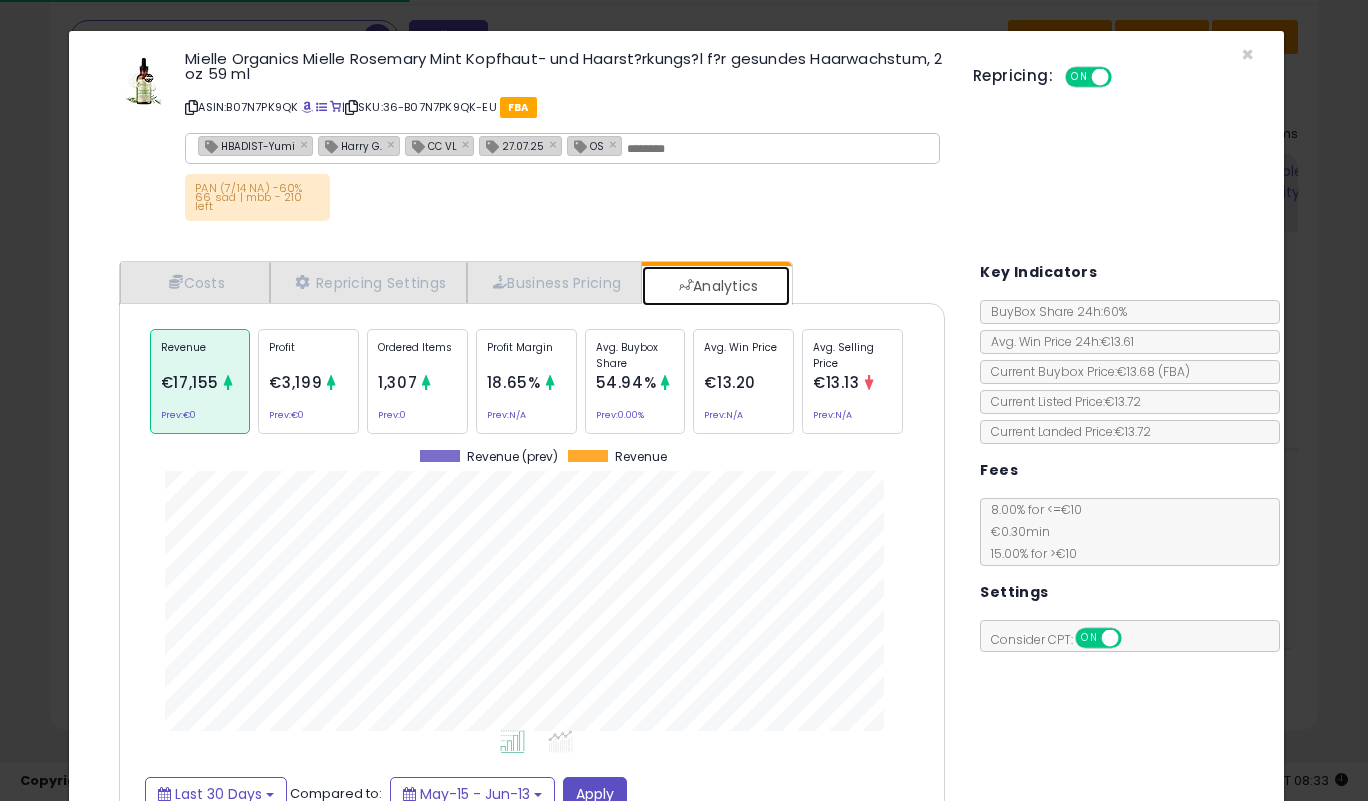 scroll, scrollTop: 999385, scrollLeft: 999143, axis: both 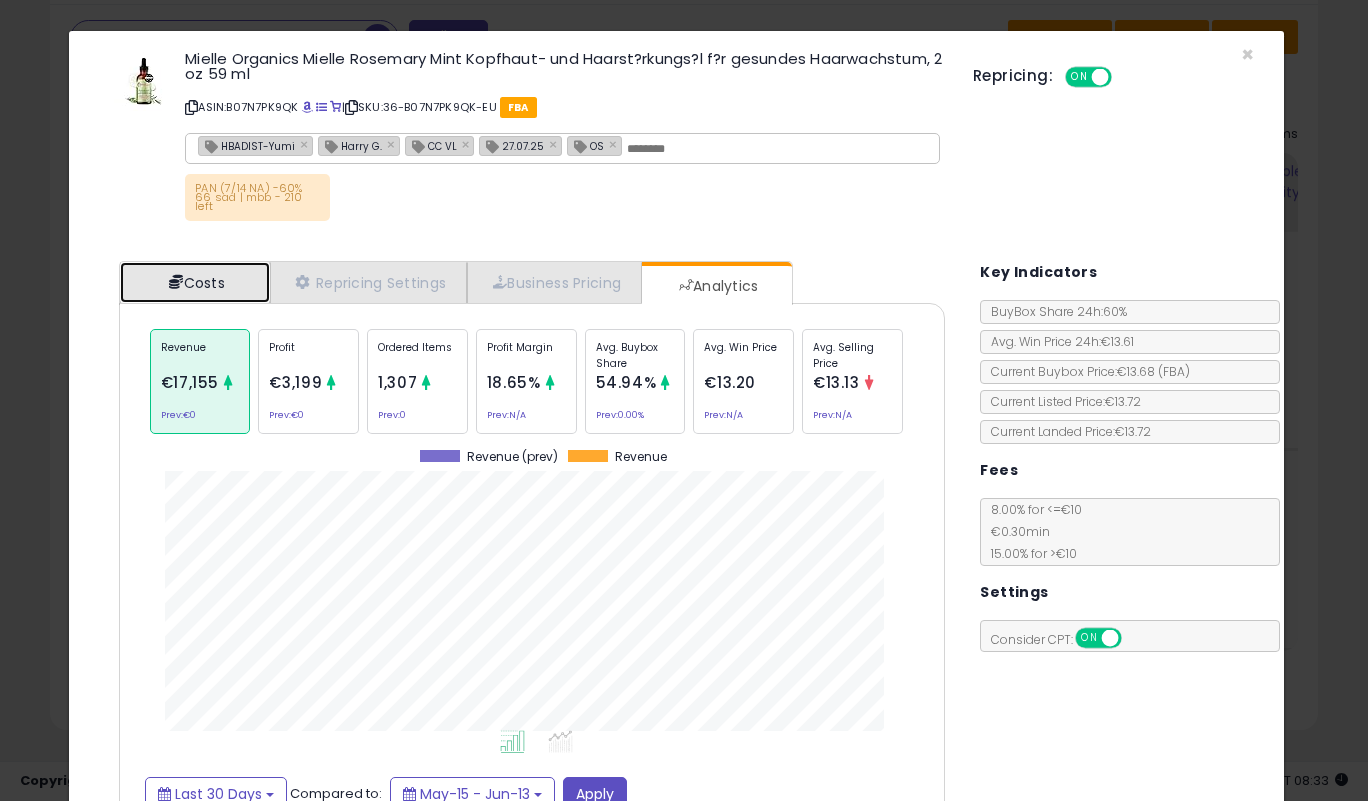click on "Costs" at bounding box center [195, 282] 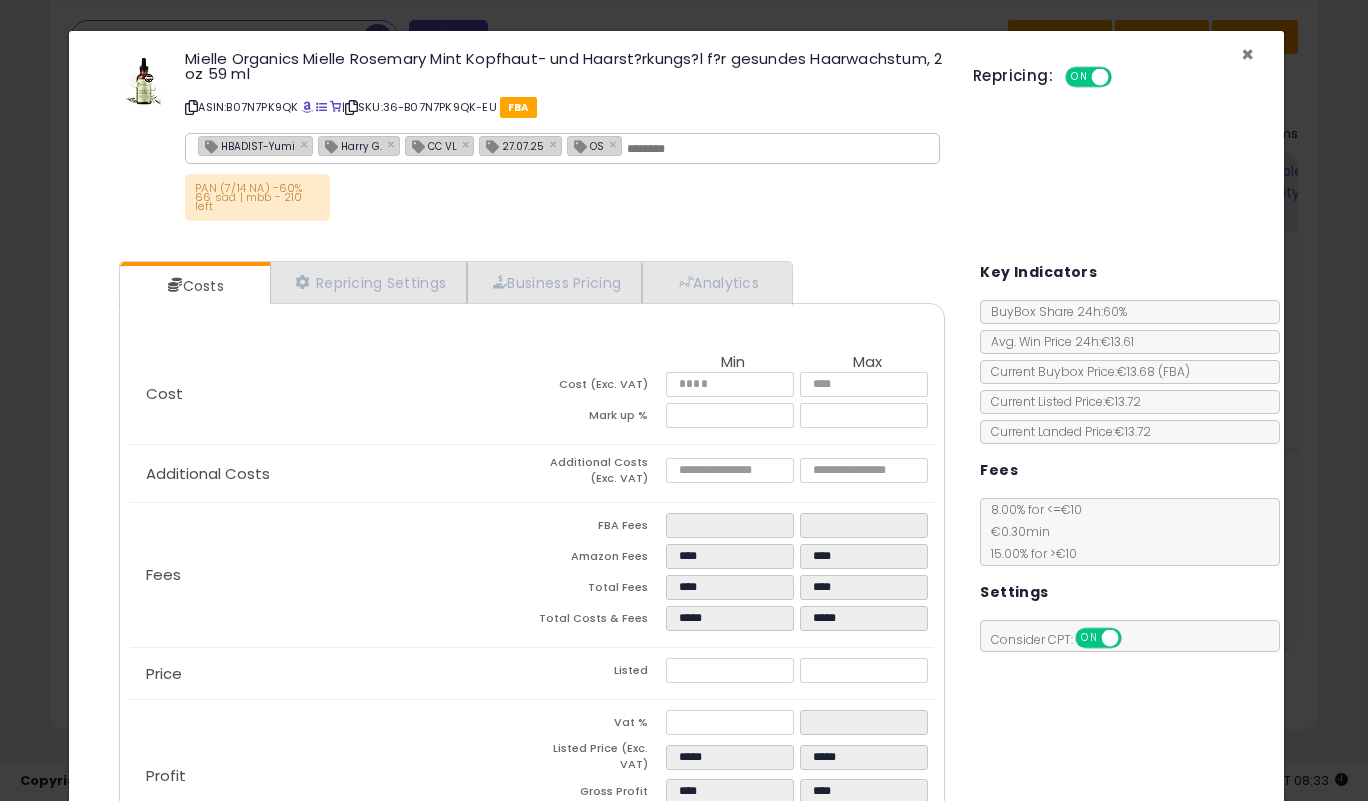 click on "×" at bounding box center [1247, 54] 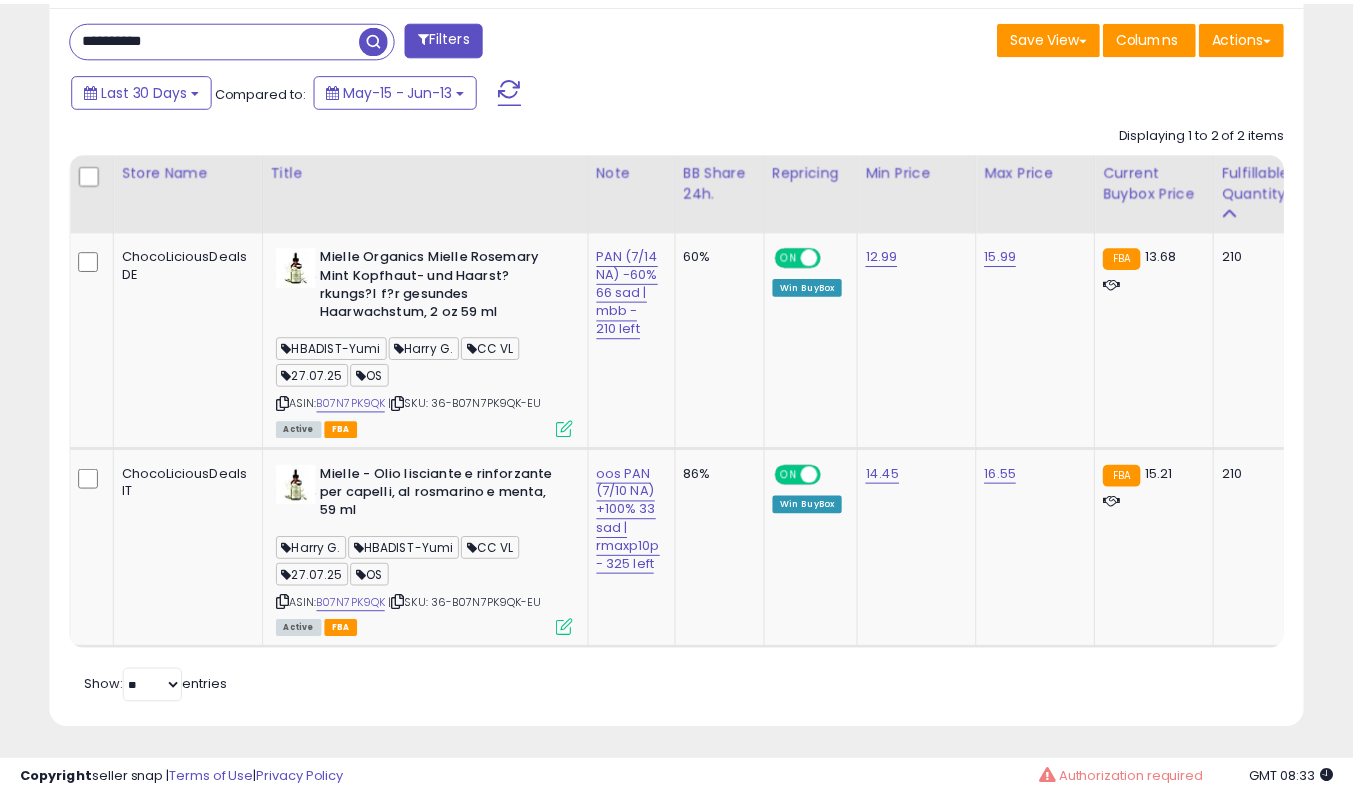 scroll, scrollTop: 410, scrollLeft: 725, axis: both 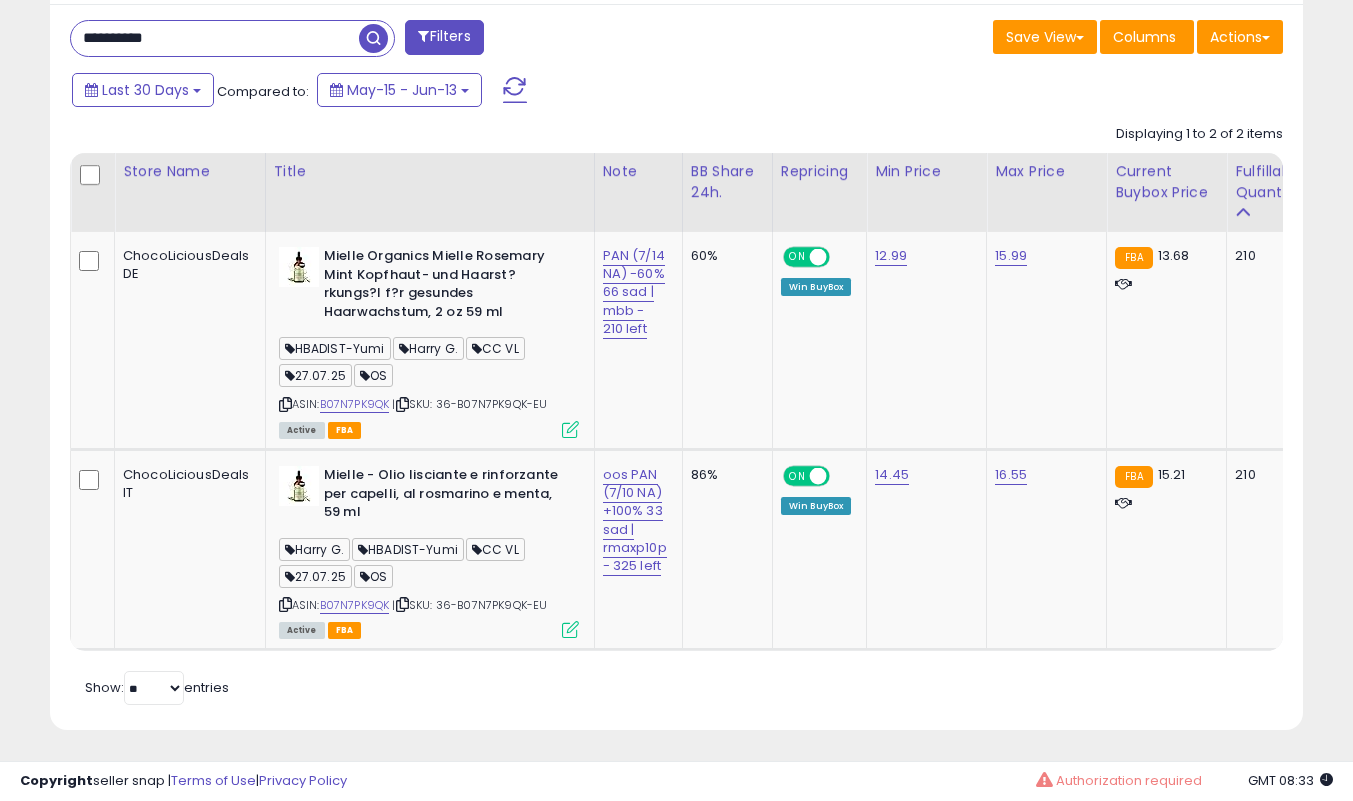 click at bounding box center (570, 429) 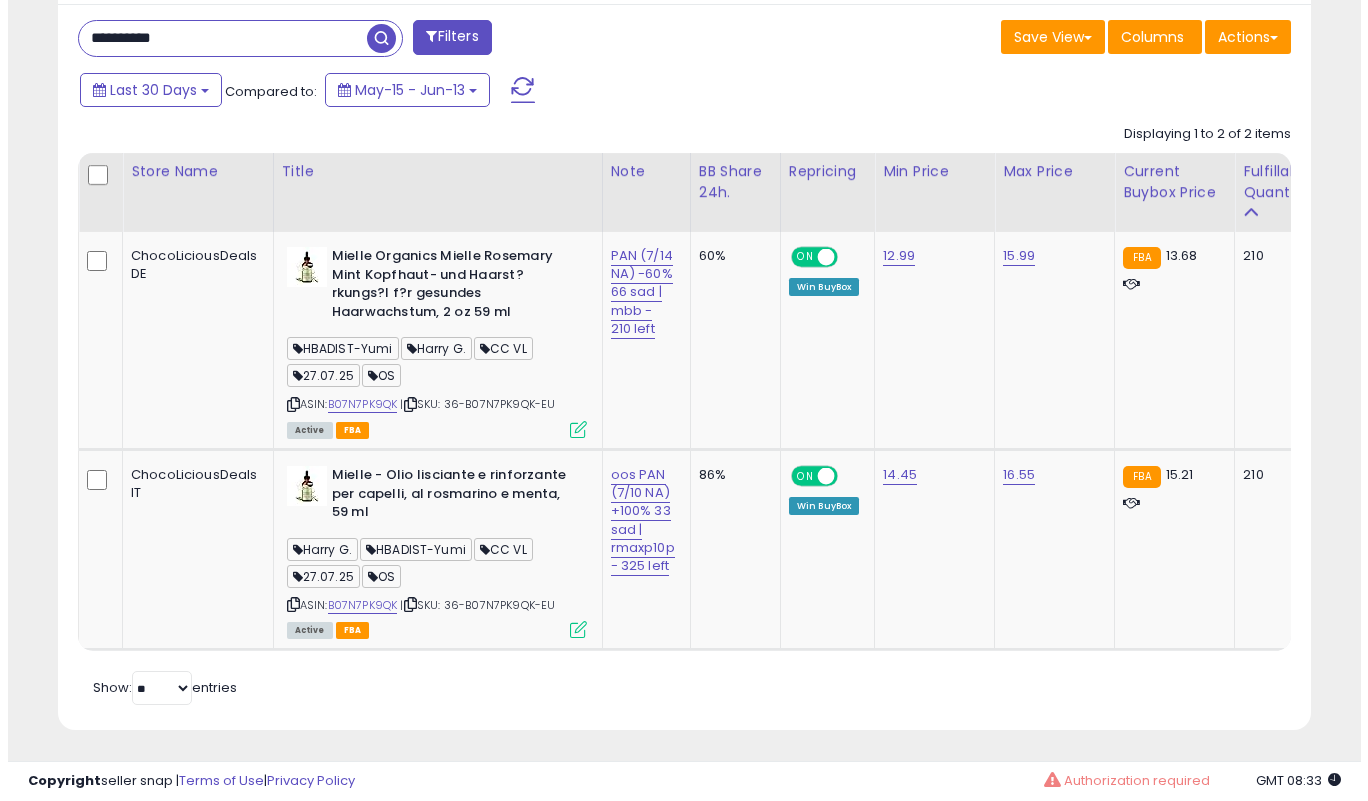 scroll, scrollTop: 999590, scrollLeft: 999266, axis: both 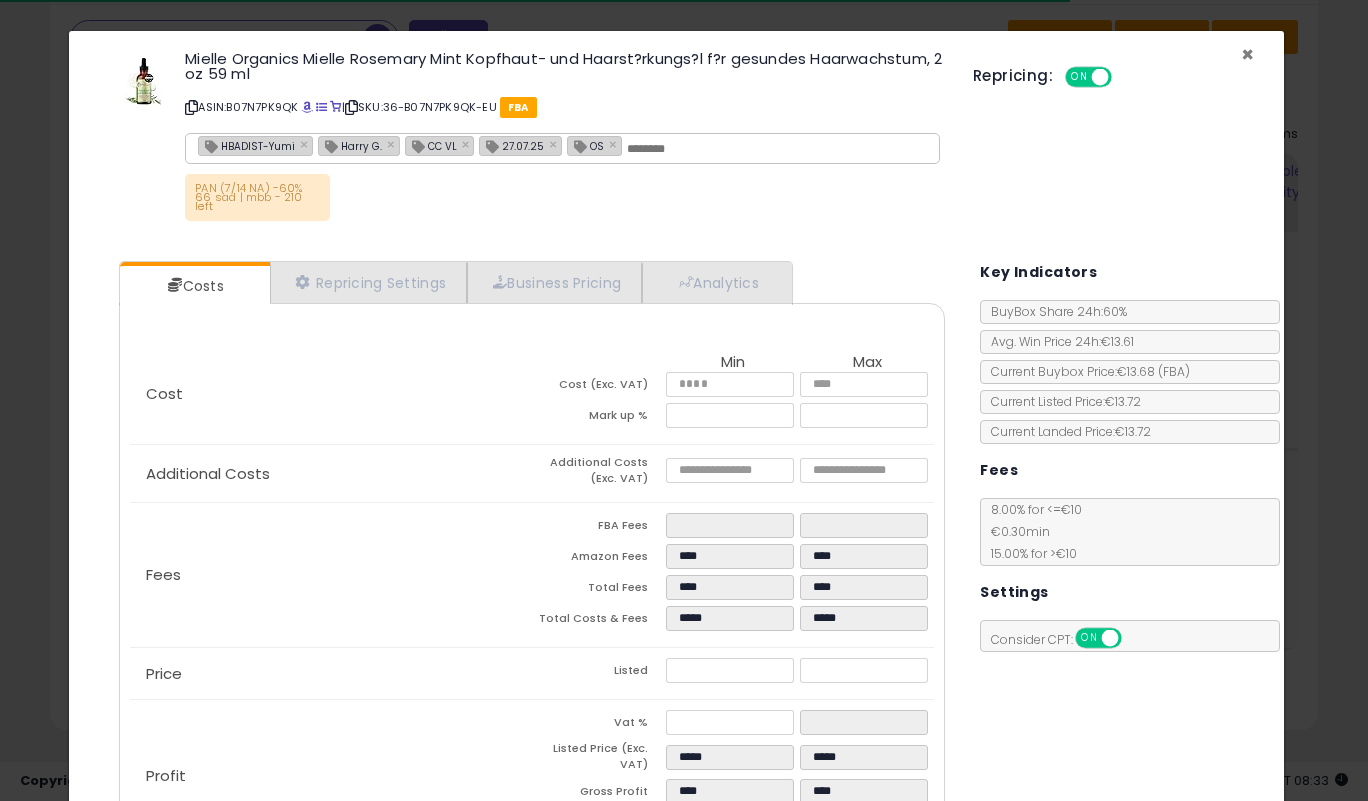 click on "×" at bounding box center (1247, 54) 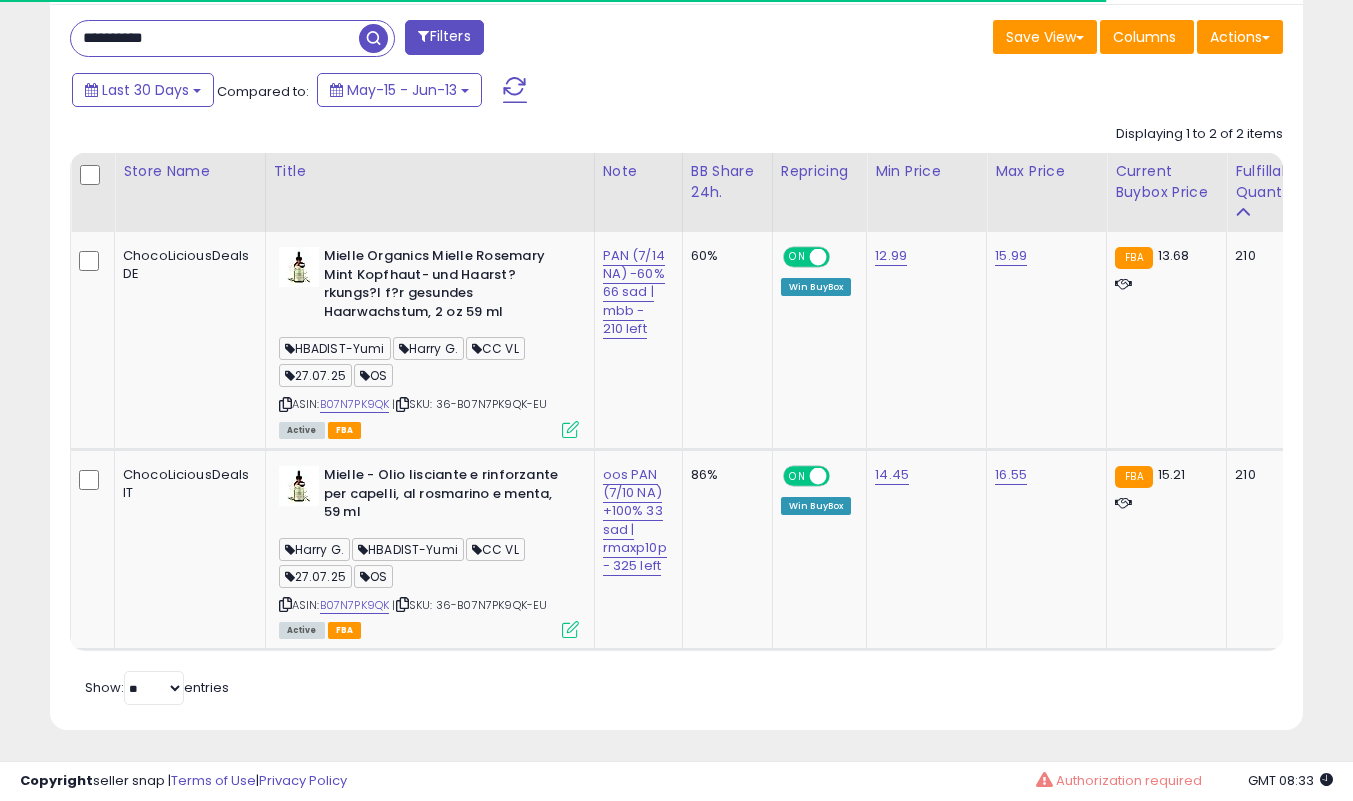 scroll, scrollTop: 410, scrollLeft: 725, axis: both 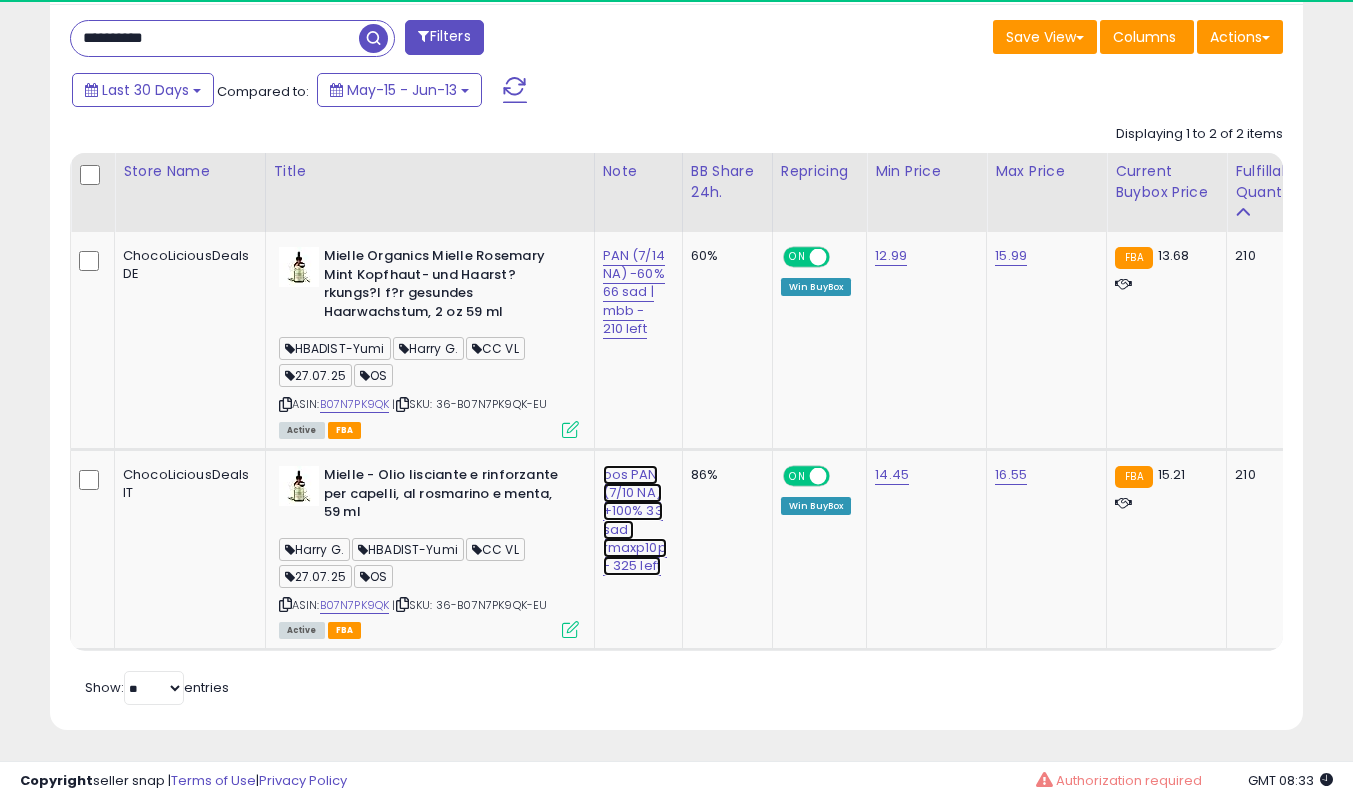click on "oos PAN (7/10 NA) +100% 33 sad | rmaxp10p - 325 left" at bounding box center (634, 292) 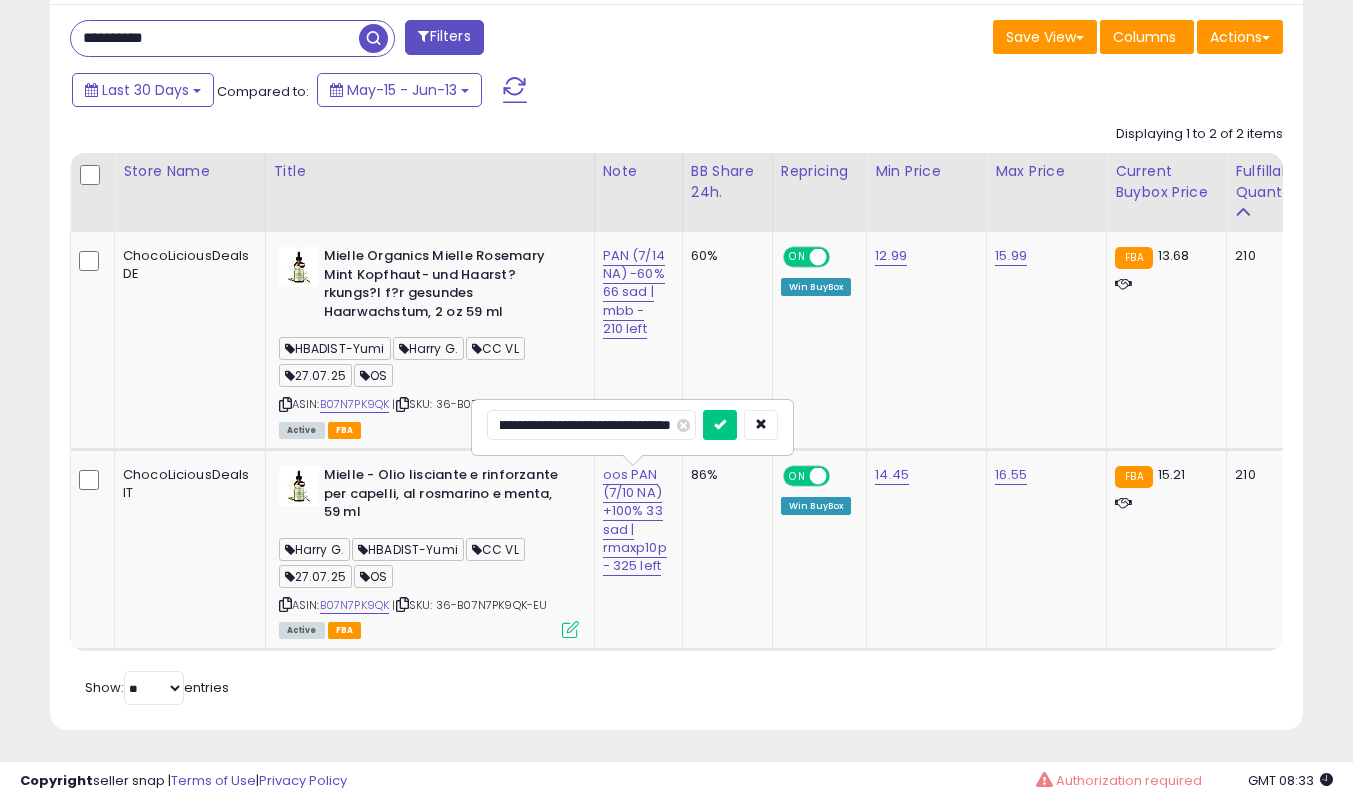 scroll, scrollTop: 0, scrollLeft: 0, axis: both 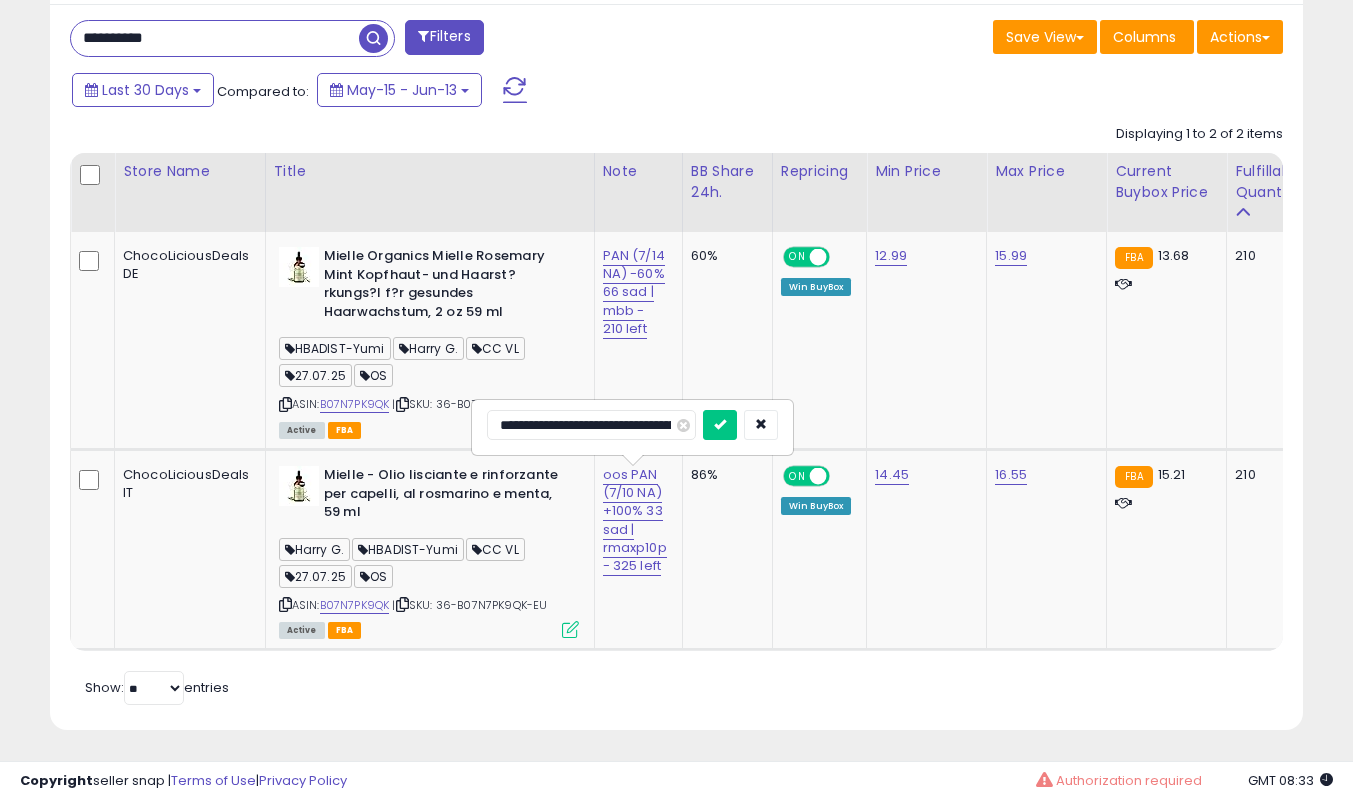 drag, startPoint x: 551, startPoint y: 422, endPoint x: 338, endPoint y: 440, distance: 213.75922 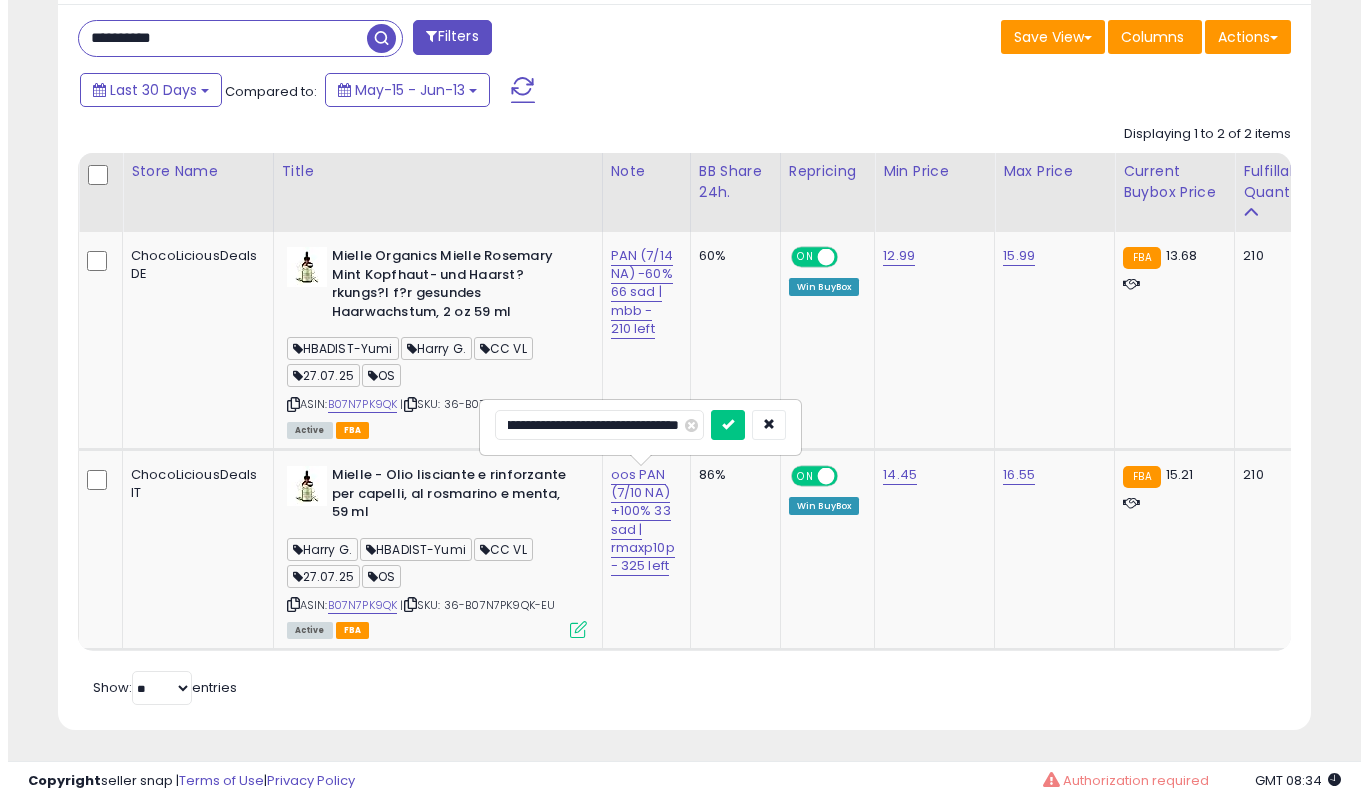 scroll, scrollTop: 0, scrollLeft: 112, axis: horizontal 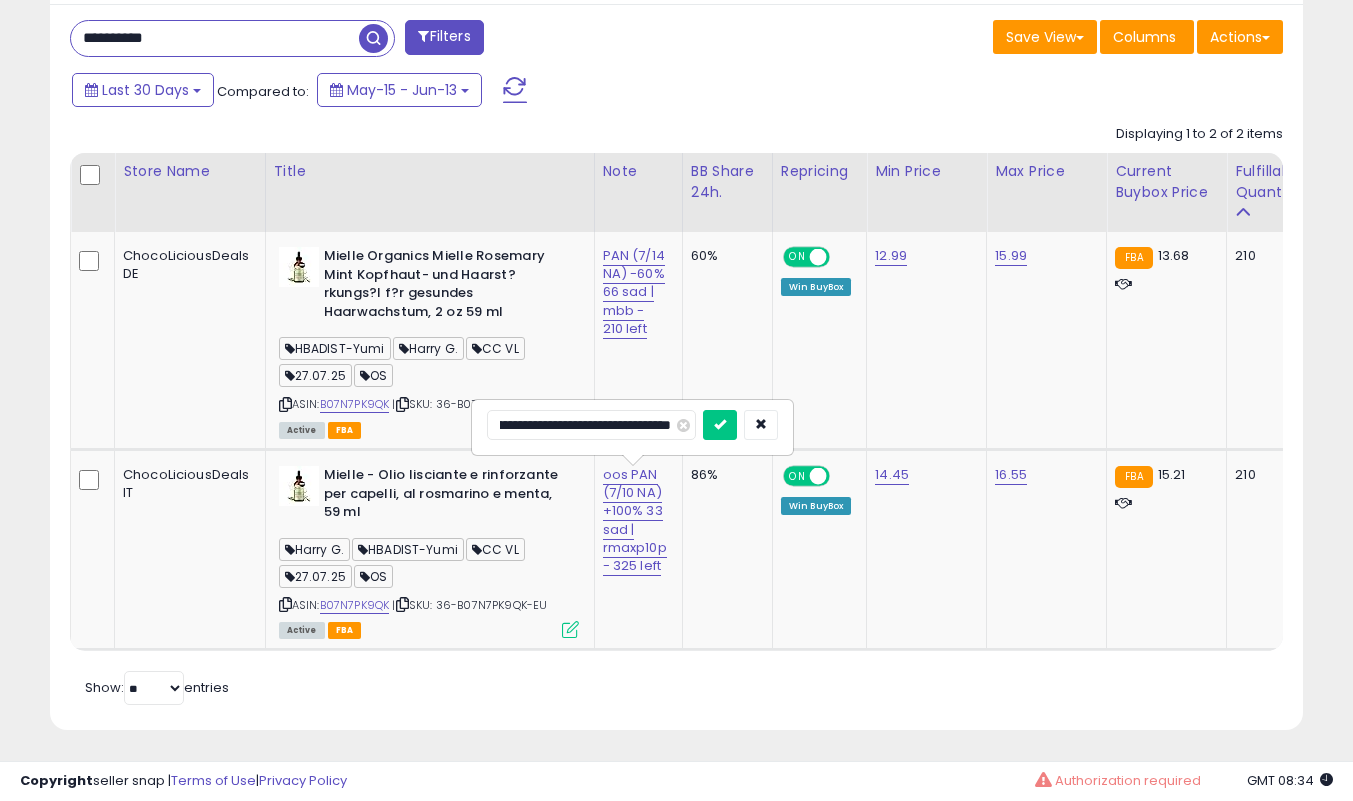 click at bounding box center (720, 425) 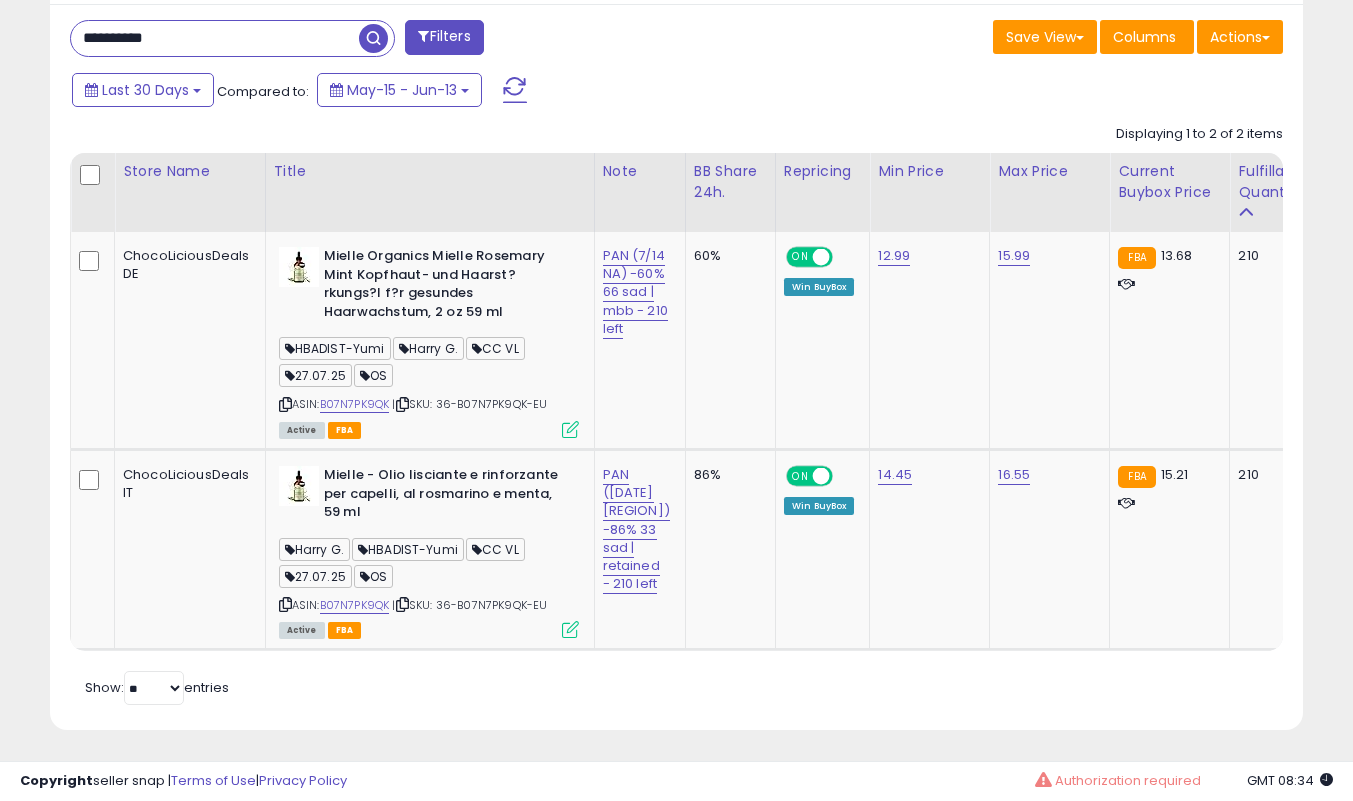 click at bounding box center [570, 629] 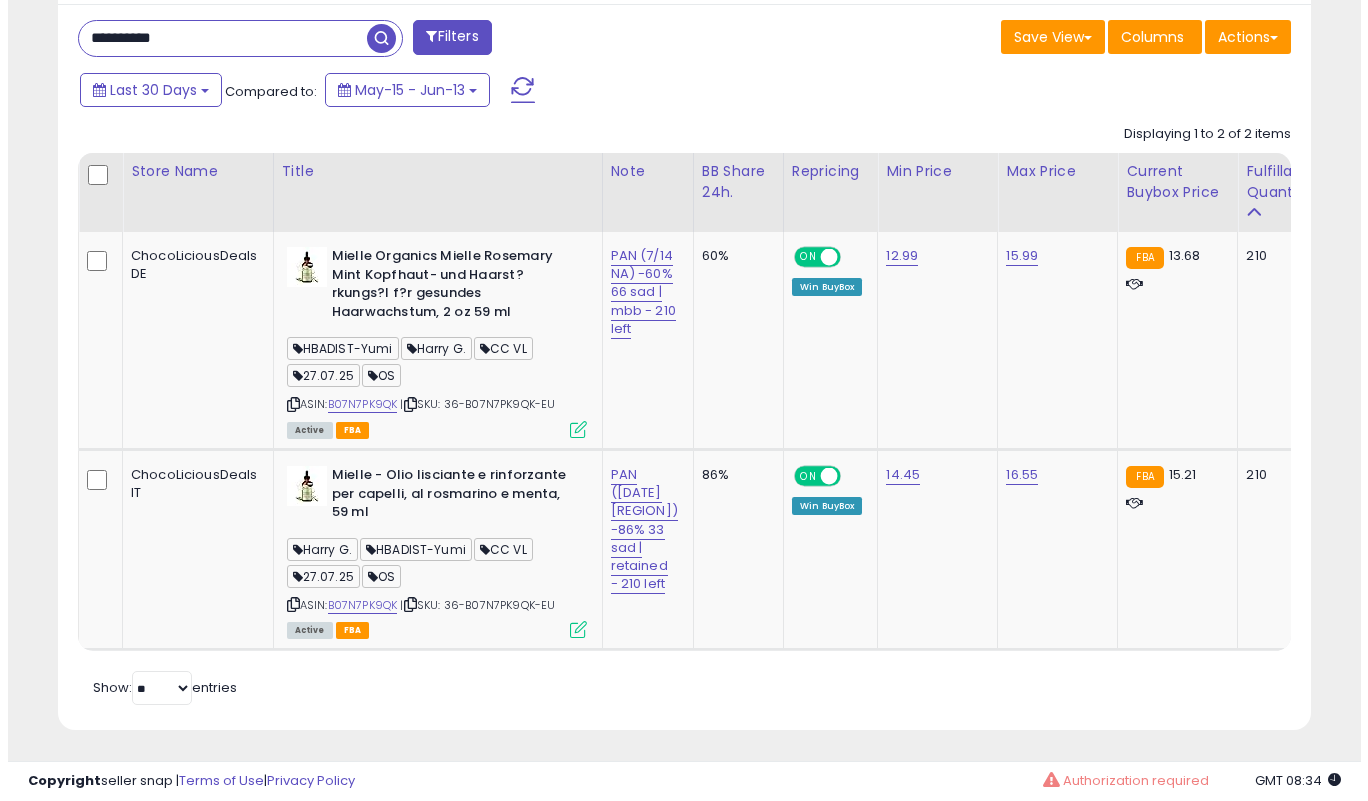 scroll, scrollTop: 999590, scrollLeft: 999266, axis: both 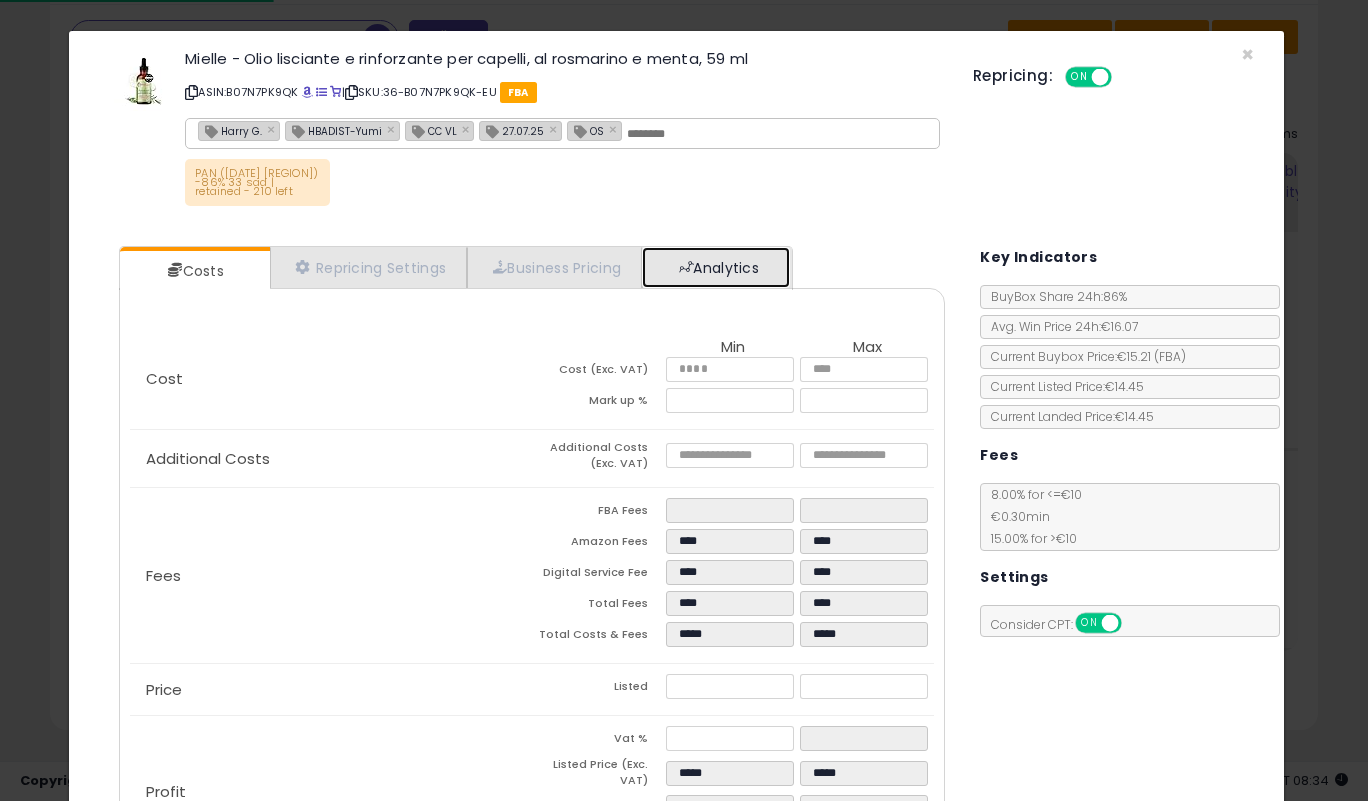 click on "Analytics" at bounding box center [716, 267] 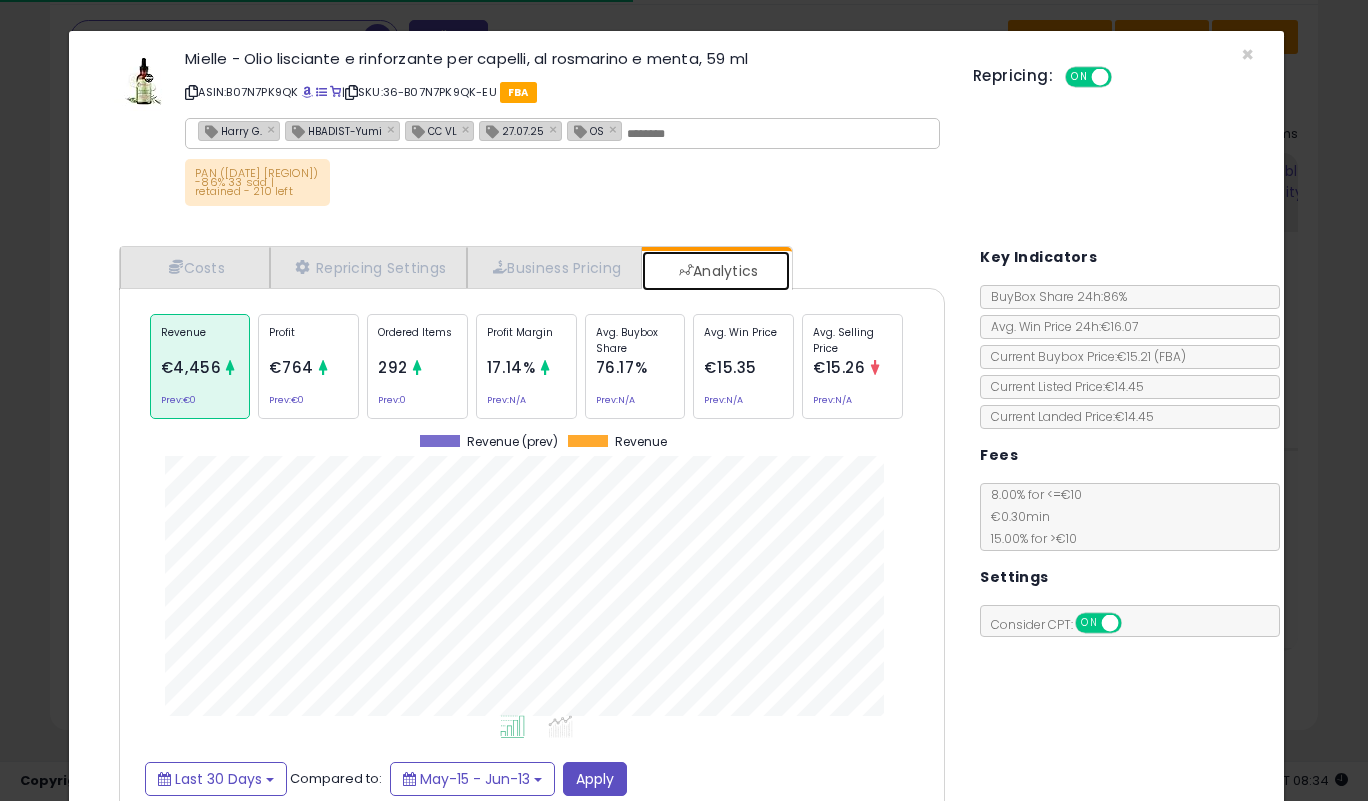 scroll, scrollTop: 999385, scrollLeft: 999143, axis: both 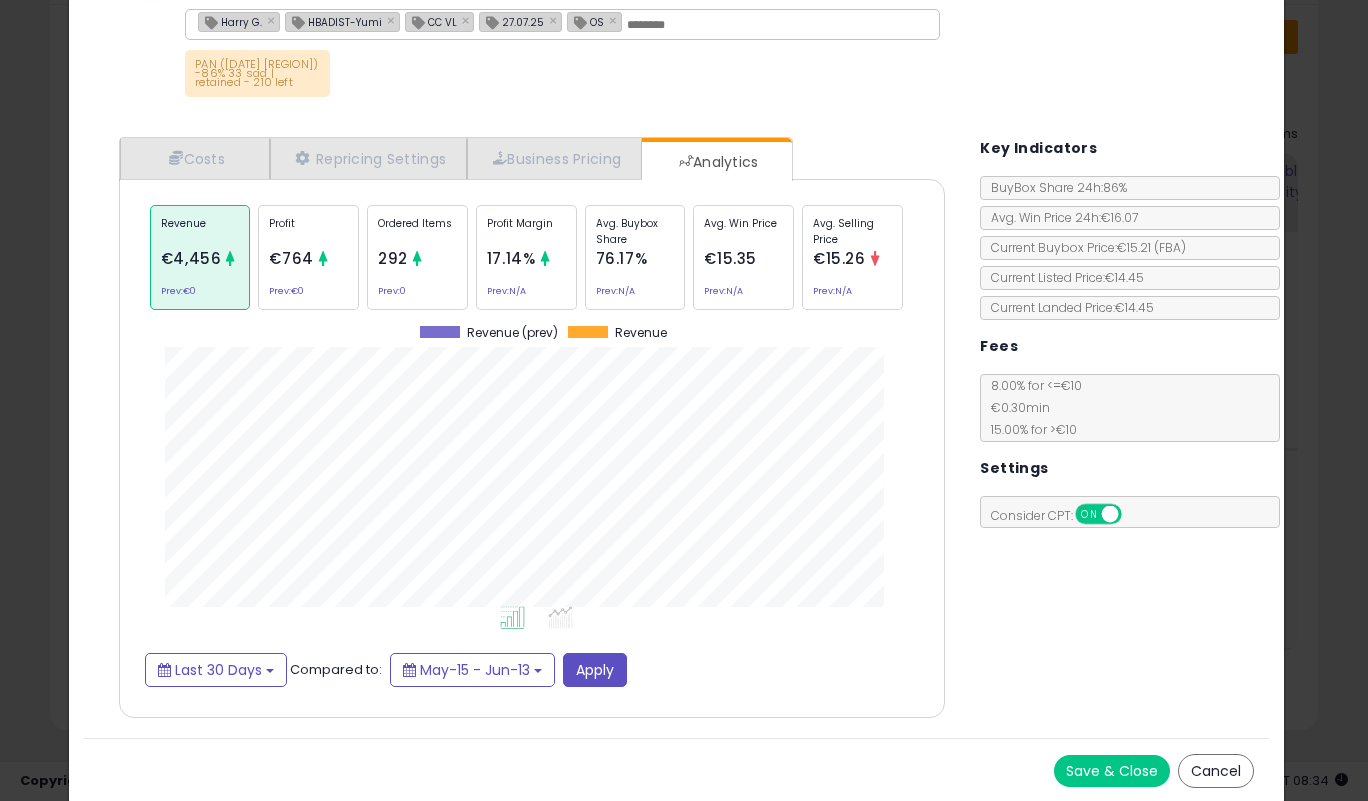 click on "Save & Close" at bounding box center (1112, 771) 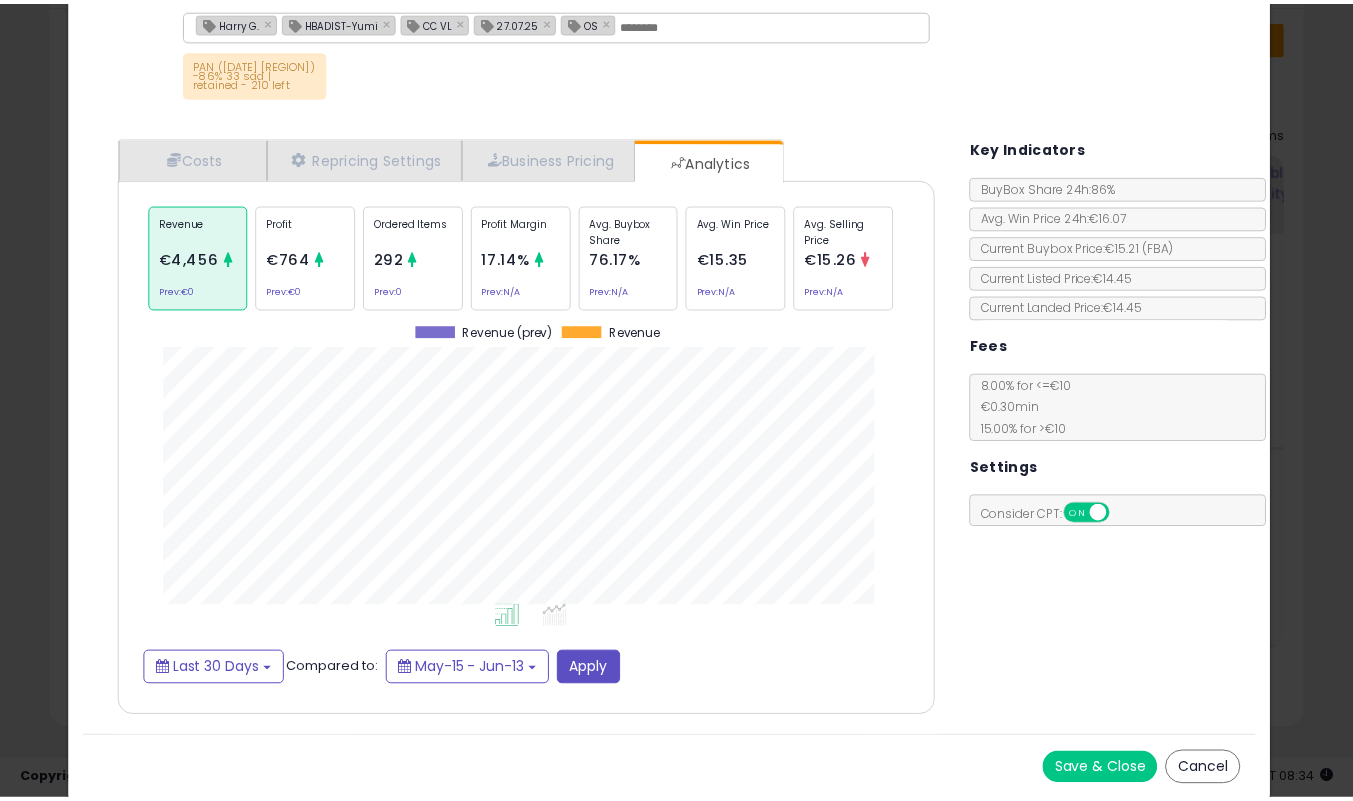 scroll, scrollTop: 0, scrollLeft: 0, axis: both 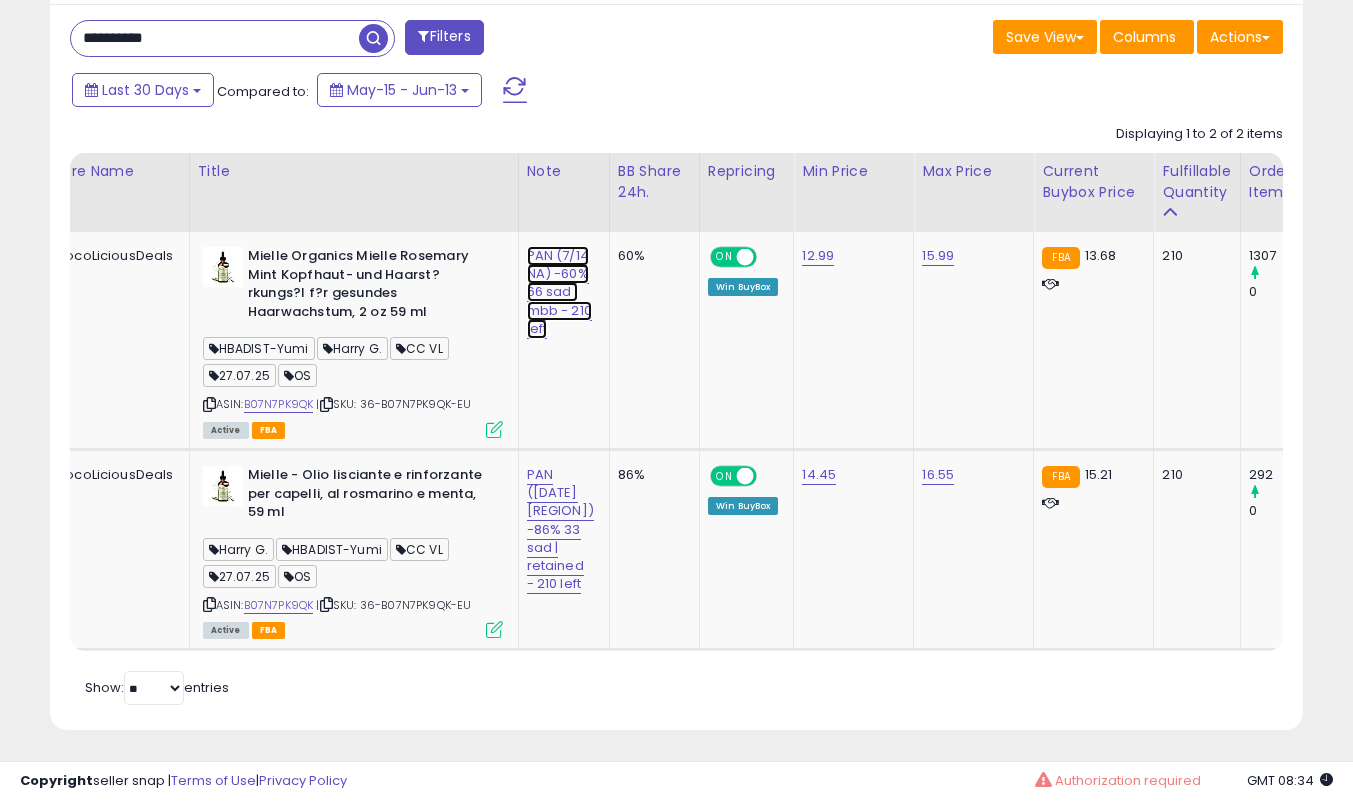 click on "PAN (7/14 NA) -60% 66 sad | mbb - 210 left" at bounding box center [559, 292] 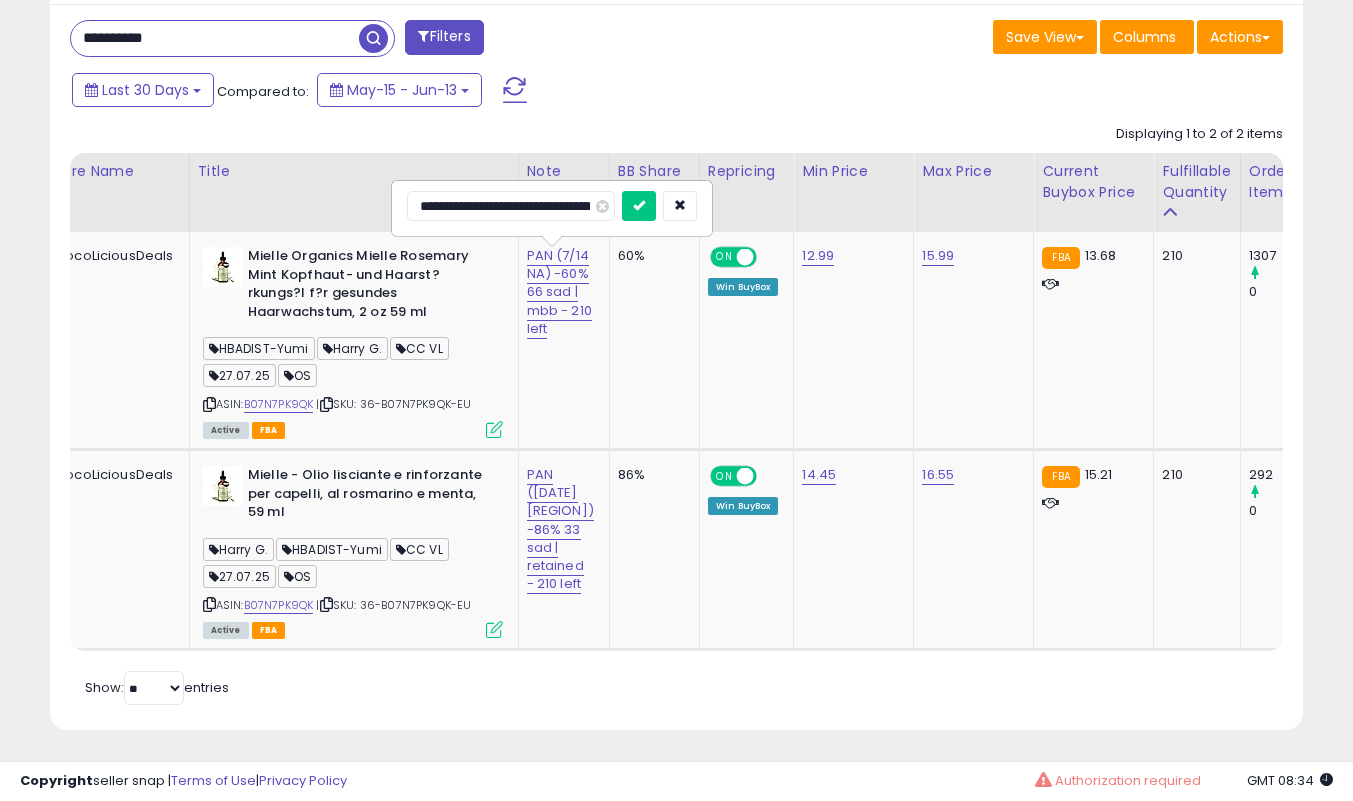 drag, startPoint x: 519, startPoint y: 208, endPoint x: 103, endPoint y: 212, distance: 416.01923 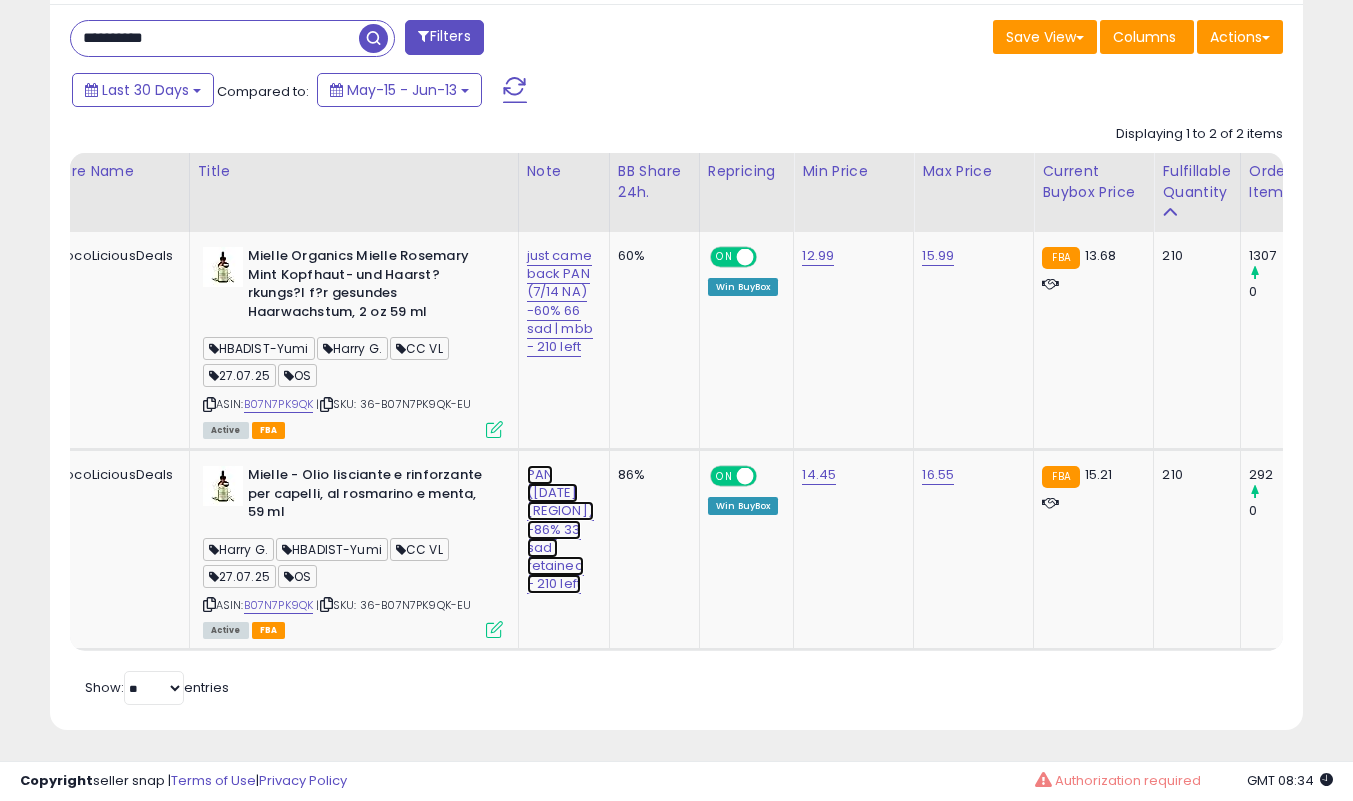click on "PAN ([DATE] [REGION]) -86% 33 sad | retained - 210 left" at bounding box center [560, 301] 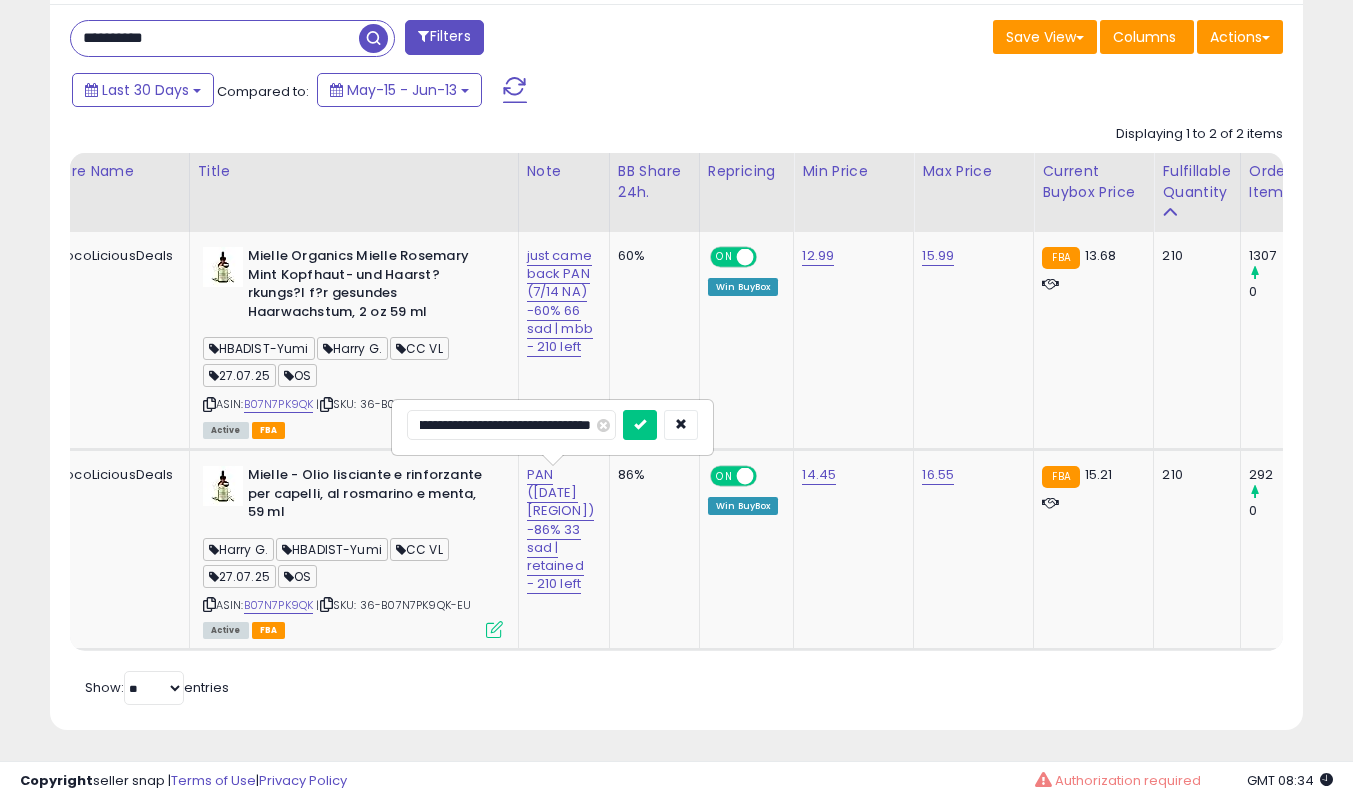 click on "**********" at bounding box center (511, 425) 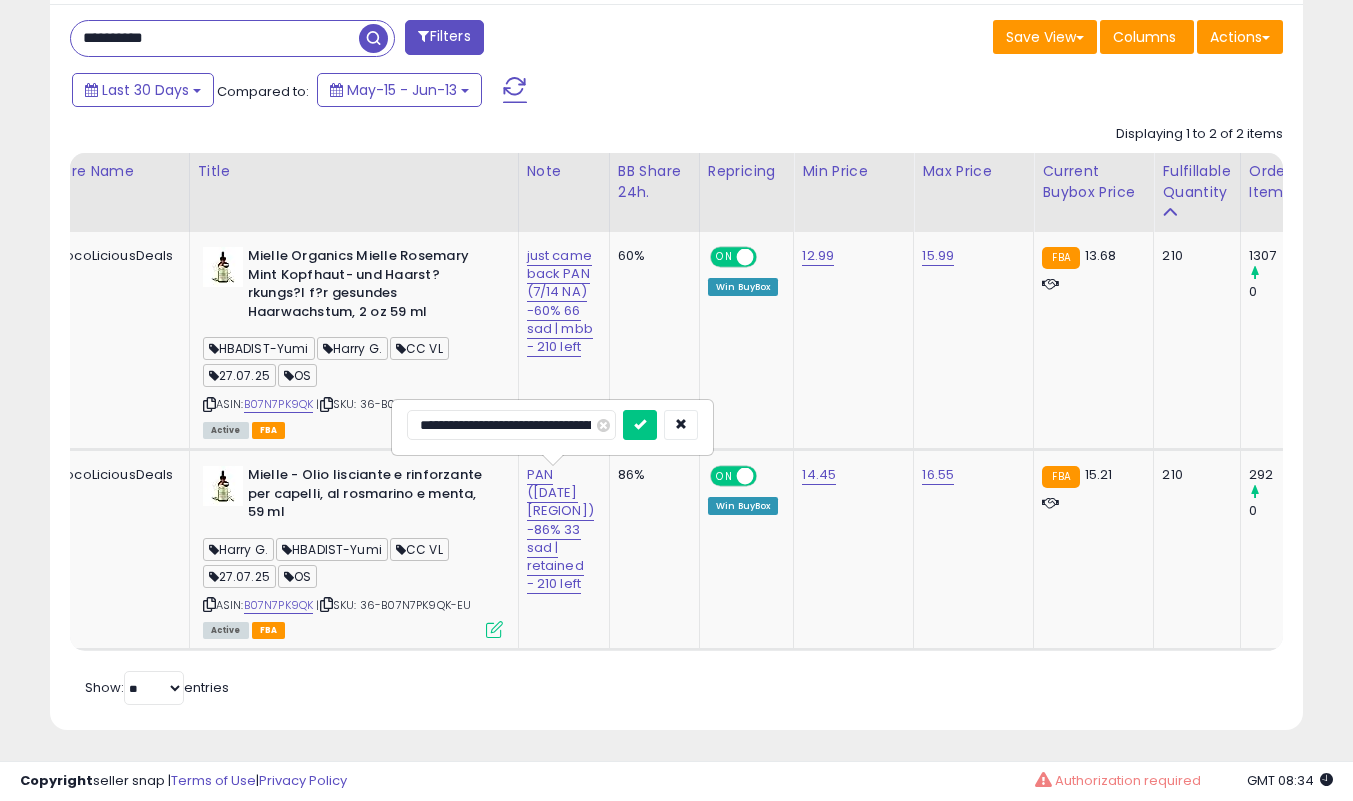 click at bounding box center [640, 425] 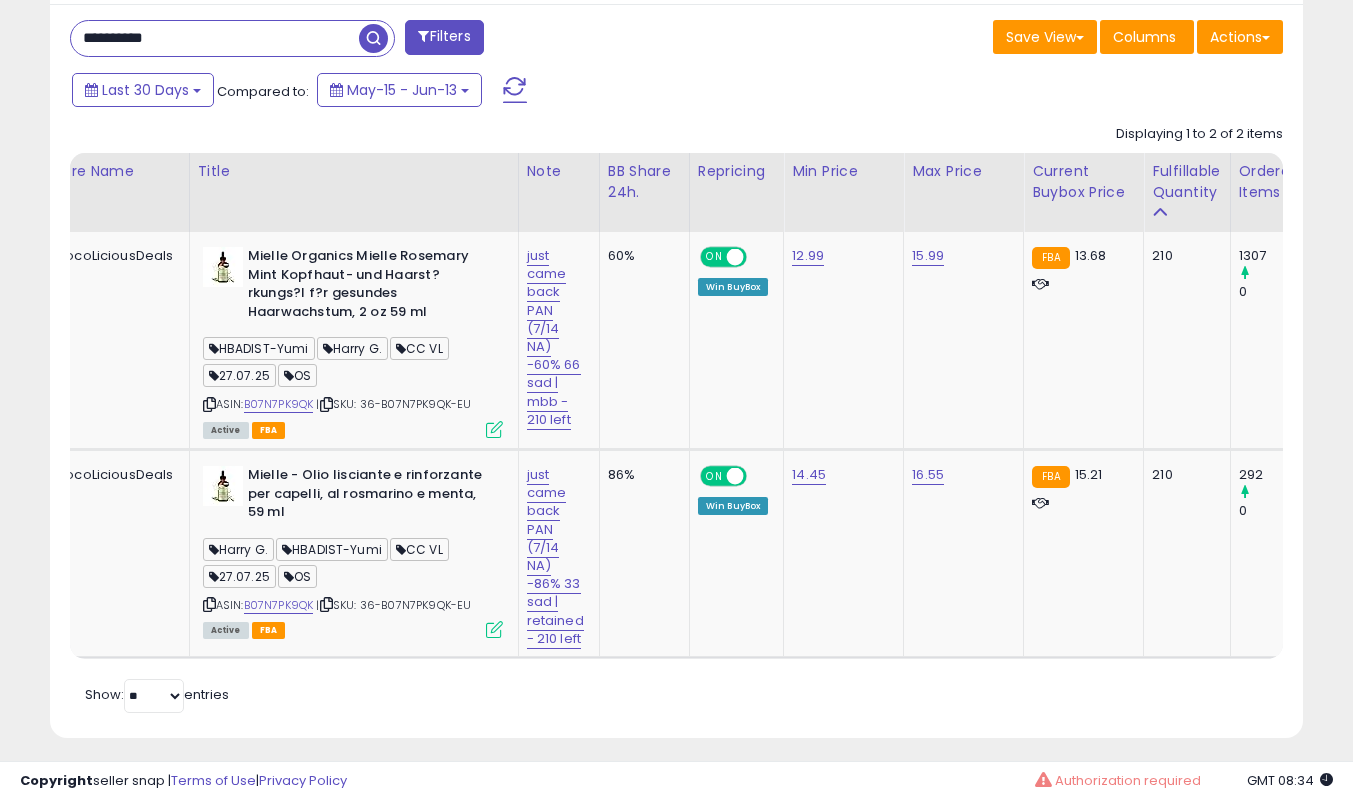 click on "**********" at bounding box center [215, 38] 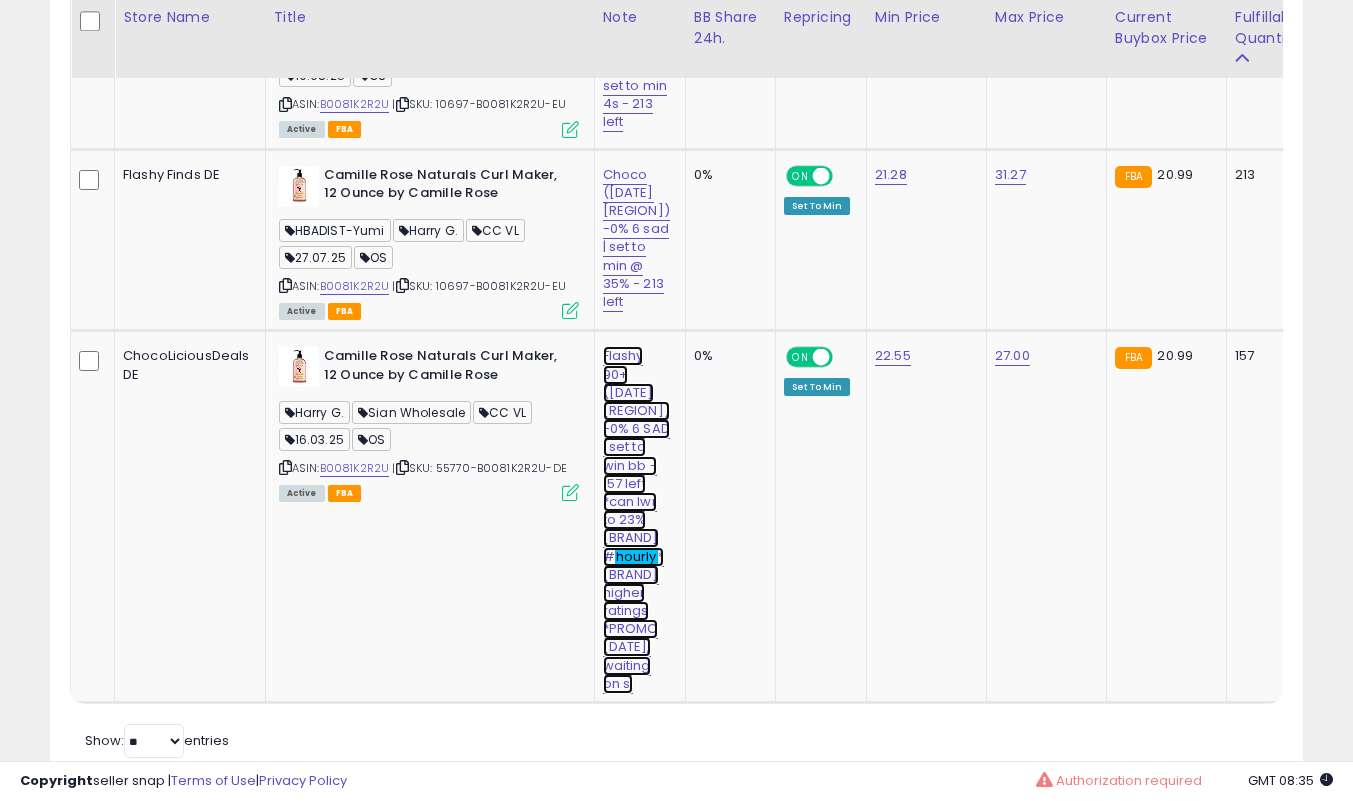 click on "Flashy 90+ (7/14 NA) -0% 6 SAD | set to win bb - 157 left *can lwr to 23% yoursafro134 # hourly  *ELBKAISER171 higher ratings *PROMO 7/14, waiting on sl" at bounding box center [636, 58] 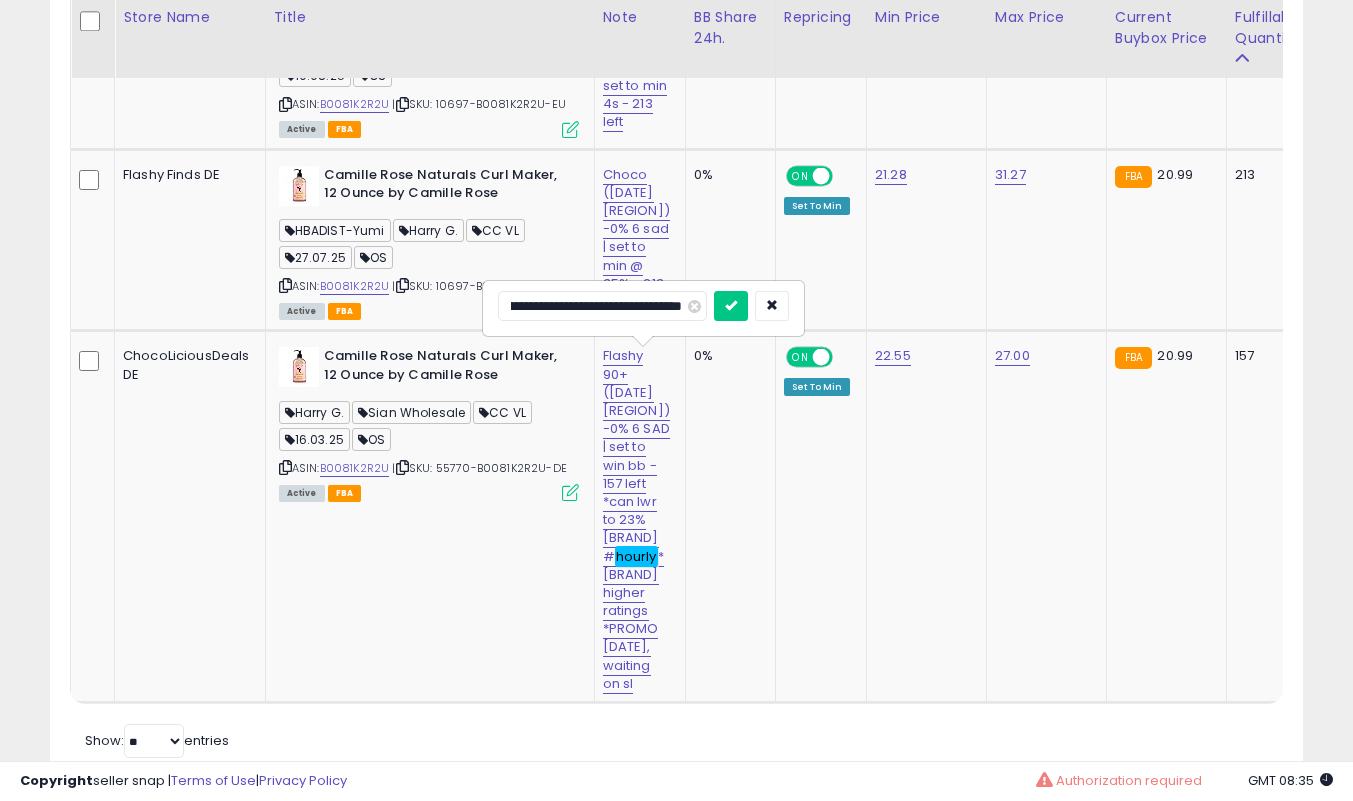 click at bounding box center (731, 306) 